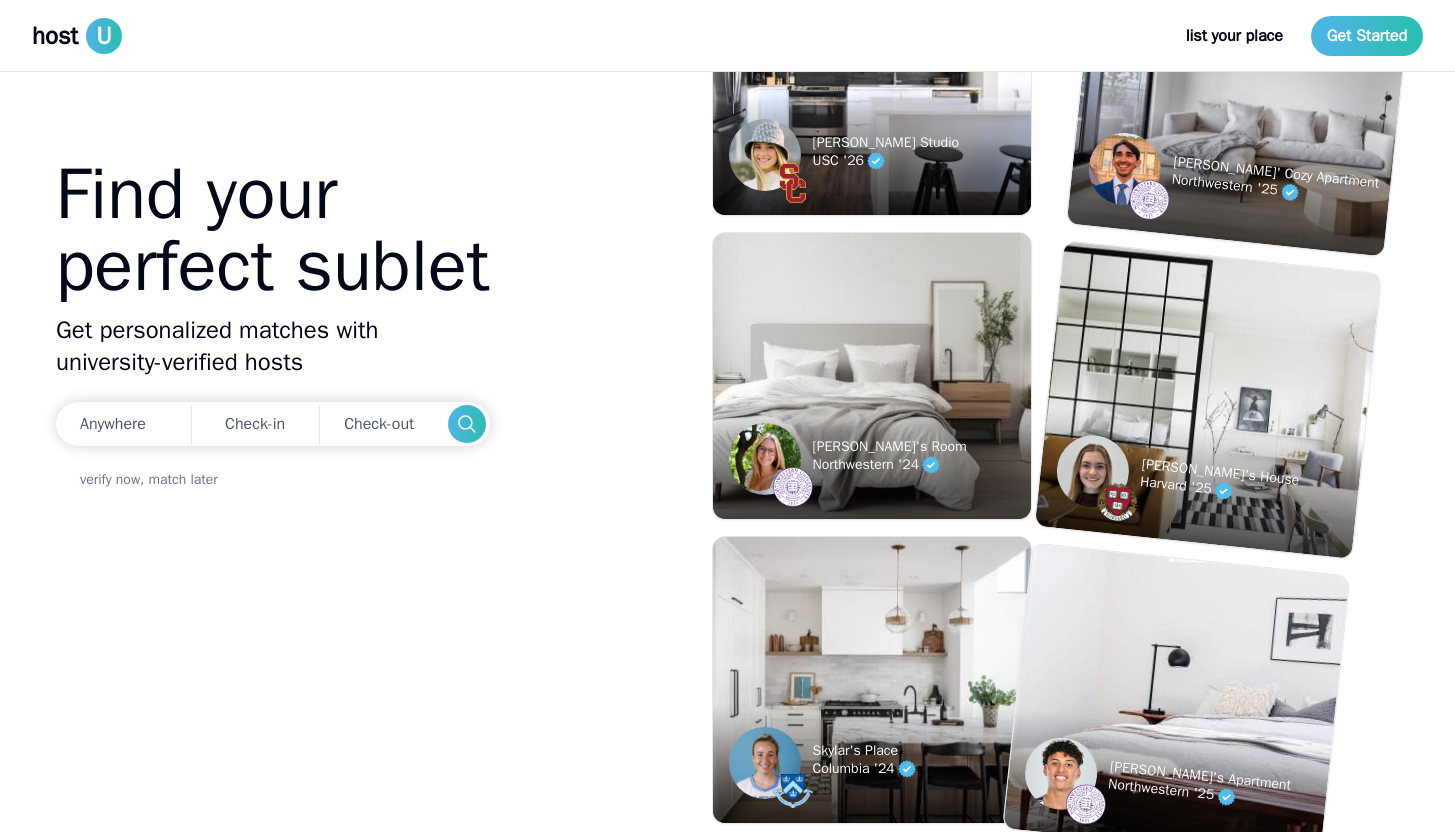 scroll, scrollTop: 0, scrollLeft: 0, axis: both 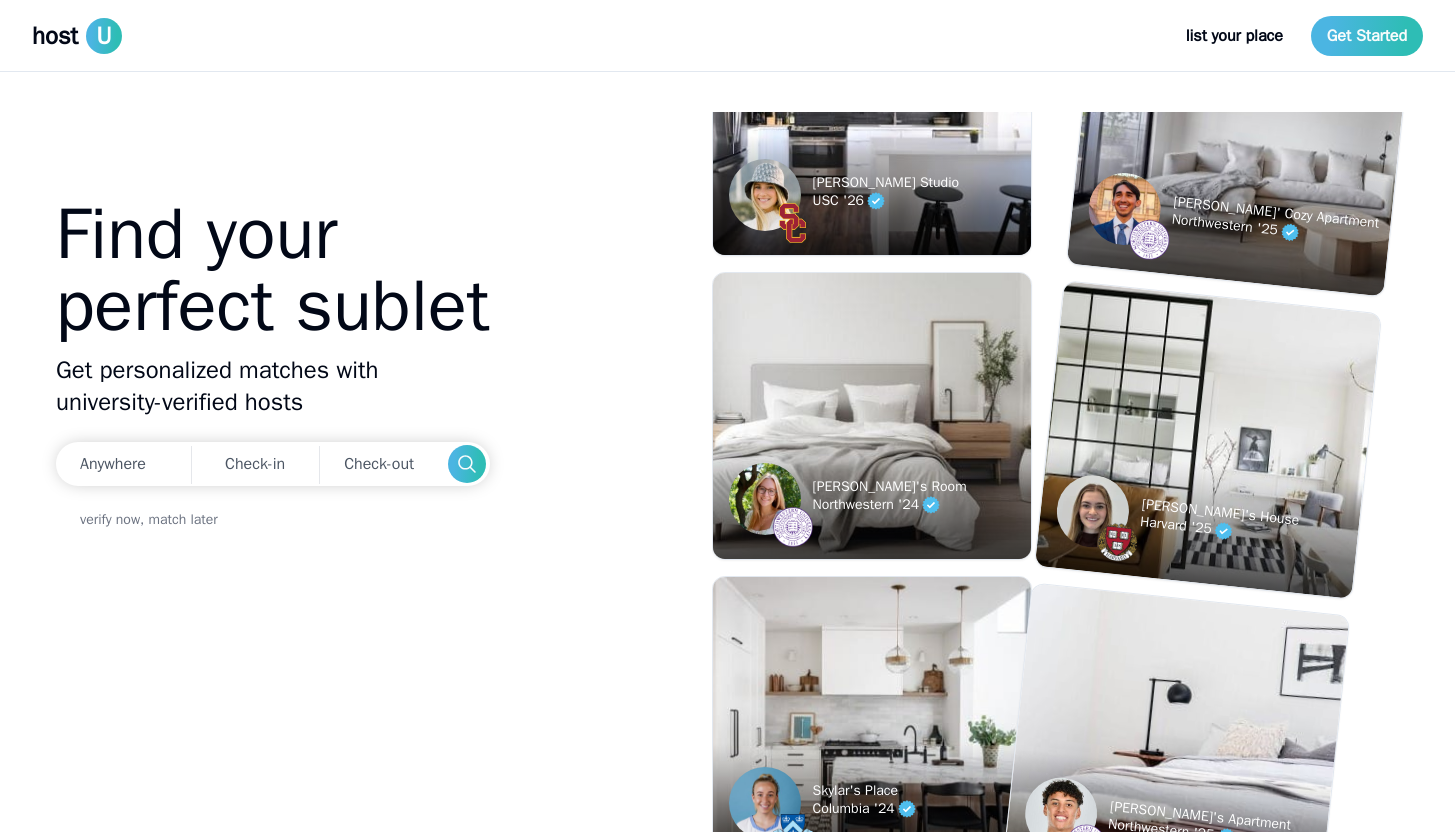 click at bounding box center [1175, 742] 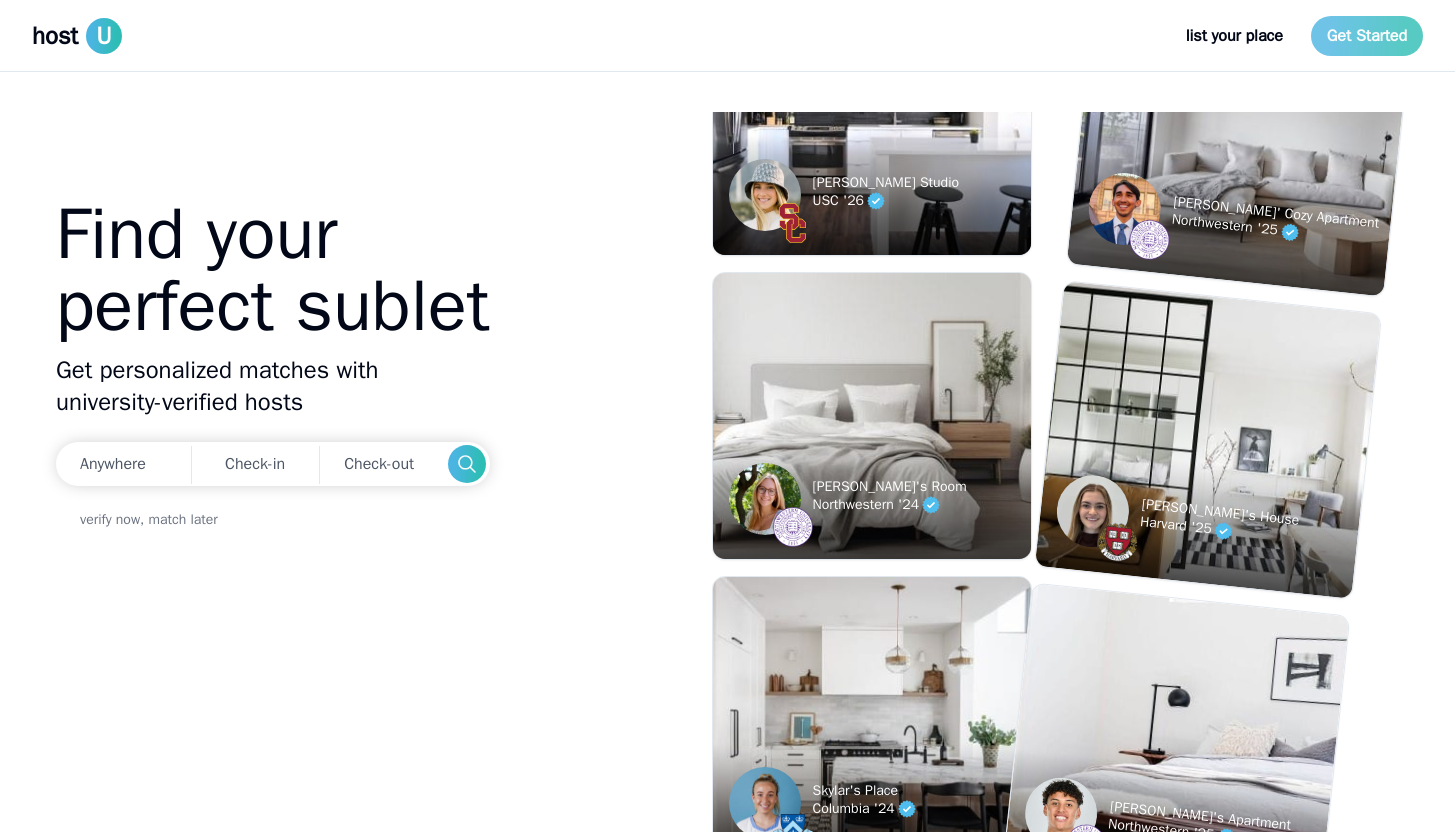 click on "Get Started" at bounding box center [1367, 36] 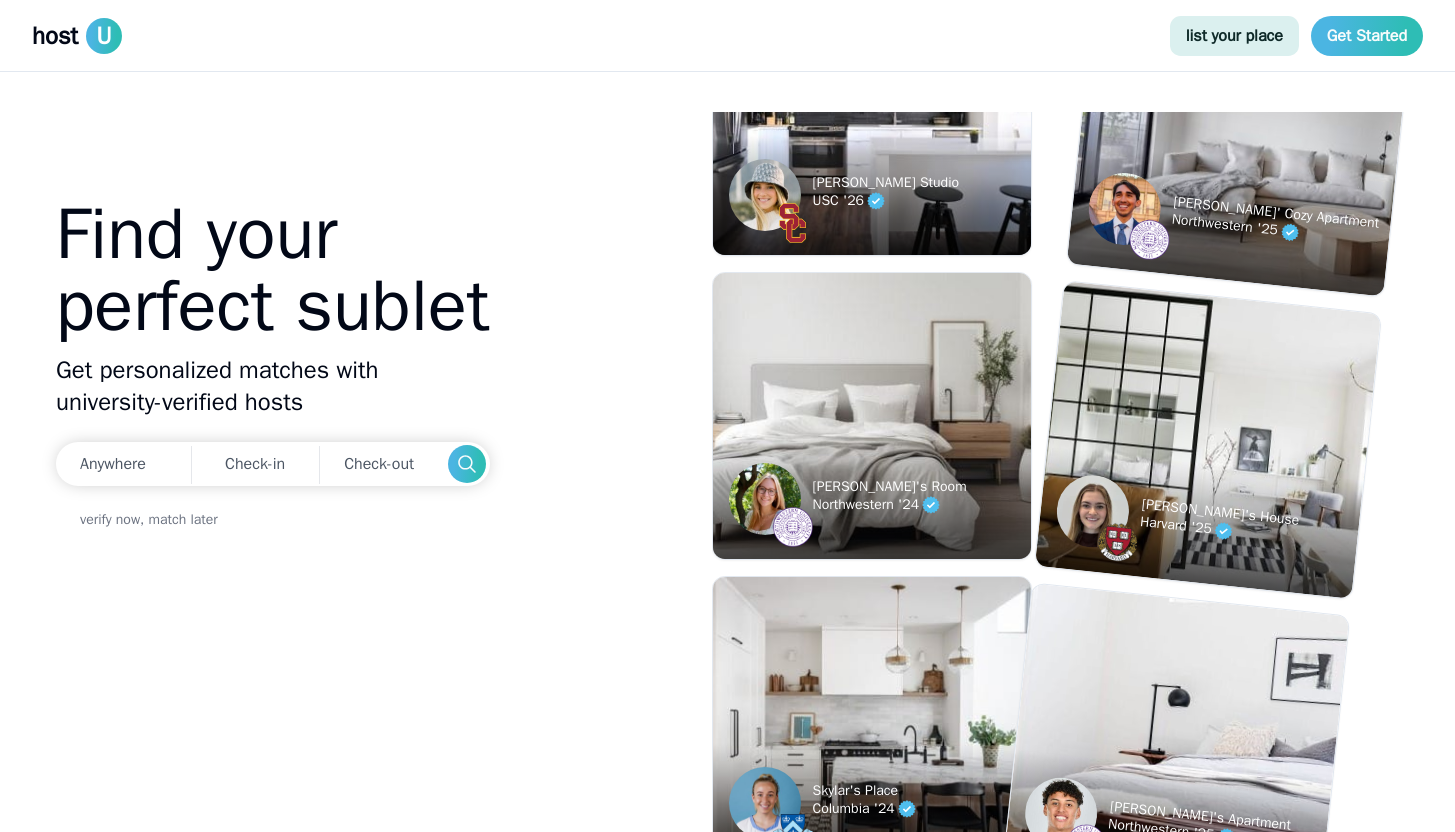 click on "list your place" at bounding box center (1234, 36) 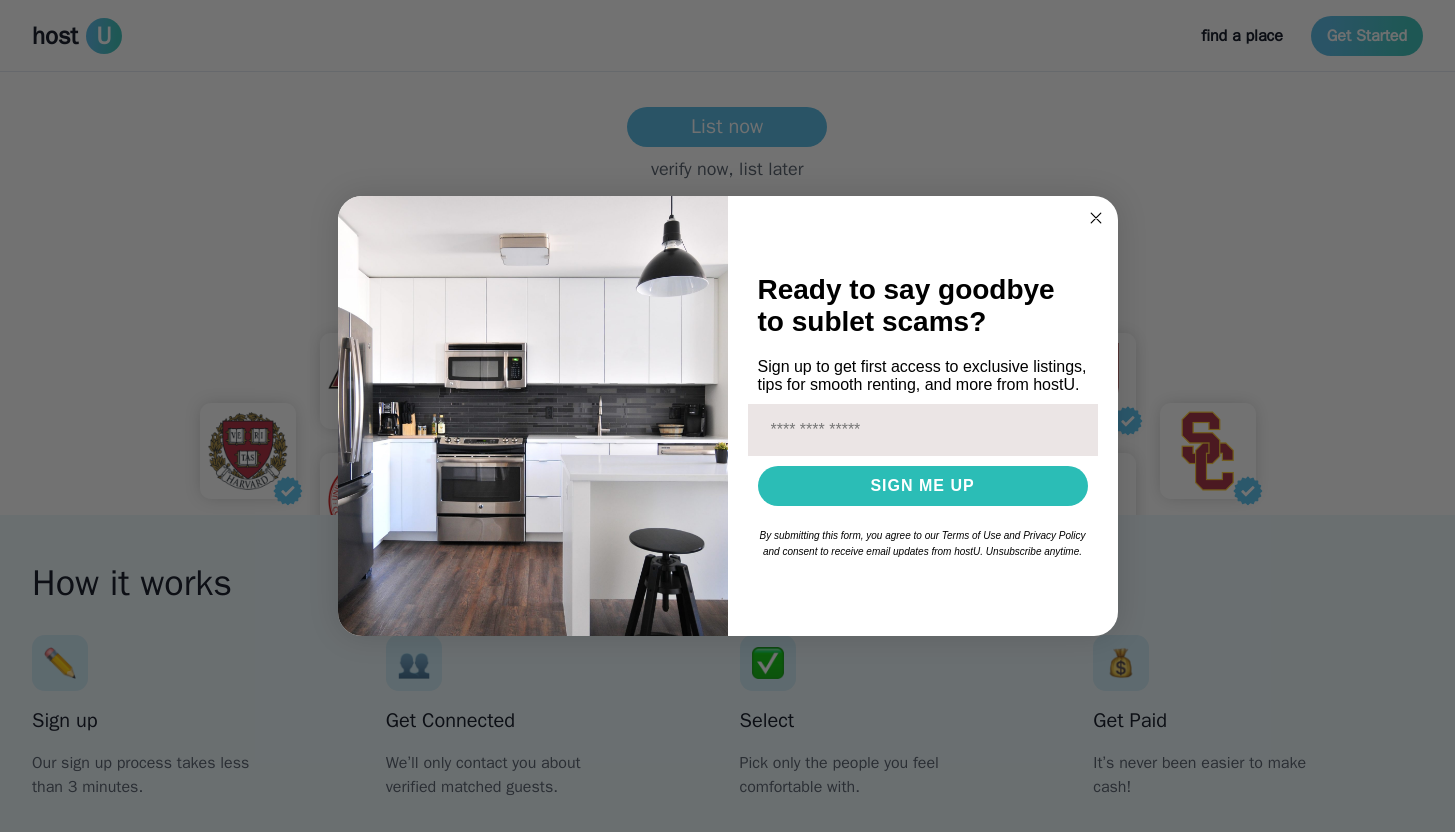 scroll, scrollTop: 351, scrollLeft: 0, axis: vertical 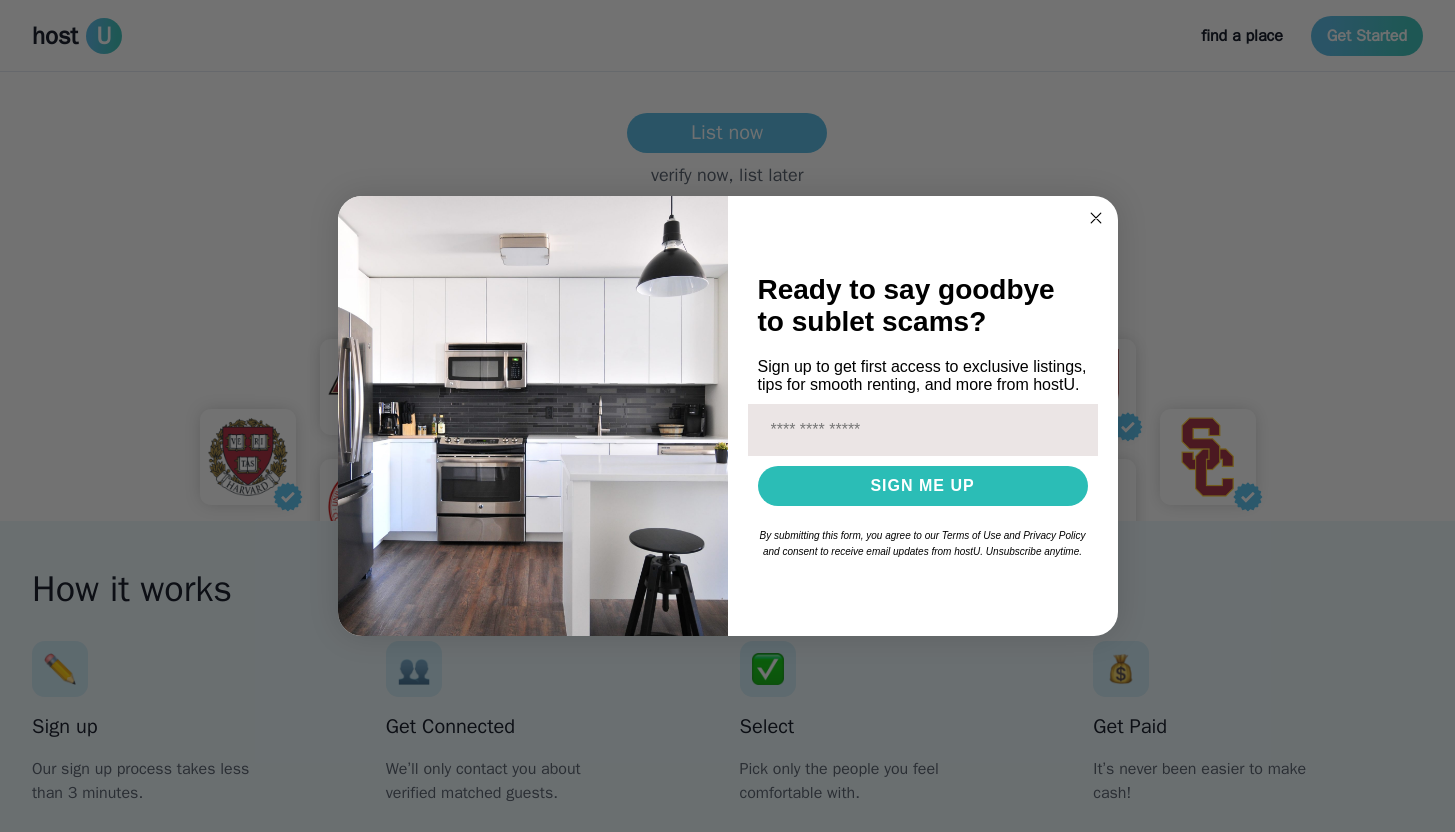 click 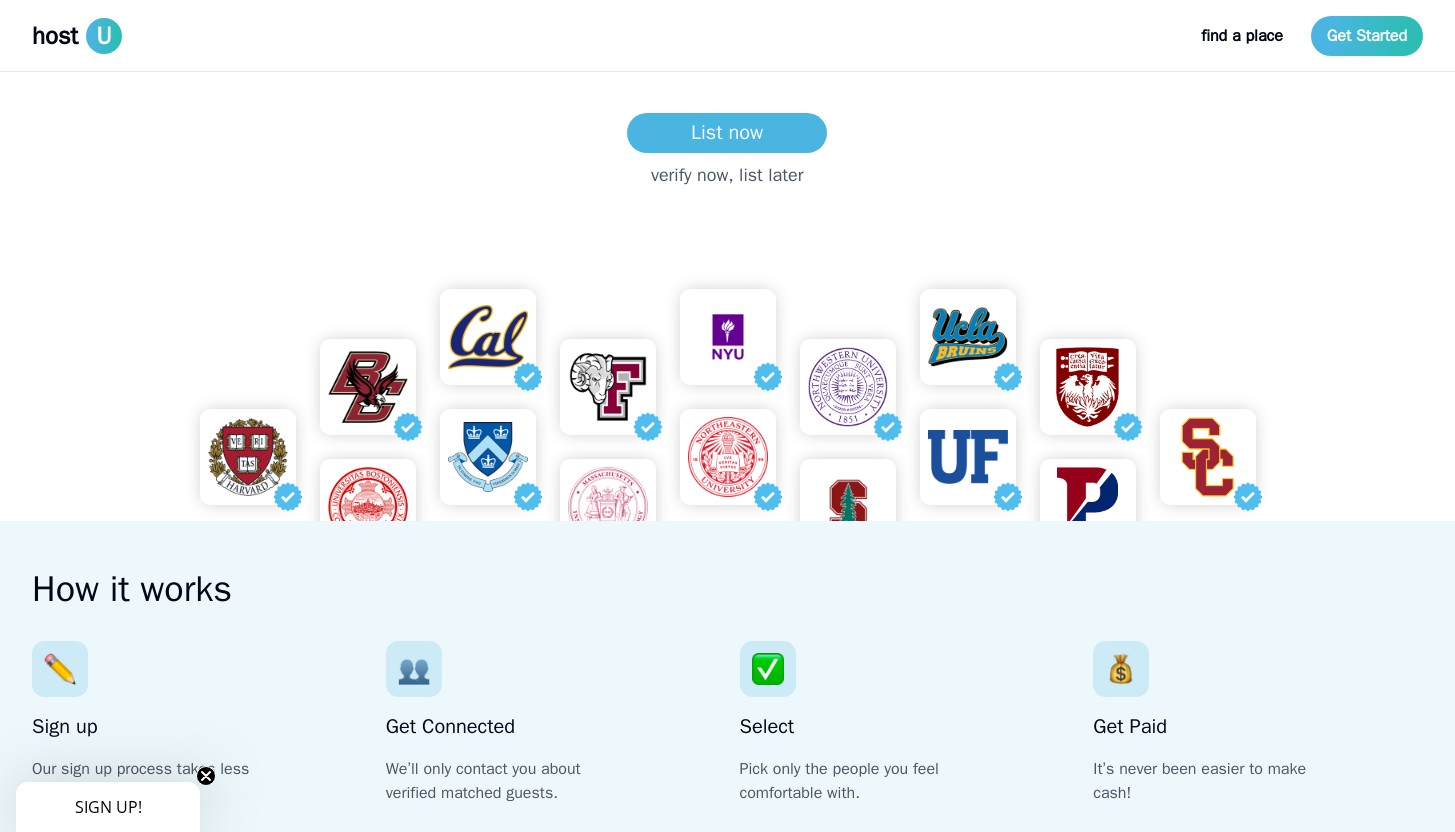 click on "Turn your lease   into cash Privately sublet to university-verified   matches List now verify now, list later How it works Sign up Our sign up process takes less than 3 minutes. Get Connected We’ll only contact you about verified matched guests. Select Pick only the people you feel comfortable with. Get Paid It’s never been easier to make cash! Moving made easy with Storage Scholars We've partnered with Storage Scholars so student movers handle the heavy lifting for you. Learn more You can earn $2,700+ *on an average stay of 3 months, at $900/month Sublet my place Join our   exclusive and verified    university network Sonny   Sophomore at University of Chicago “It was easy for me to get in touch with hosts and within a few hours of reaching out to a prospective host, I had finalized my move in.” Jasper   MBA Exchange Student at Kellogg “Thanks to the hostU platform, I managed to secure my accommodation swiftly. This made me feel at ease with my move.” Dori   Junior at Northwestern University" at bounding box center [727, 1297] 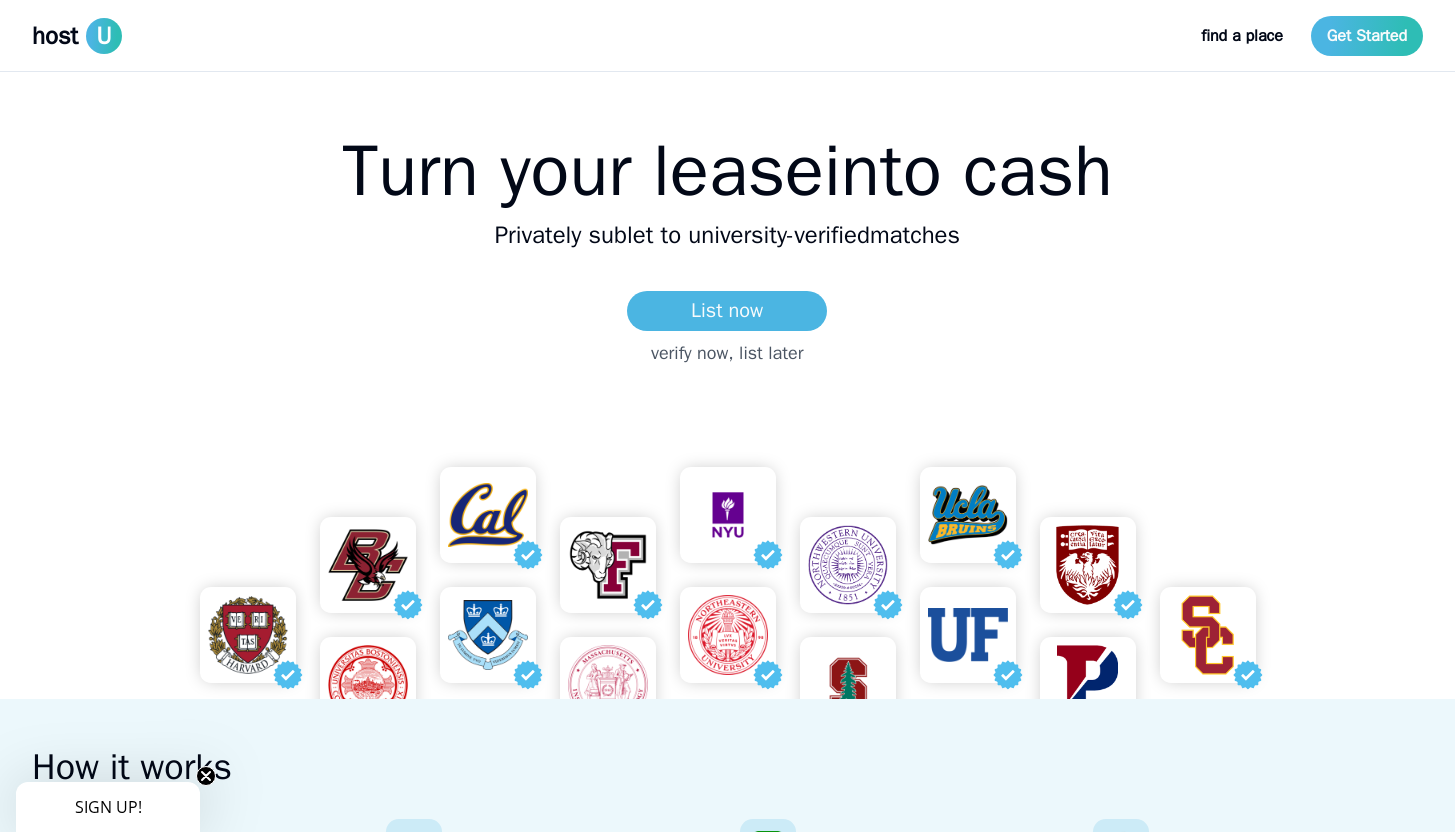 scroll, scrollTop: 113, scrollLeft: 0, axis: vertical 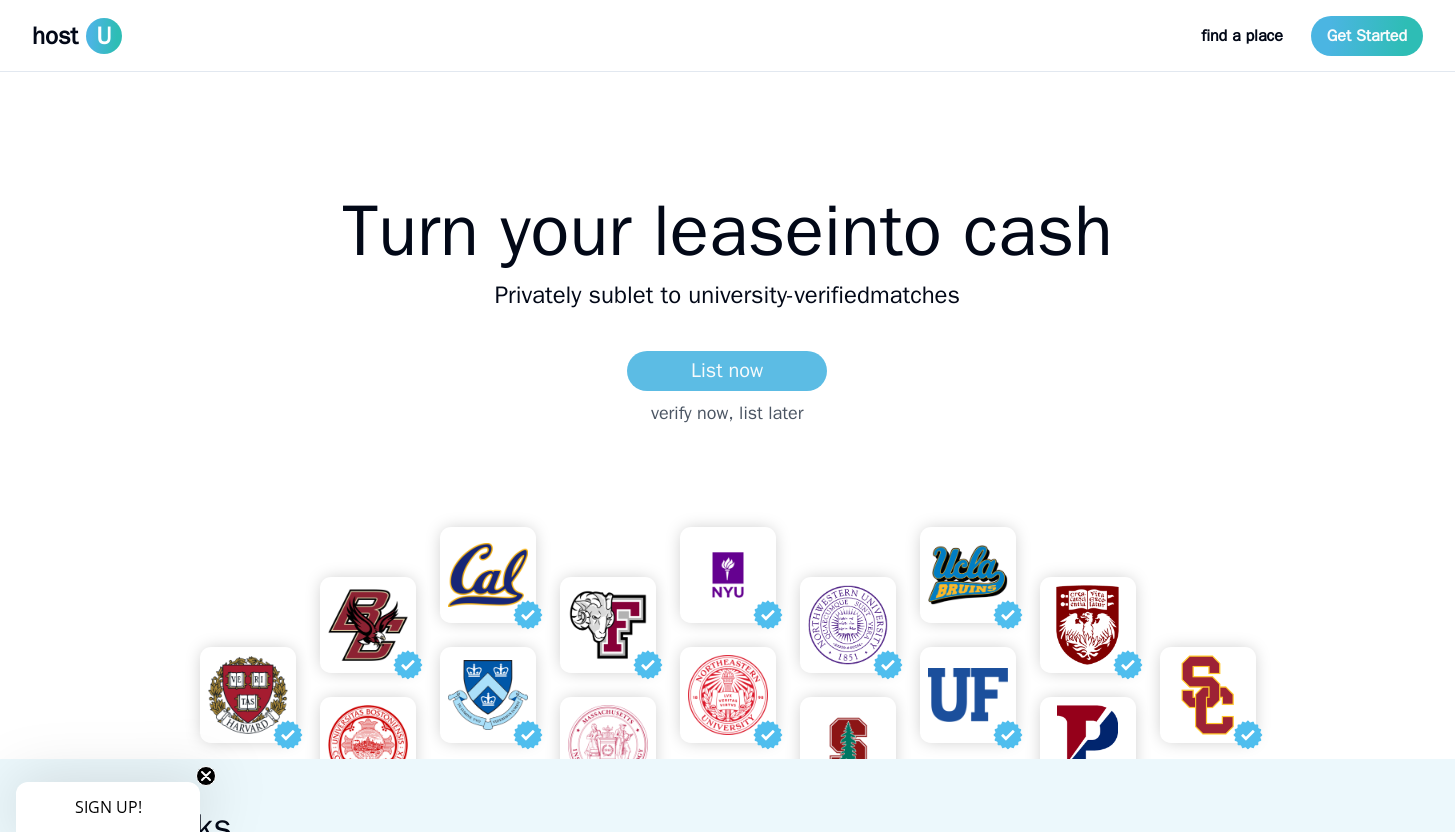 click on "List now" at bounding box center [727, 371] 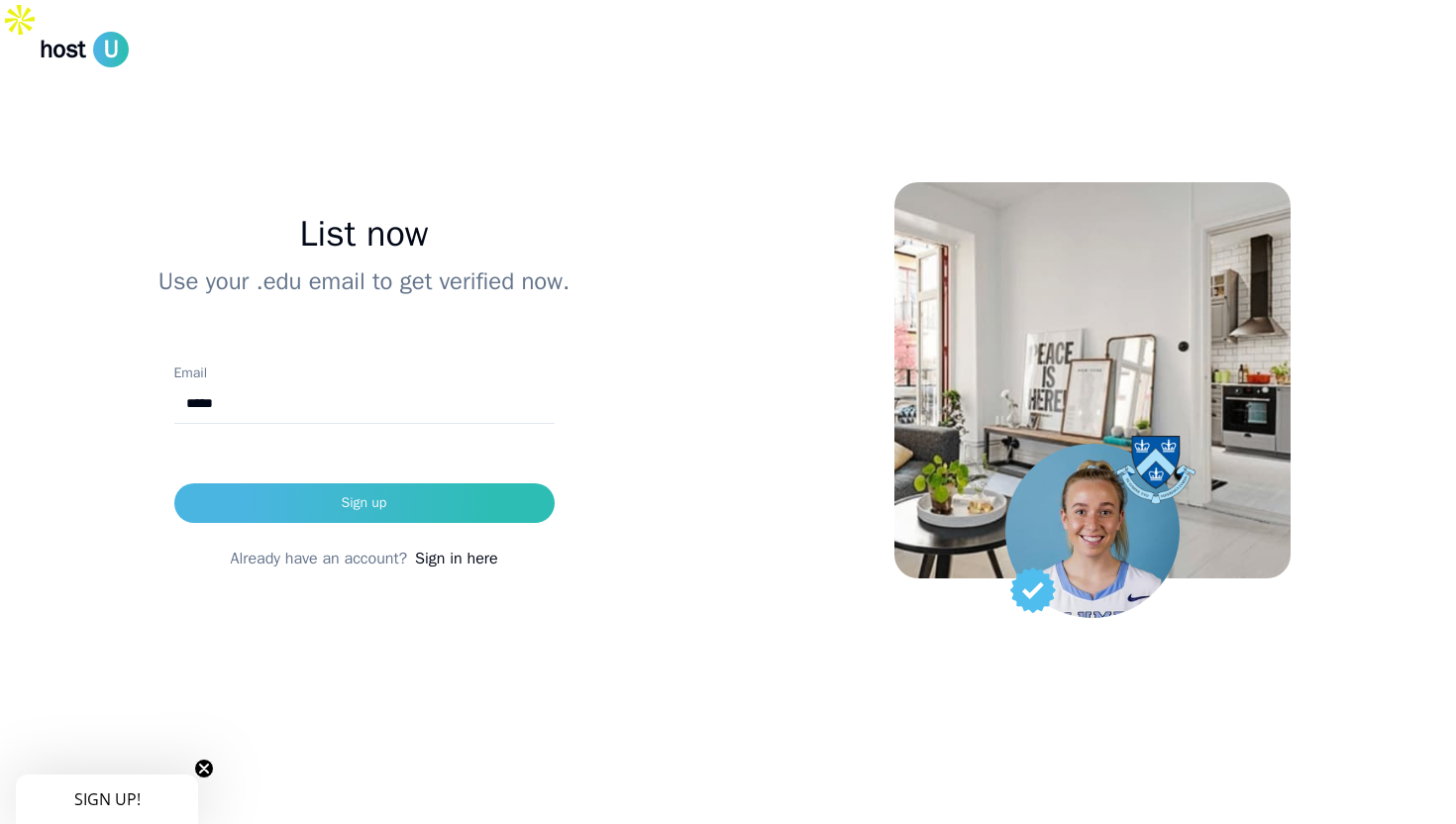 type on "**********" 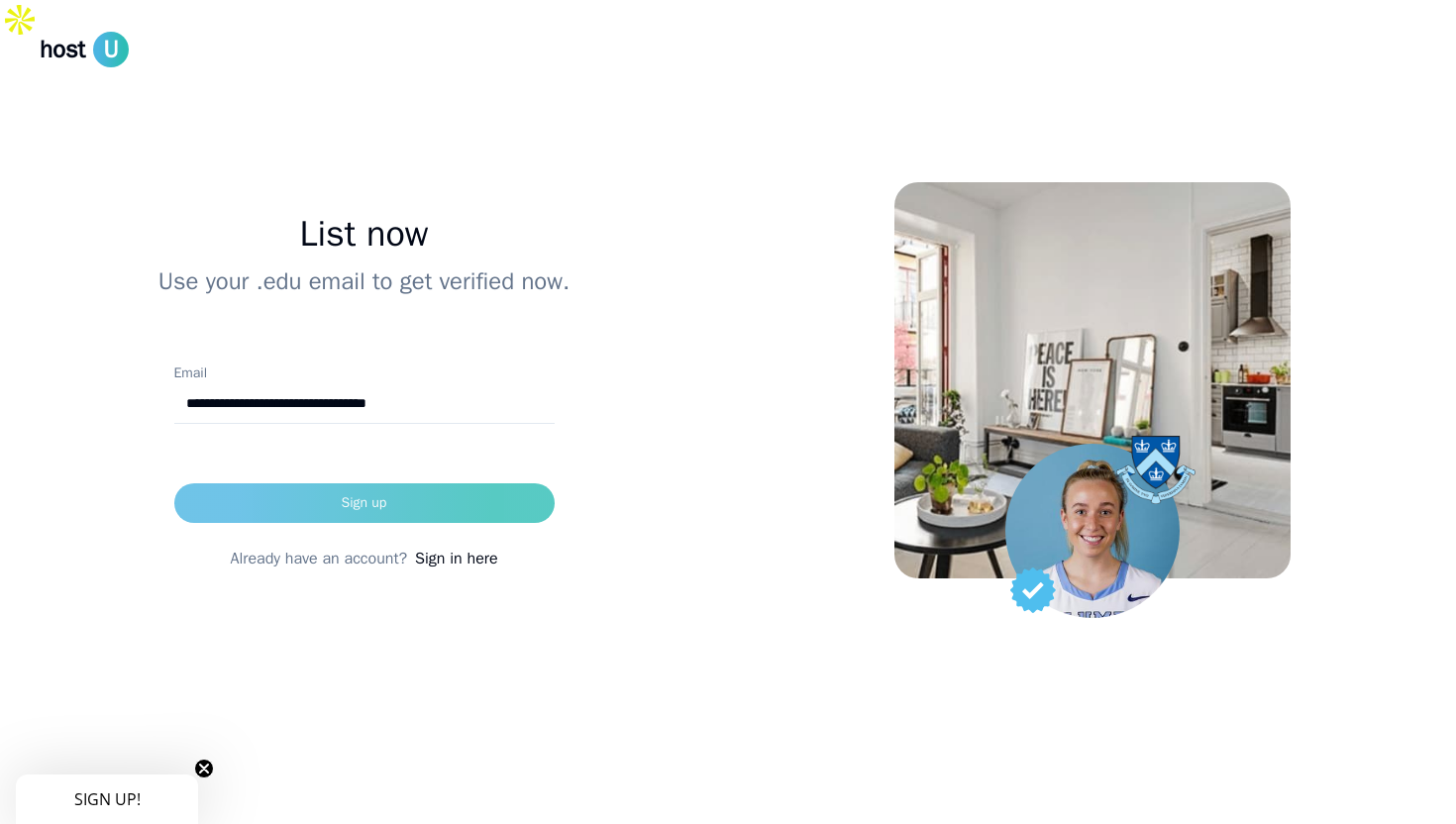 click on "Sign up" at bounding box center [364, 503] 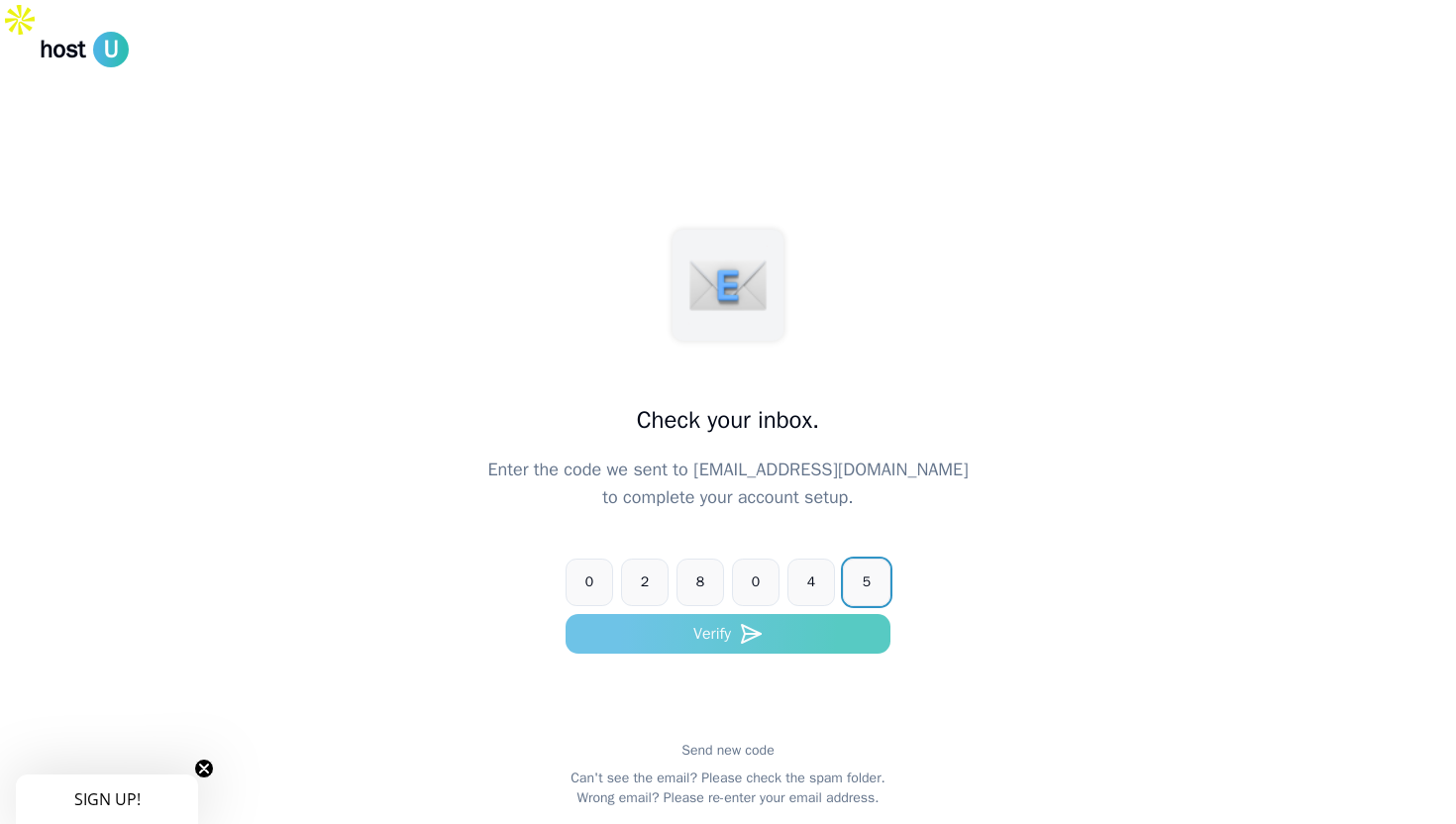 type on "******" 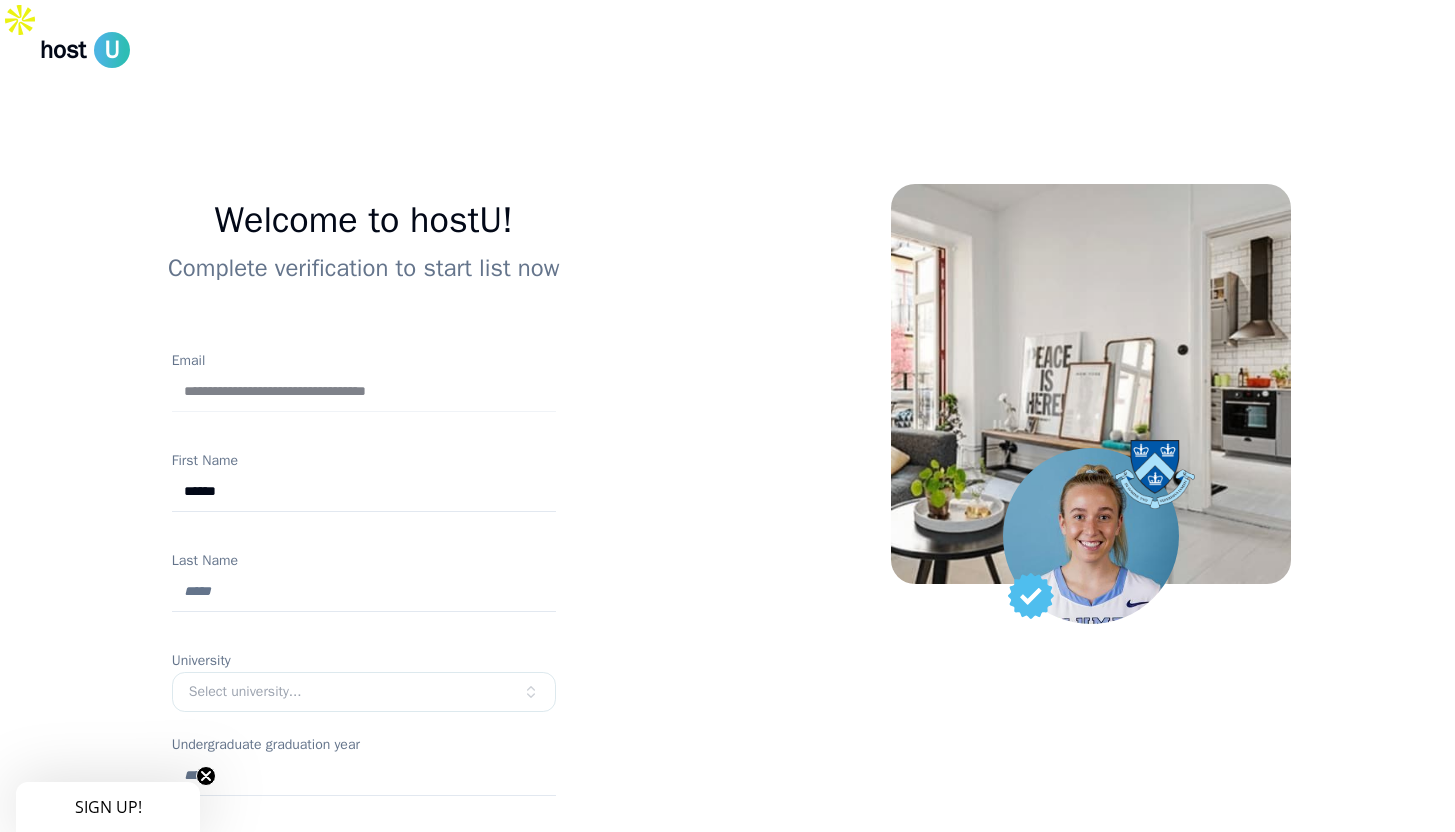 type on "******" 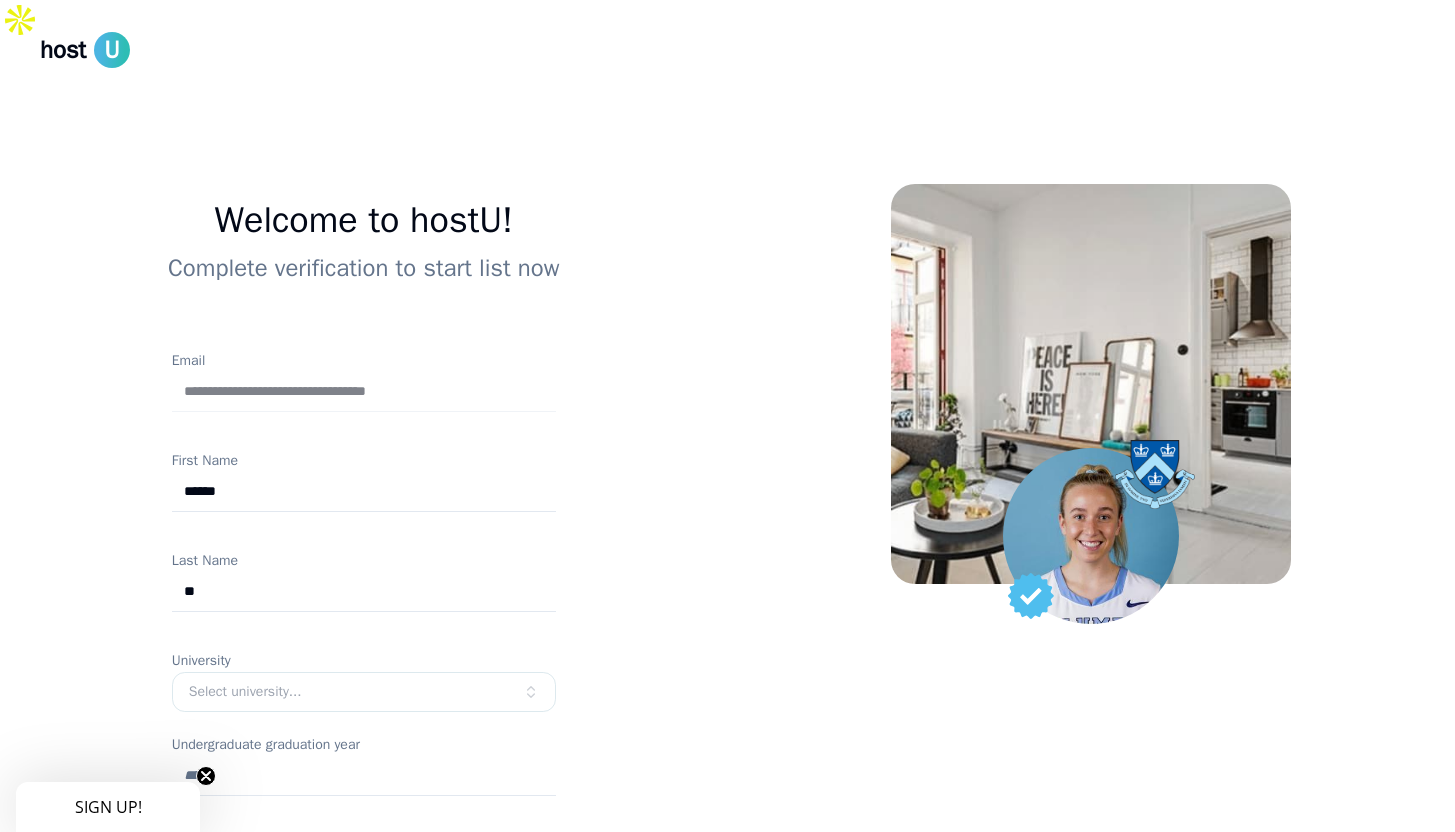 type on "*" 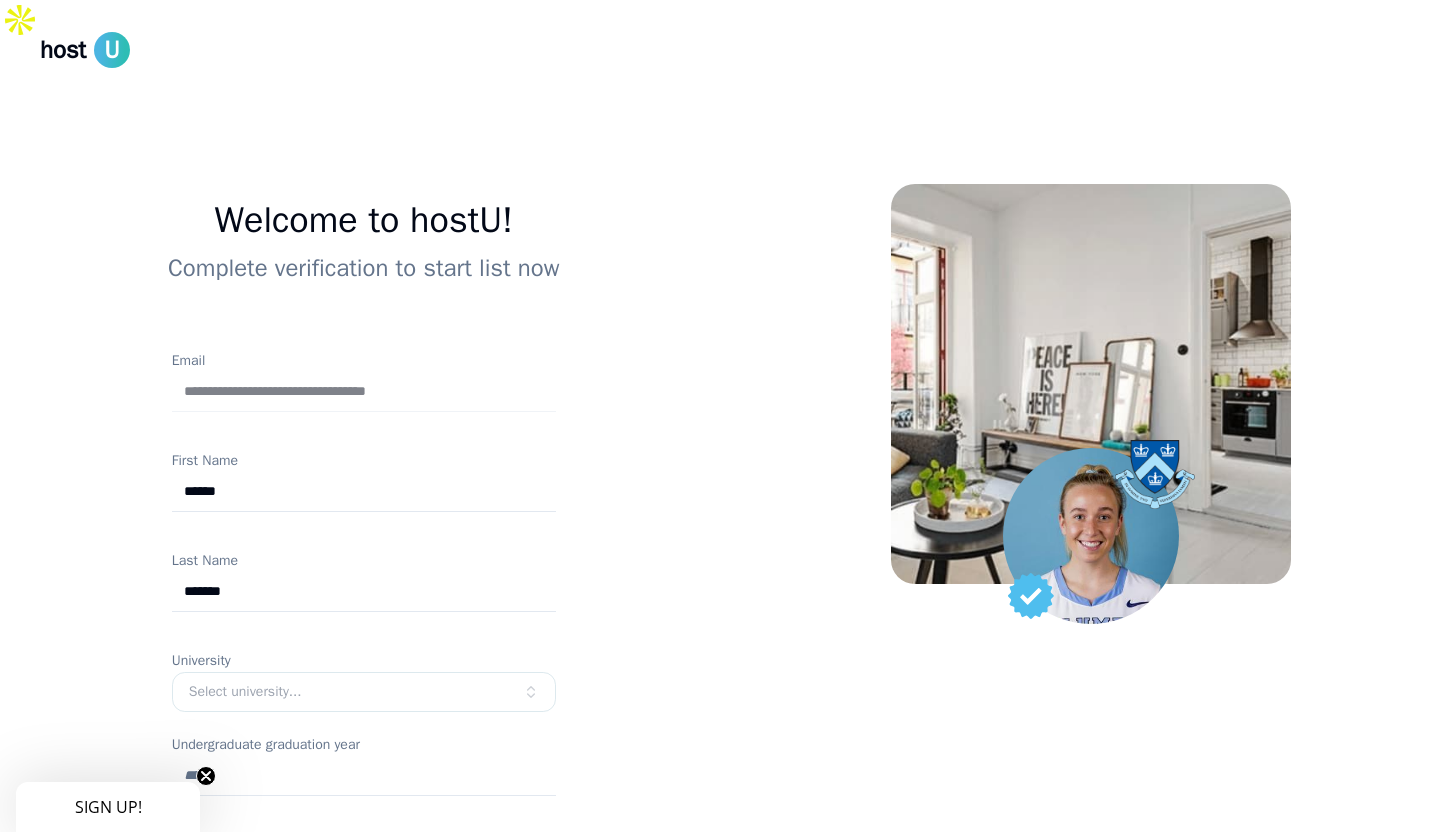 type on "*******" 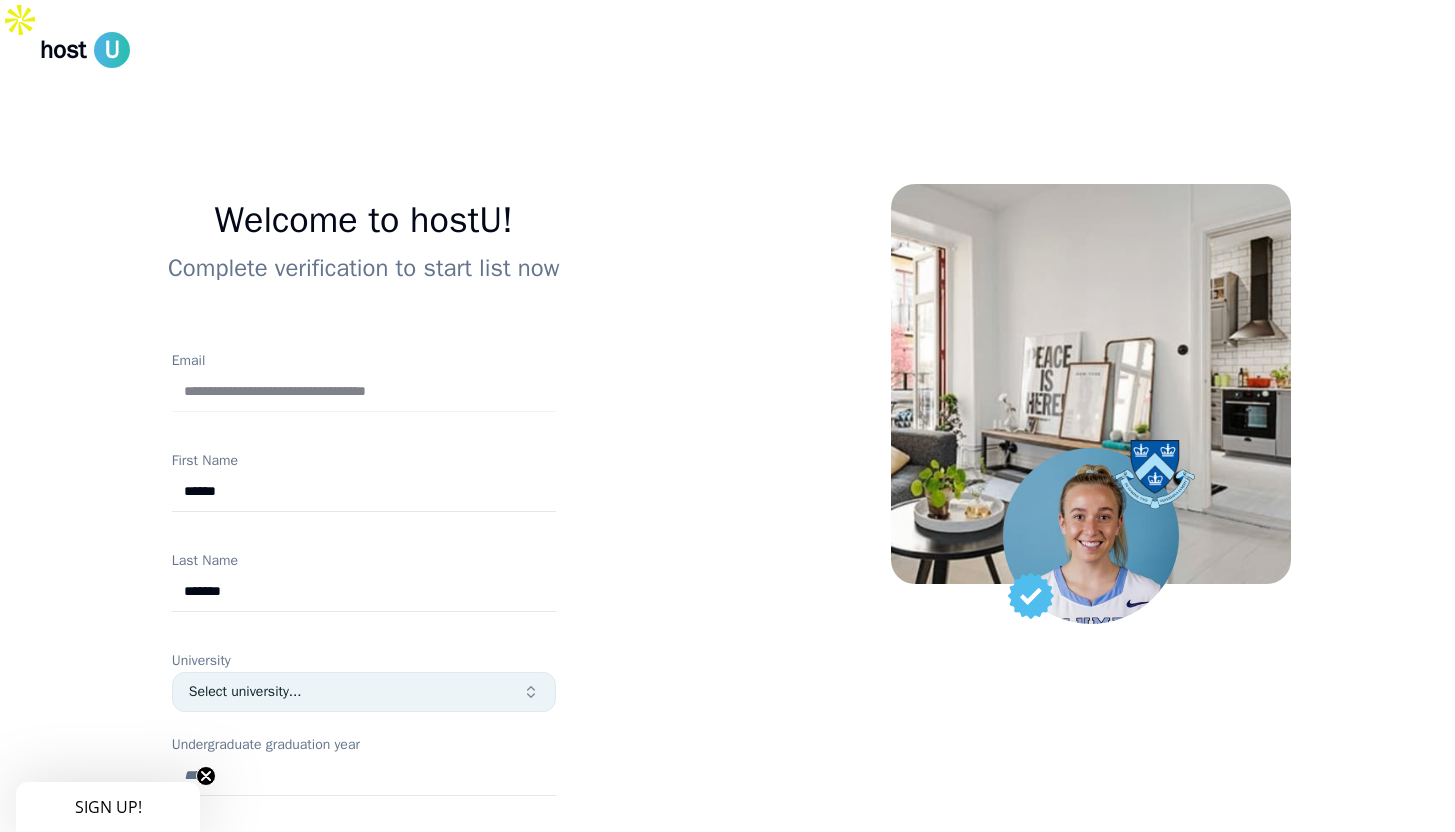 click on "Select university..." at bounding box center (356, 692) 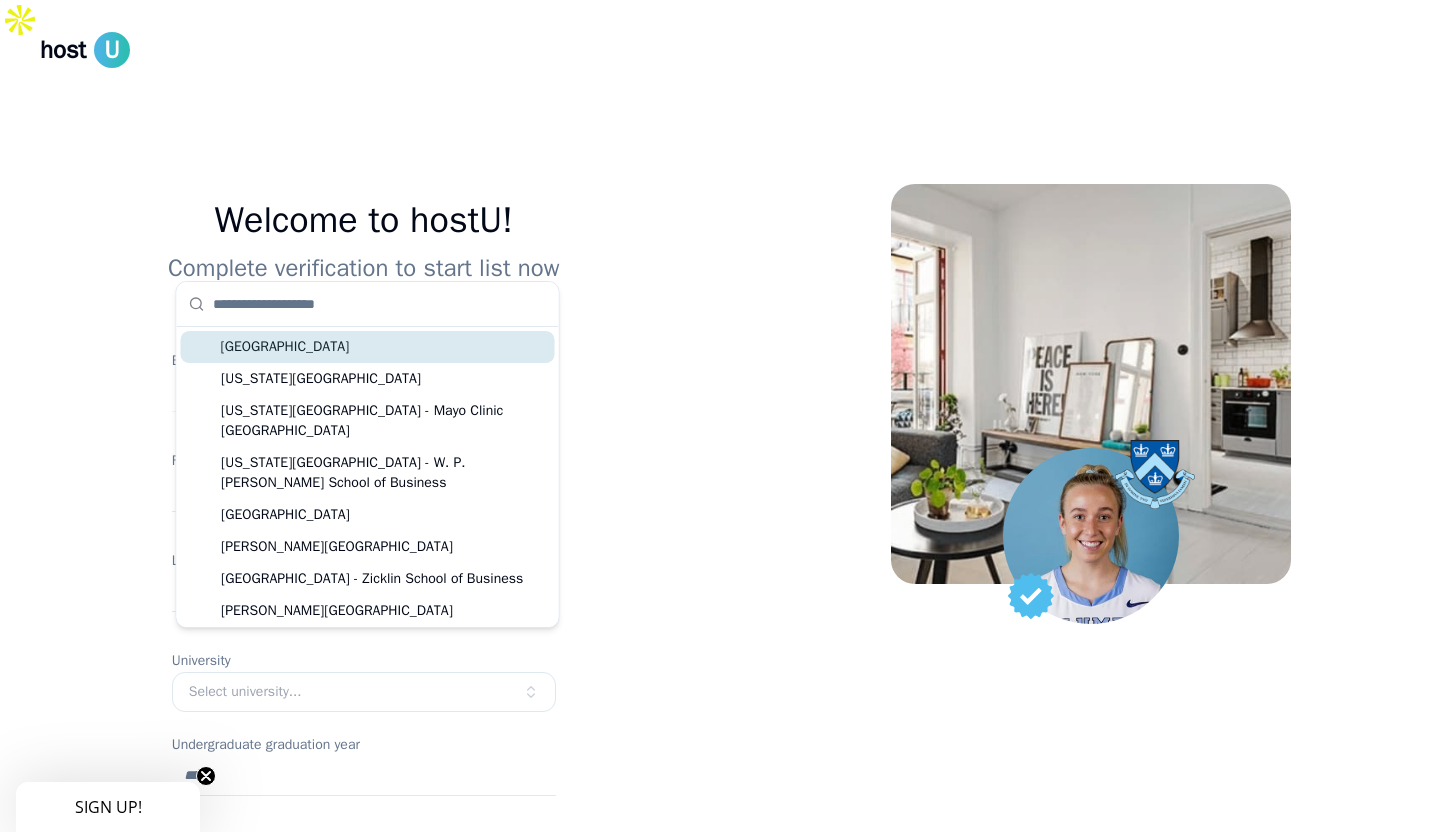 click at bounding box center (380, 304) 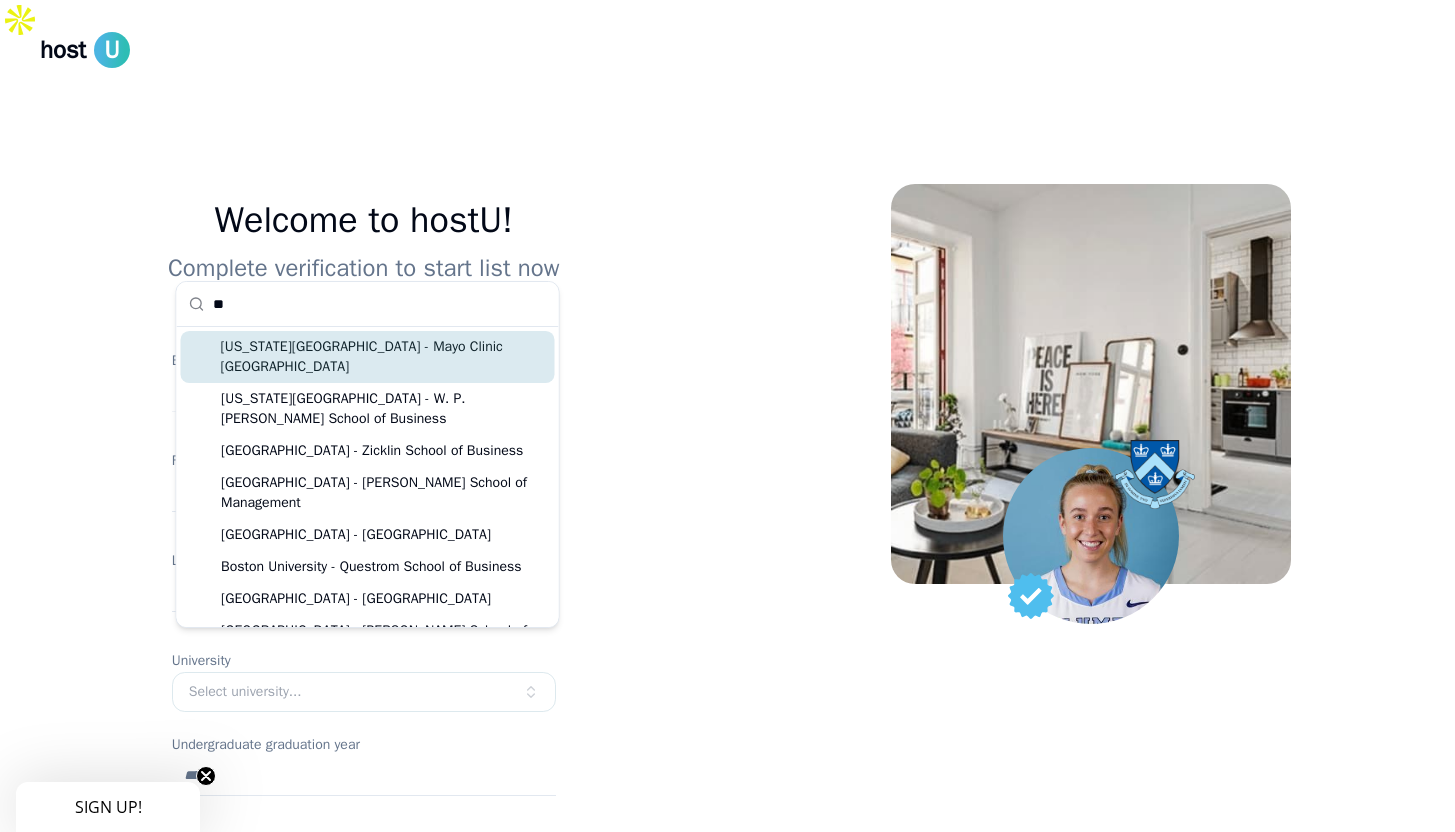 type on "*" 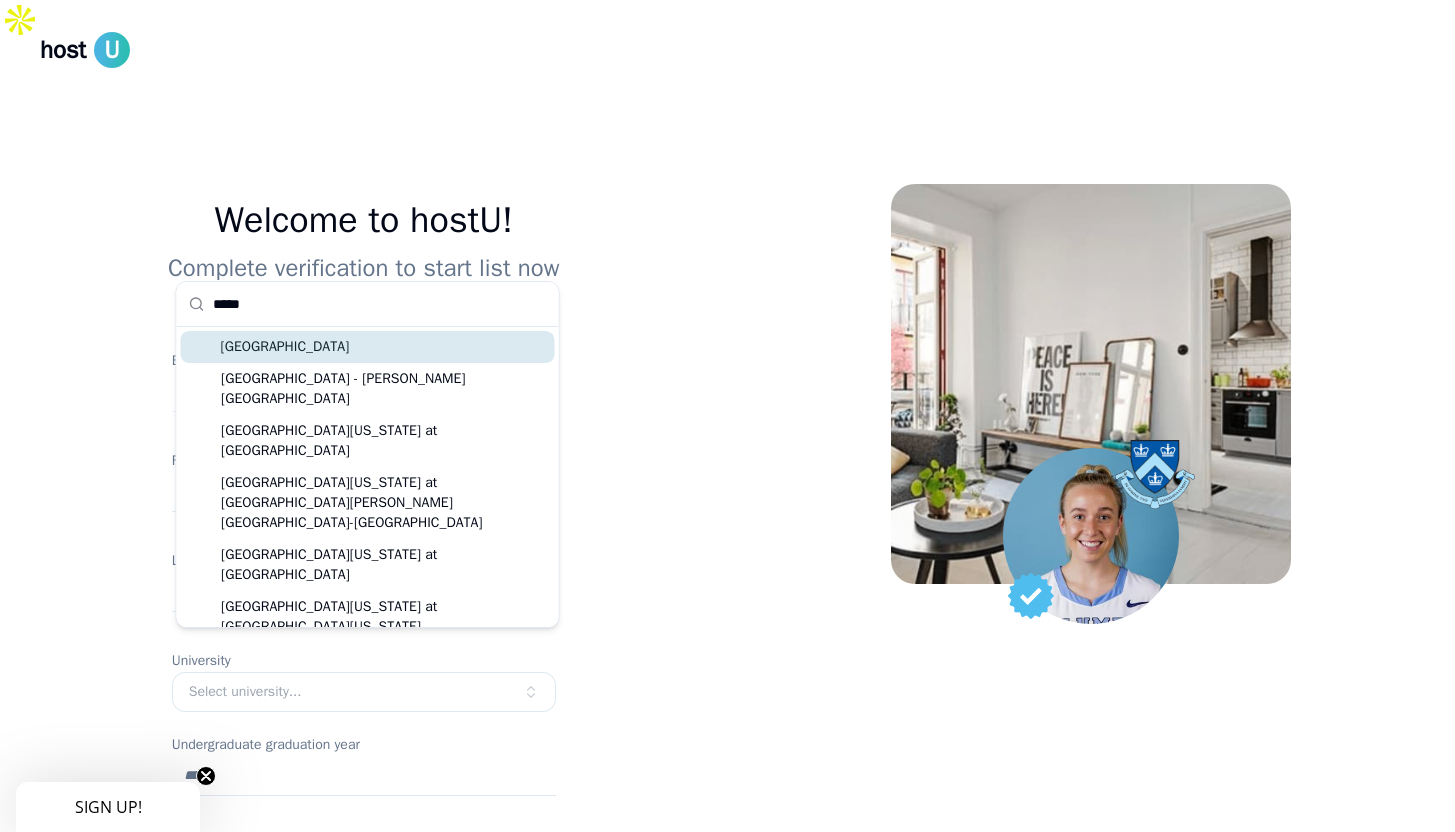 type on "*****" 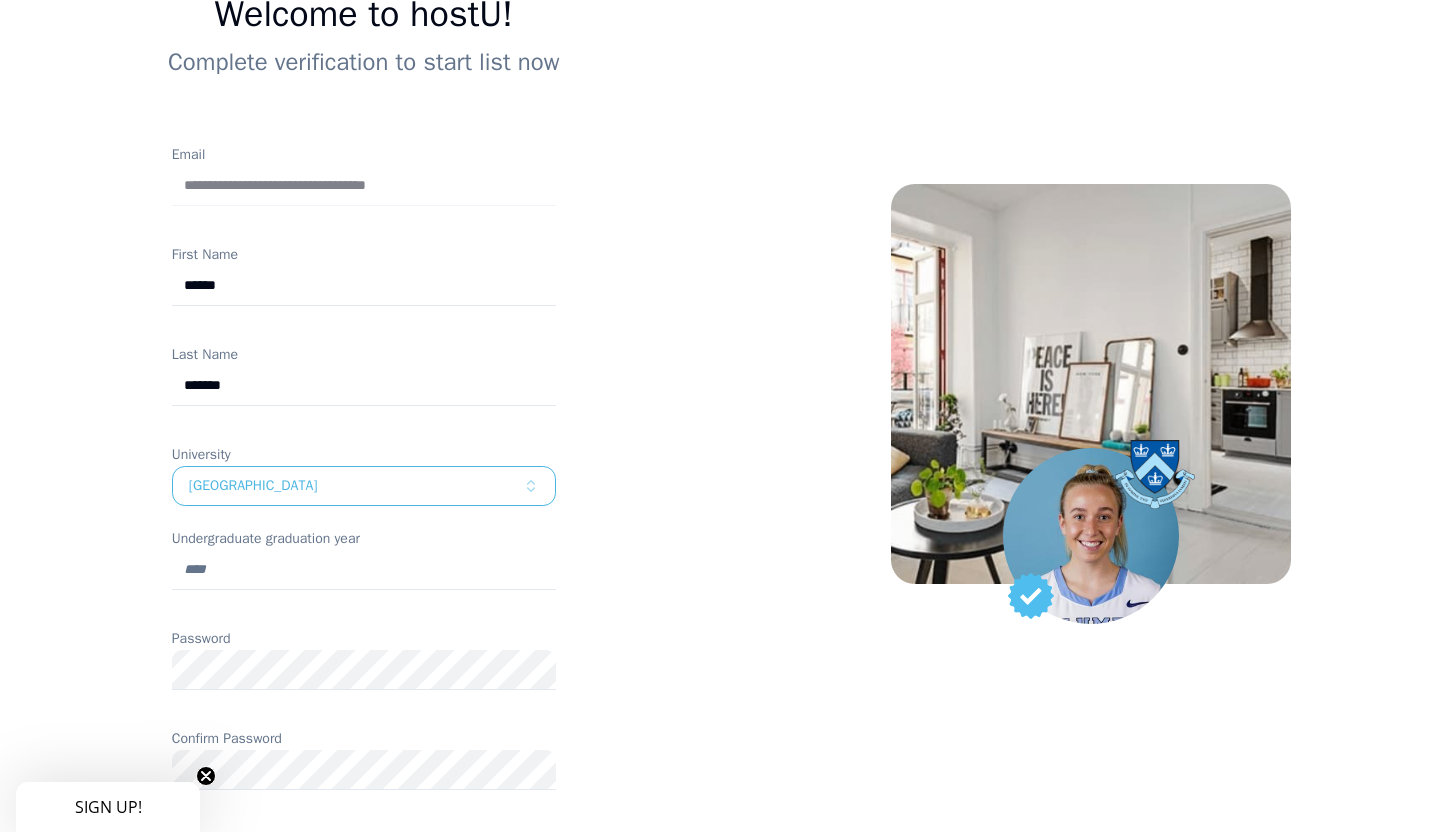 scroll, scrollTop: 252, scrollLeft: 0, axis: vertical 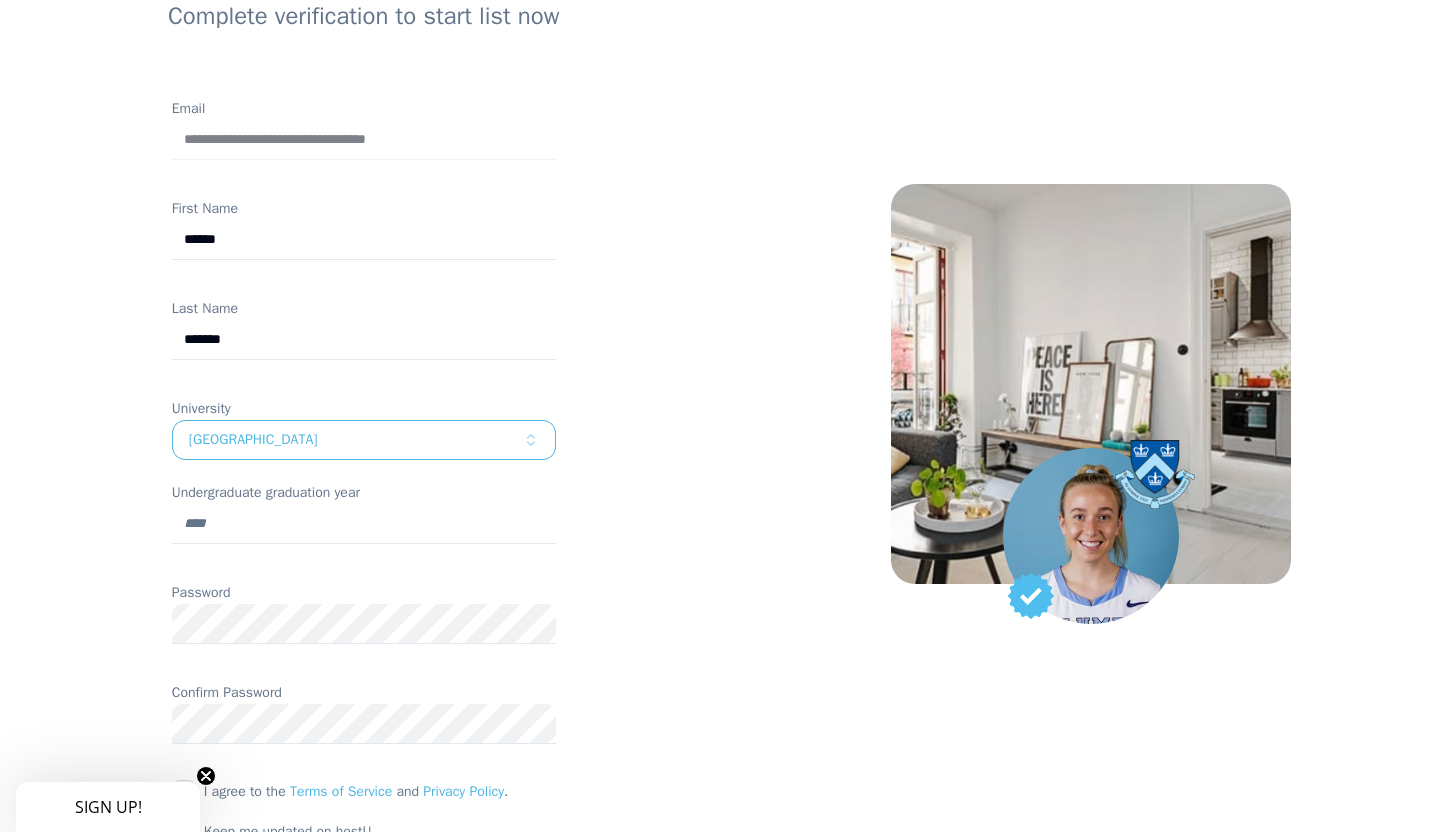 click on "Undergraduate graduation year" at bounding box center (364, 524) 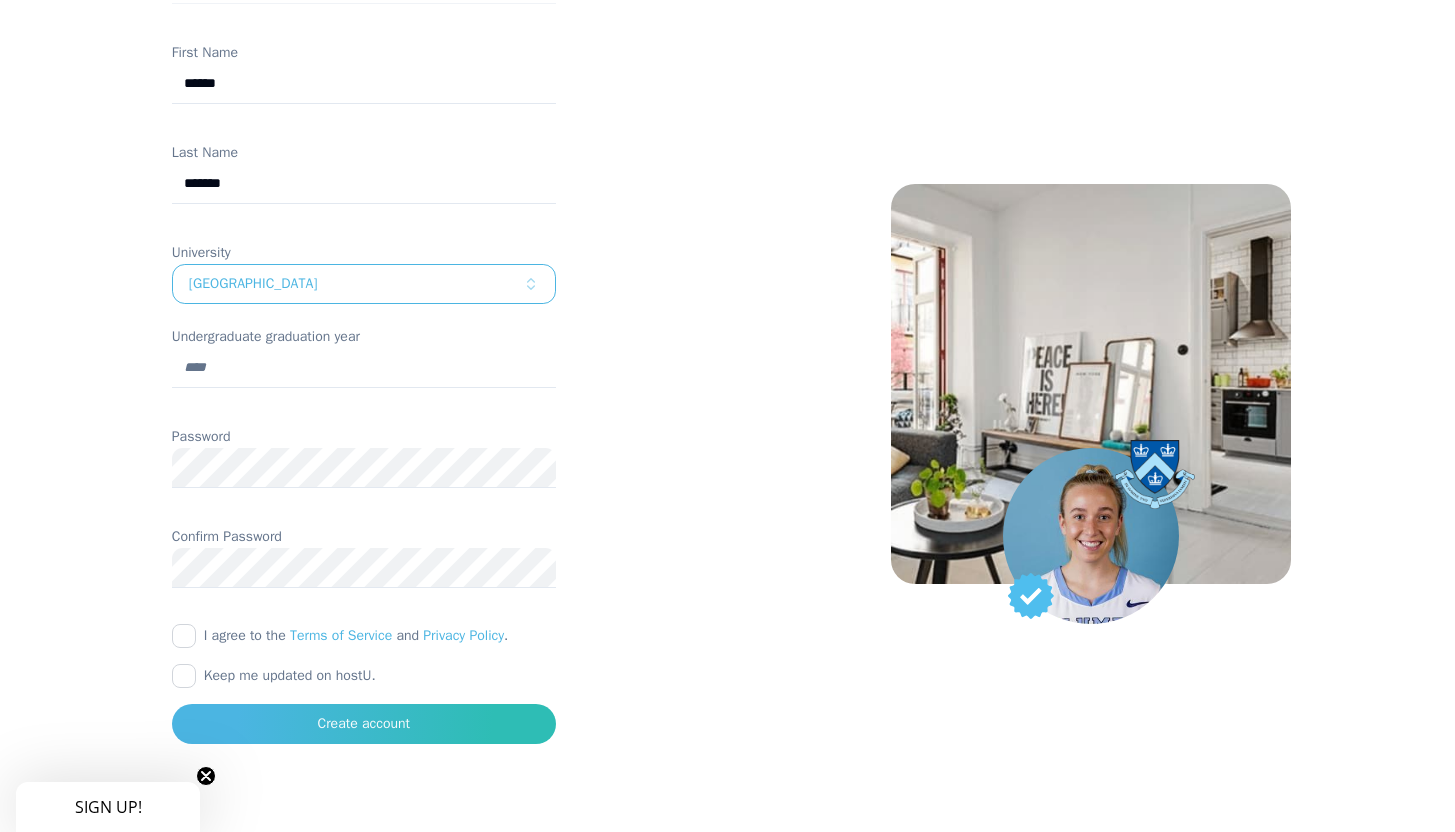 click on "I agree to the   Terms of Service   and   Privacy Policy ." at bounding box center [184, 636] 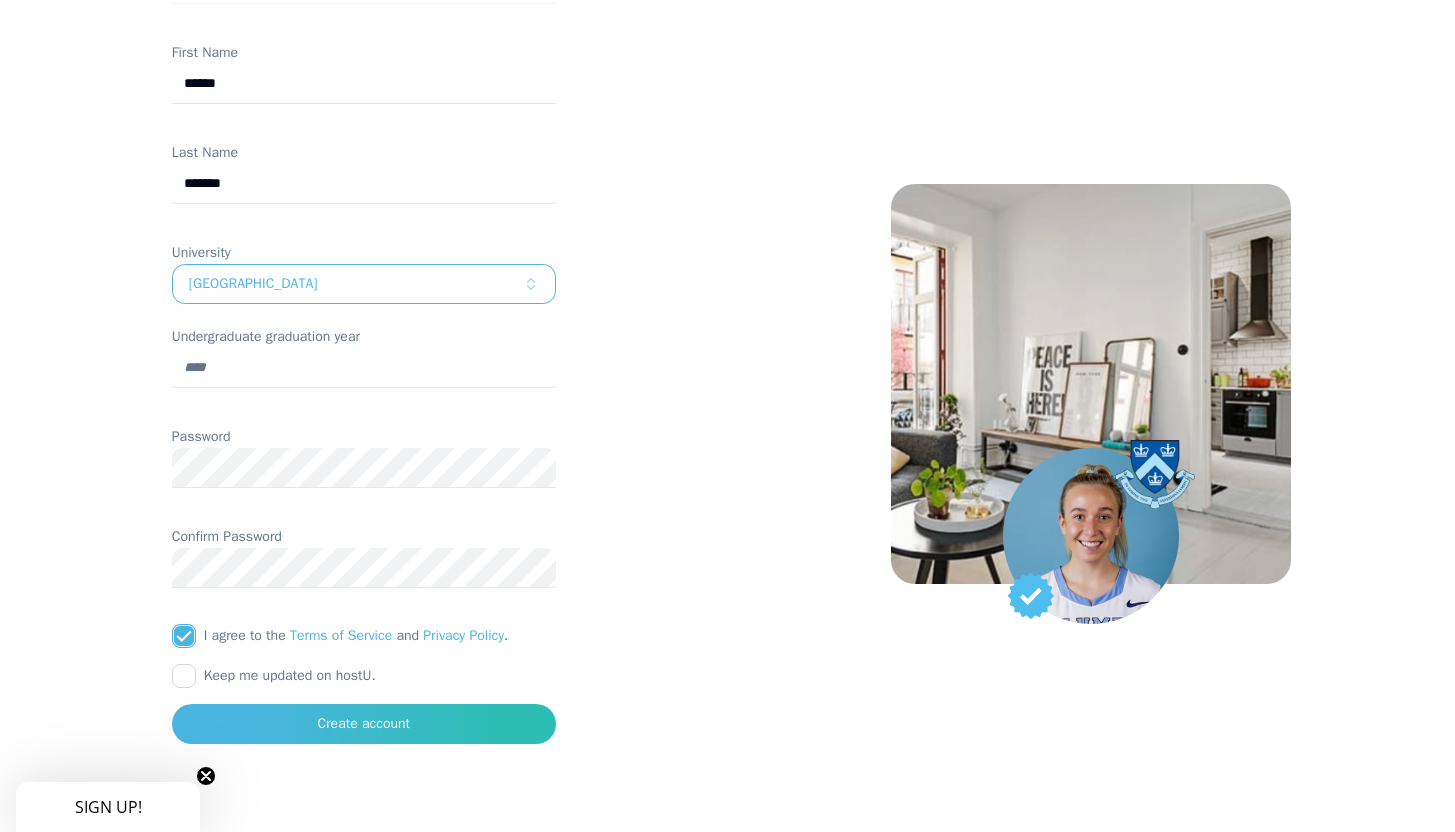 click on "Keep me updated on hostU." at bounding box center (184, 676) 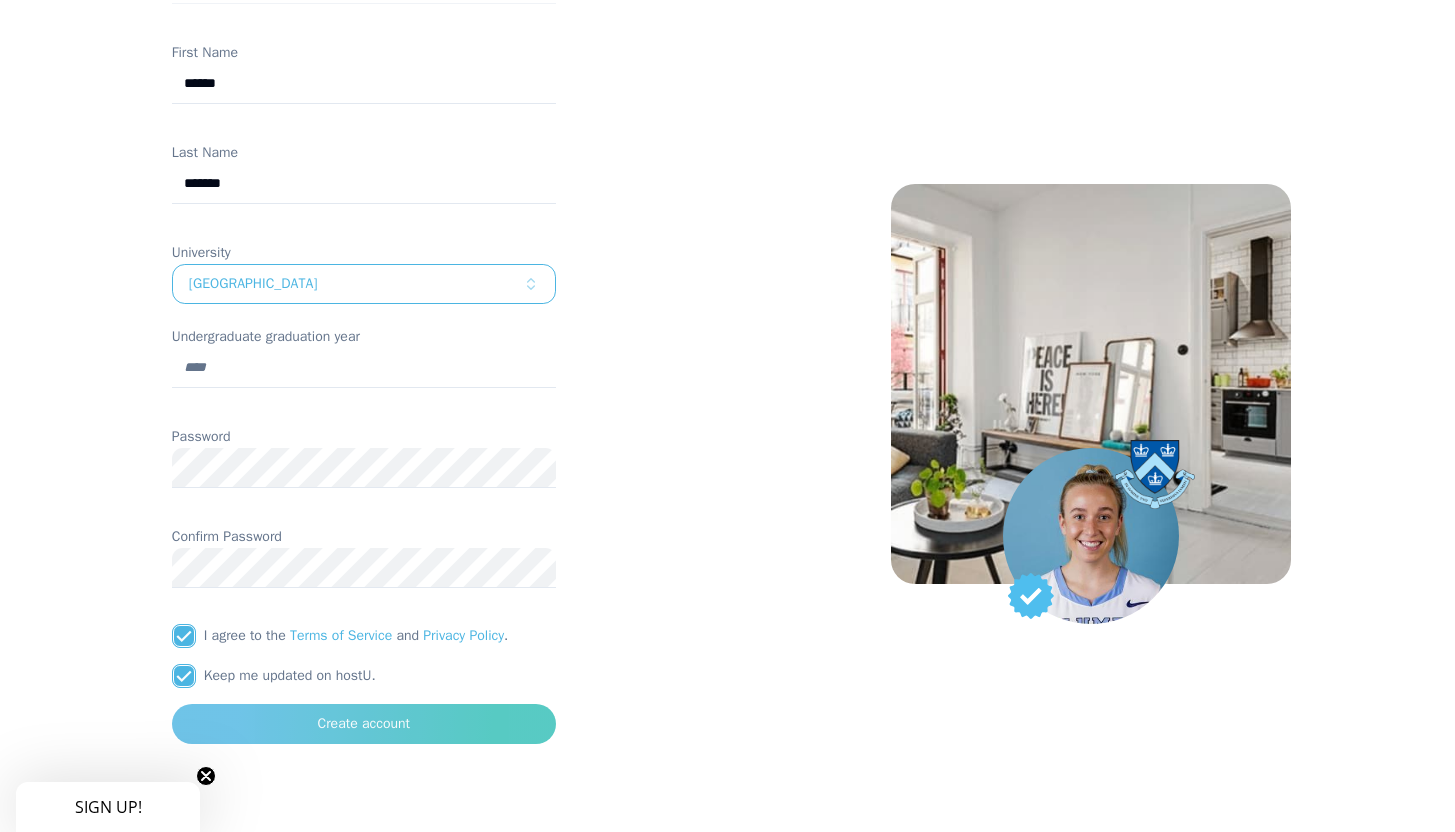 click on "Create account" at bounding box center [364, 724] 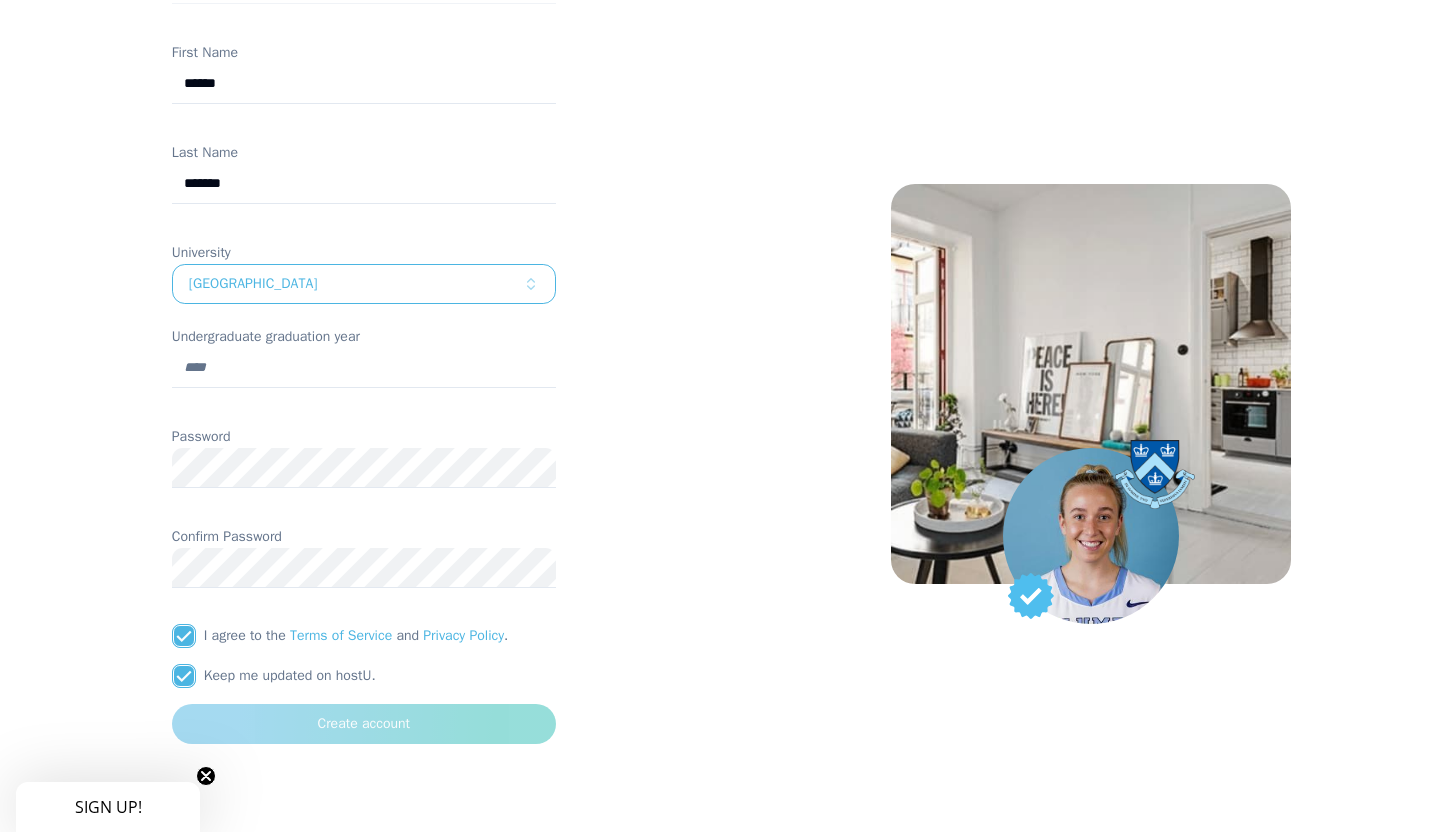scroll, scrollTop: 32, scrollLeft: 0, axis: vertical 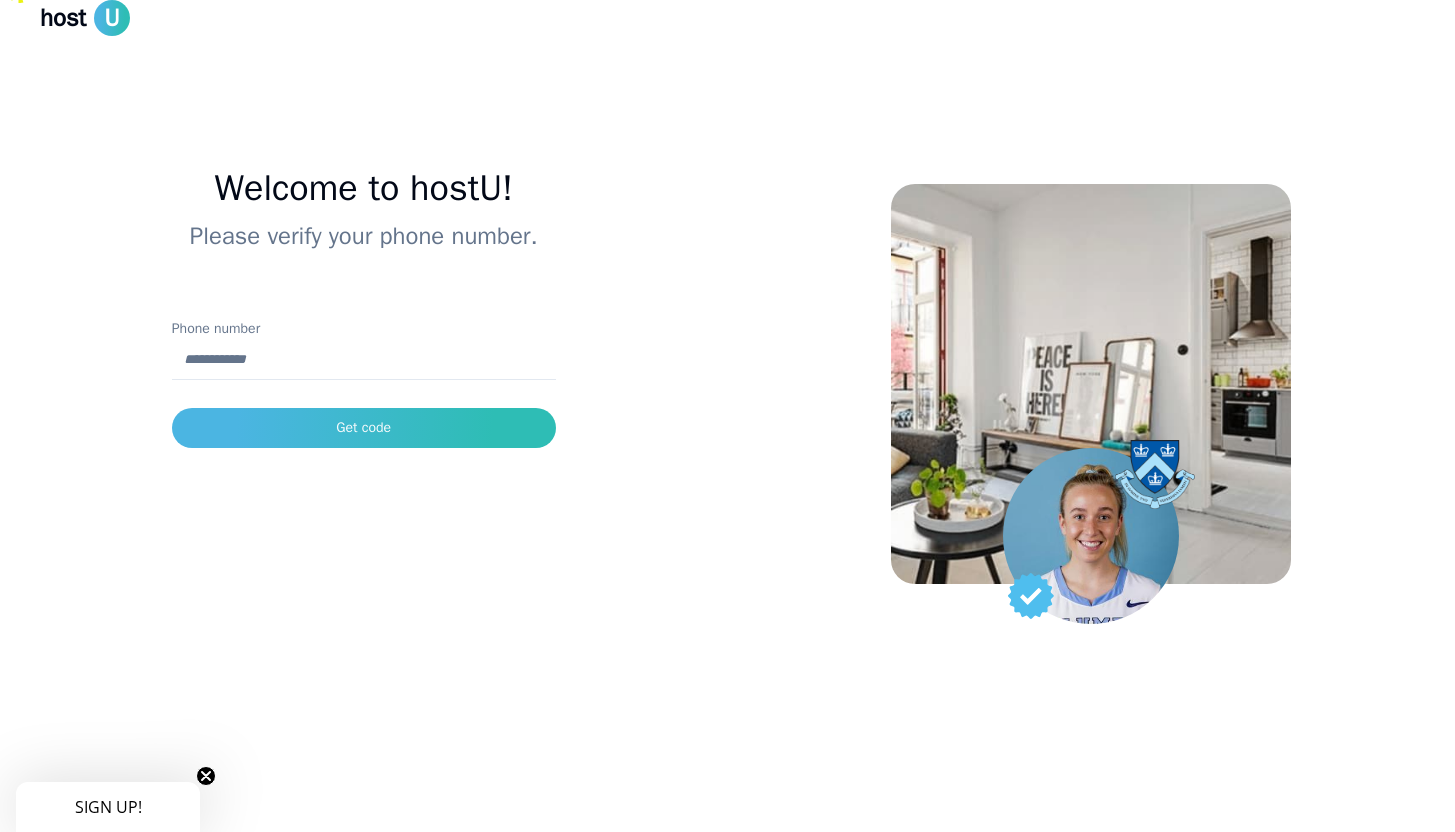 type on "**********" 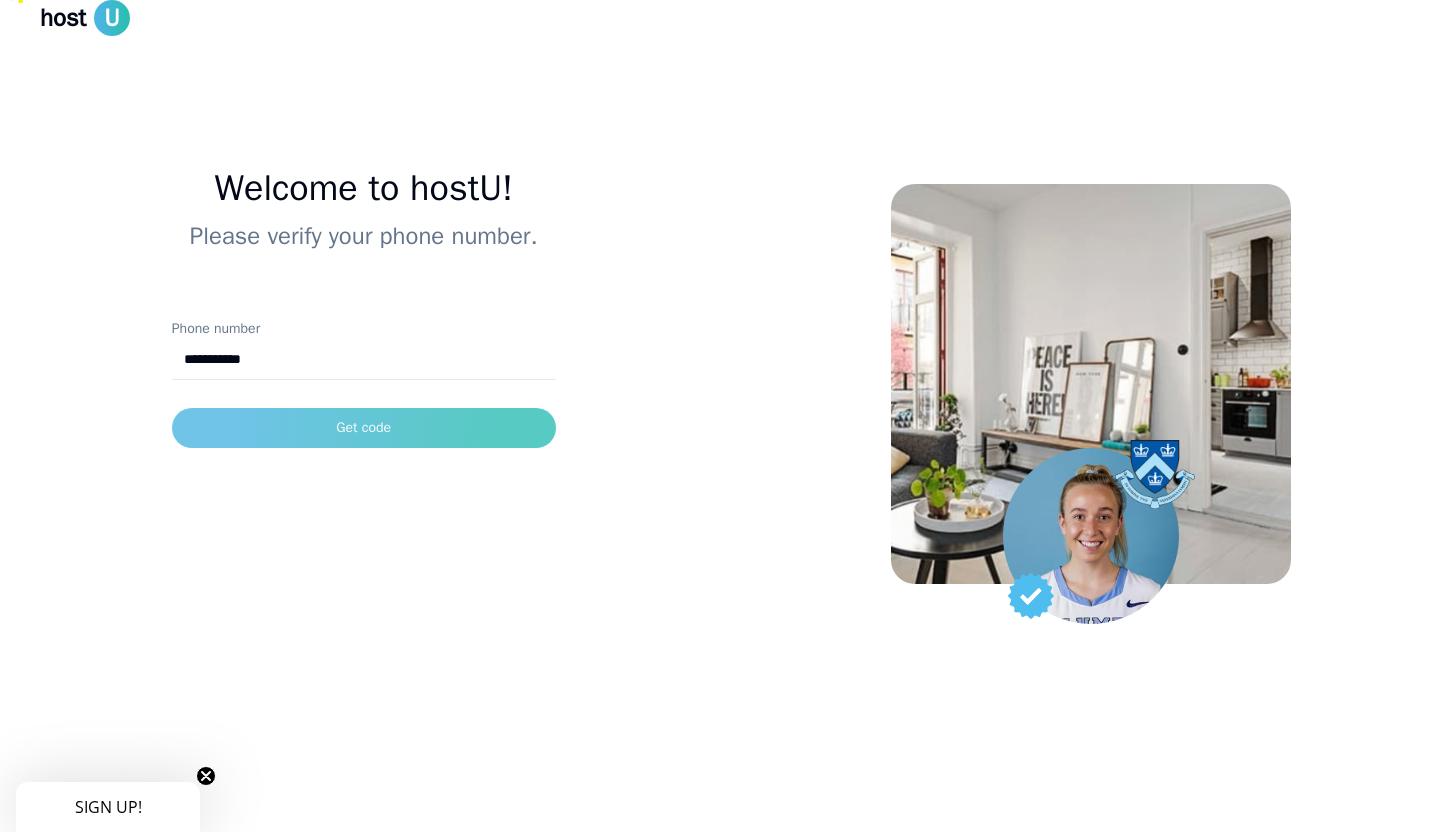 click on "Get code" at bounding box center (363, 428) 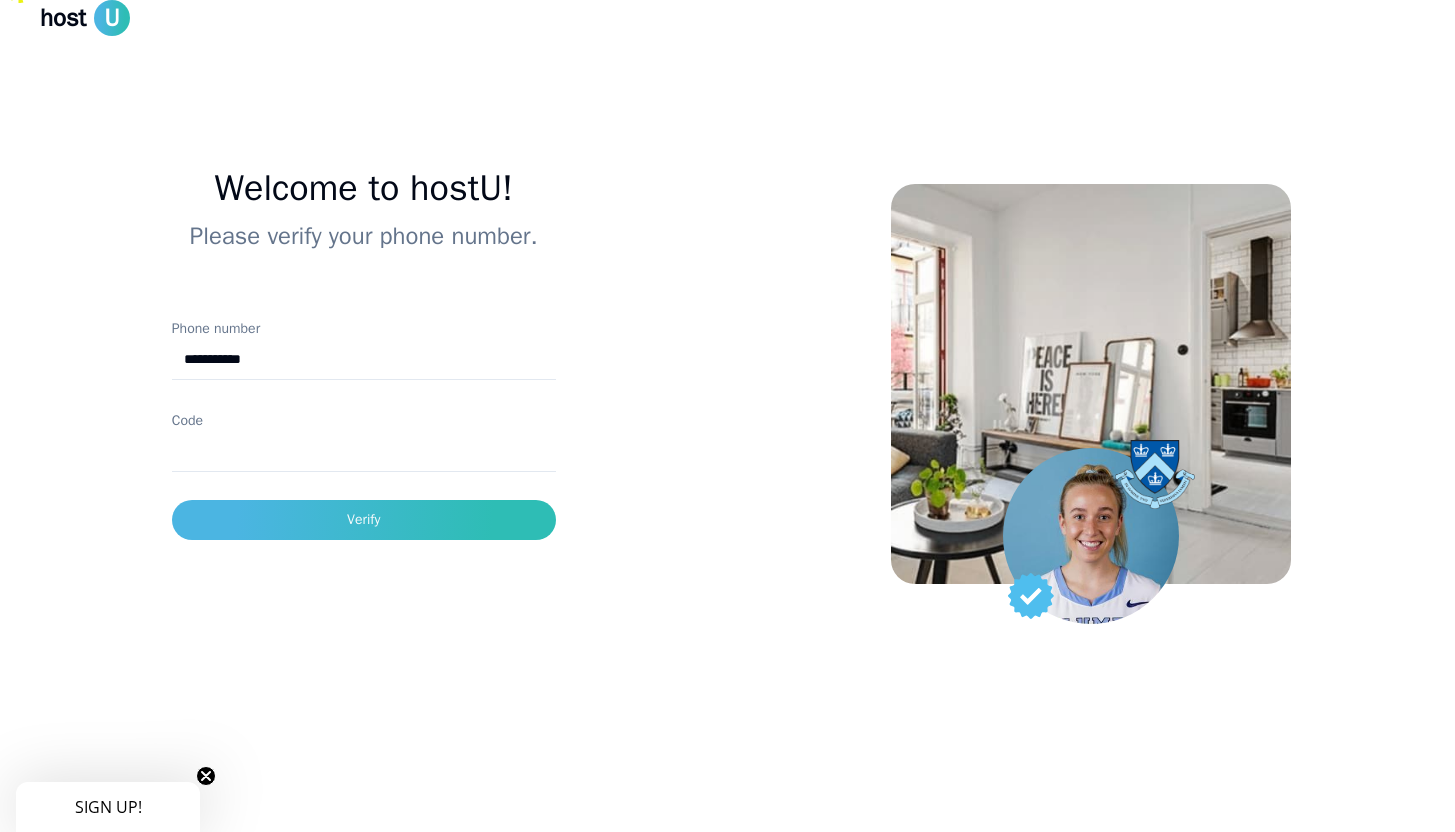 click on "Code" at bounding box center [364, 452] 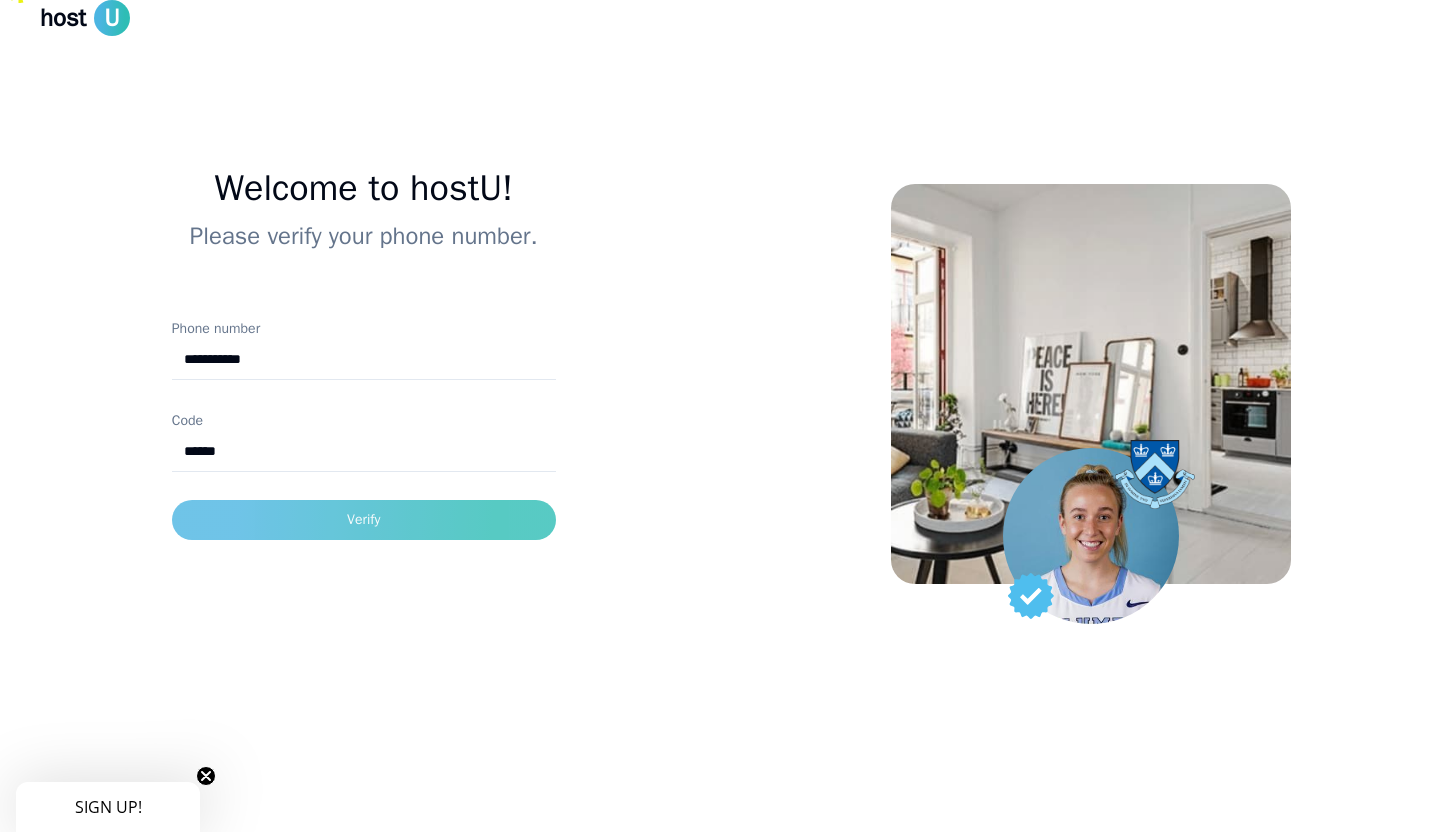 type on "******" 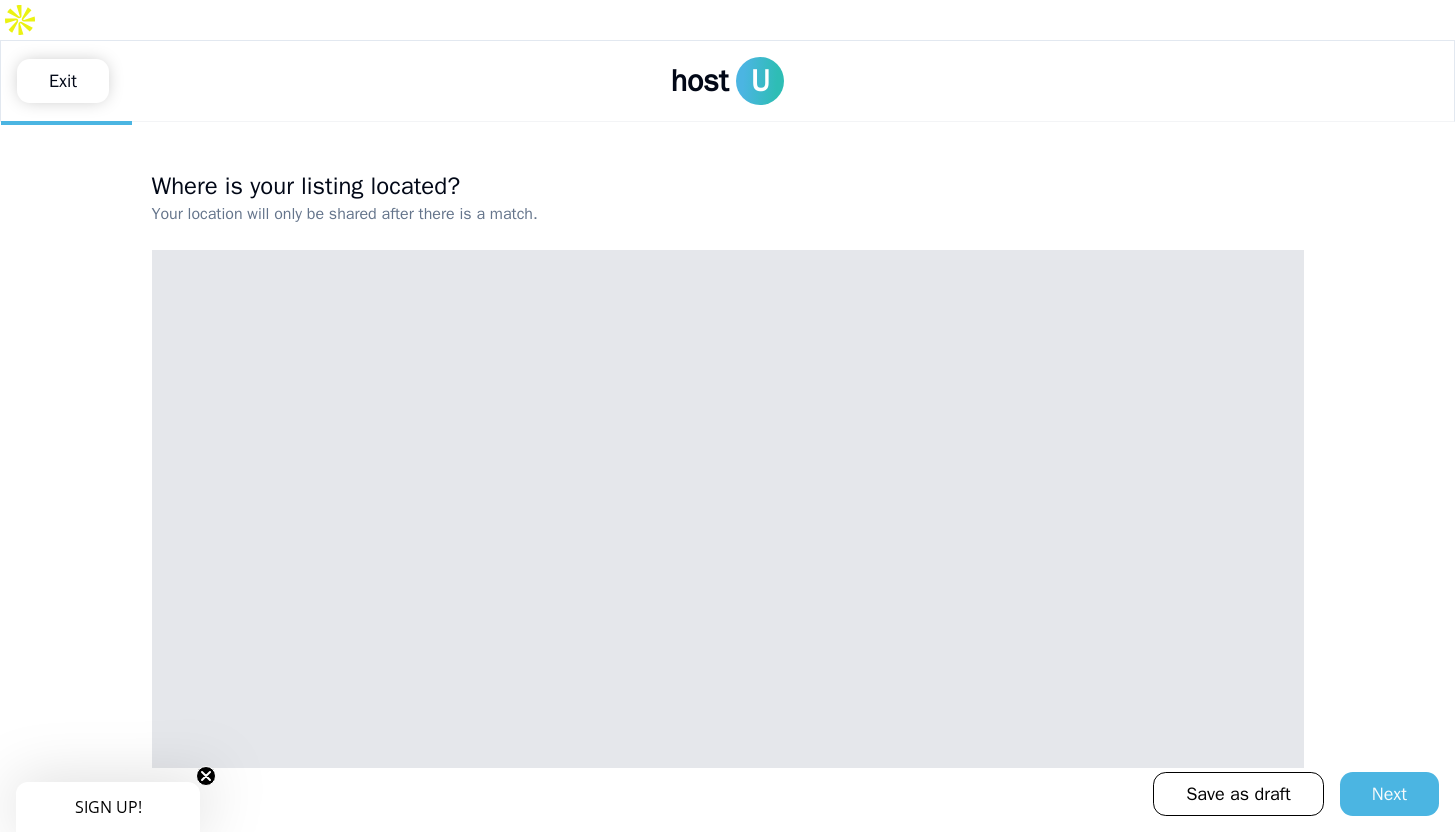 scroll, scrollTop: 0, scrollLeft: 0, axis: both 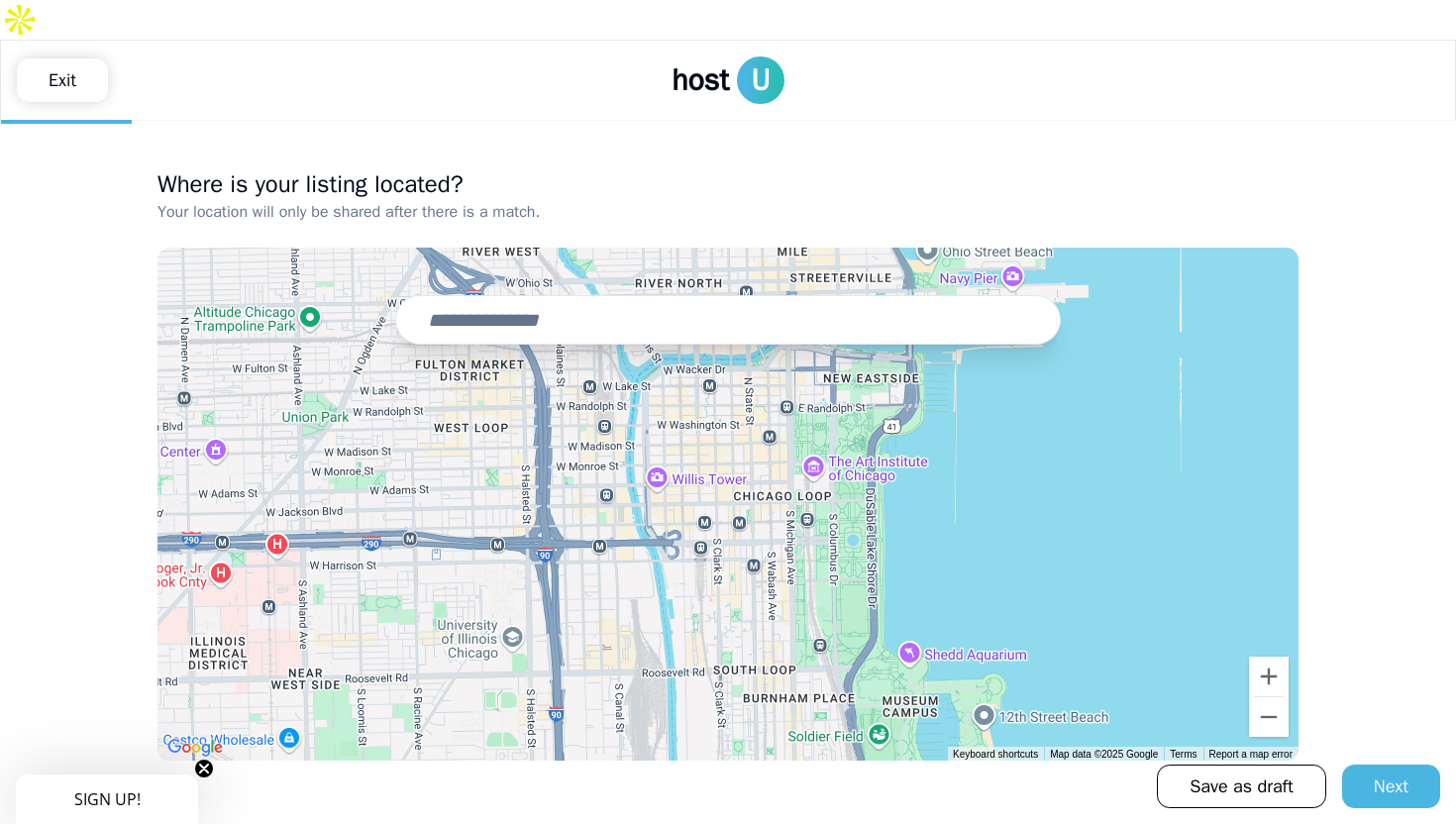 click at bounding box center (728, 320) 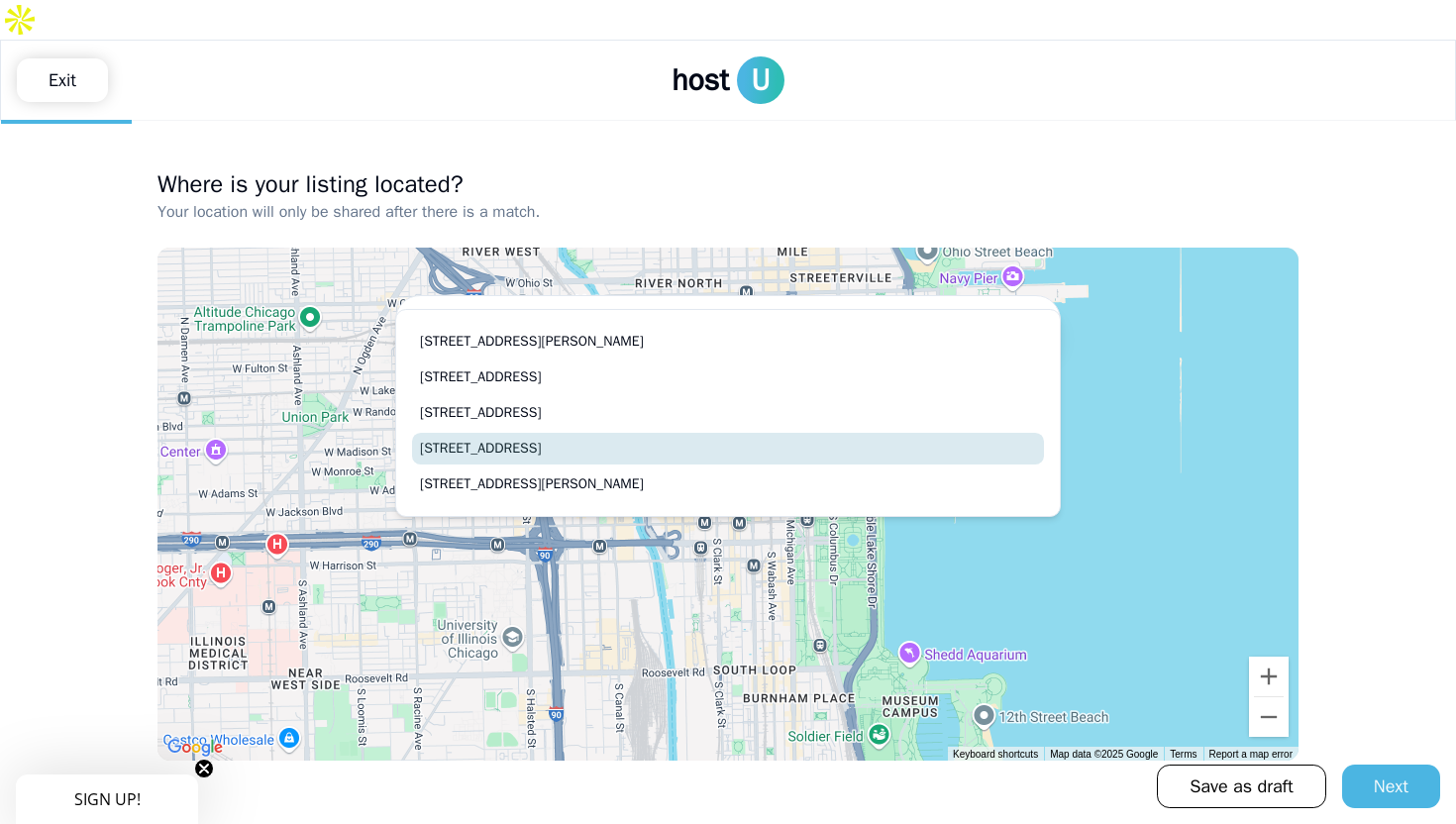 click on "2137 Maple Avenue, Evanston, IL" at bounding box center [728, 449] 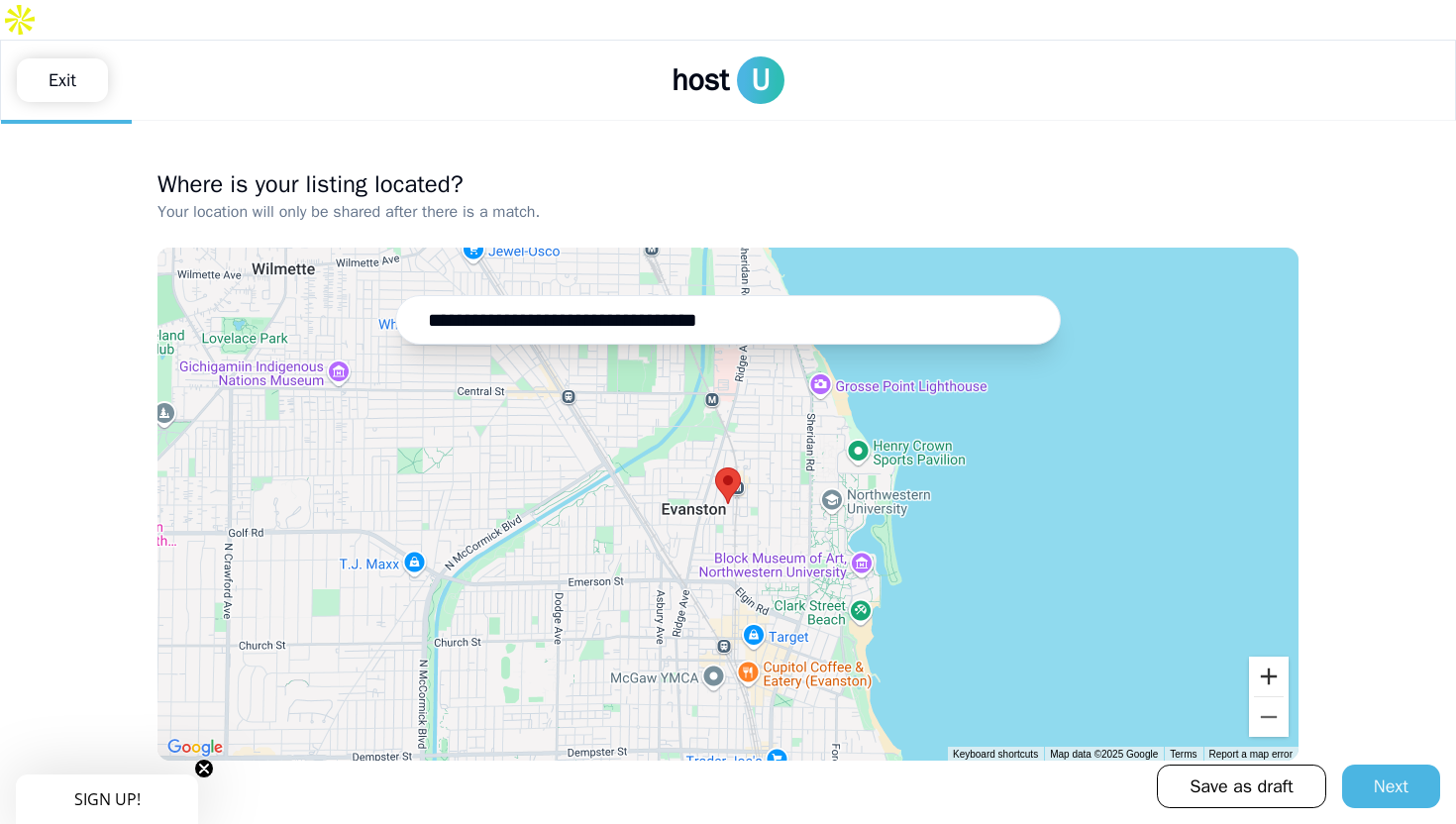 type on "**********" 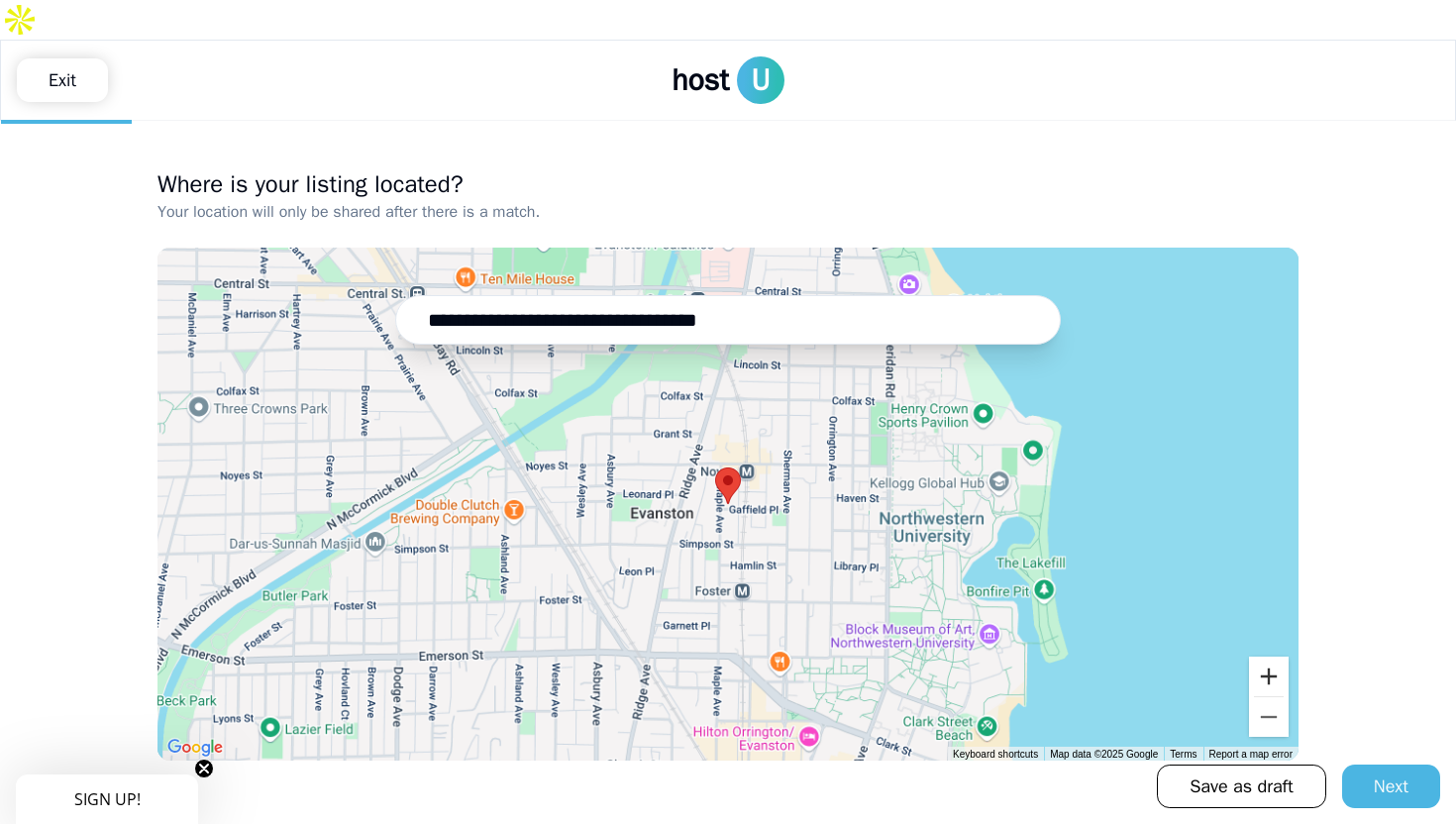click at bounding box center [1269, 676] 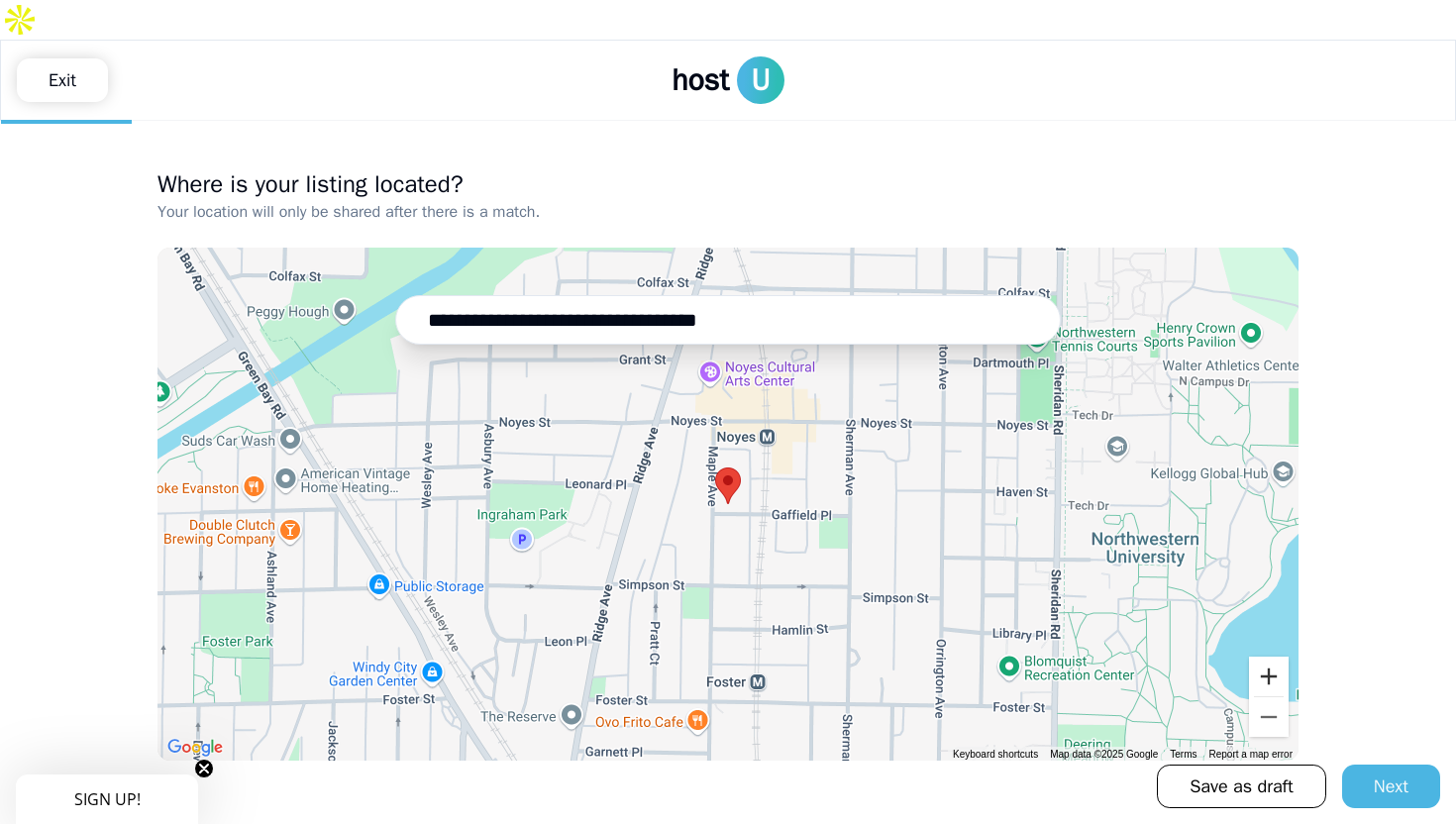 click at bounding box center (1269, 676) 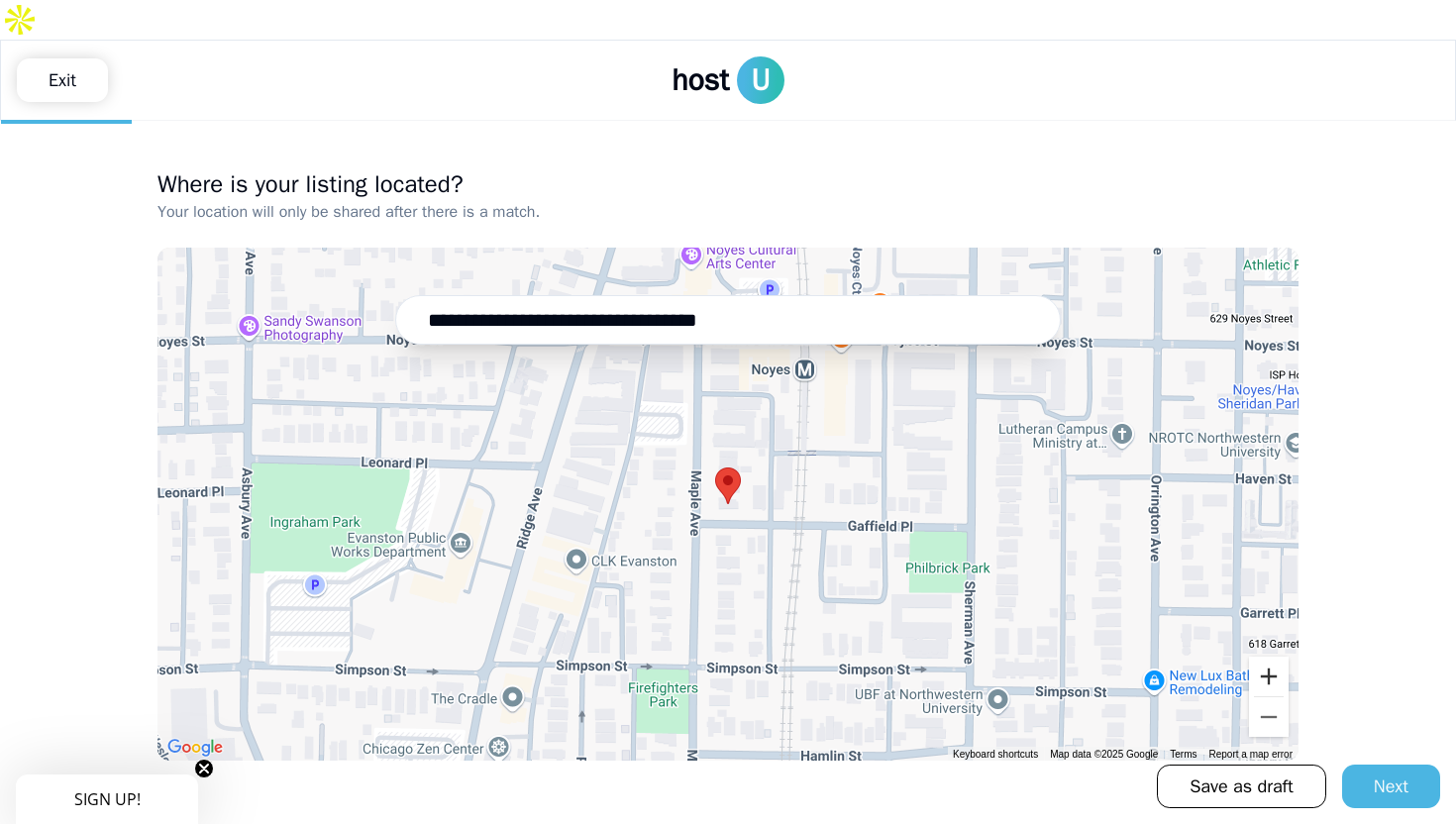 click at bounding box center [1269, 676] 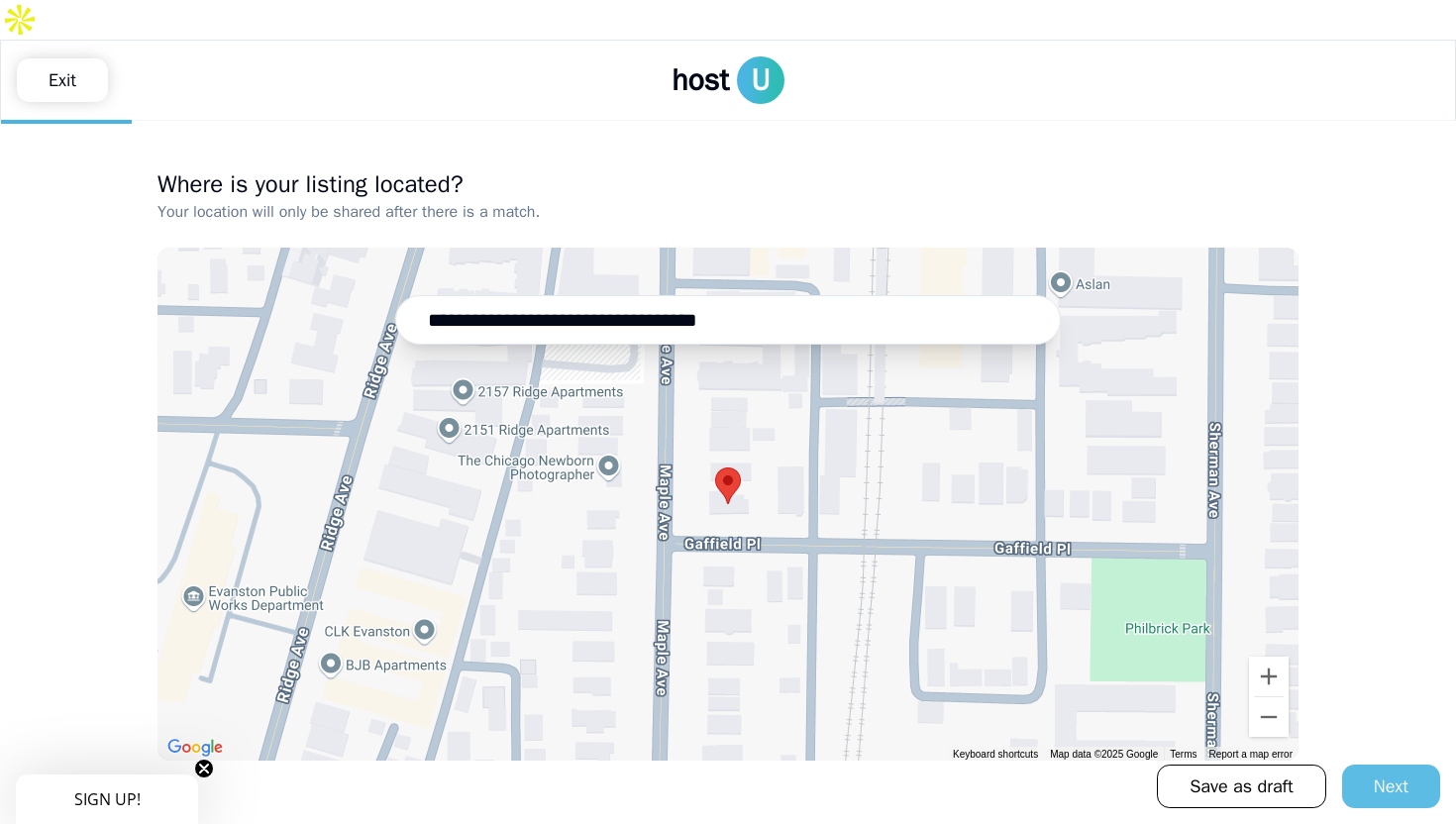 click on "Next" at bounding box center (1391, 786) 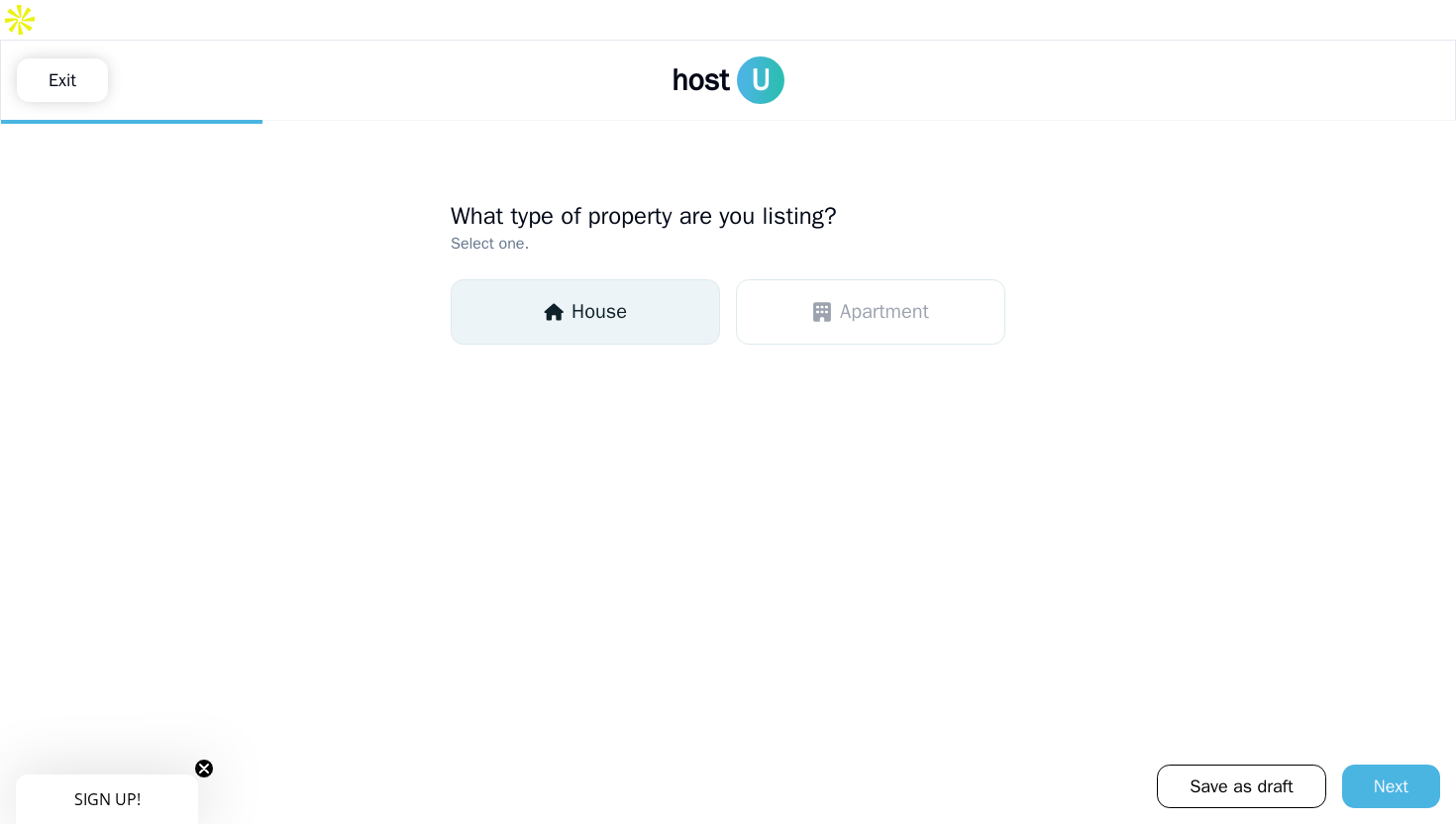 click on "House" at bounding box center (599, 312) 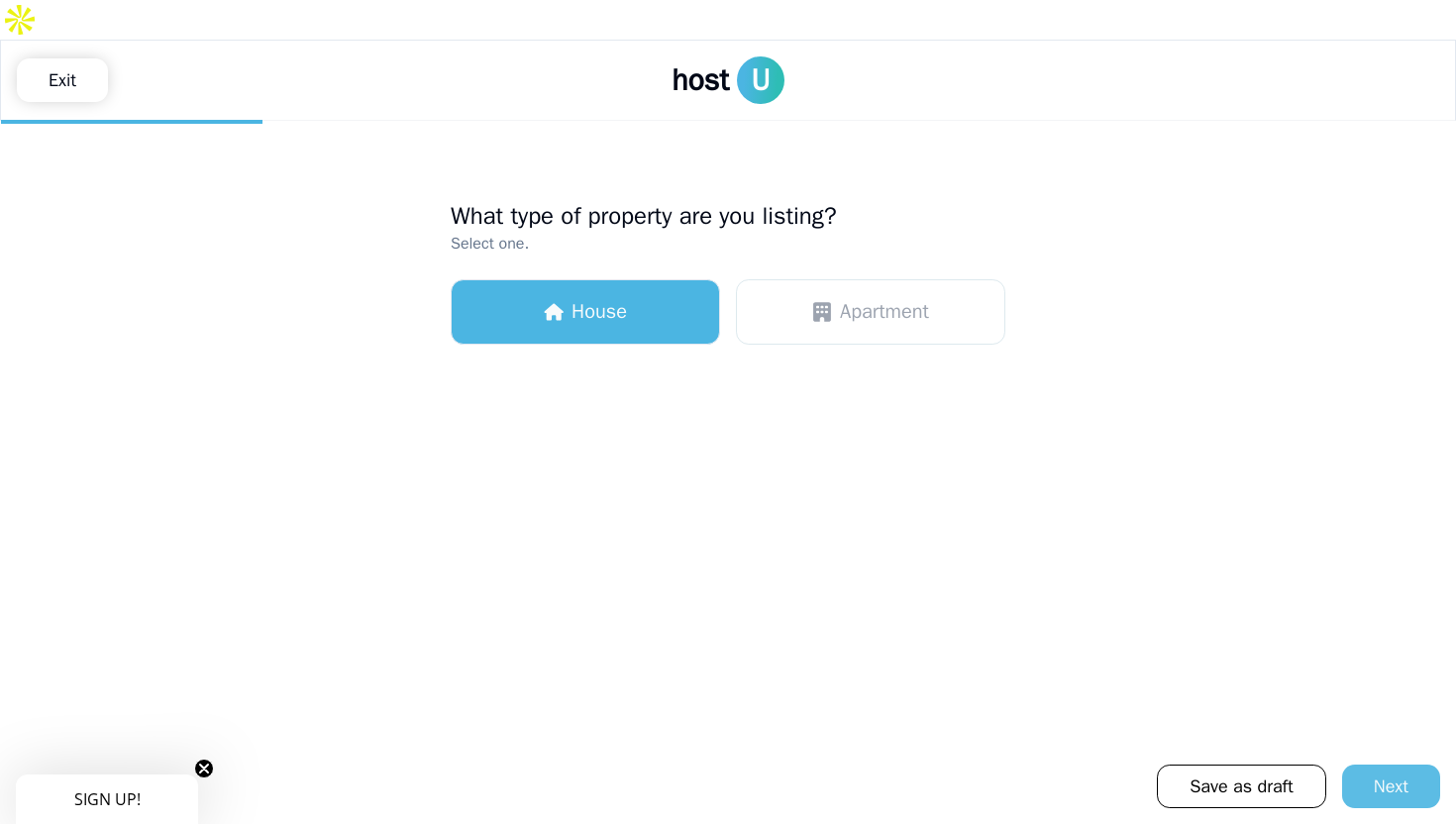 click on "Next" at bounding box center (1391, 786) 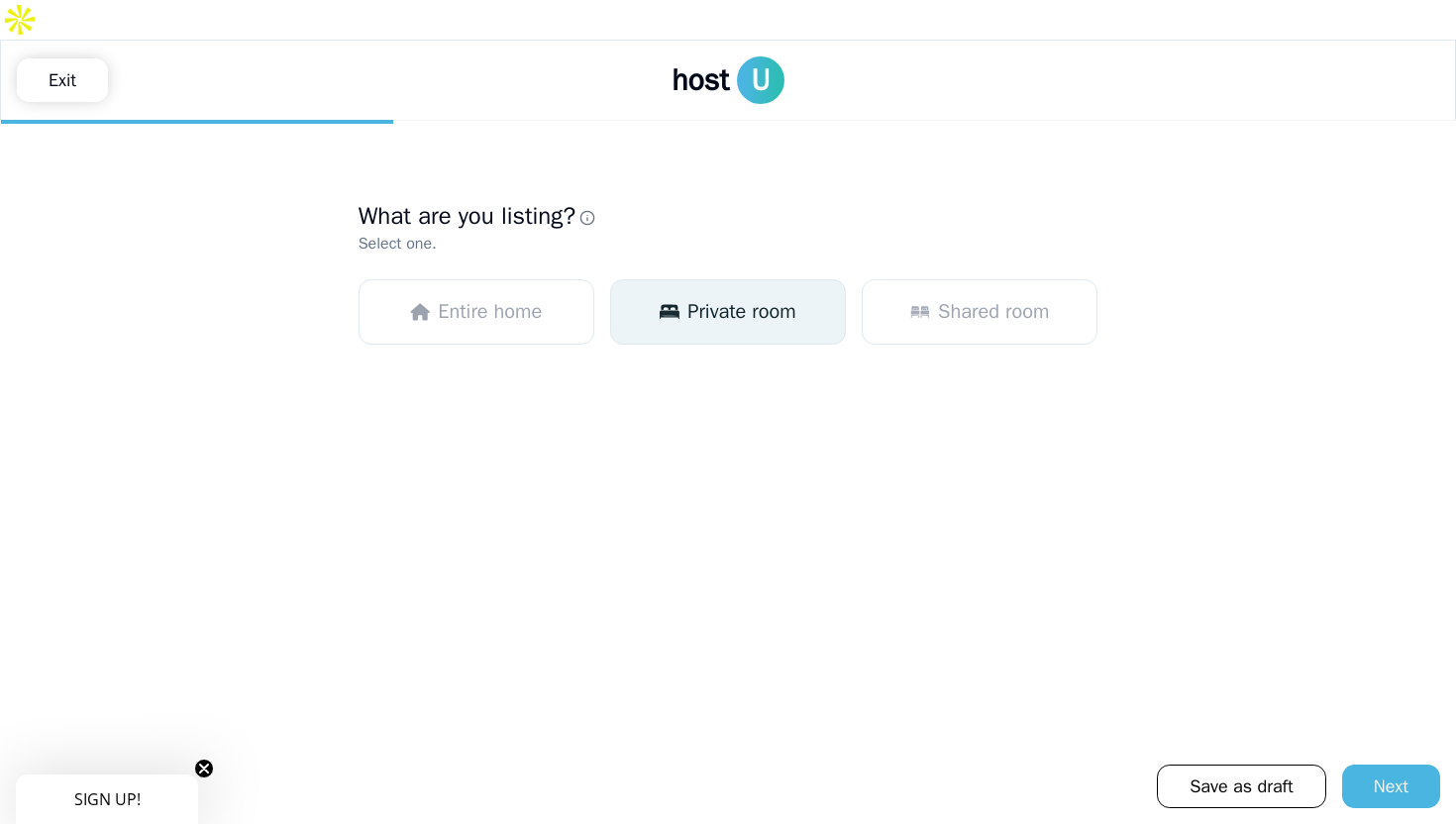 click on "Private room" at bounding box center [728, 312] 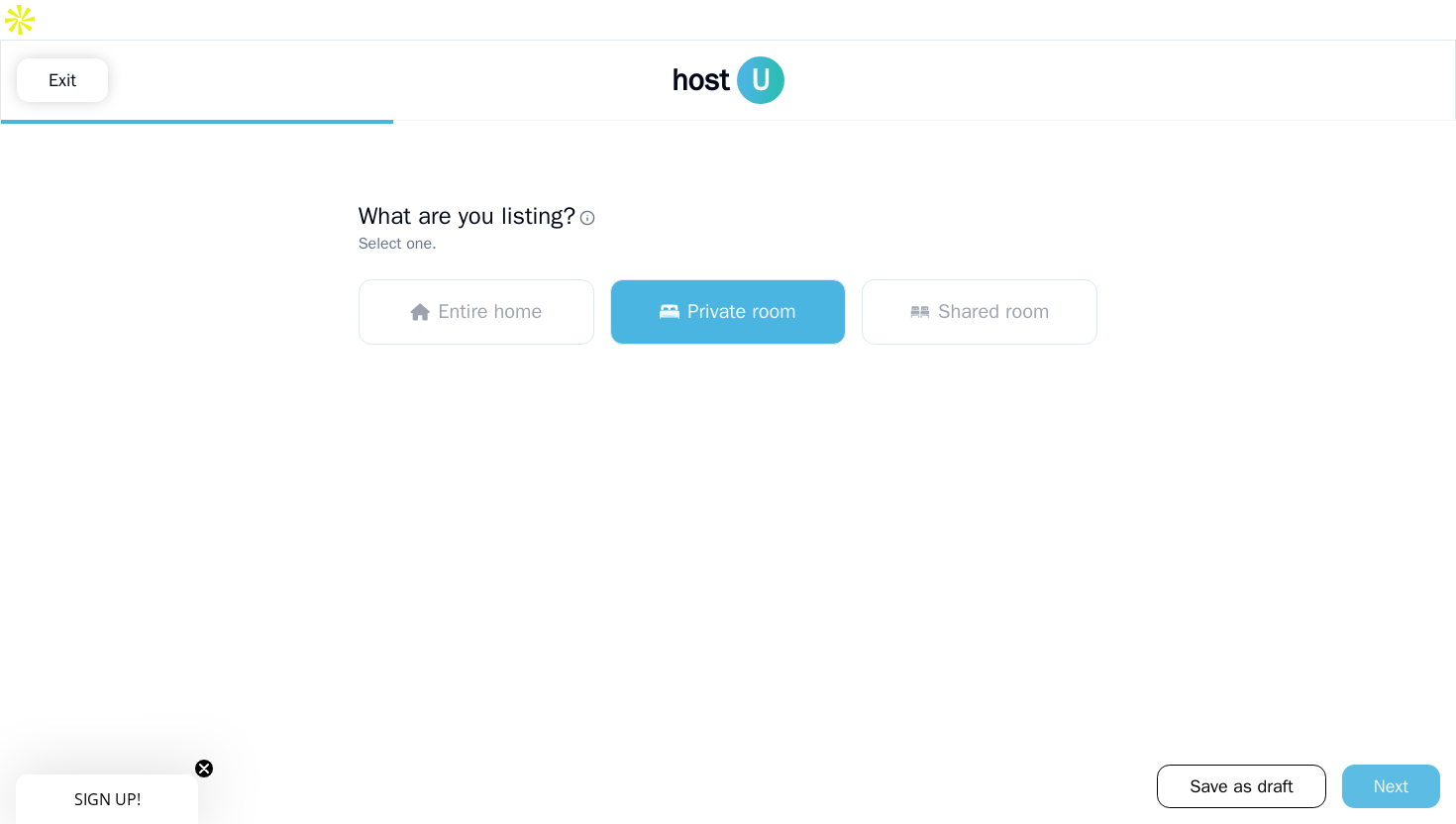 click on "Next" at bounding box center (1391, 786) 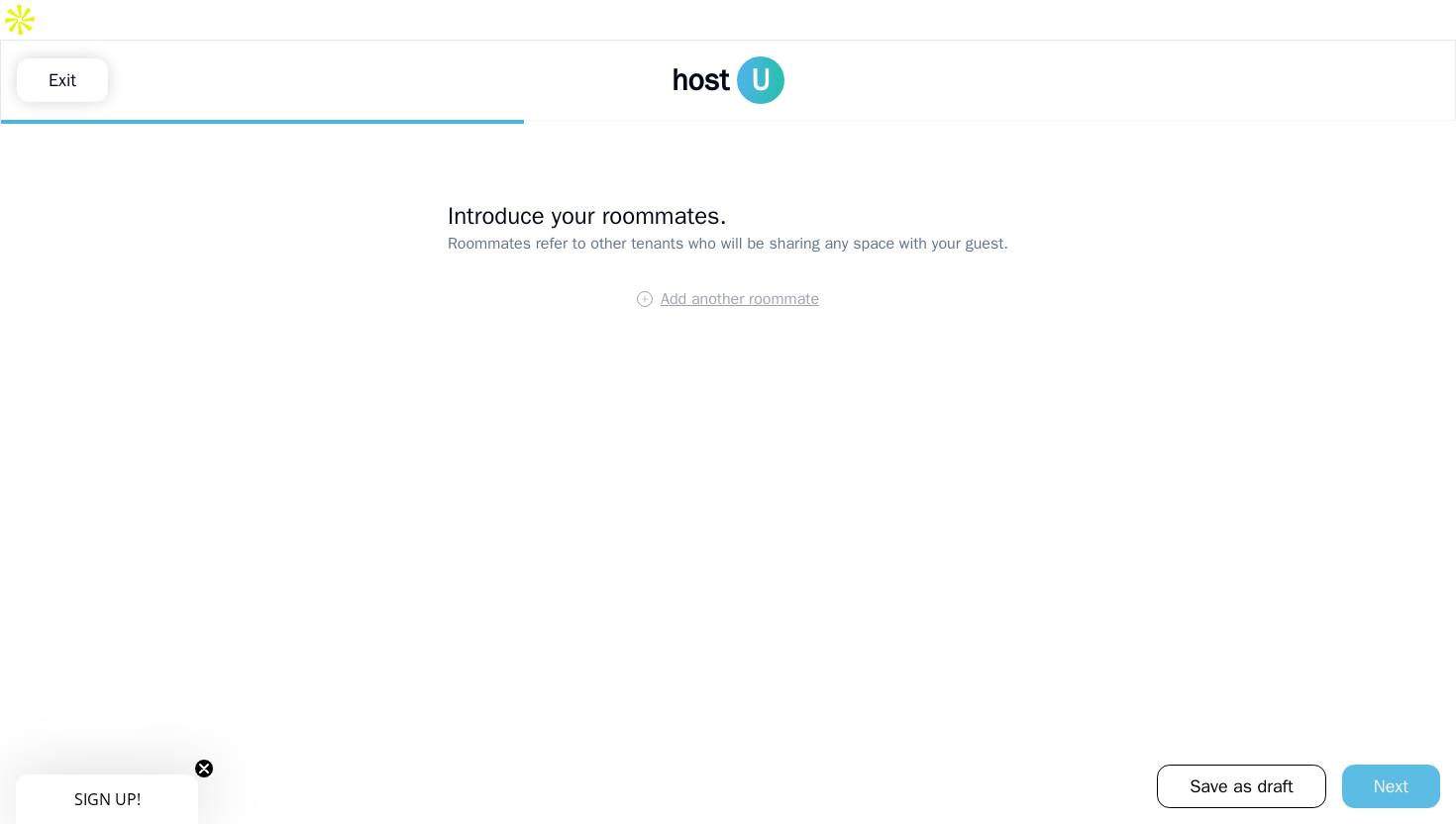 click on "Next" at bounding box center (1391, 786) 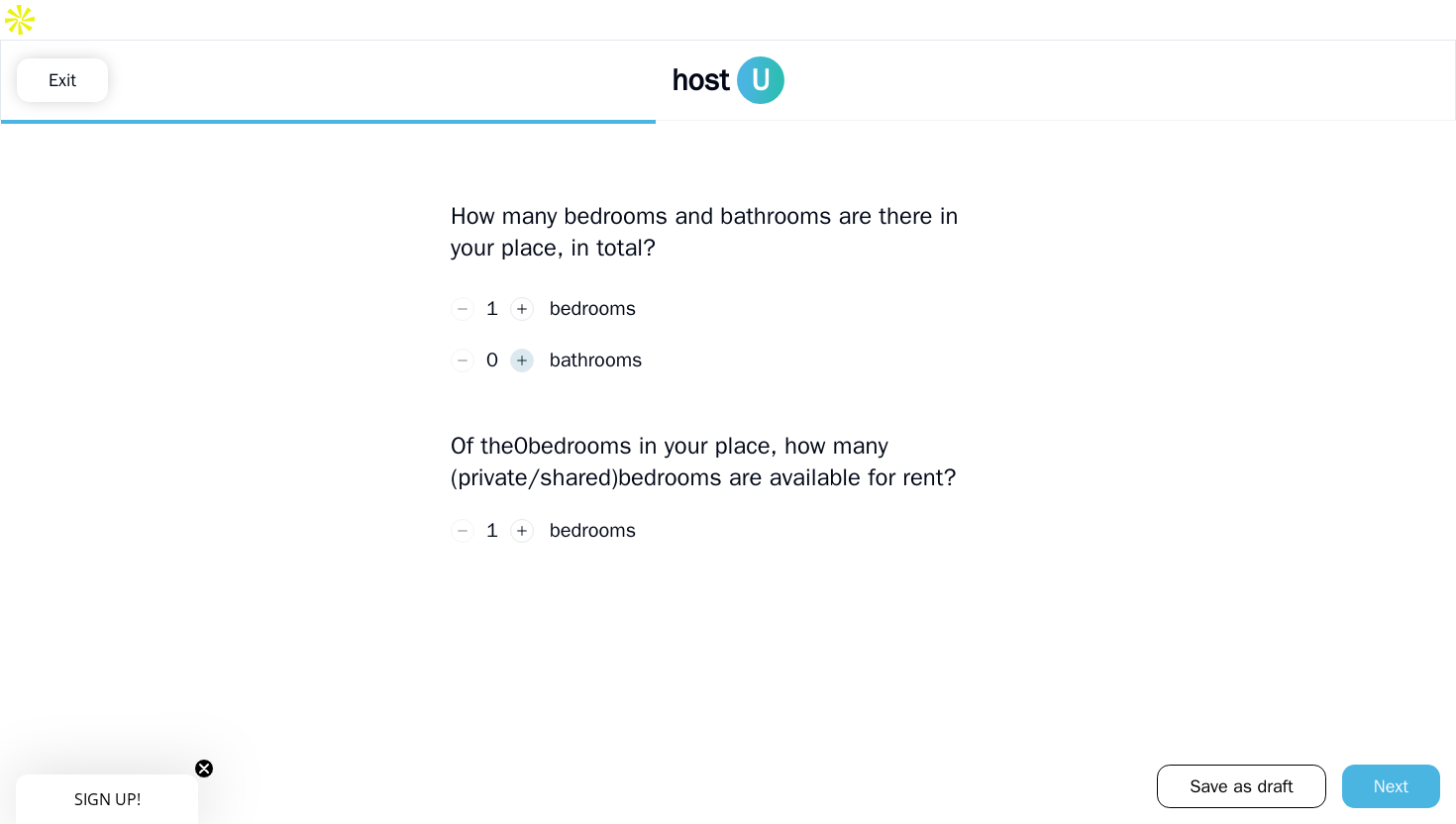 click at bounding box center [522, 360] 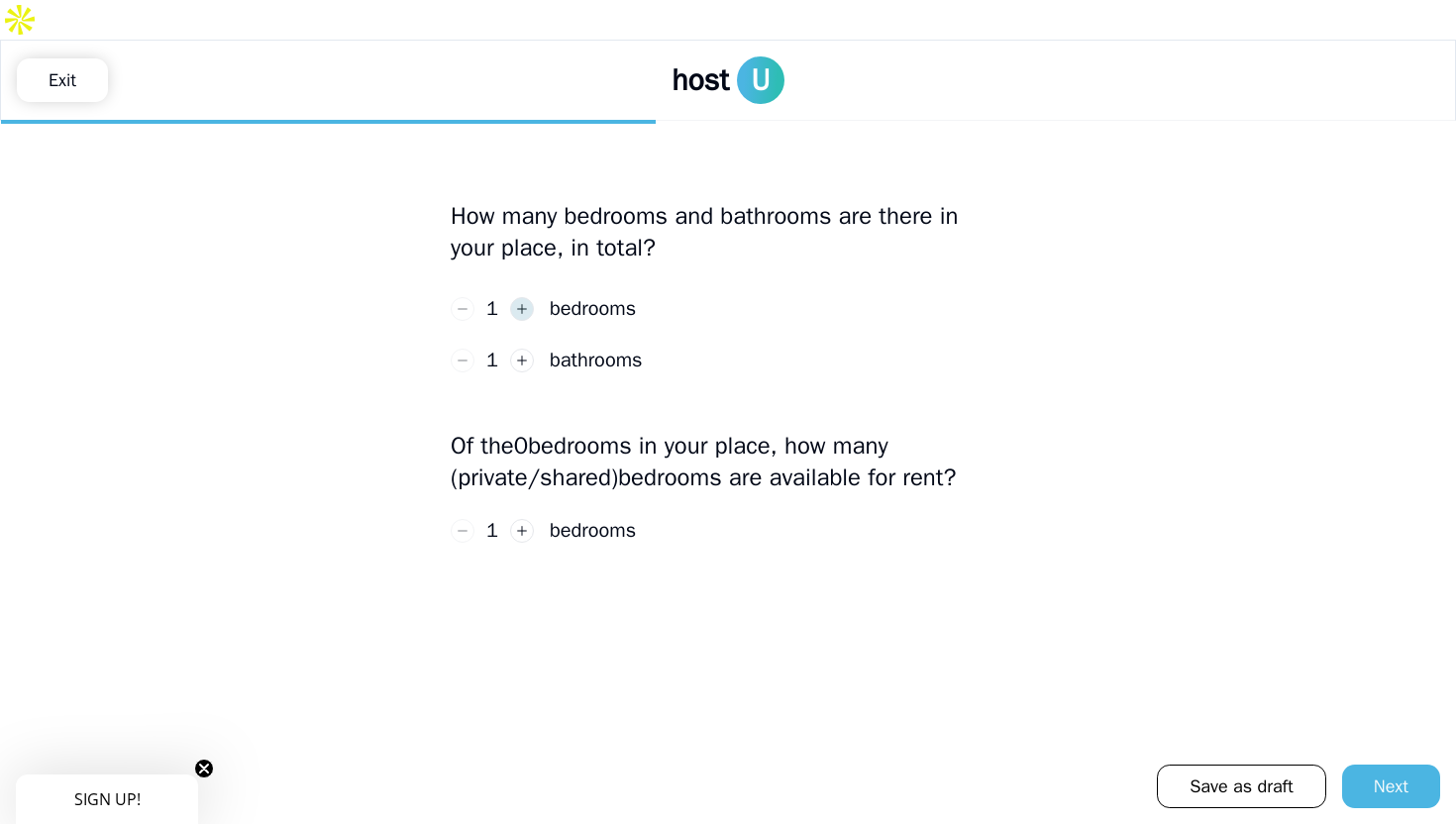 click 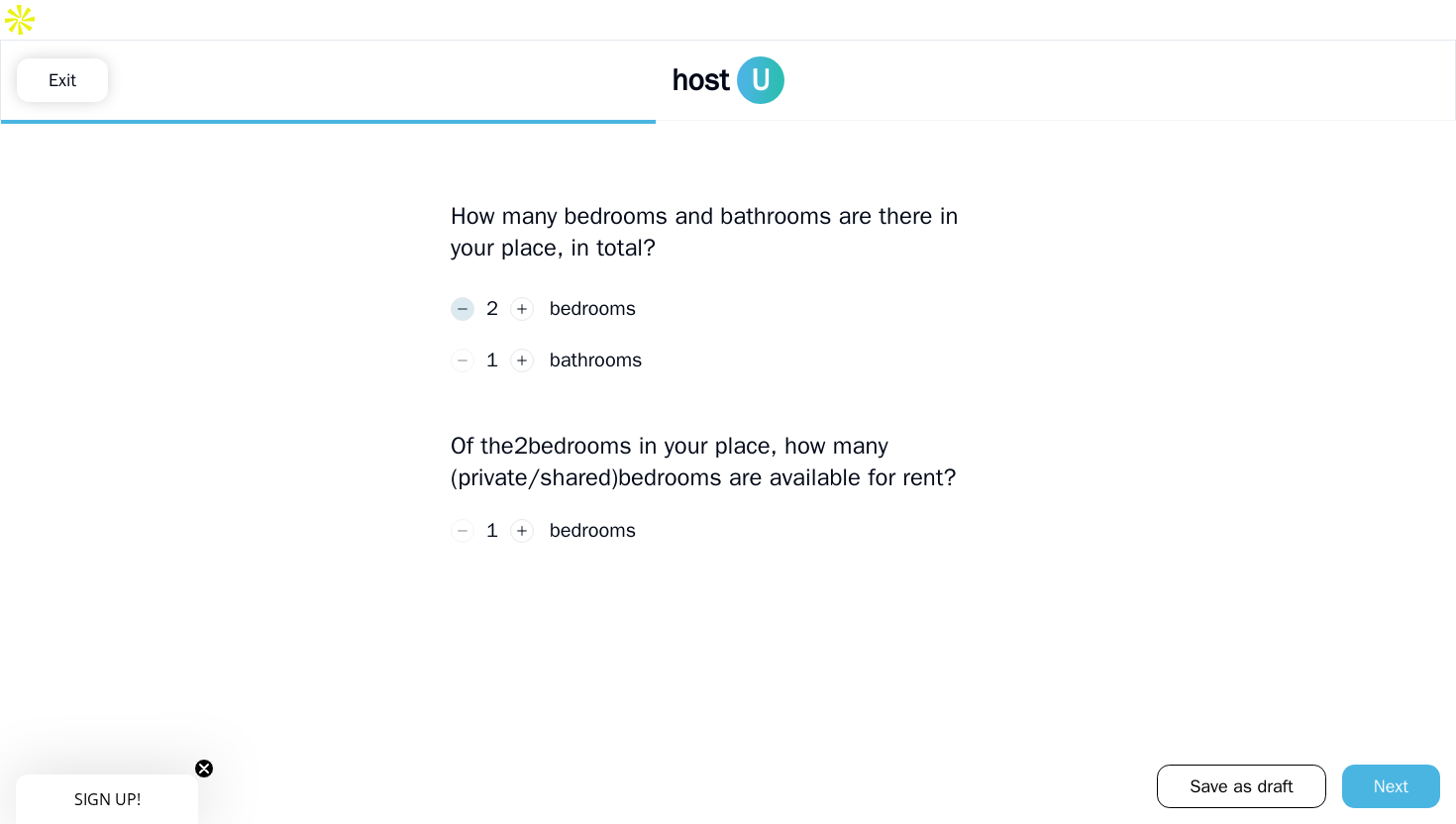 click 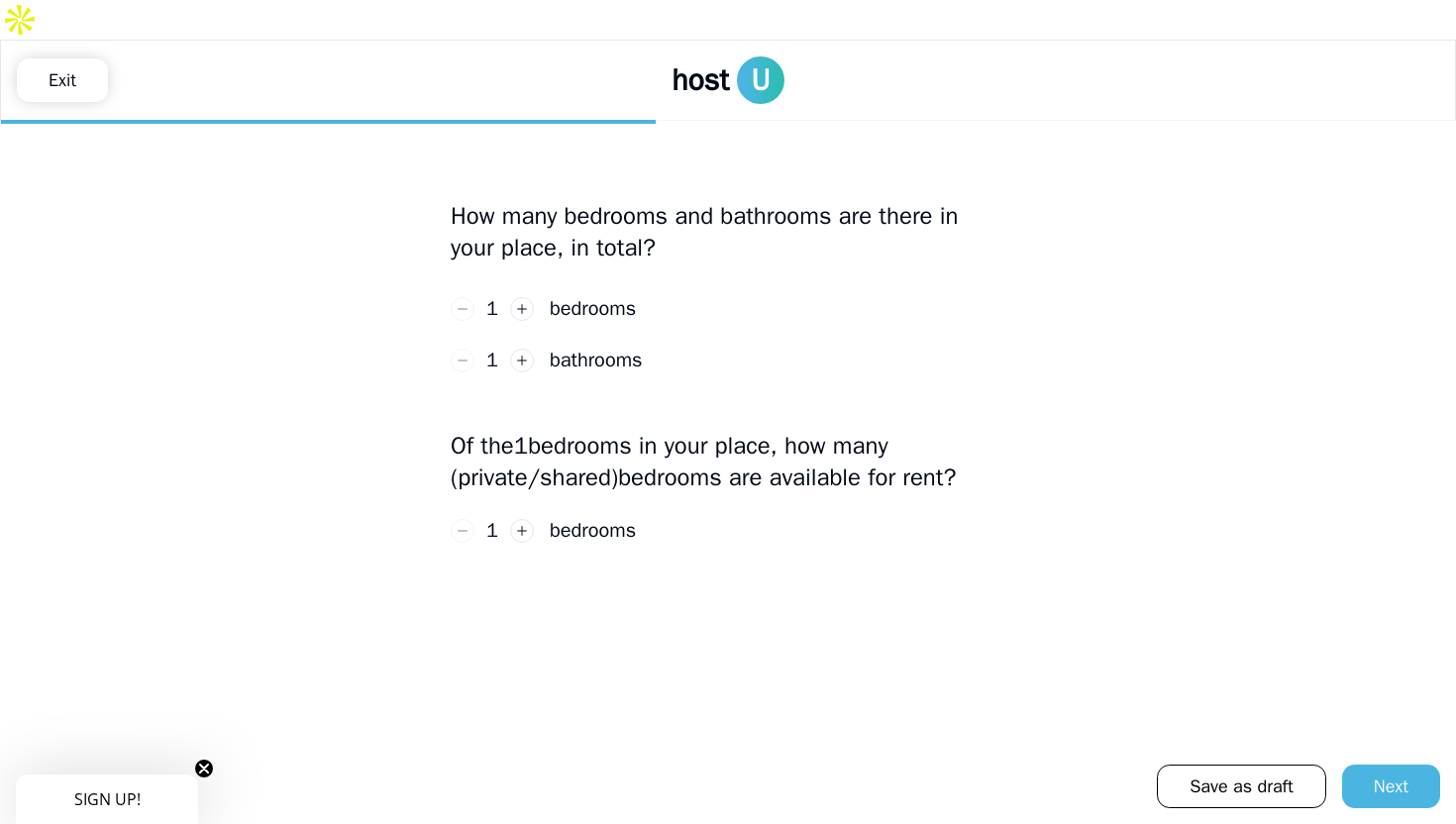 click on "1" at bounding box center [492, 309] 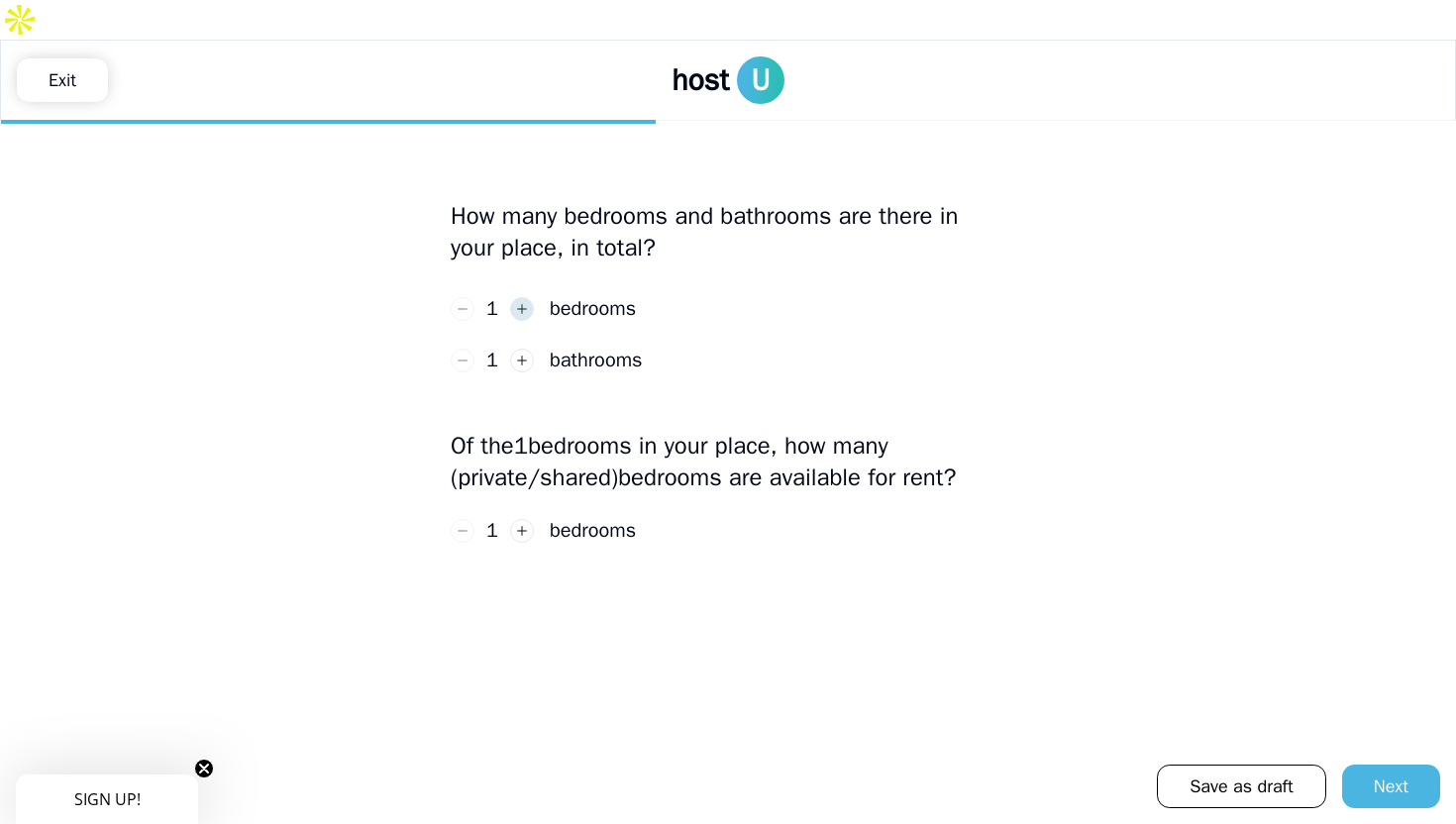 click at bounding box center (522, 309) 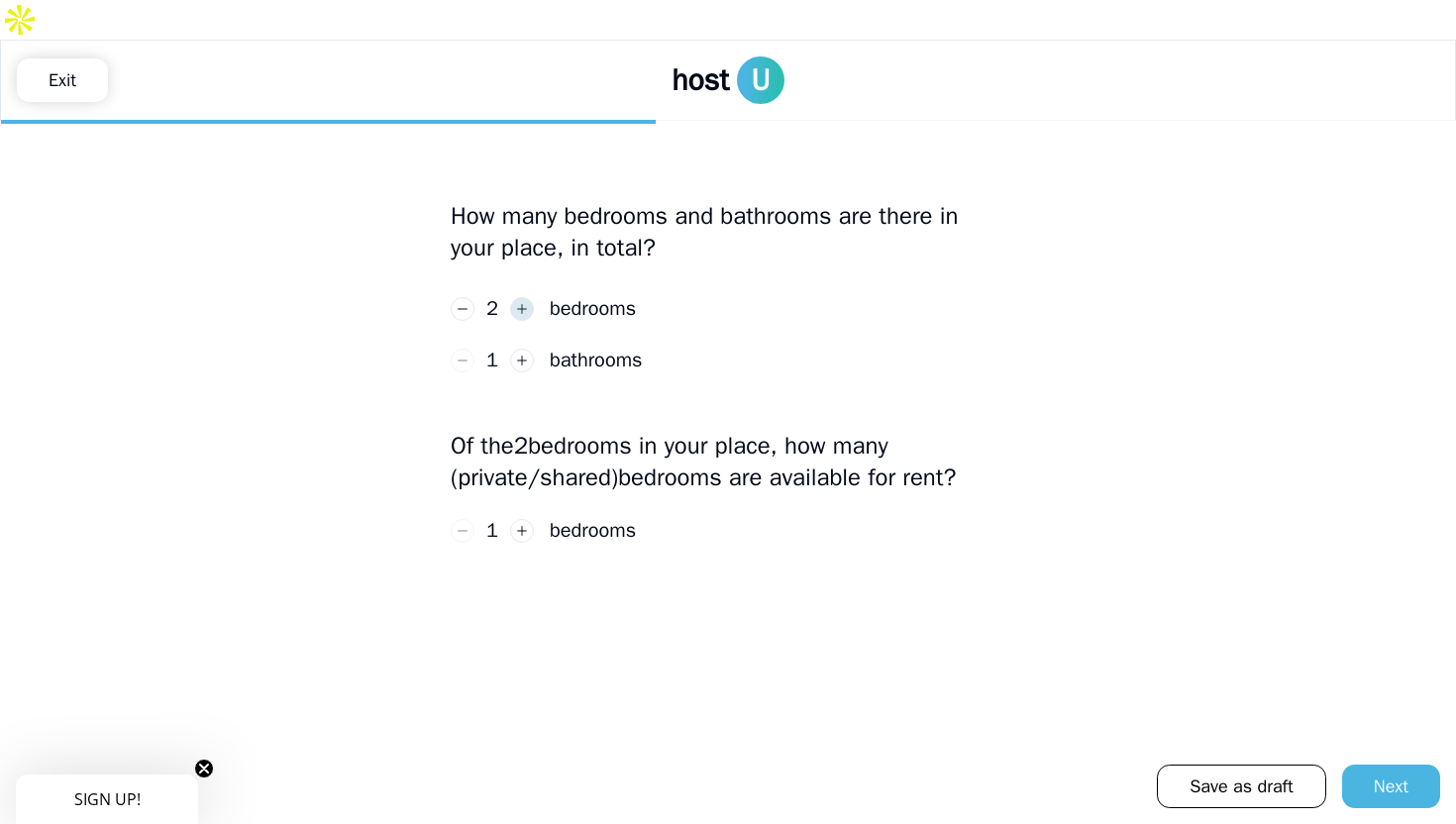 click 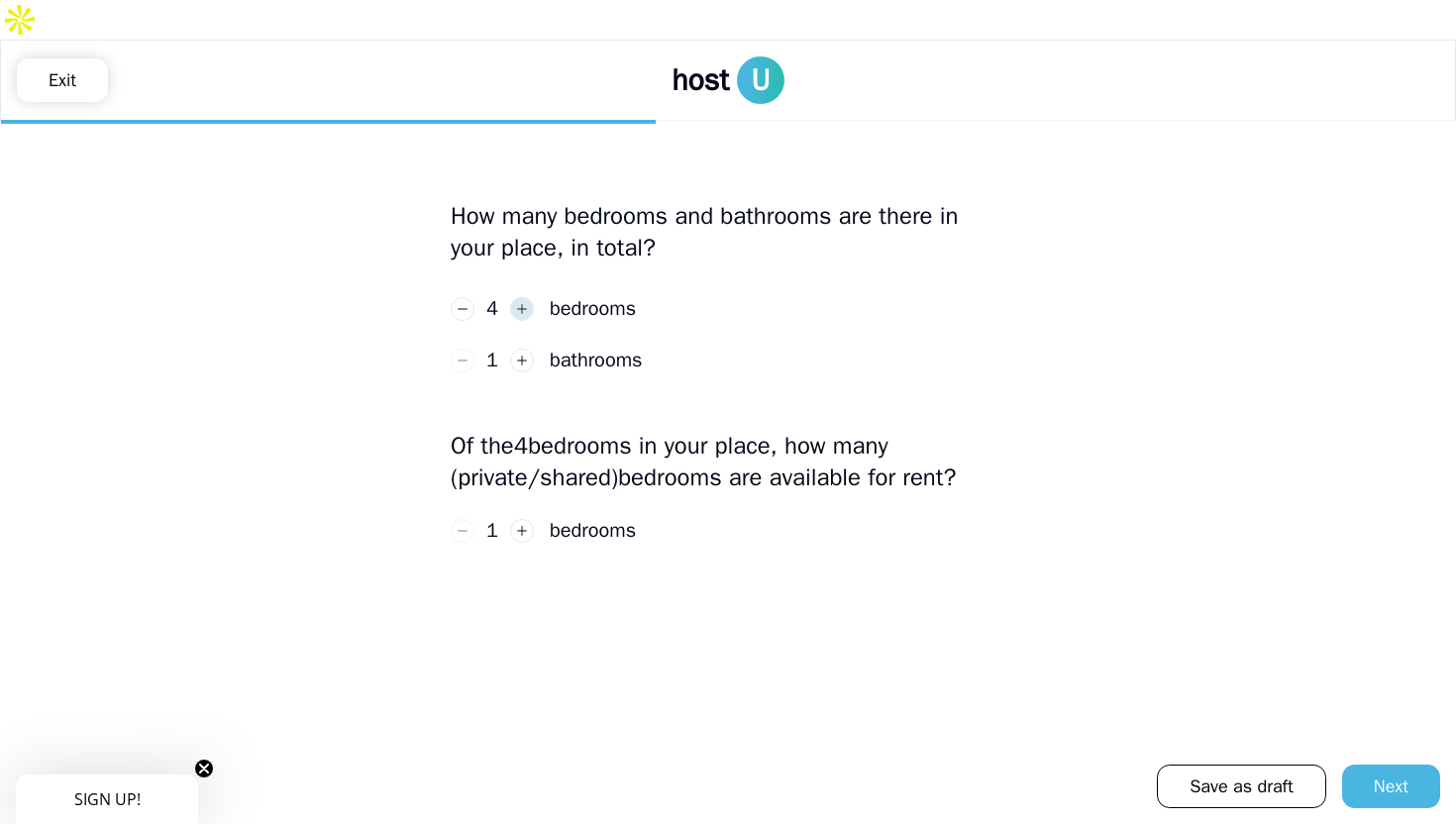 click 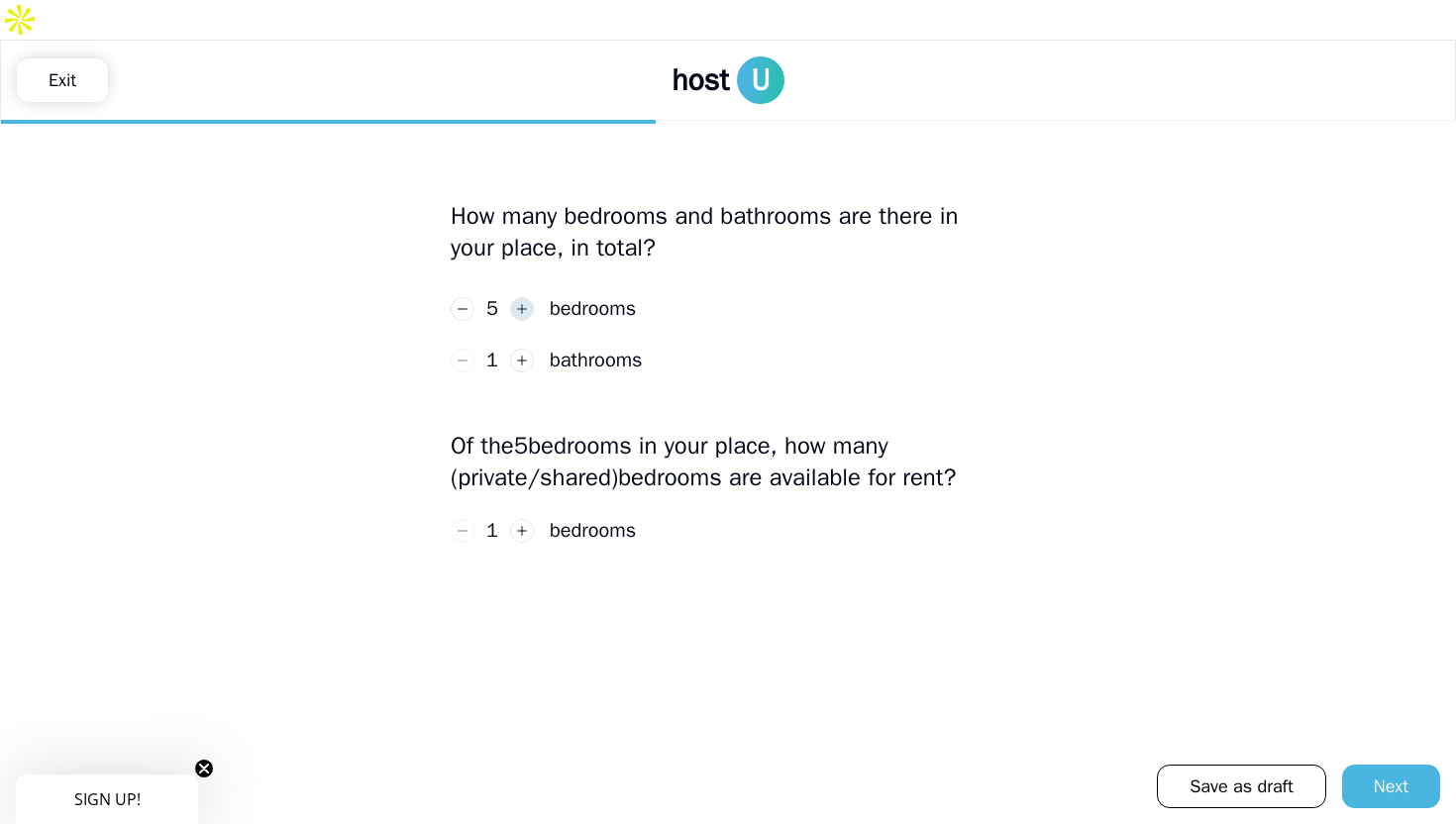 click 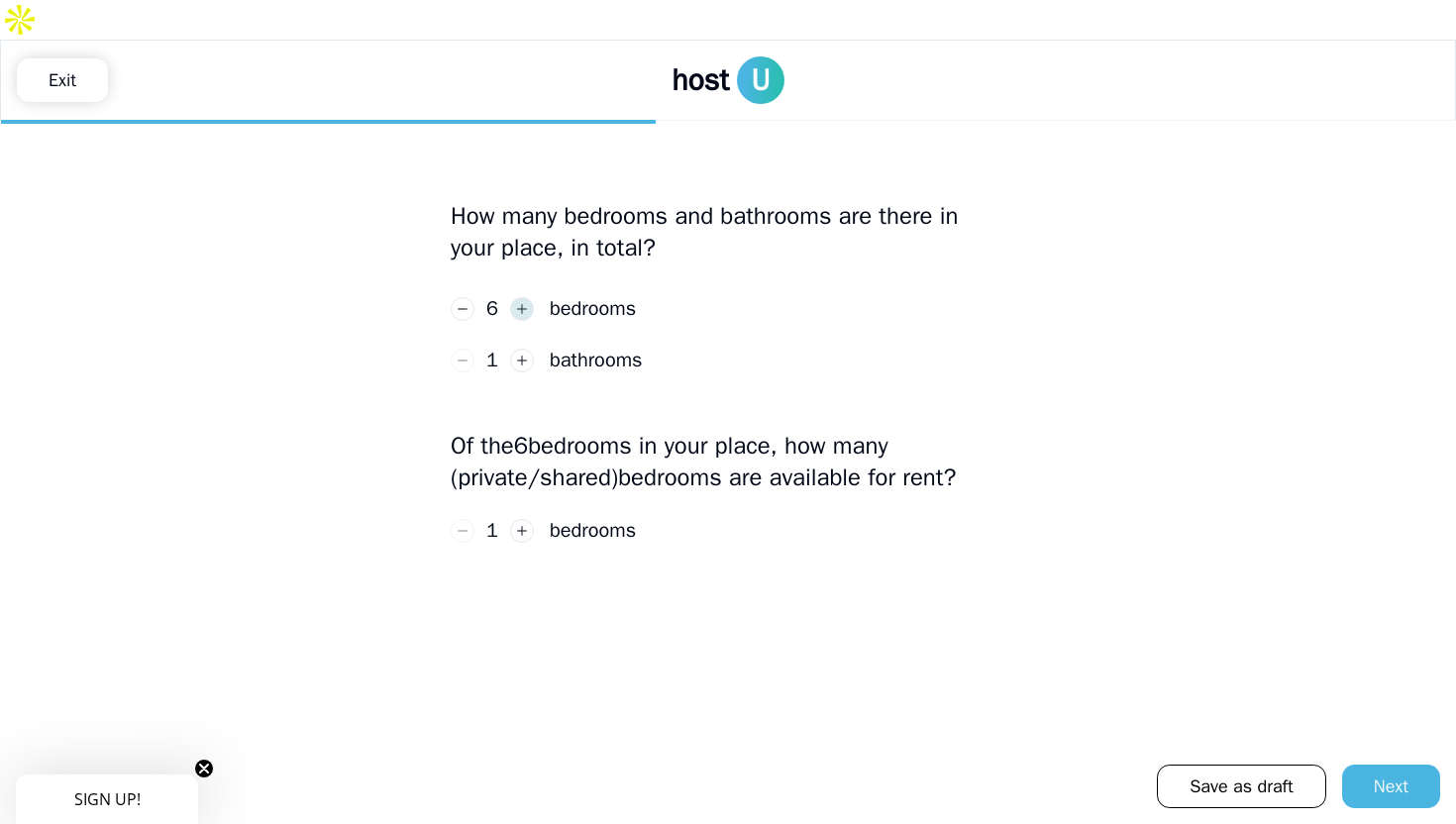 click 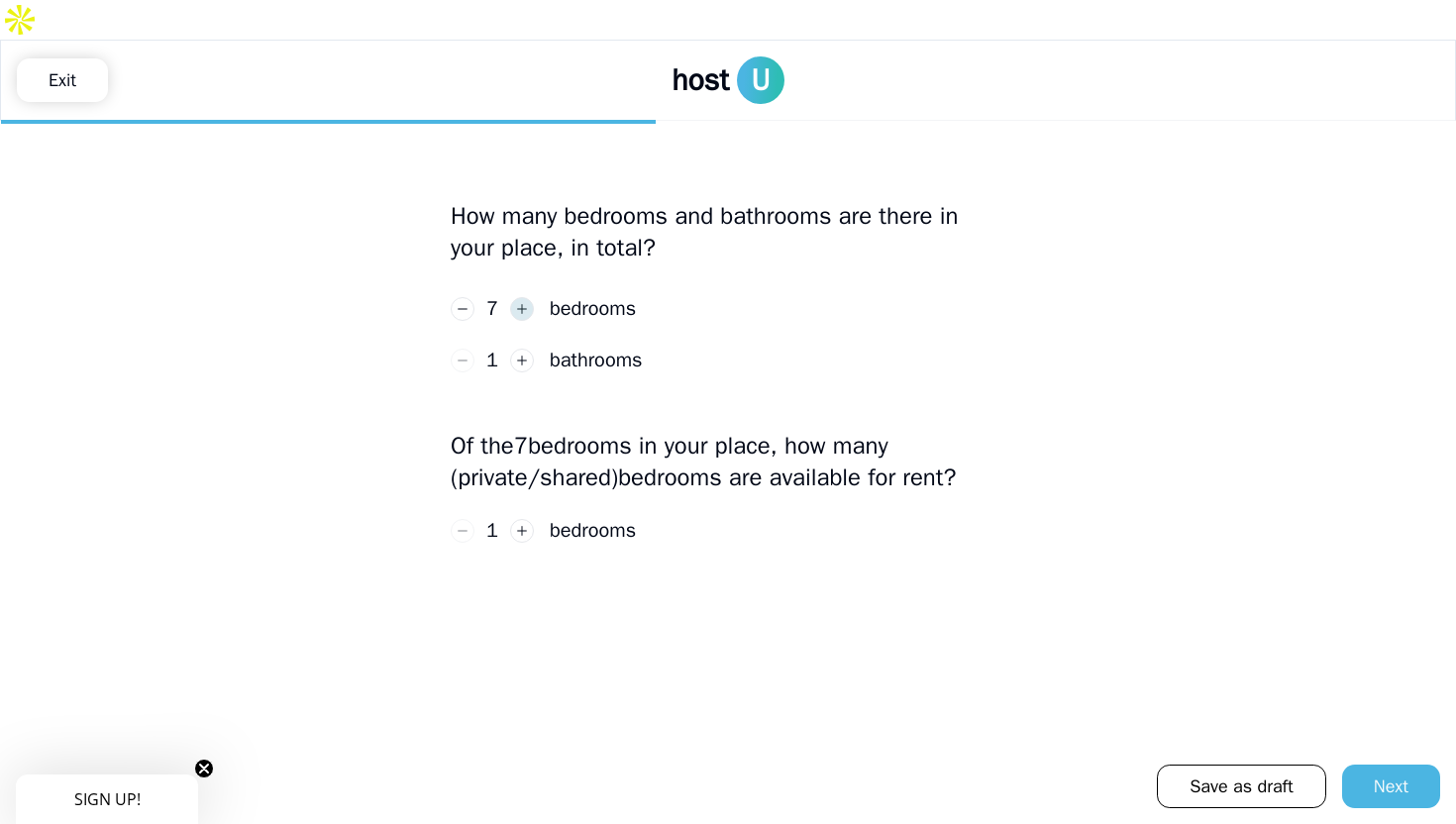 click 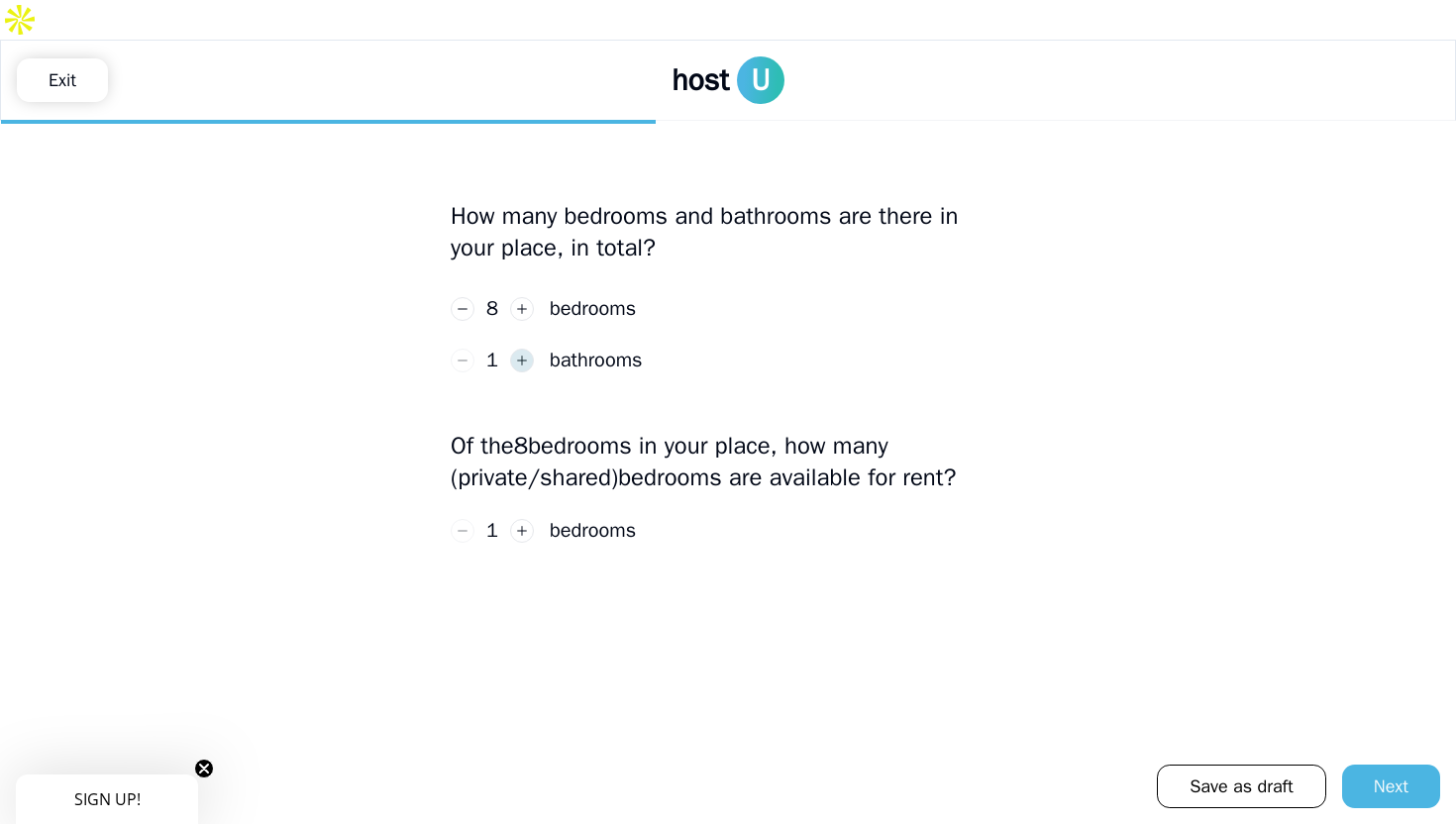 click 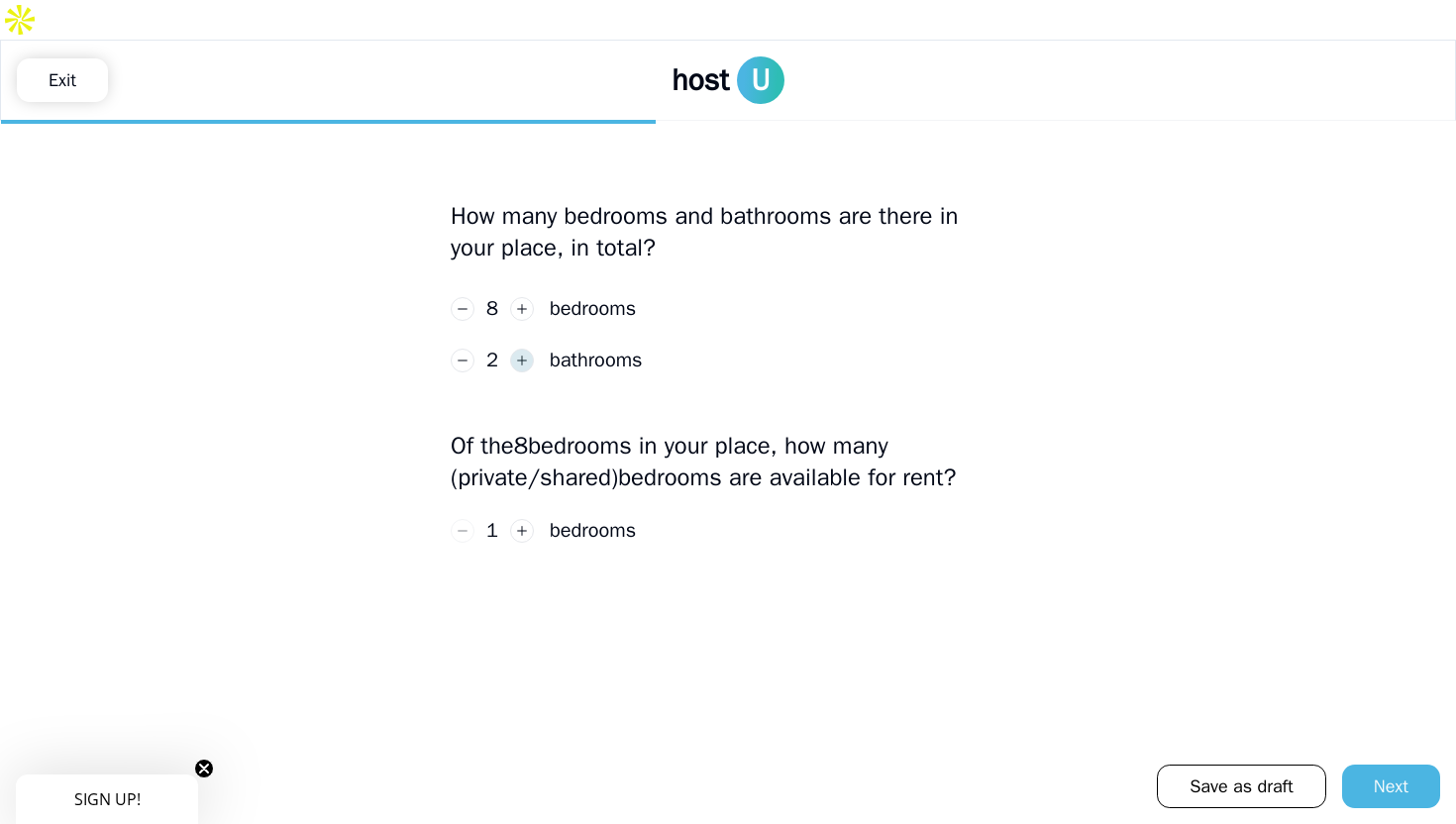 click at bounding box center [522, 360] 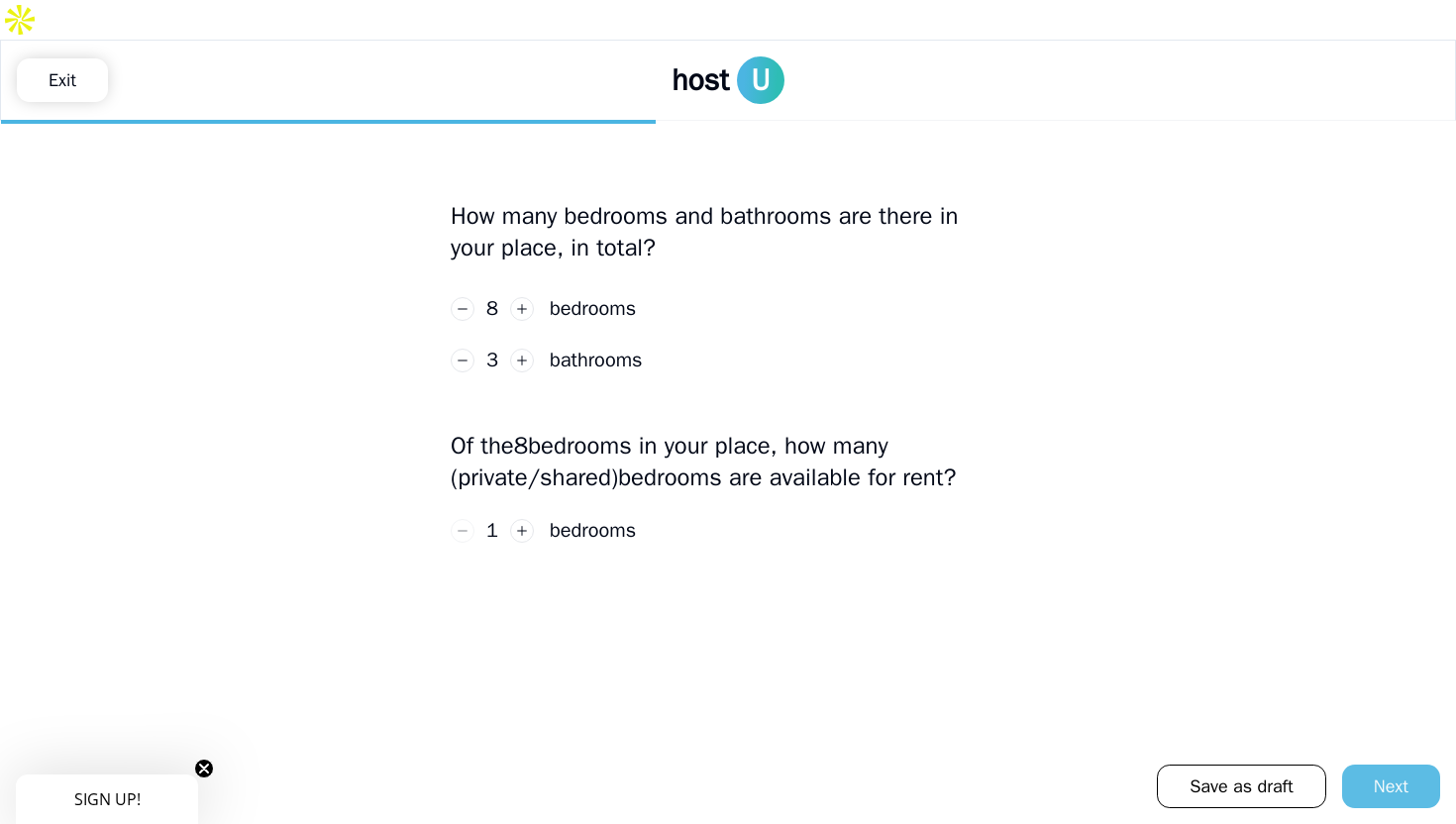 click on "Next" at bounding box center [1391, 786] 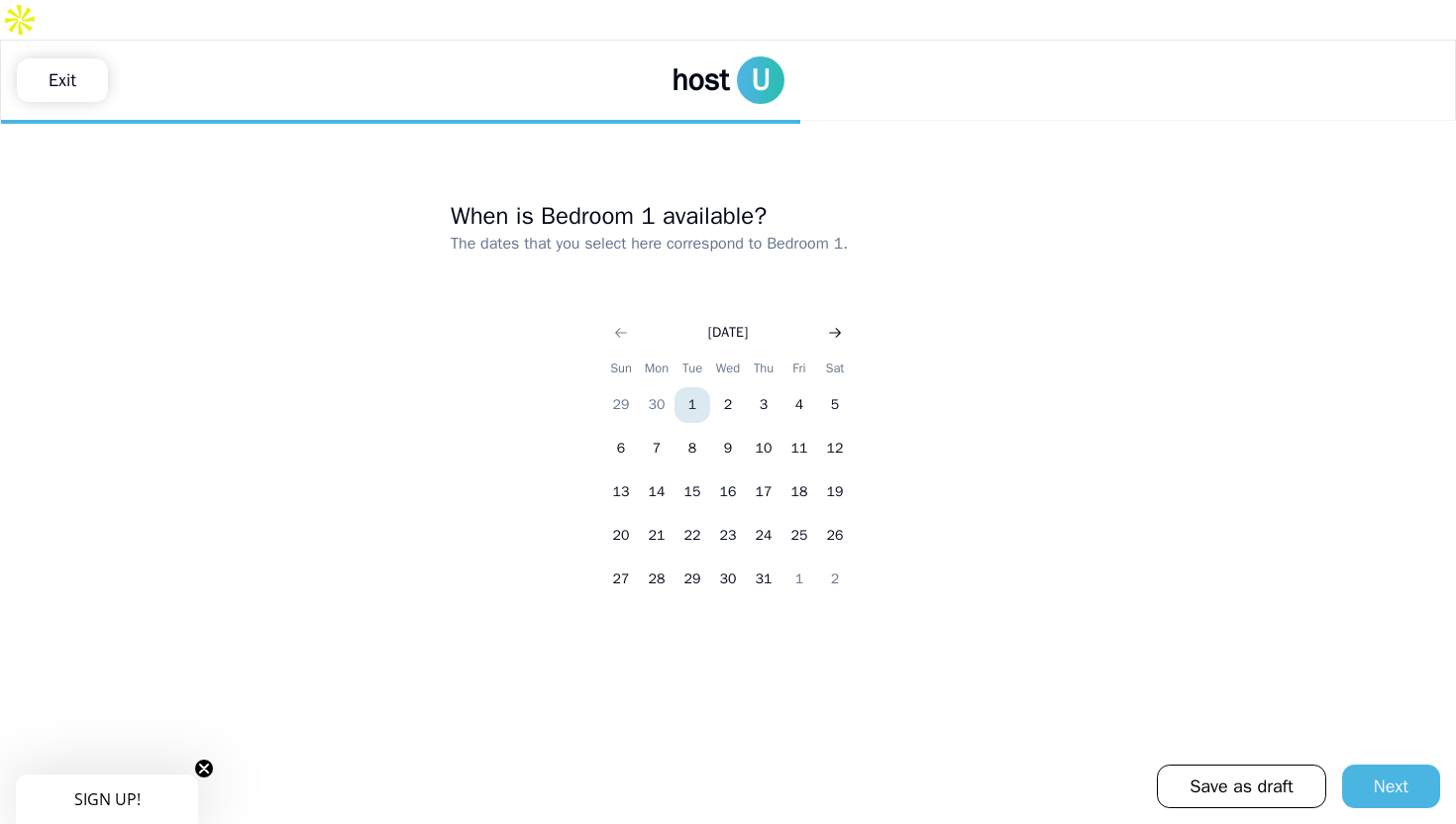 click at bounding box center [835, 333] 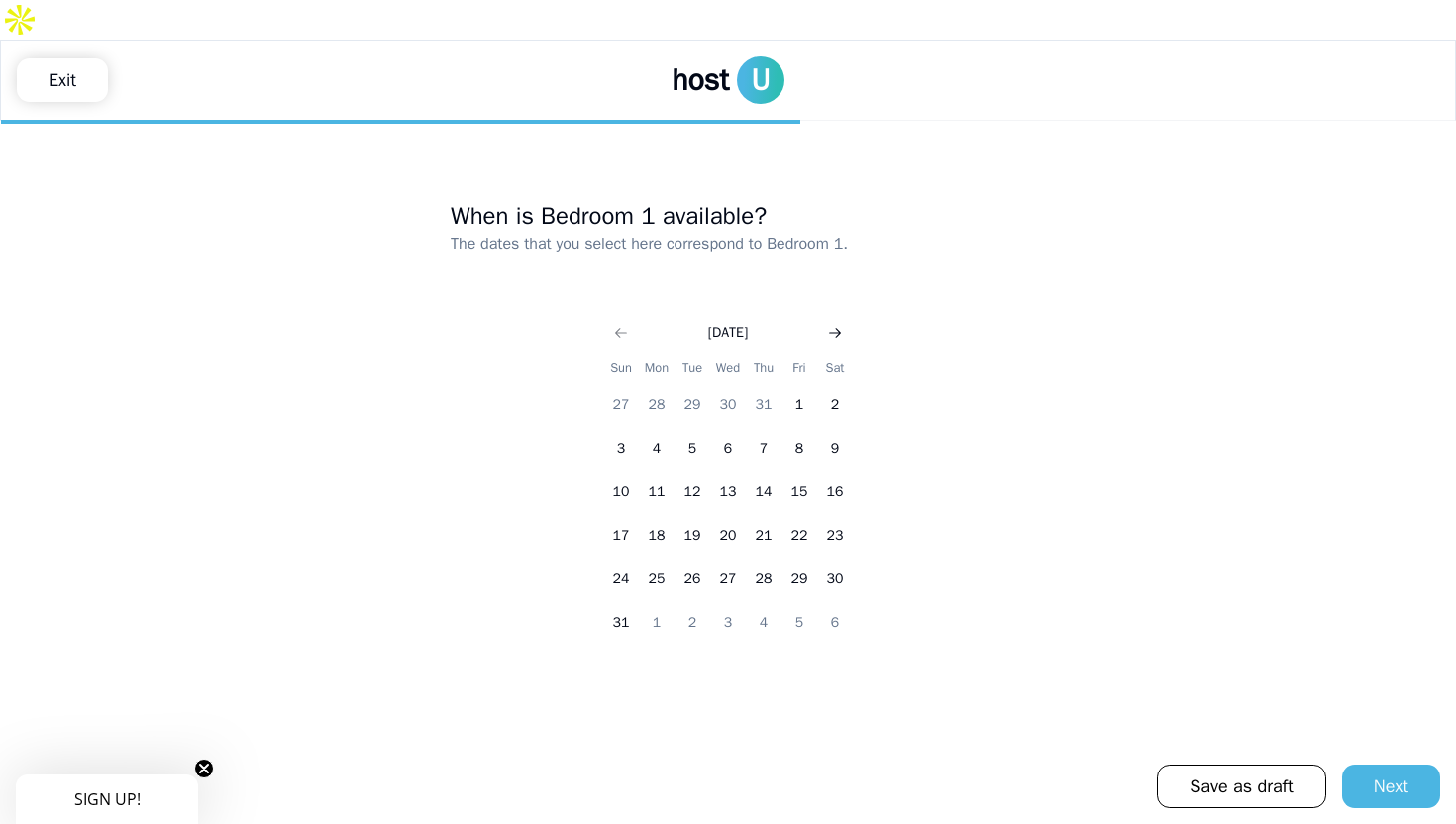 click at bounding box center (835, 333) 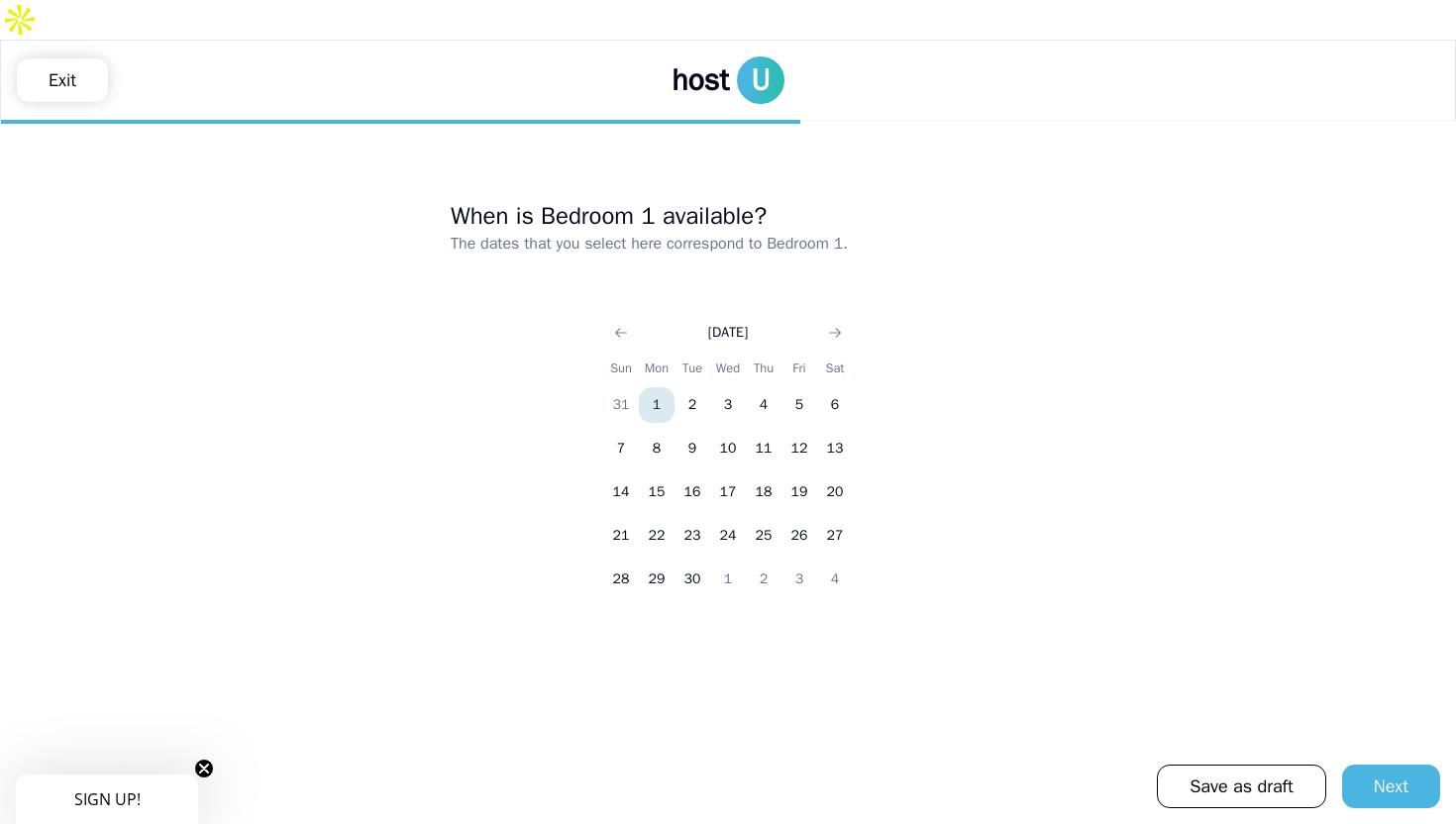 click on "1" at bounding box center (657, 405) 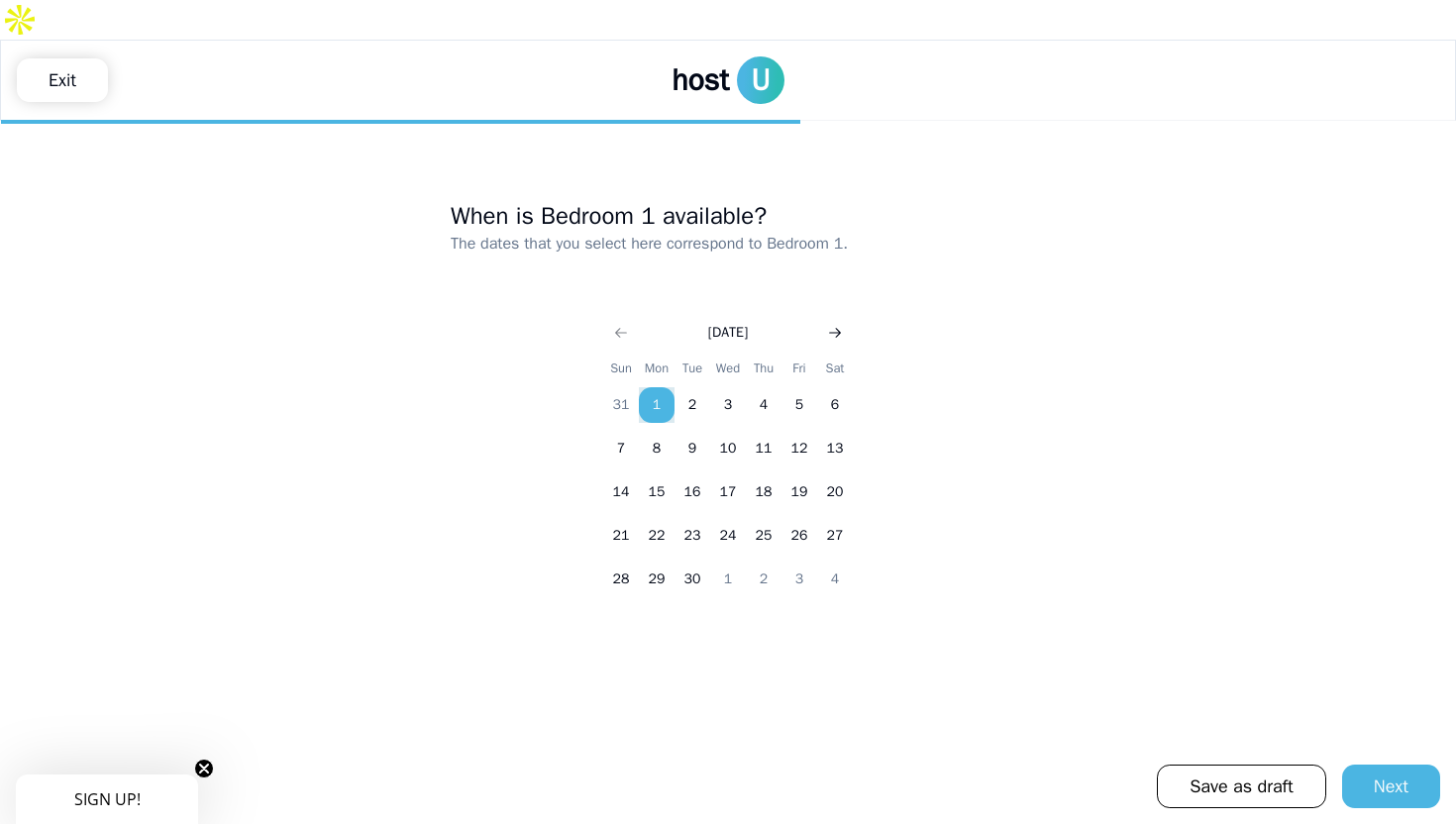 click 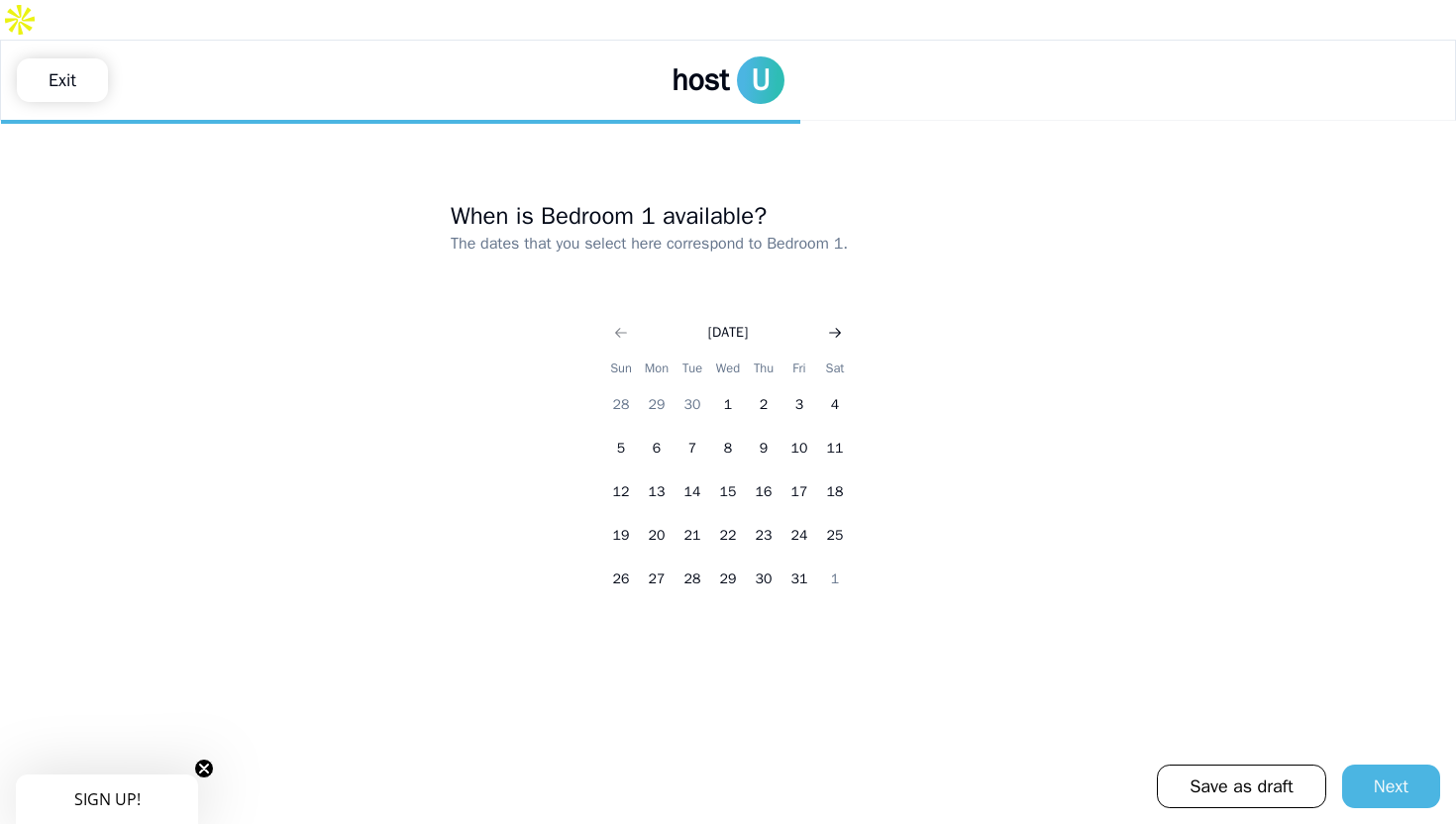 click 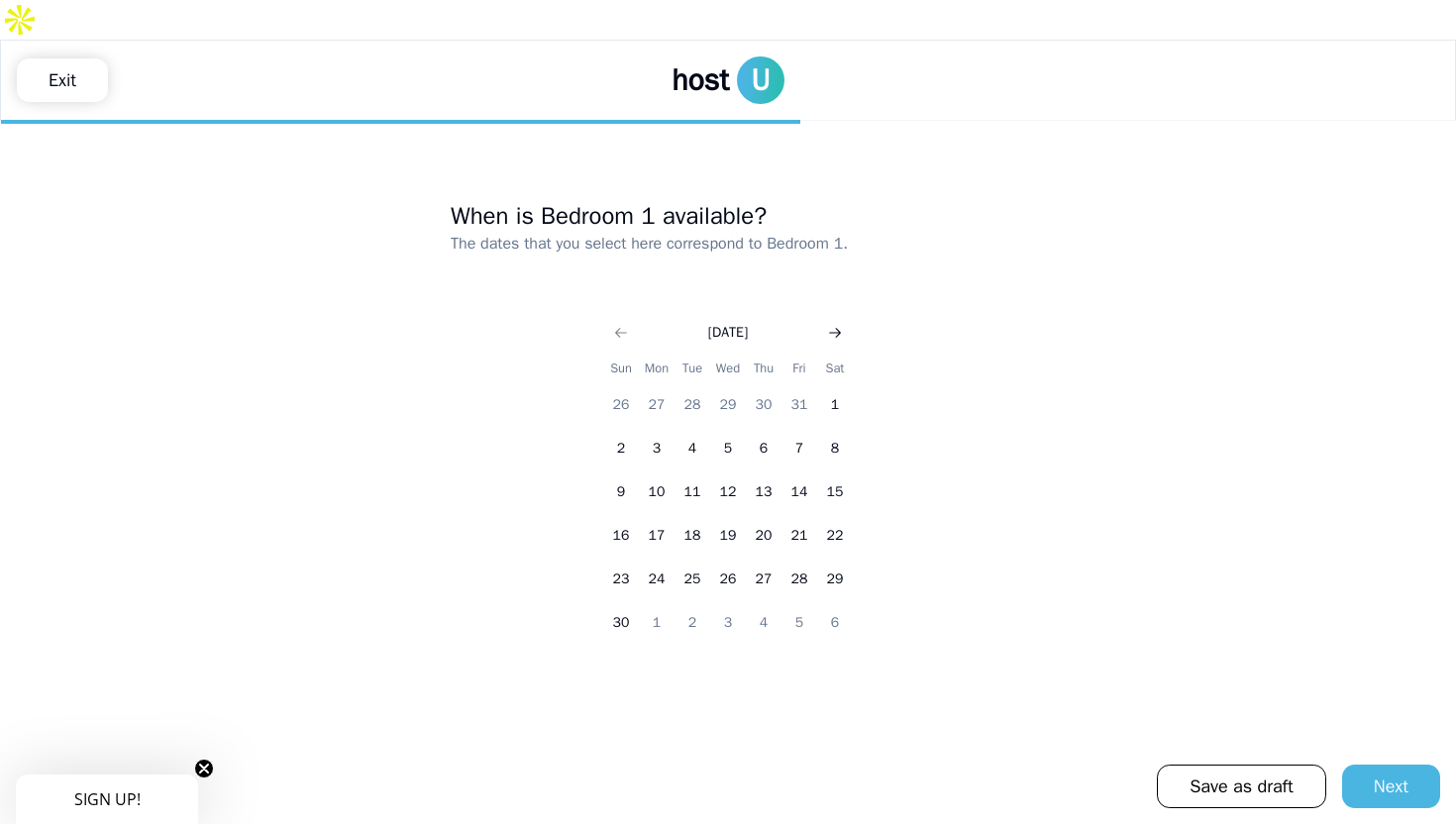 click 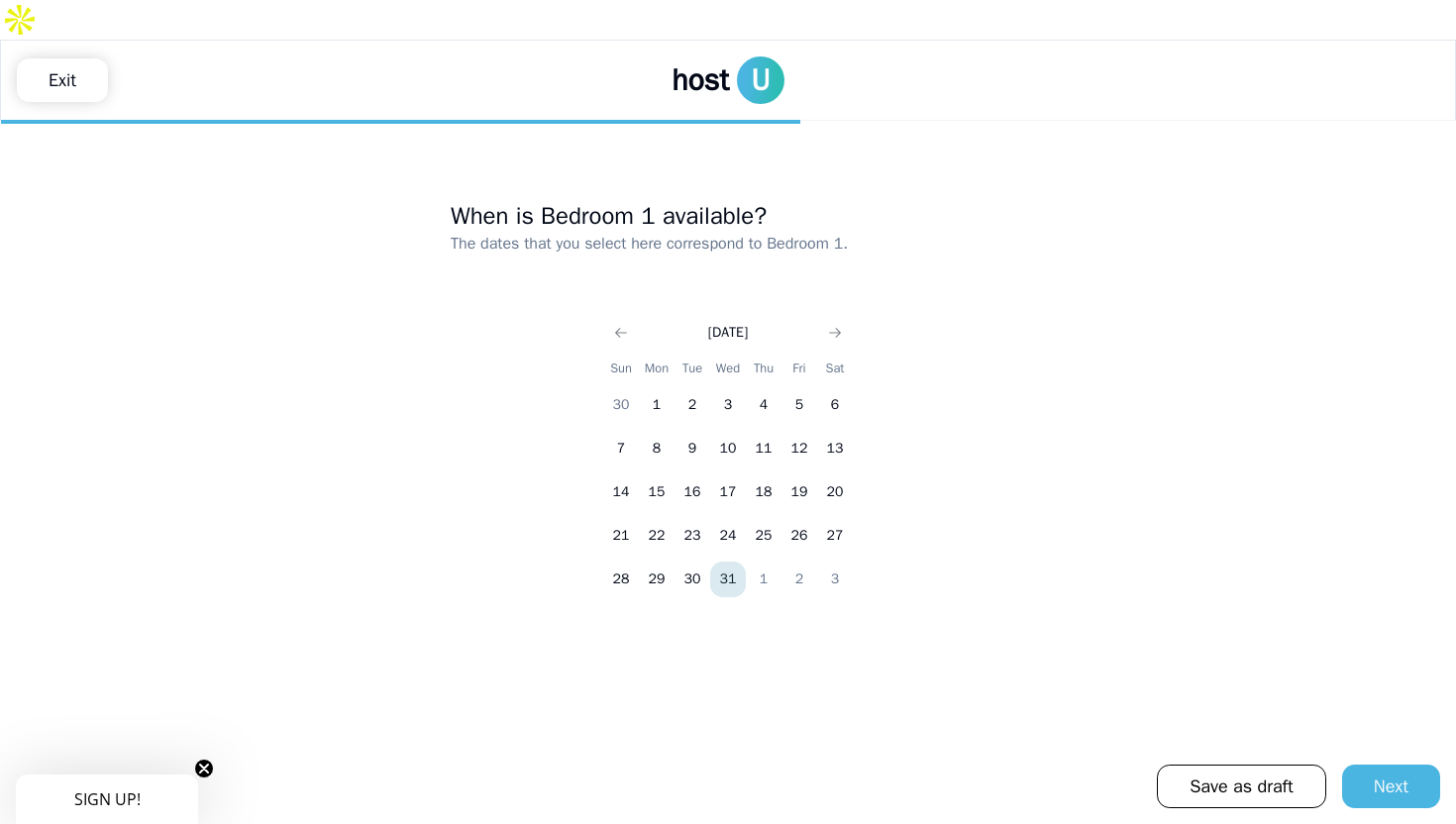 click on "31" at bounding box center [728, 579] 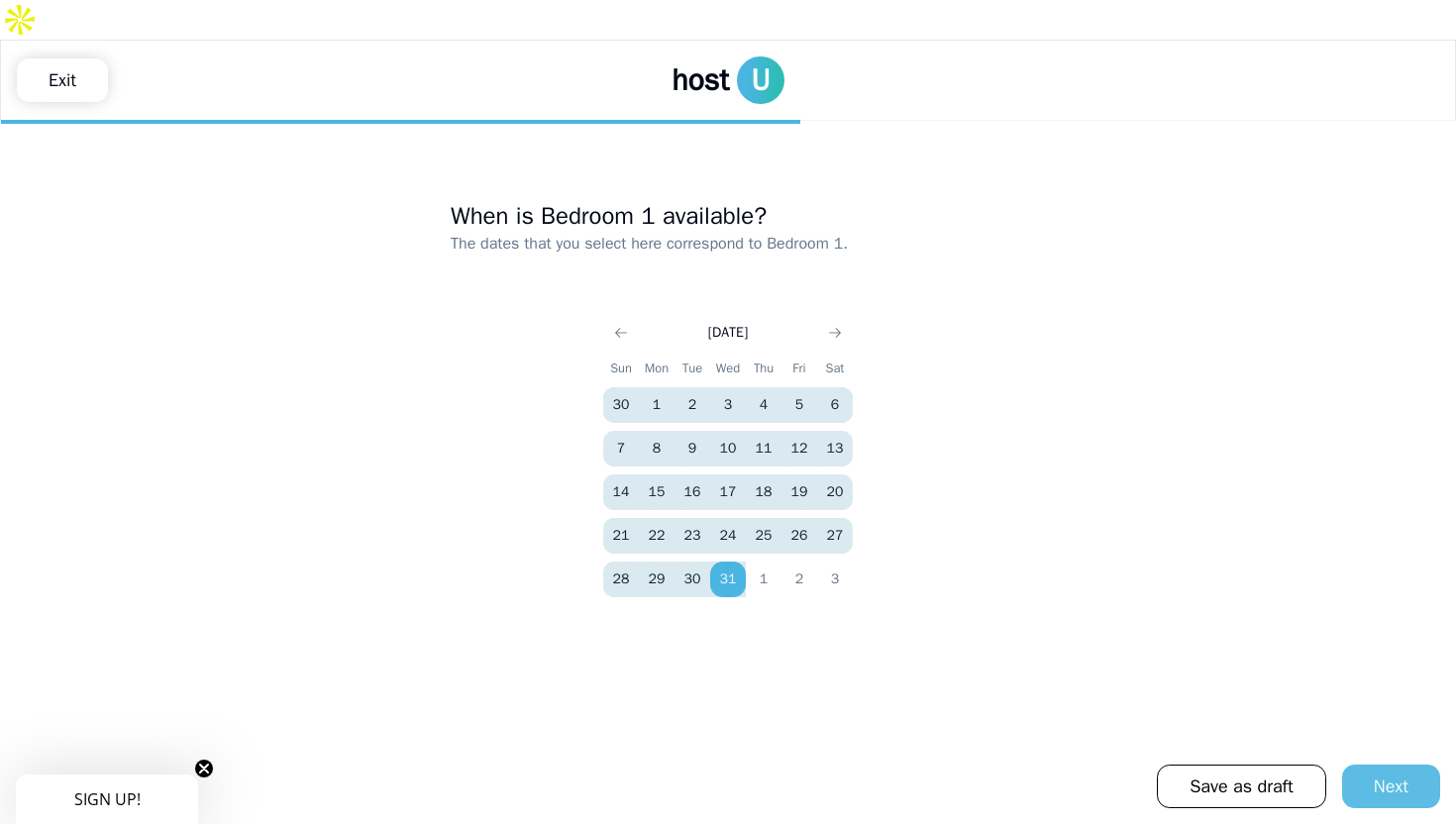click on "Next" at bounding box center (1391, 786) 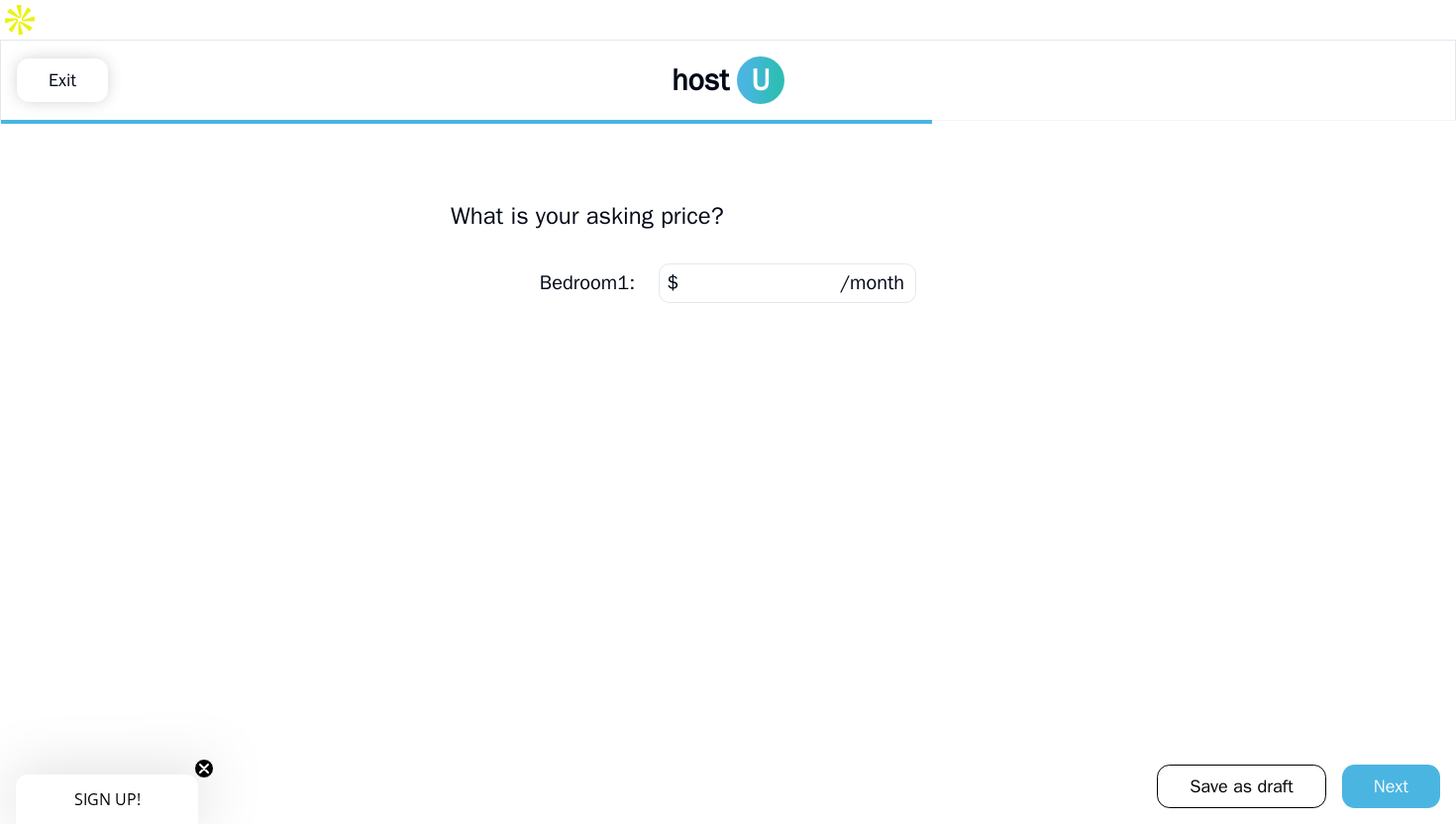 click at bounding box center [787, 283] 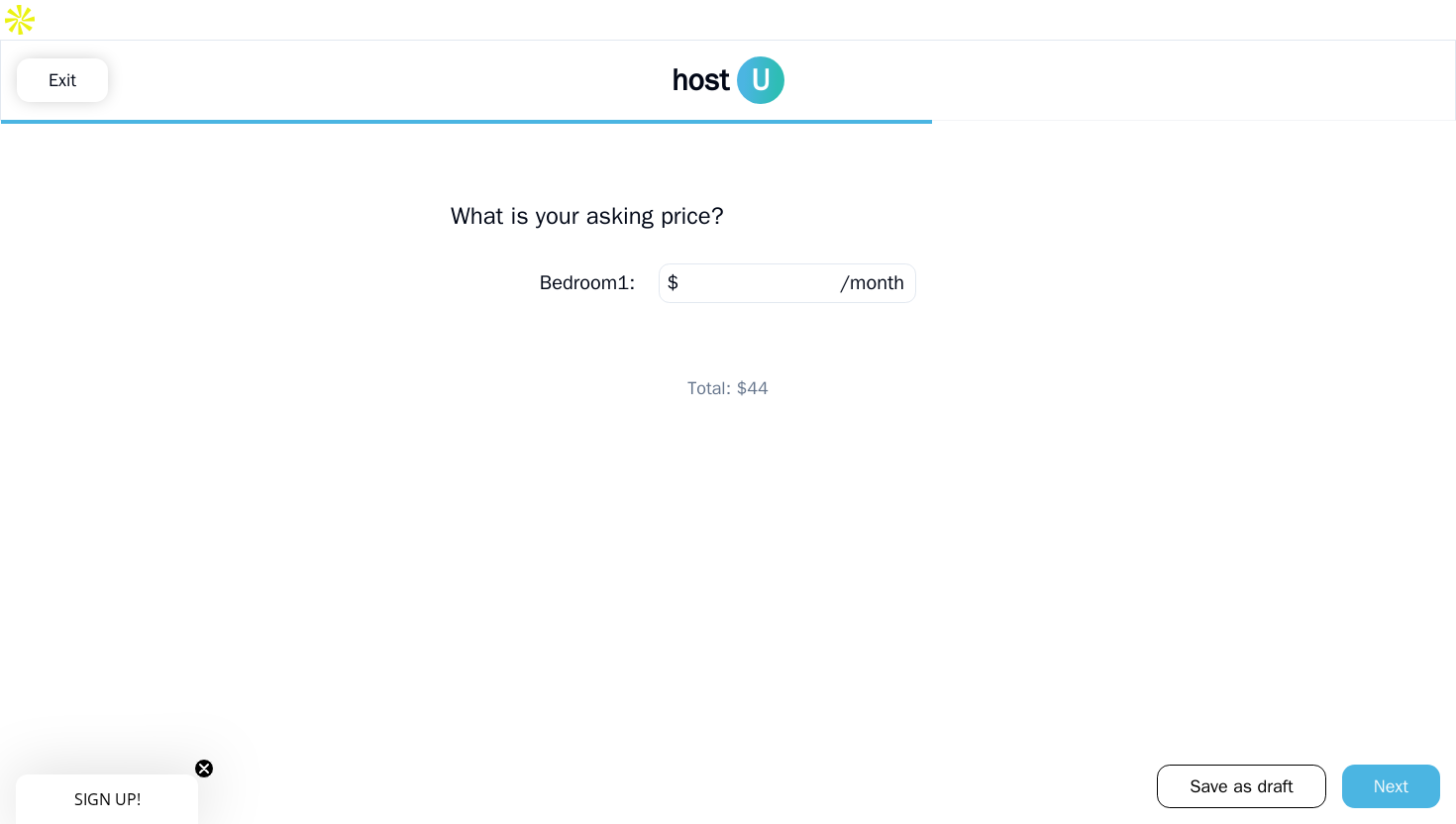 type on "*" 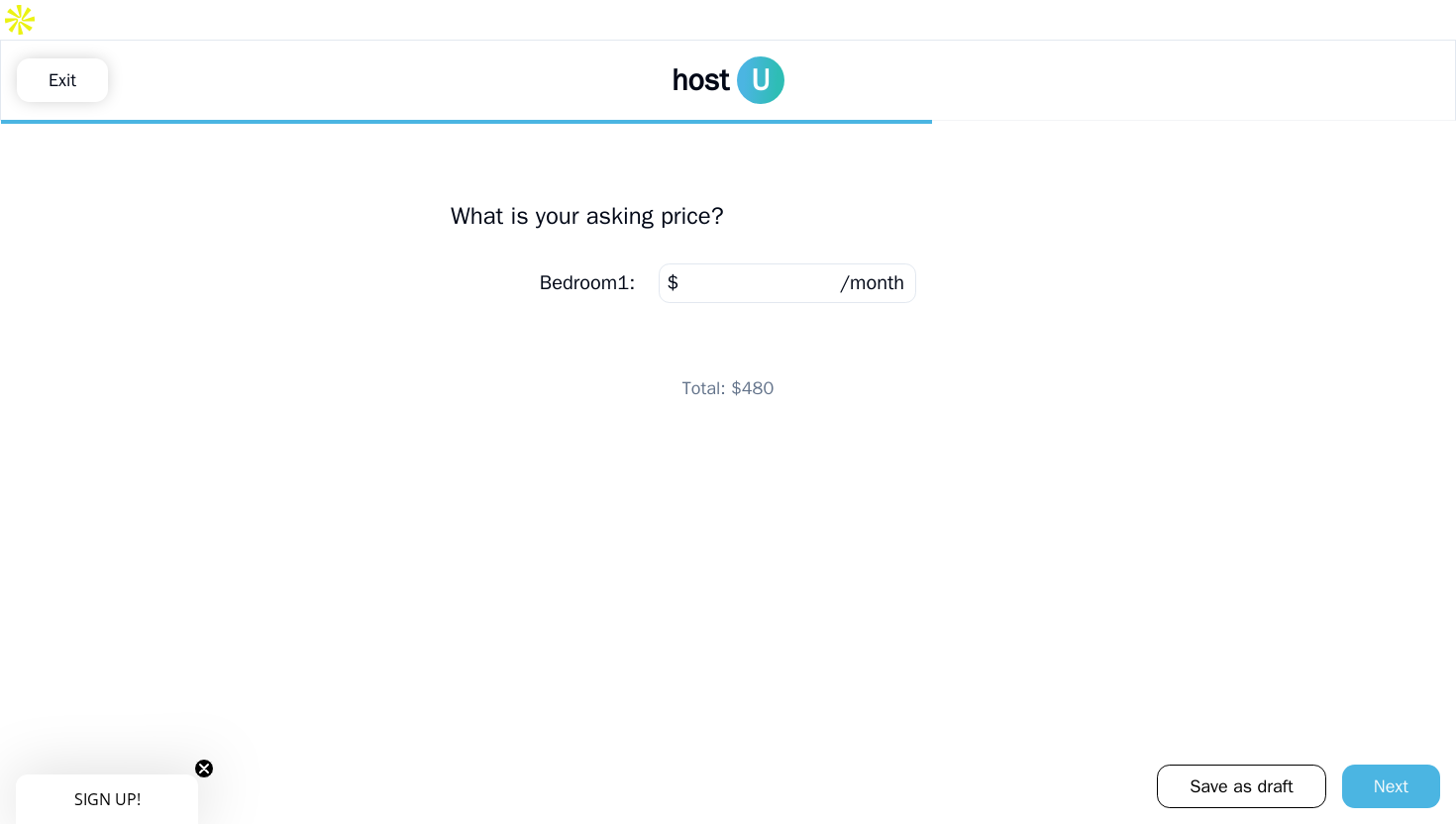 type on "*" 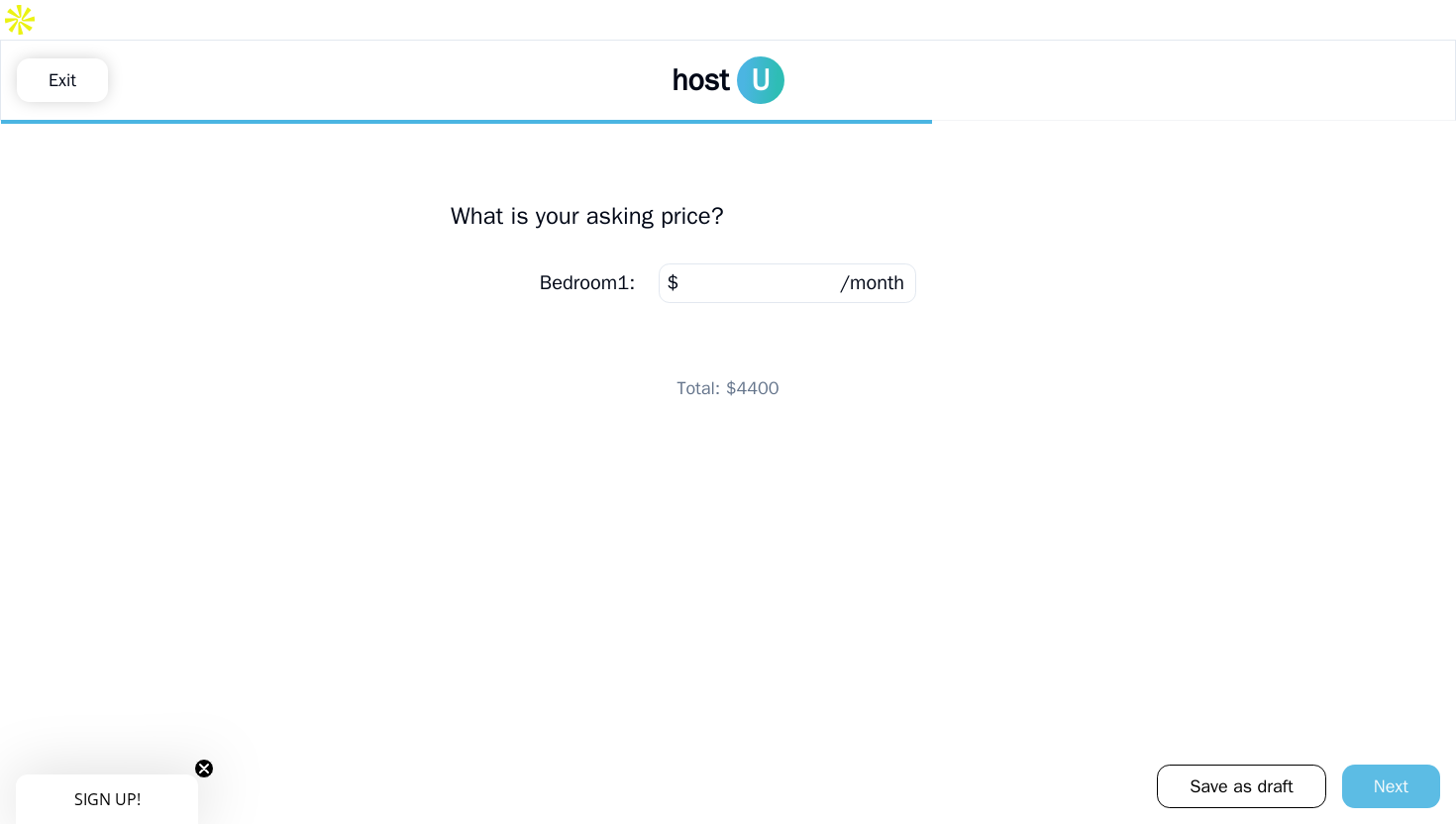 type on "****" 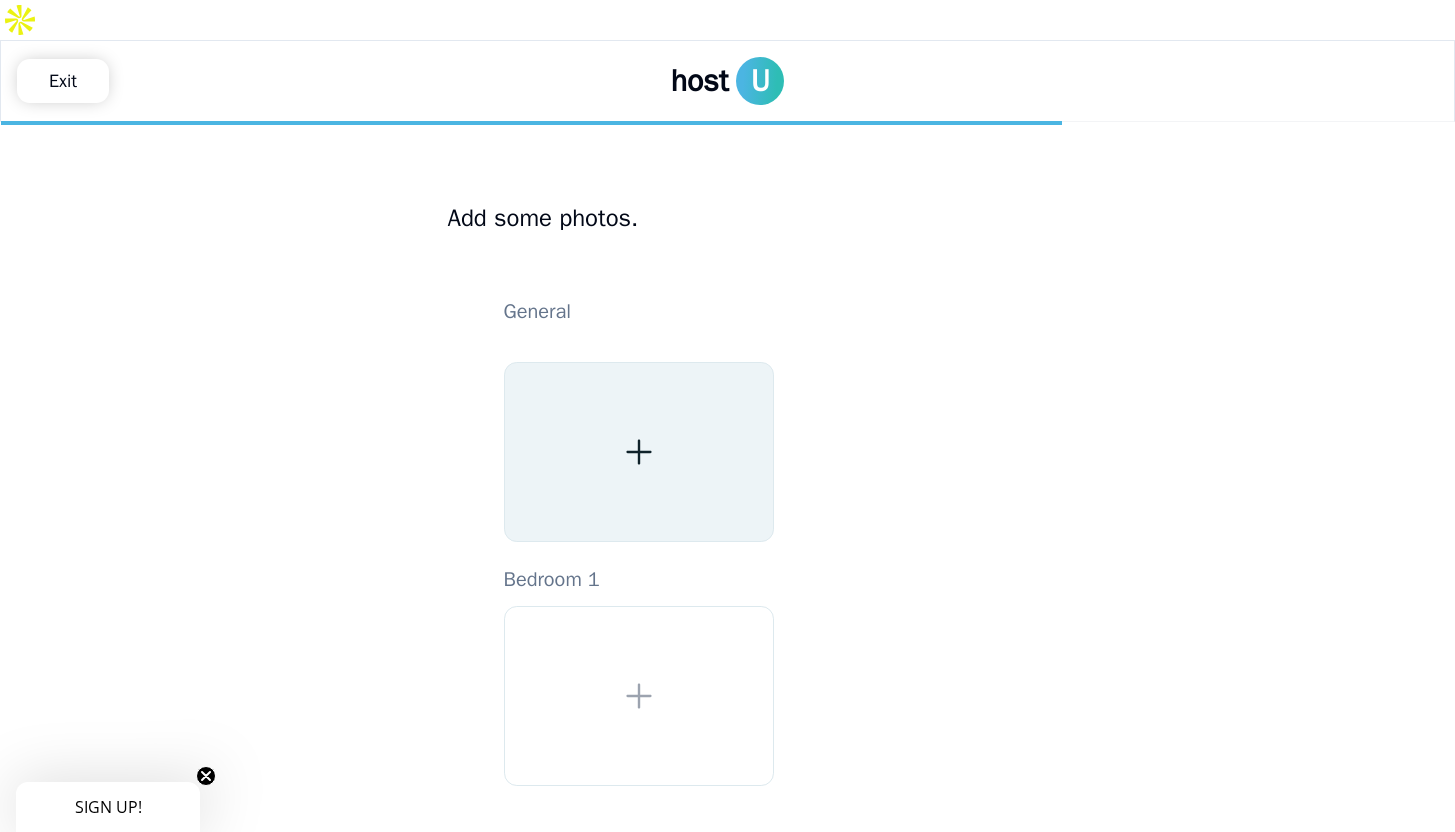 click 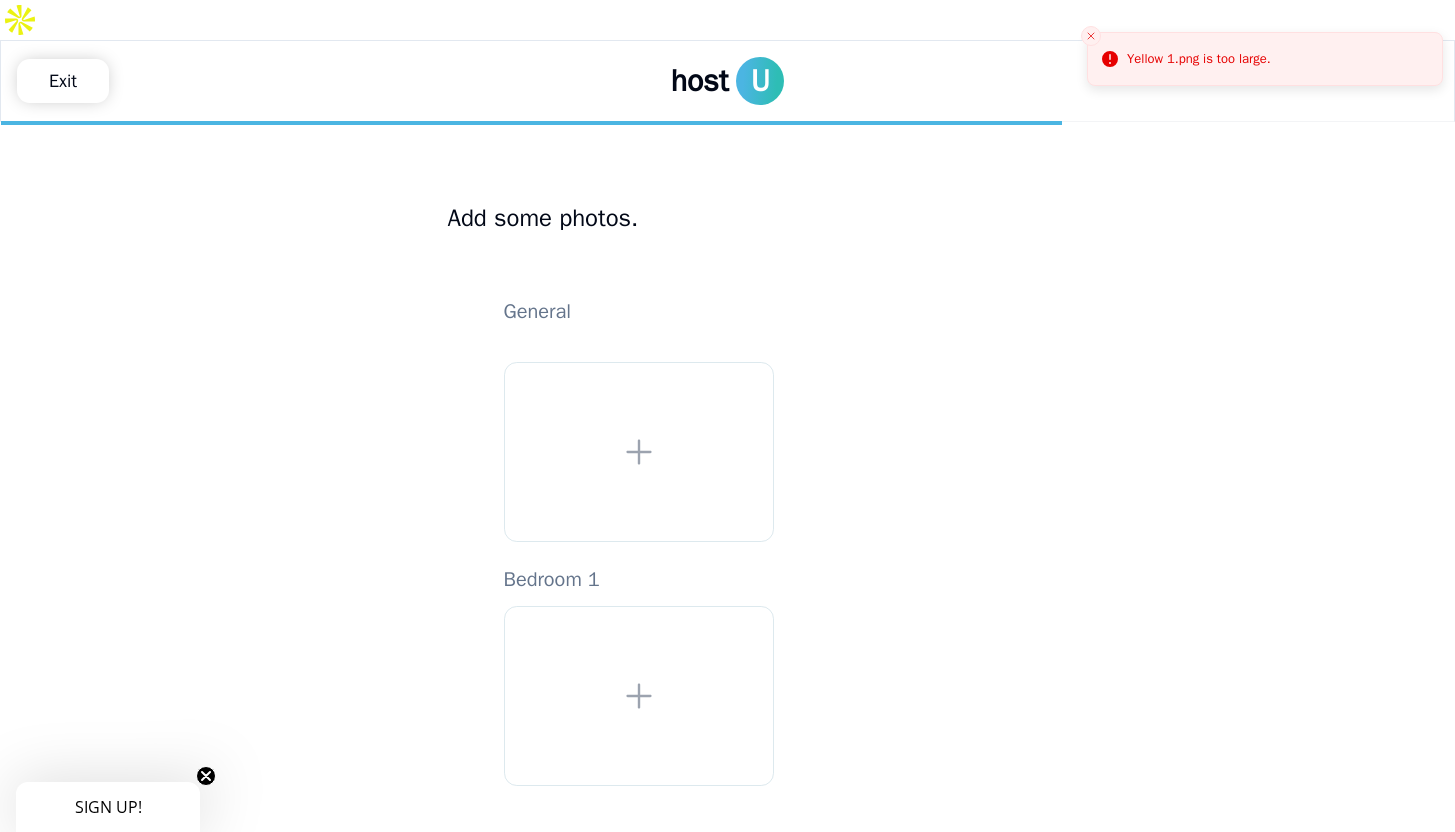 click on "Yellow 1.png is too large." at bounding box center [1265, 426] 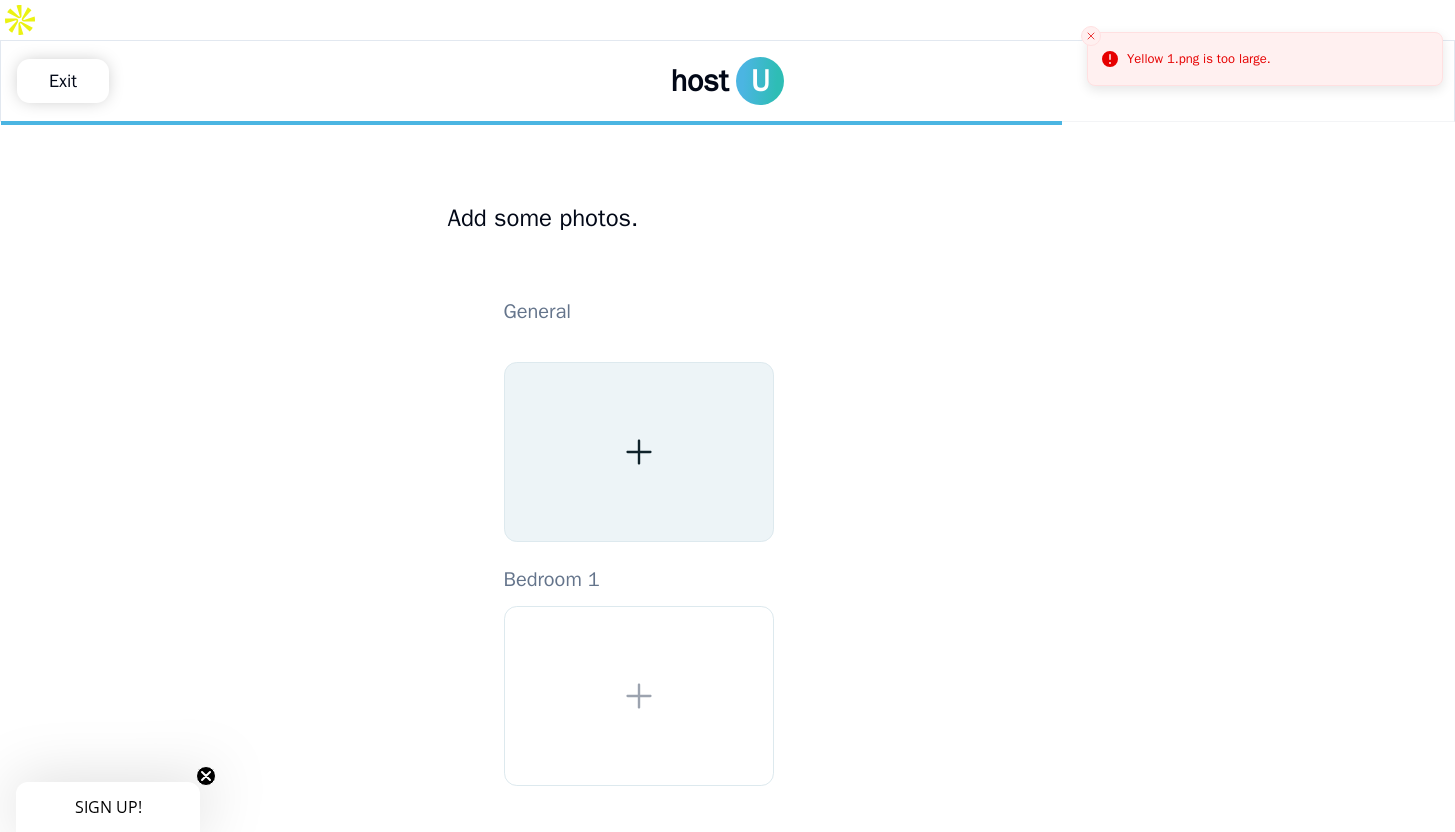 click at bounding box center (639, 452) 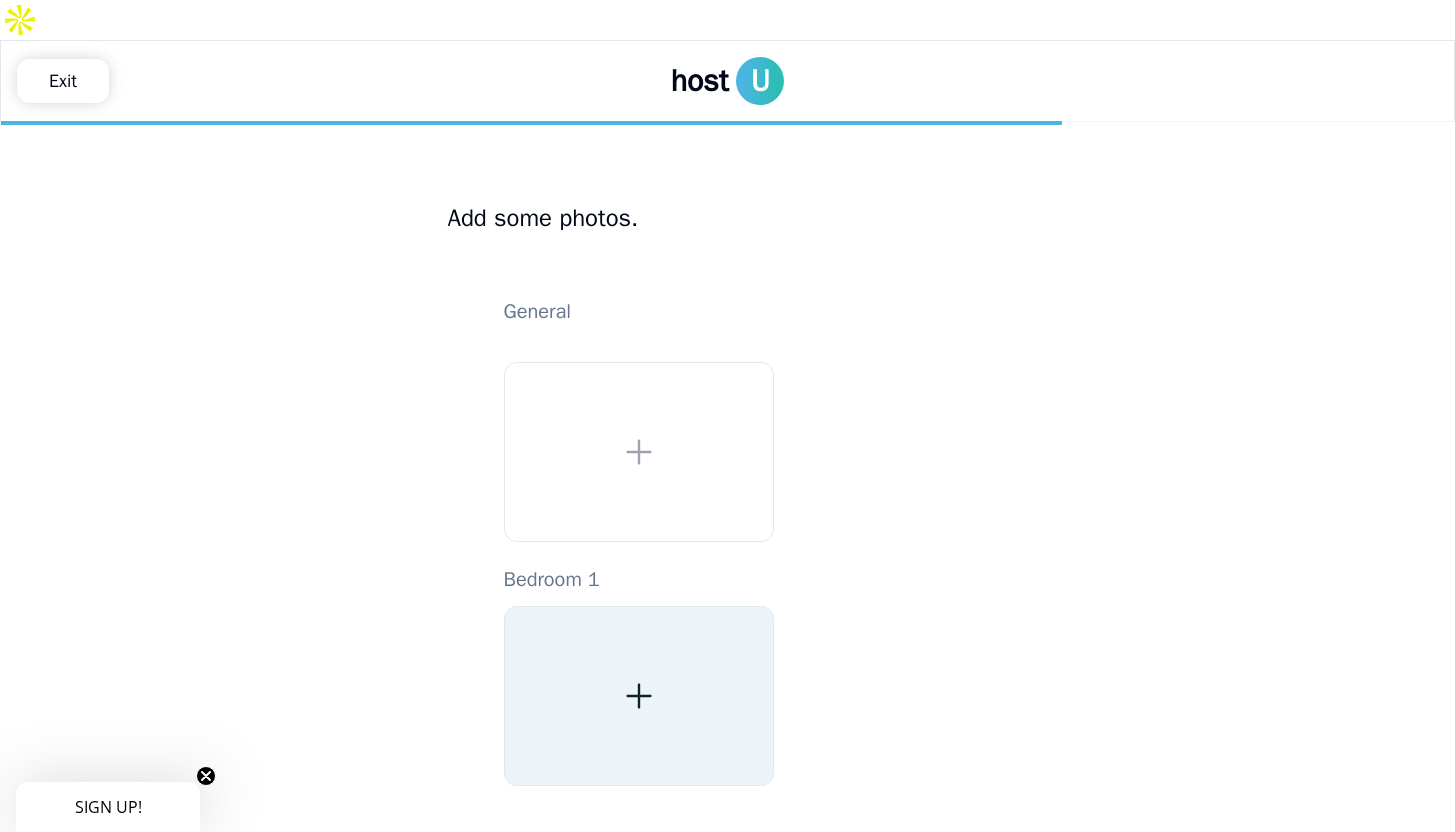click at bounding box center (639, 696) 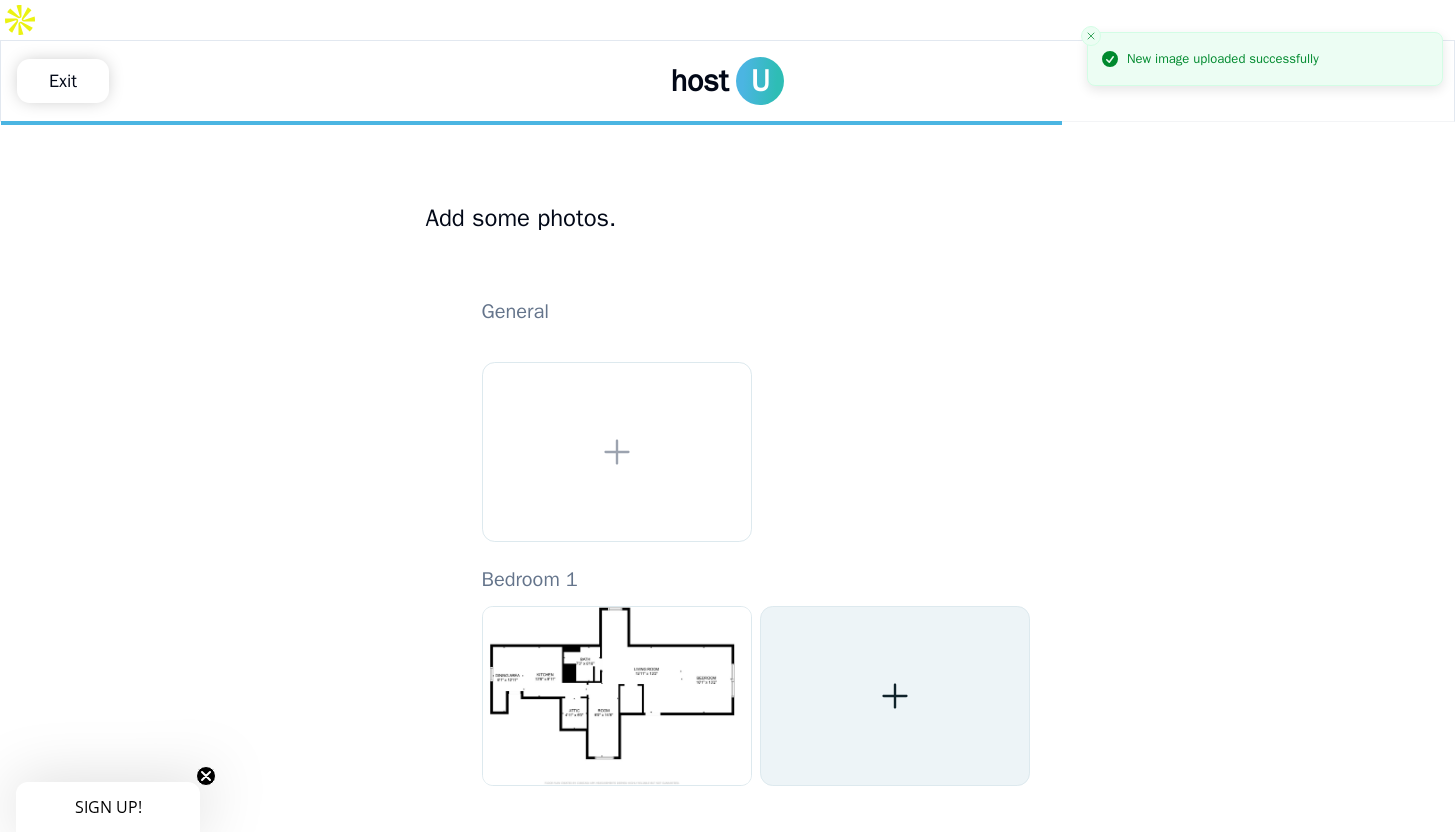 click at bounding box center [895, 696] 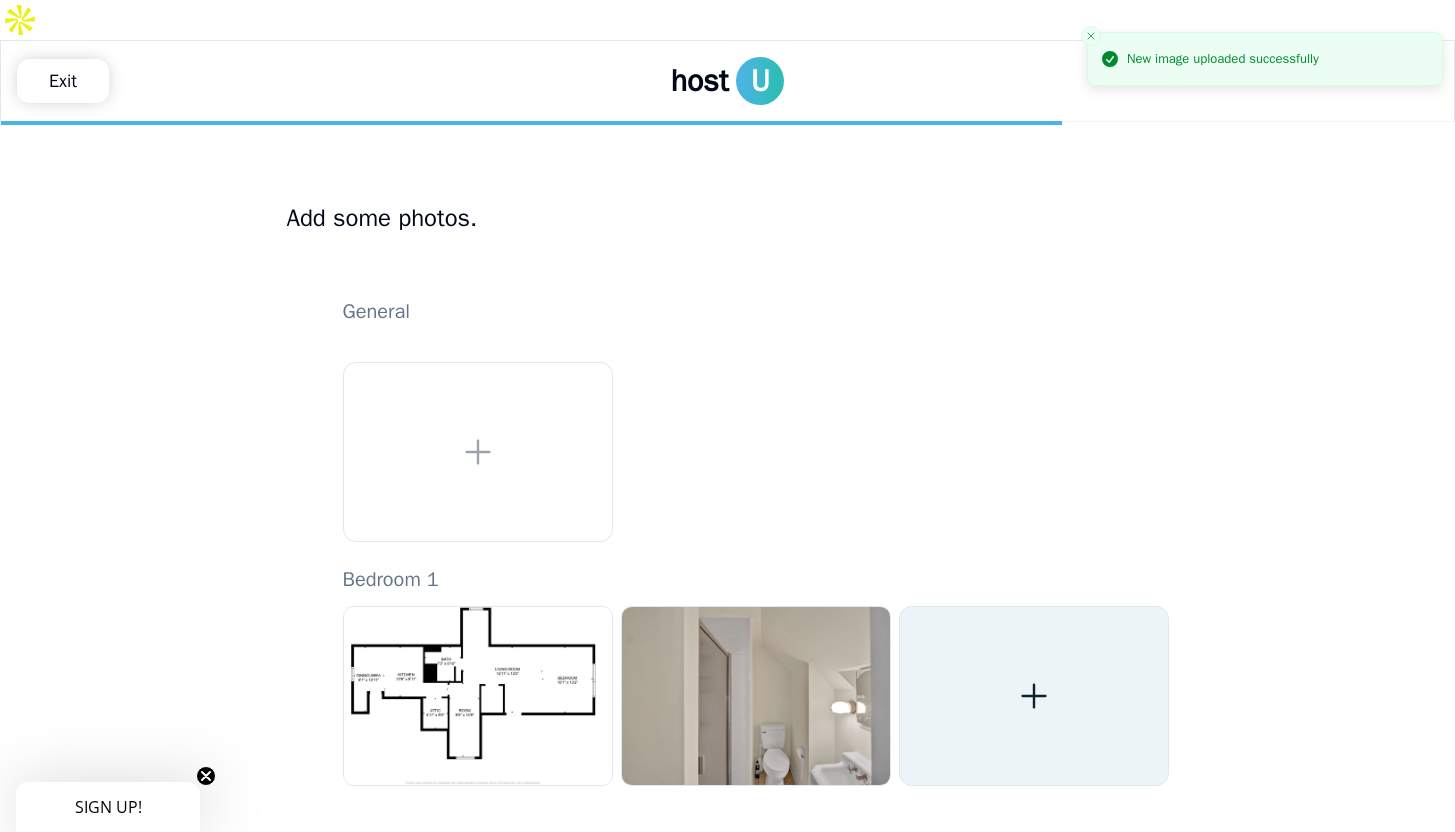 click at bounding box center (1034, 696) 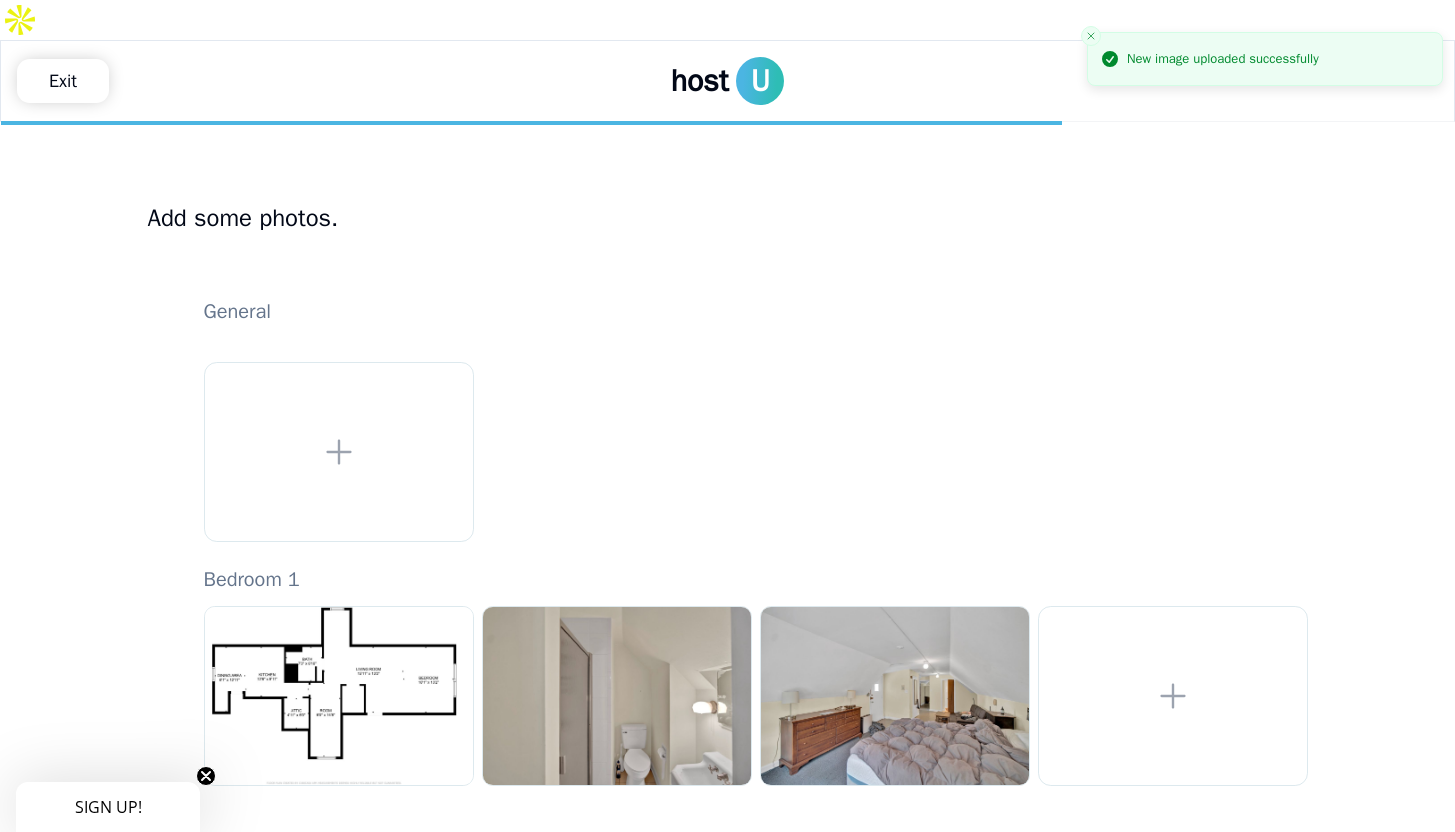 click on "New image uploaded successfully" at bounding box center (1265, 426) 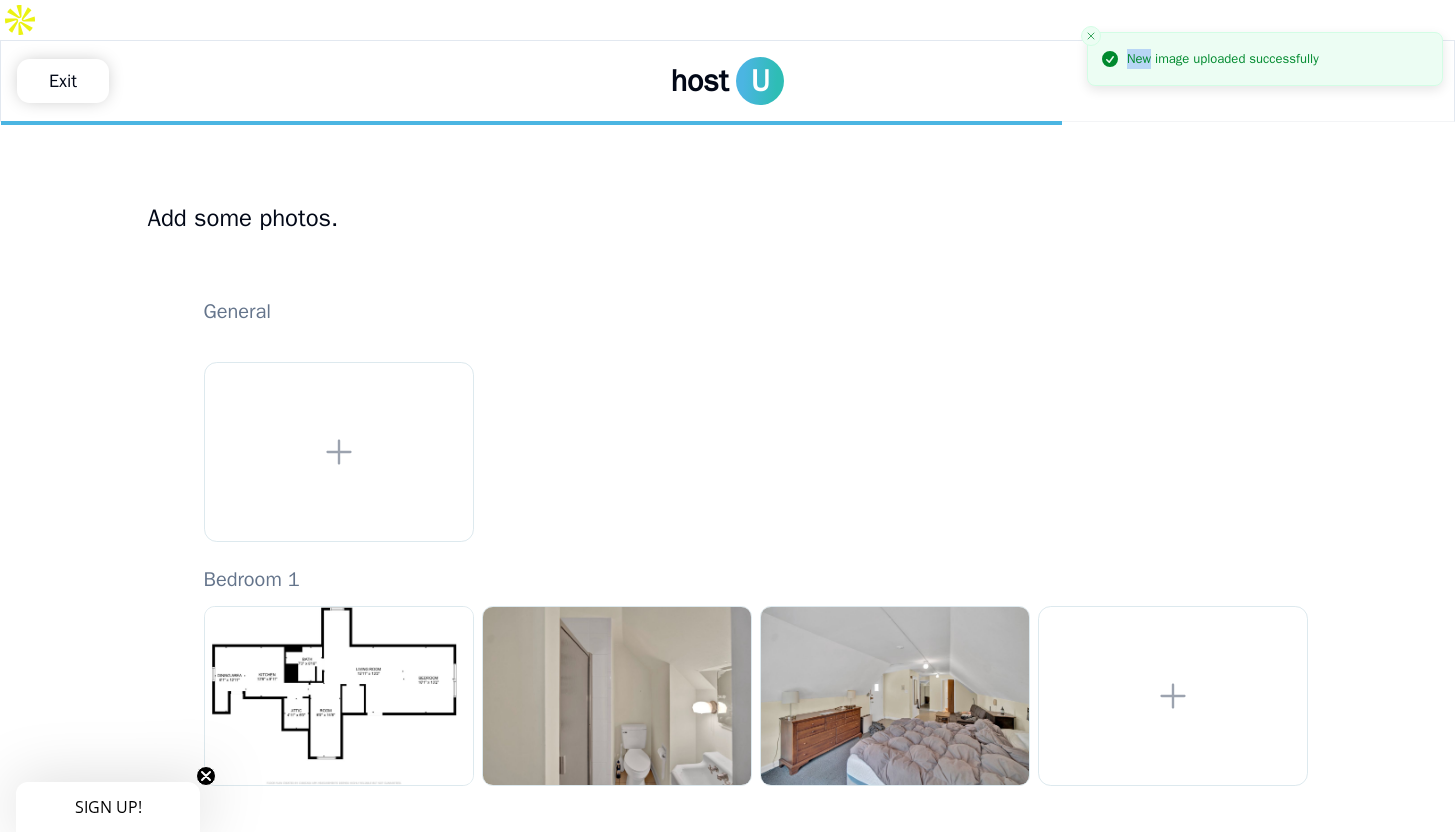 click on "New image uploaded successfully" at bounding box center (1265, 426) 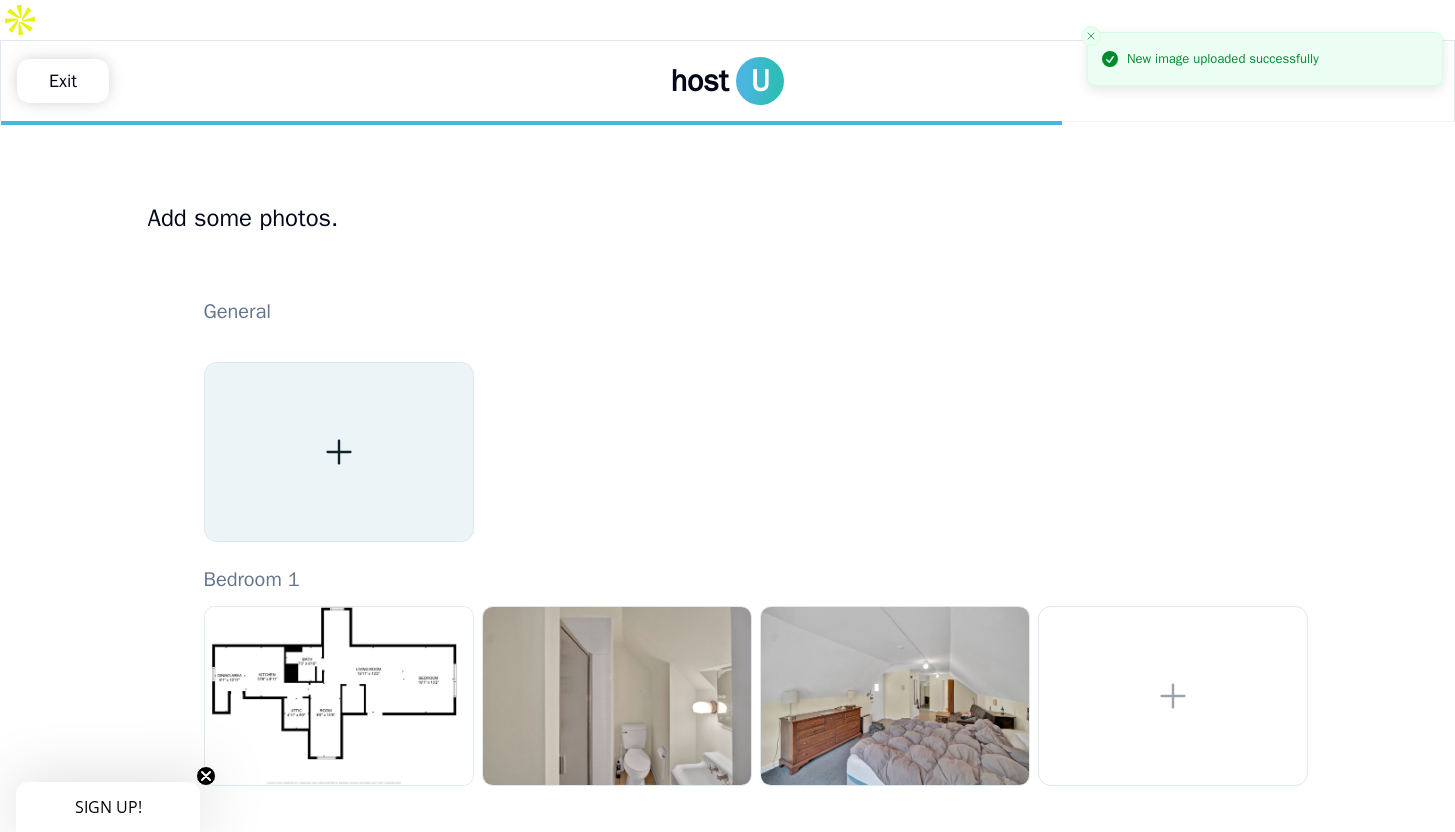 click 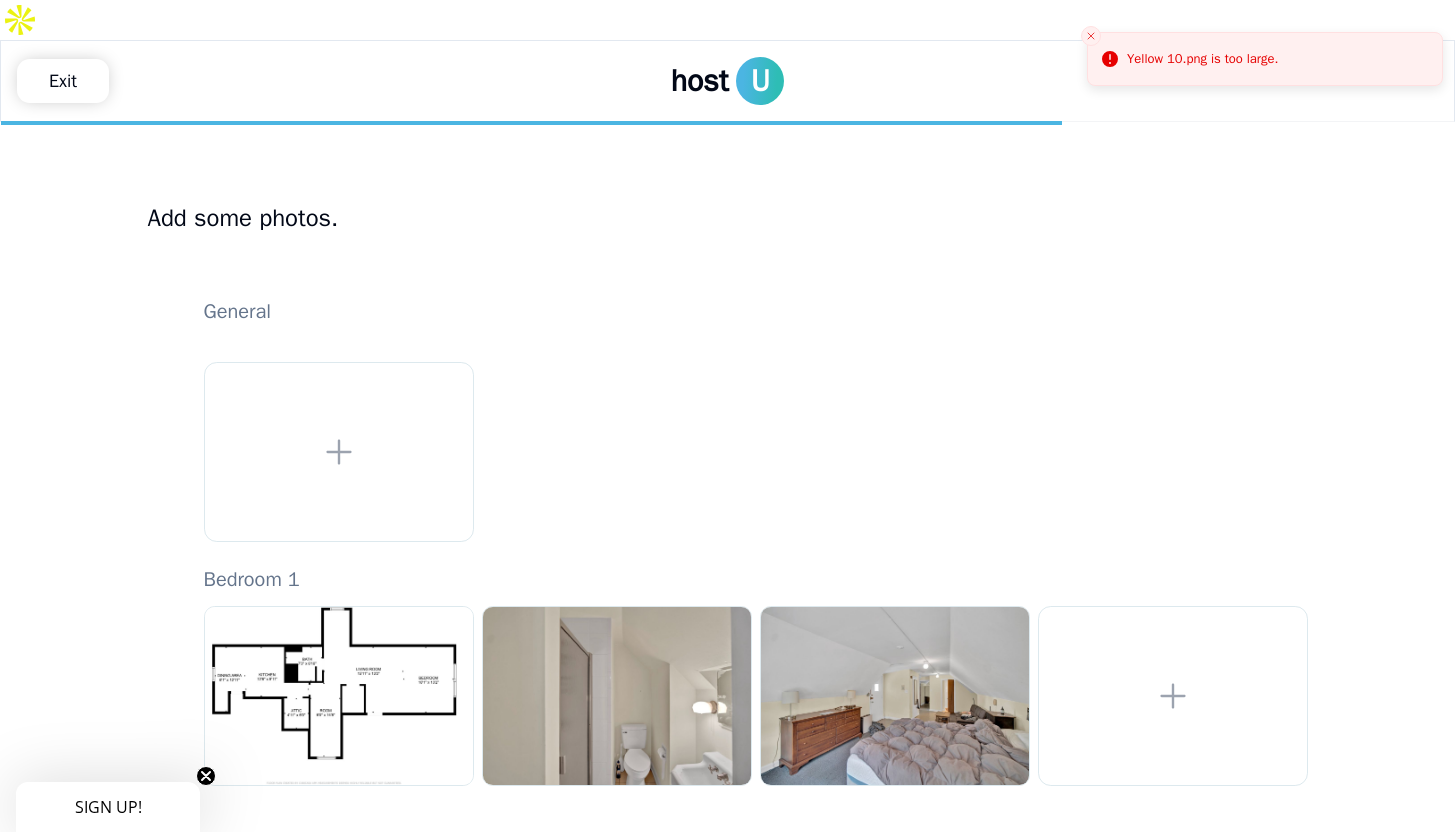 click on "Yellow 10.png is too large." at bounding box center [1265, 426] 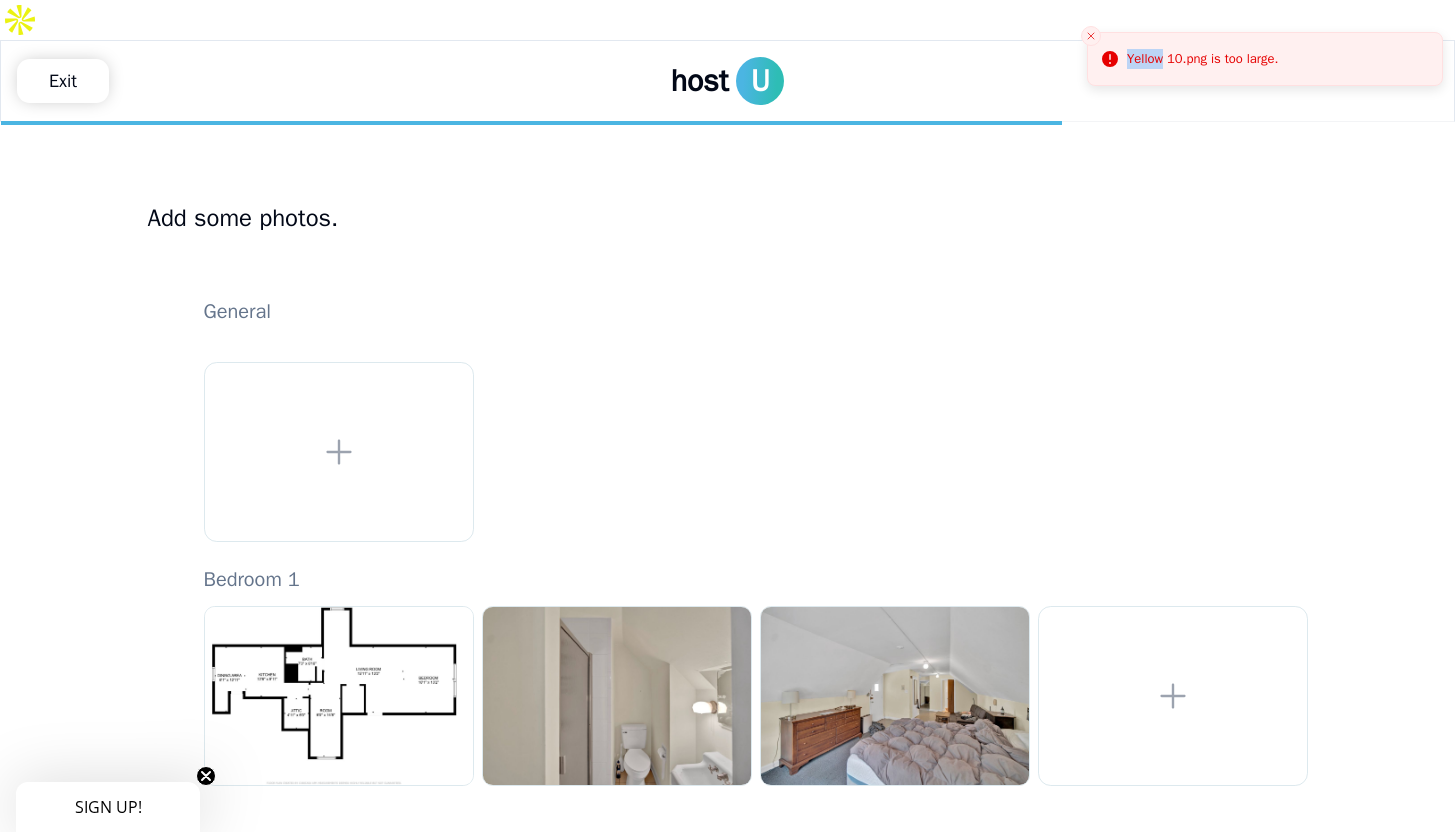 click on "Yellow 10.png is too large." at bounding box center [1265, 426] 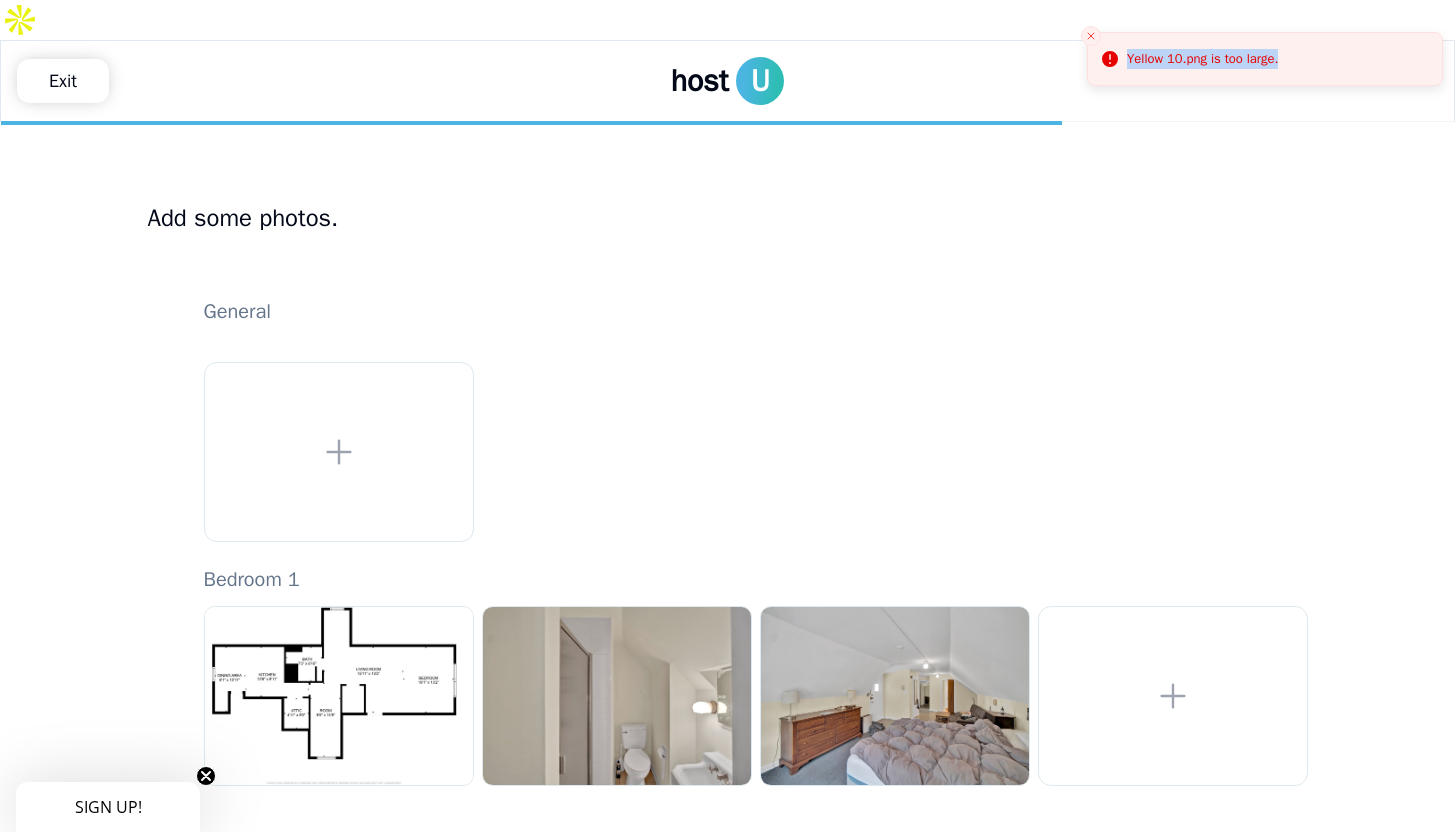 click on "Yellow 10.png is too large." at bounding box center (1265, 426) 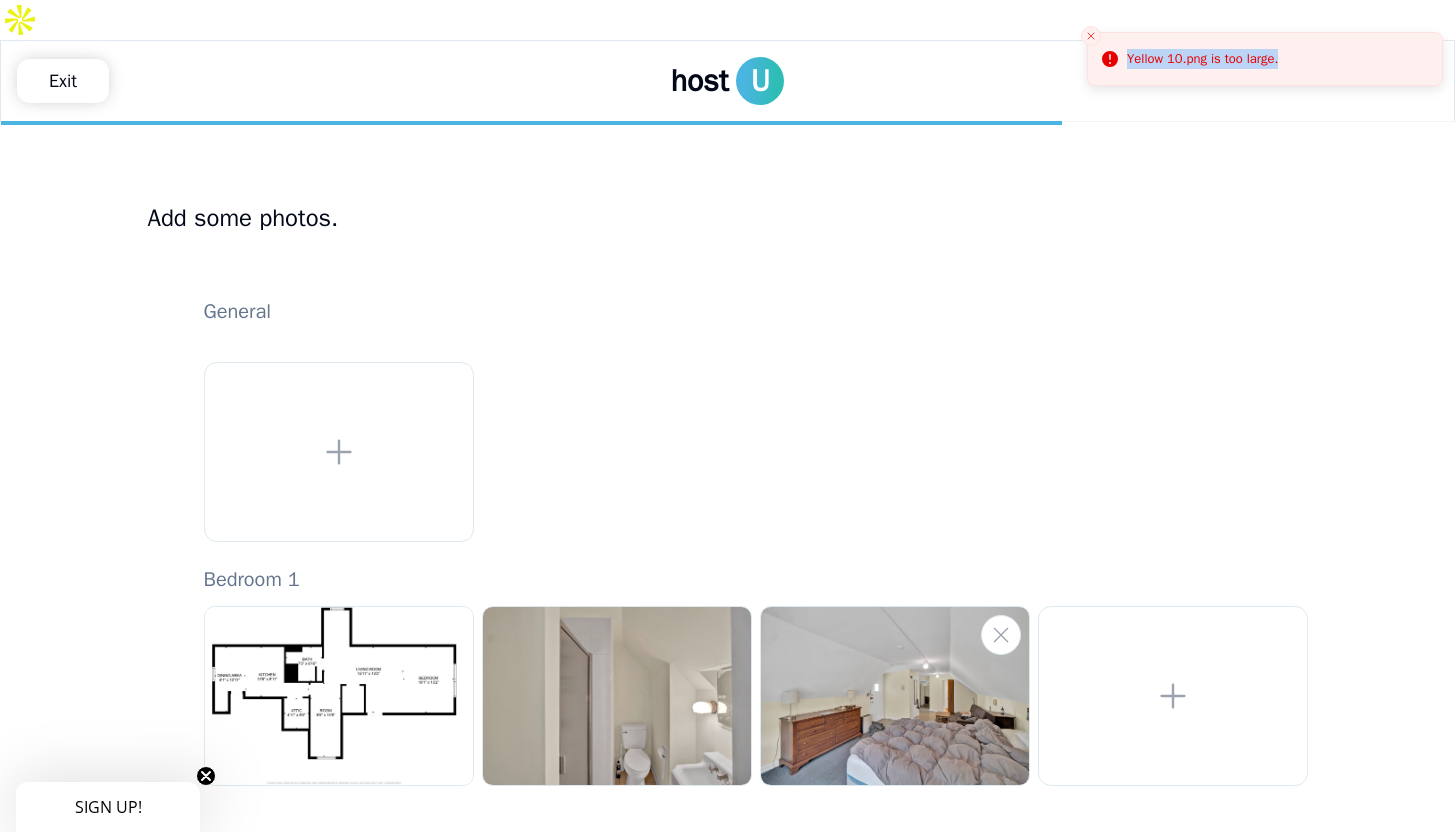 click at bounding box center (895, 696) 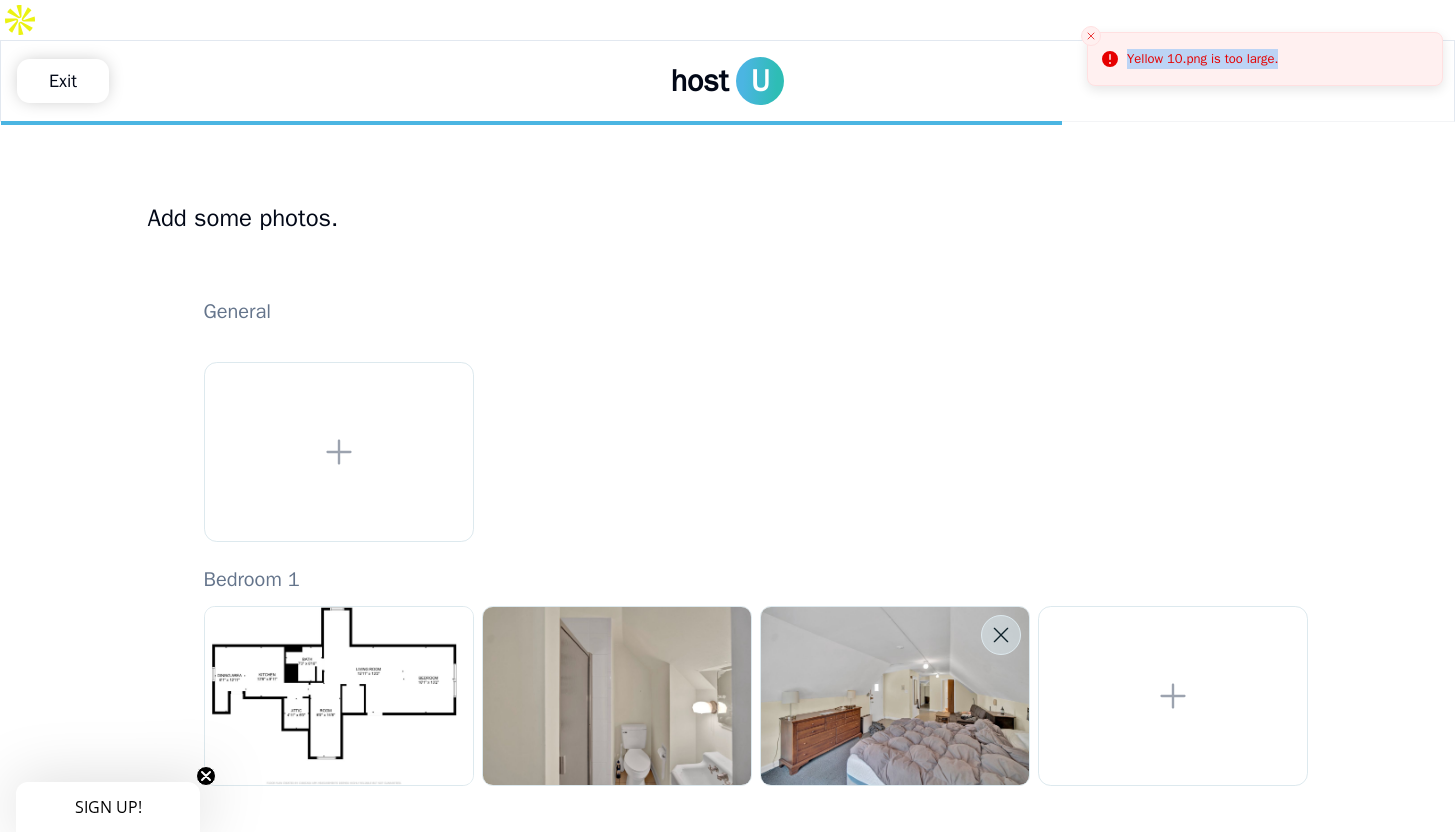 click 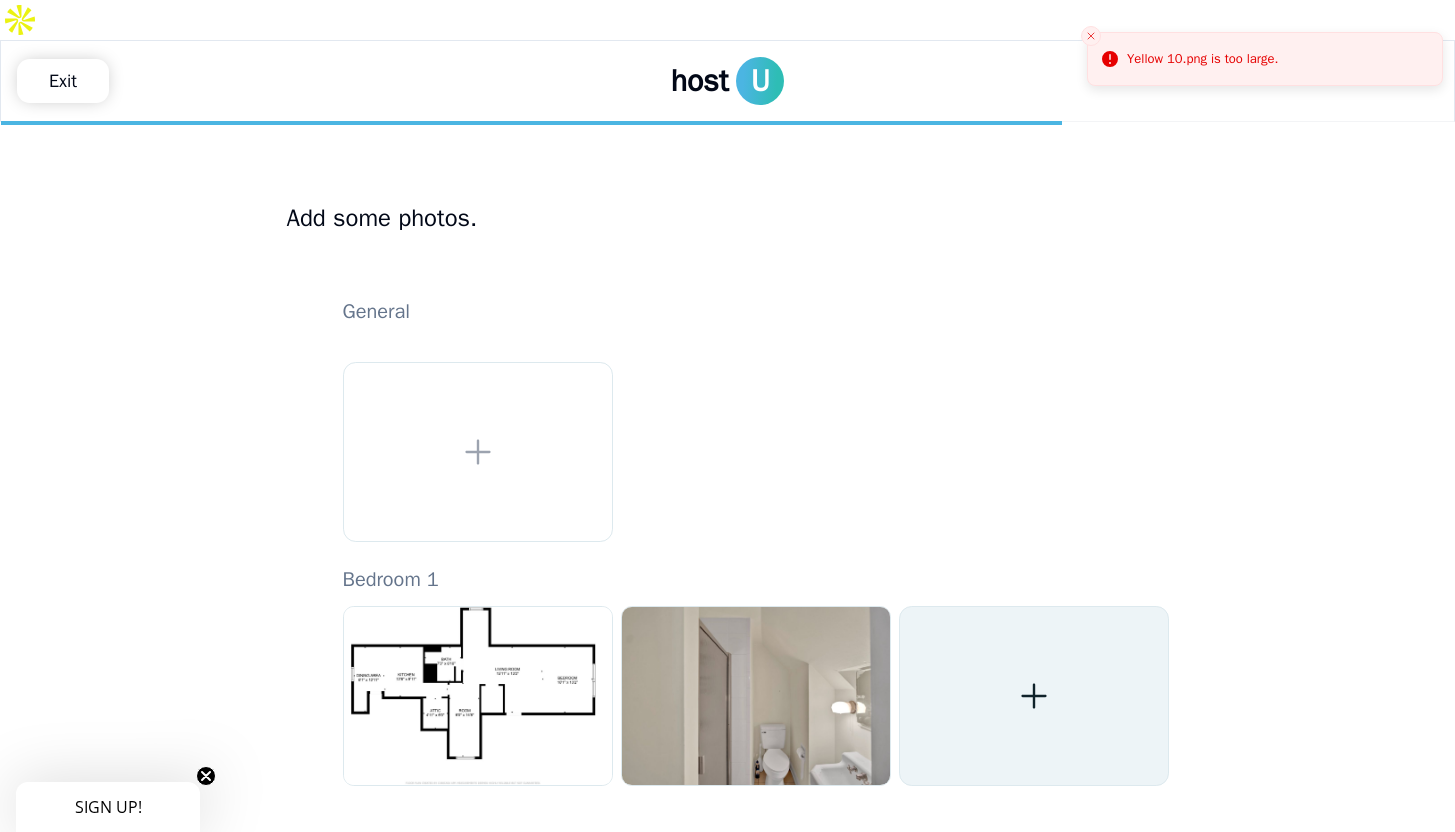 click at bounding box center (1034, 696) 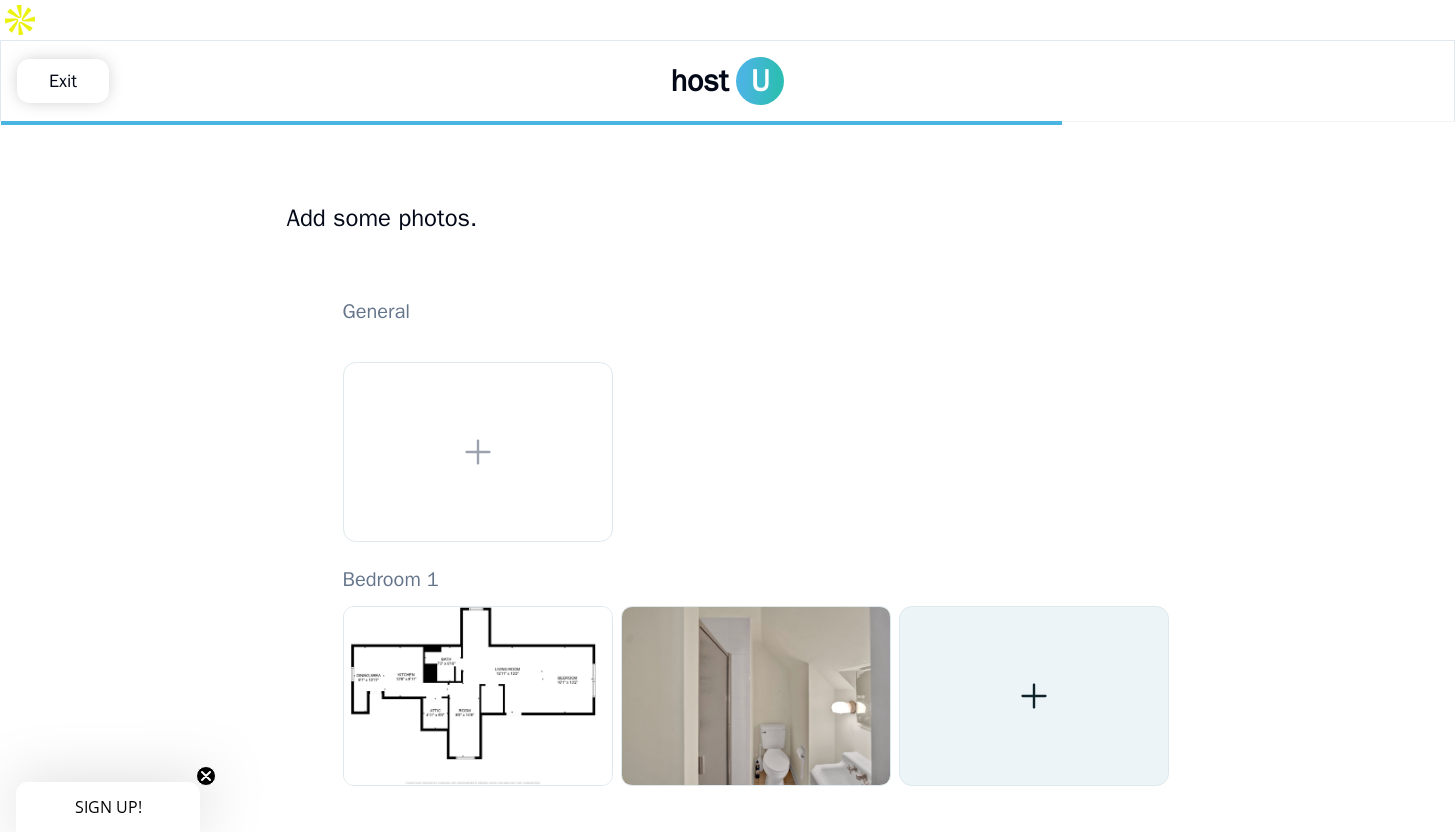 click 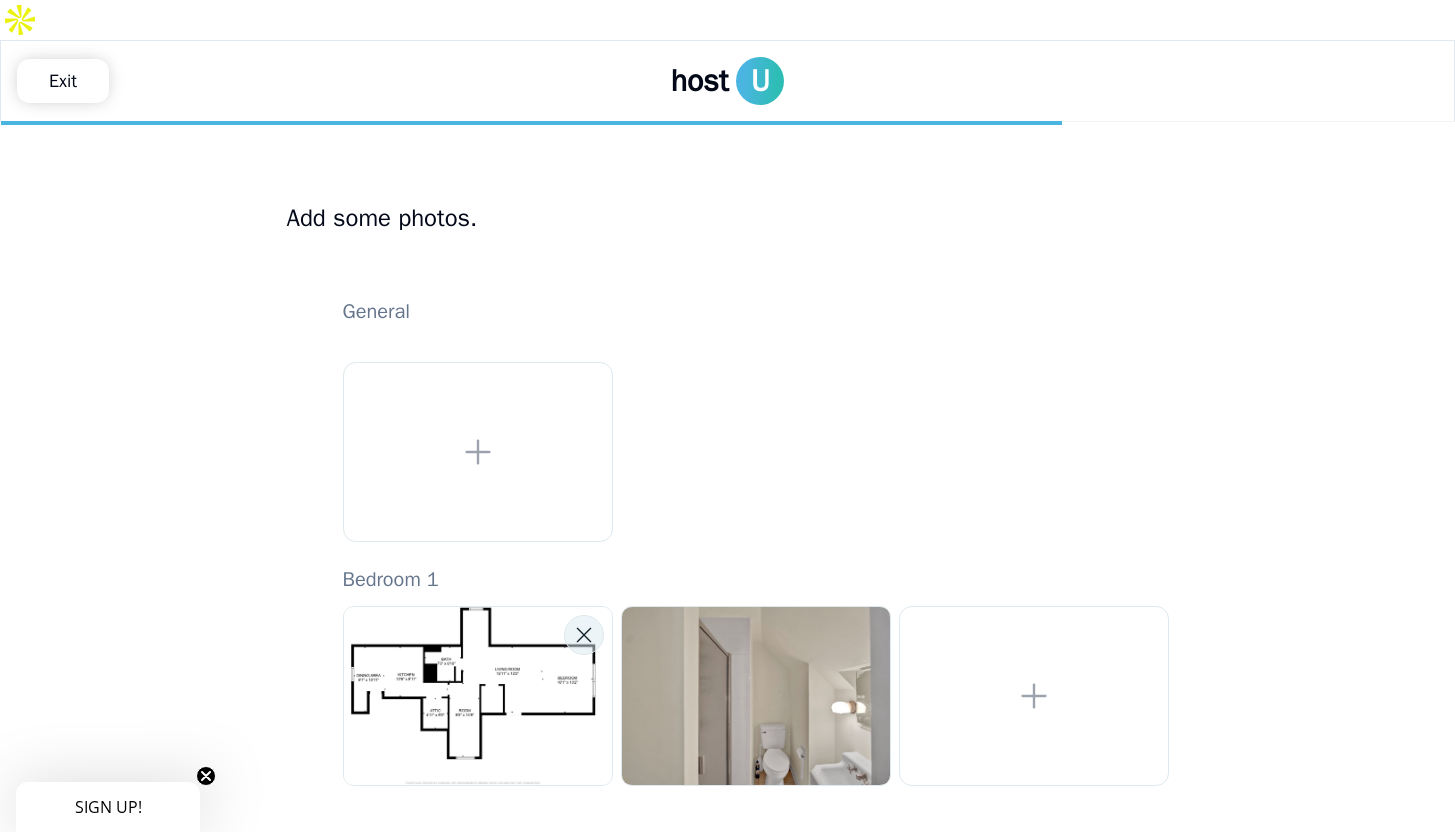 click 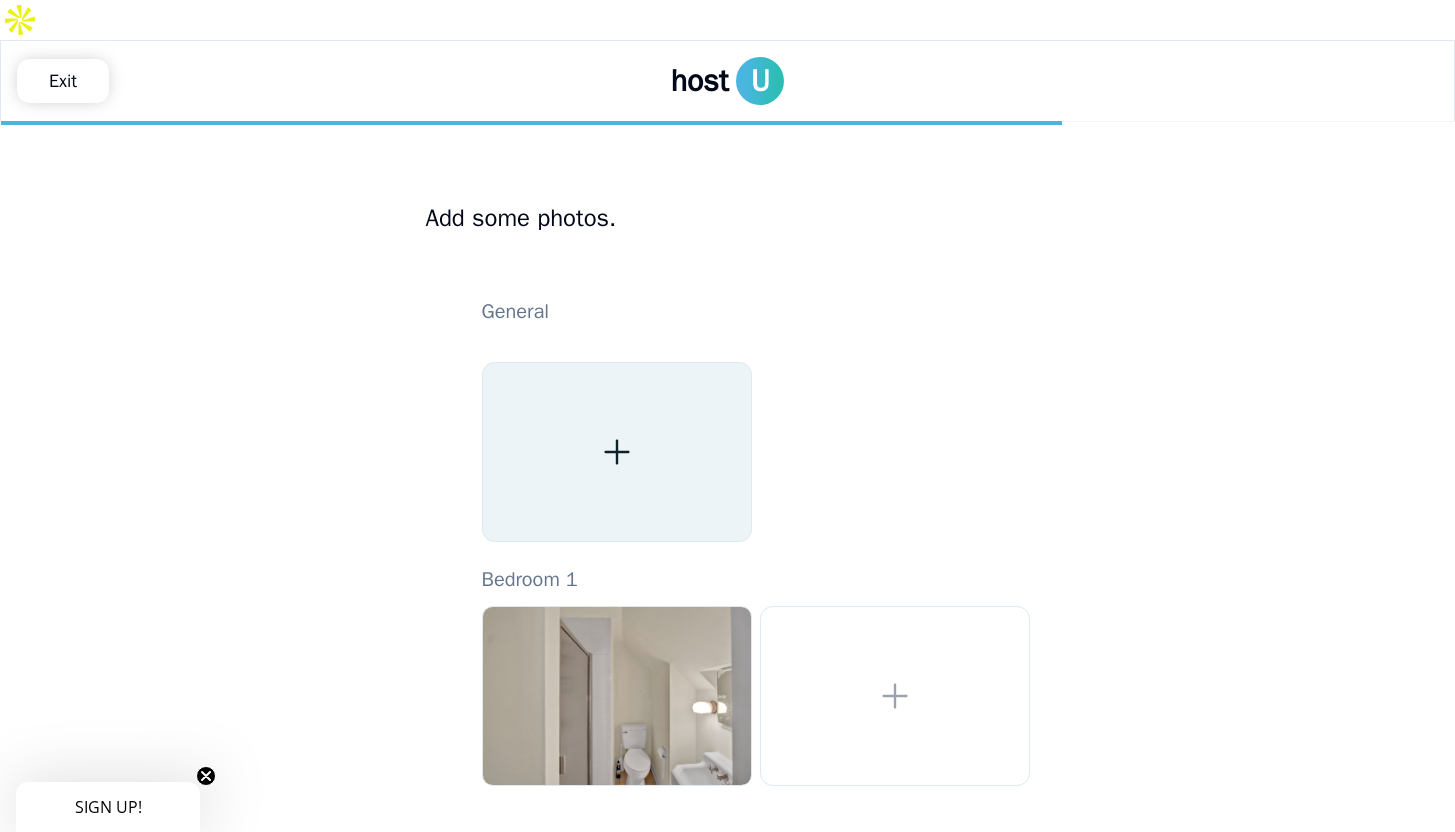 click 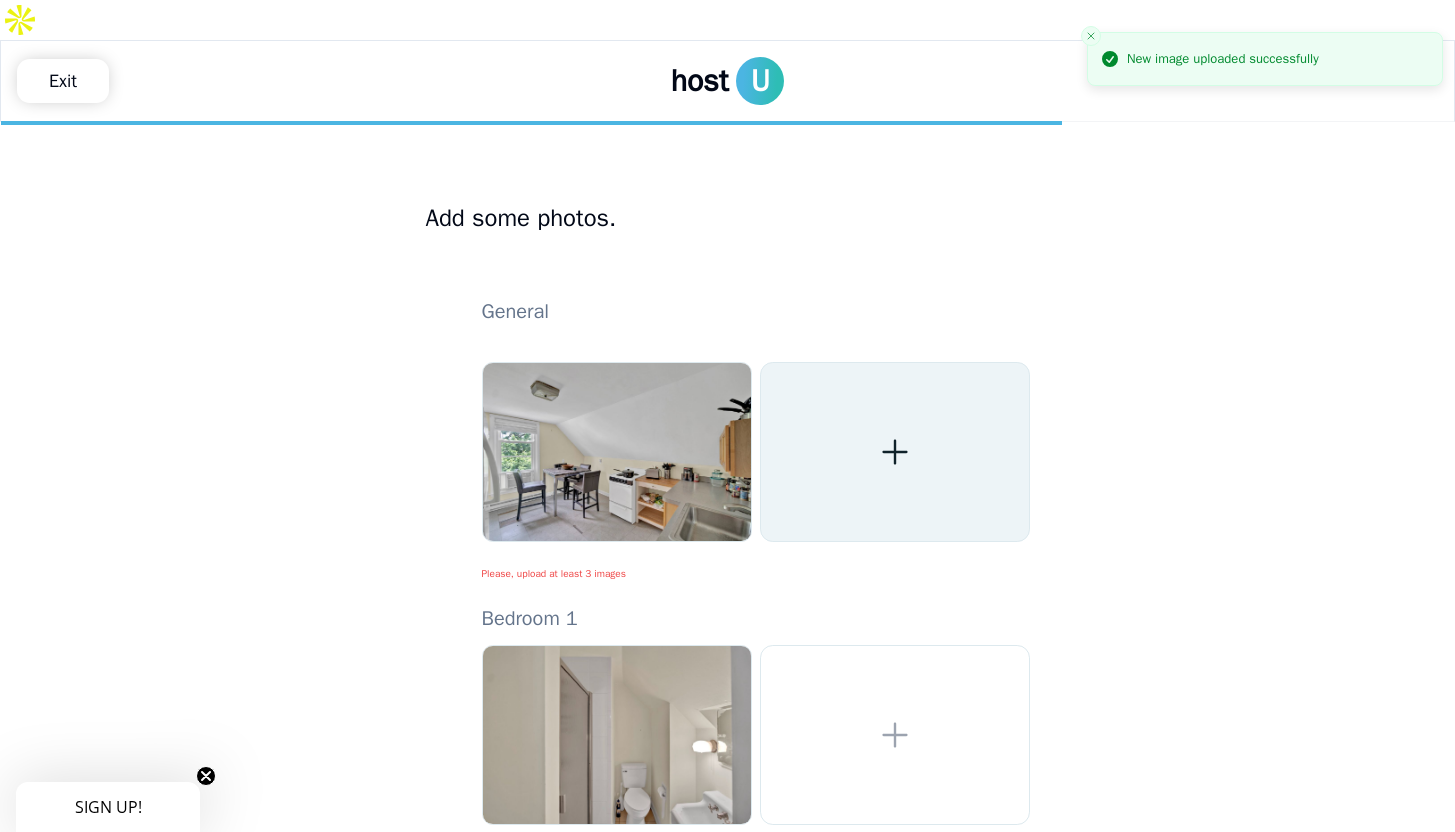 click 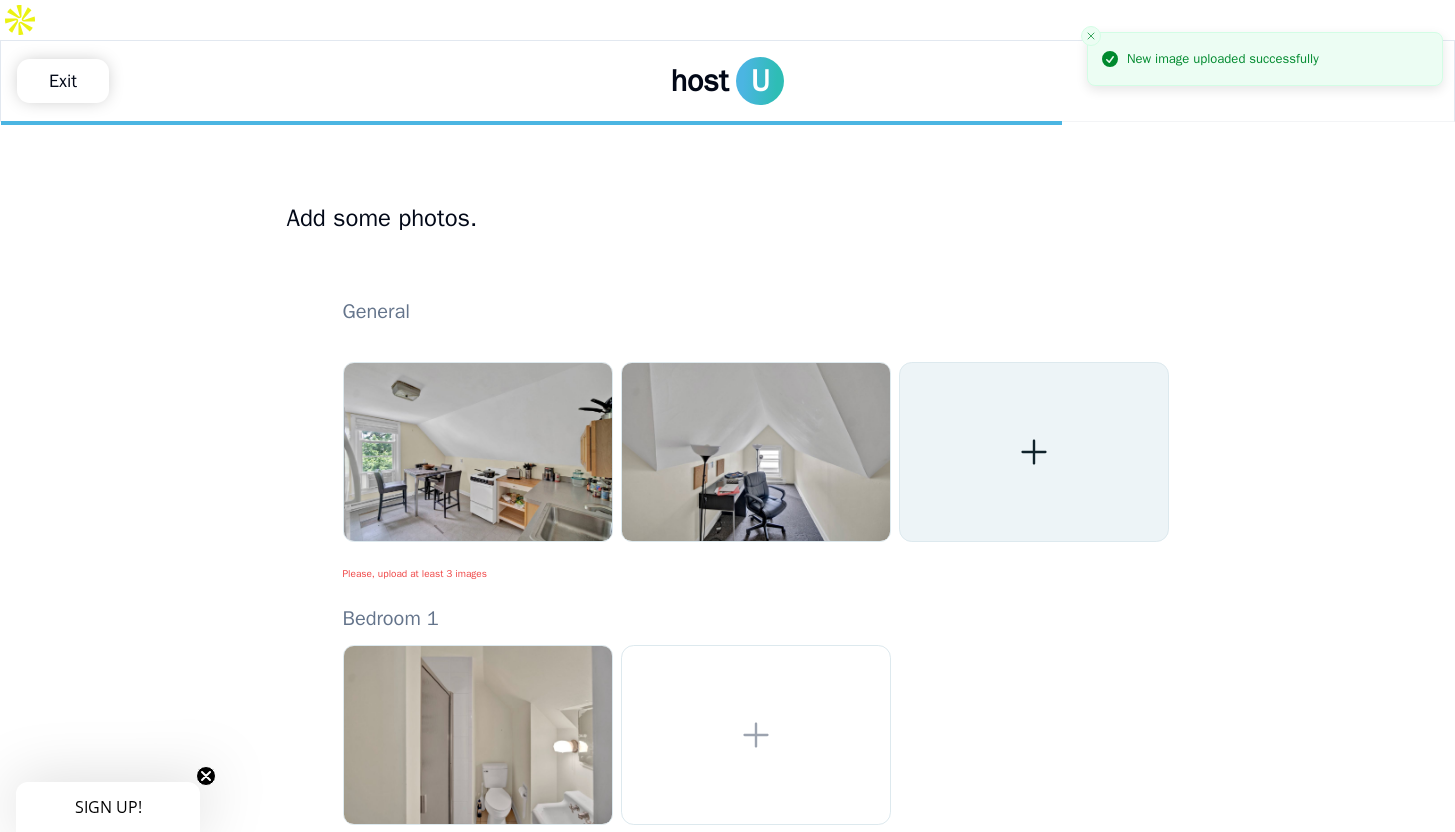 click at bounding box center (1034, 452) 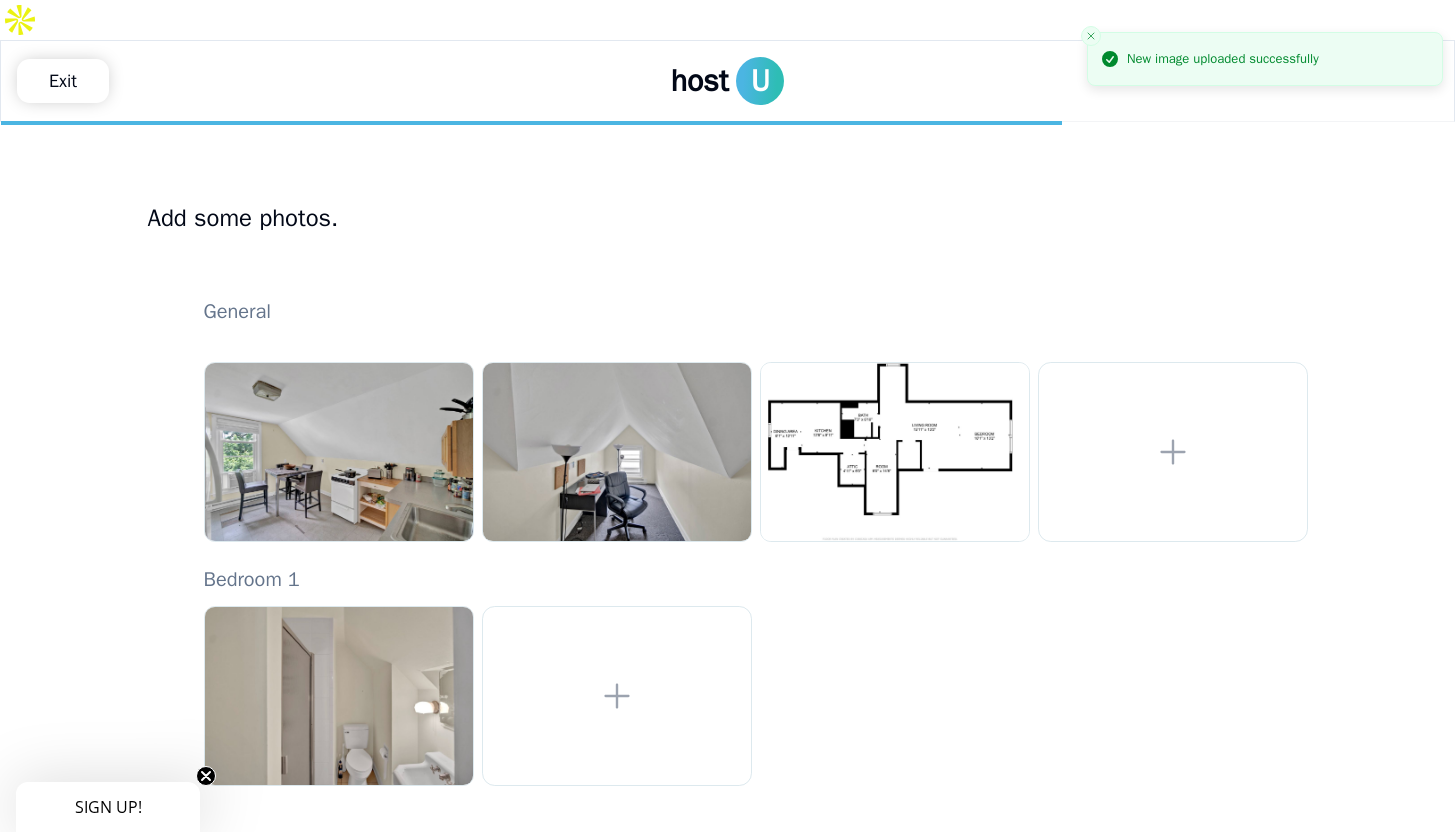 click on "New image uploaded successfully" at bounding box center [1265, 426] 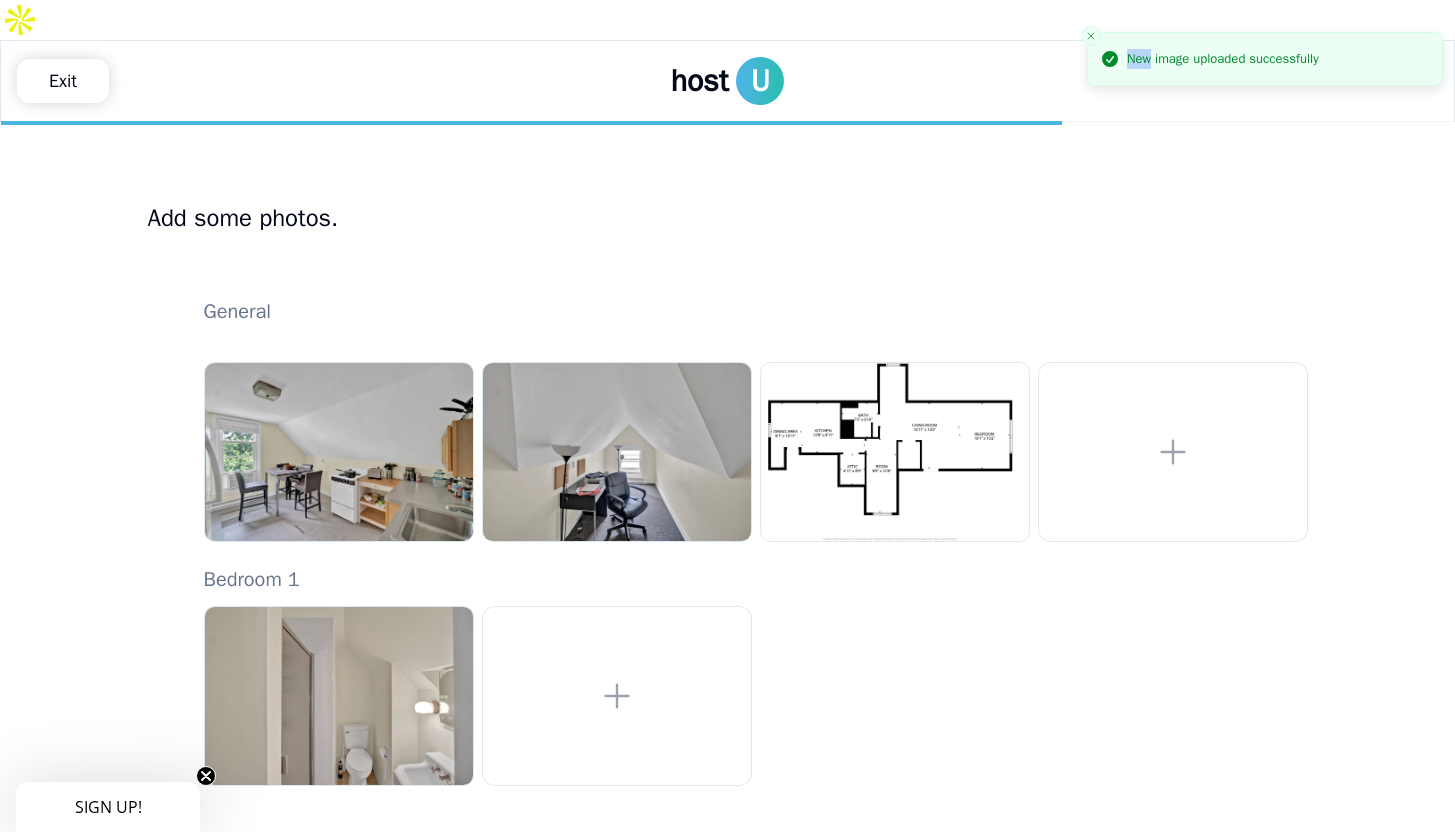 click on "New image uploaded successfully" at bounding box center (1265, 426) 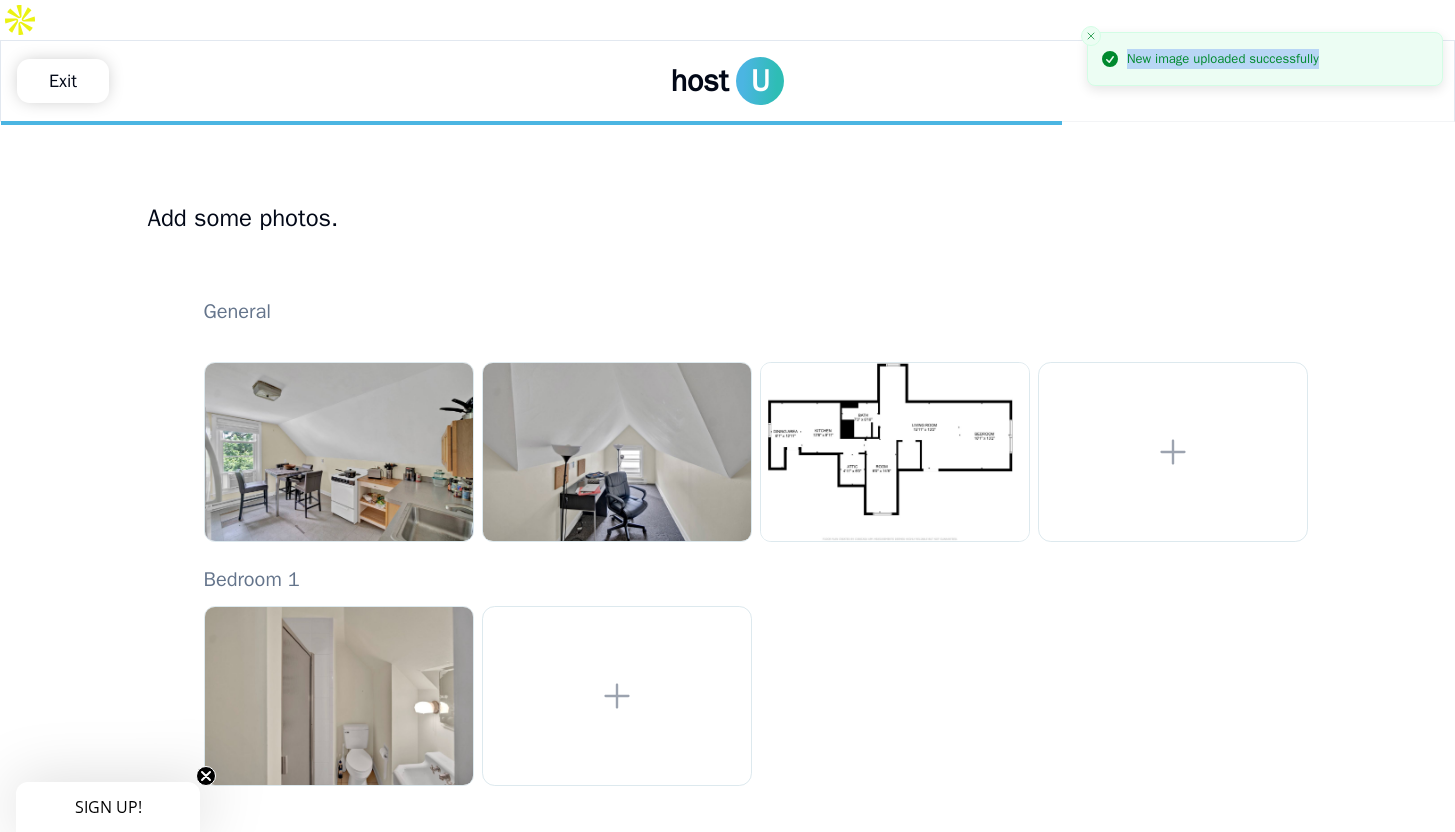 click on "New image uploaded successfully" at bounding box center [1265, 426] 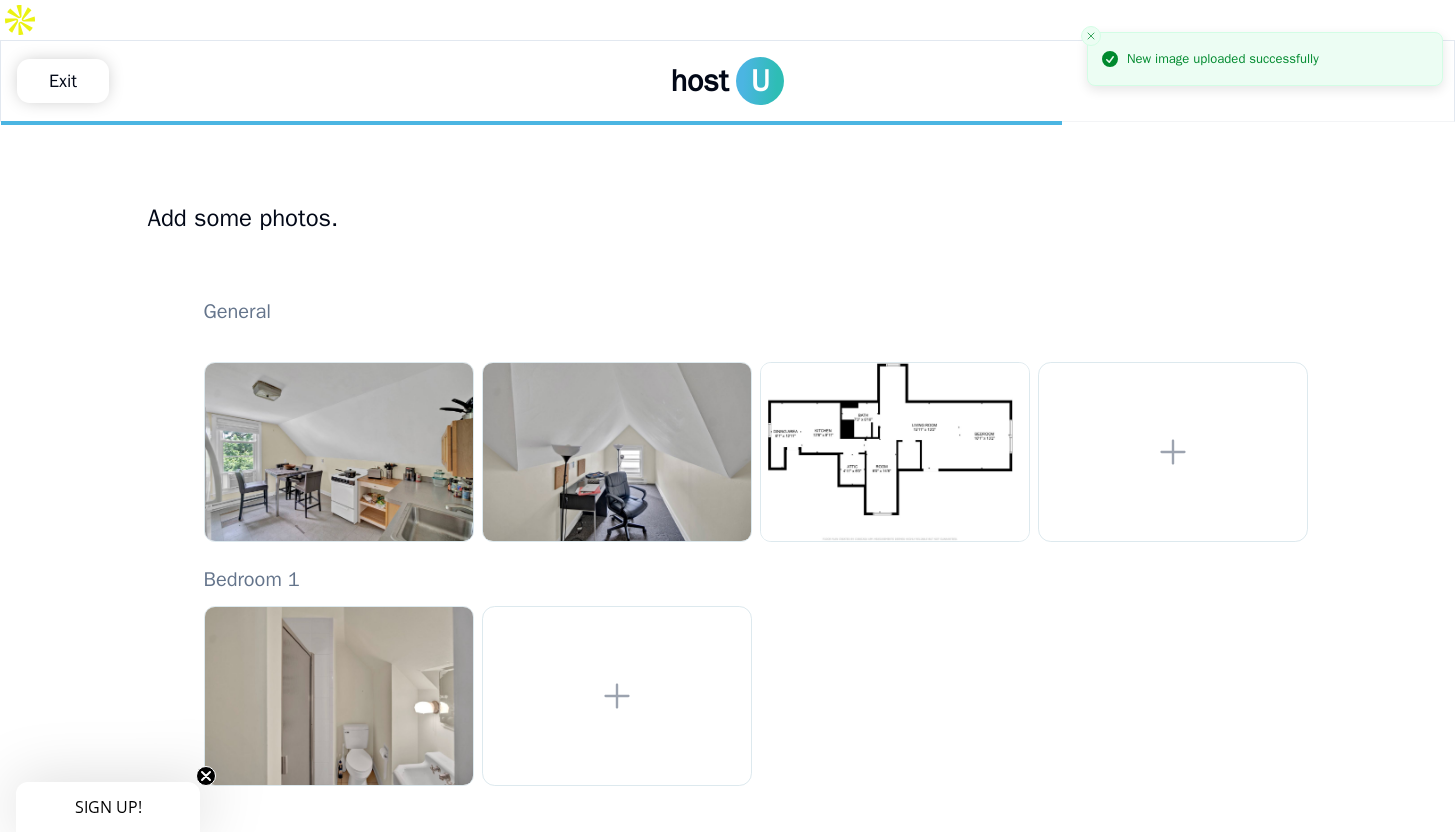 click on "New image uploaded successfully" at bounding box center [1265, 426] 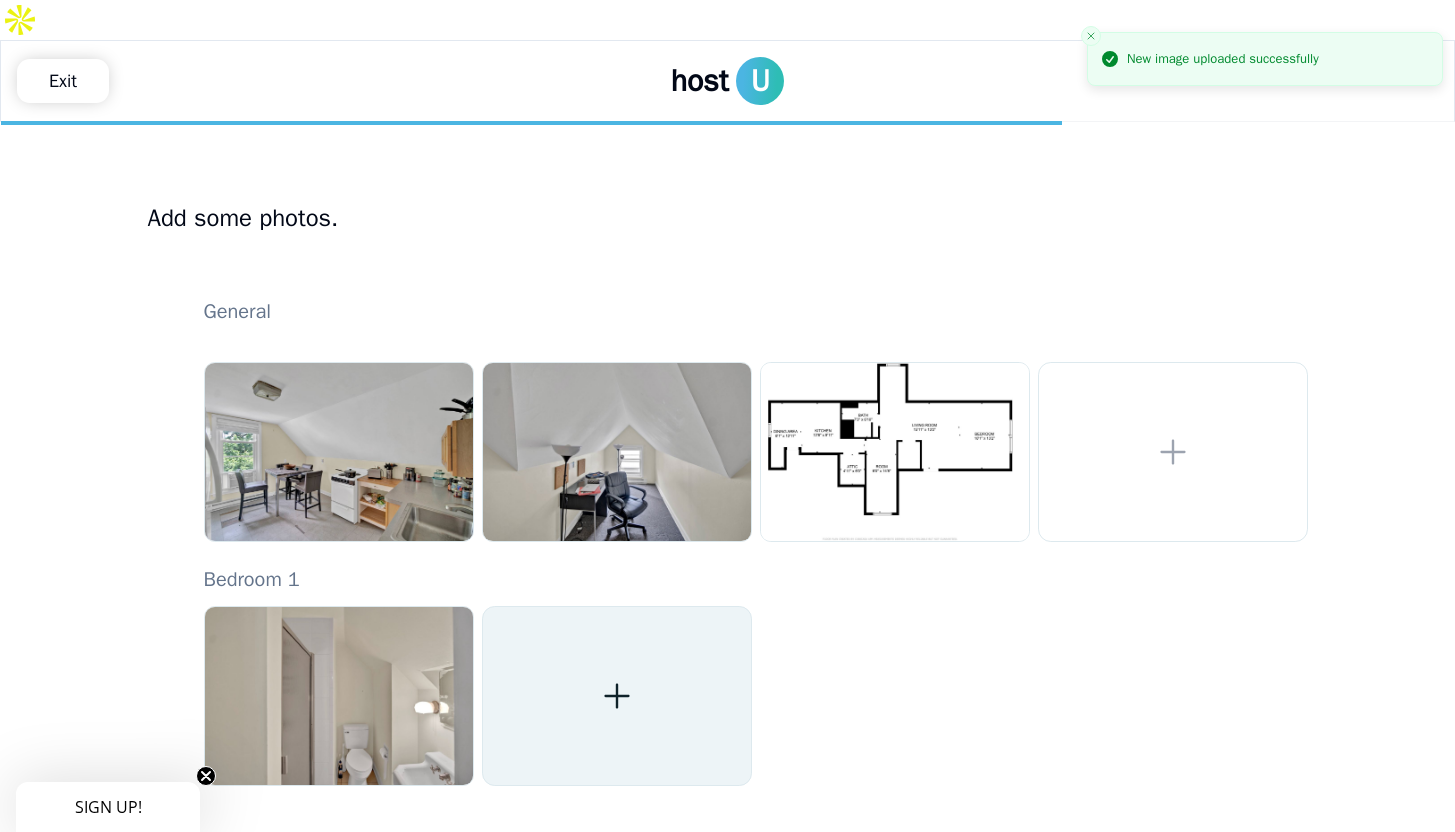 click 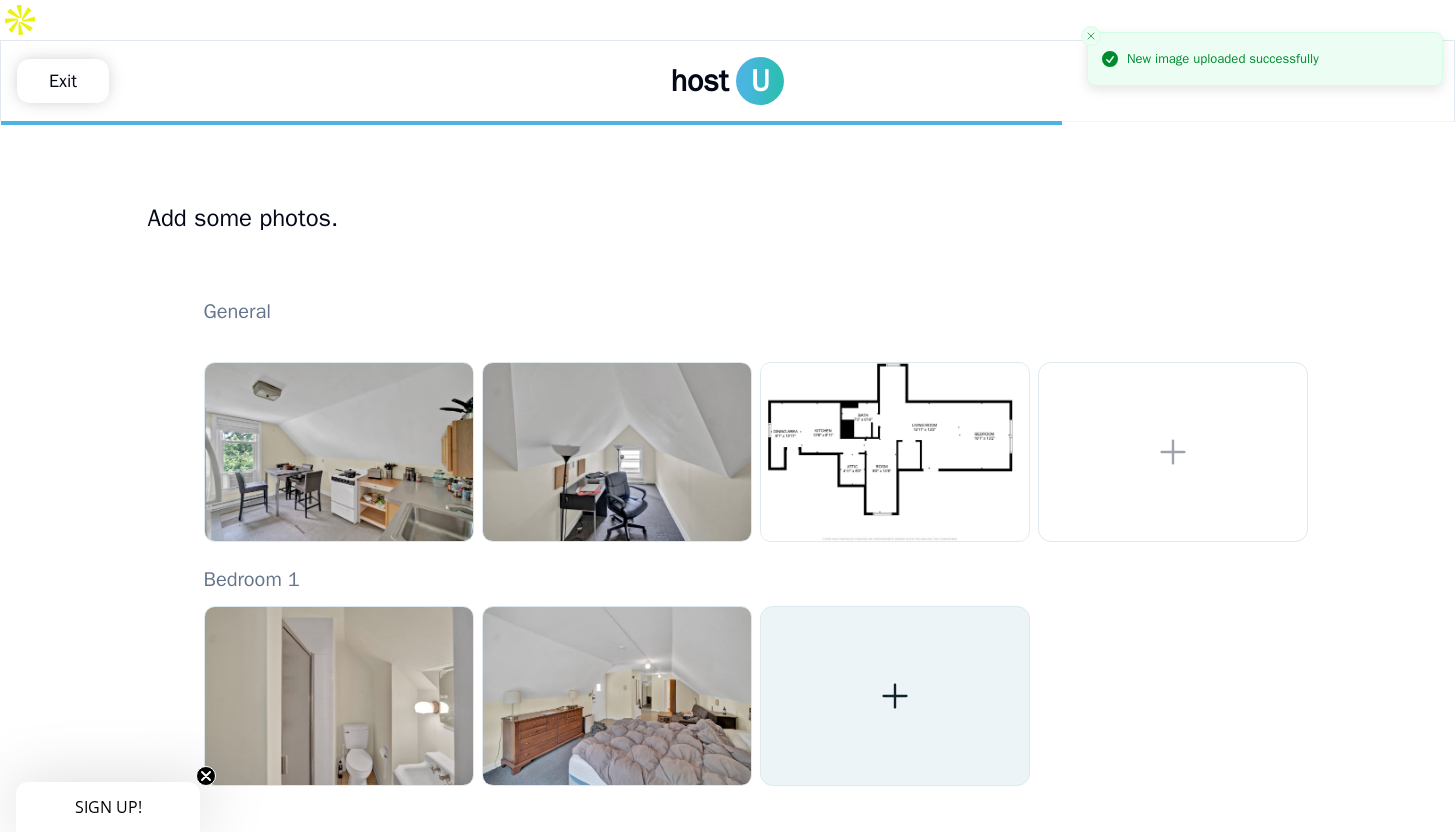 click 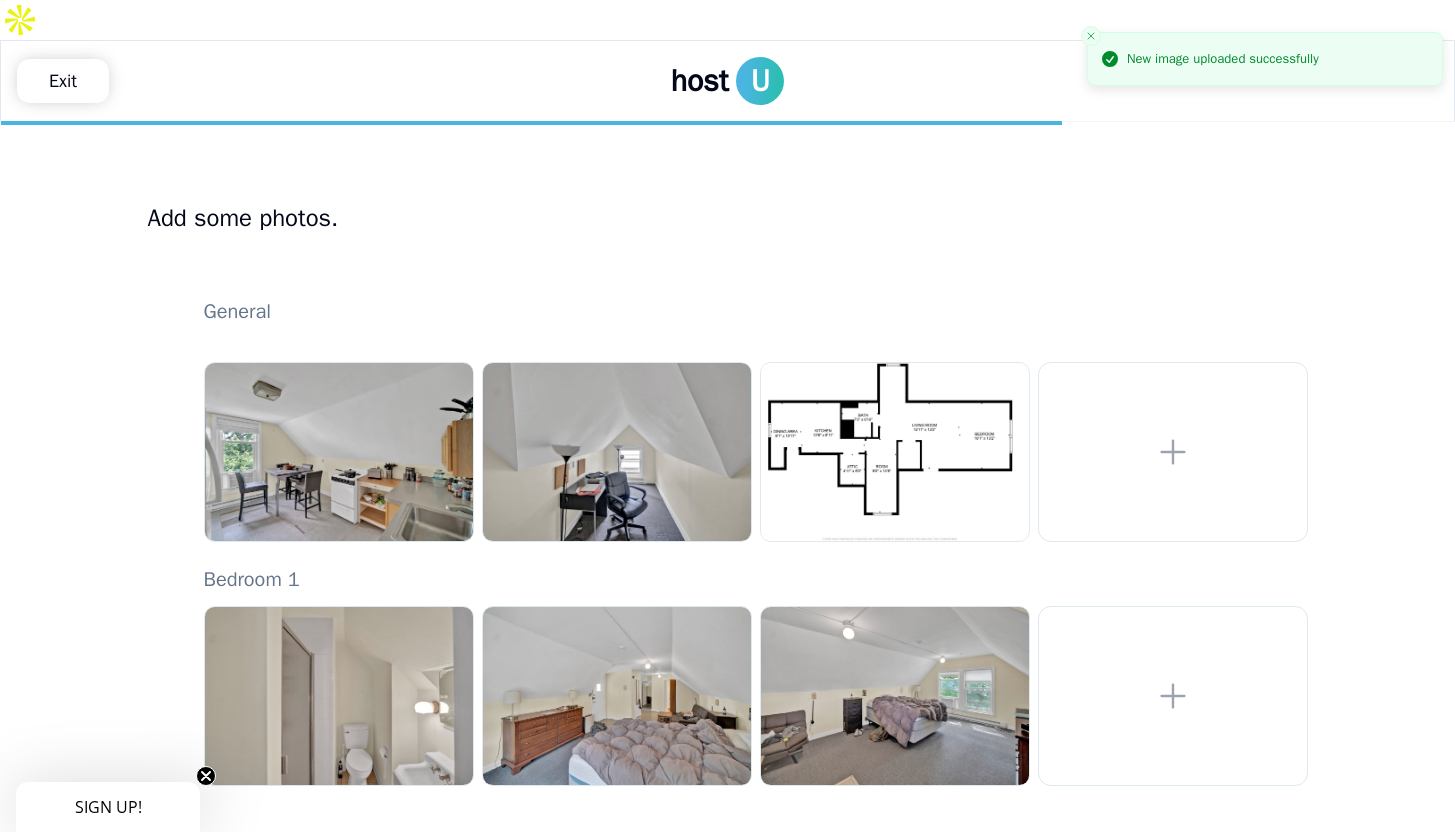 click on "New image uploaded successfully" at bounding box center [1265, 426] 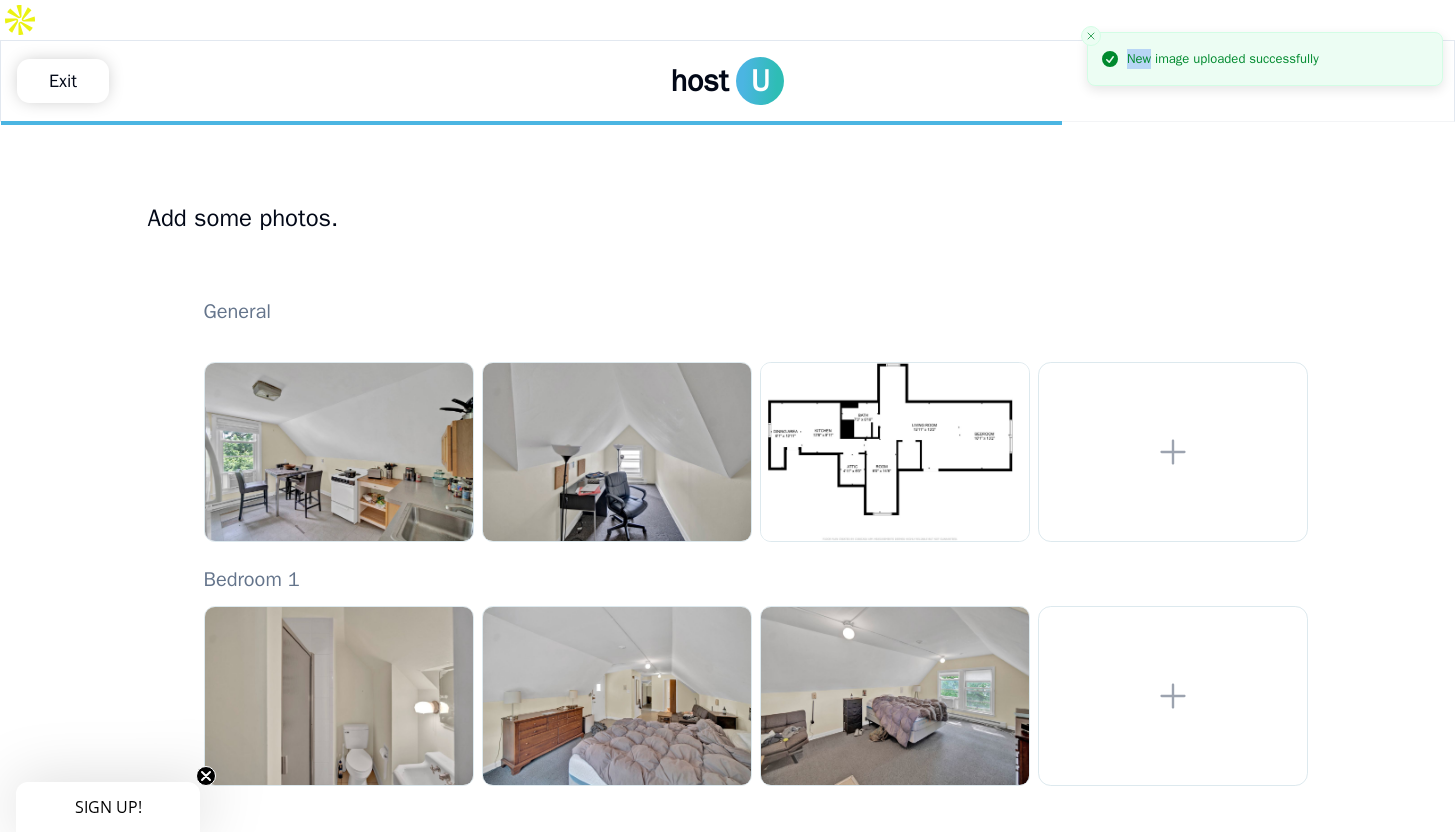 click on "New image uploaded successfully" at bounding box center (1265, 426) 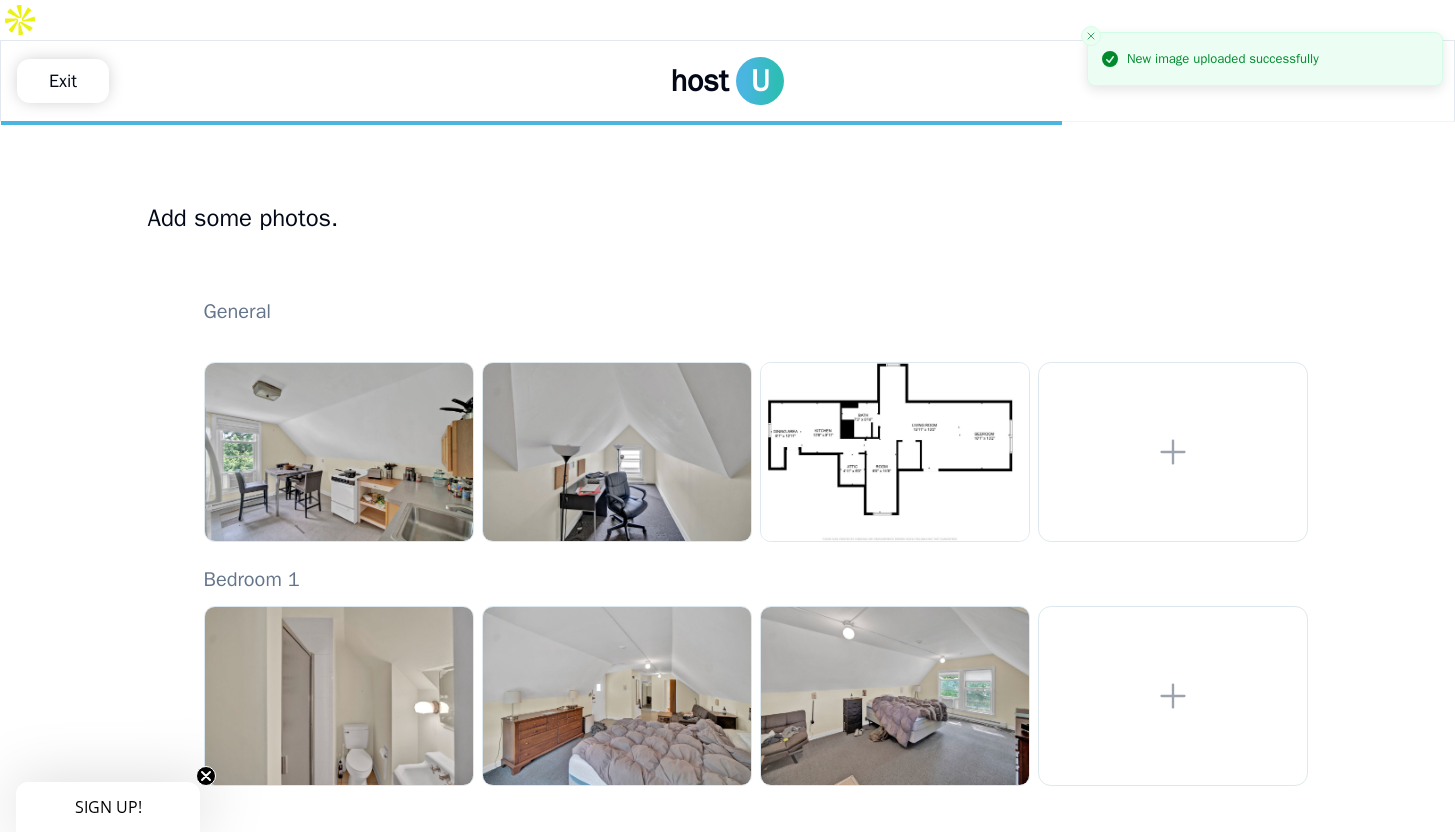 click on "New image uploaded successfully" at bounding box center (1265, 426) 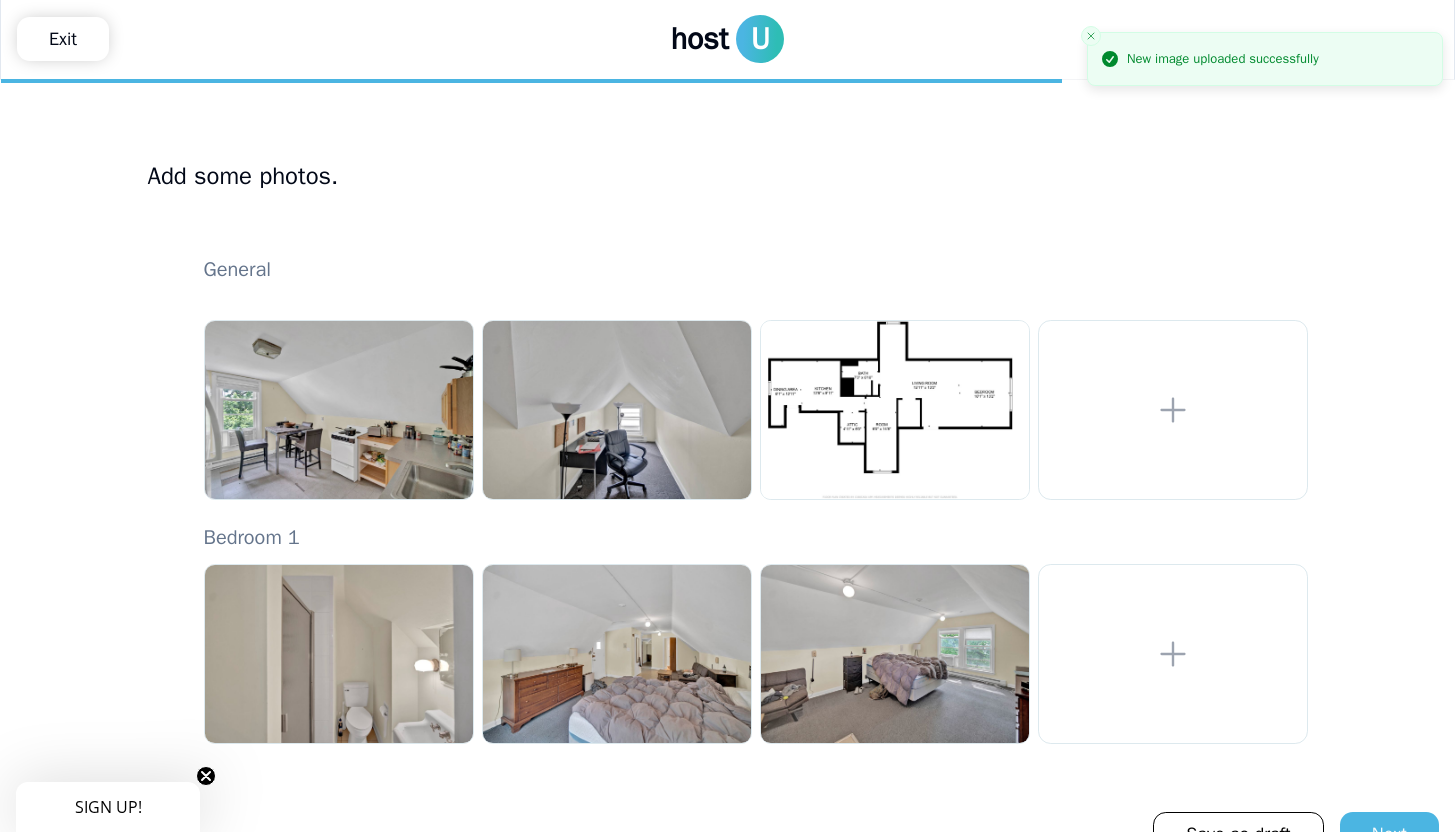 click on "New image uploaded successfully" at bounding box center (1265, 426) 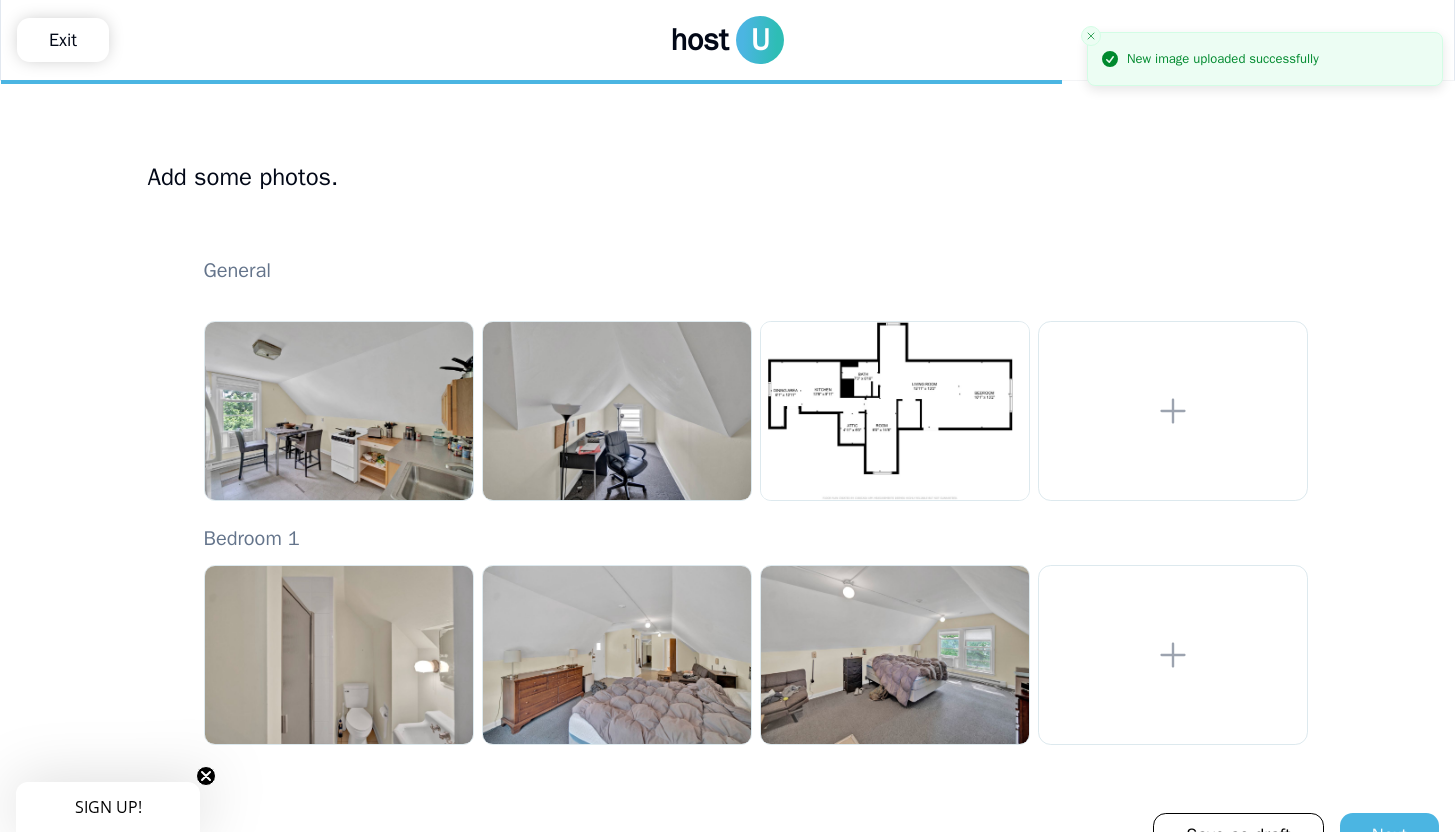 scroll, scrollTop: 42, scrollLeft: 0, axis: vertical 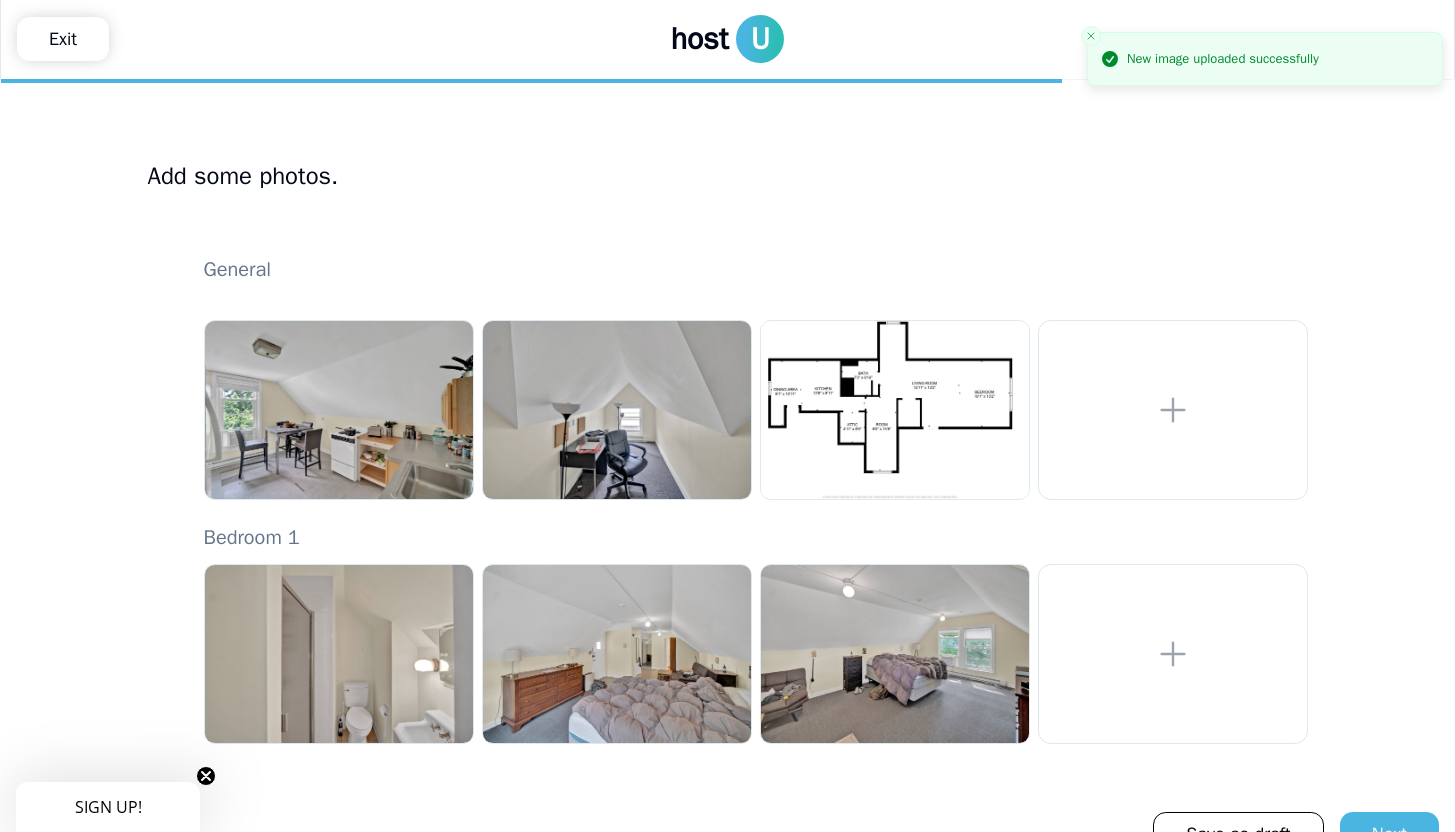 click on "New image uploaded successfully" at bounding box center (1265, 426) 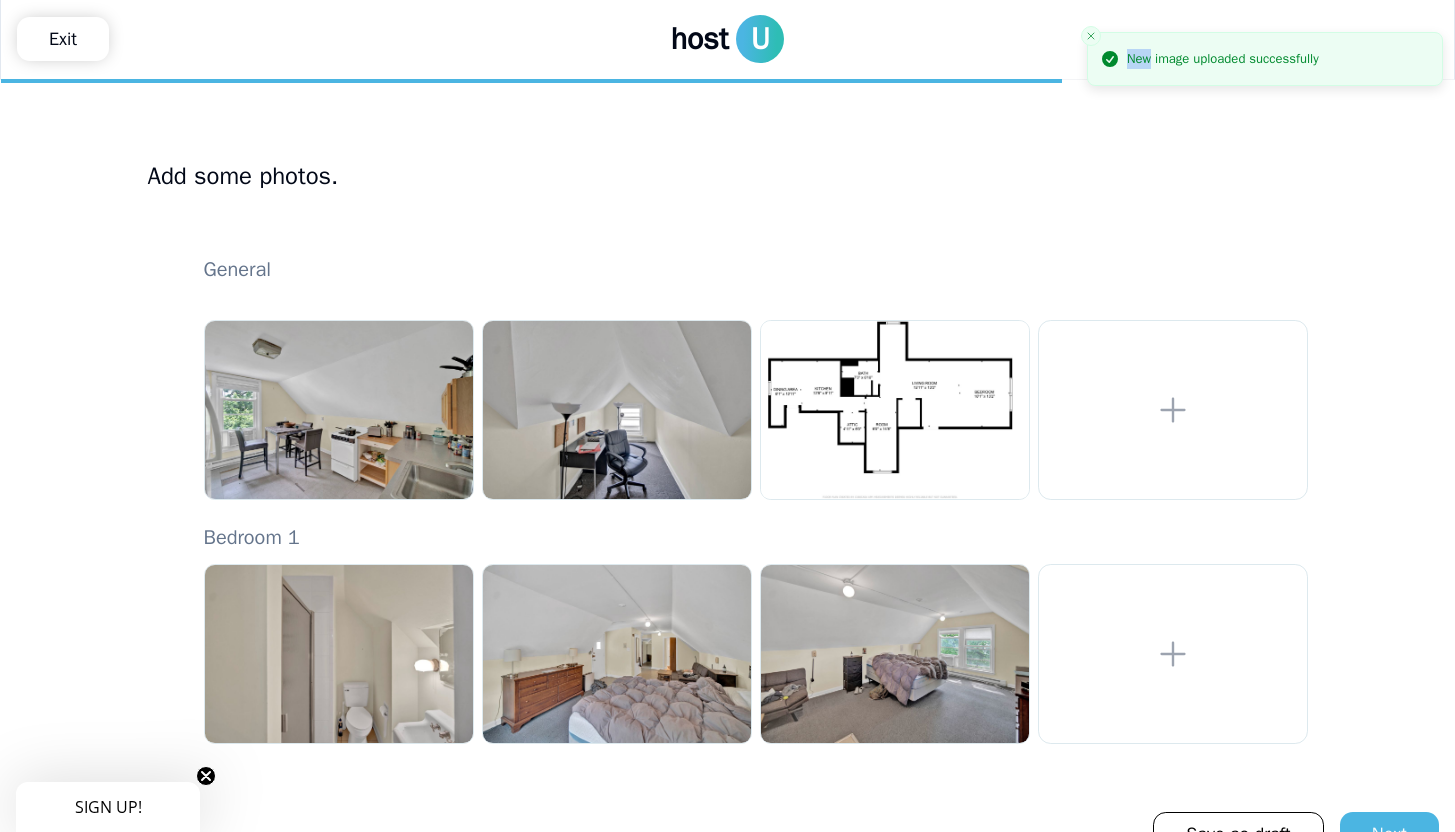 click on "New image uploaded successfully" at bounding box center [1265, 426] 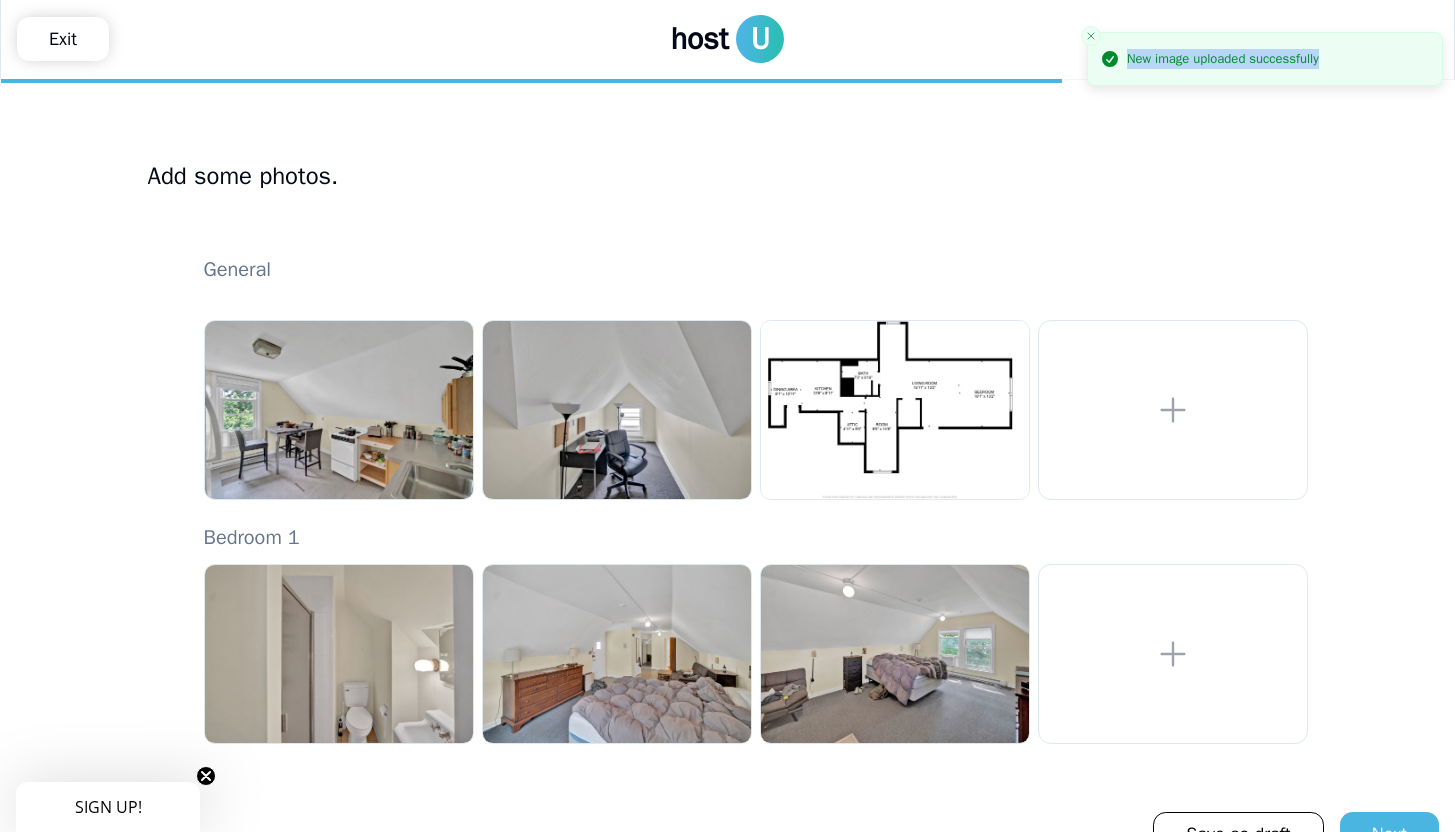 click on "New image uploaded successfully" at bounding box center [1265, 426] 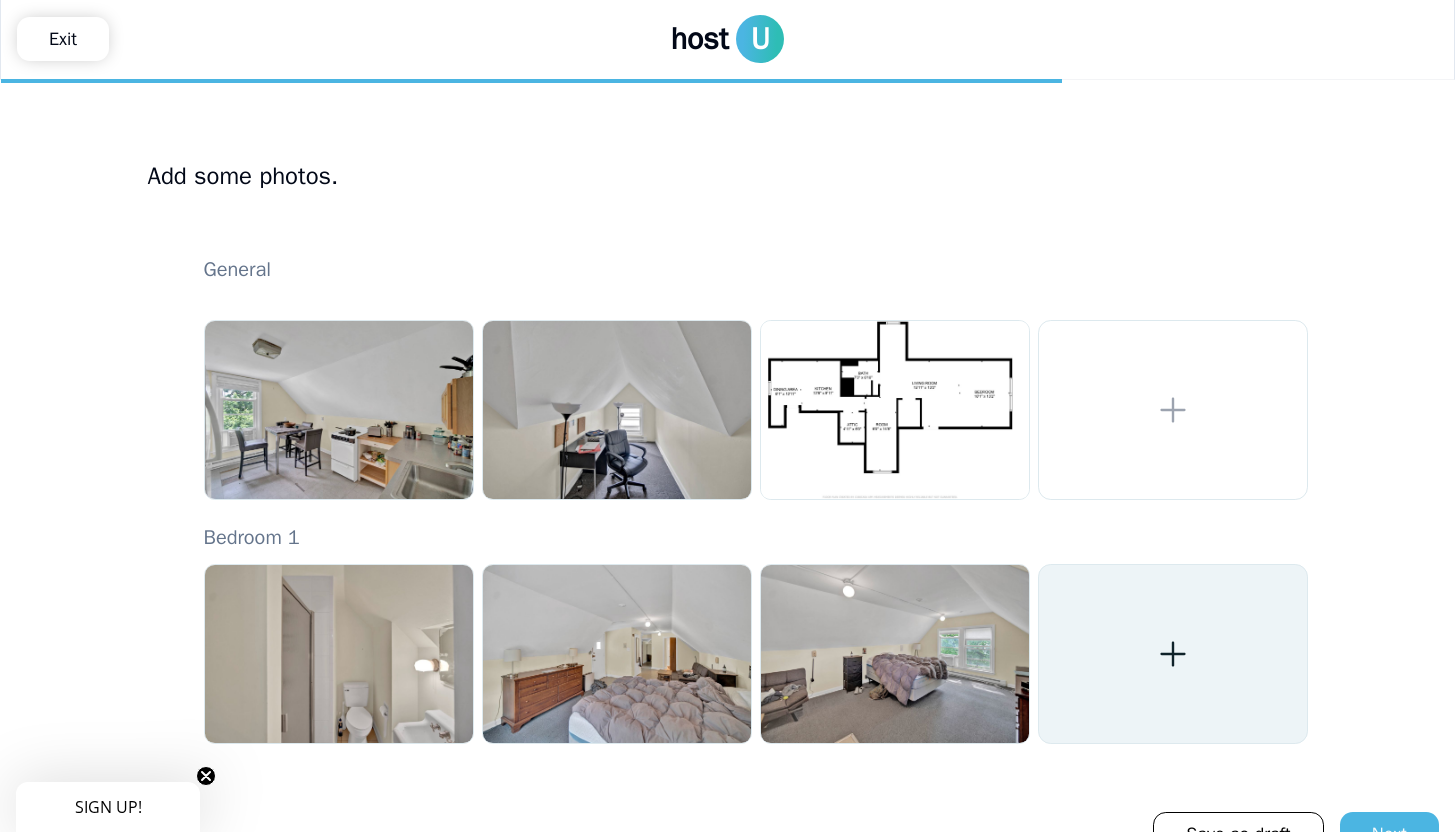 click at bounding box center [1173, 654] 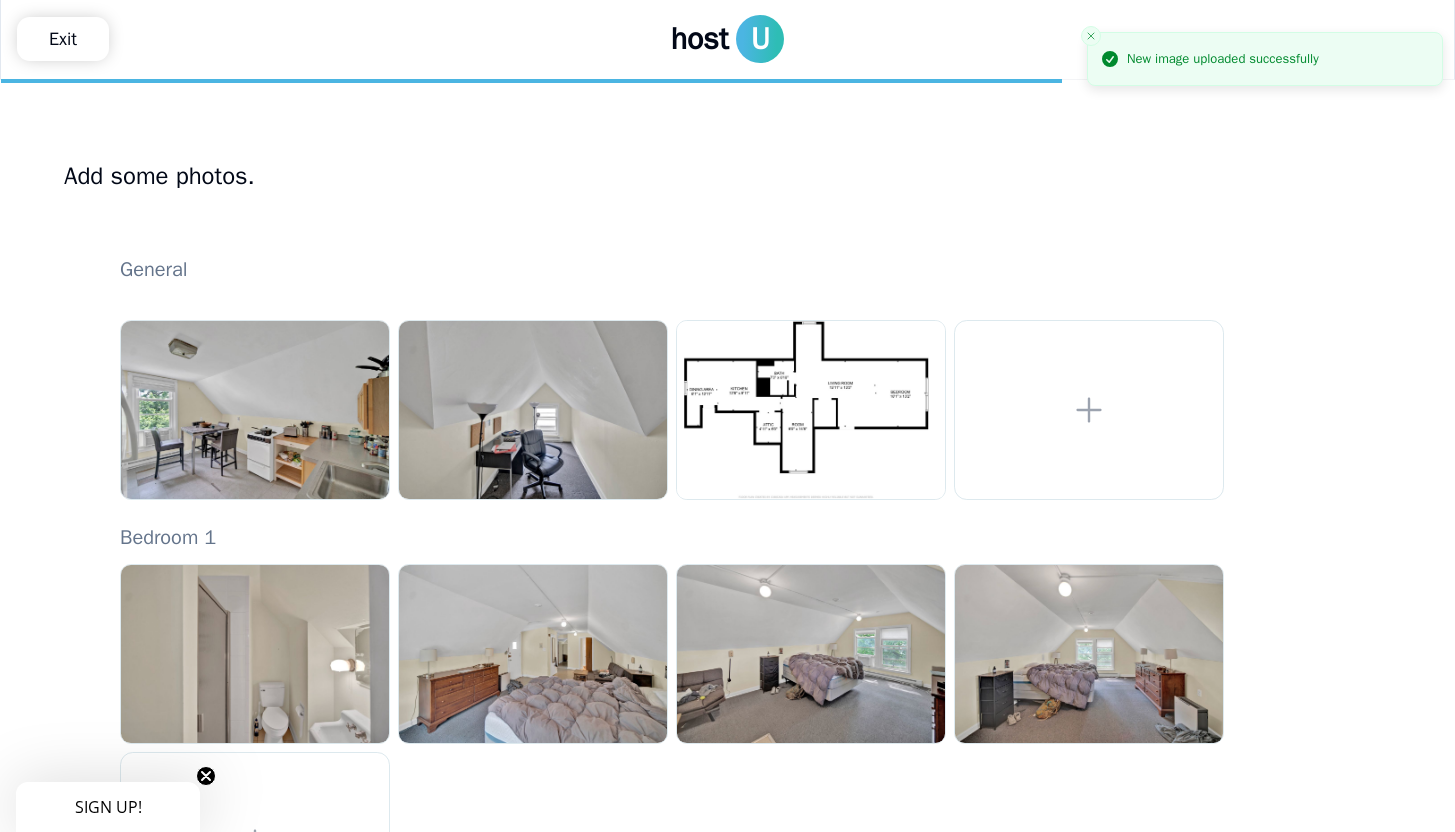 click on "New image uploaded successfully" at bounding box center (1265, 426) 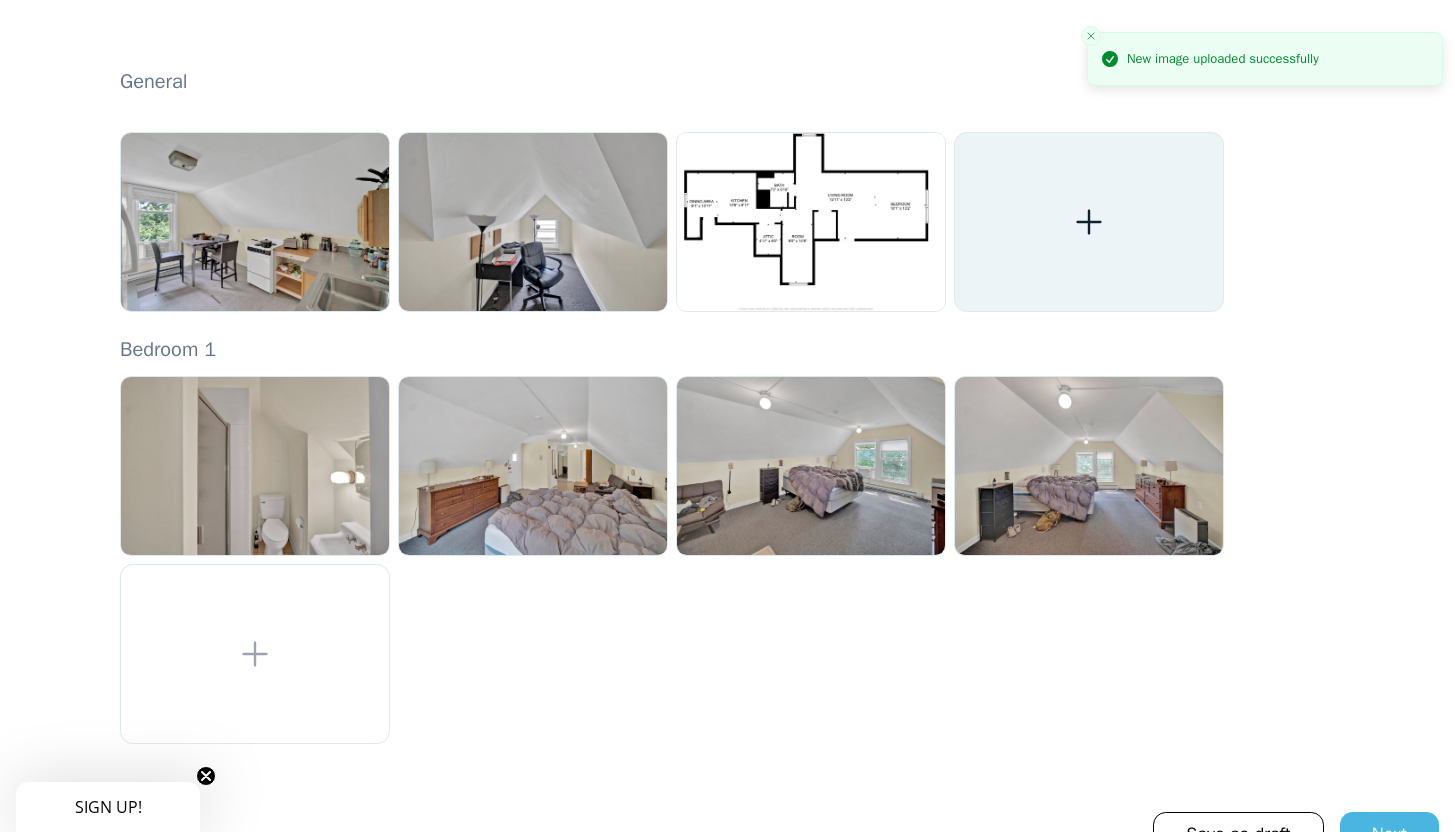 click 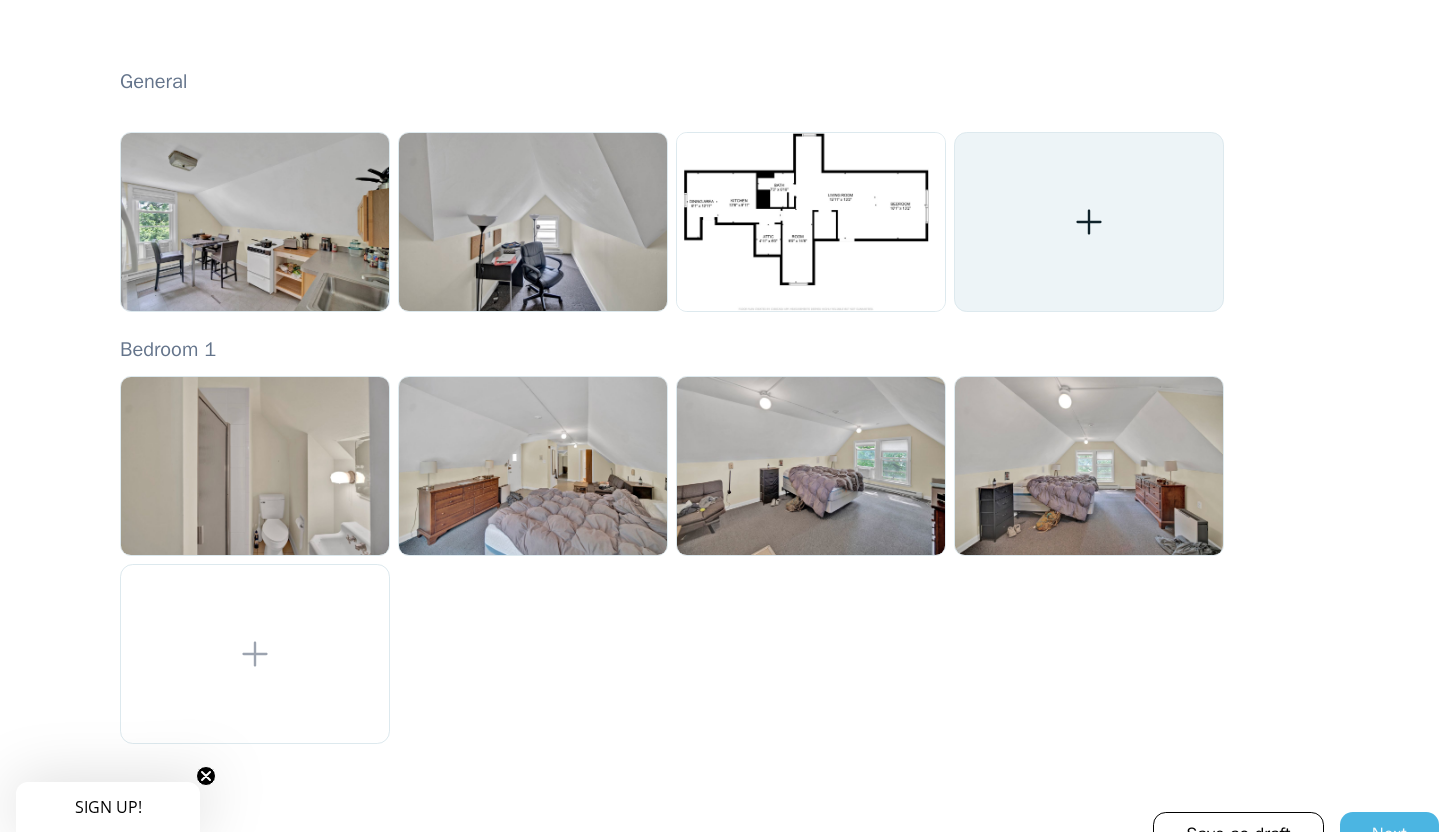 click 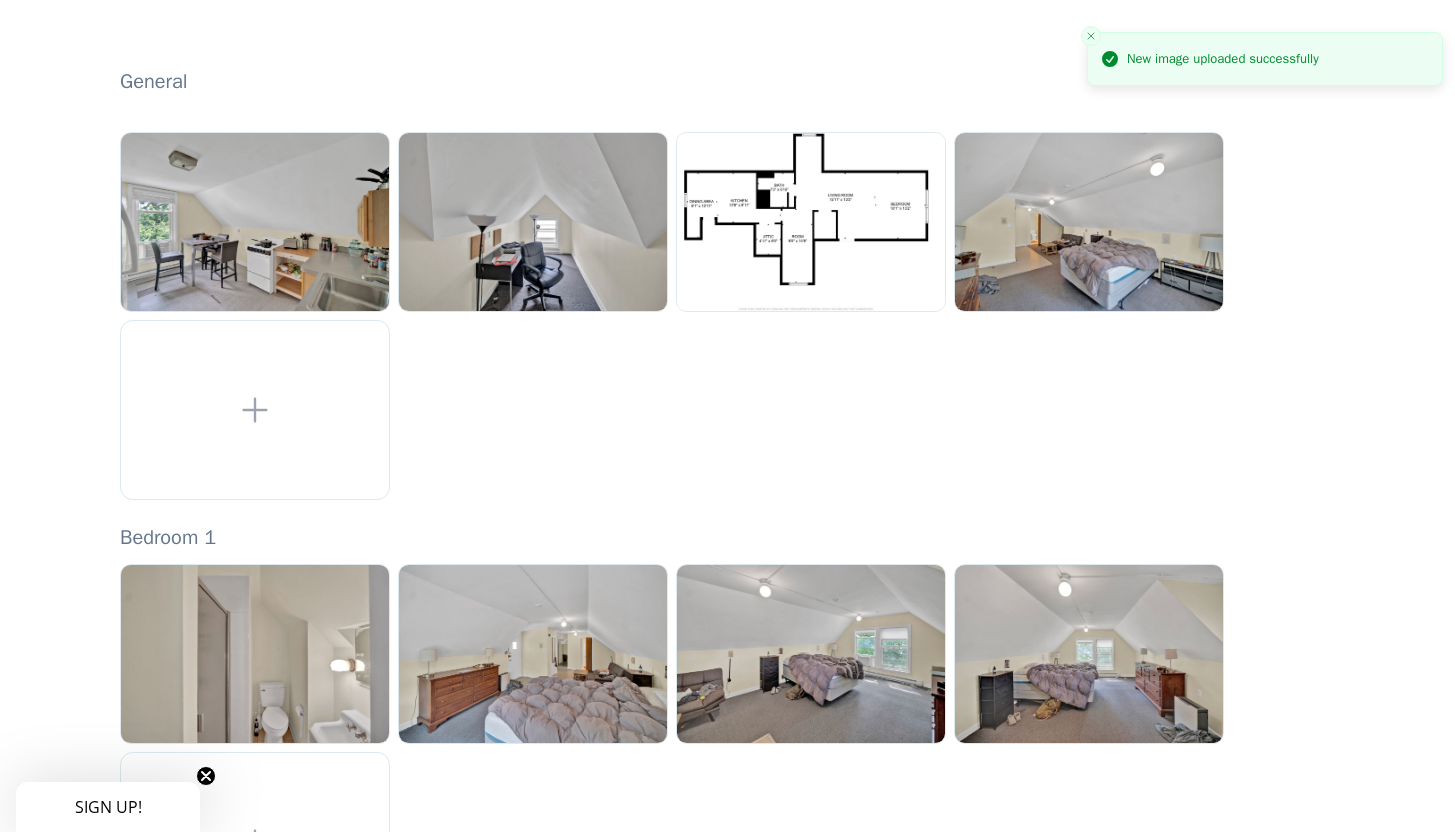 scroll, scrollTop: 418, scrollLeft: 0, axis: vertical 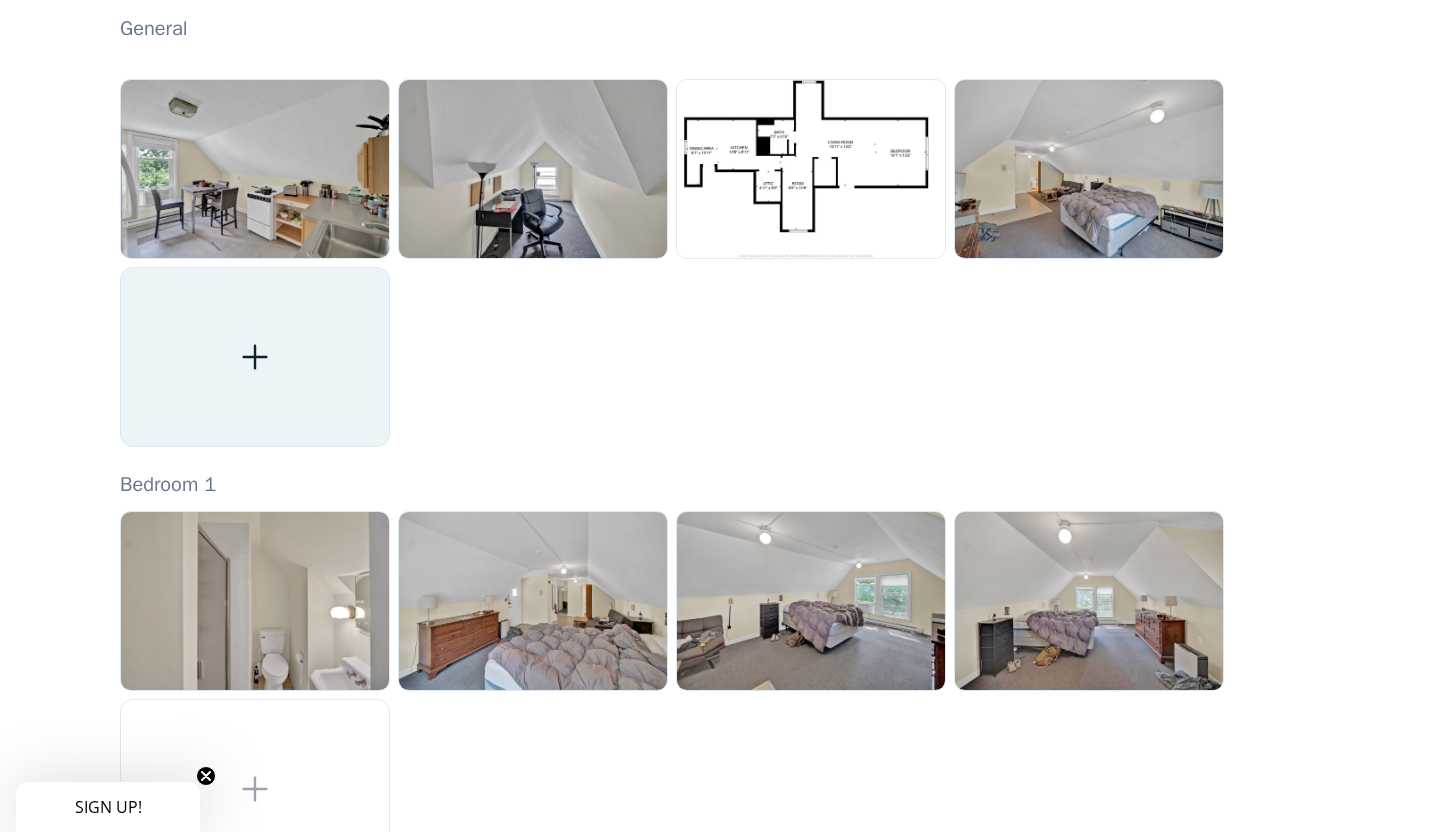 click 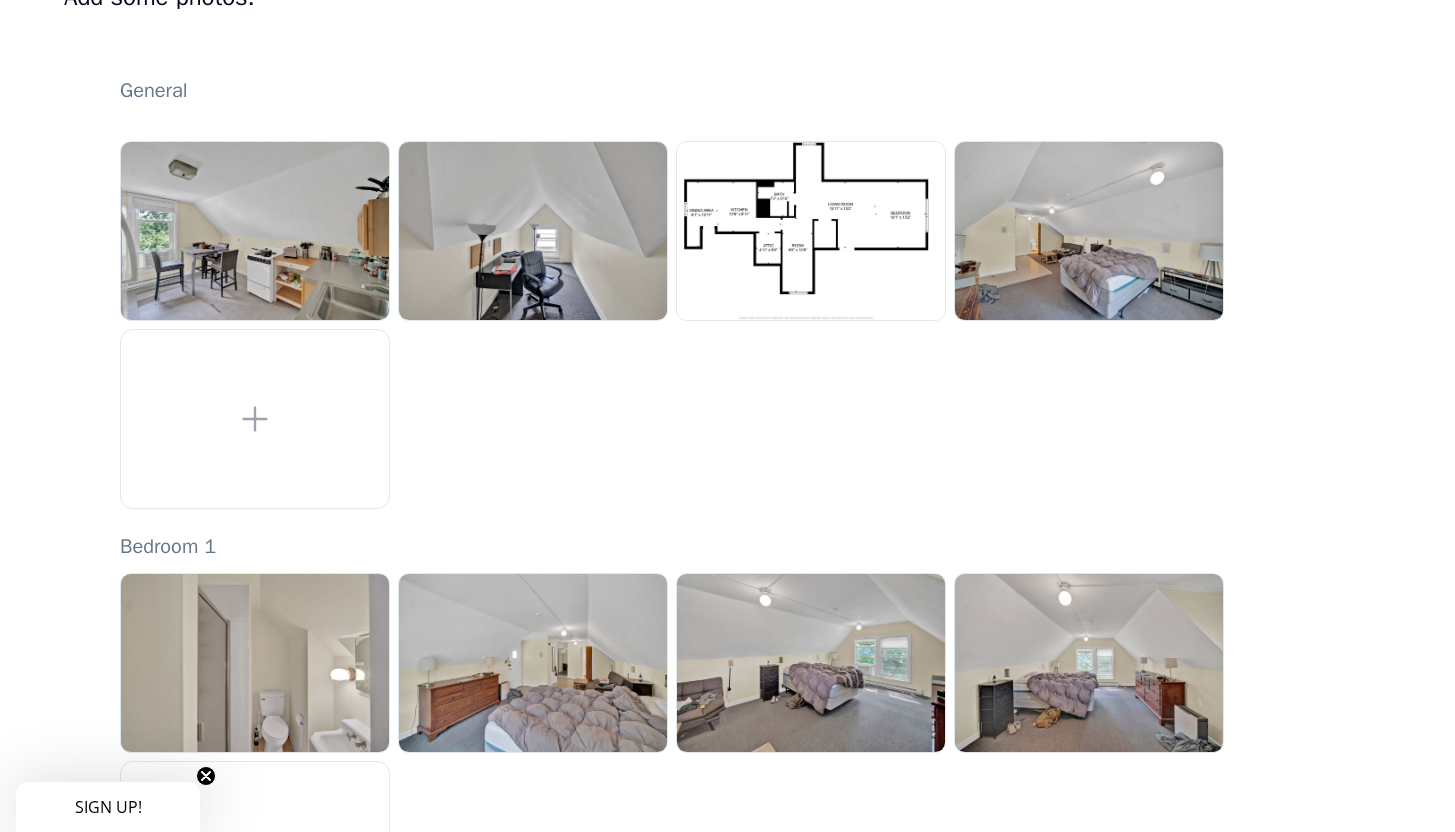 scroll, scrollTop: 418, scrollLeft: 0, axis: vertical 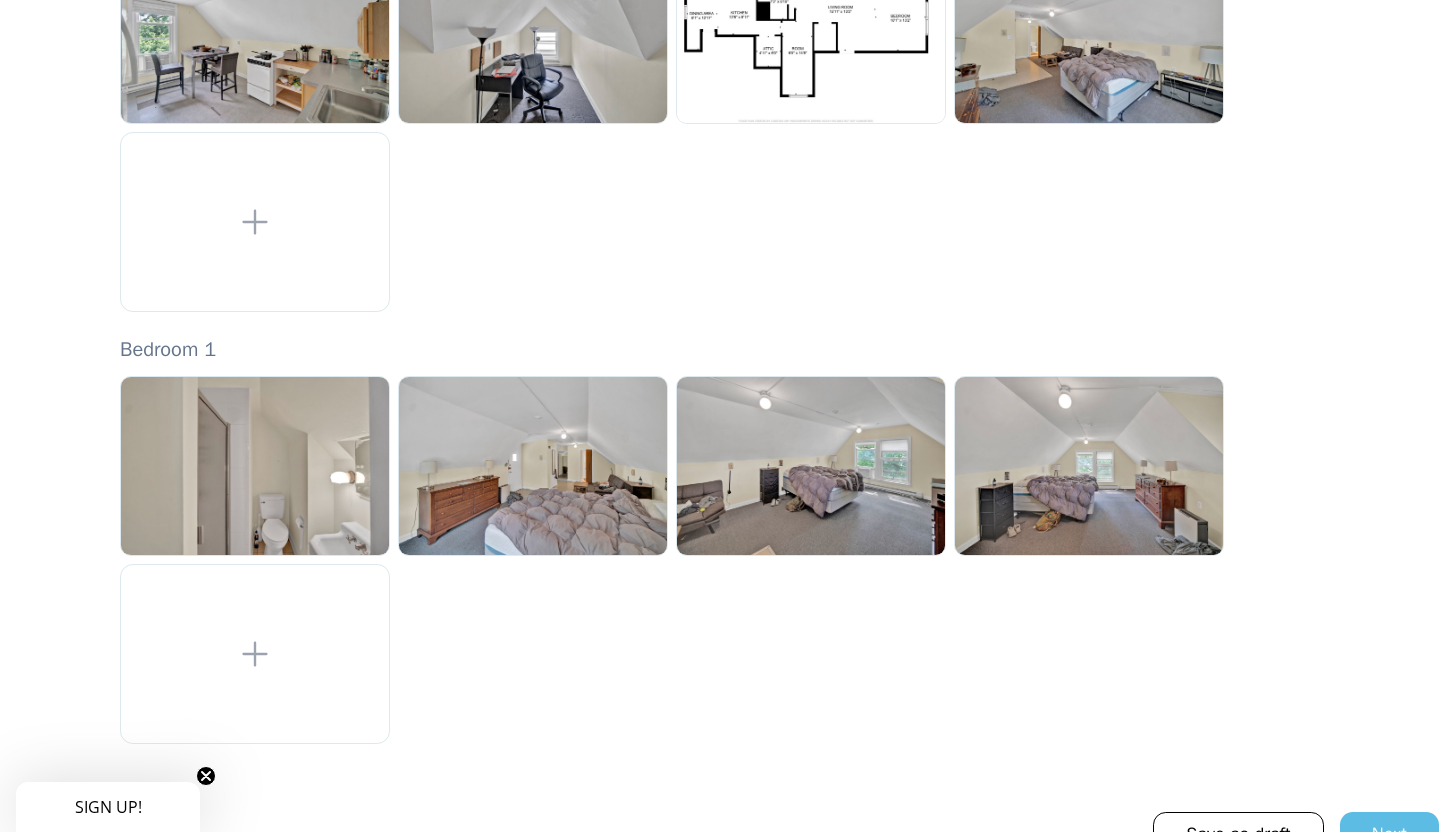 click on "Next" at bounding box center (1389, 834) 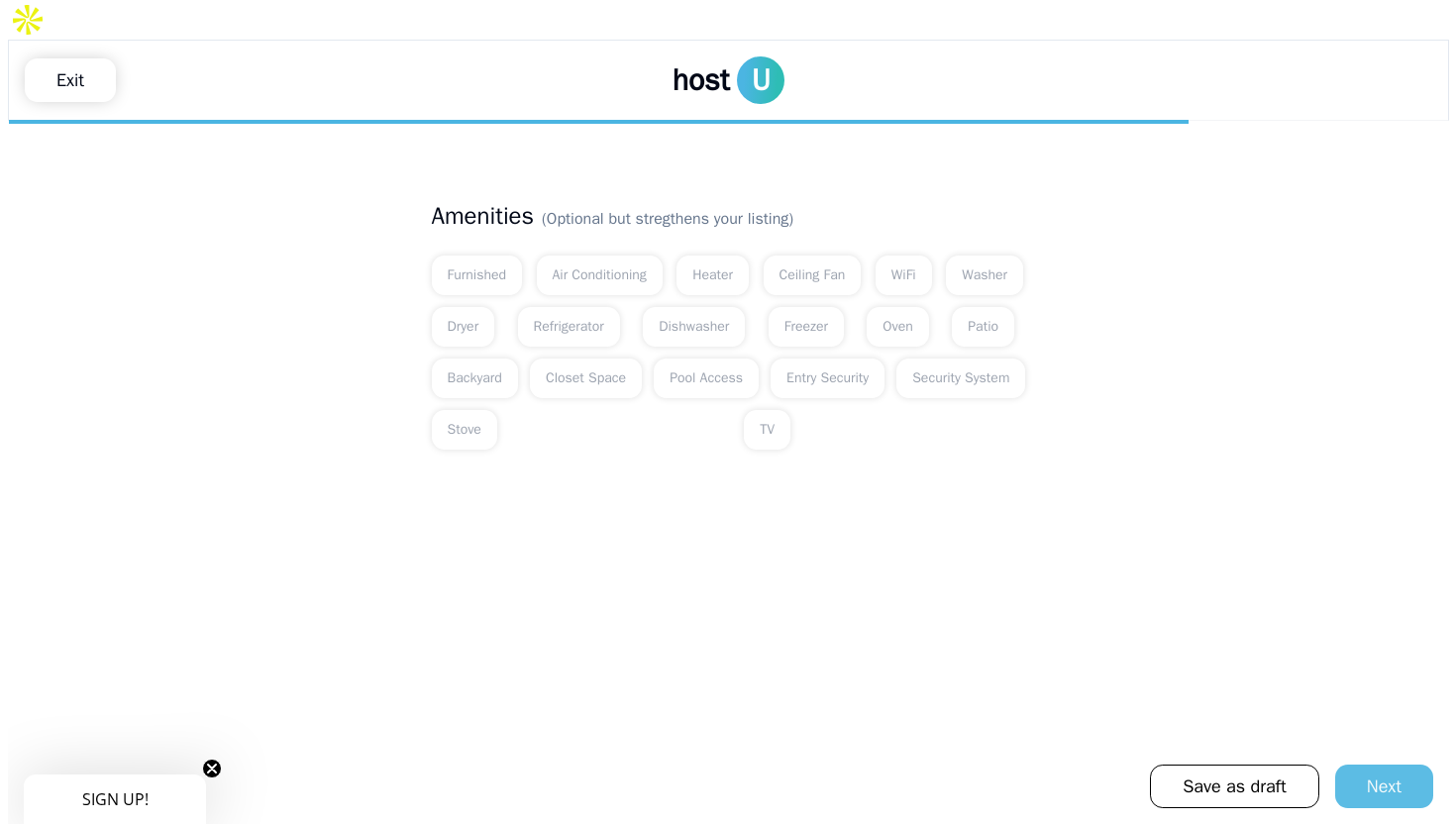 scroll, scrollTop: 0, scrollLeft: 0, axis: both 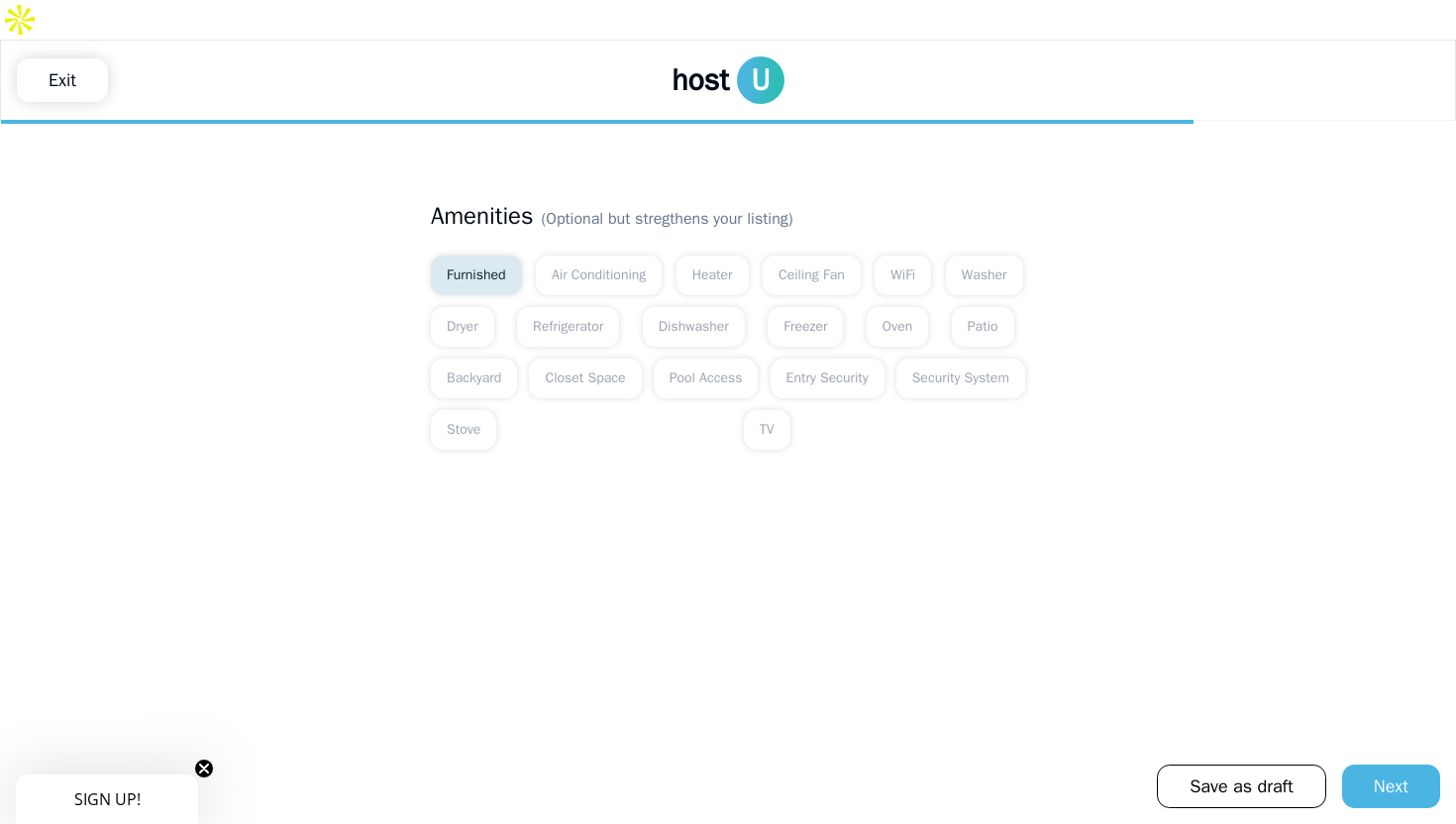 click on "Furnished" at bounding box center (476, 275) 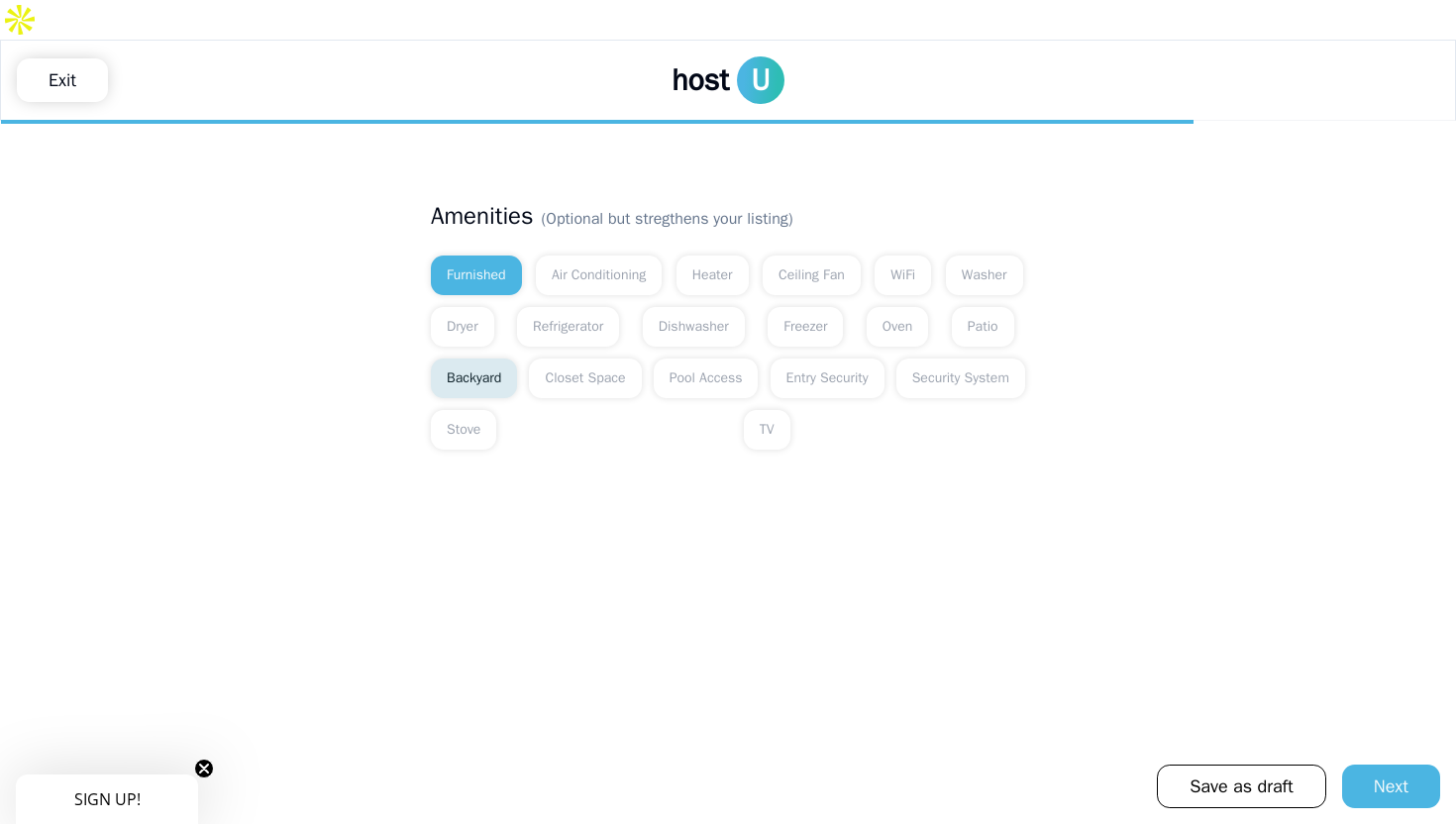 click on "Backyard" at bounding box center (473, 378) 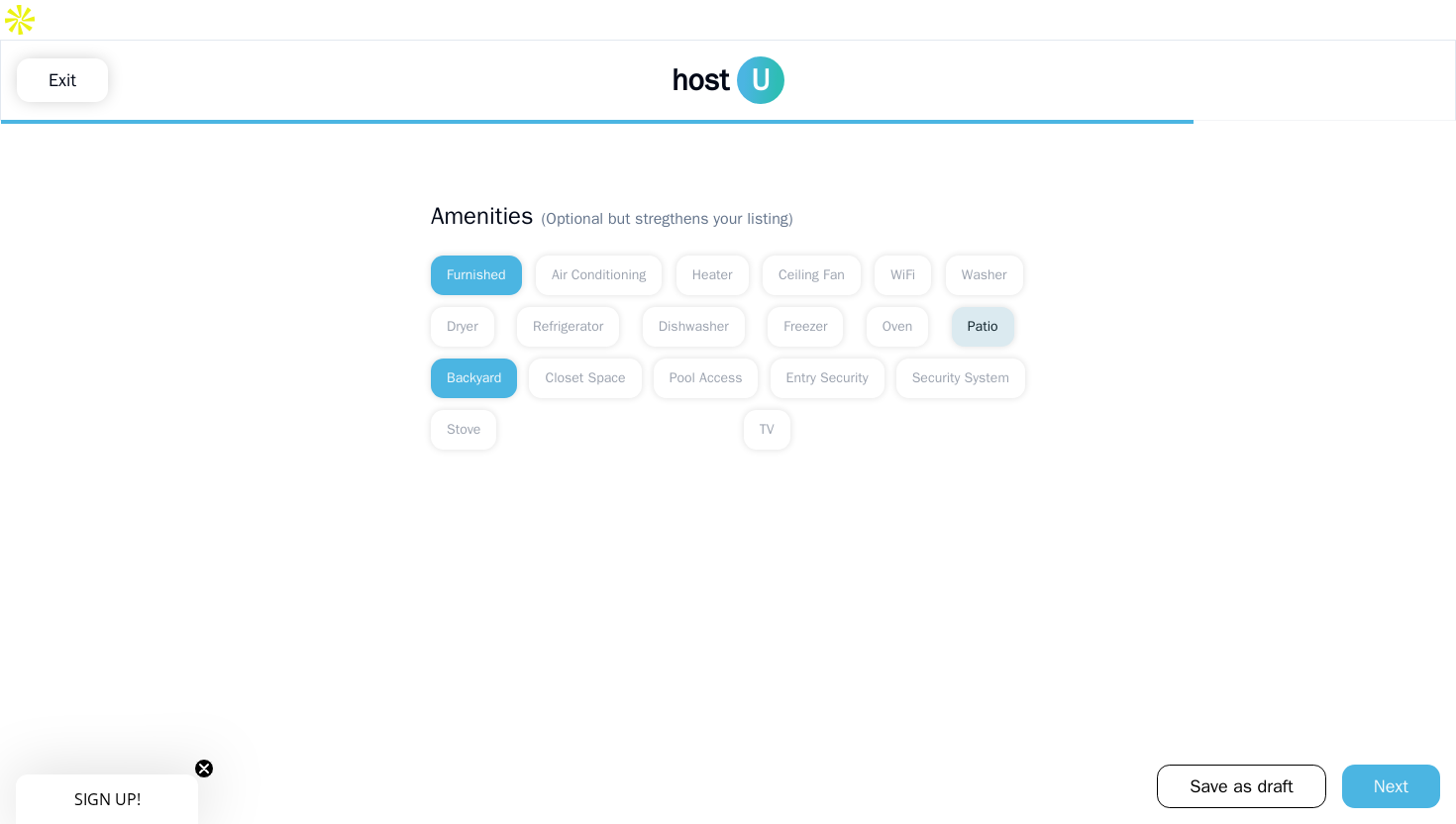 click on "Patio" at bounding box center [983, 327] 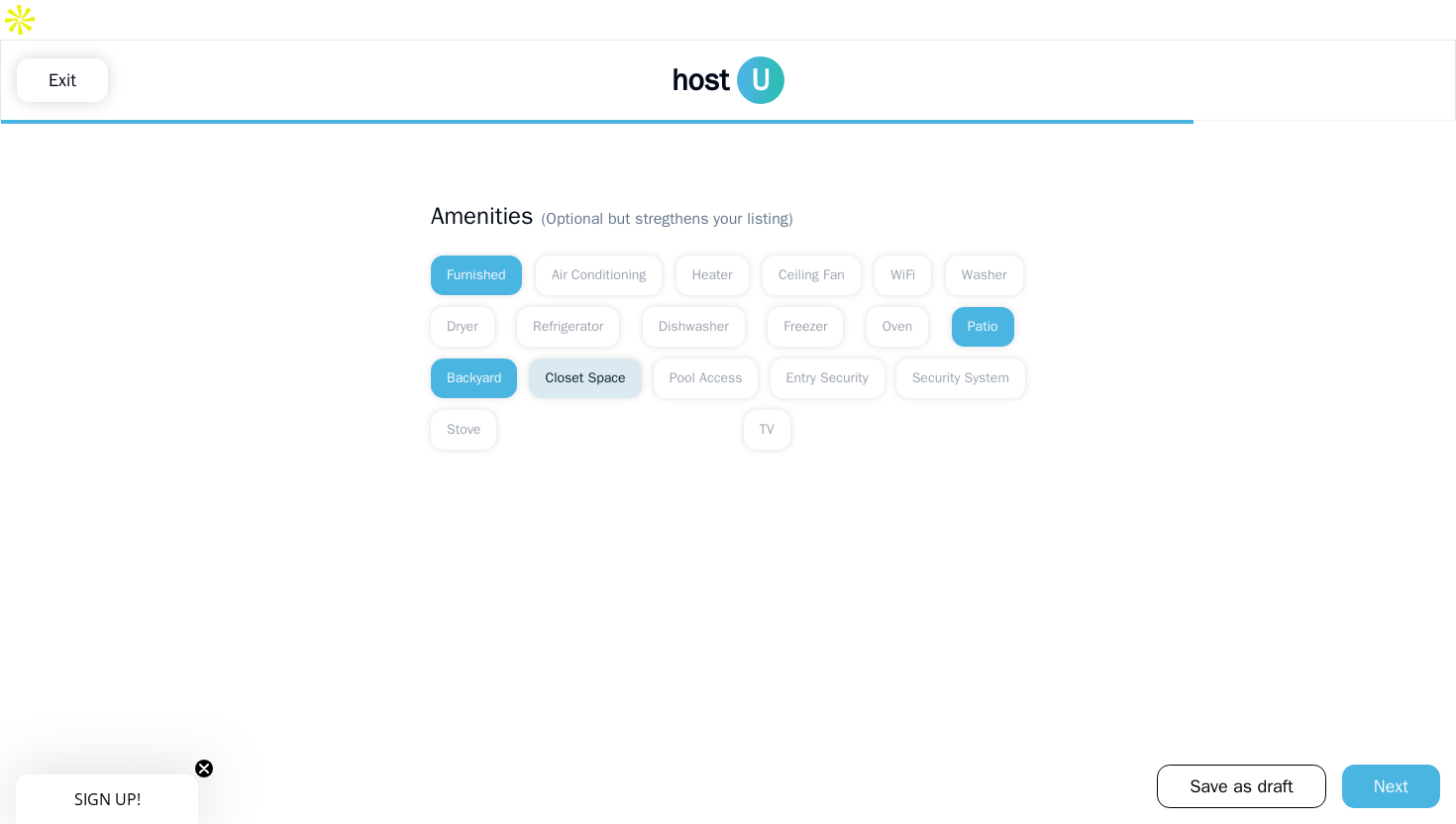 click on "Closet Space" at bounding box center [584, 378] 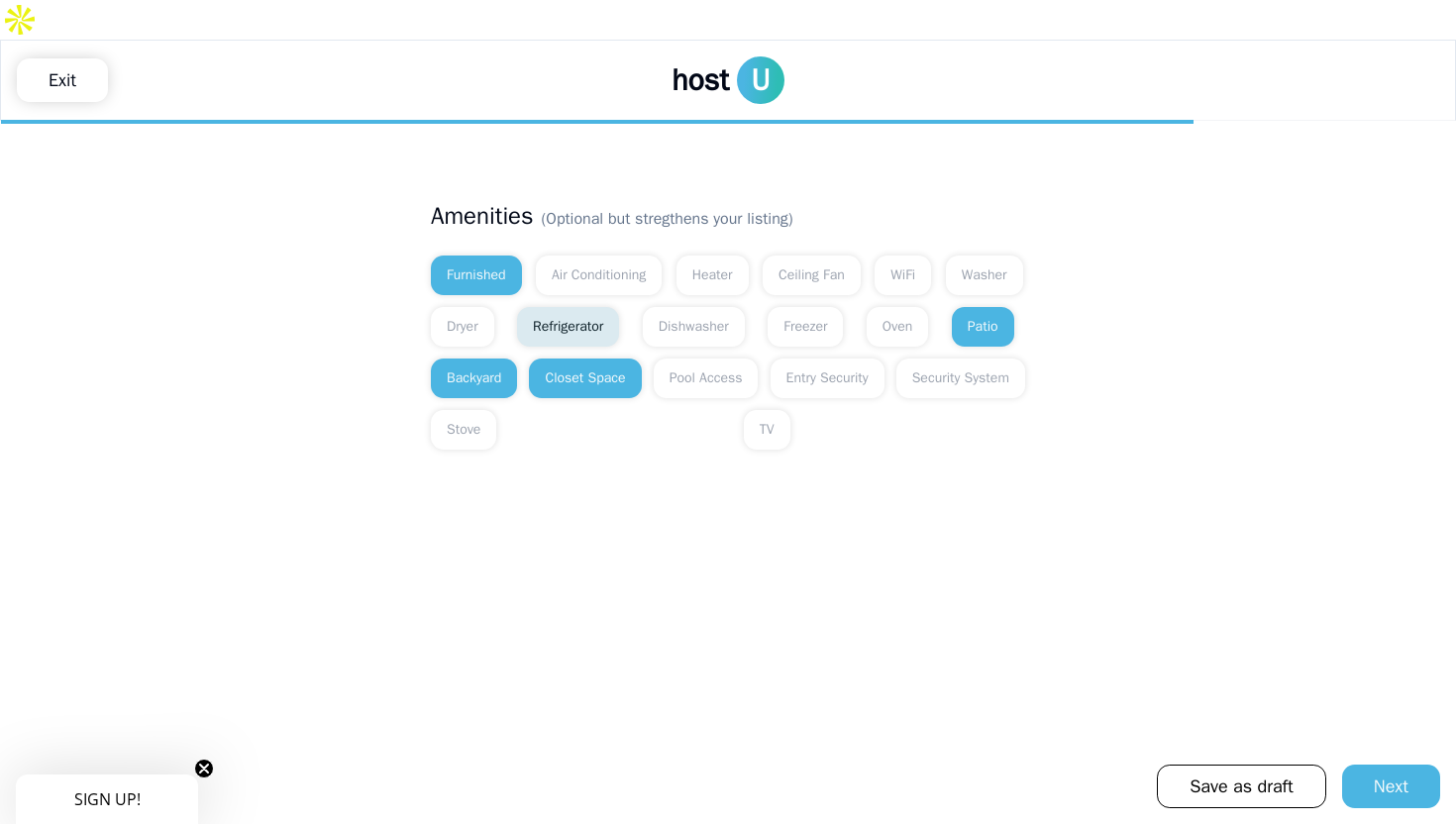 click on "Refrigerator" at bounding box center (568, 327) 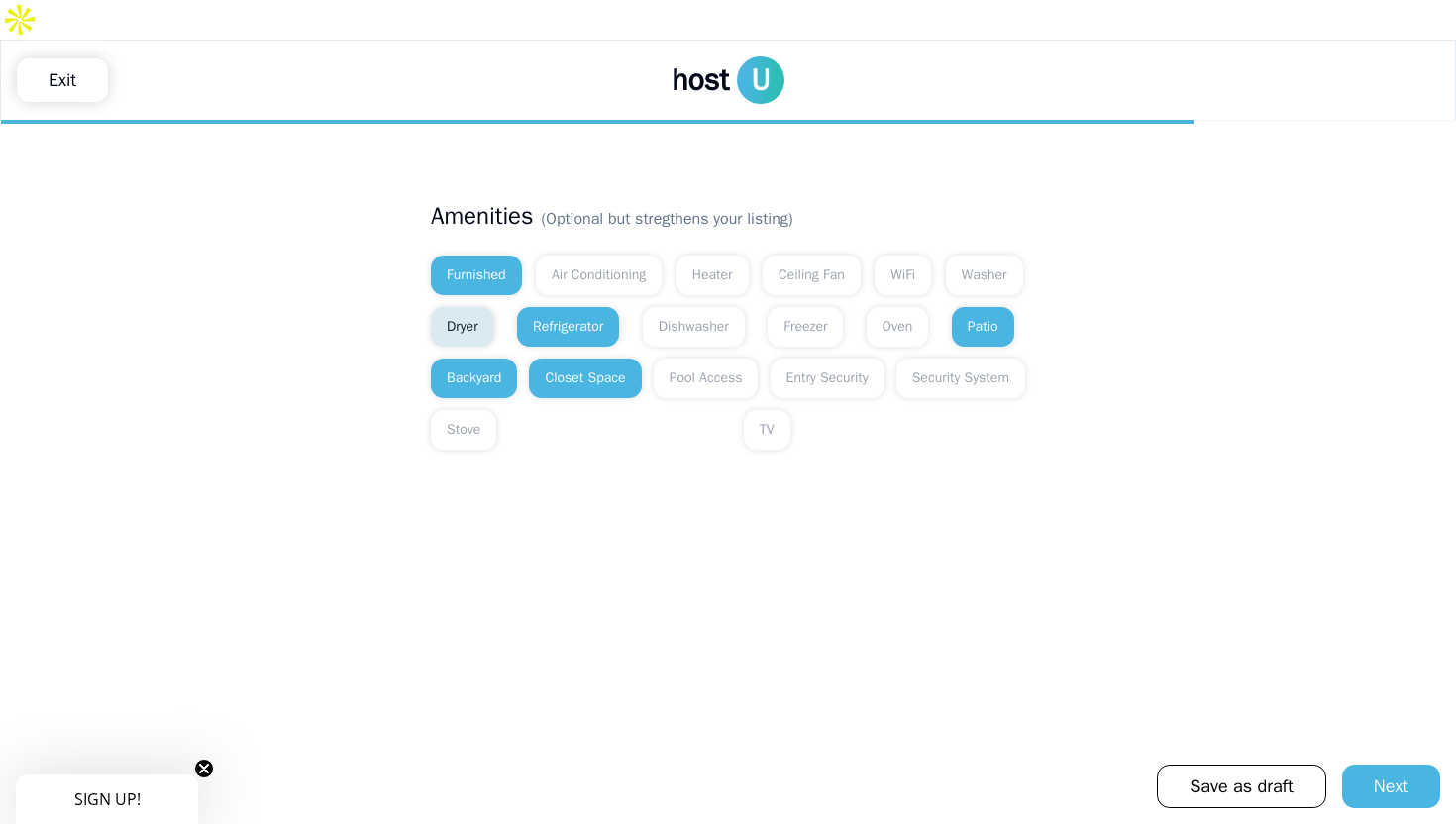 click on "Dryer" at bounding box center [463, 327] 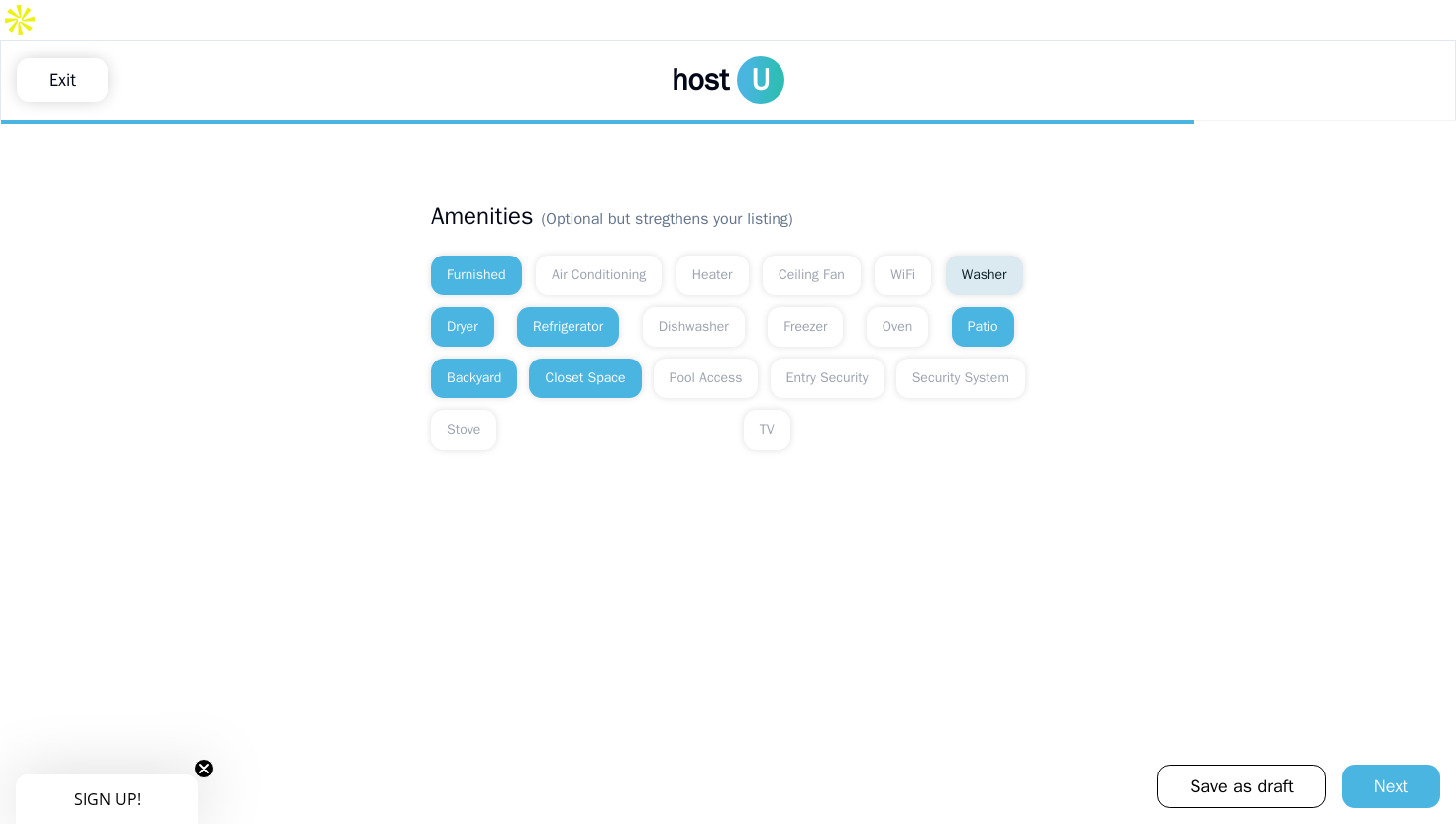 click on "Washer" at bounding box center [985, 275] 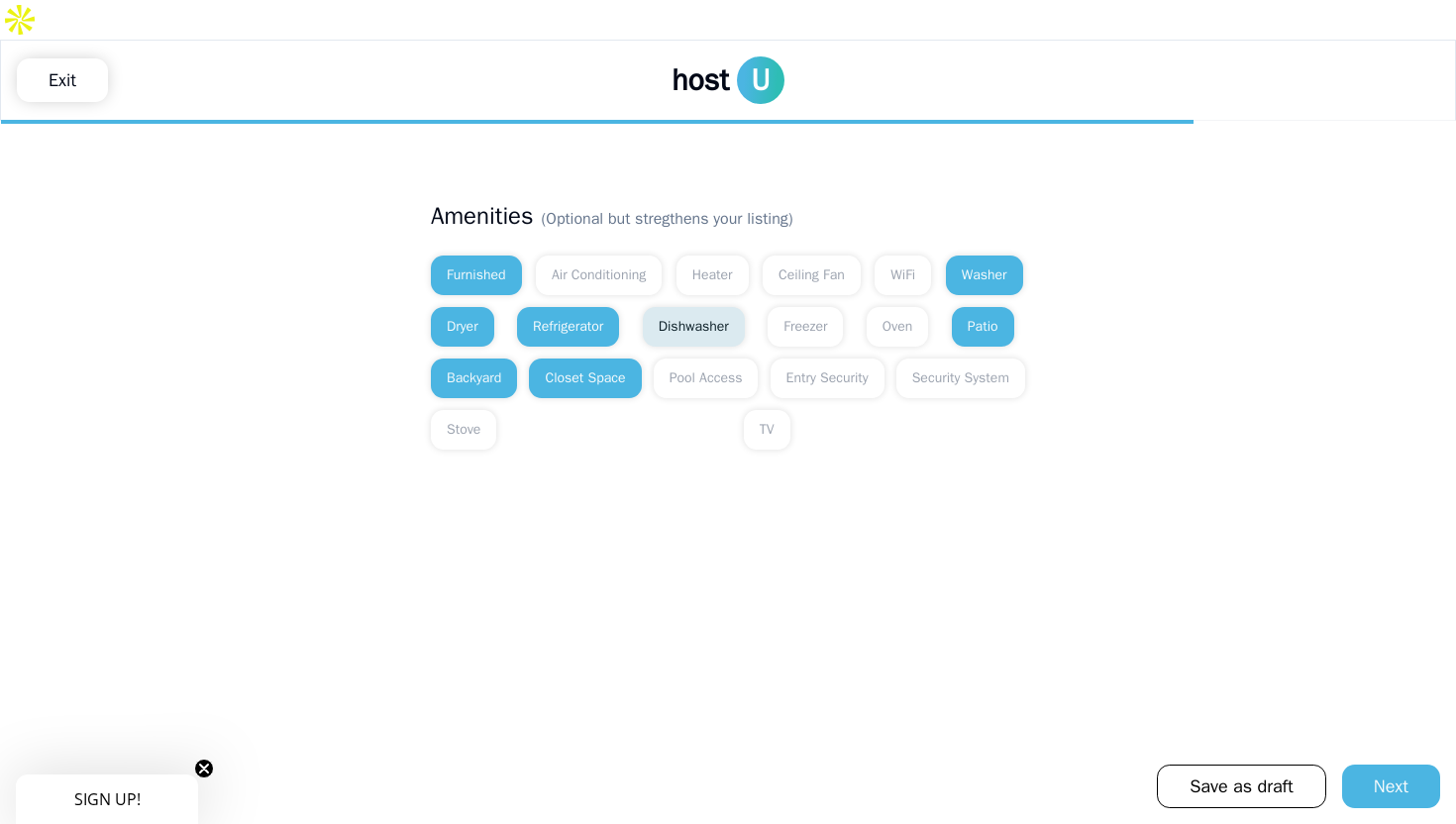 click on "Dishwasher" at bounding box center (693, 327) 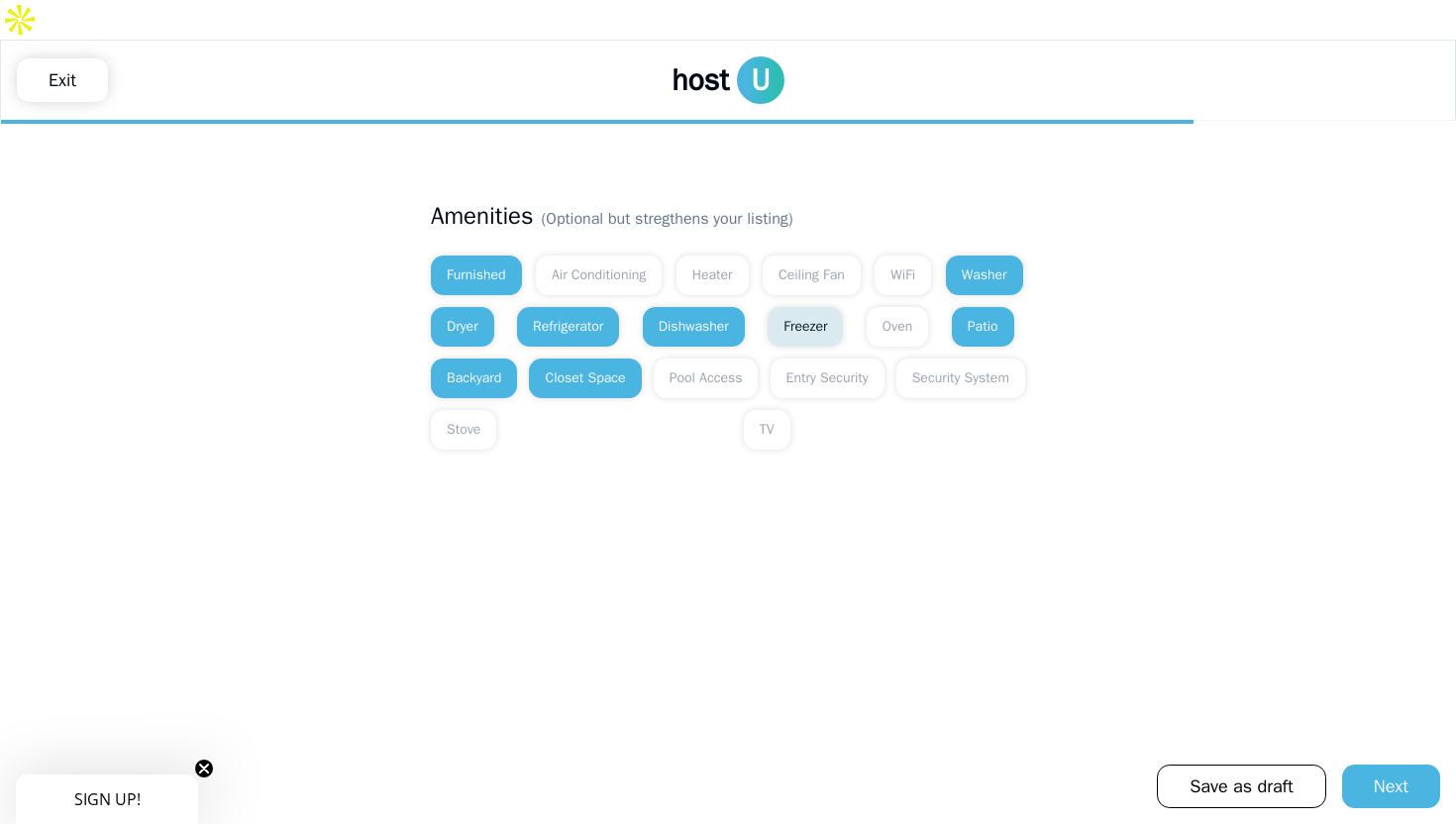 click on "Freezer" at bounding box center [805, 327] 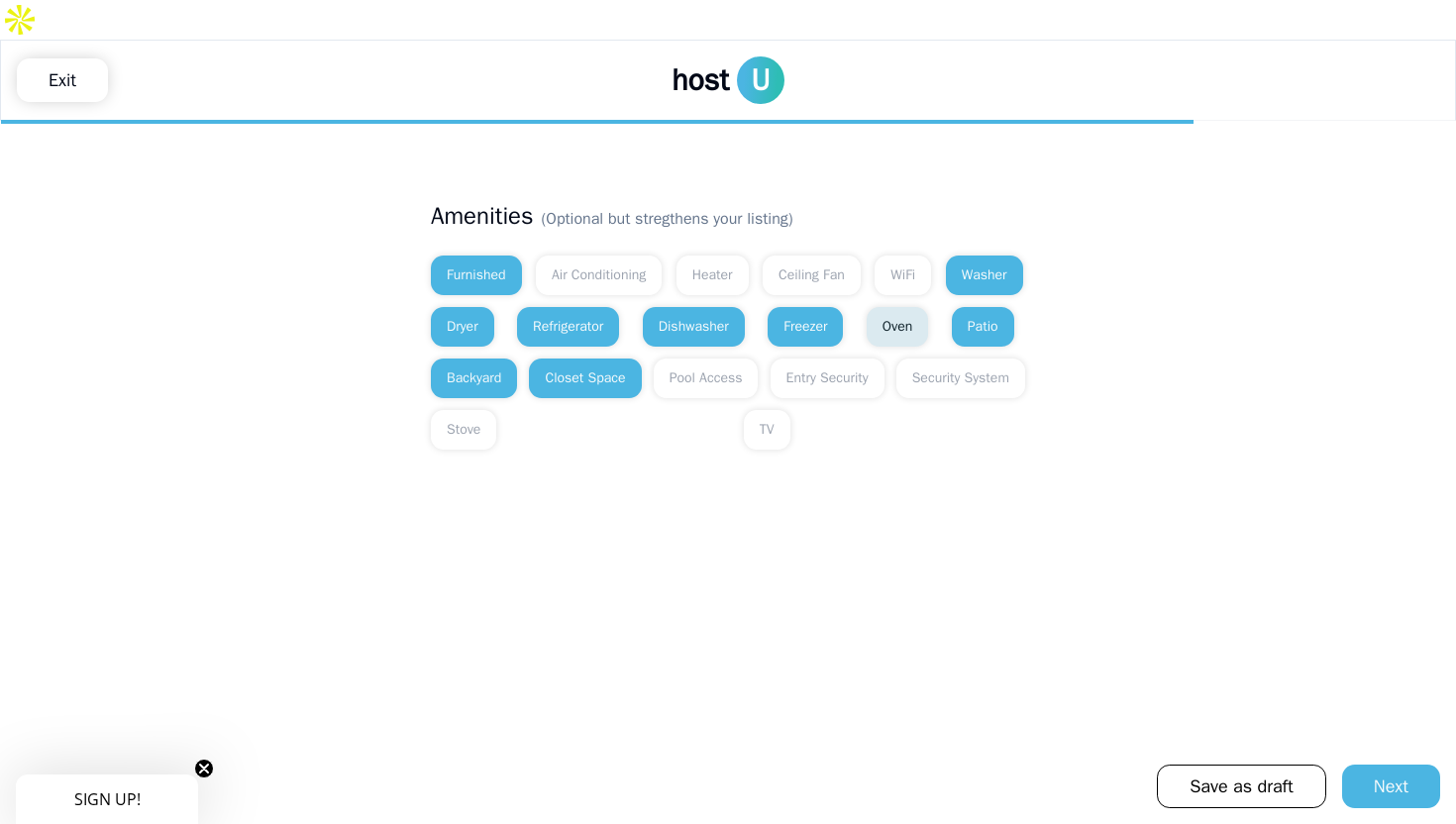 click on "Oven" at bounding box center (897, 327) 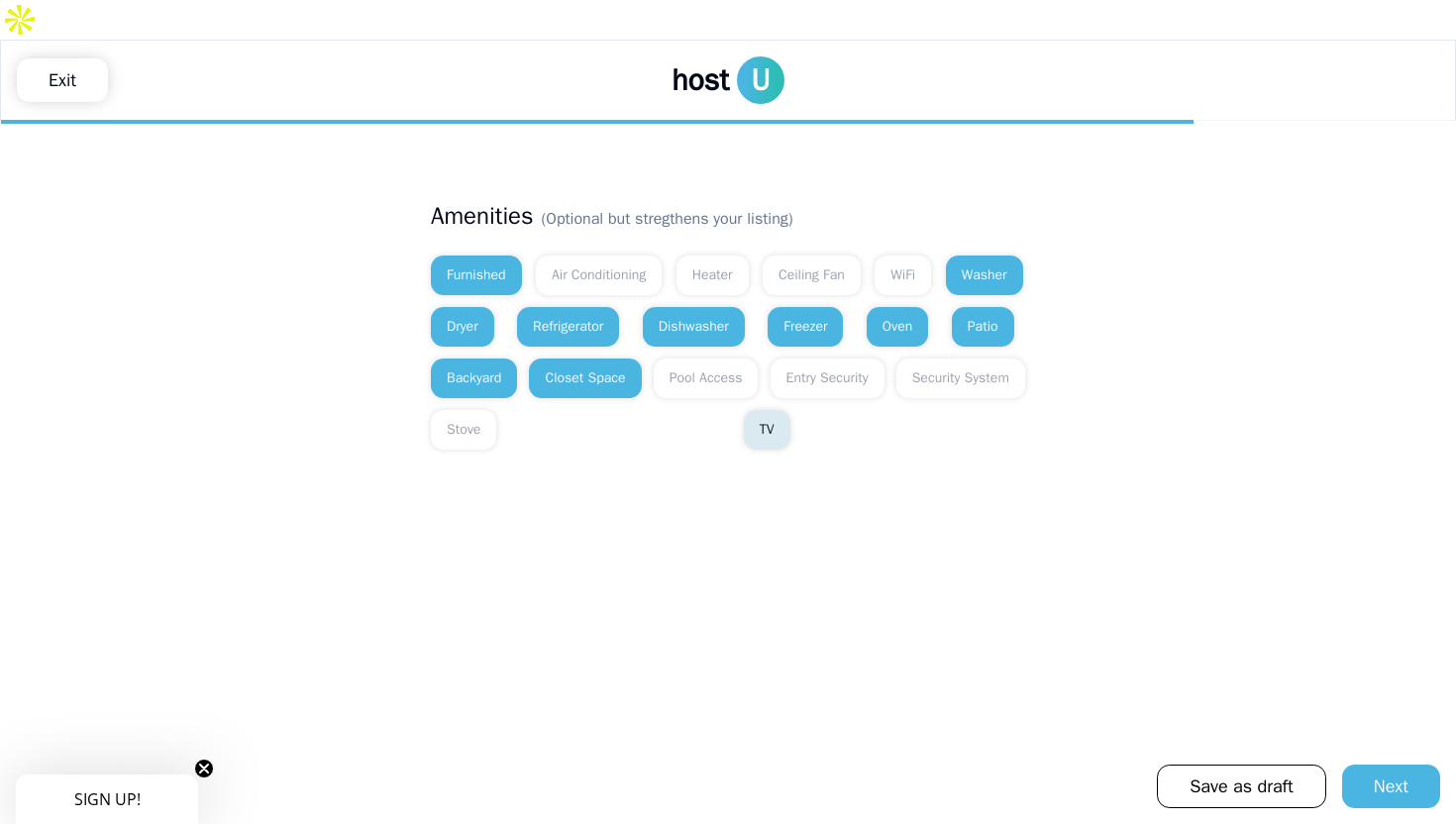 click on "TV" at bounding box center (767, 430) 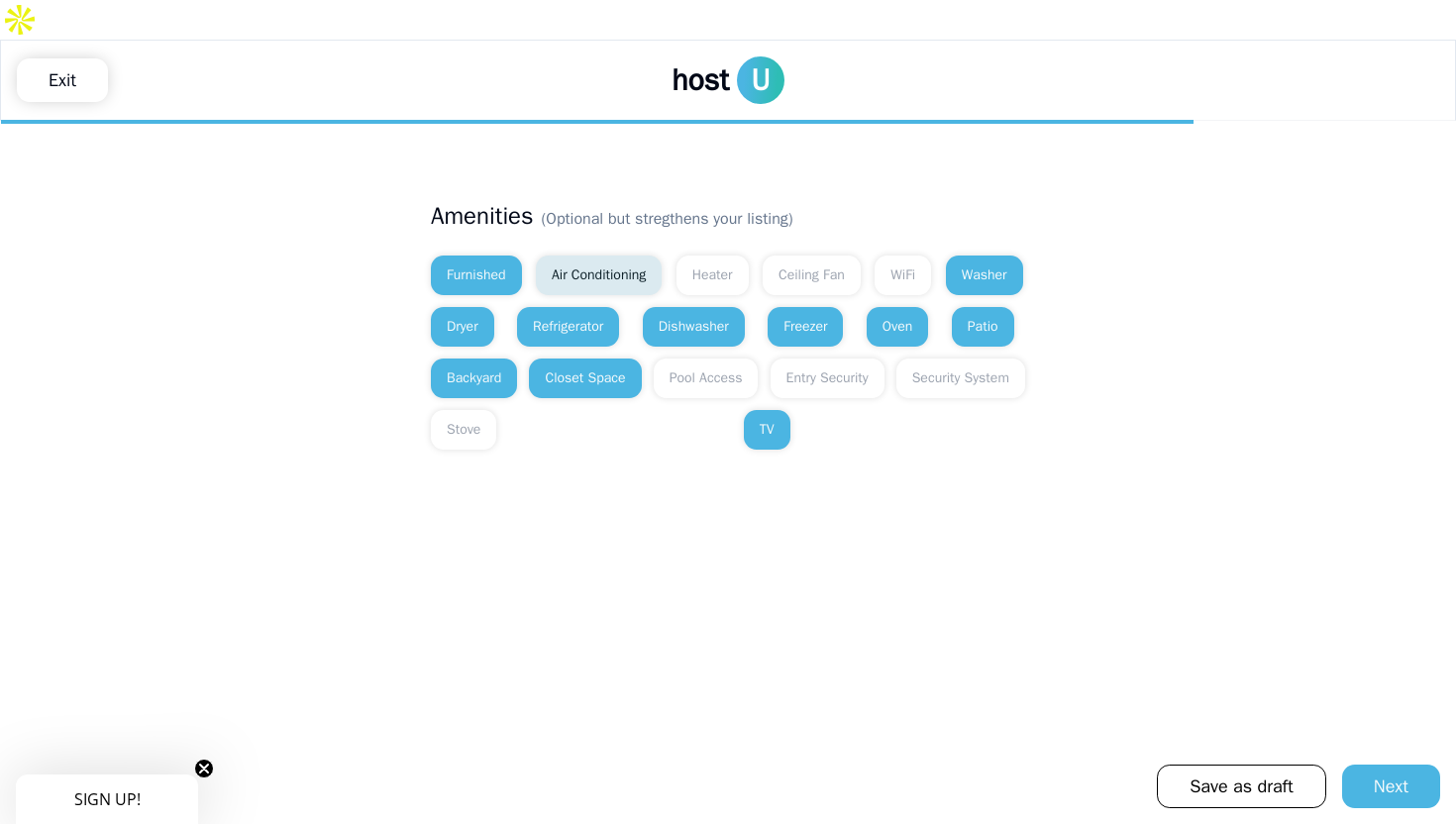 click on "Air Conditioning" at bounding box center [598, 275] 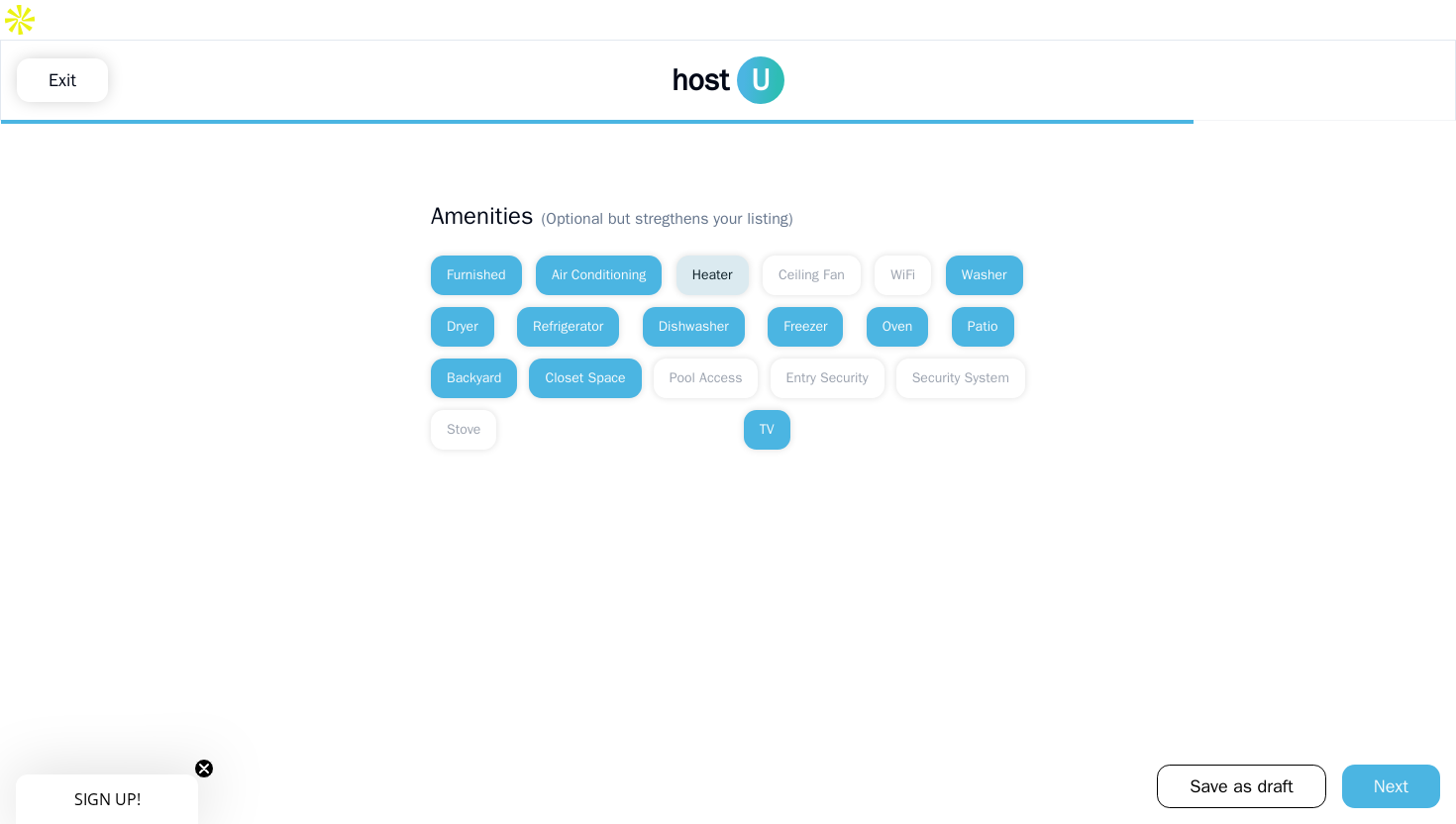 click on "Heater" at bounding box center [712, 275] 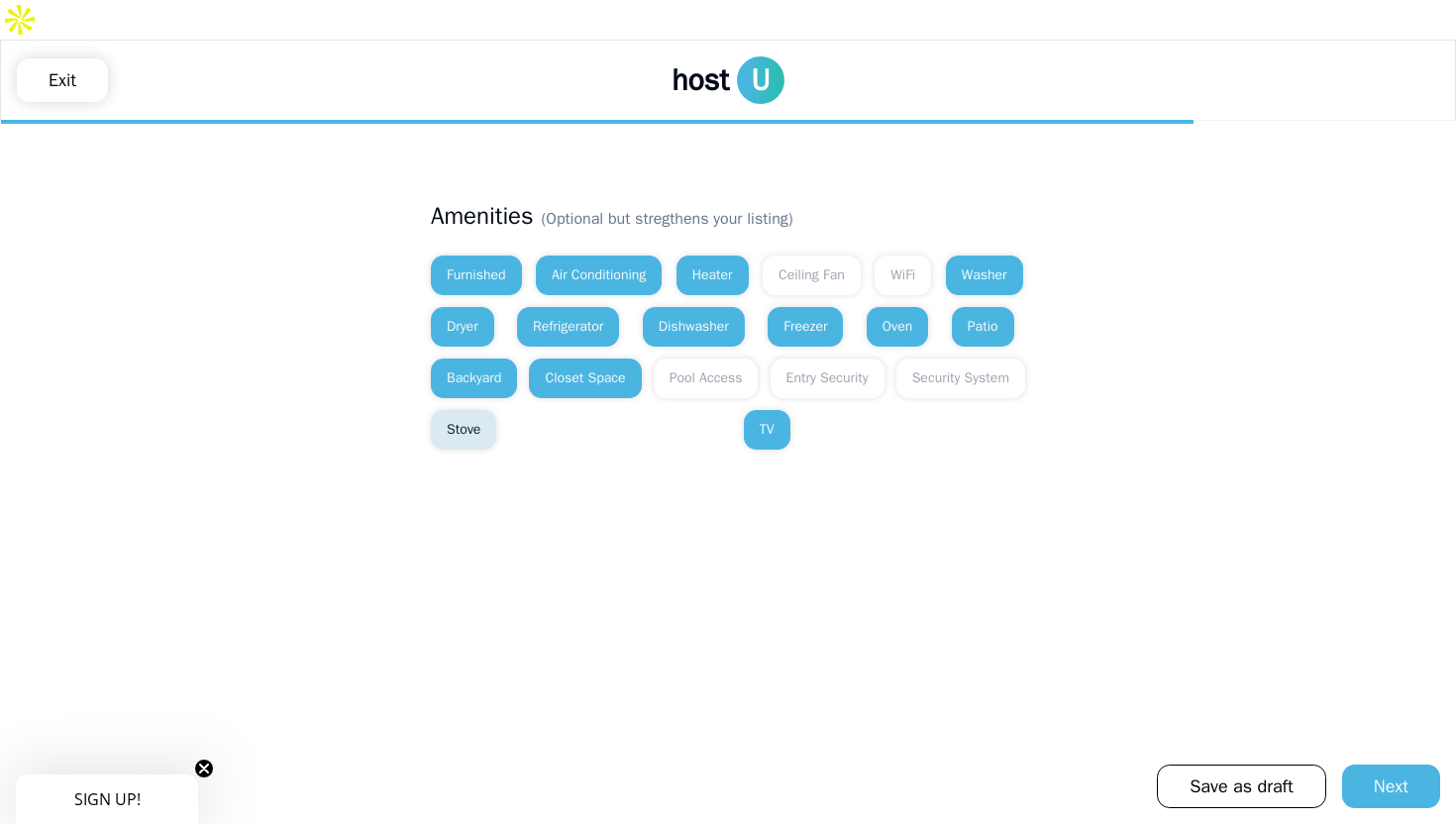click on "Stove" at bounding box center (464, 430) 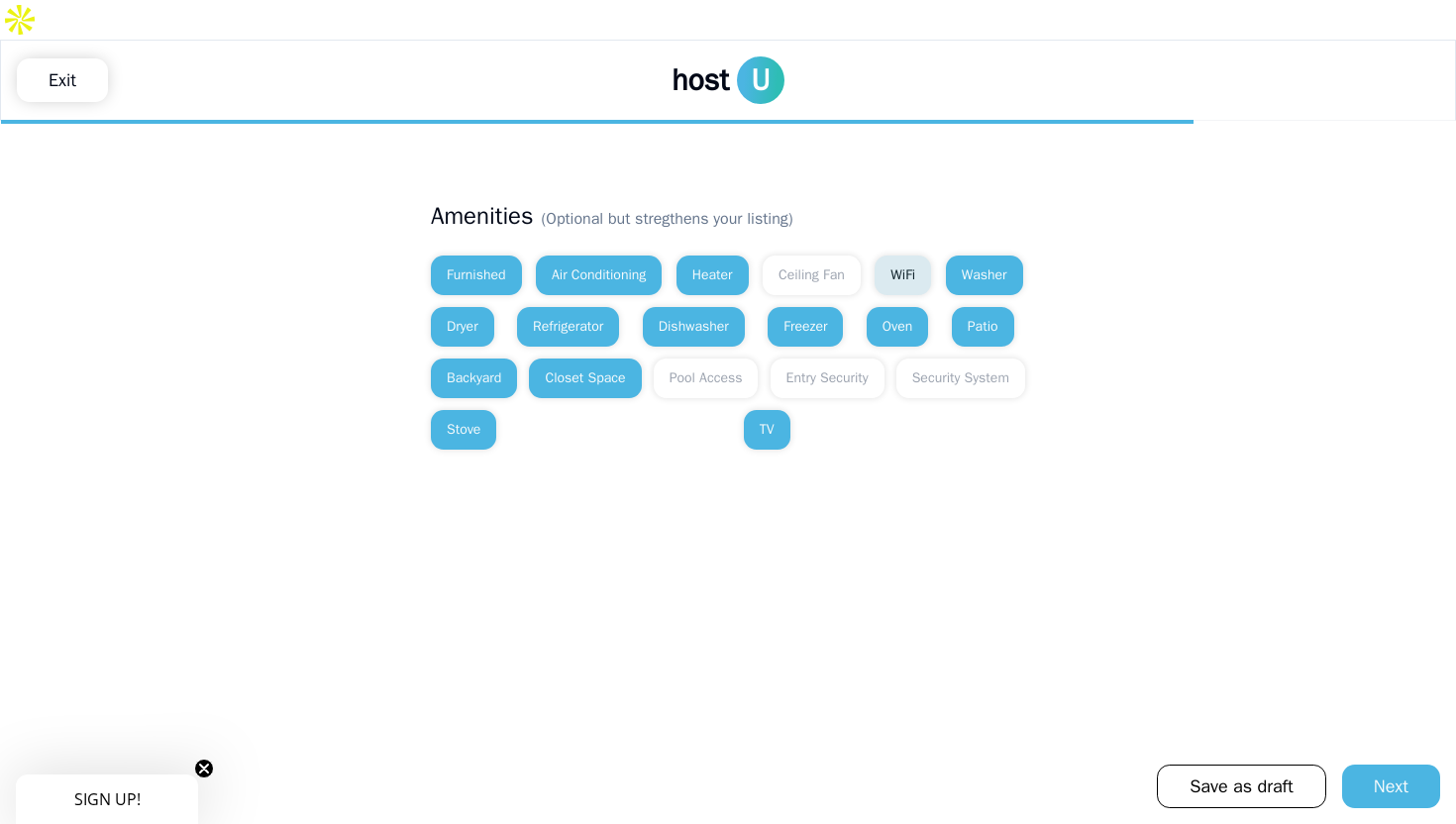 click on "WiFi" at bounding box center [902, 275] 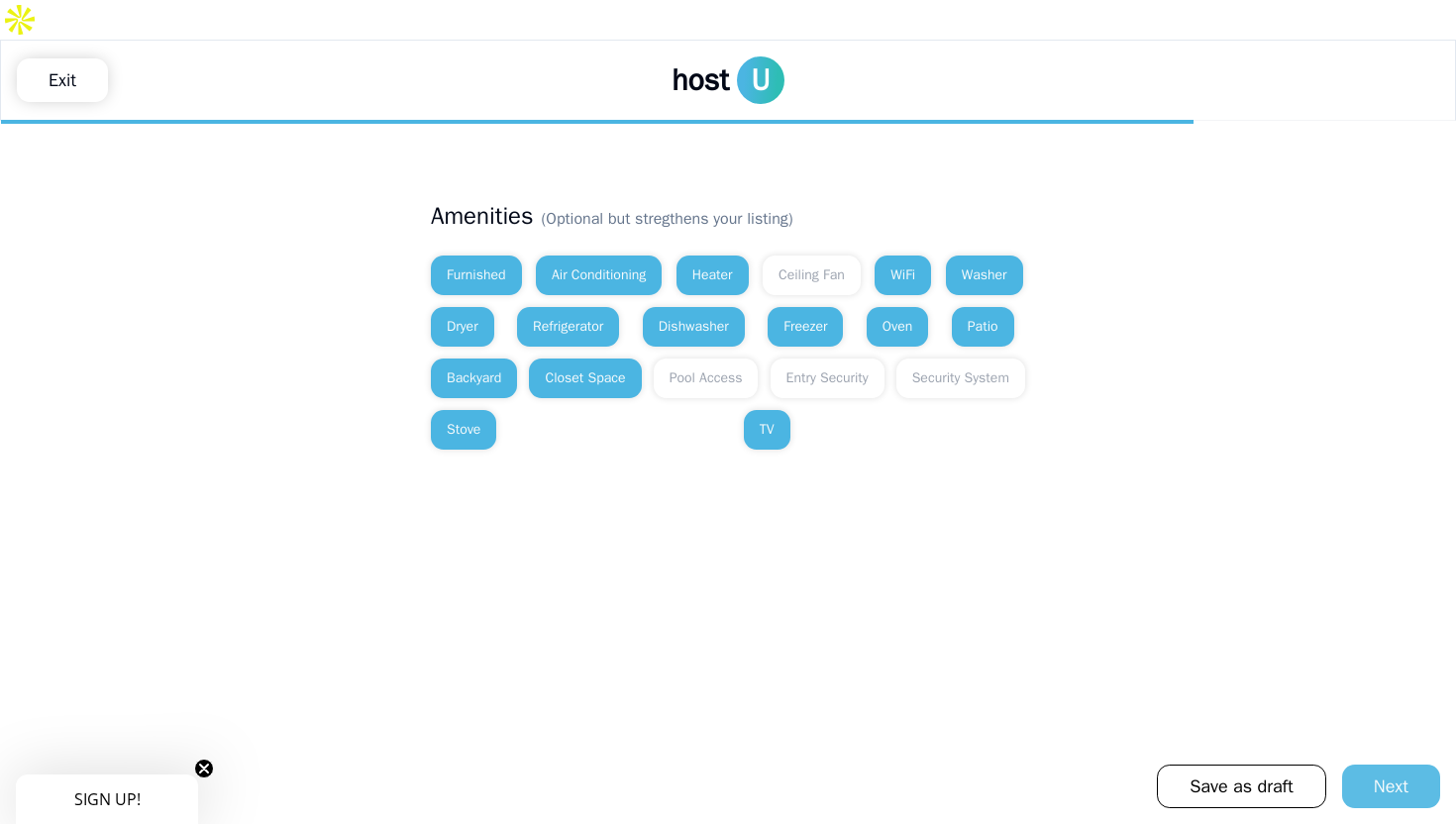 click on "Next" at bounding box center [1391, 786] 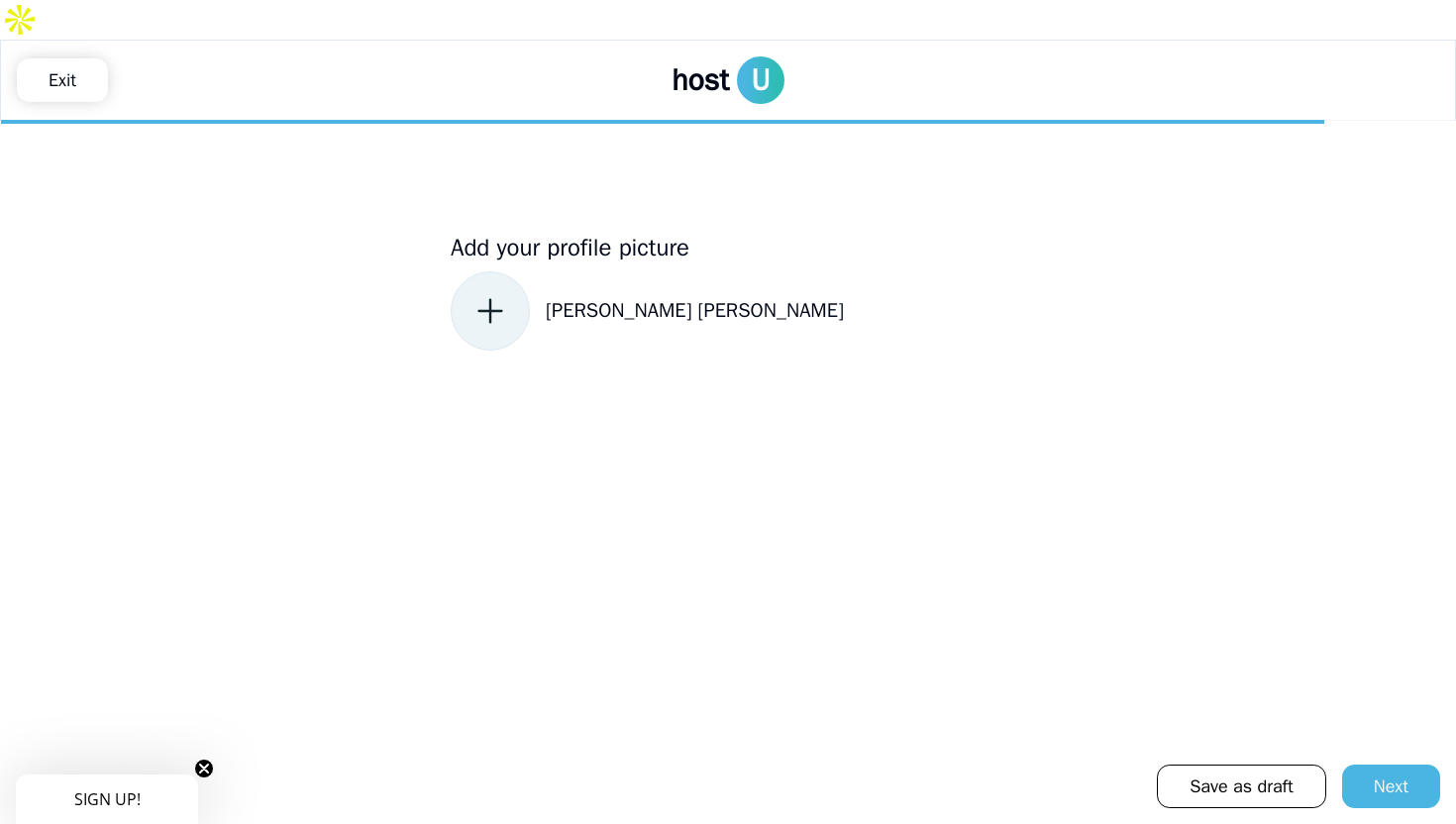 click 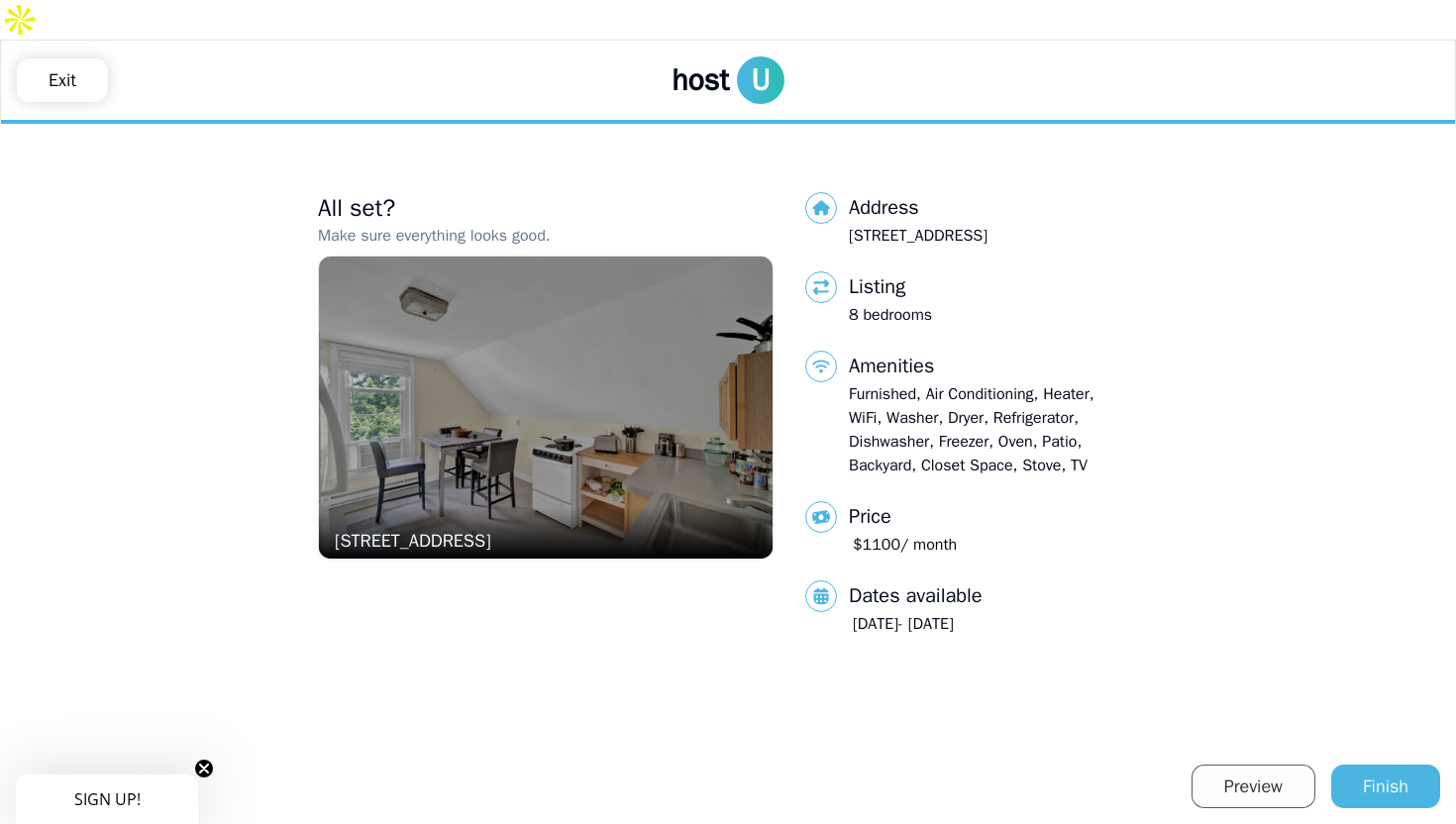 click on "Preview" at bounding box center (1253, 786) 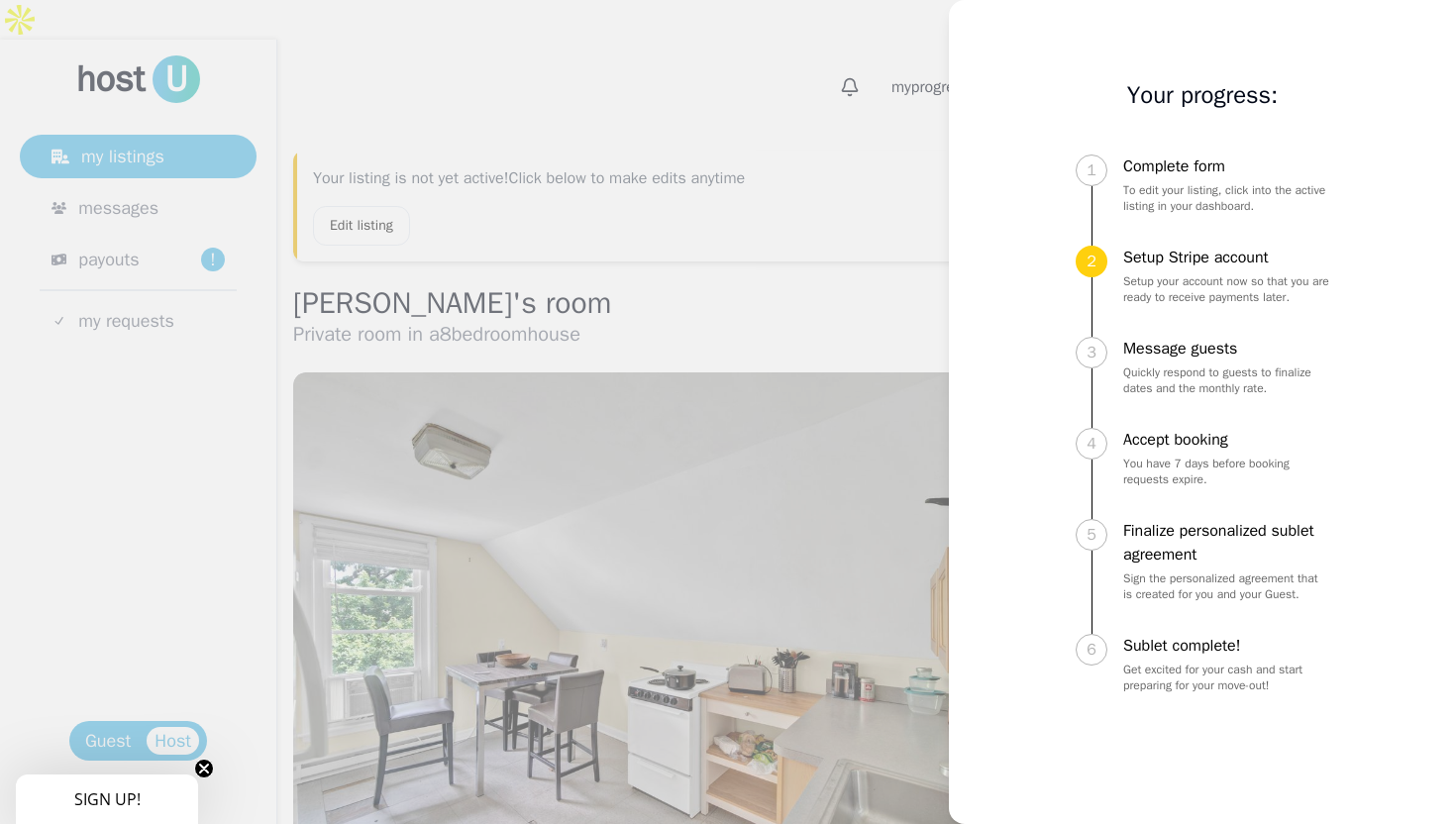 click on "3" at bounding box center [1092, 353] 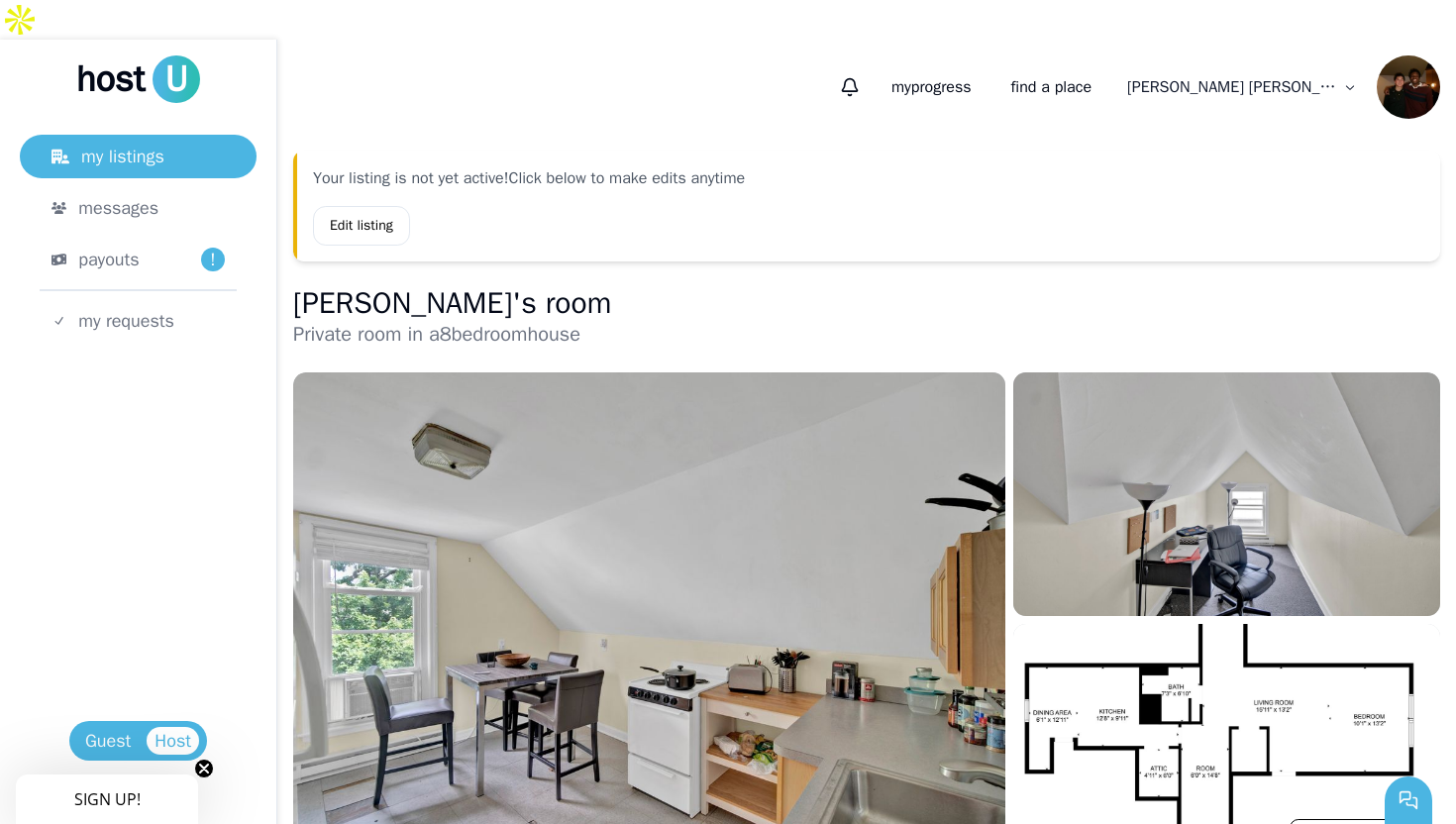 drag, startPoint x: 1455, startPoint y: 113, endPoint x: 1455, endPoint y: 258, distance: 145 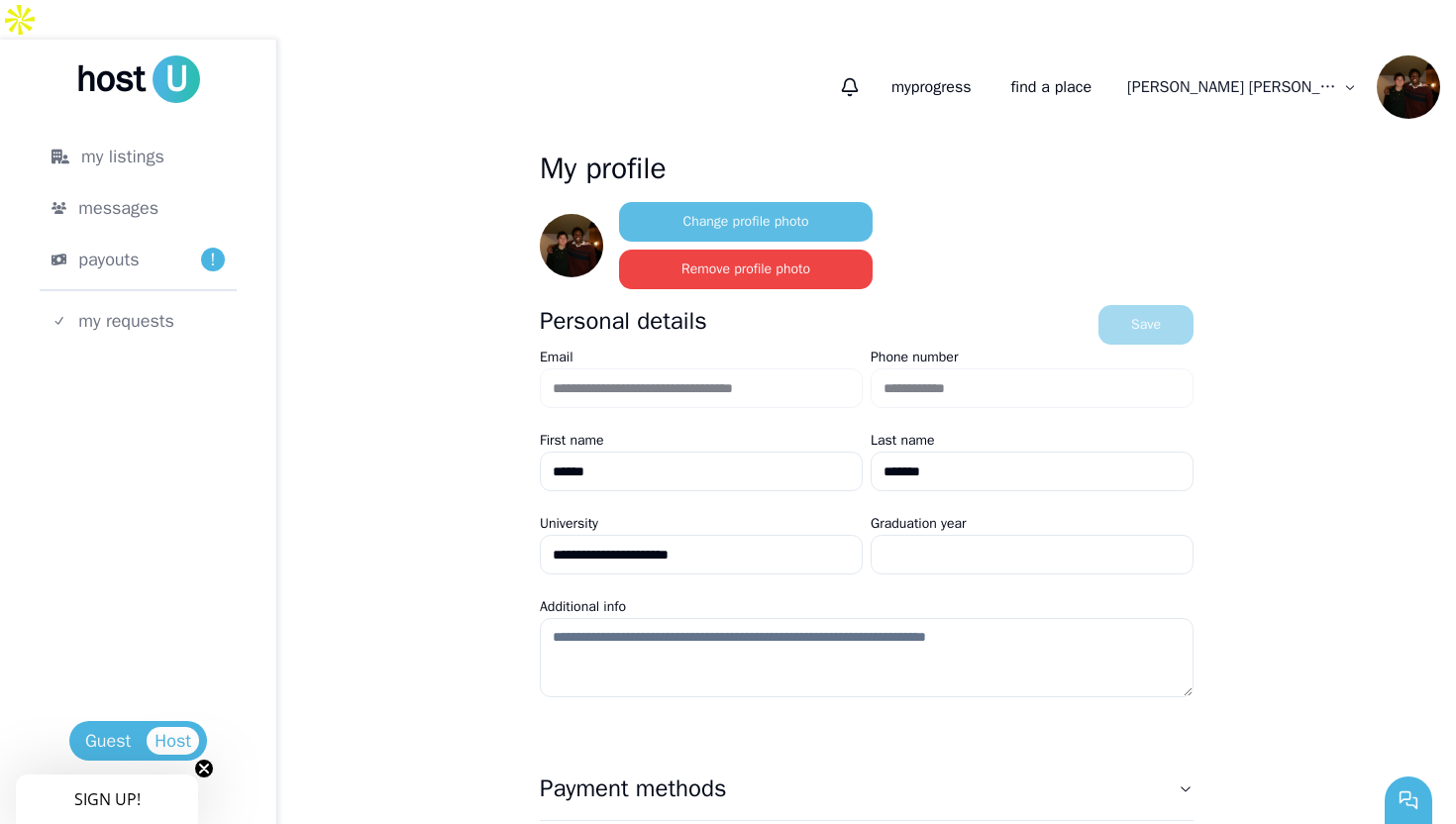 click on "Change profile photo" at bounding box center (746, 222) 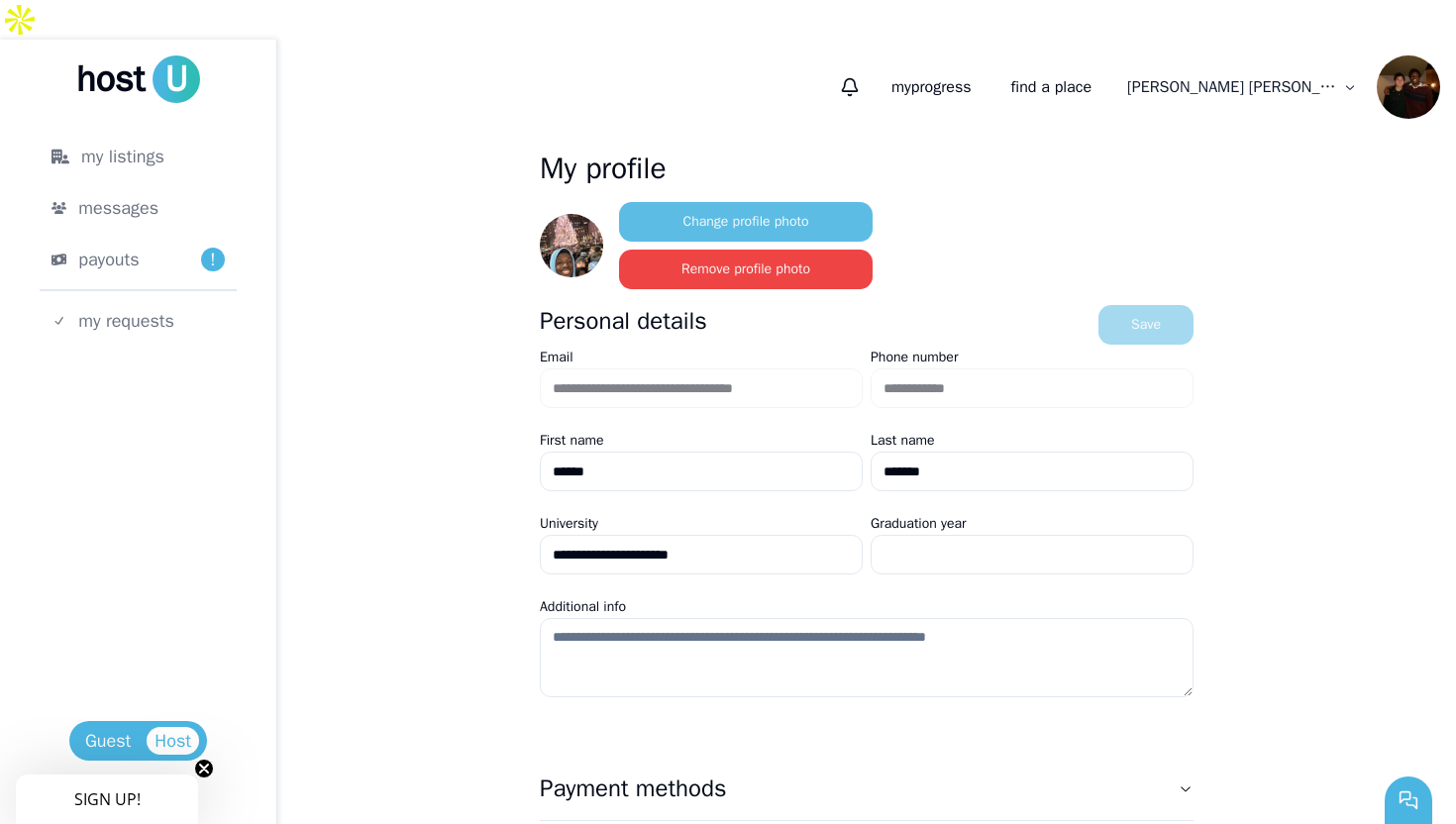click on "Change profile photo" at bounding box center [746, 222] 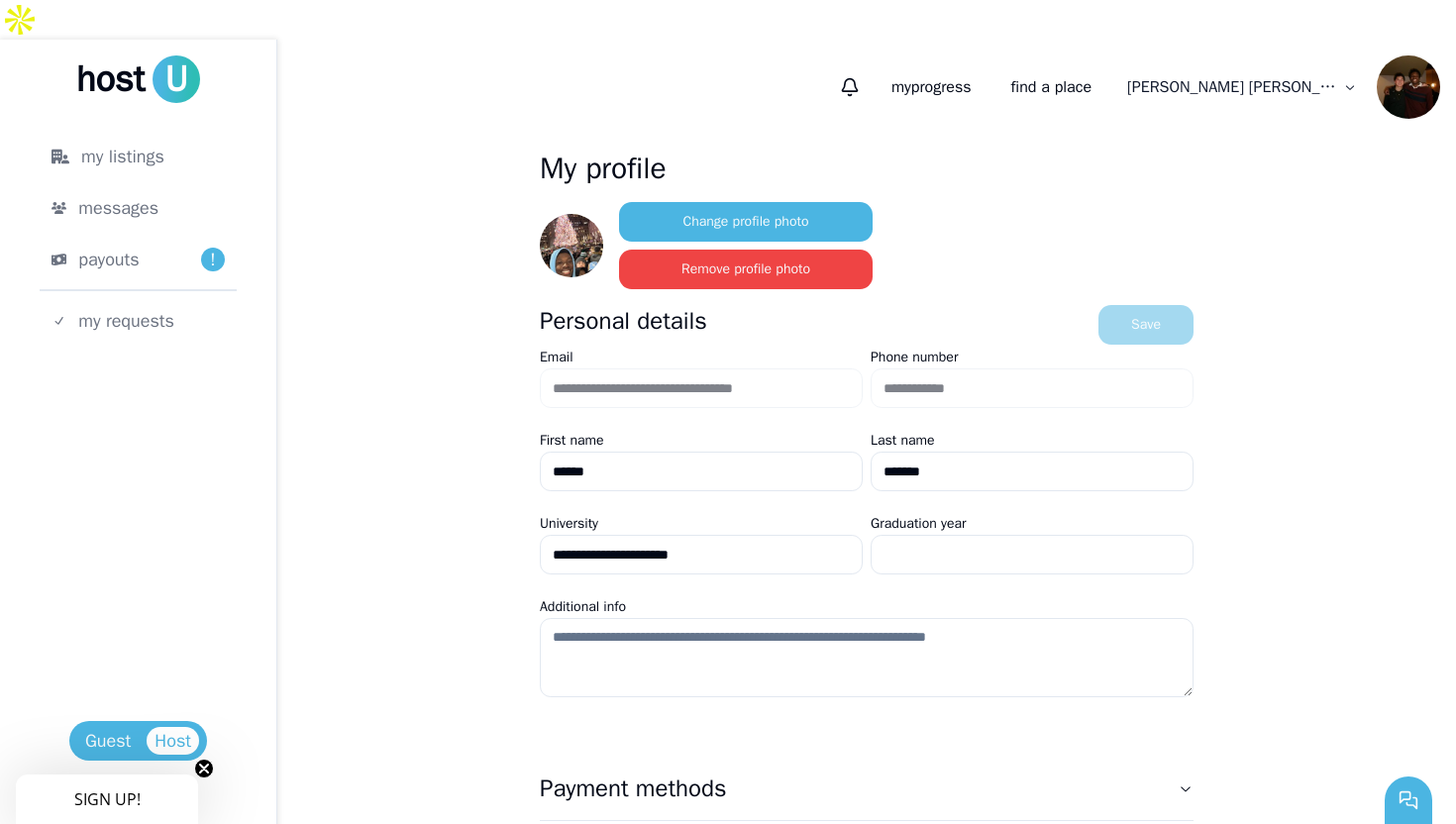 scroll, scrollTop: 109, scrollLeft: 0, axis: vertical 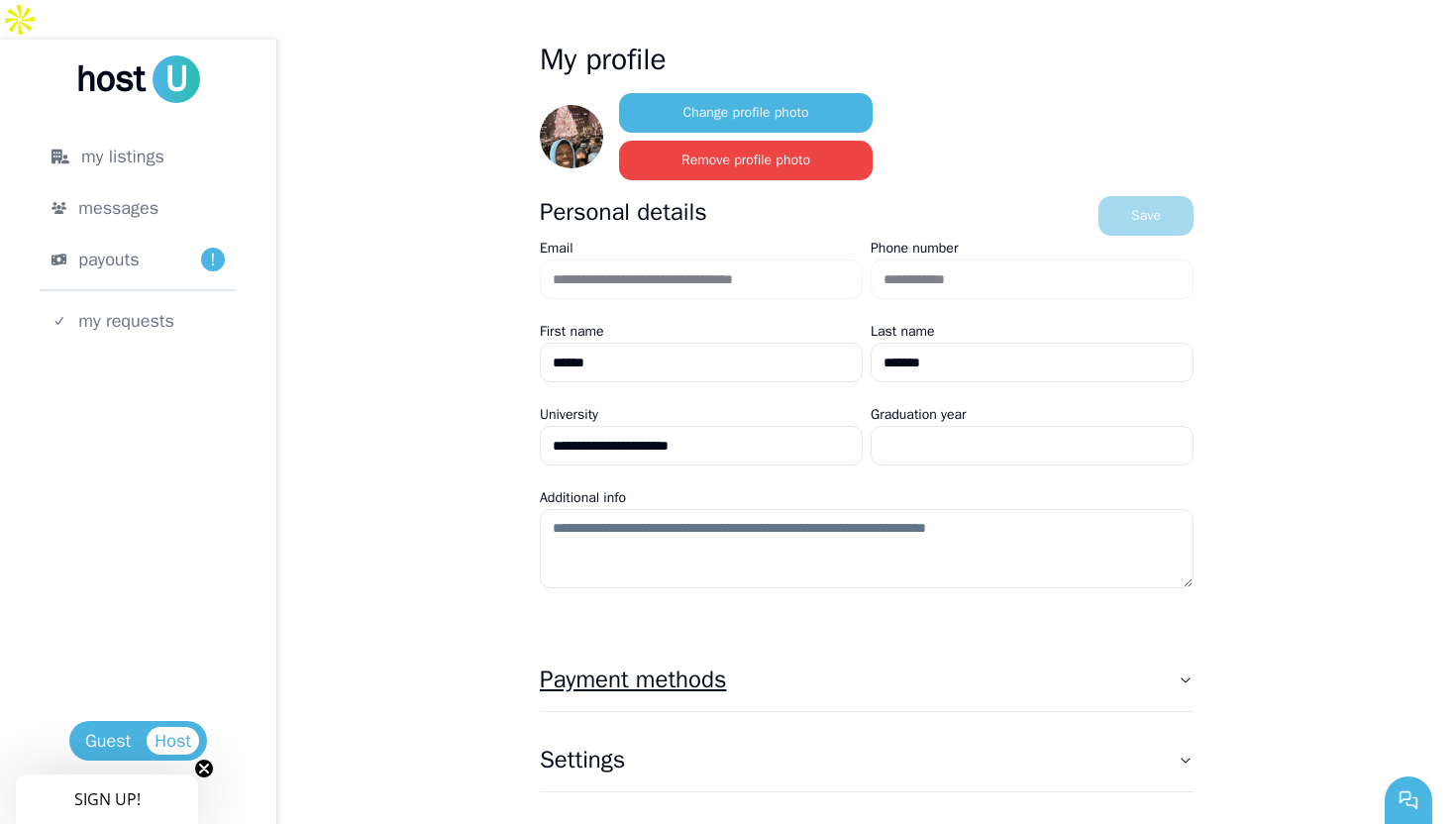 click on "Payment methods" at bounding box center (867, 679) 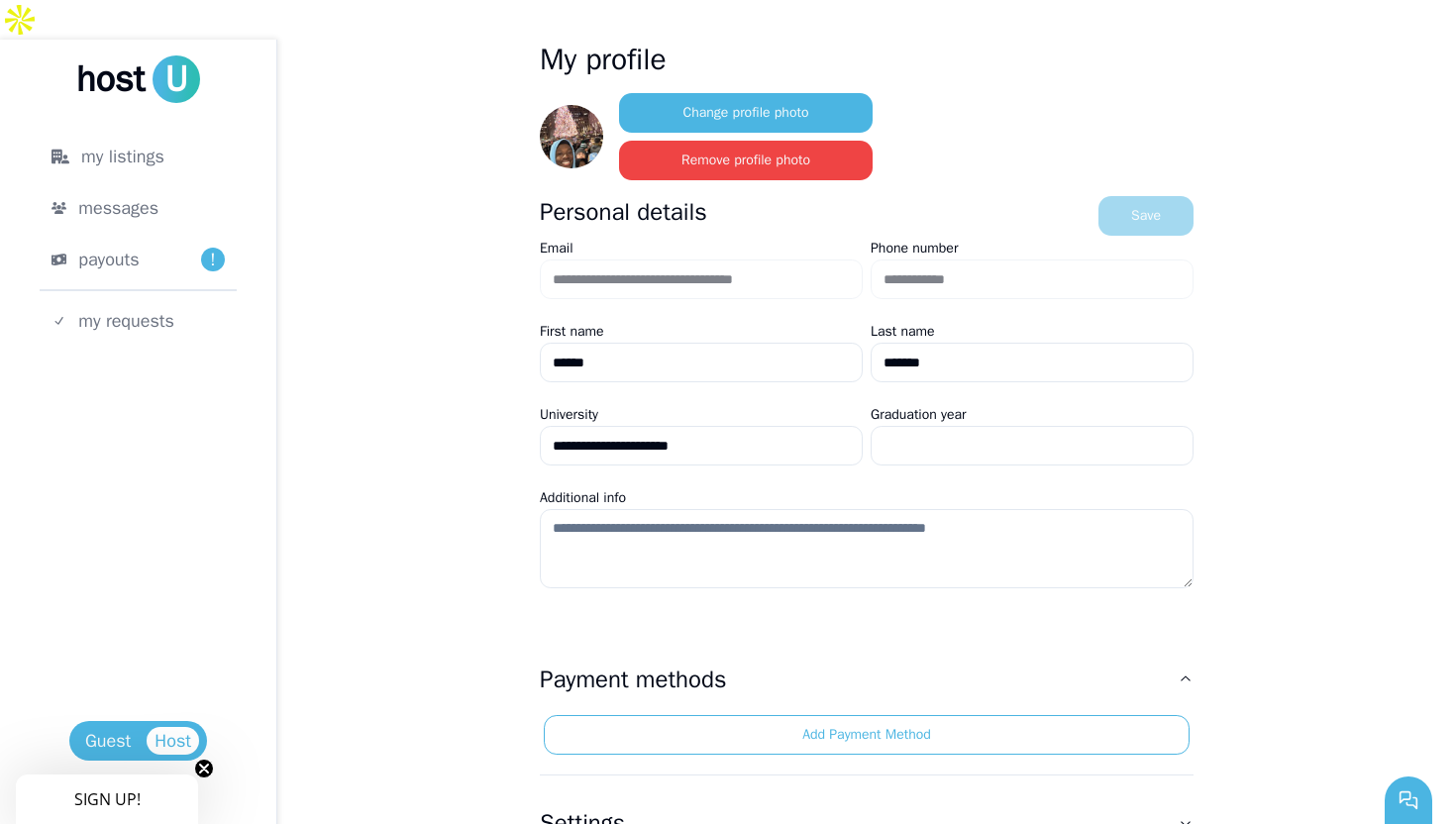 click on "Additional info" at bounding box center (867, 549) 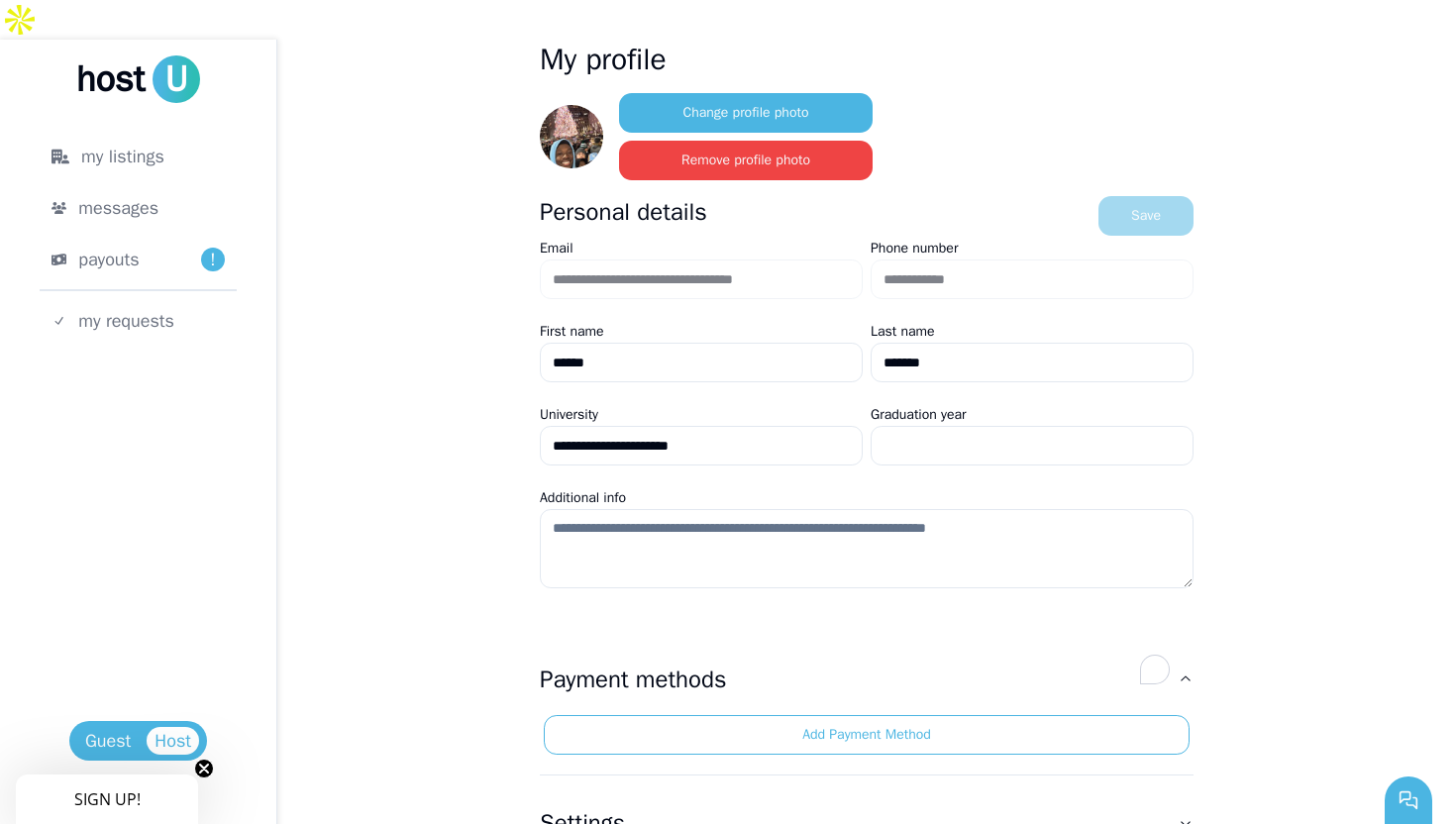 scroll, scrollTop: 109, scrollLeft: 0, axis: vertical 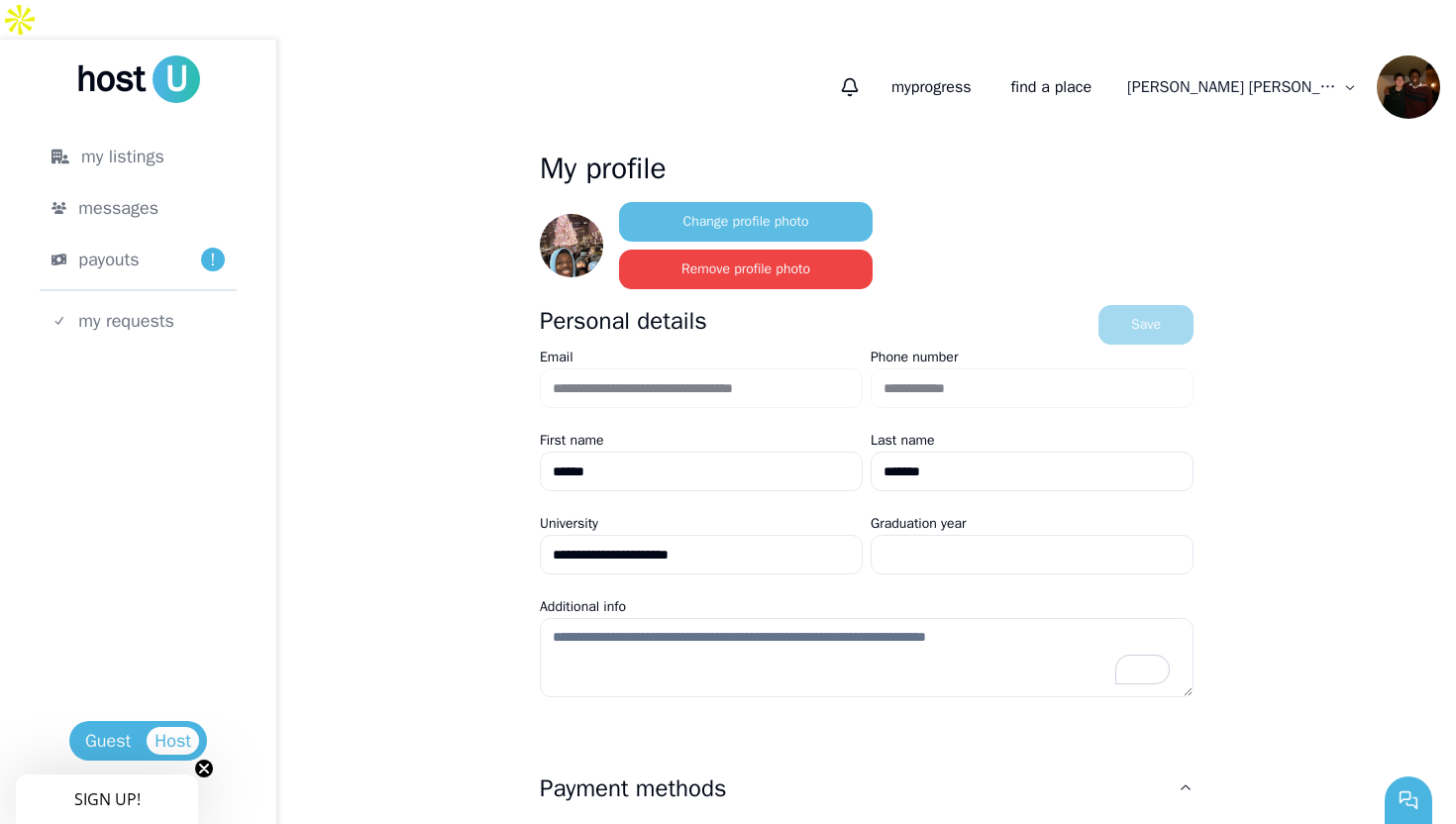 click on "Change profile photo" at bounding box center [746, 222] 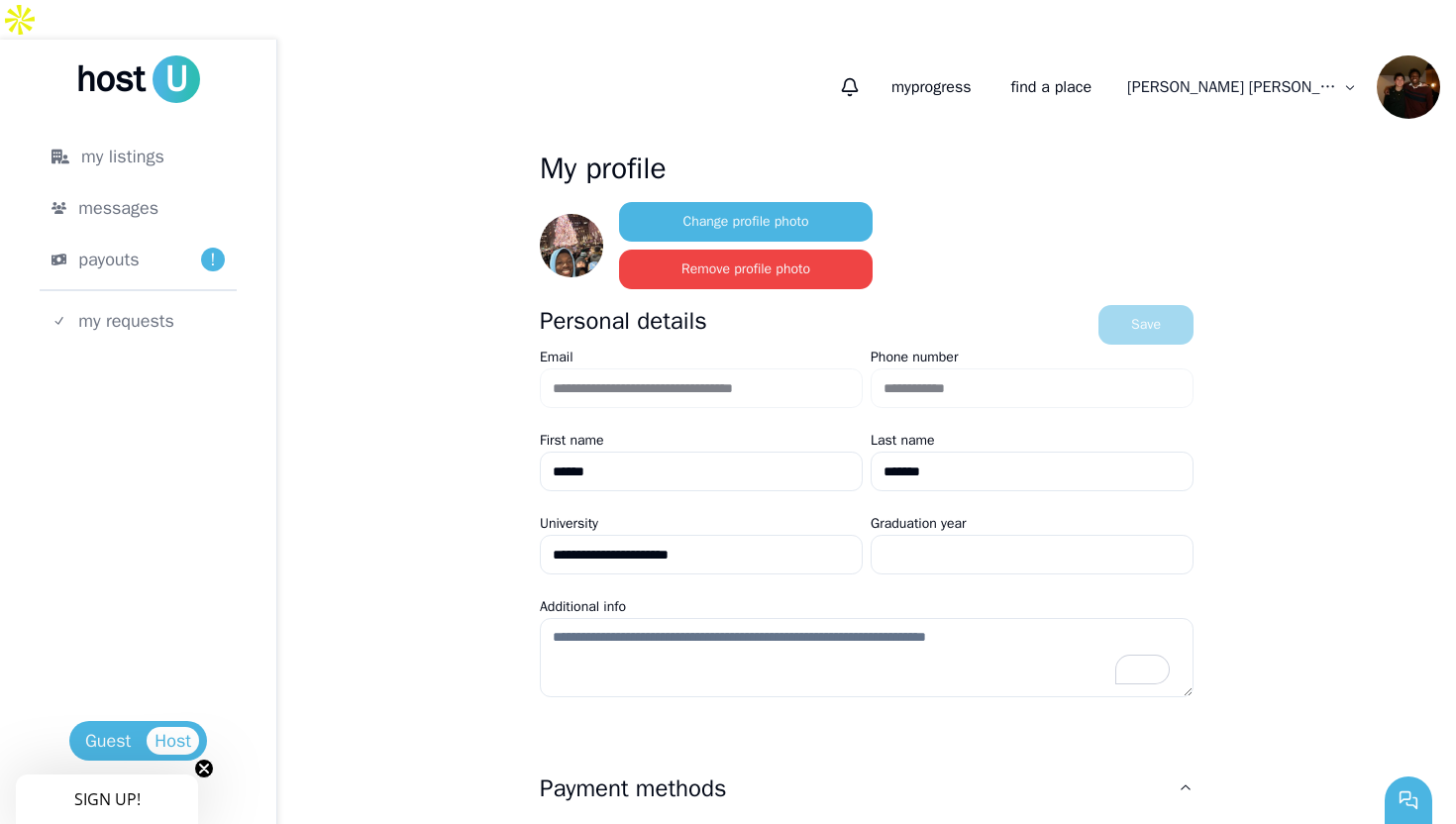 click at bounding box center [1408, 87] 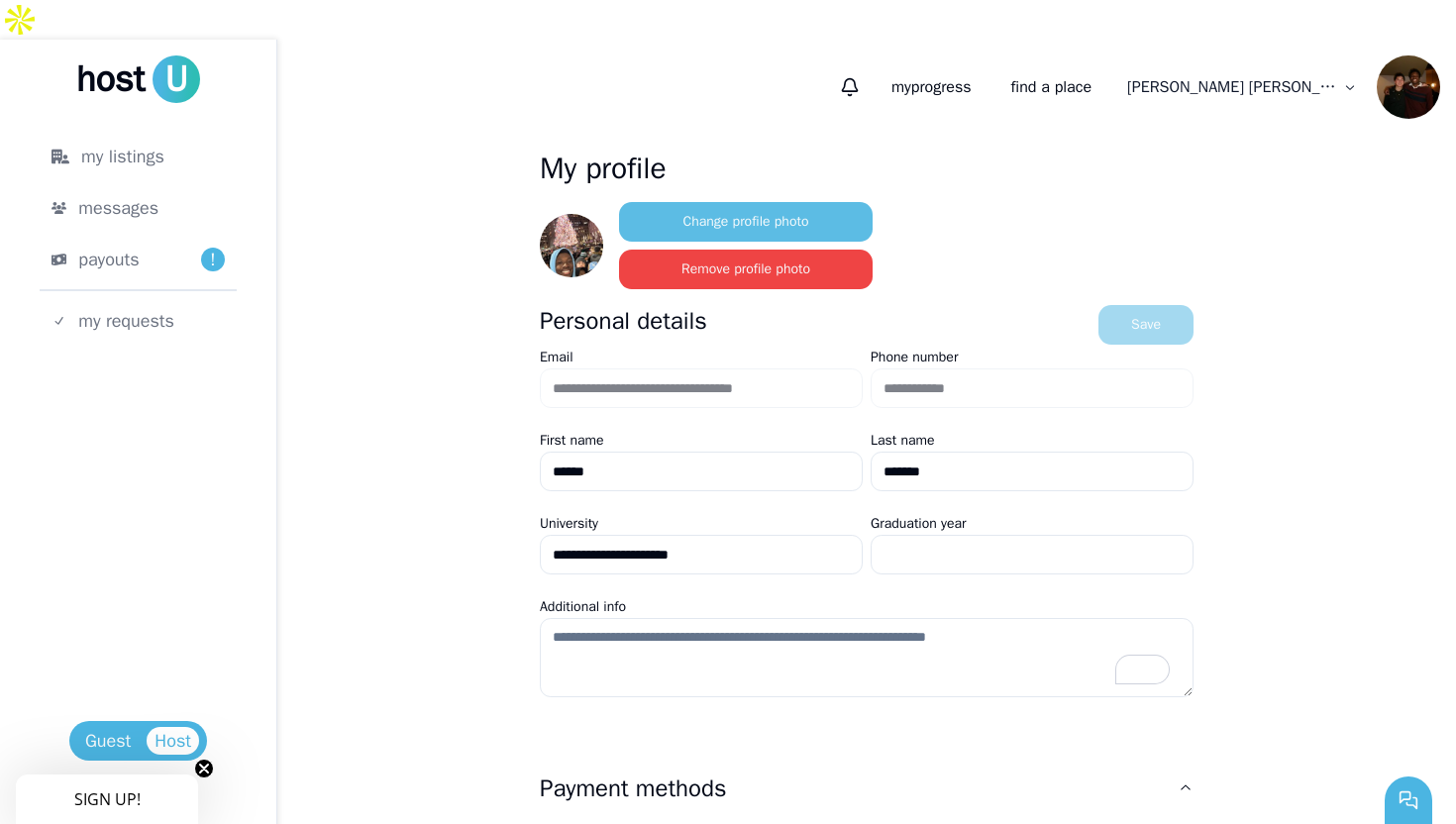 click on "Change profile photo" at bounding box center (746, 222) 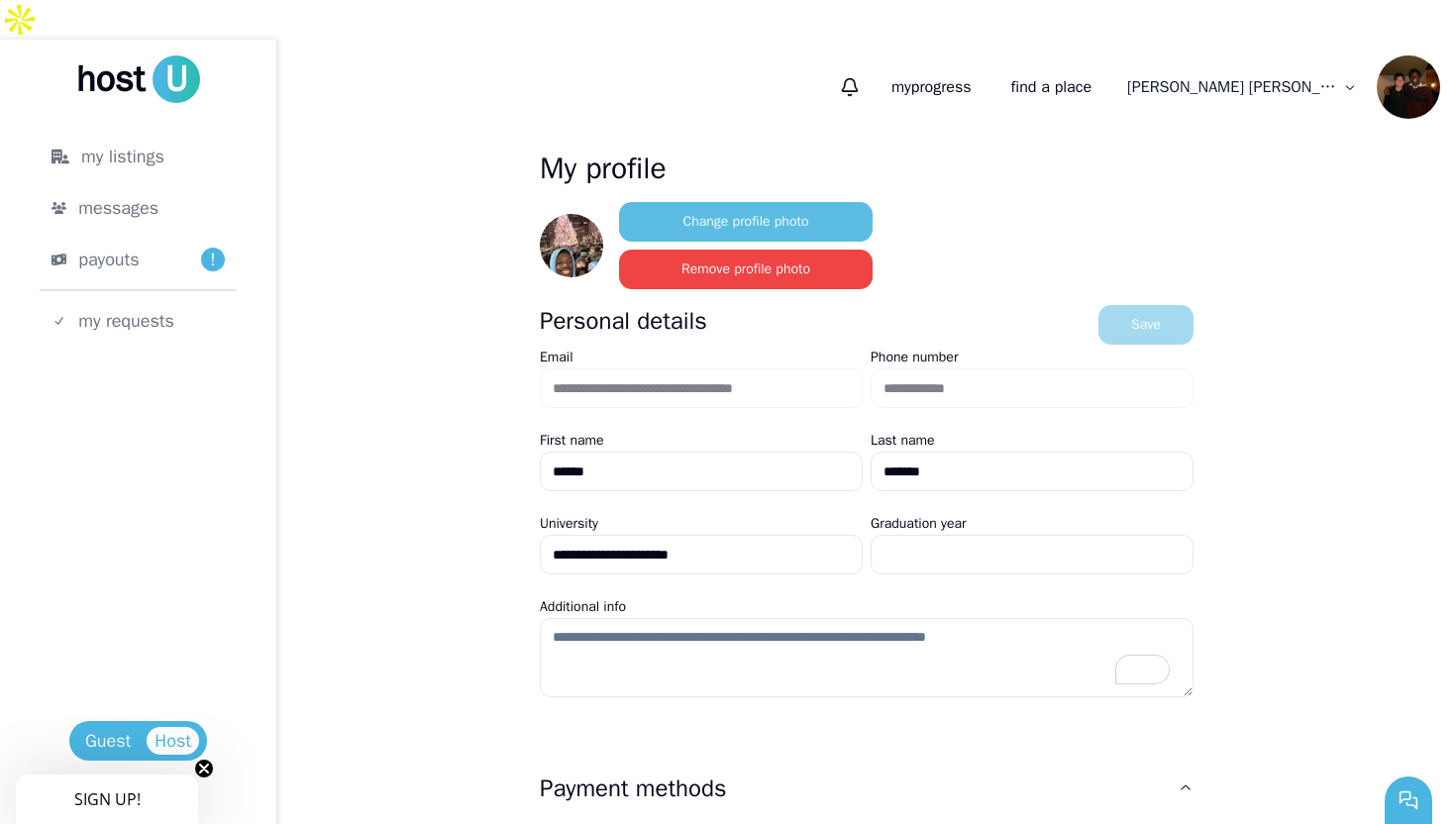 click on "Change profile photo" at bounding box center (746, 222) 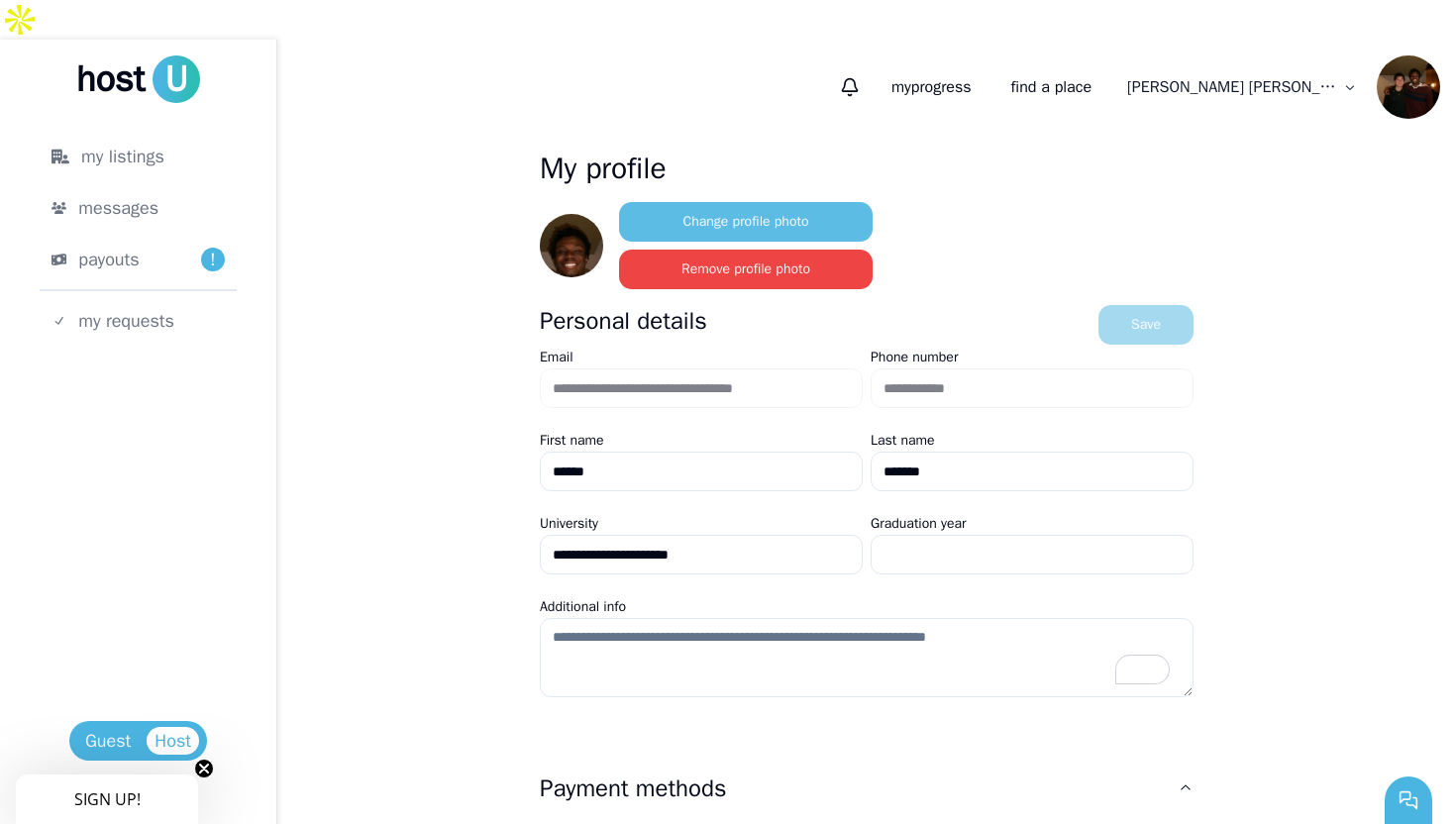 click on "Change profile photo" at bounding box center (746, 222) 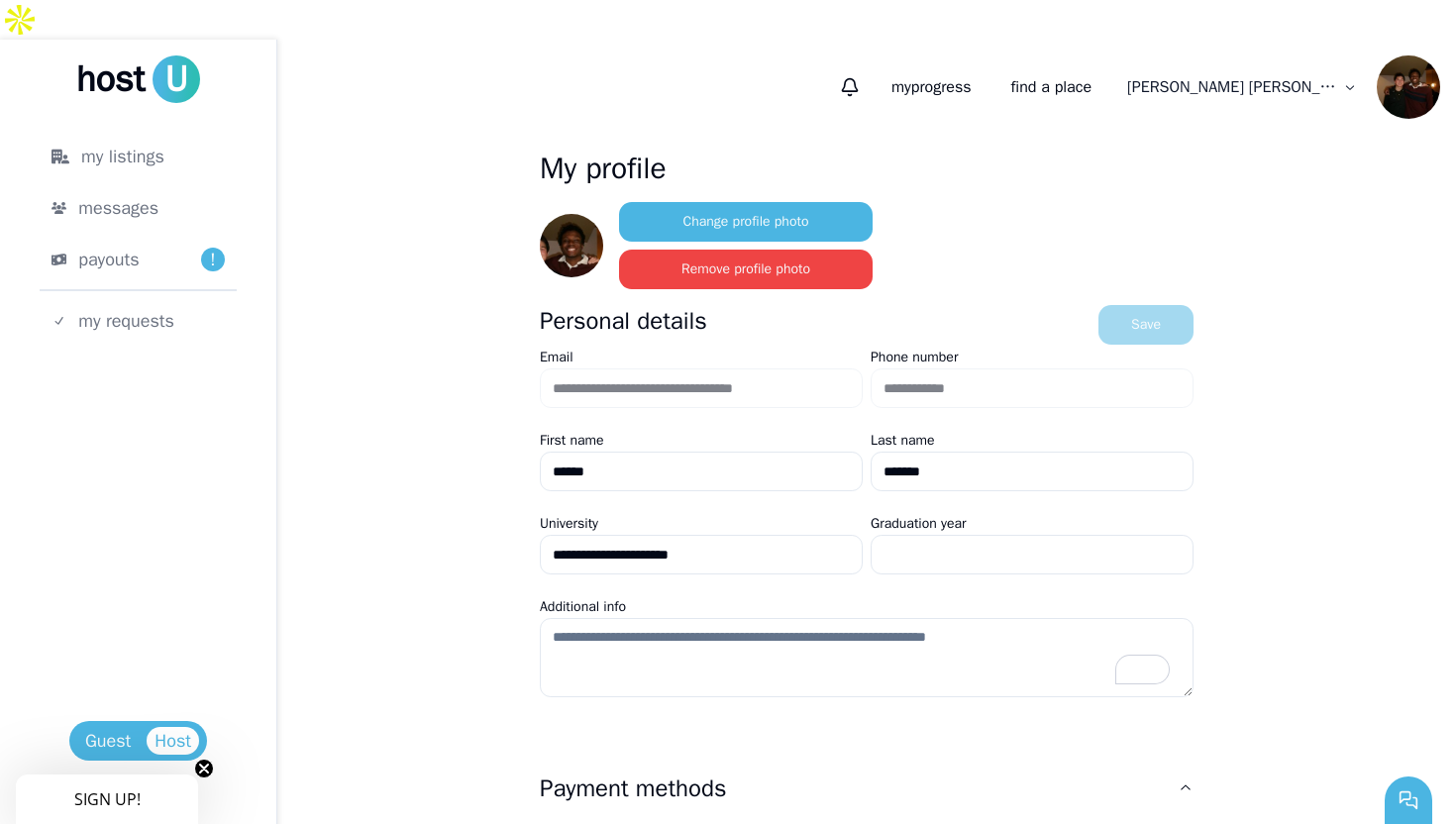 click on "Personal details Save" at bounding box center (867, 325) 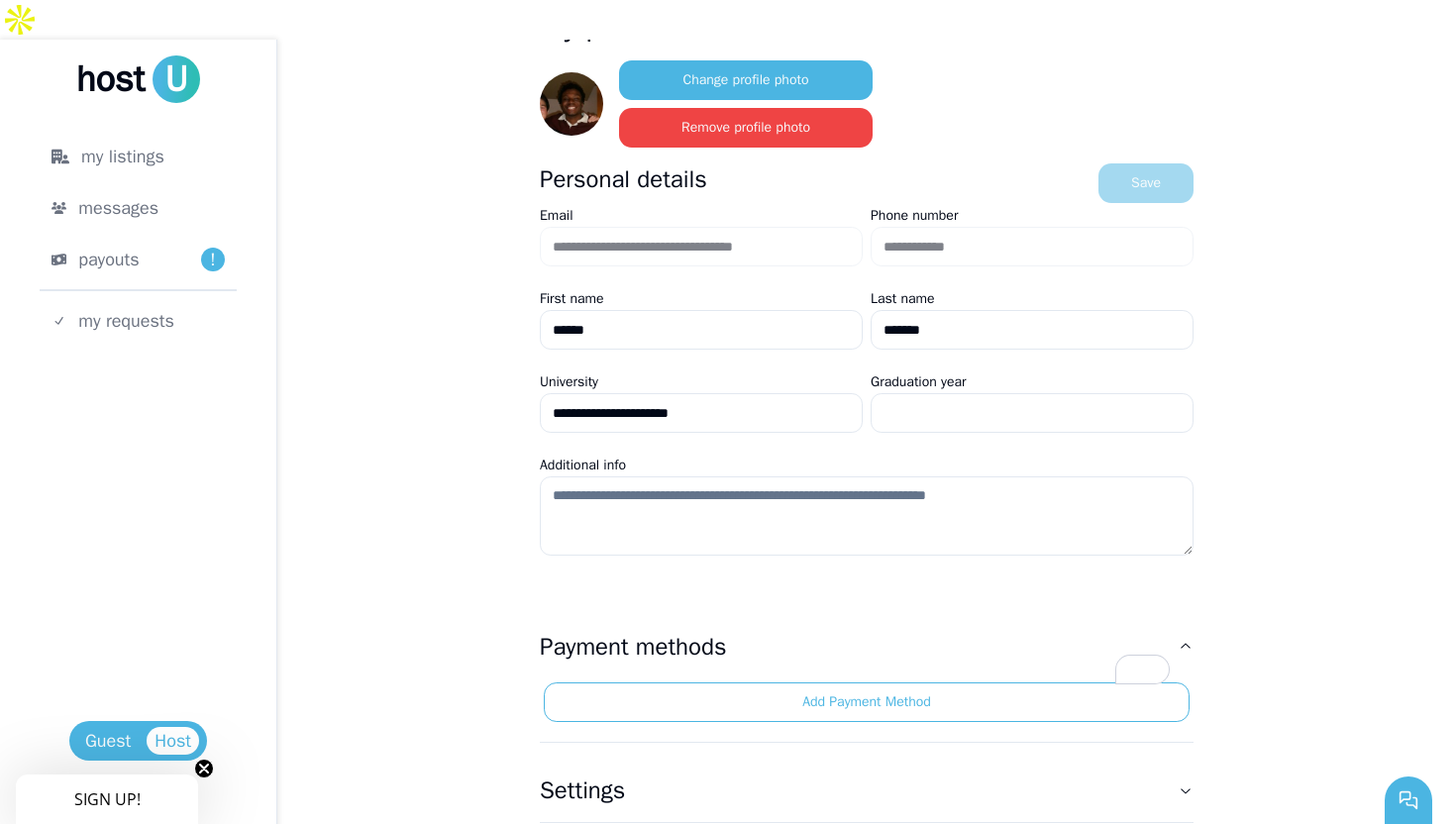 scroll, scrollTop: 142, scrollLeft: 0, axis: vertical 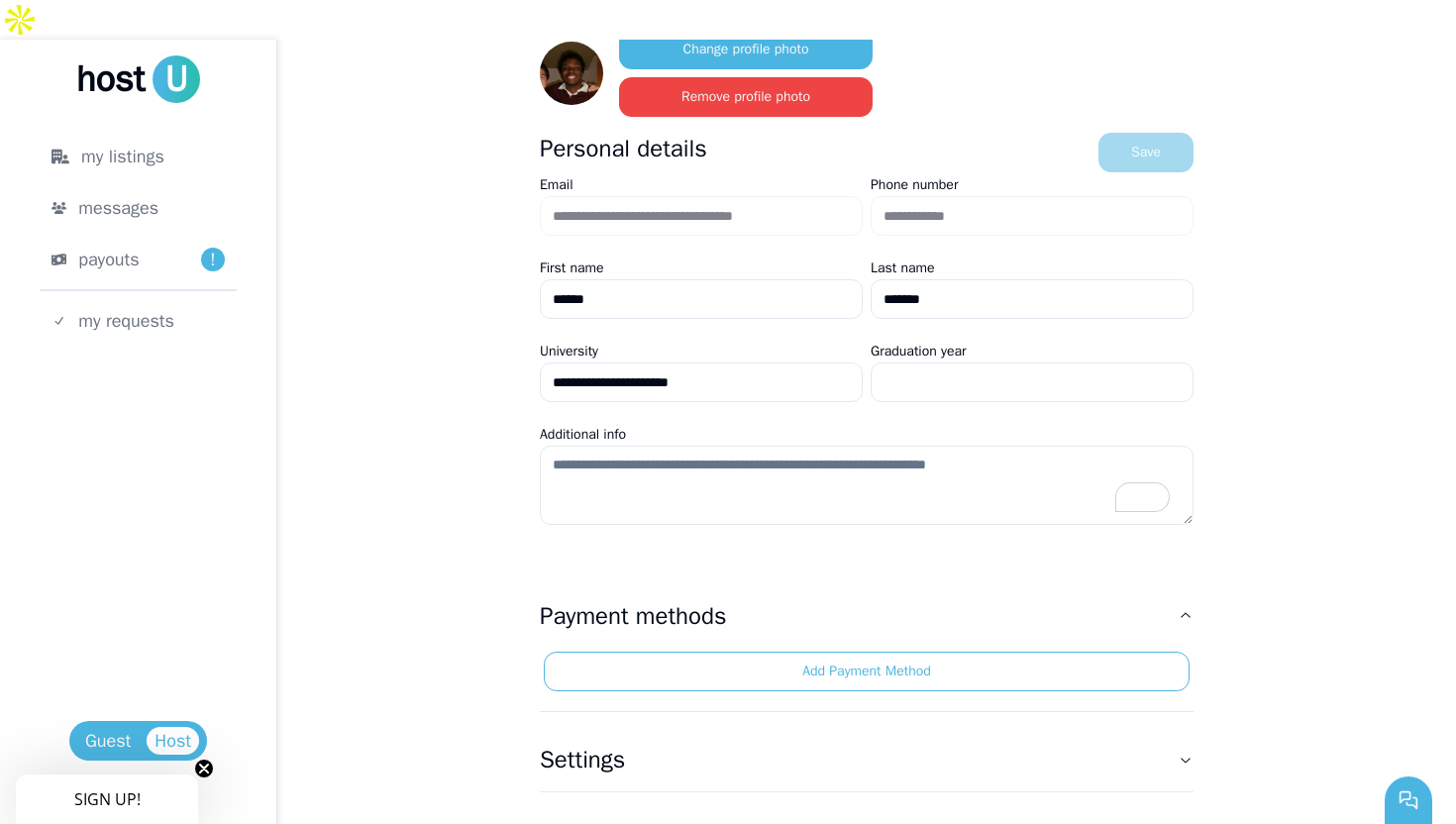 drag, startPoint x: 1455, startPoint y: 514, endPoint x: 1455, endPoint y: 385, distance: 129 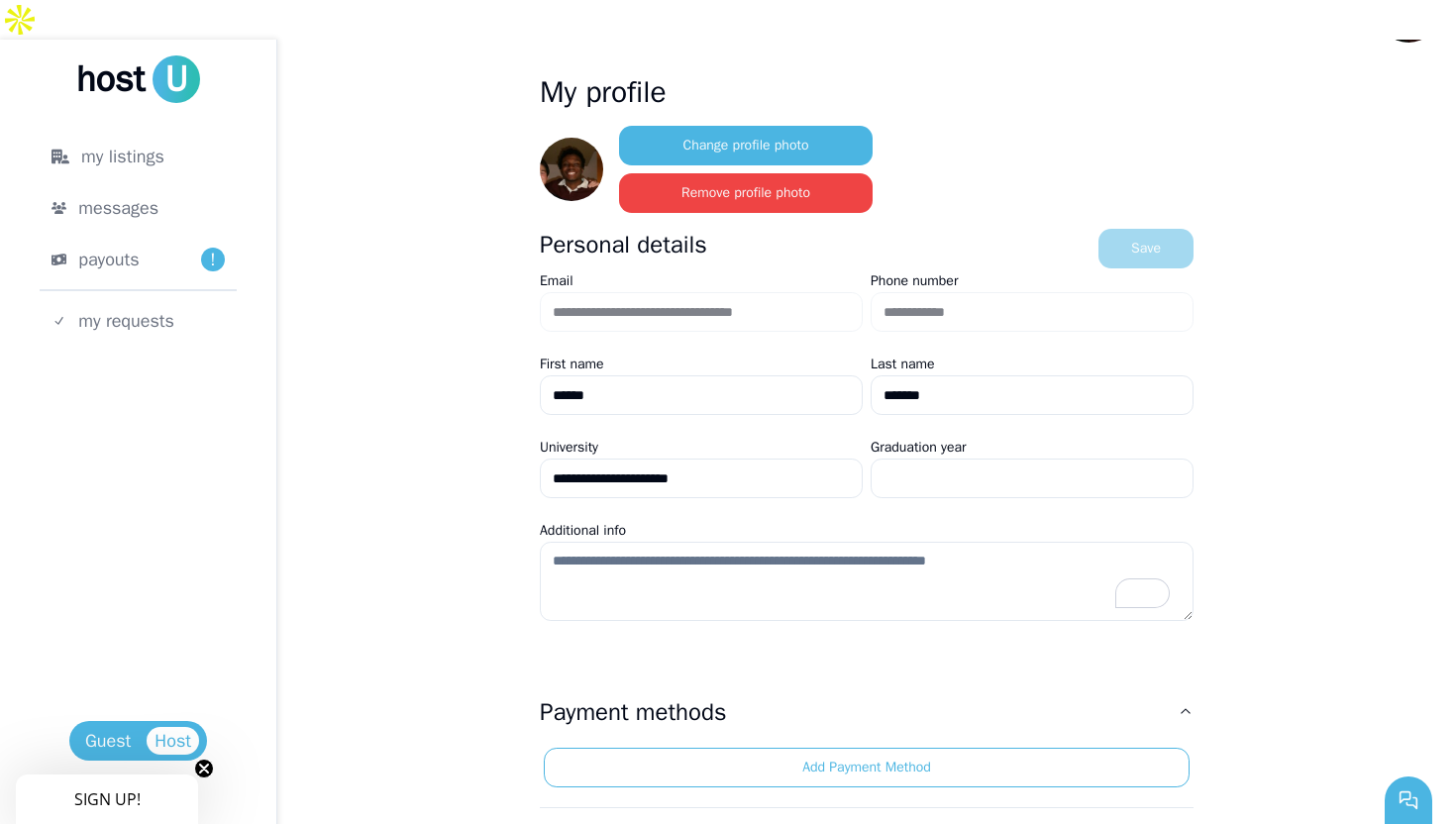scroll, scrollTop: 26, scrollLeft: 0, axis: vertical 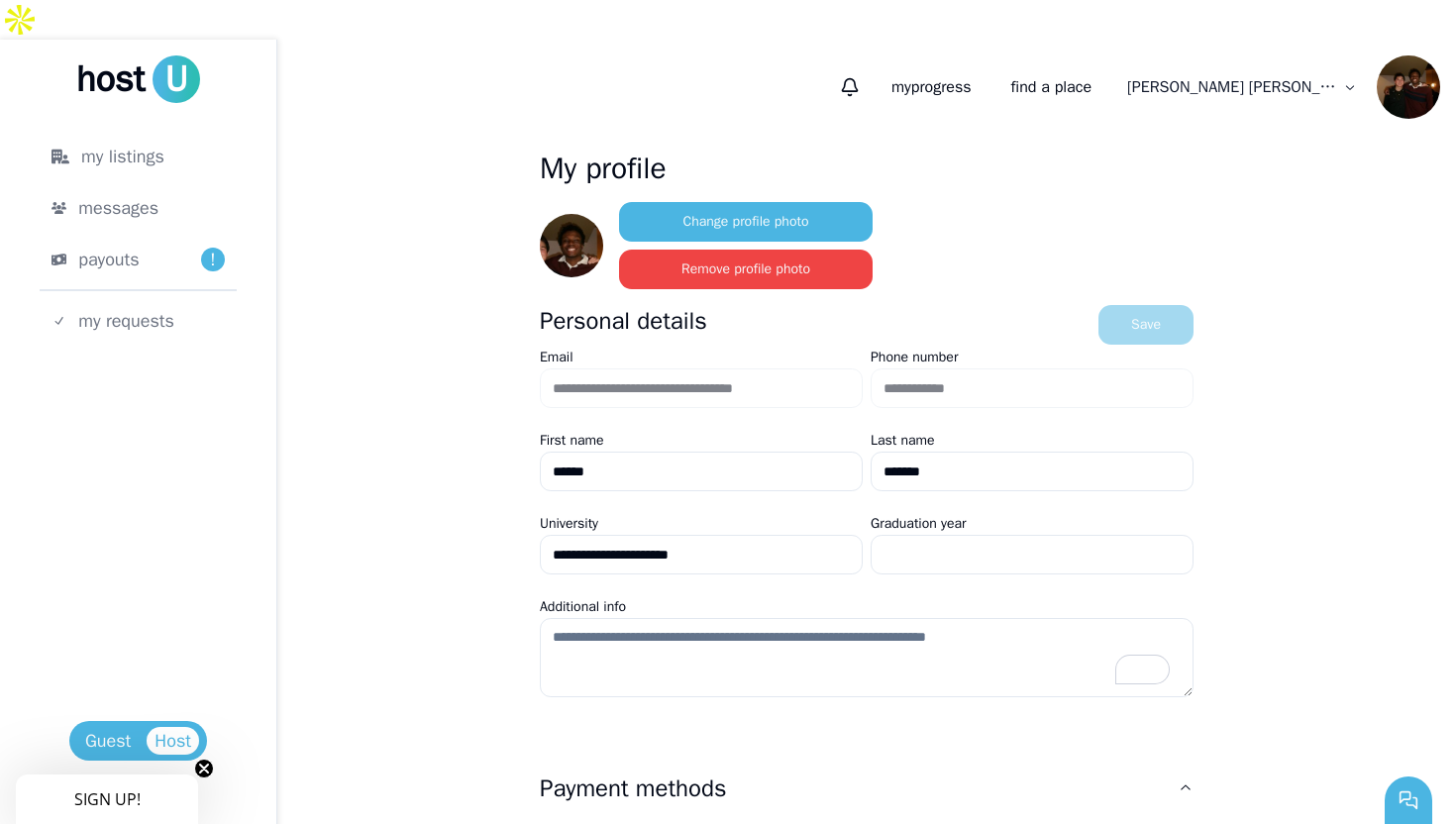 click on "*******" at bounding box center [1032, 471] 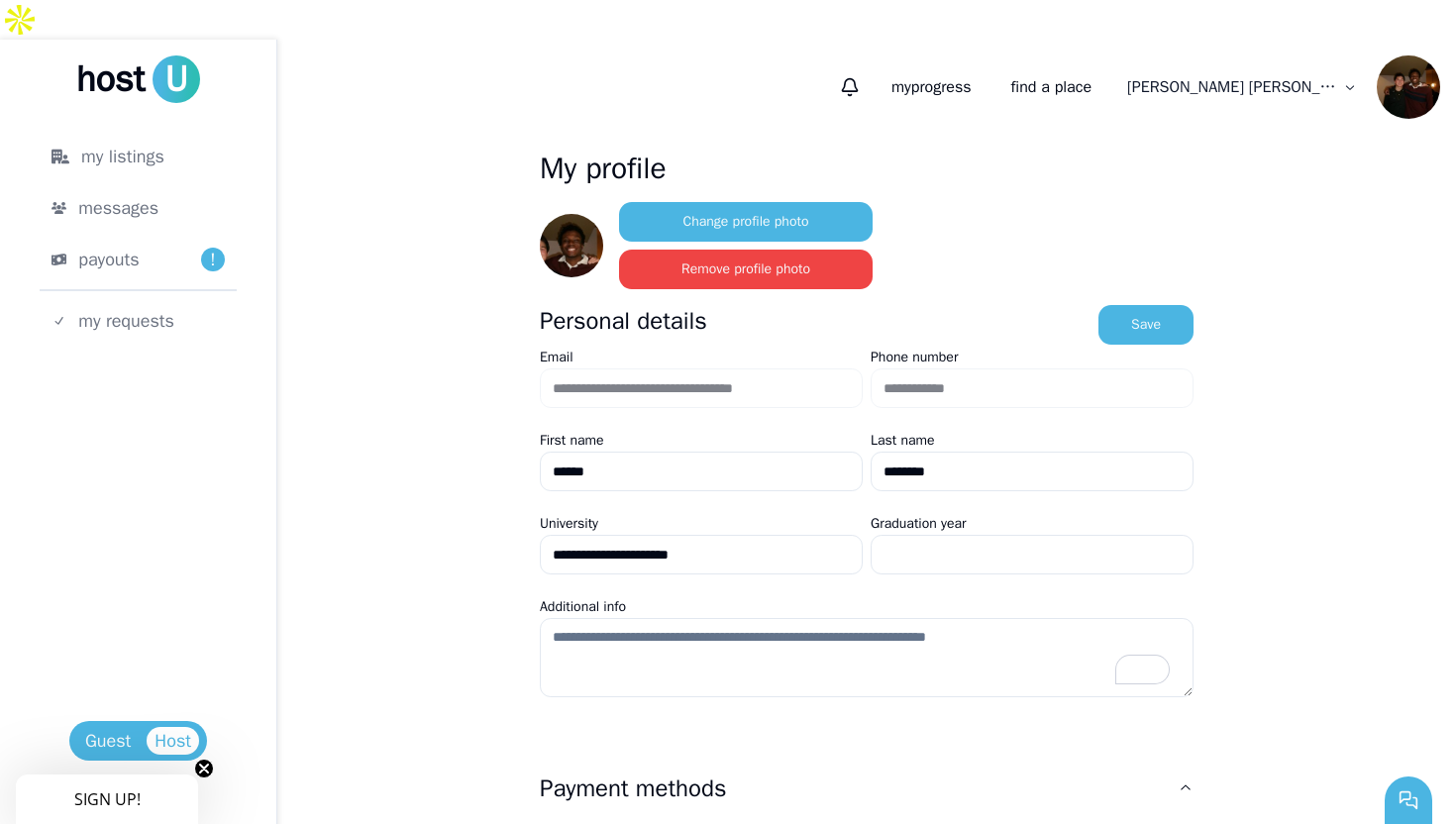 type on "*******" 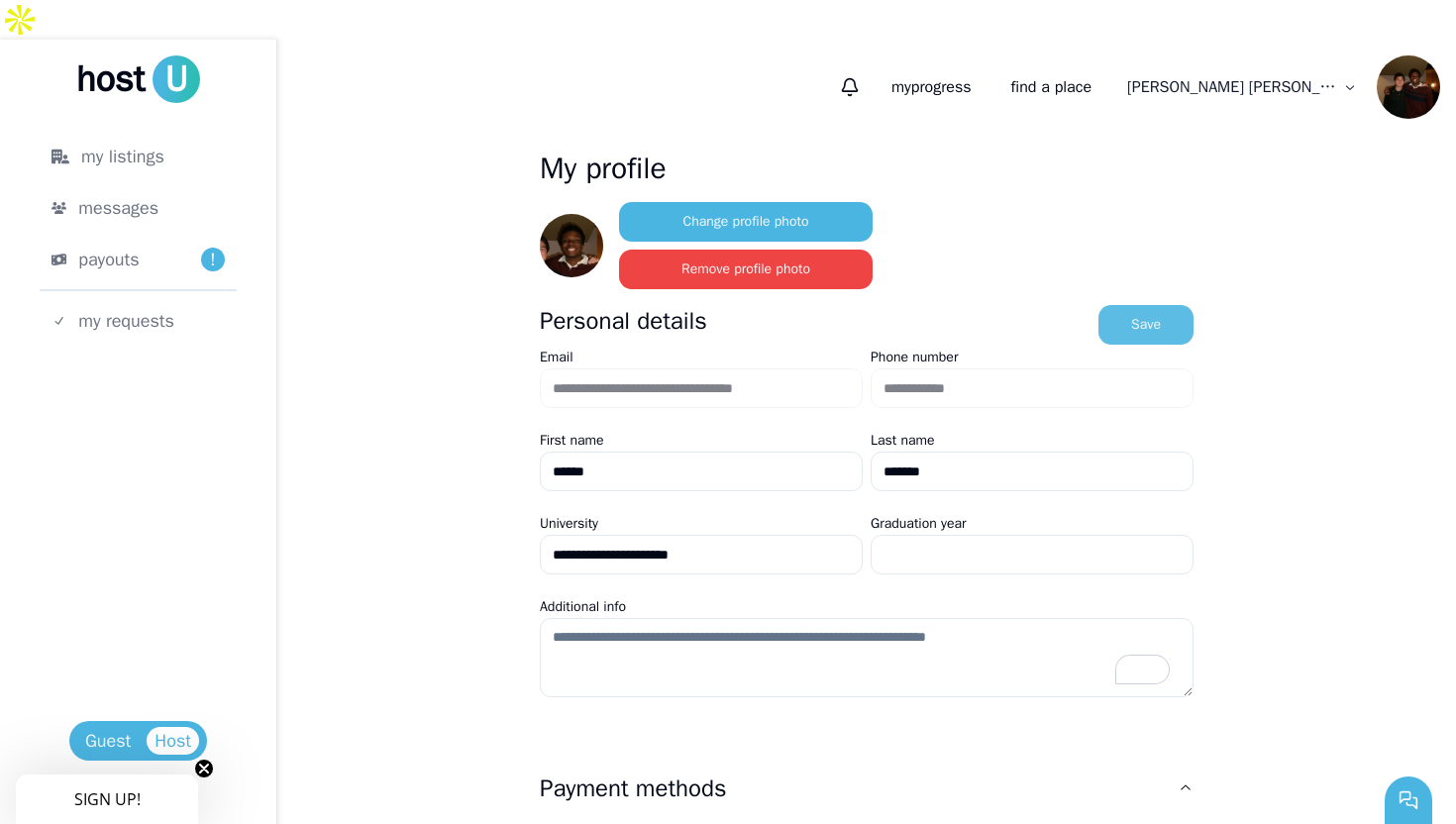 click on "Save" at bounding box center [1146, 325] 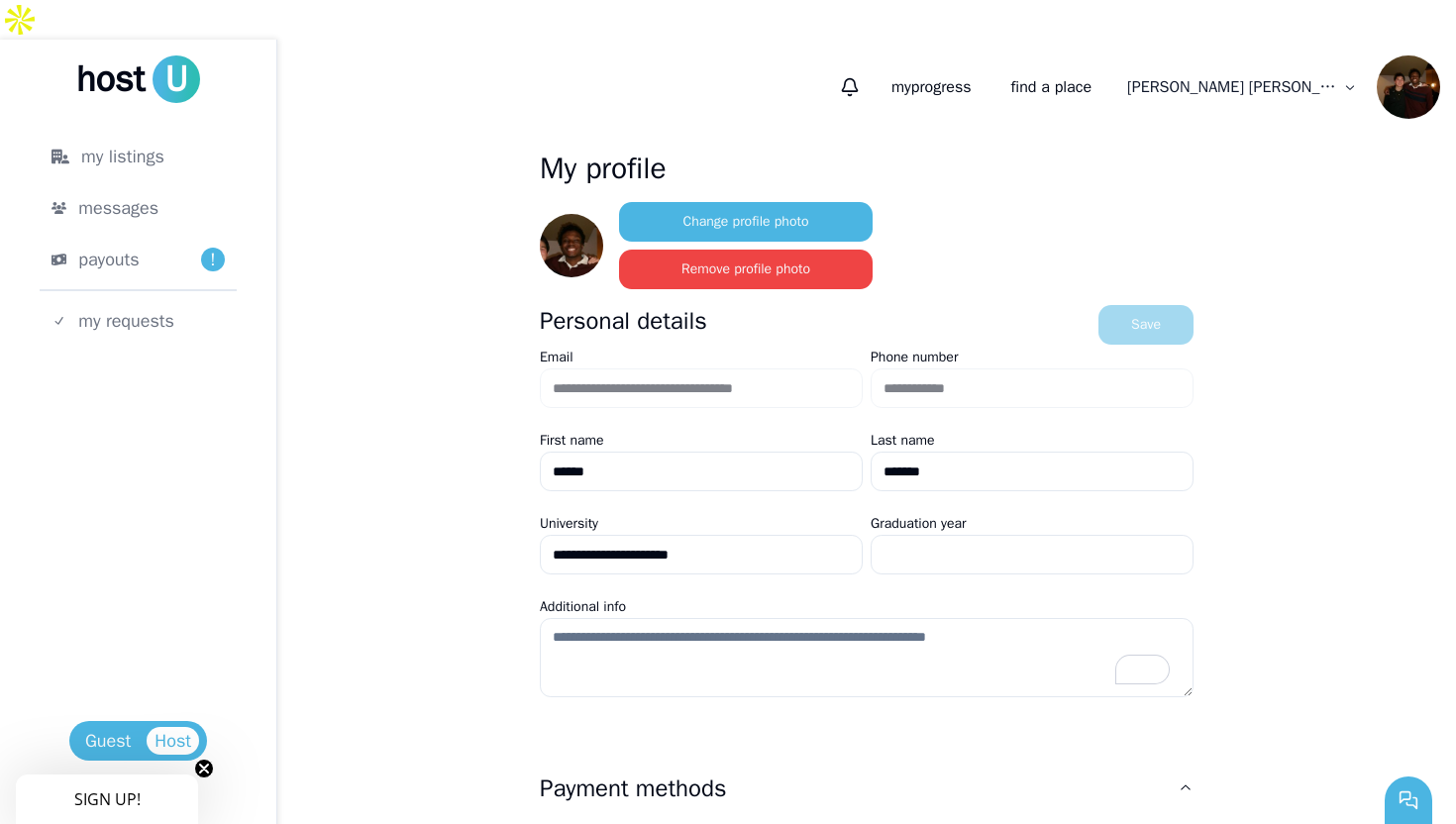 scroll, scrollTop: 172, scrollLeft: 0, axis: vertical 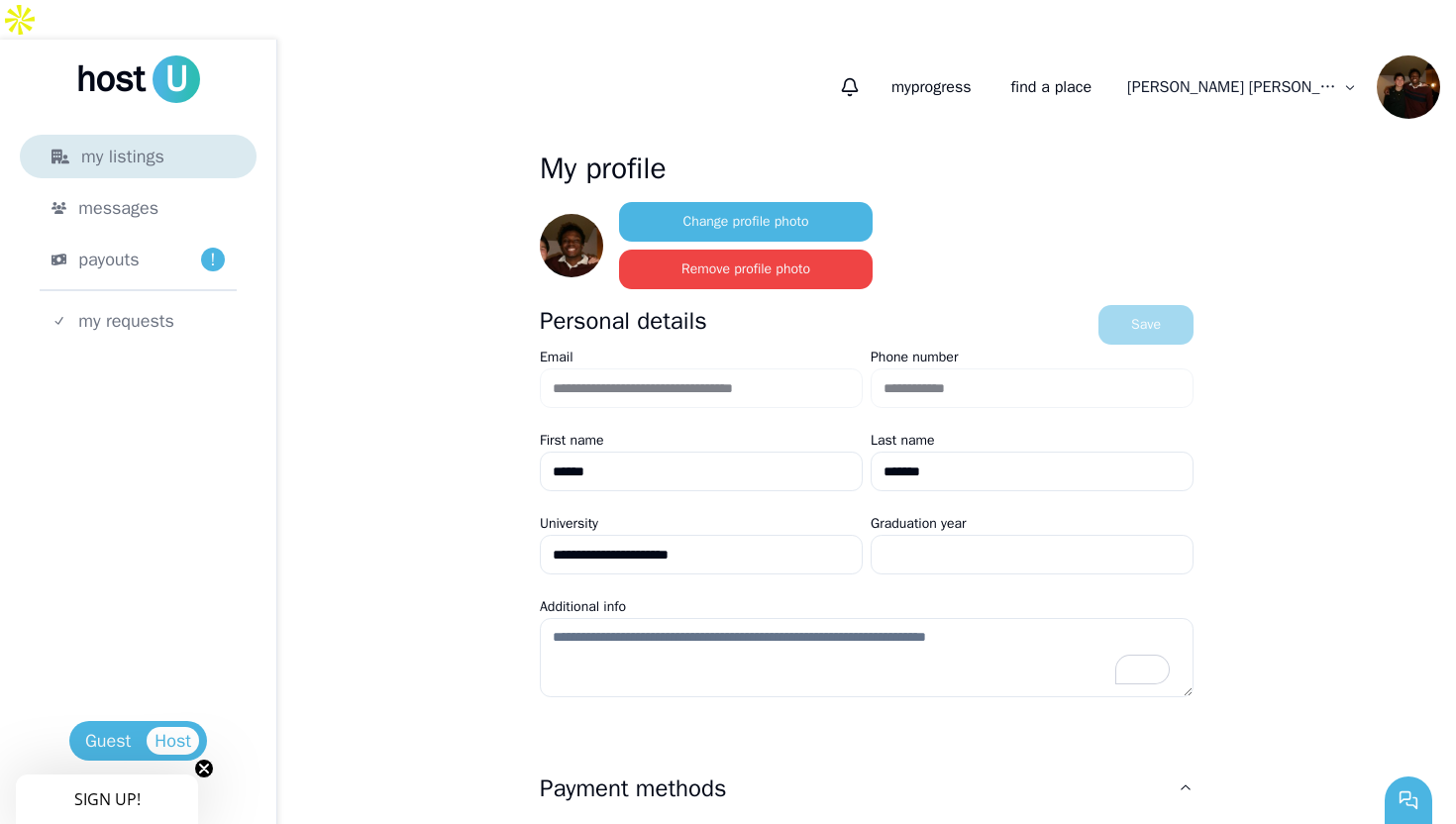 click on "my listings" at bounding box center [138, 156] 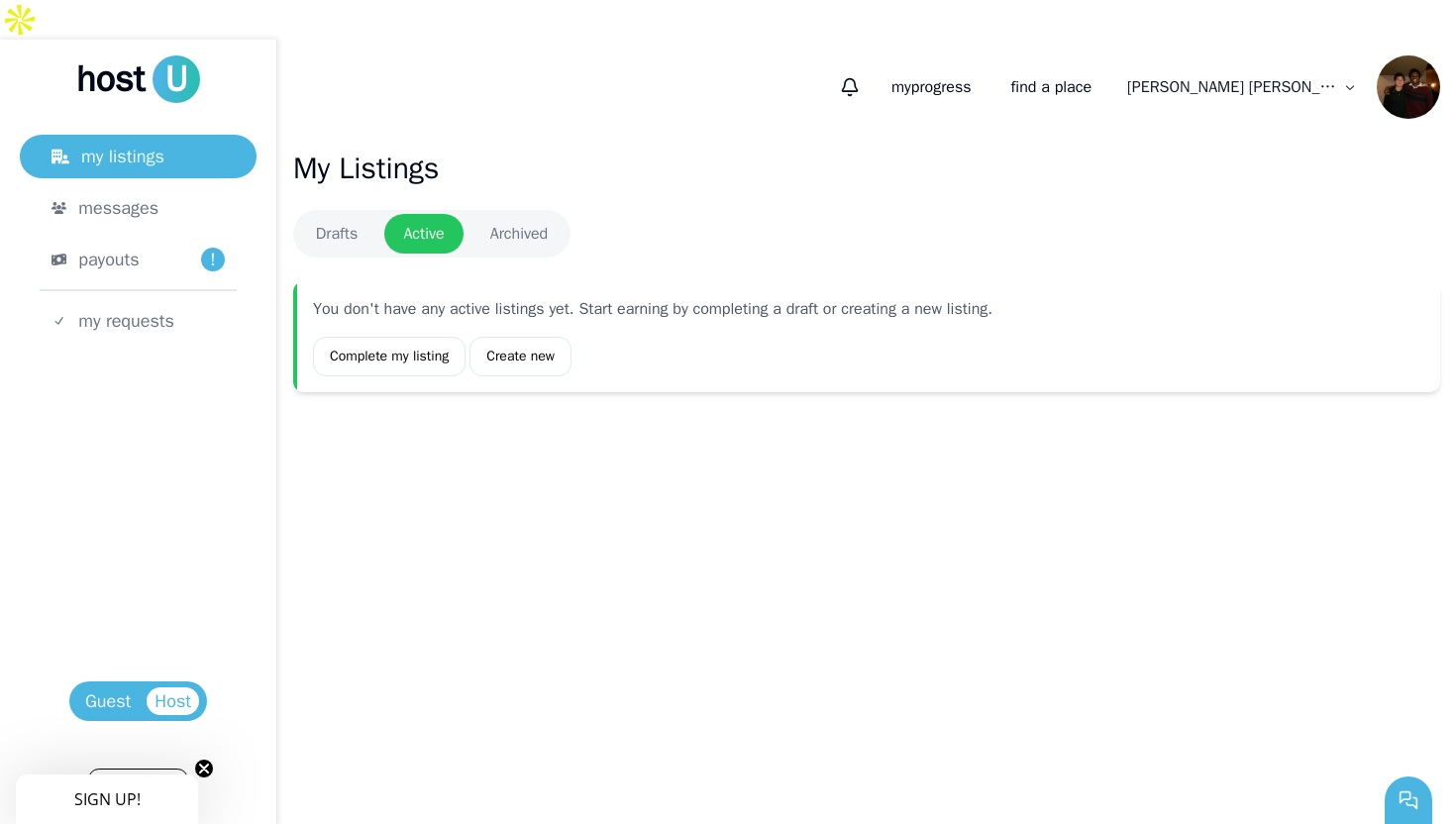 click on "Drafts" at bounding box center (337, 234) 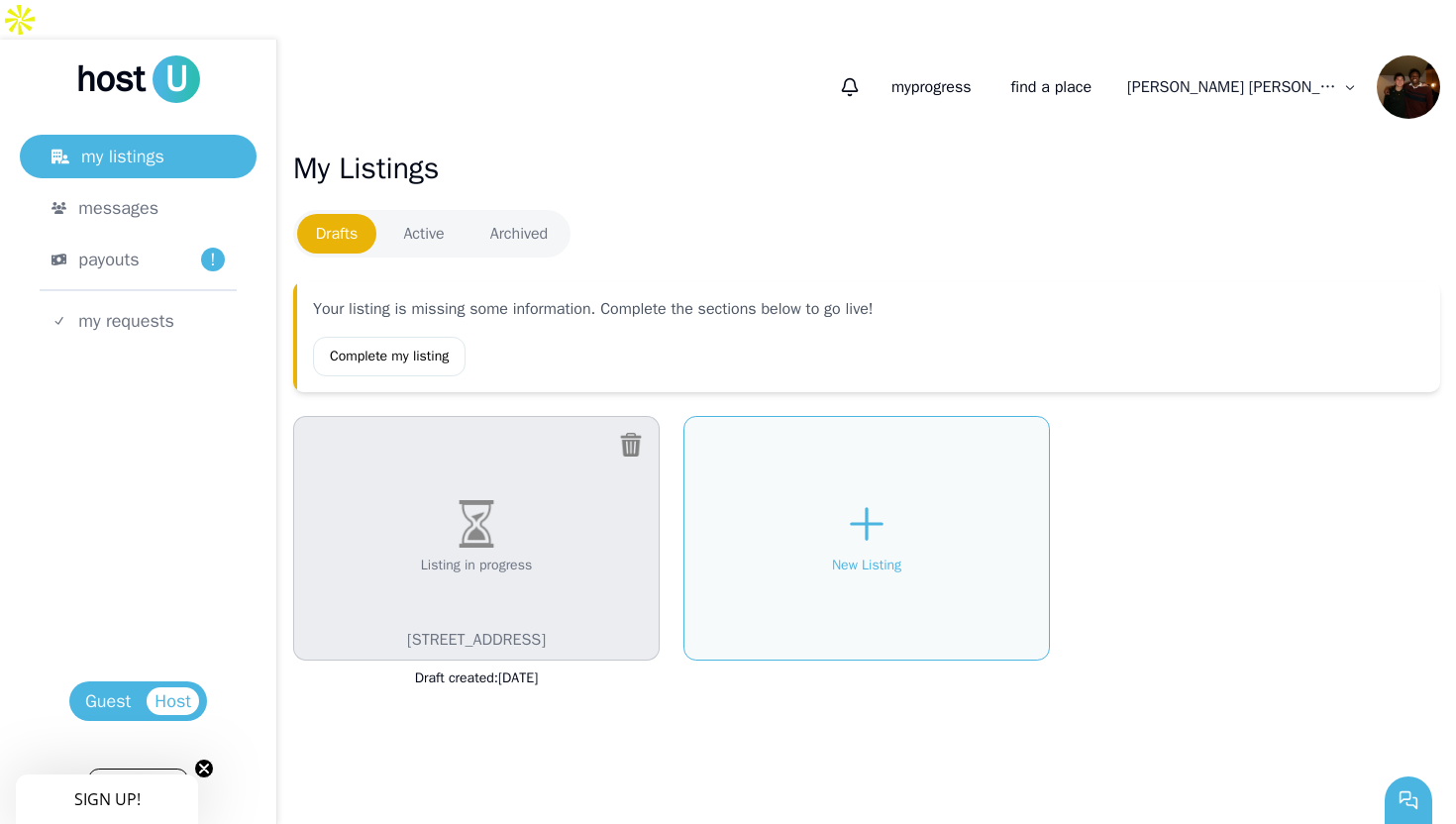 click at bounding box center [476, 524] 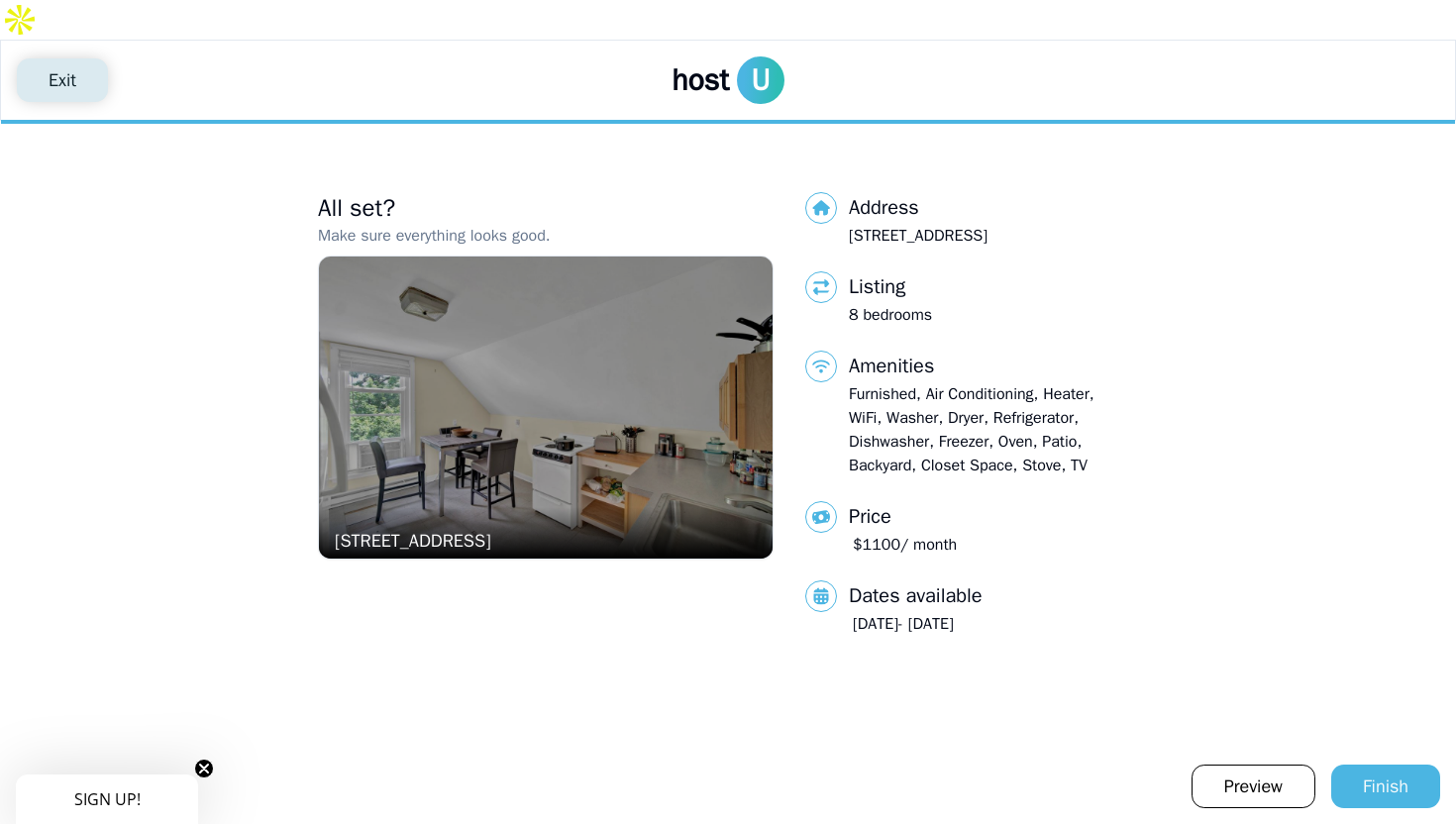 click on "Exit" at bounding box center (62, 80) 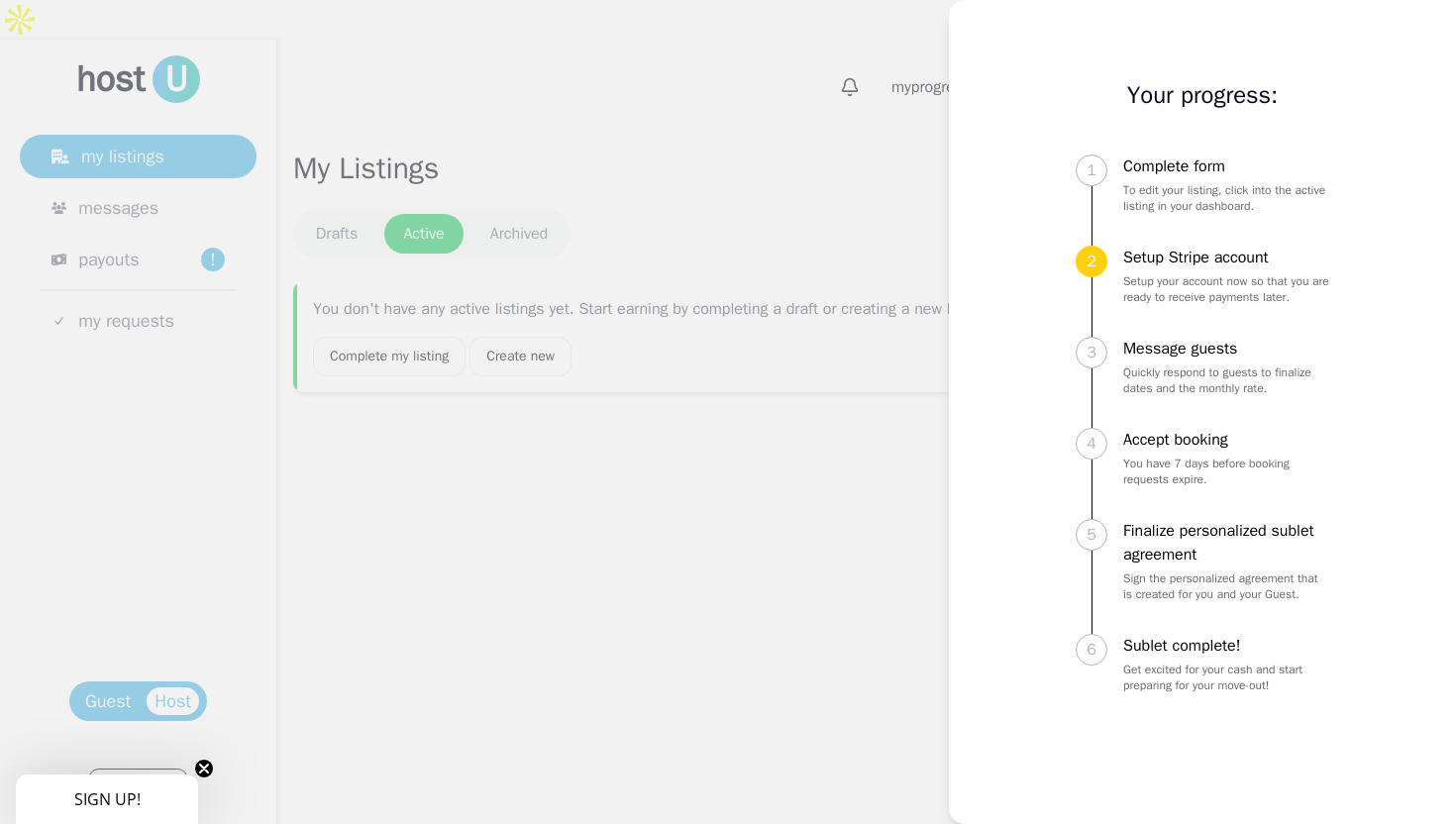 click at bounding box center [728, 412] 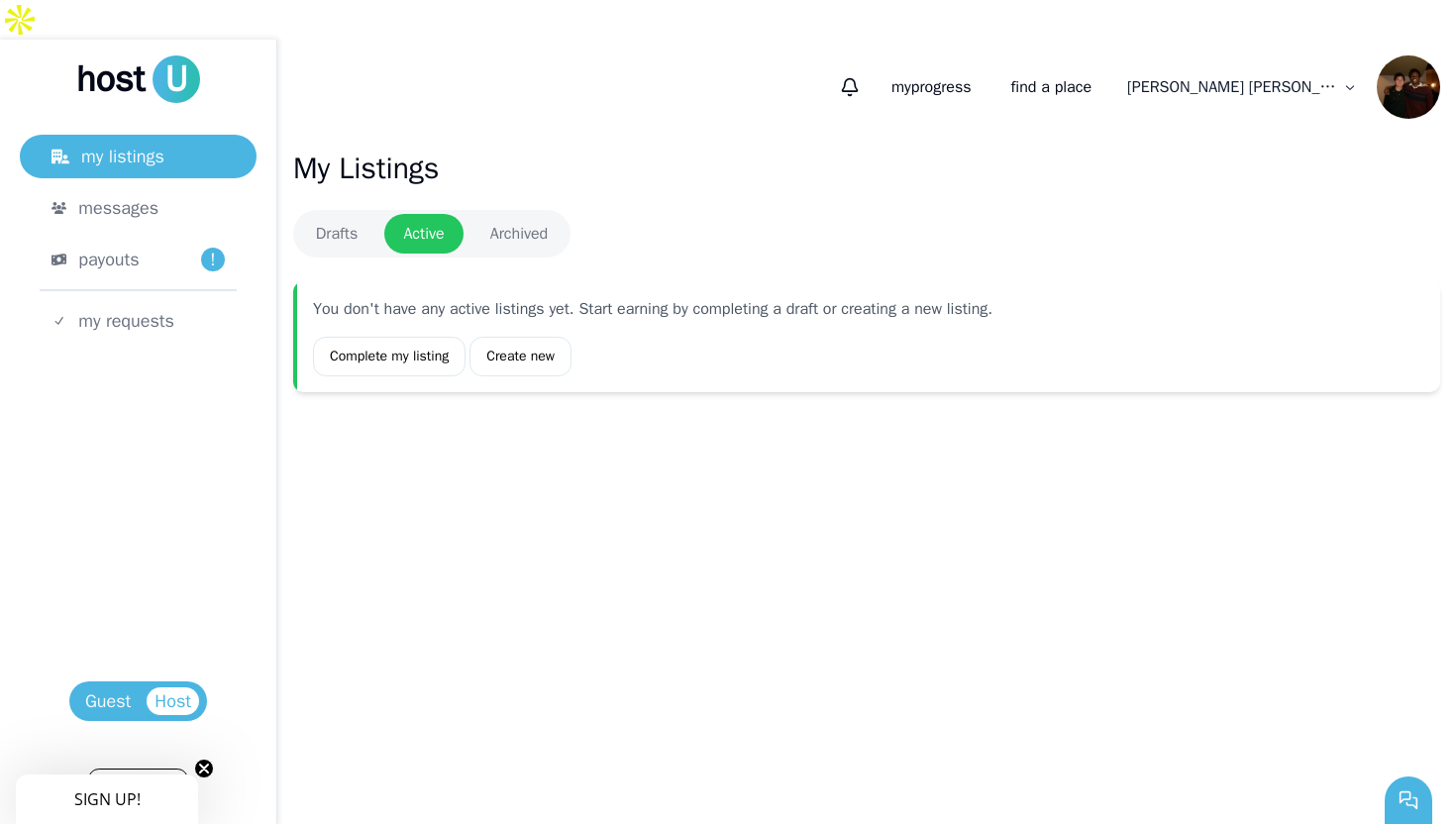 click on "Drafts" at bounding box center [337, 234] 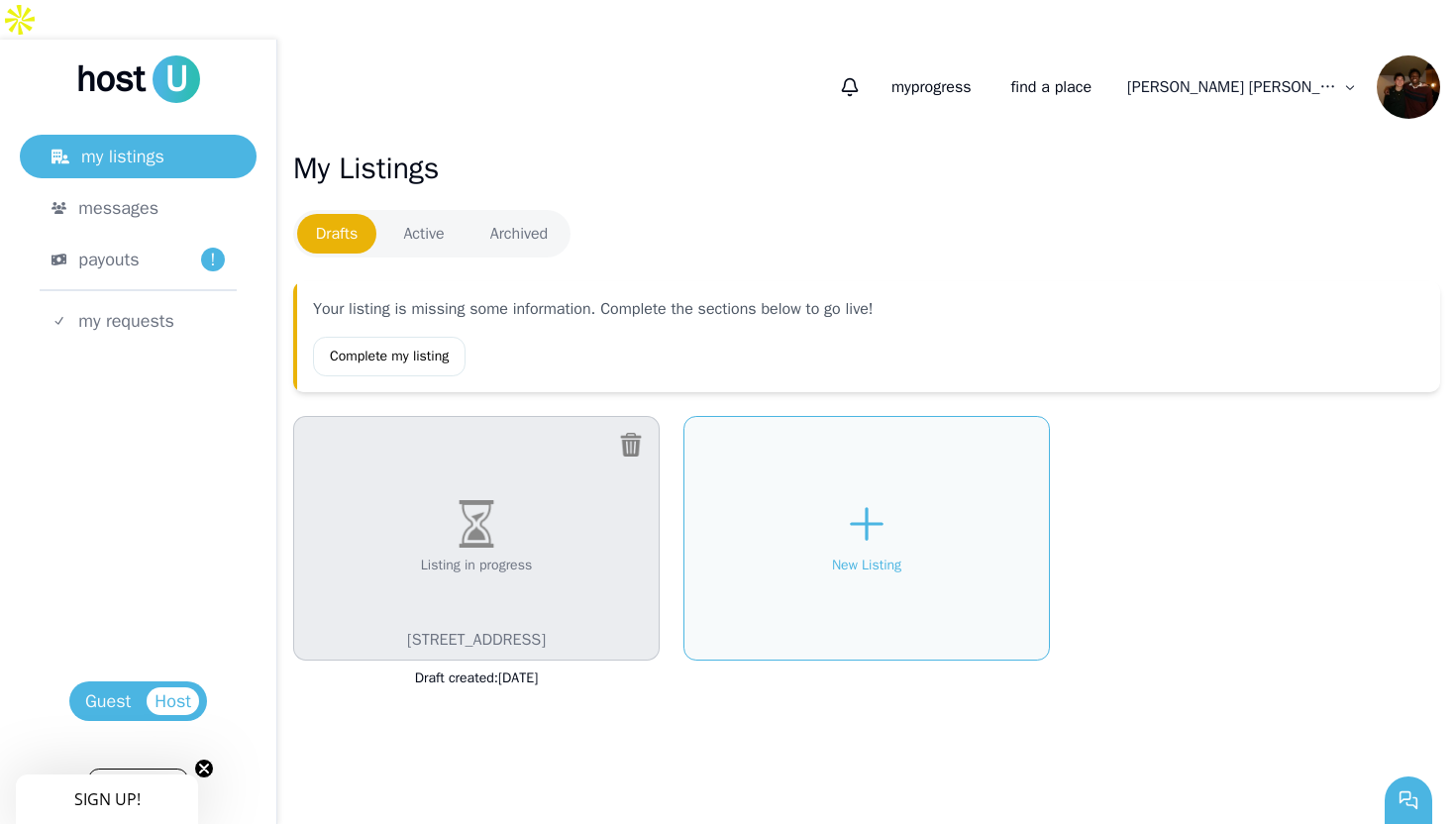 click on "Listing in progress" at bounding box center [476, 566] 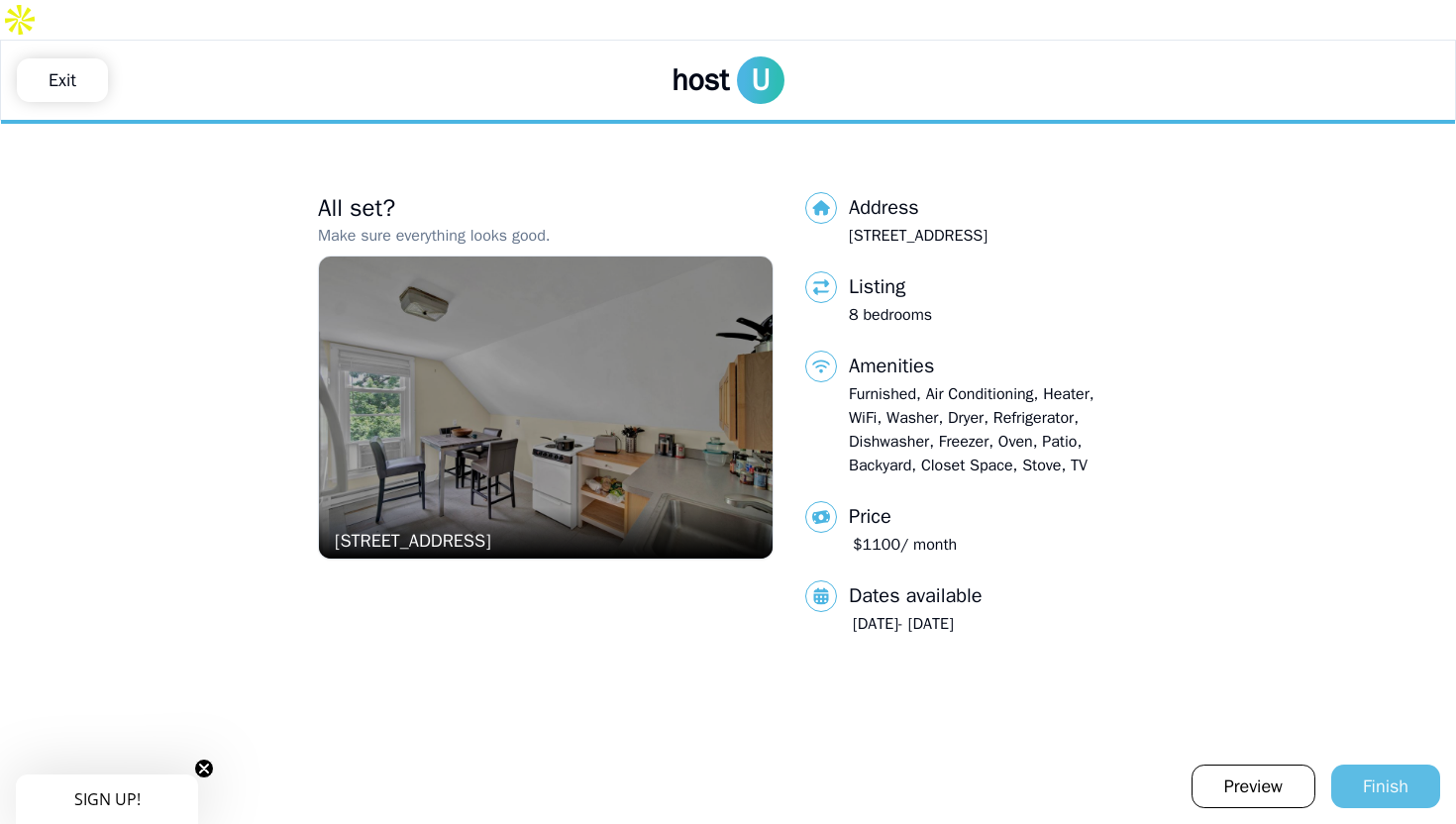 click on "Finish" at bounding box center [1386, 786] 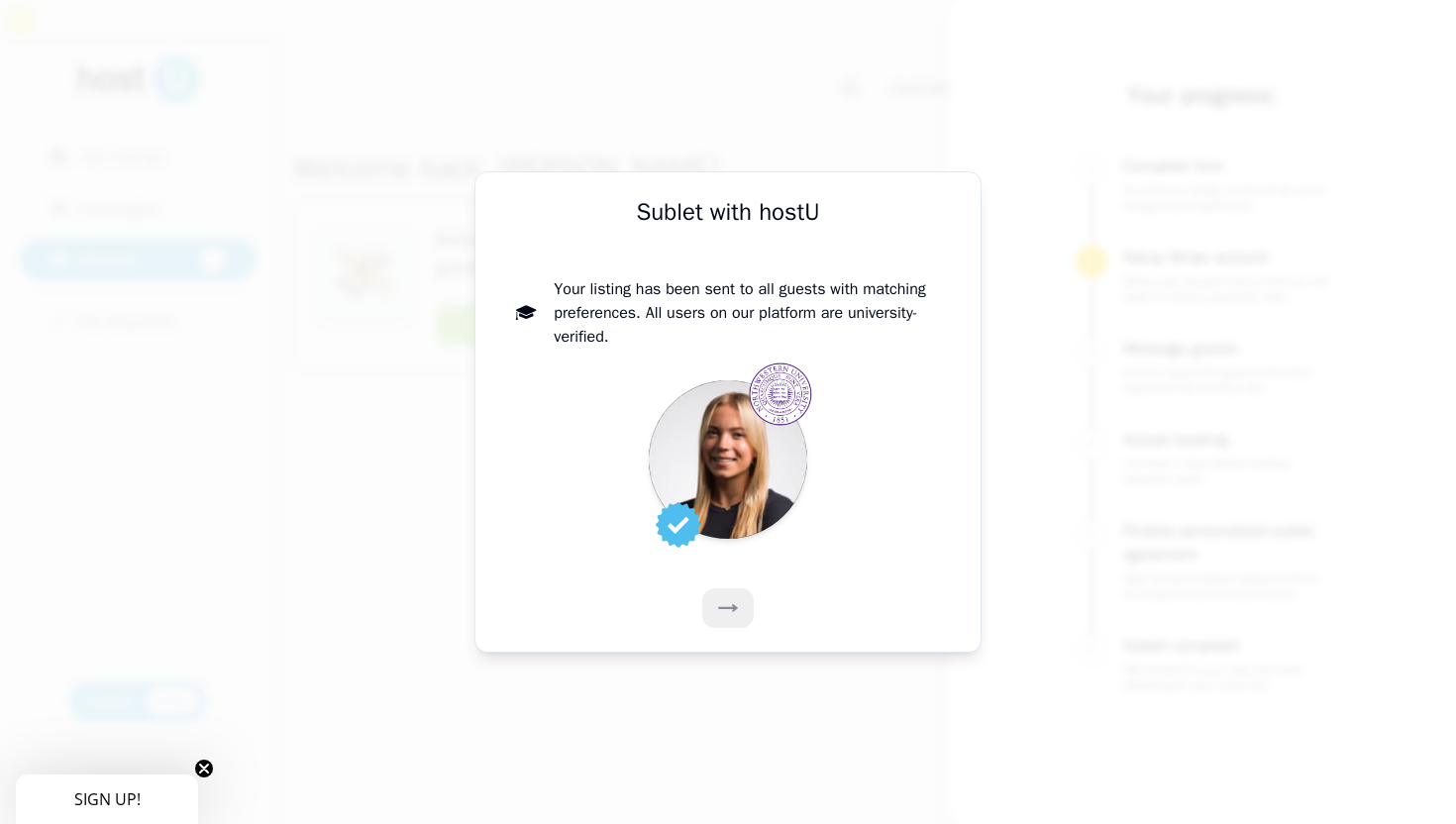 click at bounding box center (728, 608) 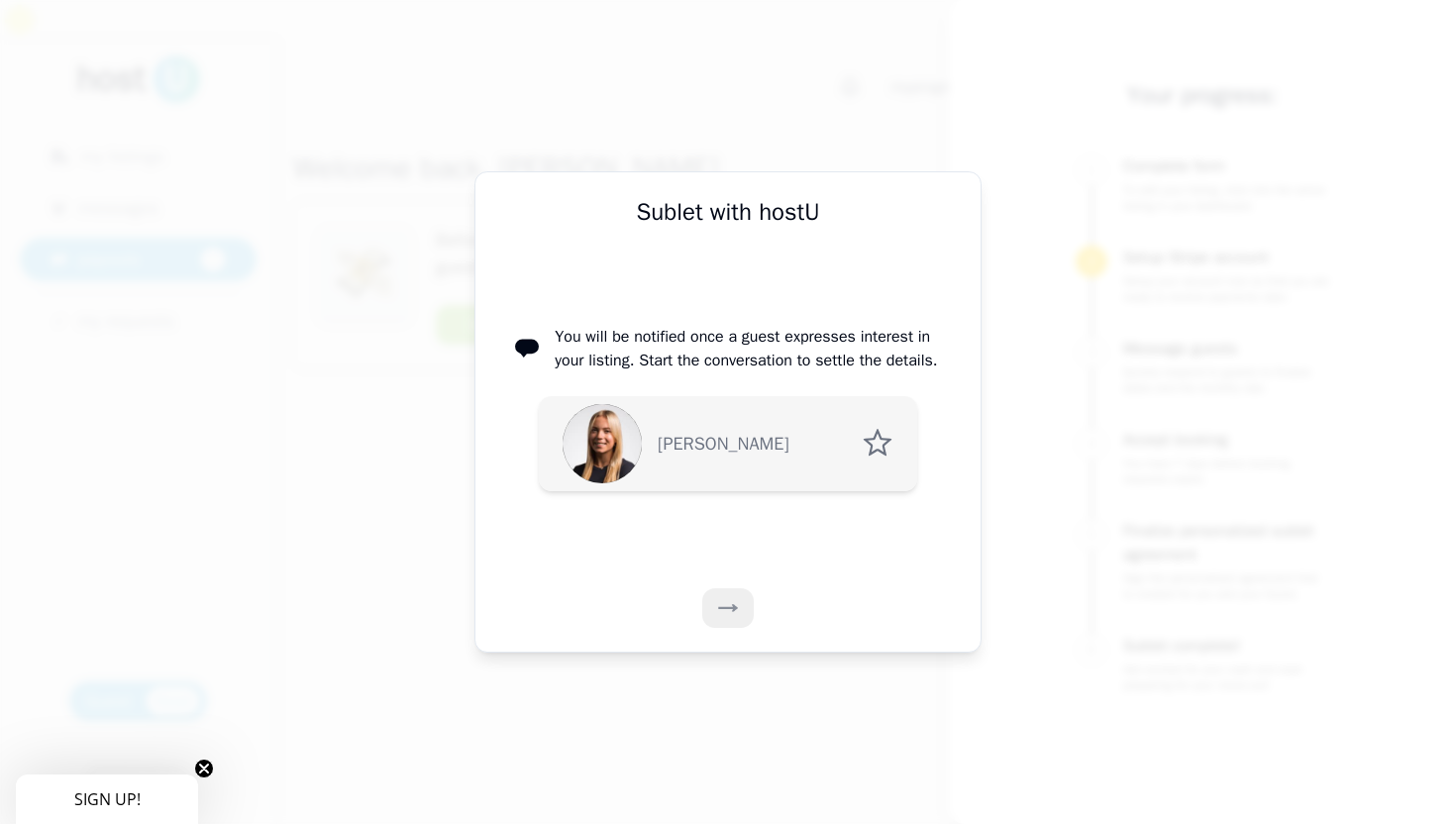 click 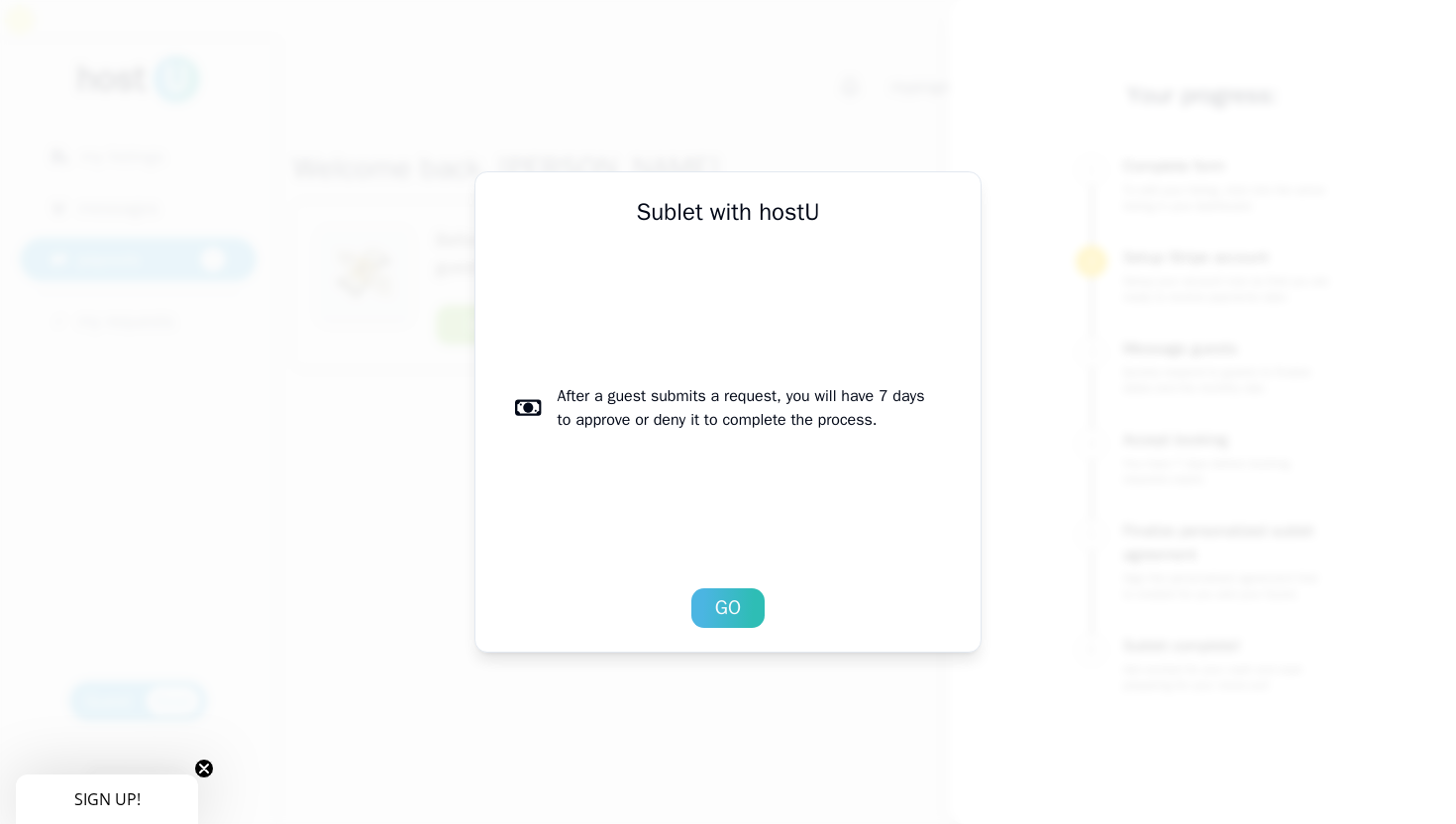 click on "Go" at bounding box center [728, 608] 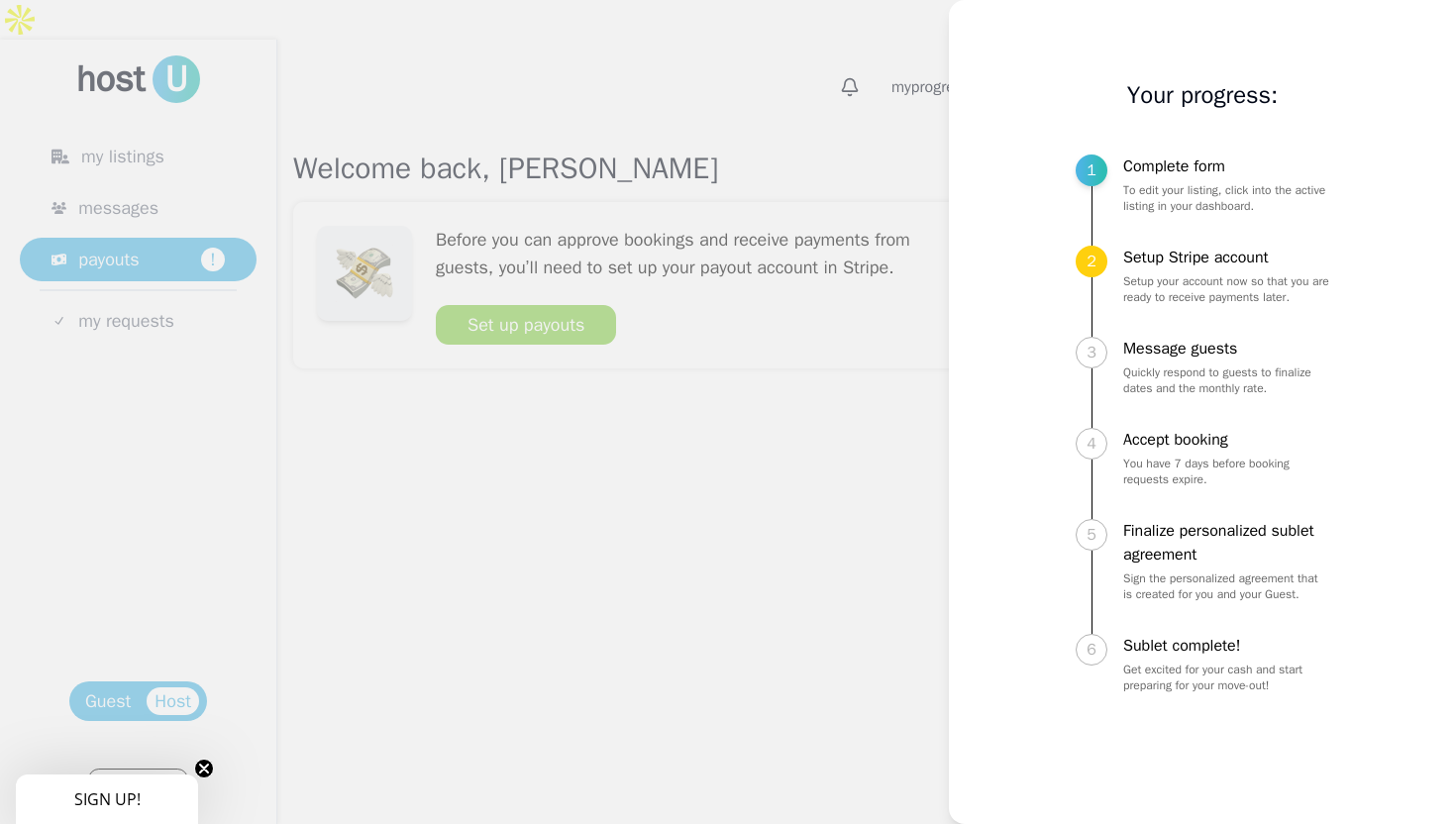 click at bounding box center [728, 412] 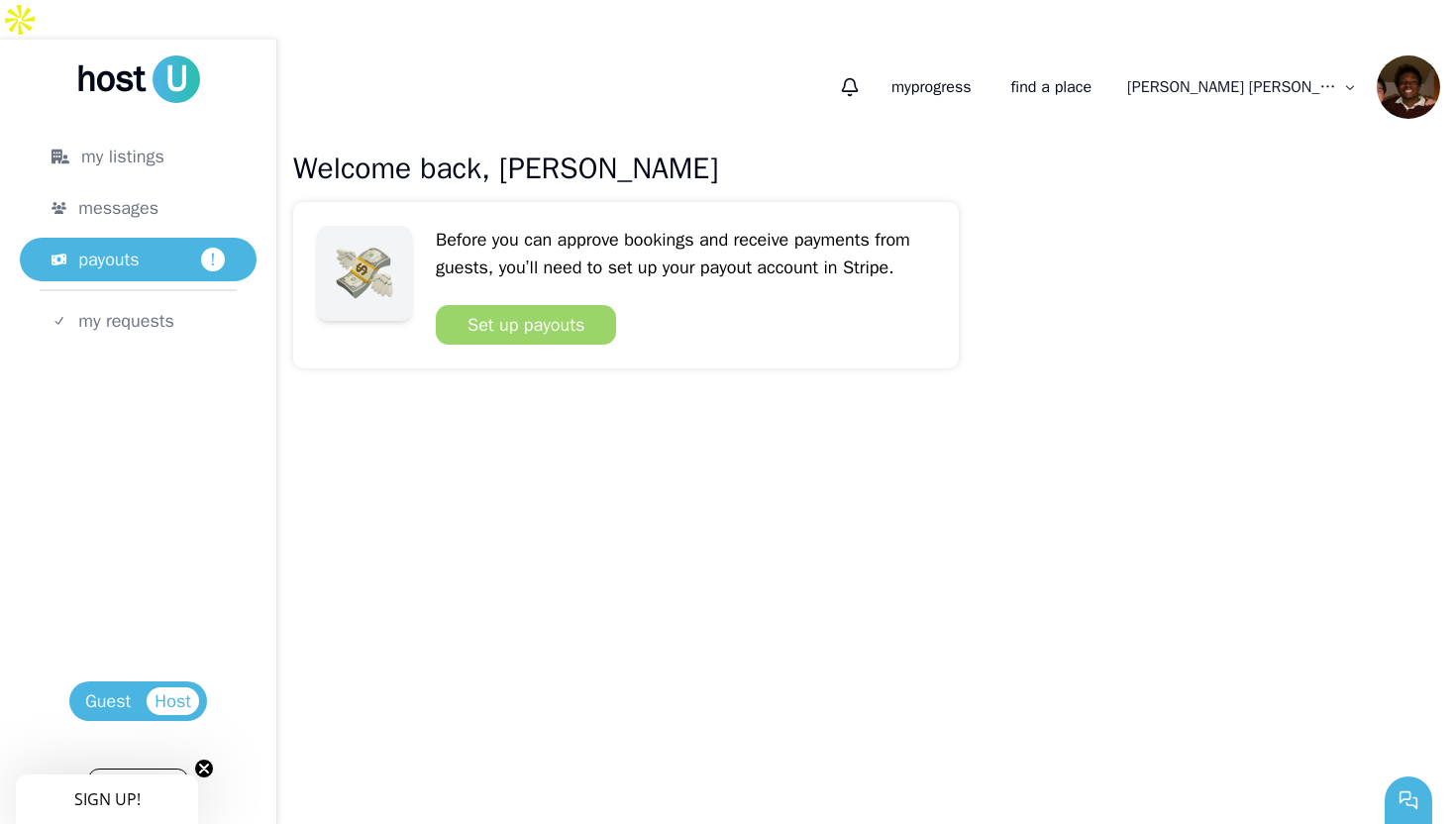 click on "Set up payouts" at bounding box center (526, 325) 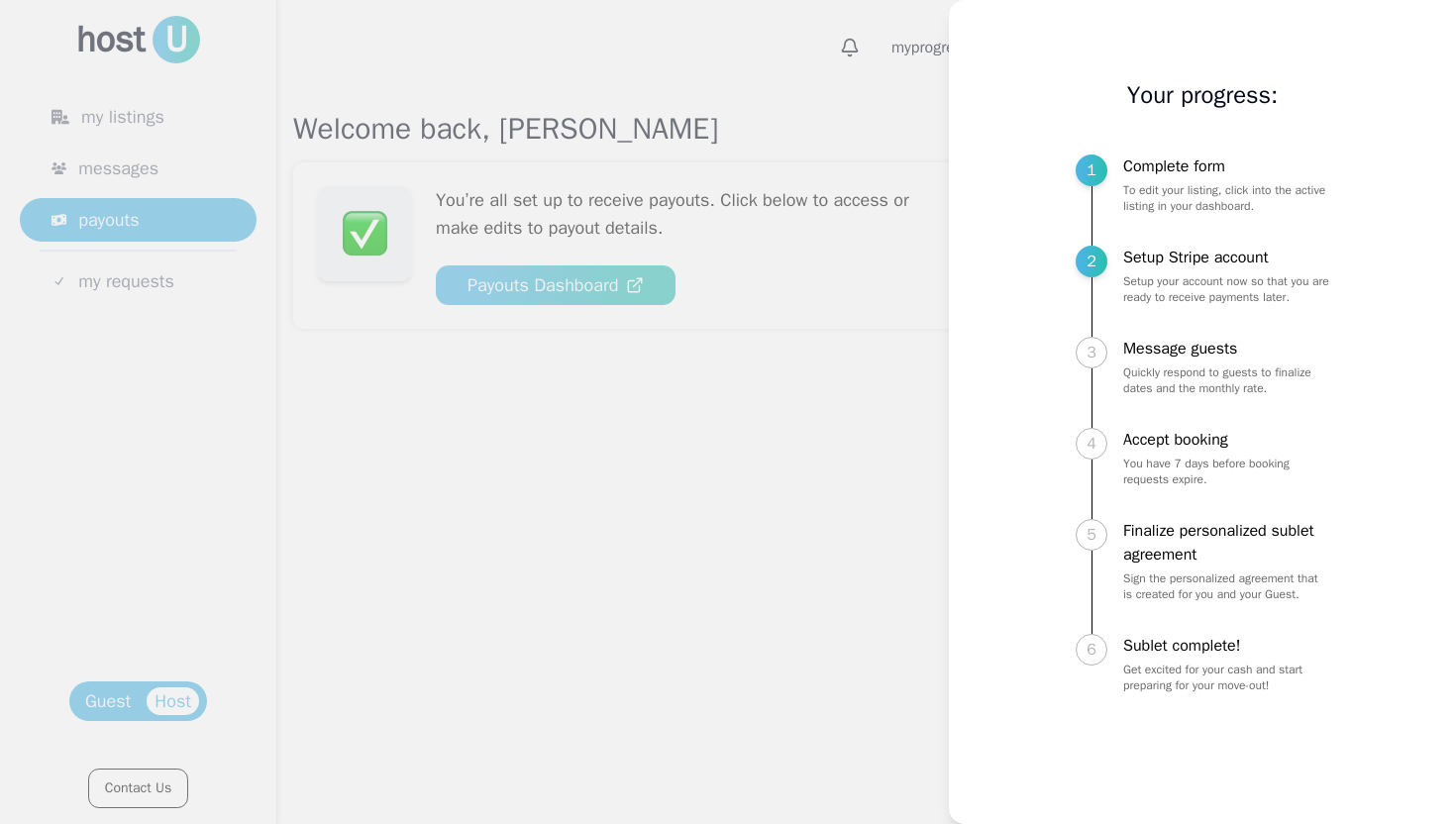 scroll, scrollTop: 0, scrollLeft: 0, axis: both 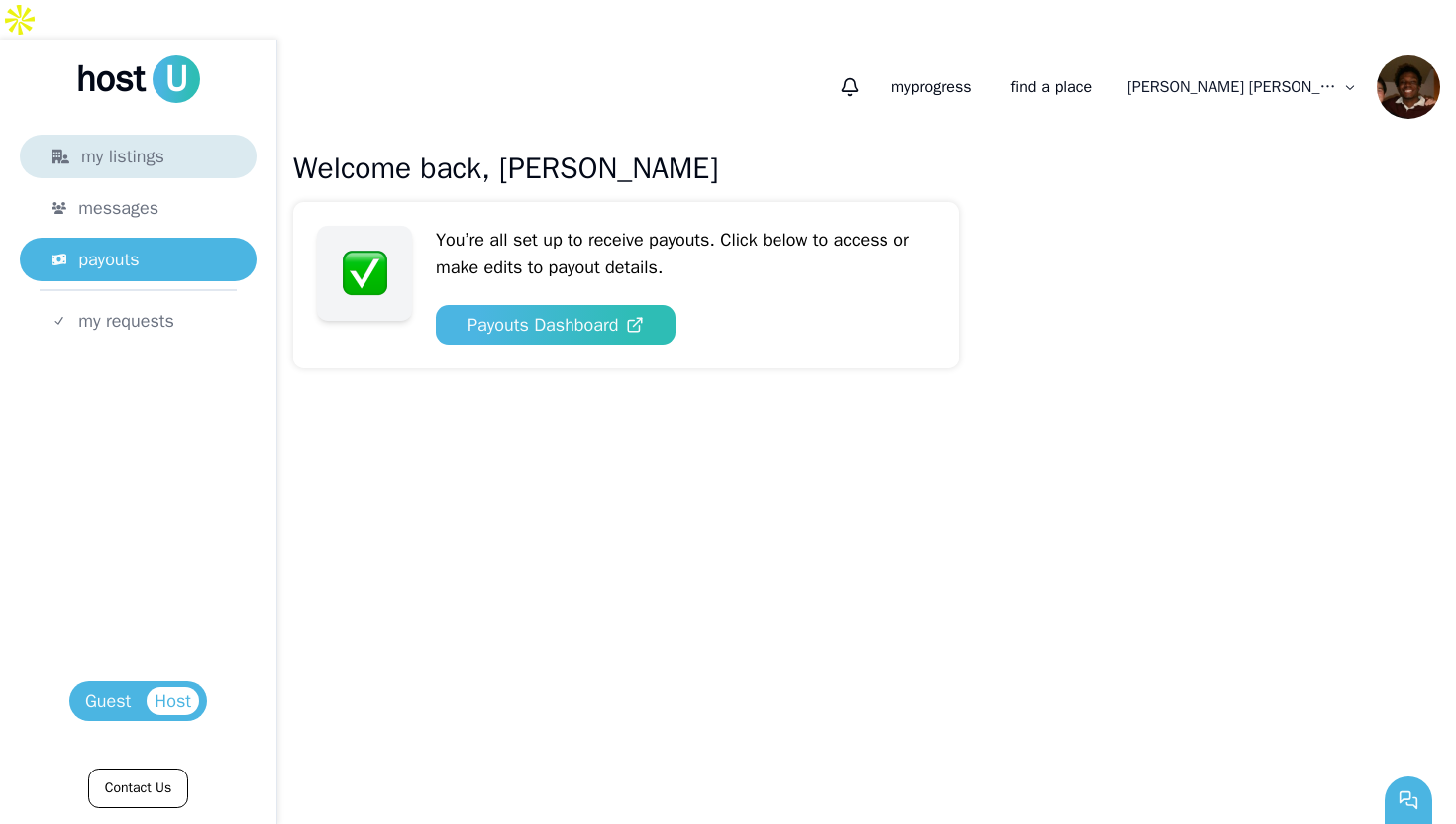 click on "my listings" at bounding box center (138, 156) 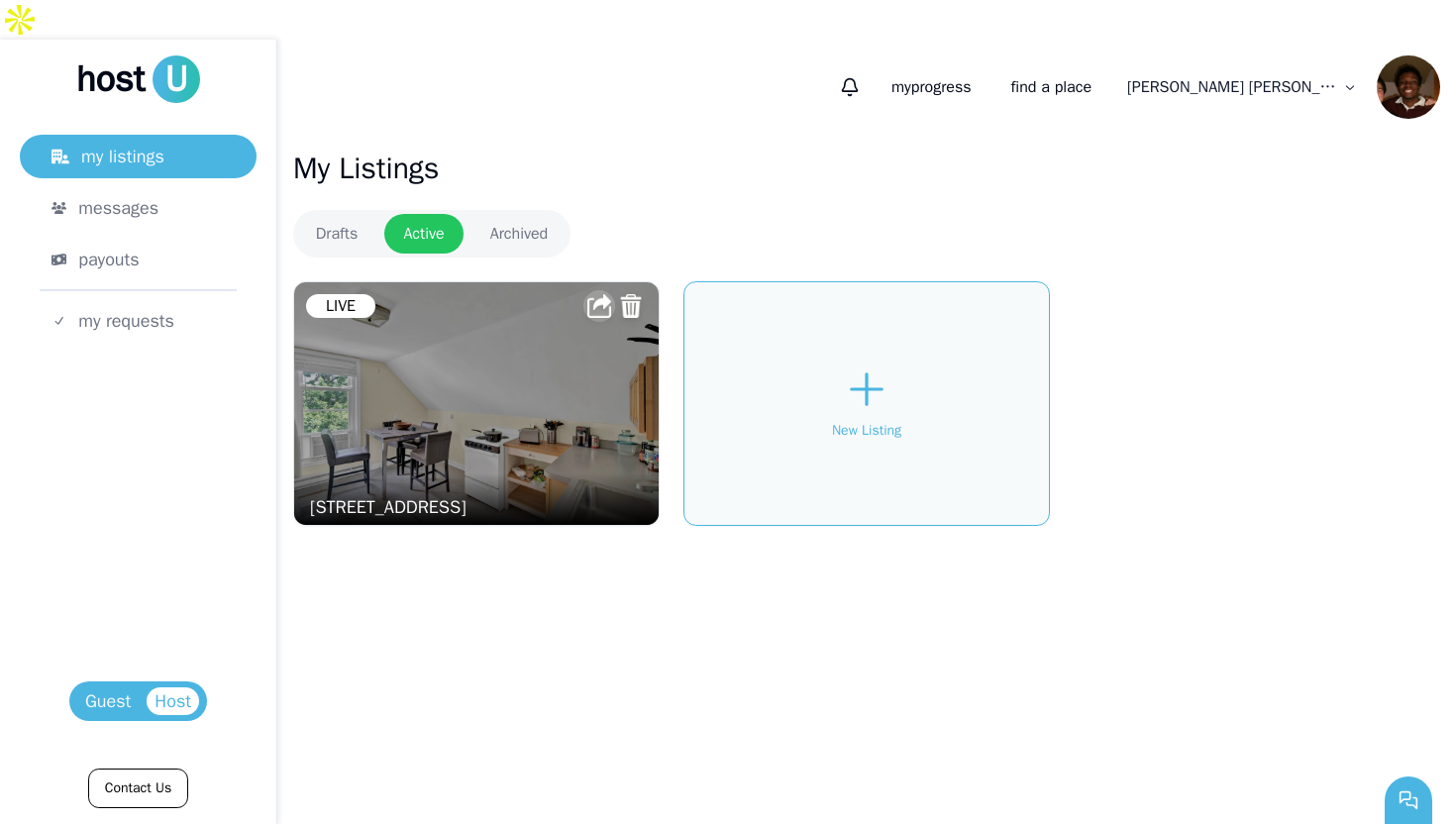 click at bounding box center [599, 306] 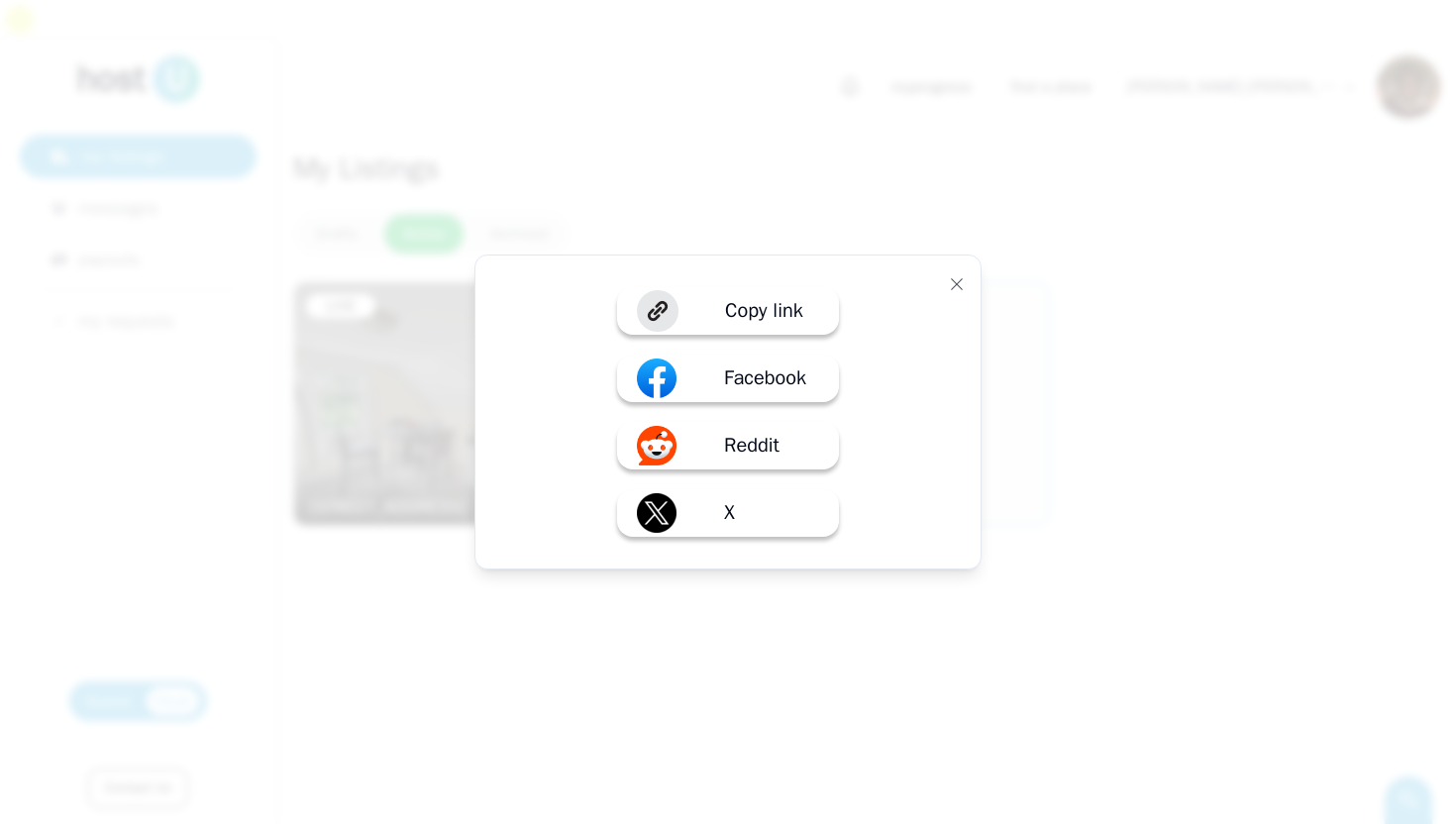 click on "Share listing Copy link Facebook Reddit X Close" at bounding box center [728, 412] 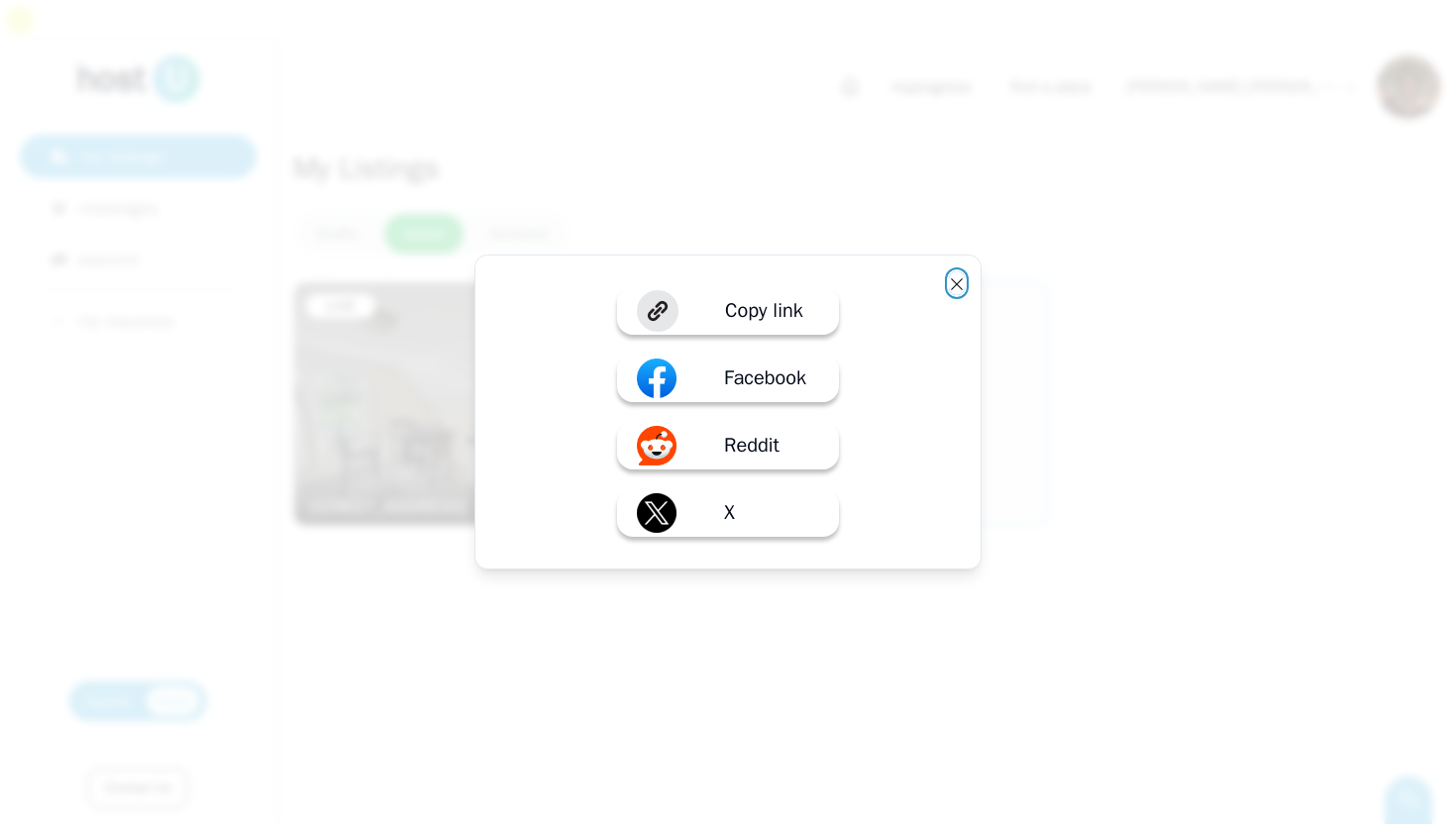 click 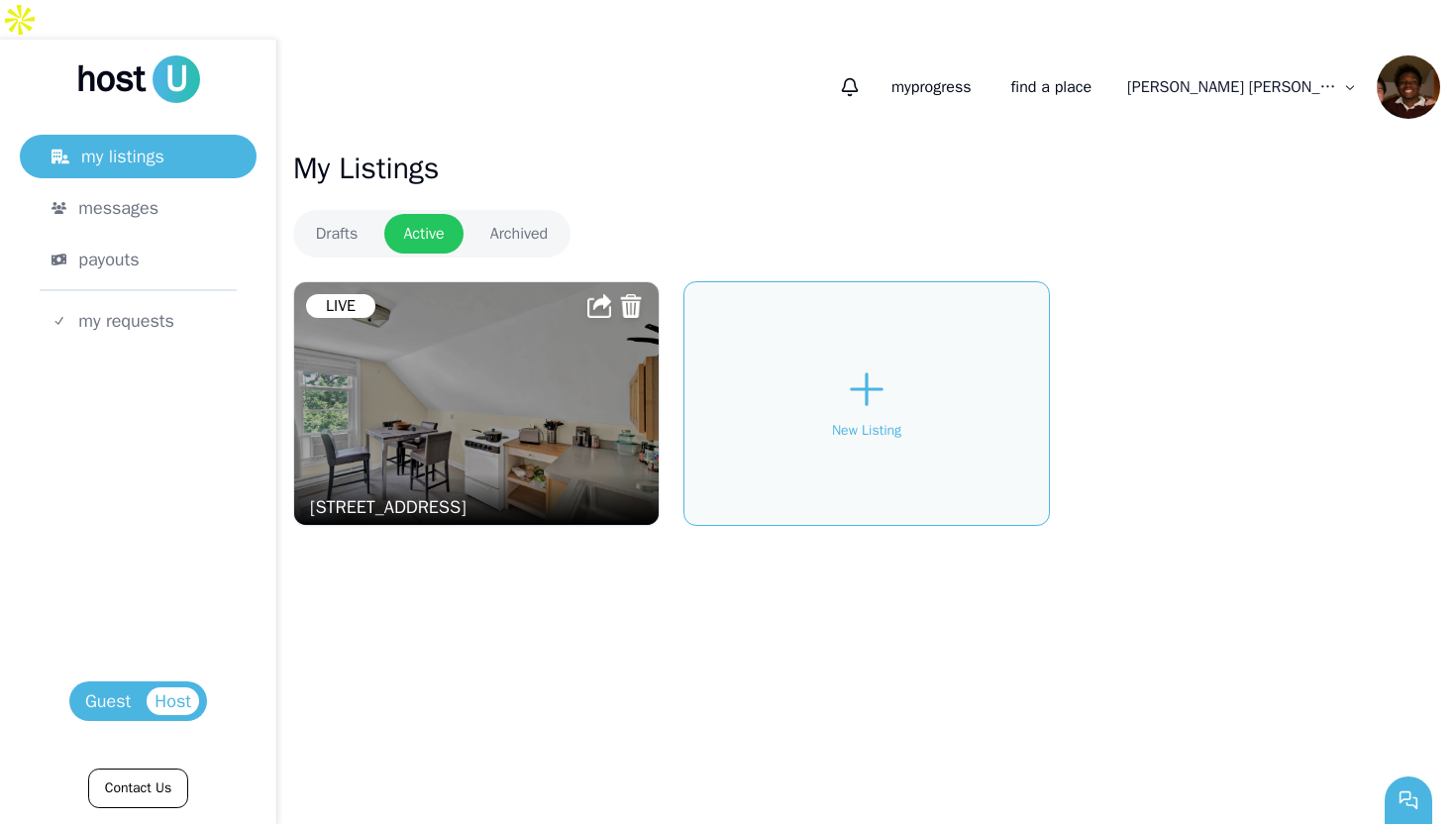 click at bounding box center [476, 403] 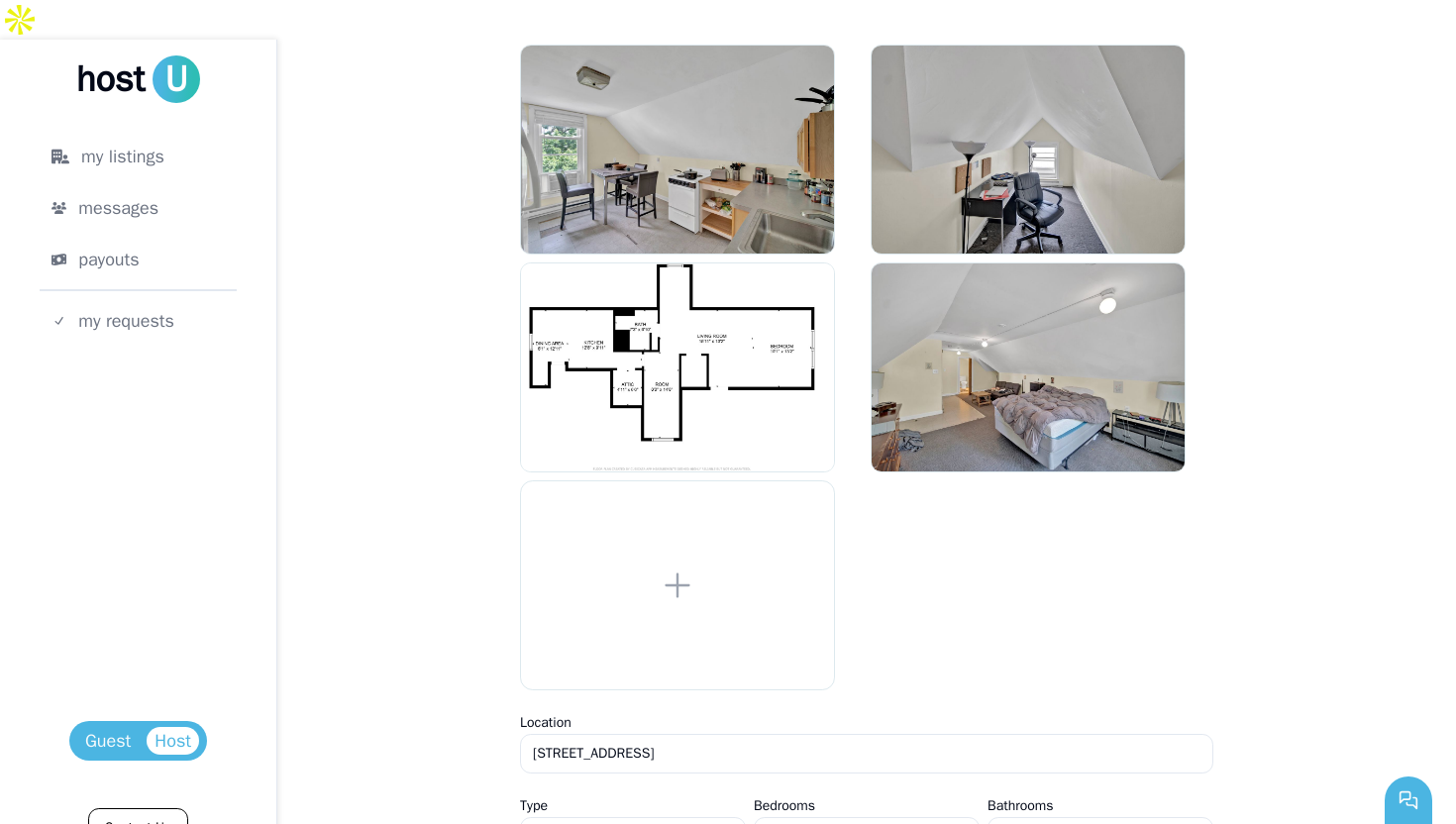 scroll, scrollTop: 154, scrollLeft: 0, axis: vertical 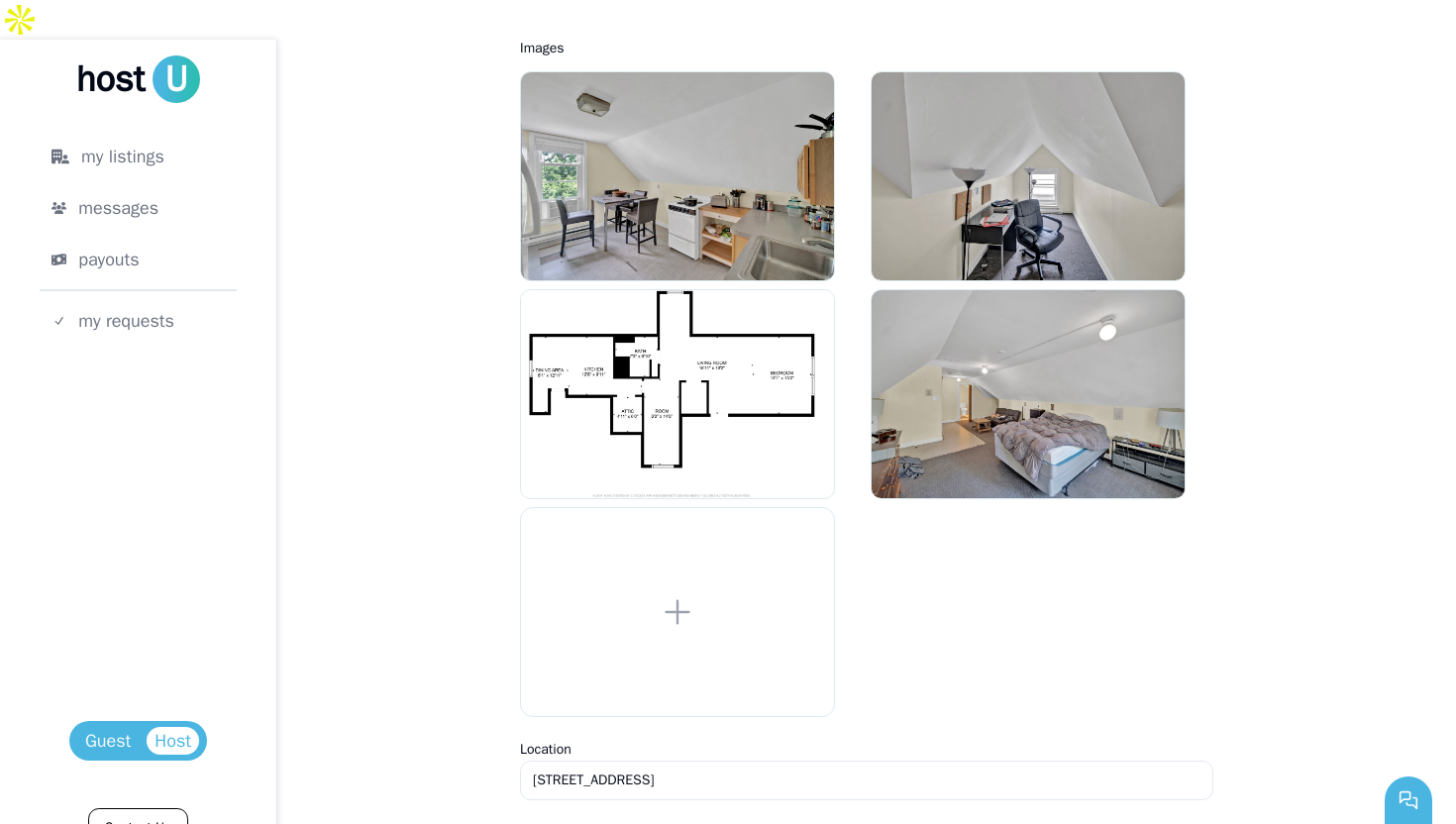 drag, startPoint x: 1455, startPoint y: 170, endPoint x: 1451, endPoint y: 223, distance: 53.15073 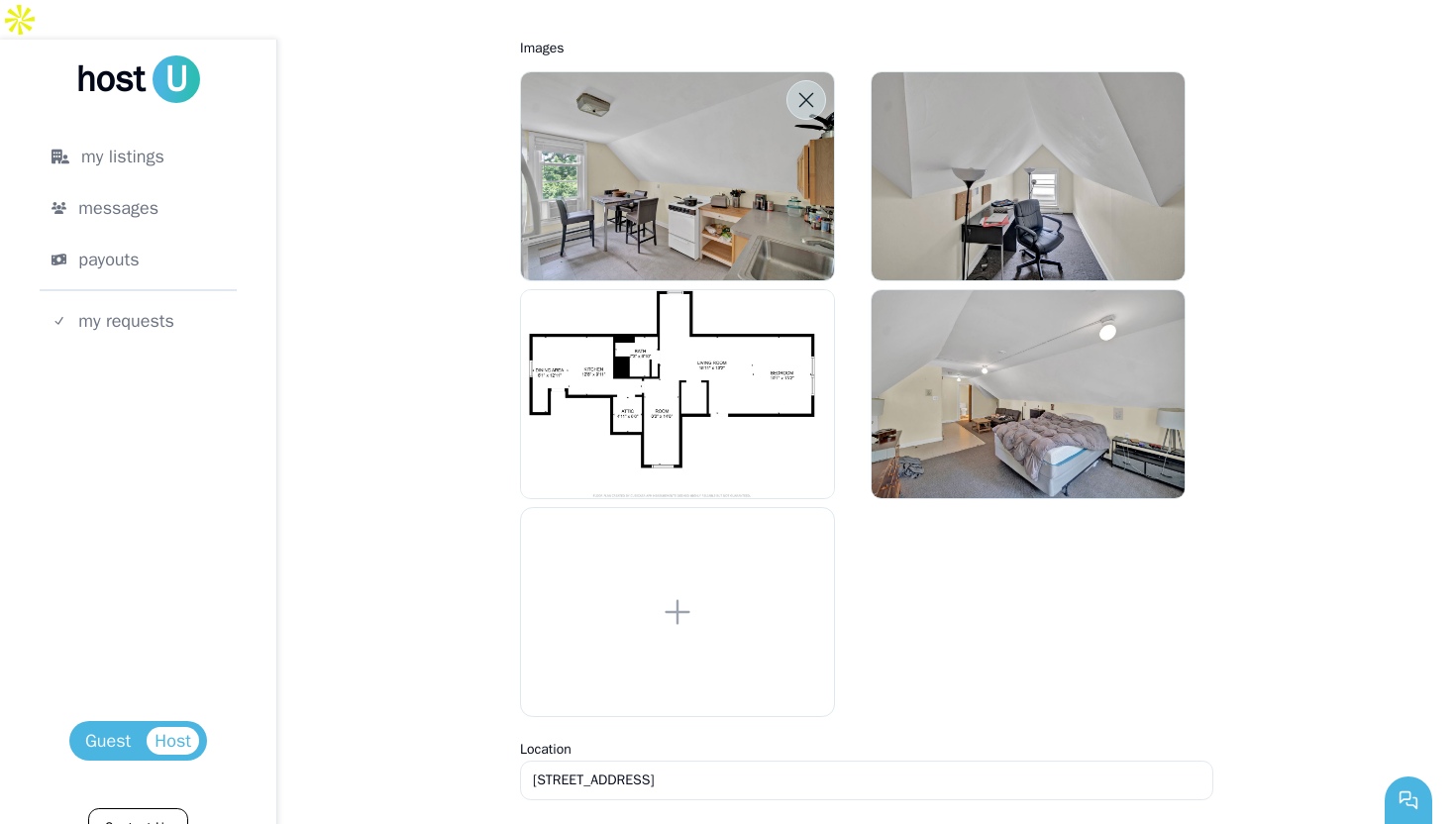 click 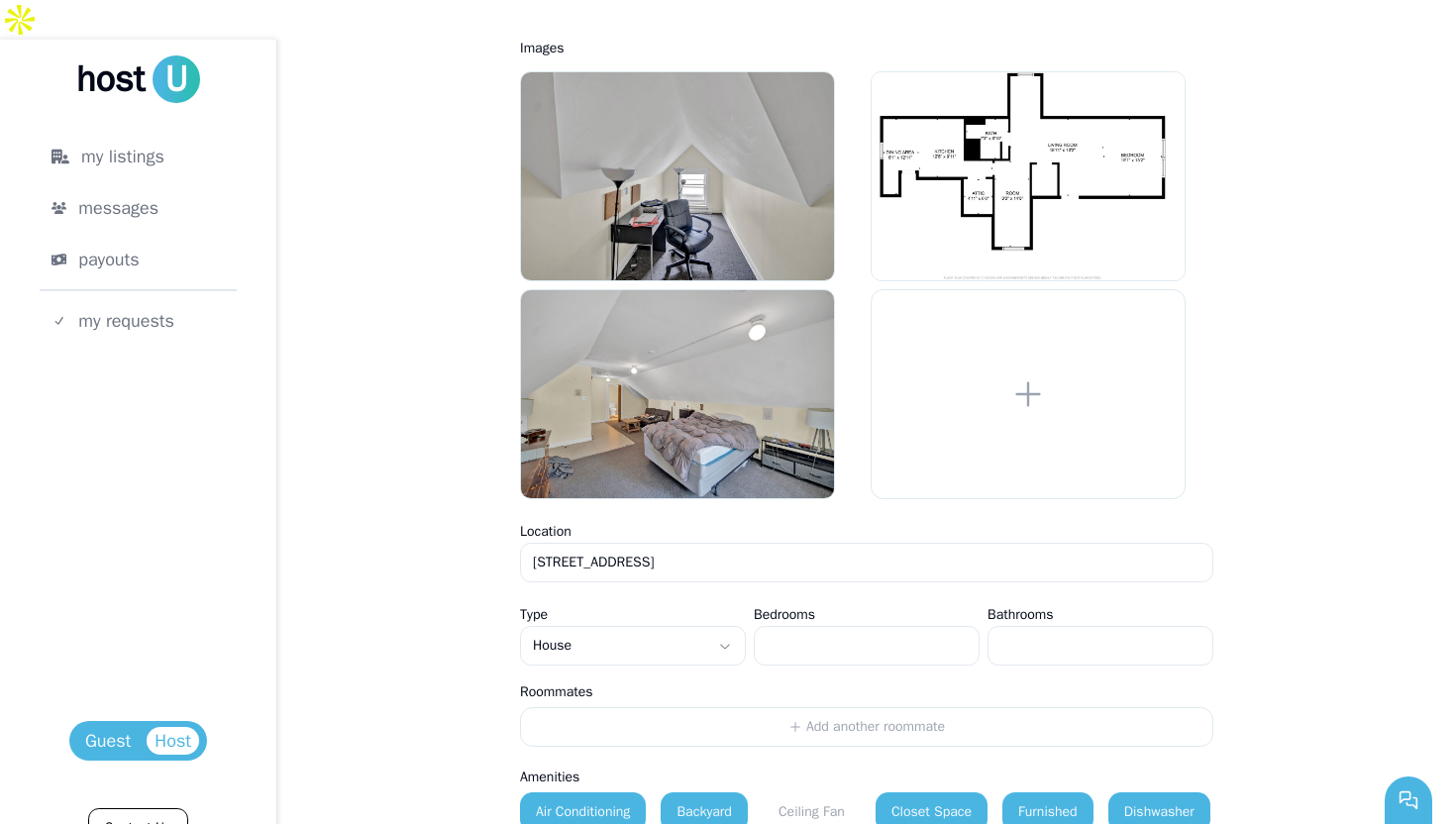 click 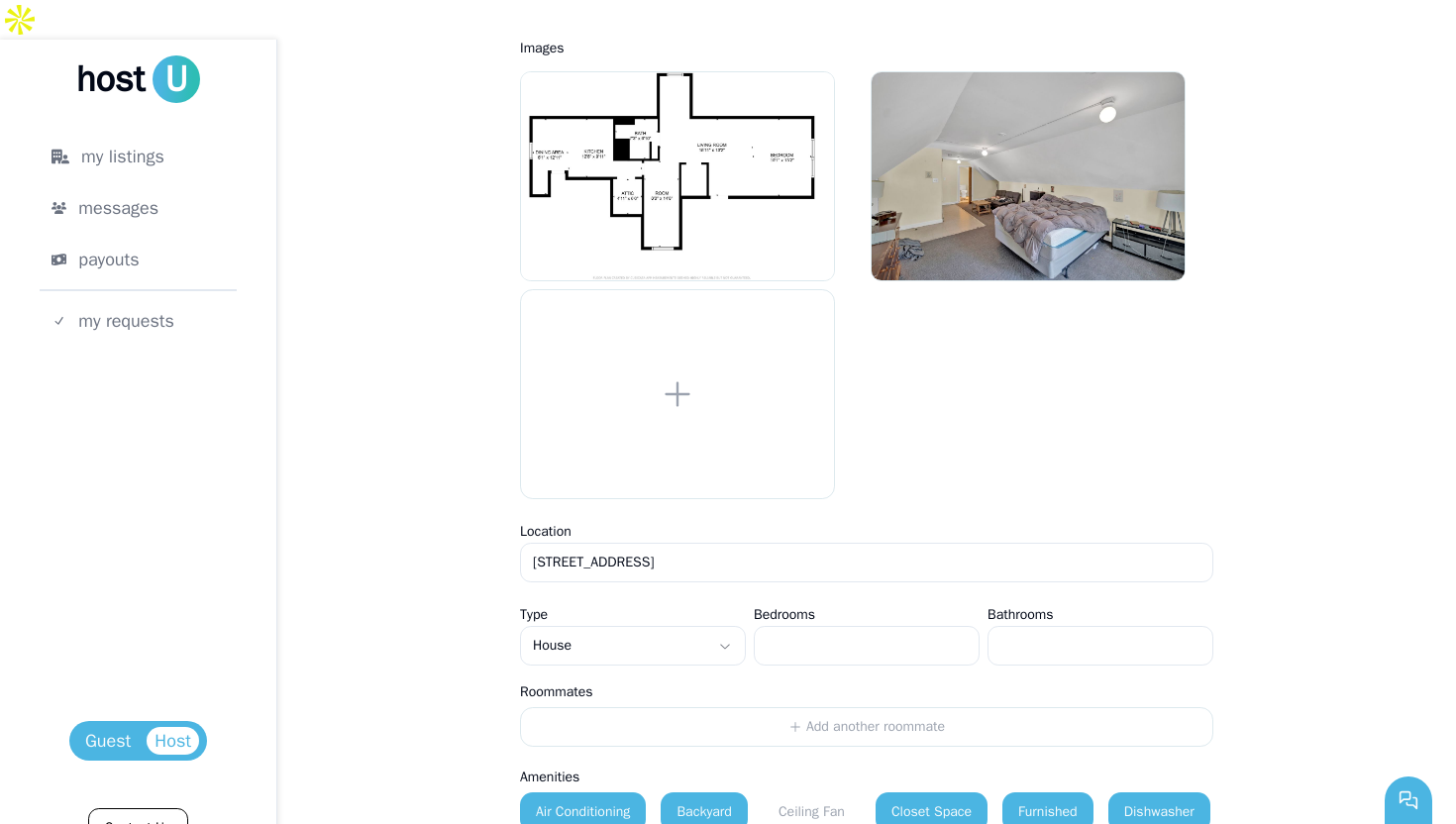 click 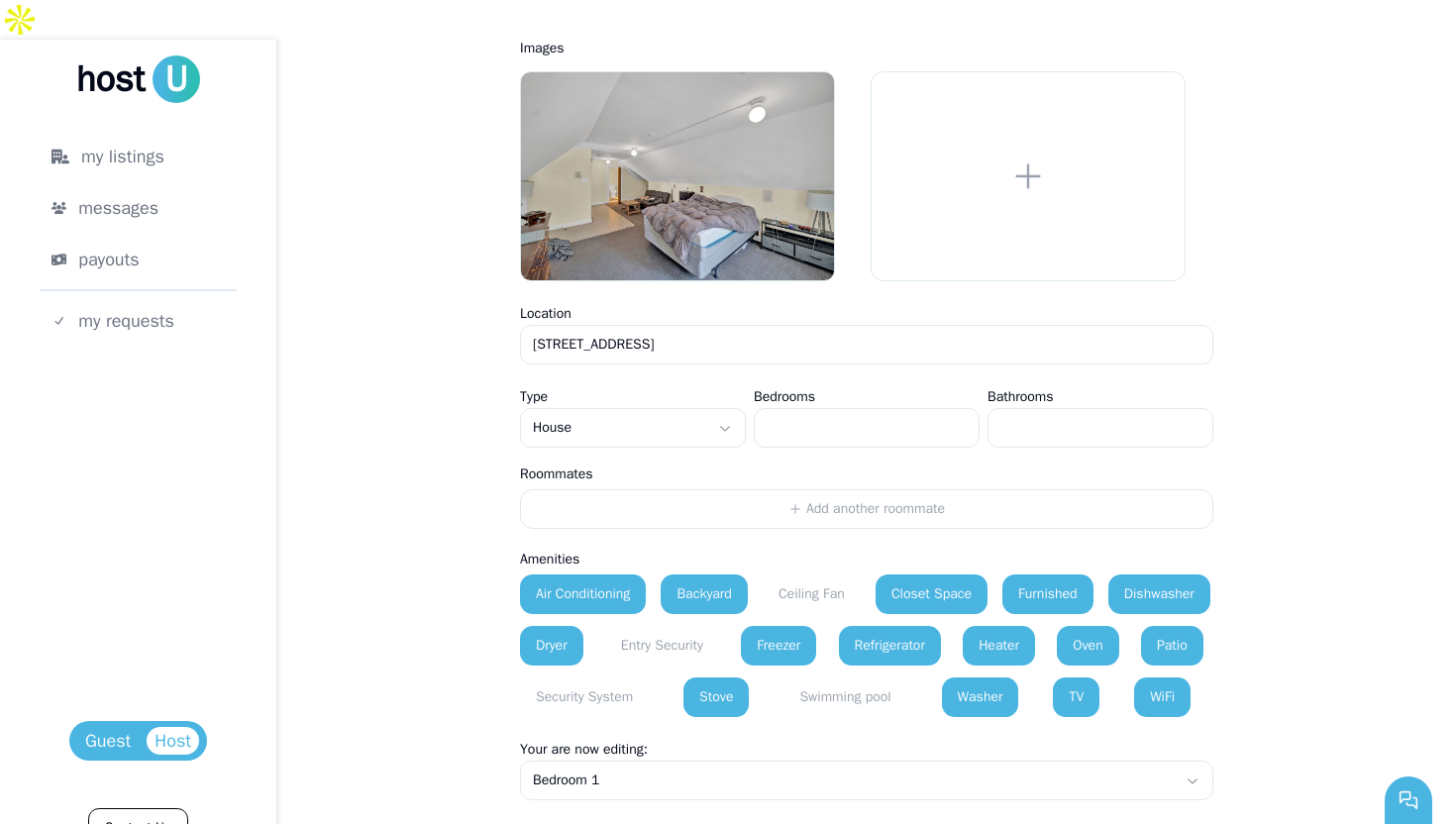 click 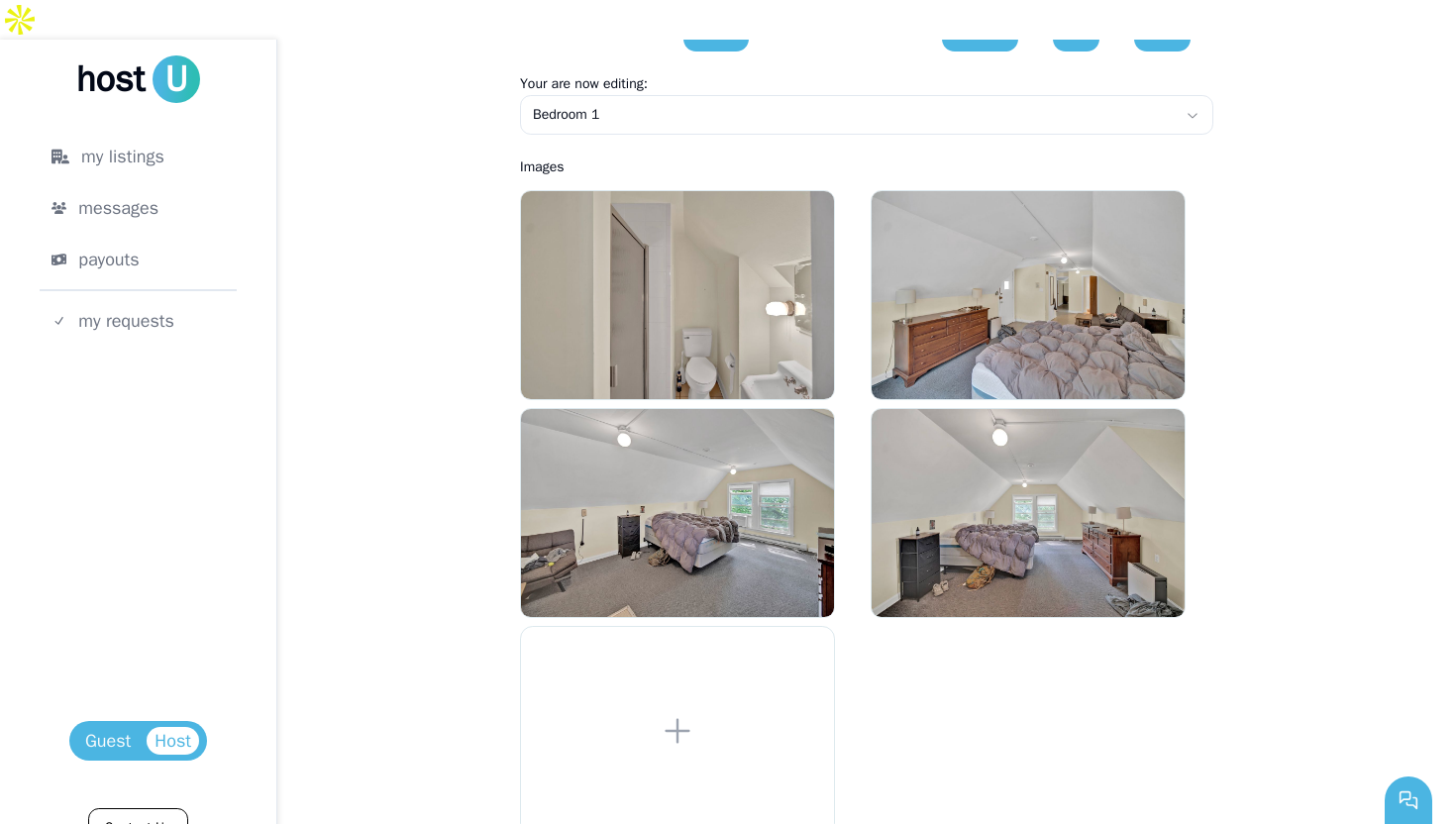 scroll, scrollTop: 821, scrollLeft: 0, axis: vertical 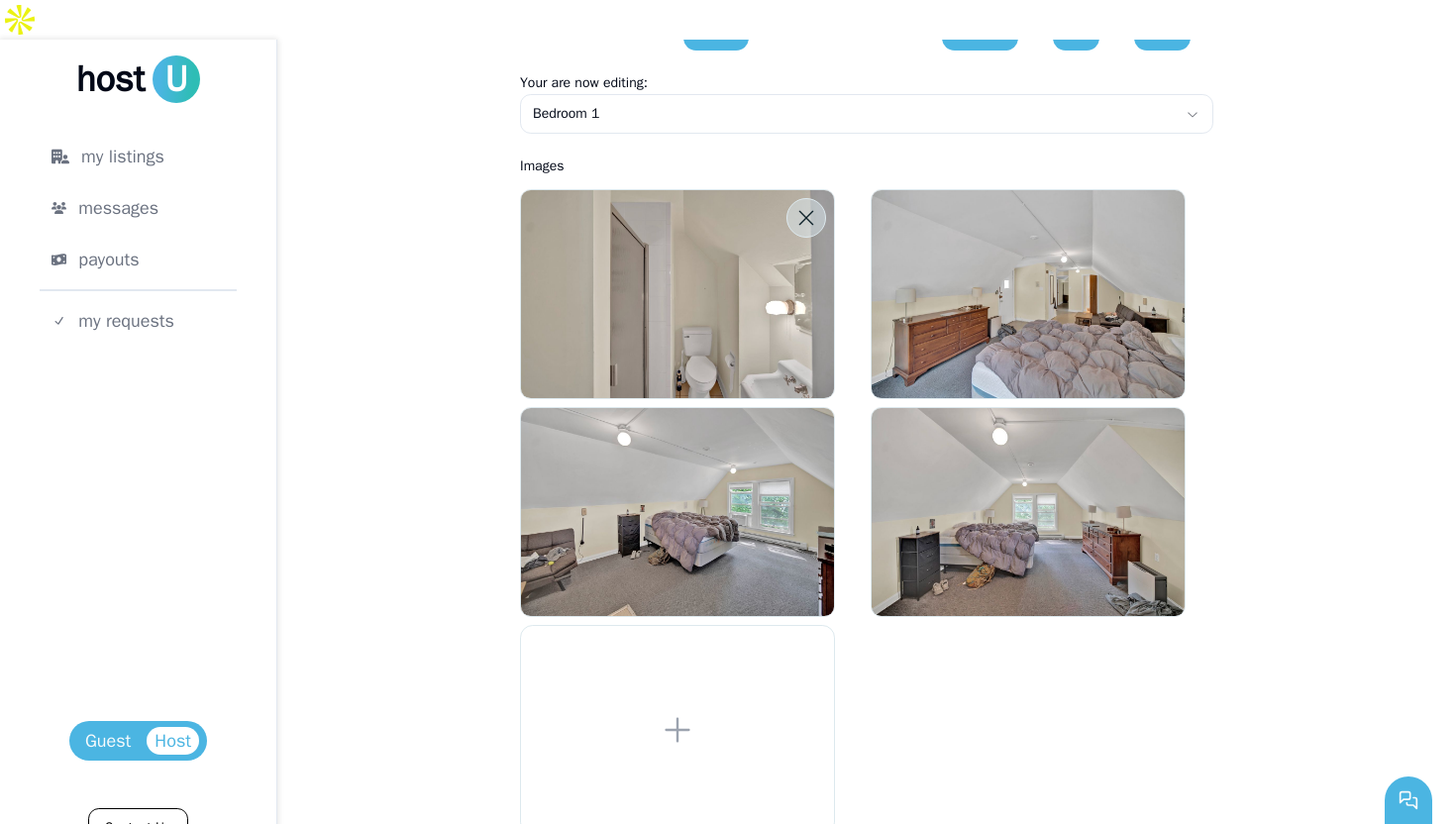 click 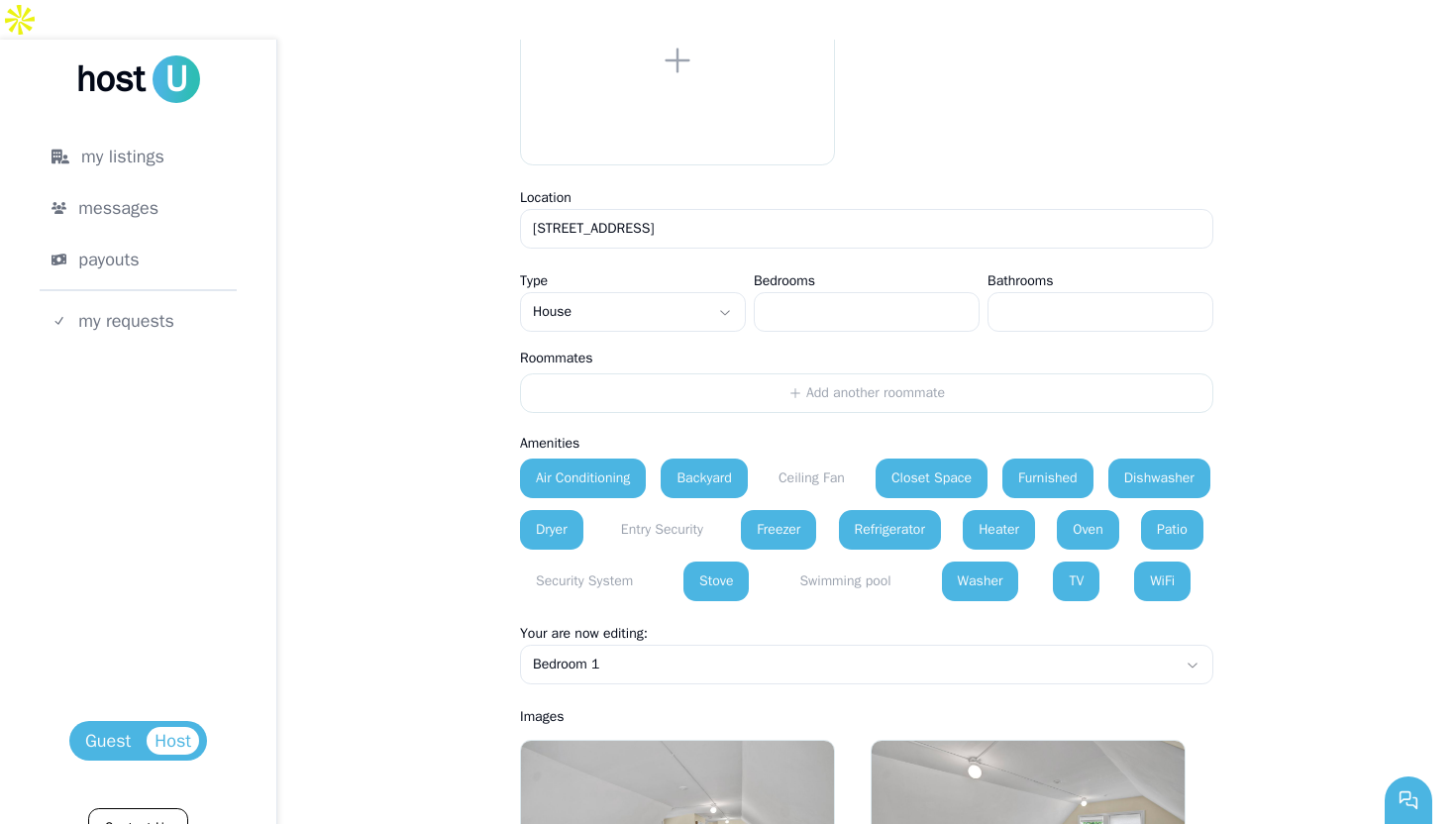 scroll, scrollTop: 265, scrollLeft: 0, axis: vertical 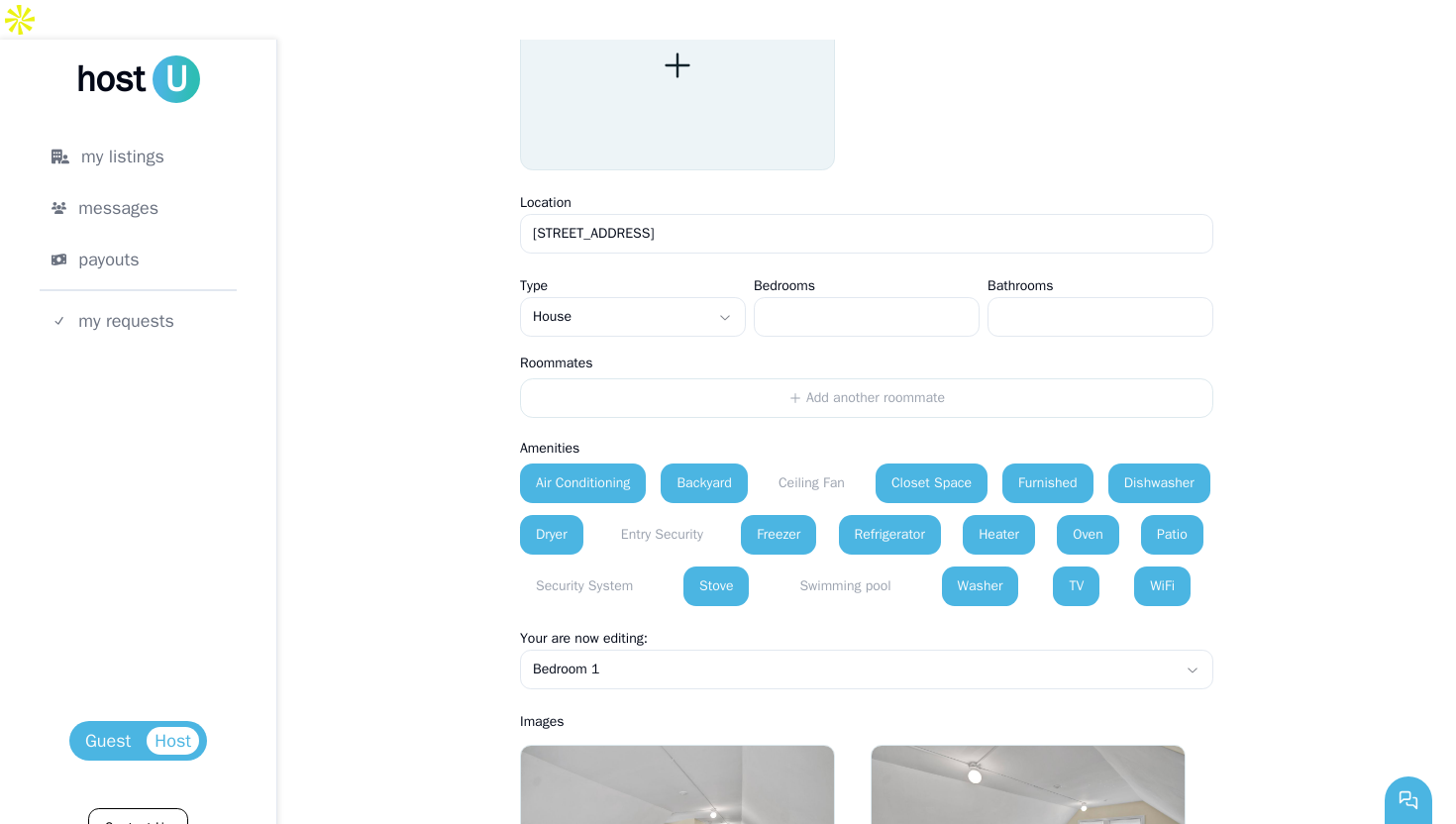 click at bounding box center (677, 65) 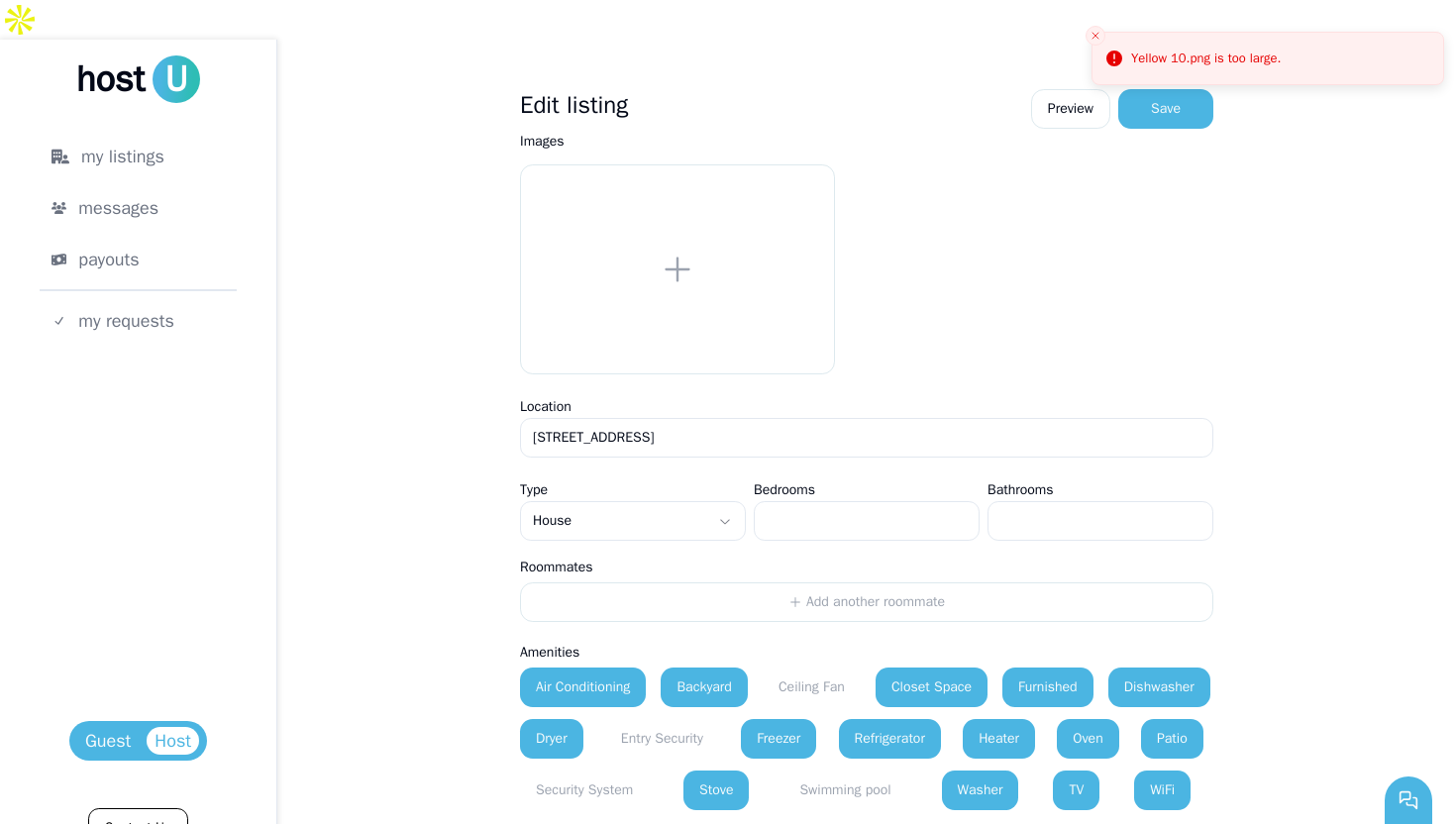 scroll, scrollTop: 2, scrollLeft: 0, axis: vertical 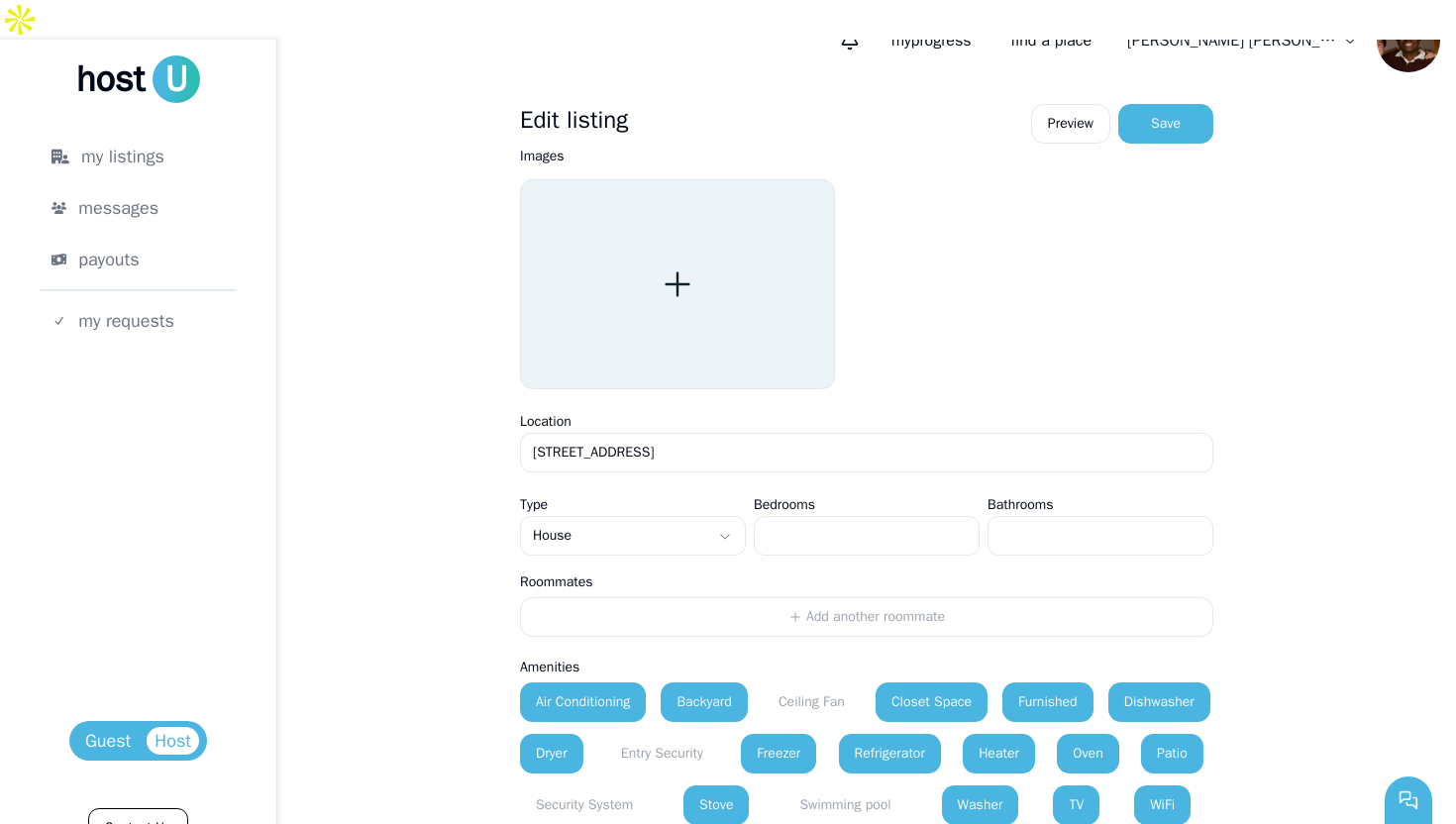 click at bounding box center [677, 284] 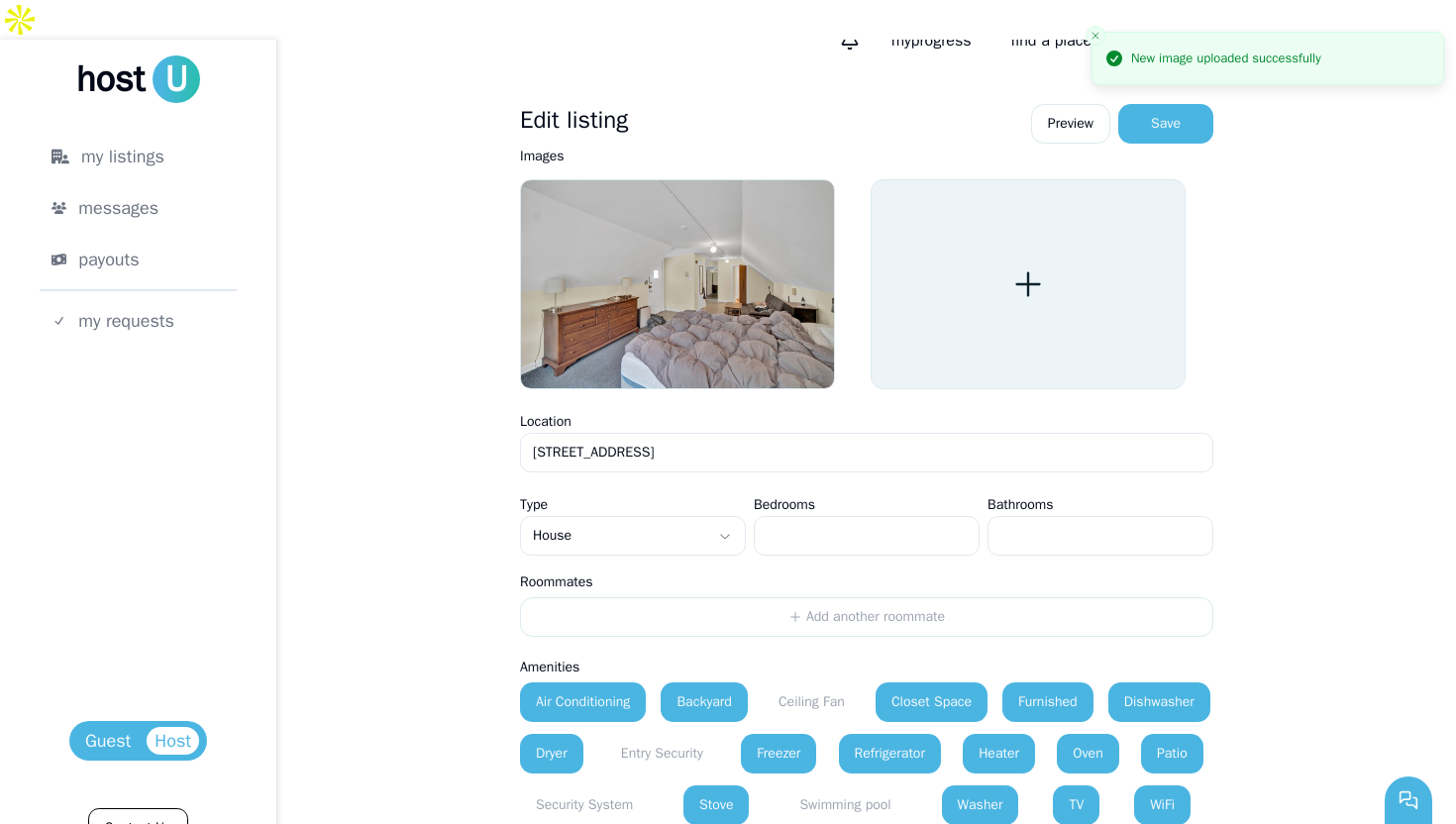click 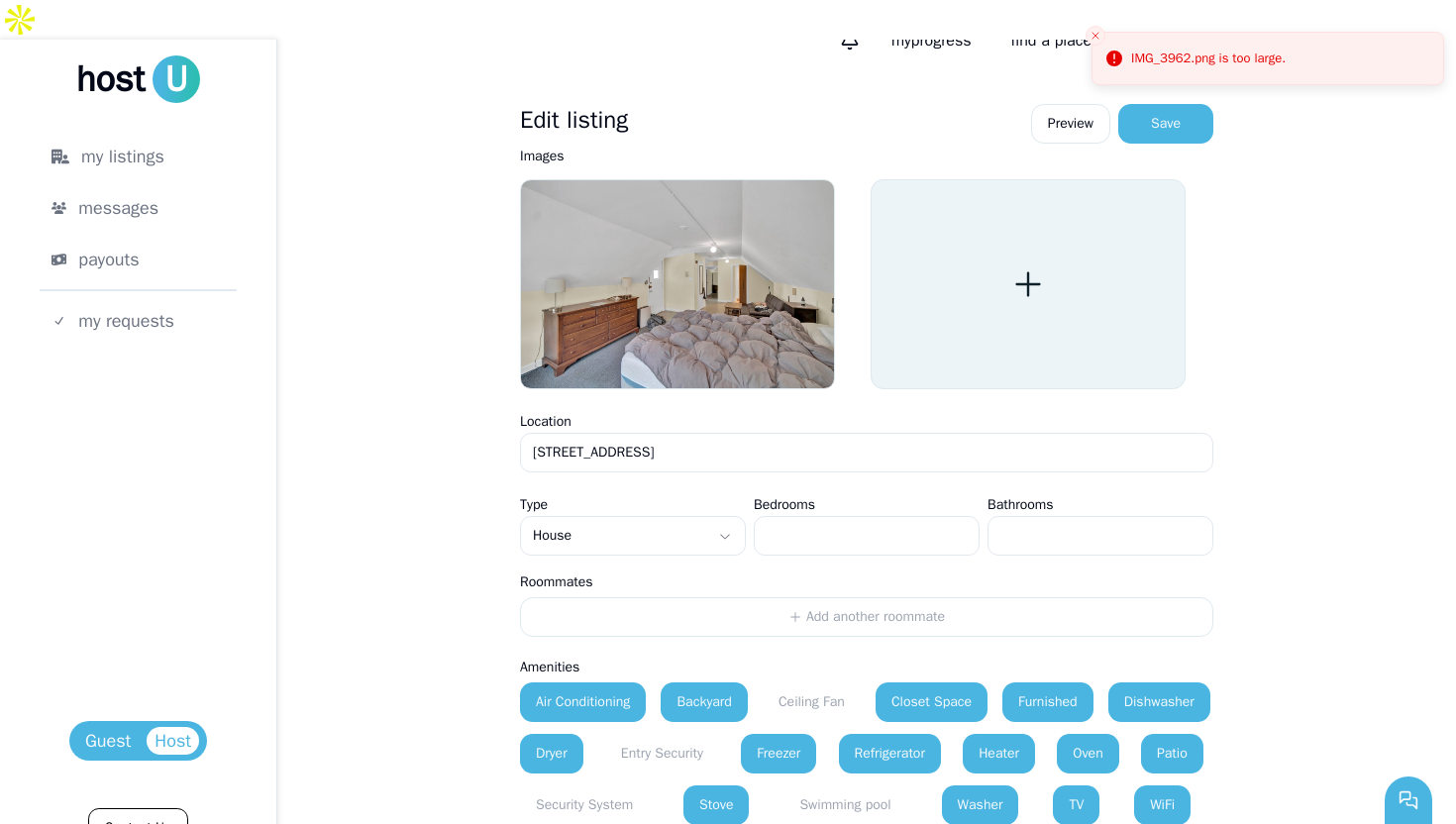 click 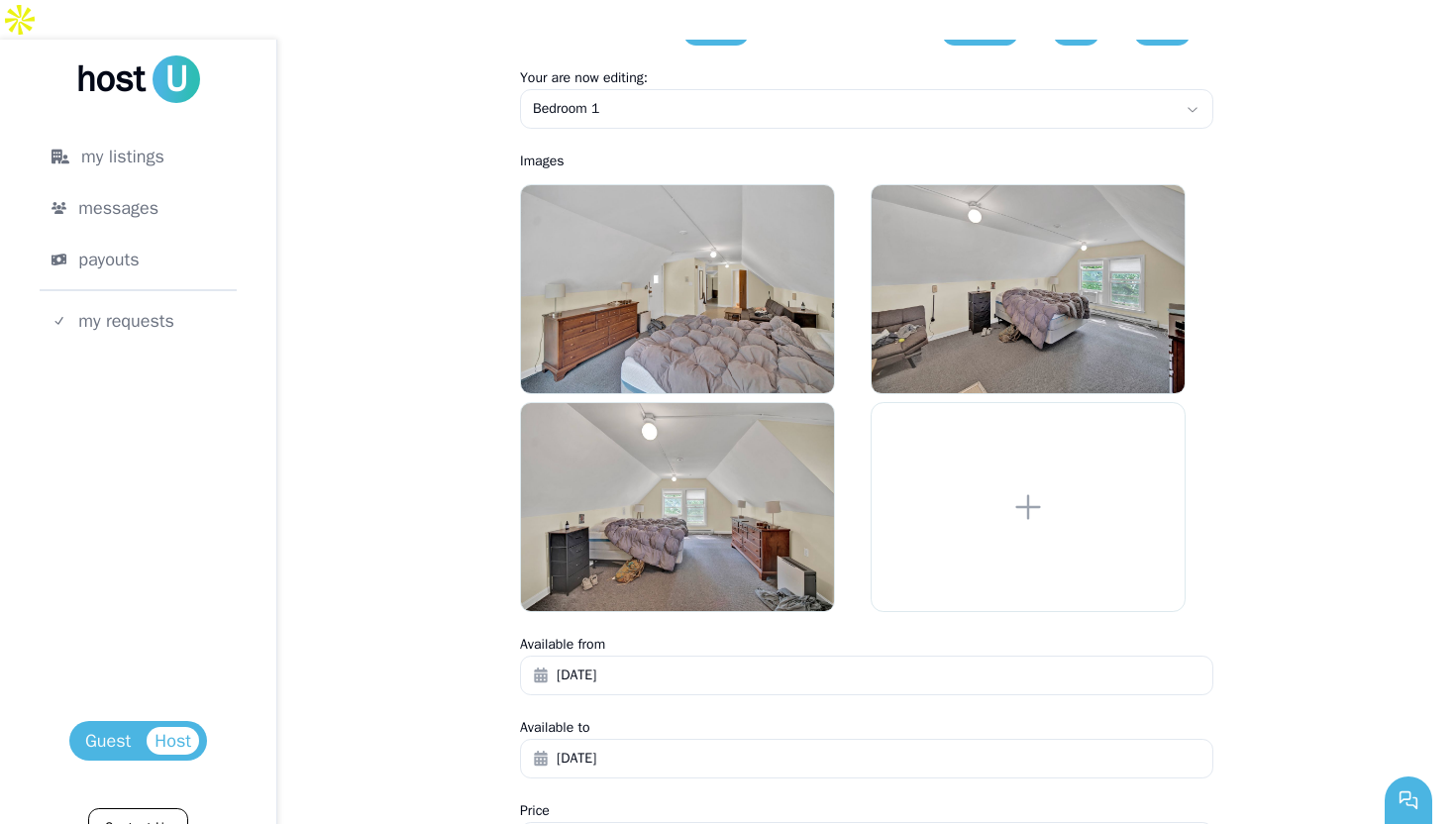 scroll, scrollTop: 943, scrollLeft: 0, axis: vertical 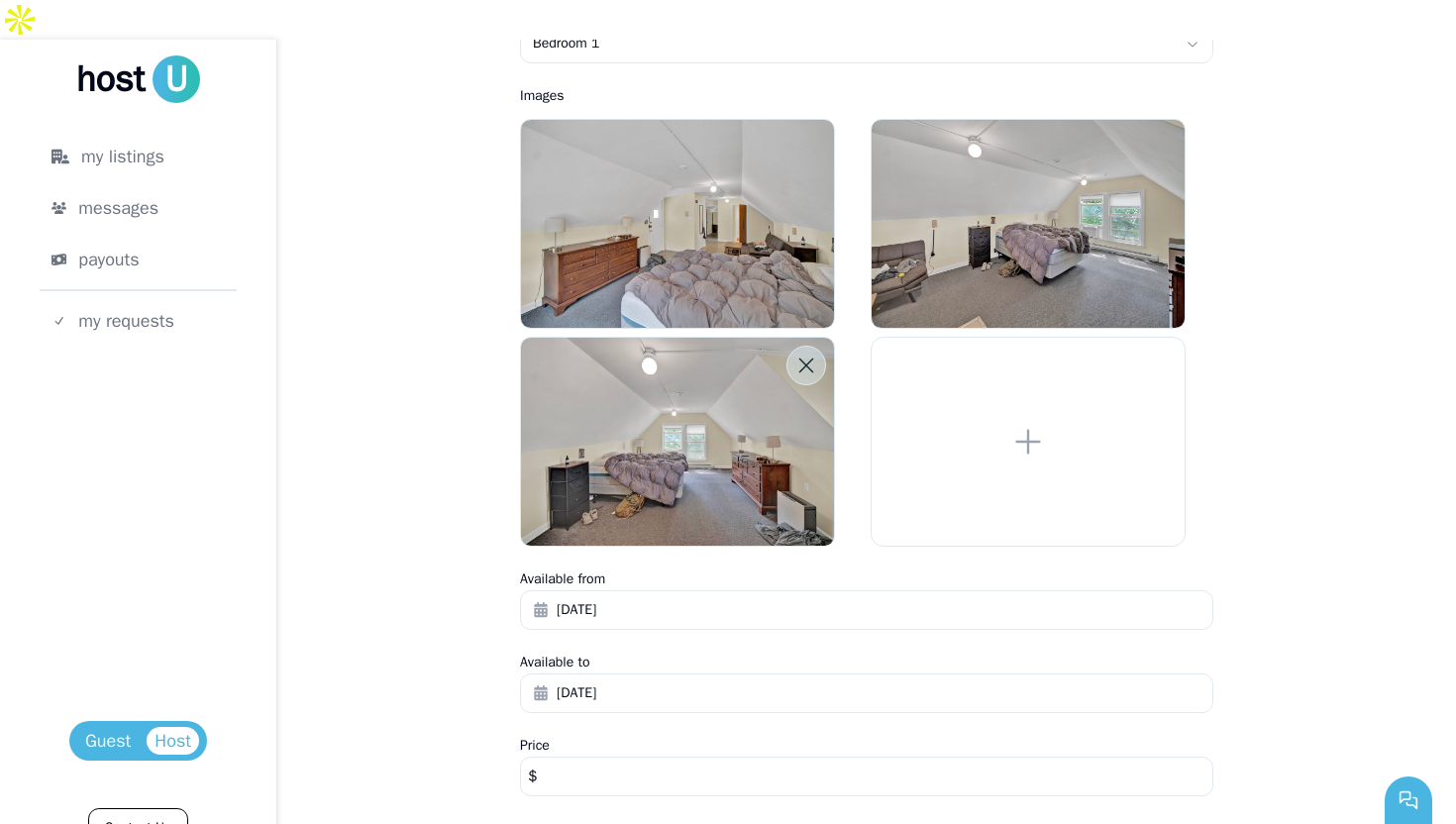 click 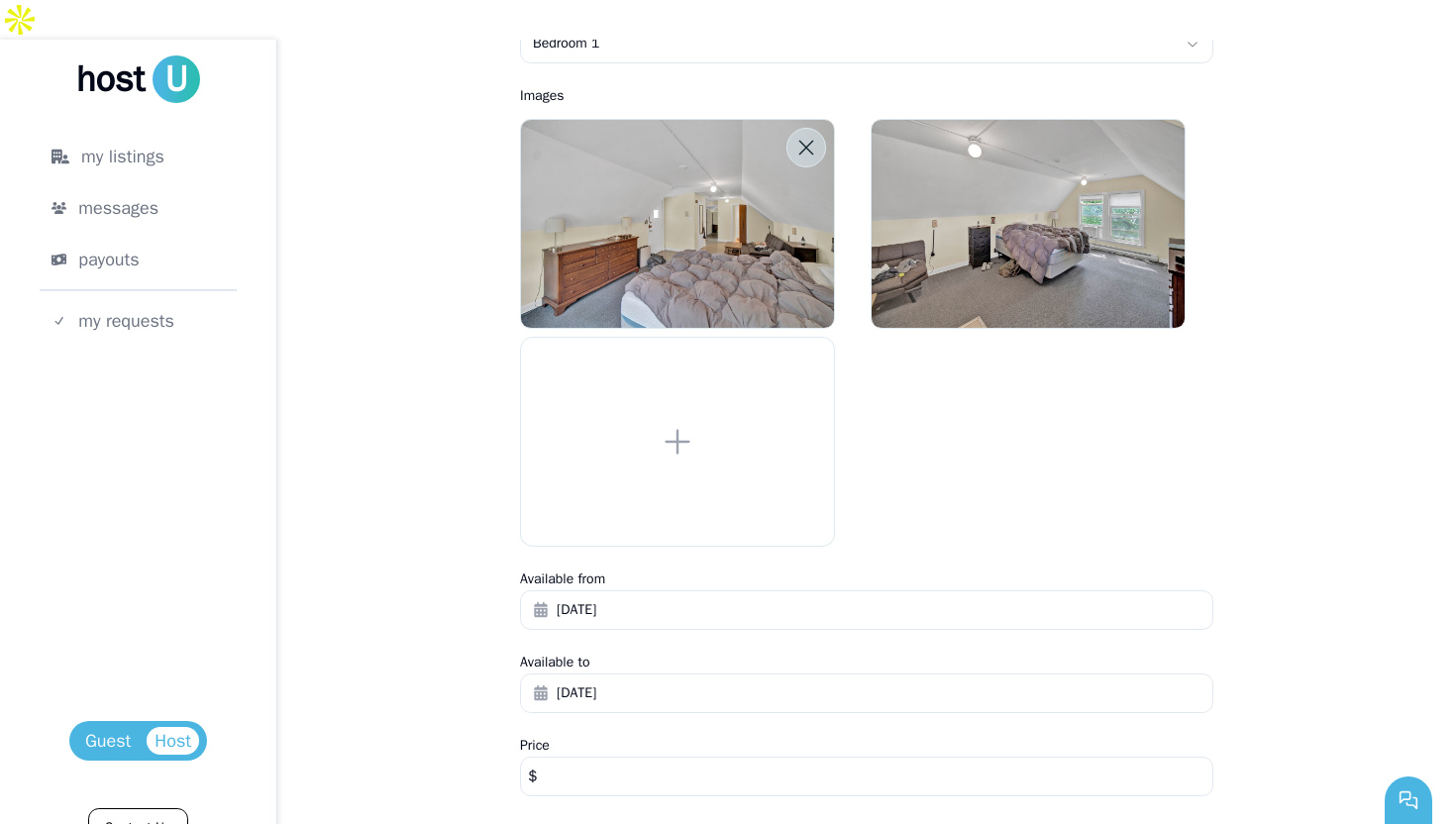 click 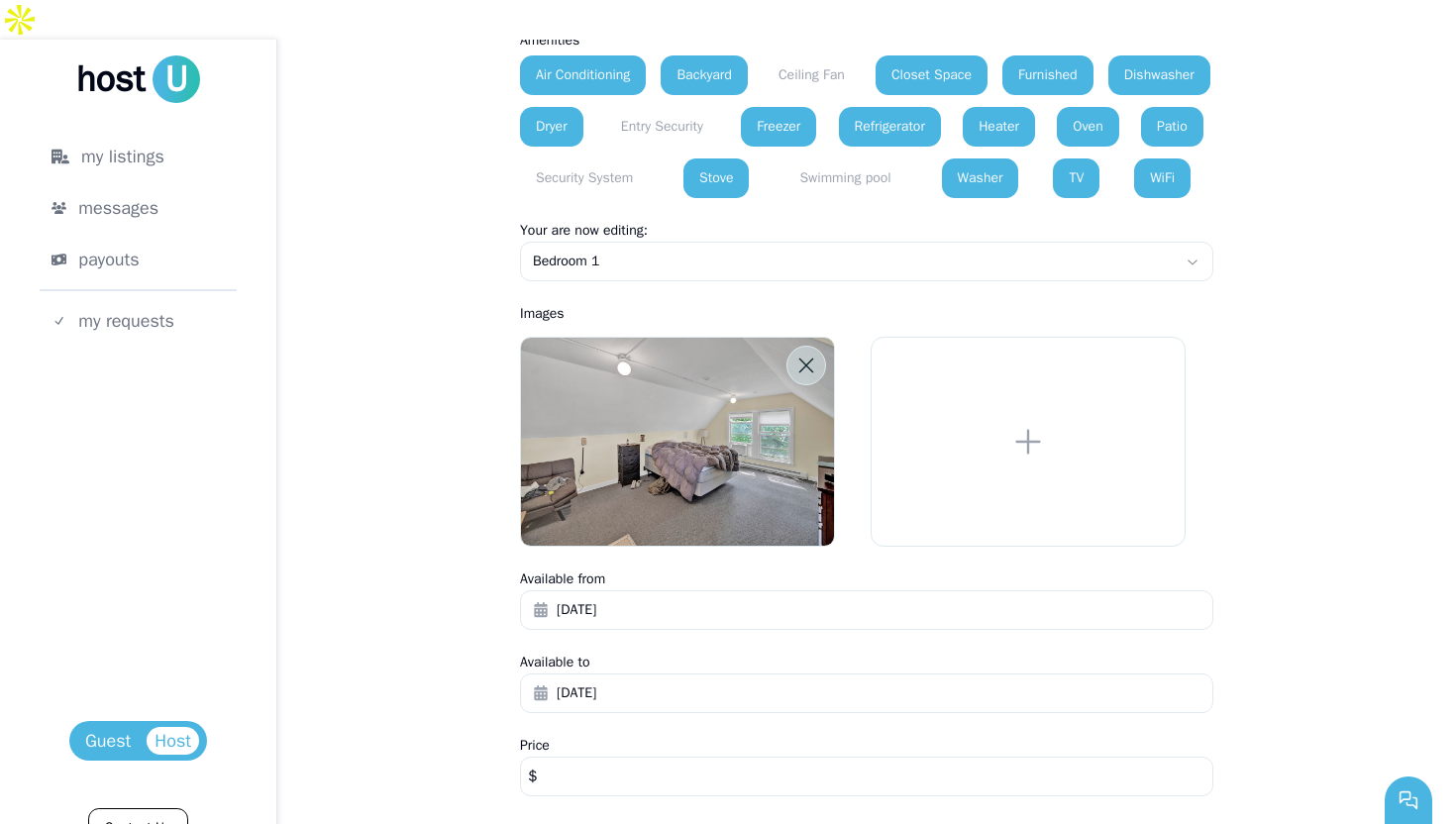 click at bounding box center [806, 365] 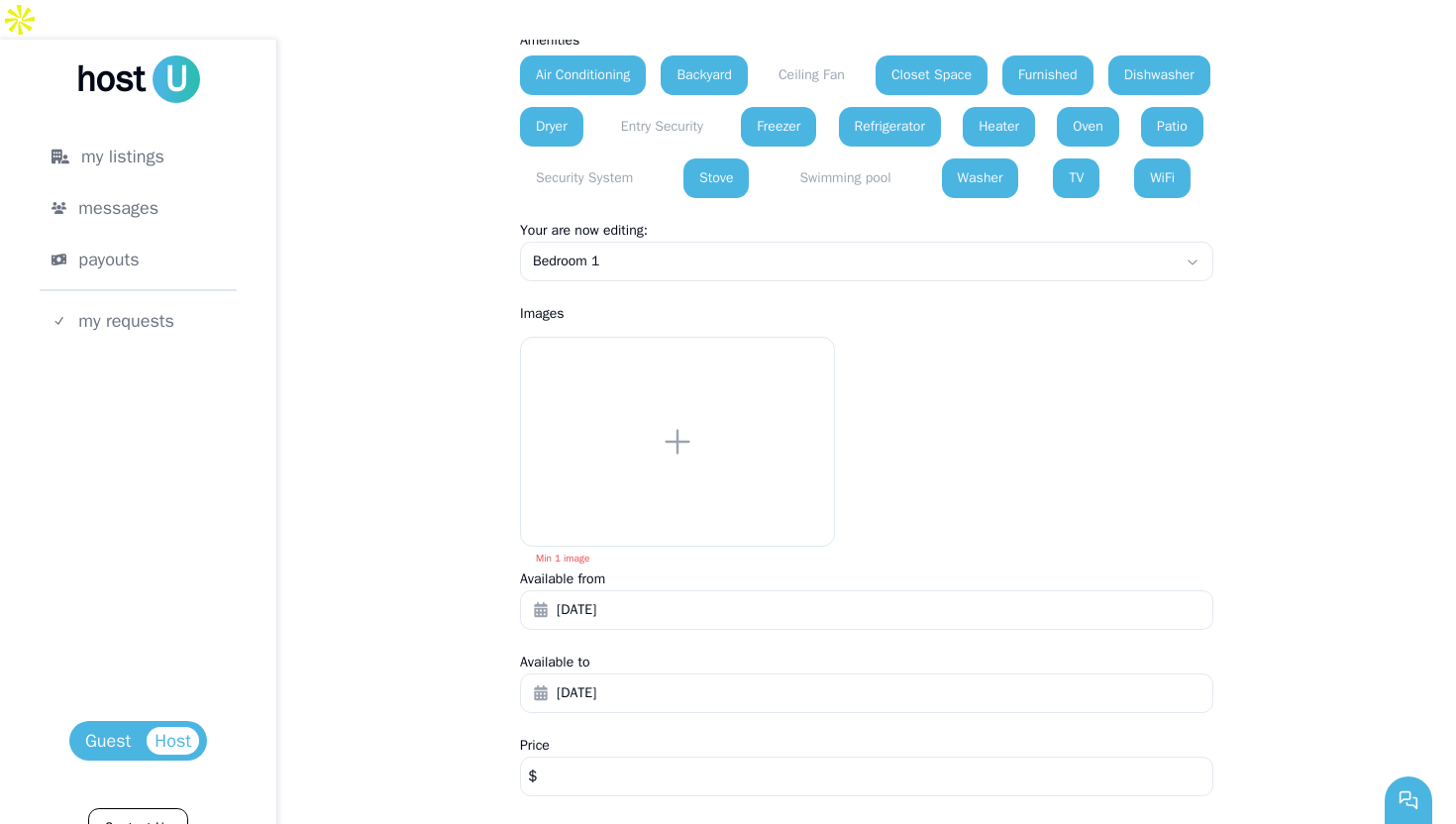 click on "**********" at bounding box center [728, 412] 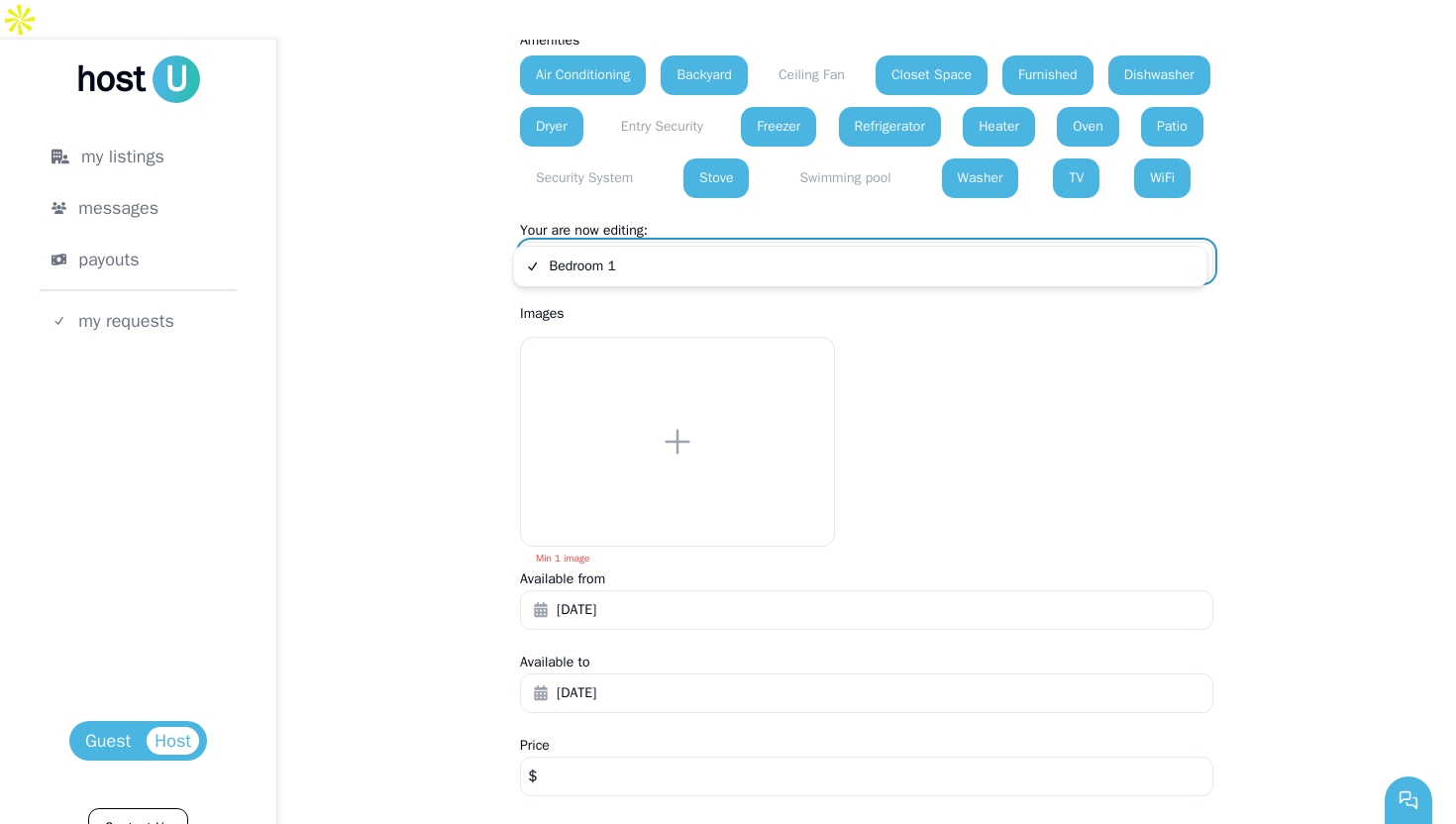 click on "**********" at bounding box center [728, 412] 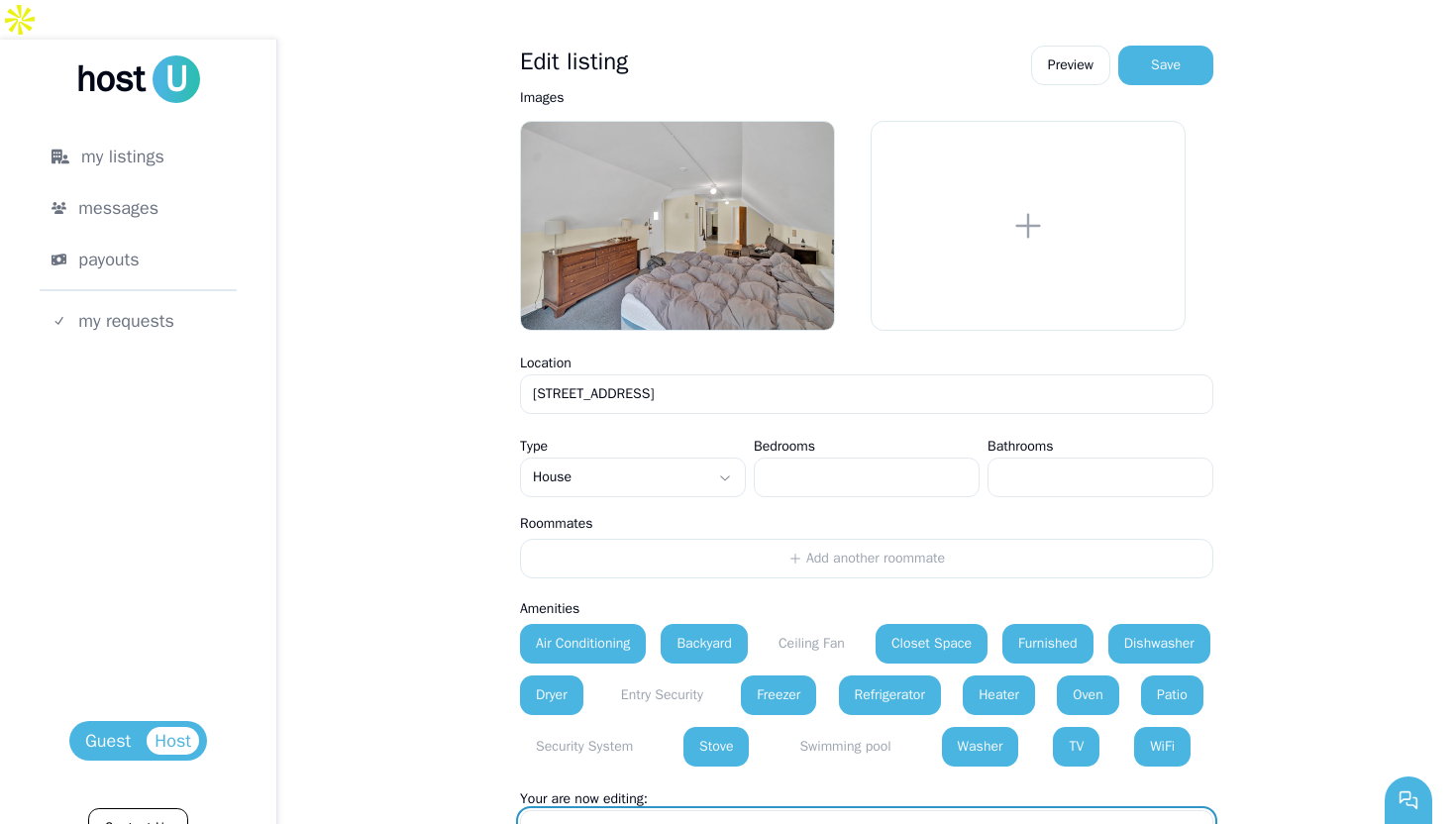 scroll, scrollTop: 97, scrollLeft: 0, axis: vertical 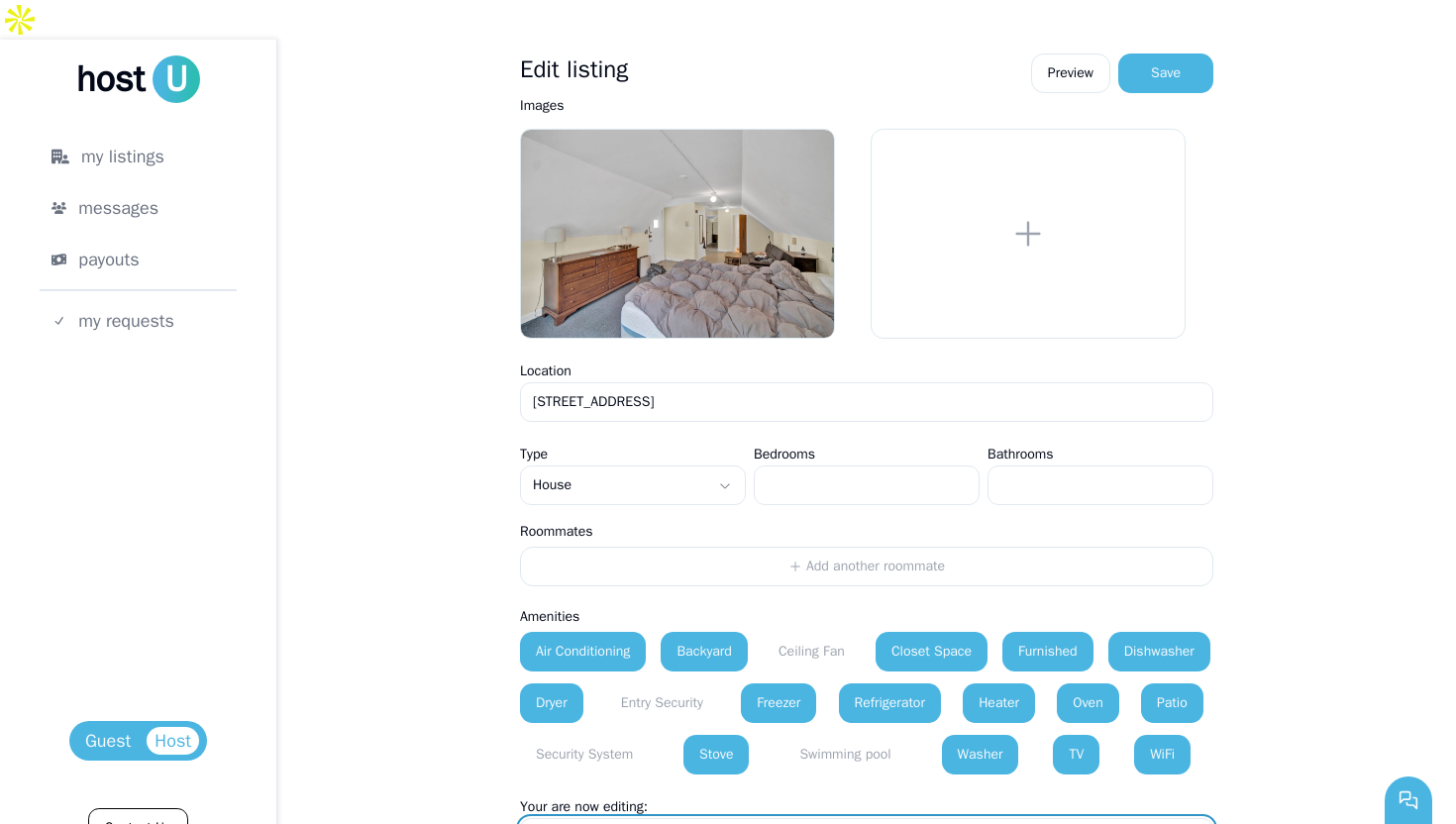drag, startPoint x: 1455, startPoint y: 491, endPoint x: 1455, endPoint y: 157, distance: 334 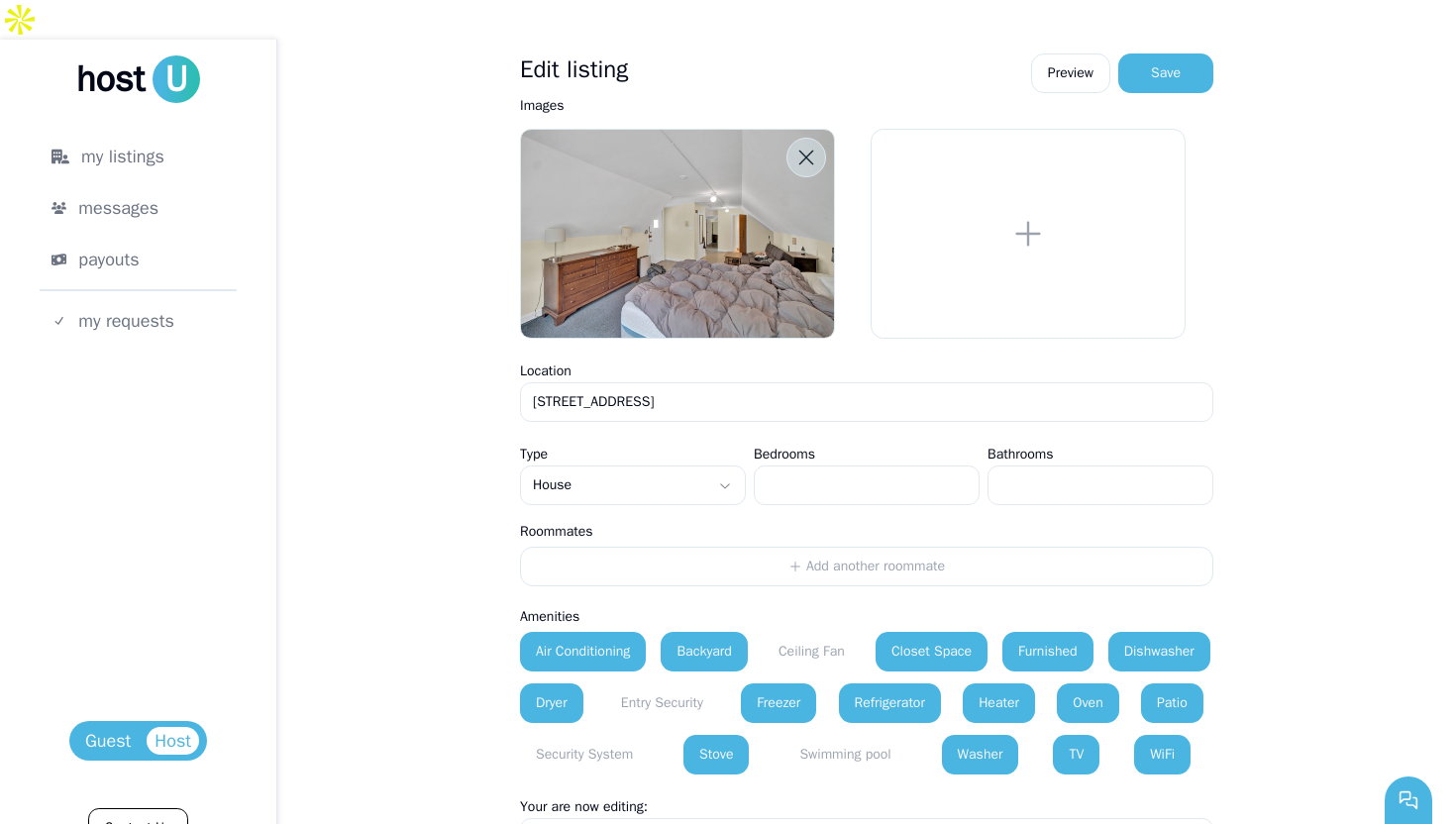 click 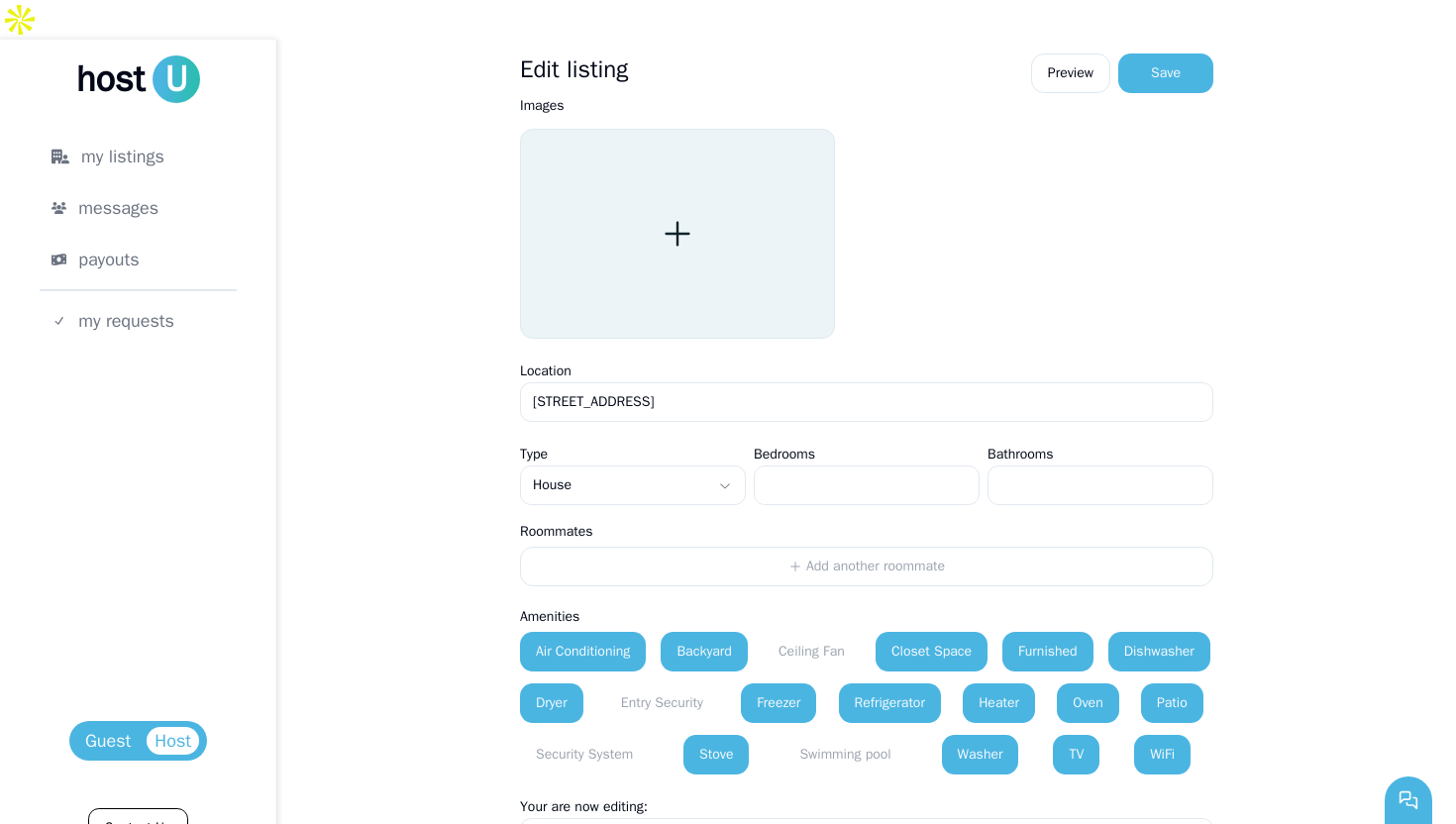 click at bounding box center [677, 234] 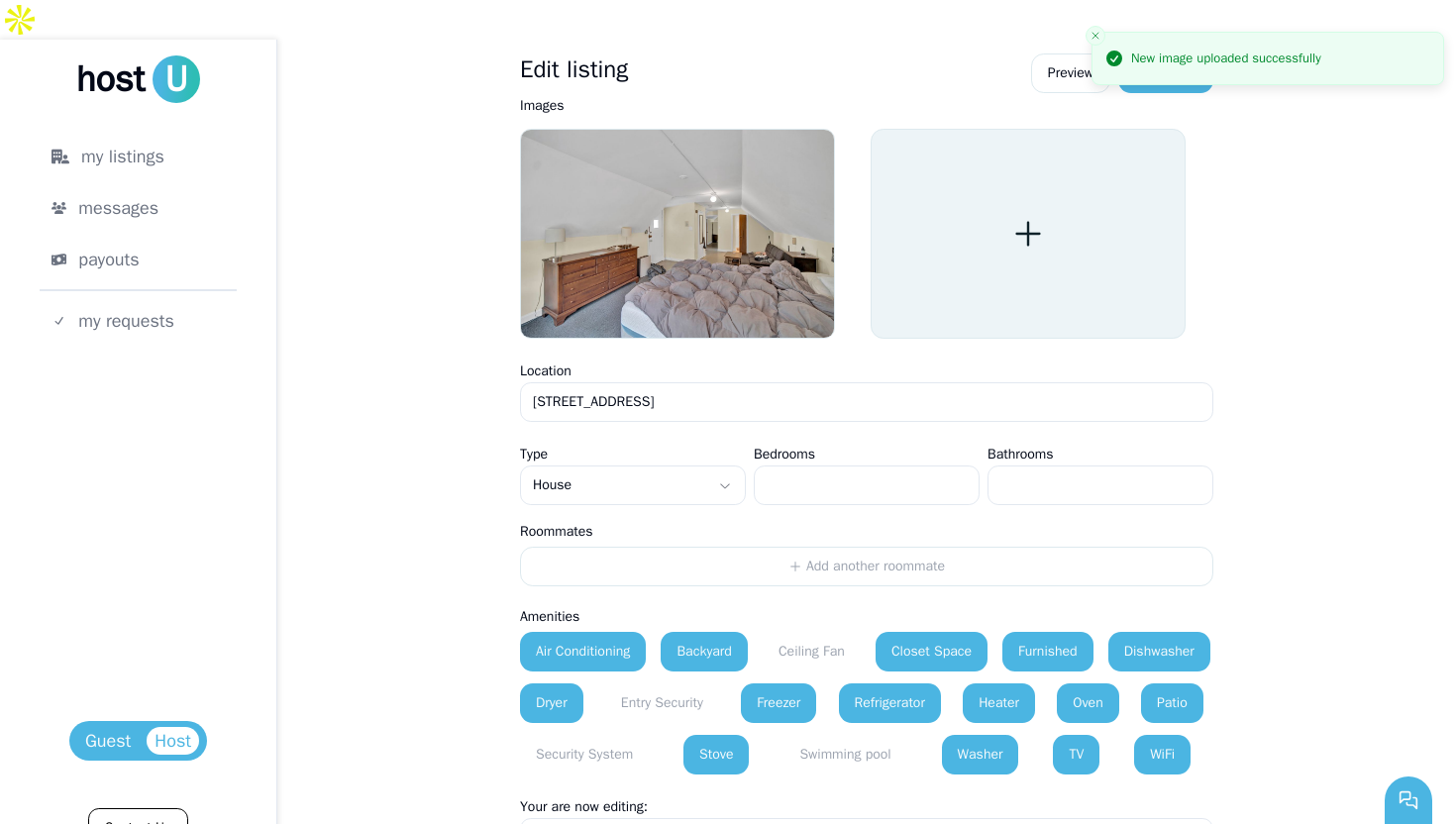 click at bounding box center (1028, 234) 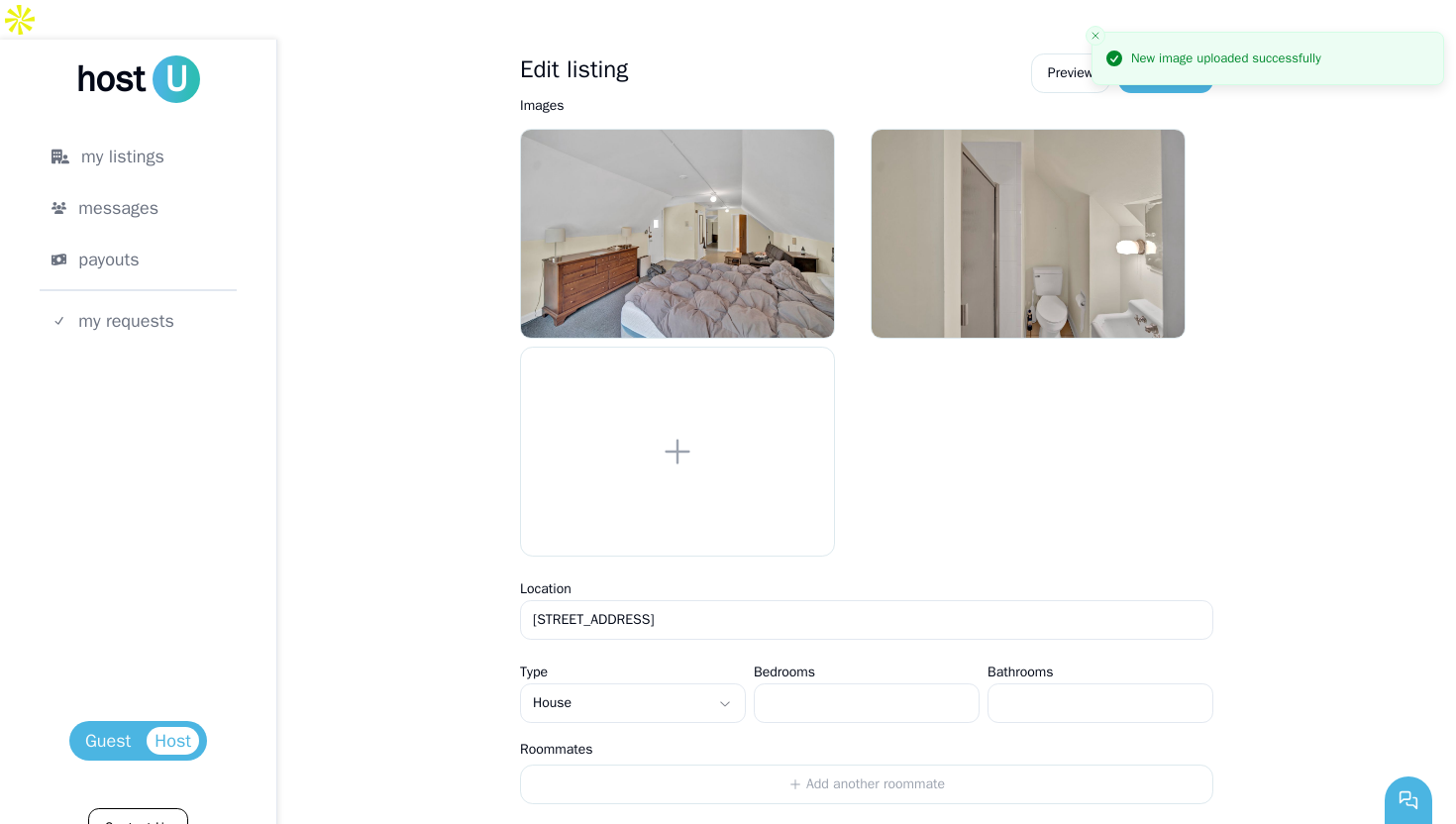 click on "New image uploaded successfully" at bounding box center [1268, 422] 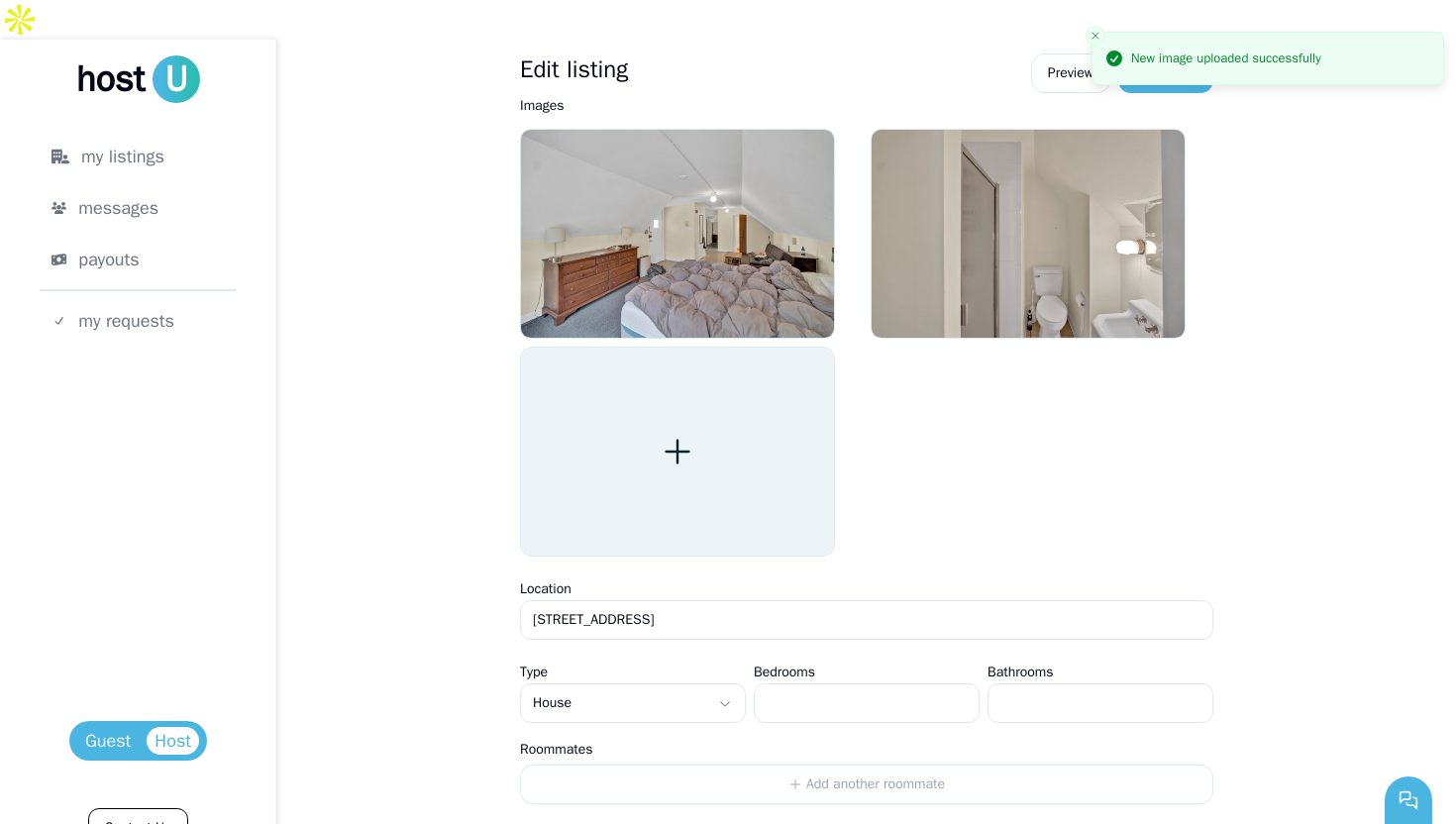 click 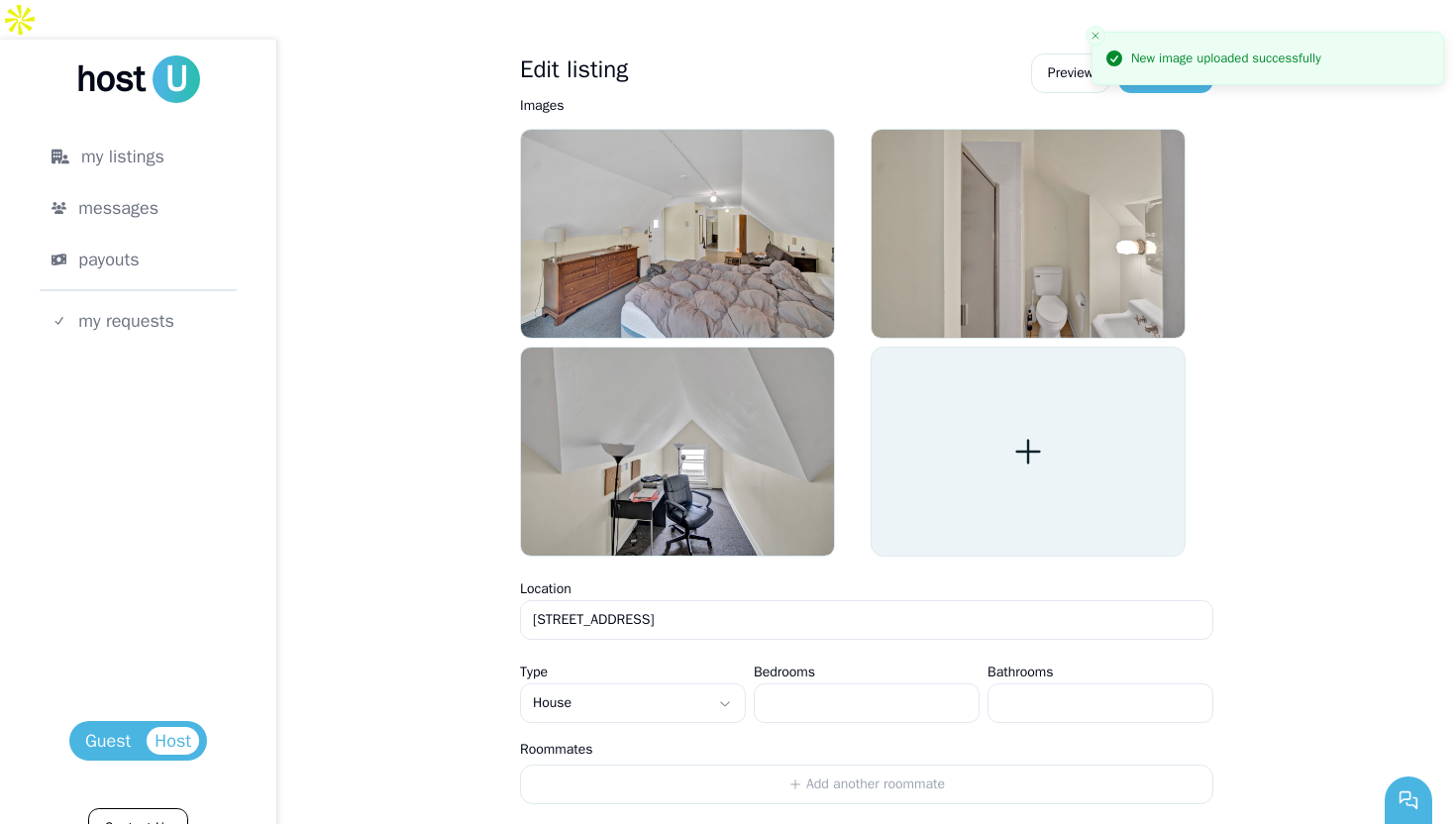 click 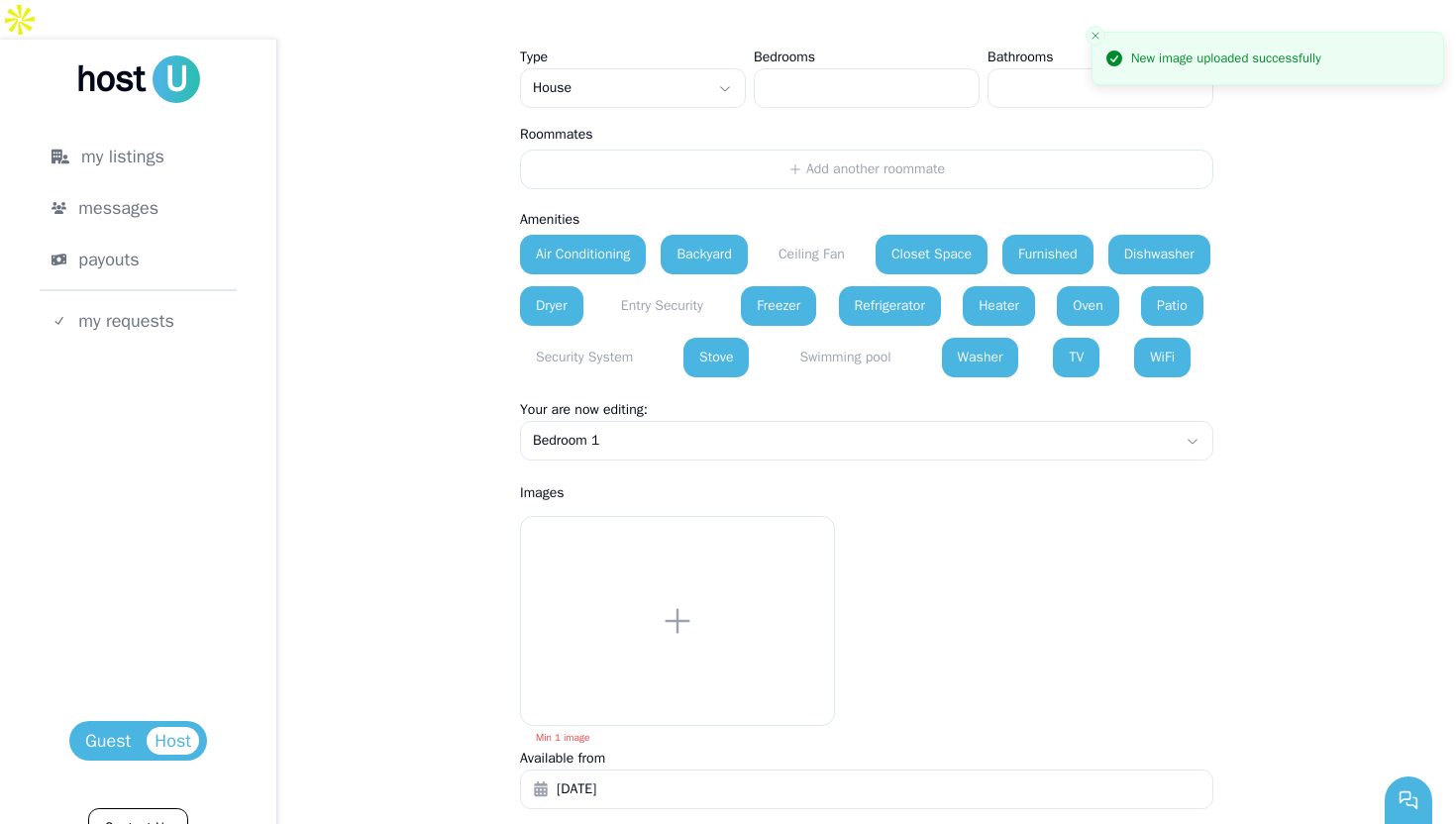 scroll, scrollTop: 928, scrollLeft: 0, axis: vertical 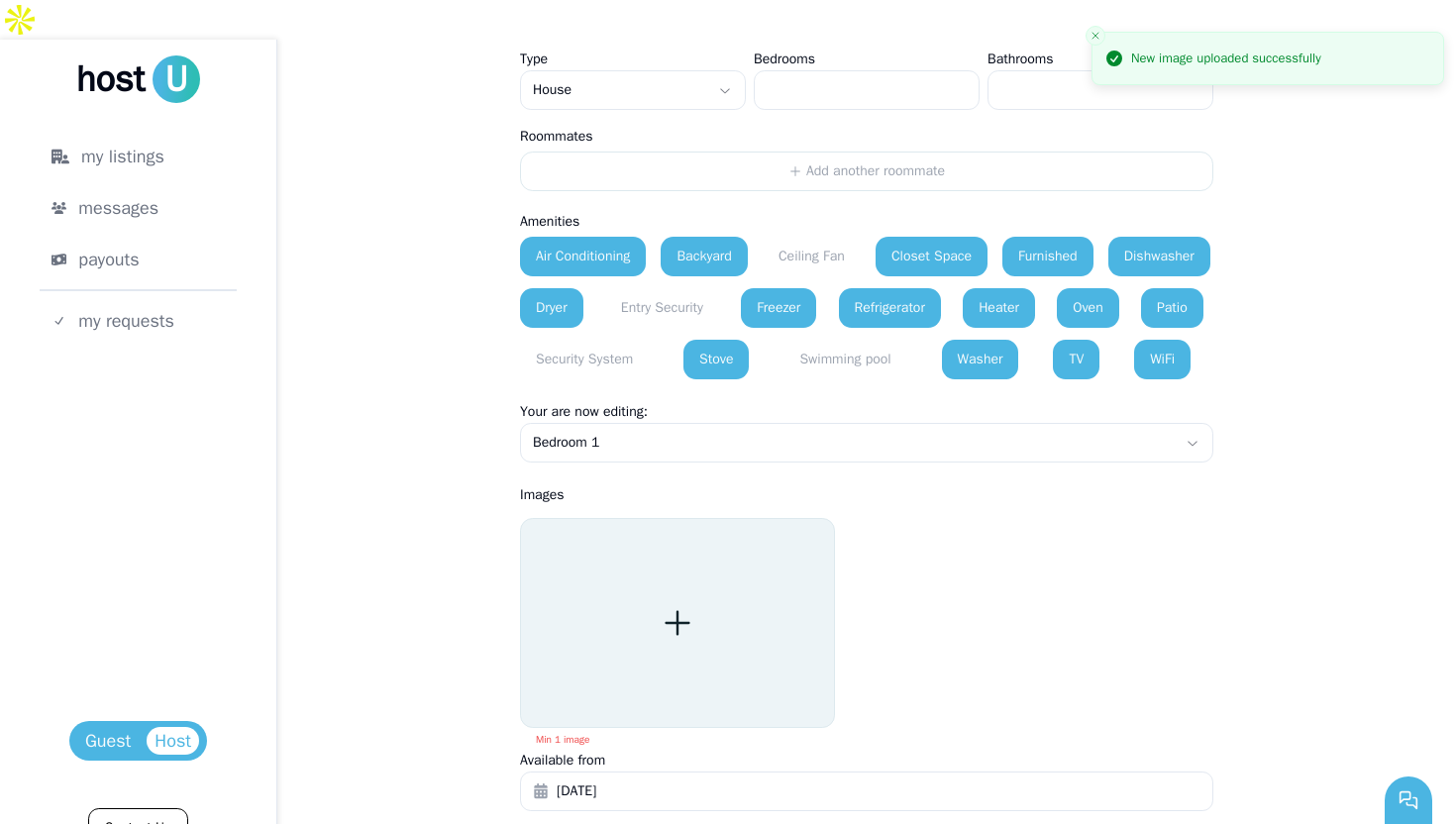 click at bounding box center (677, 623) 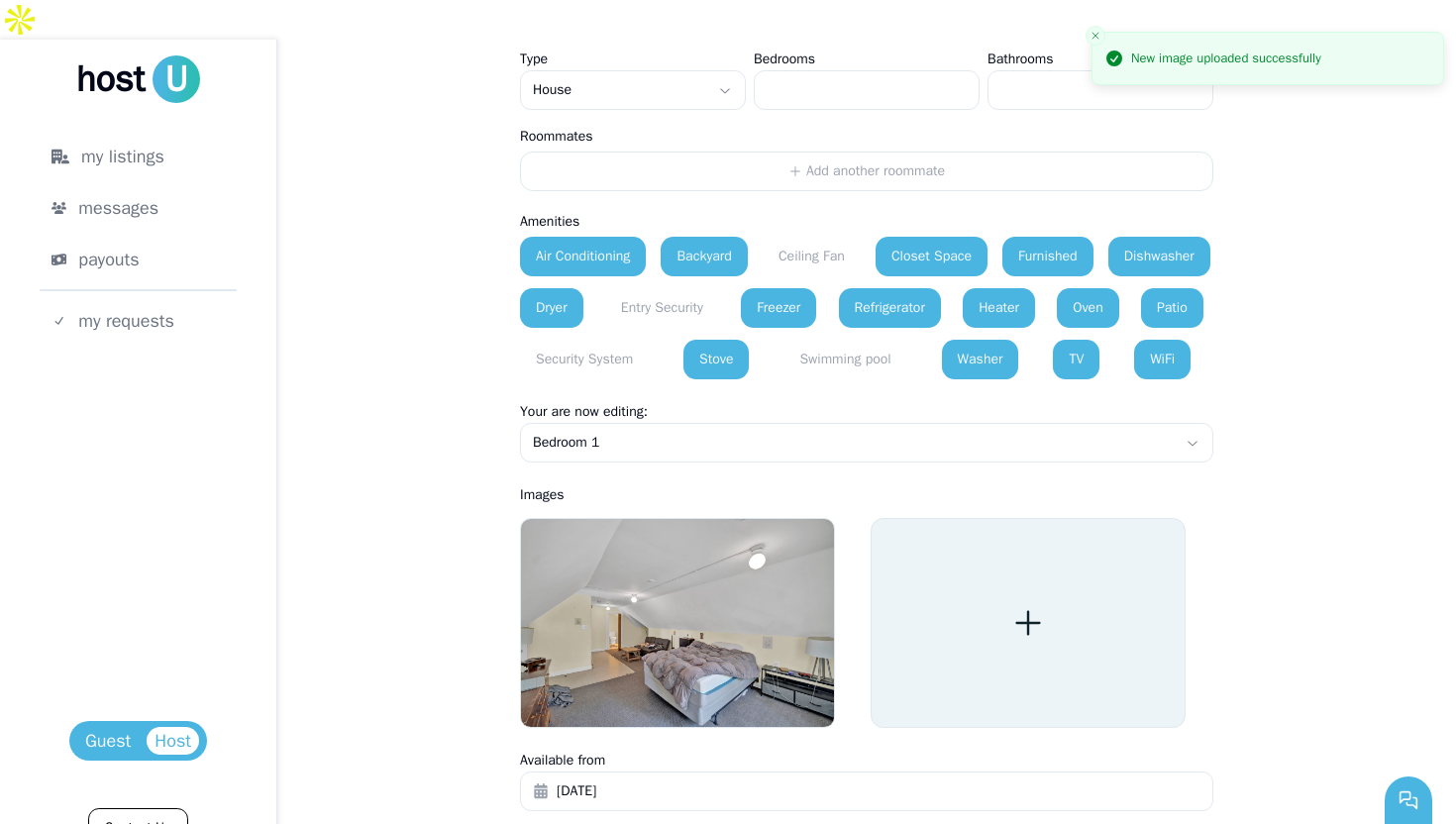 click at bounding box center (1028, 623) 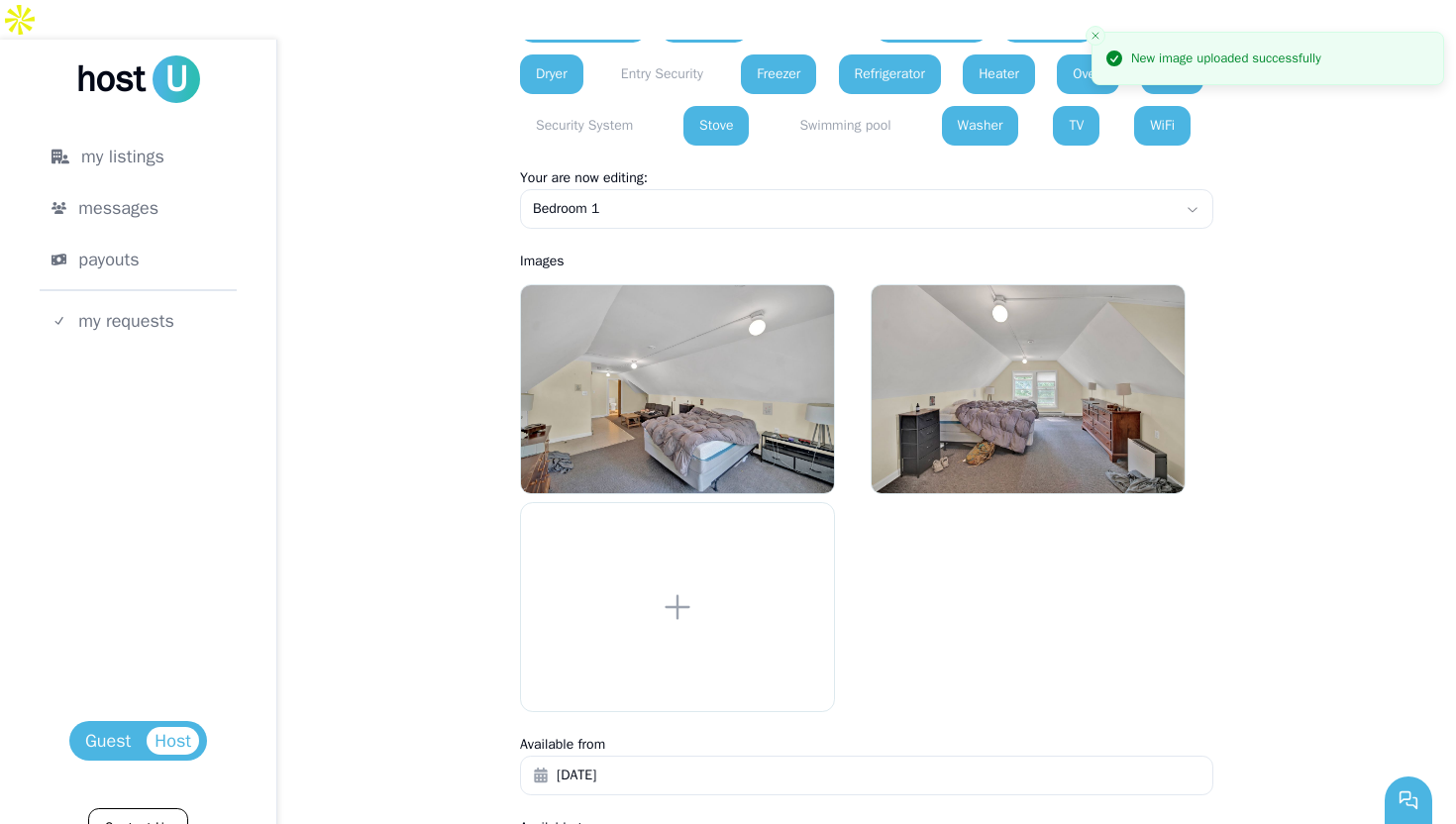 scroll, scrollTop: 1250, scrollLeft: 0, axis: vertical 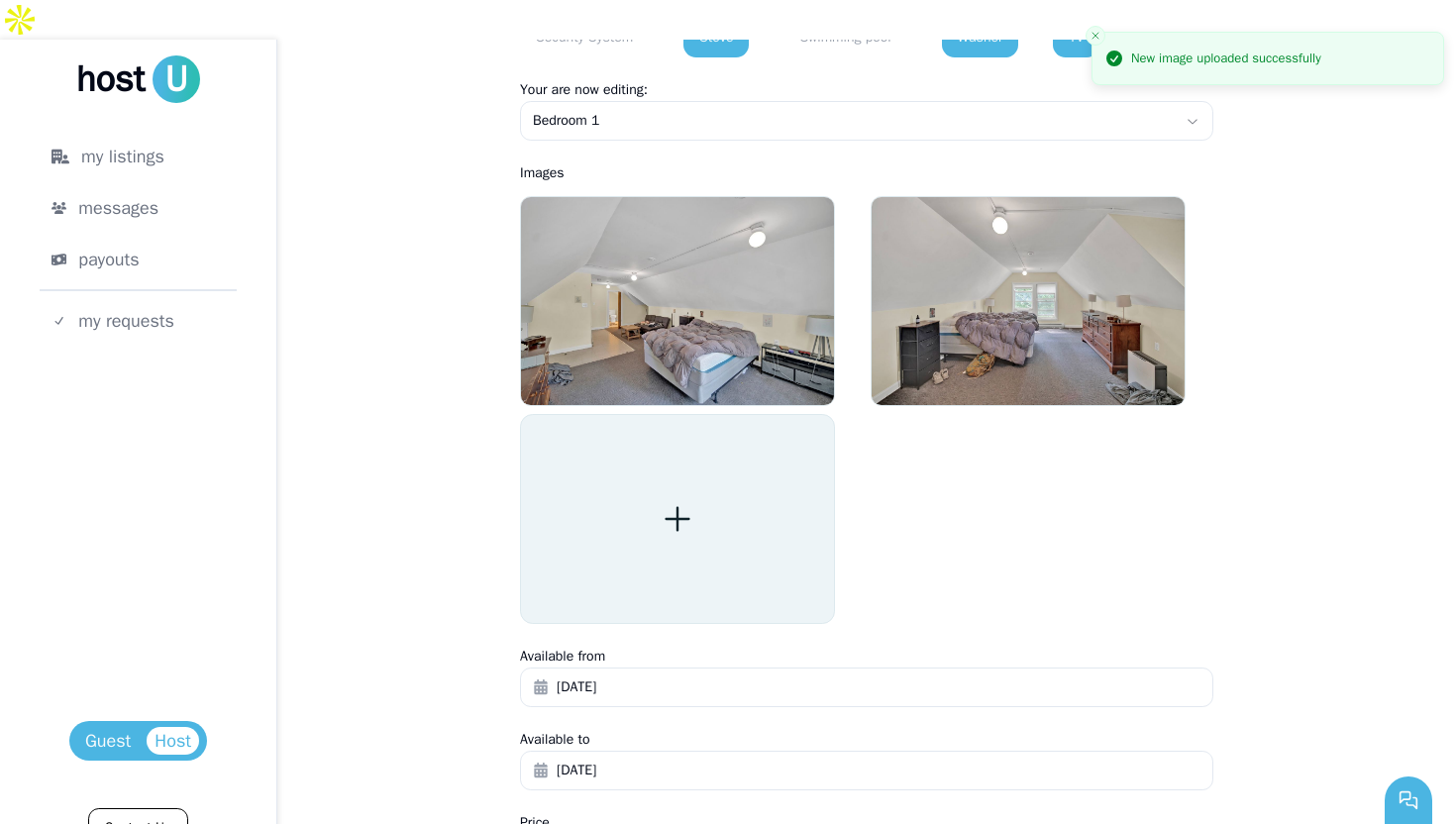 click 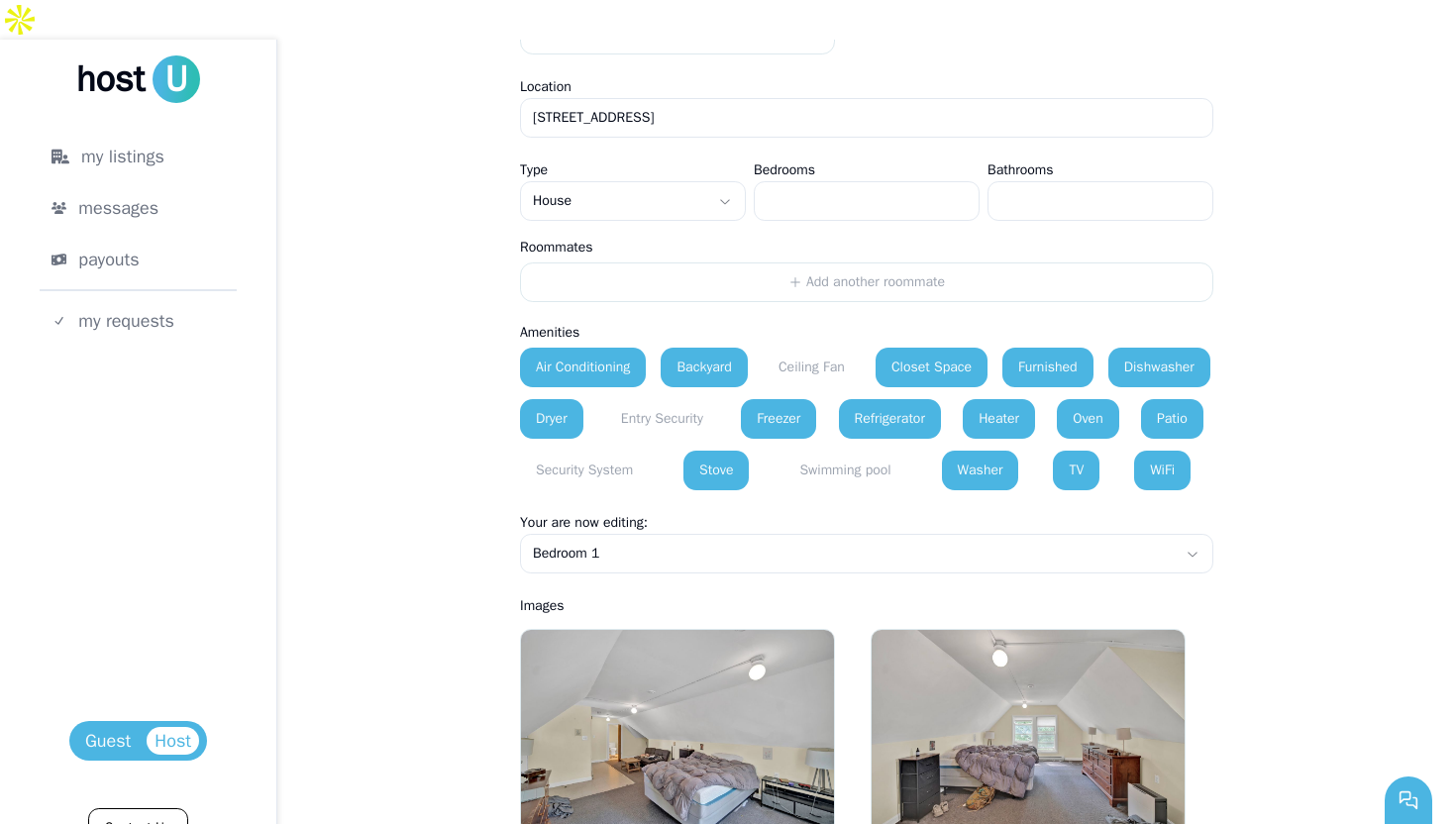scroll, scrollTop: 721, scrollLeft: 0, axis: vertical 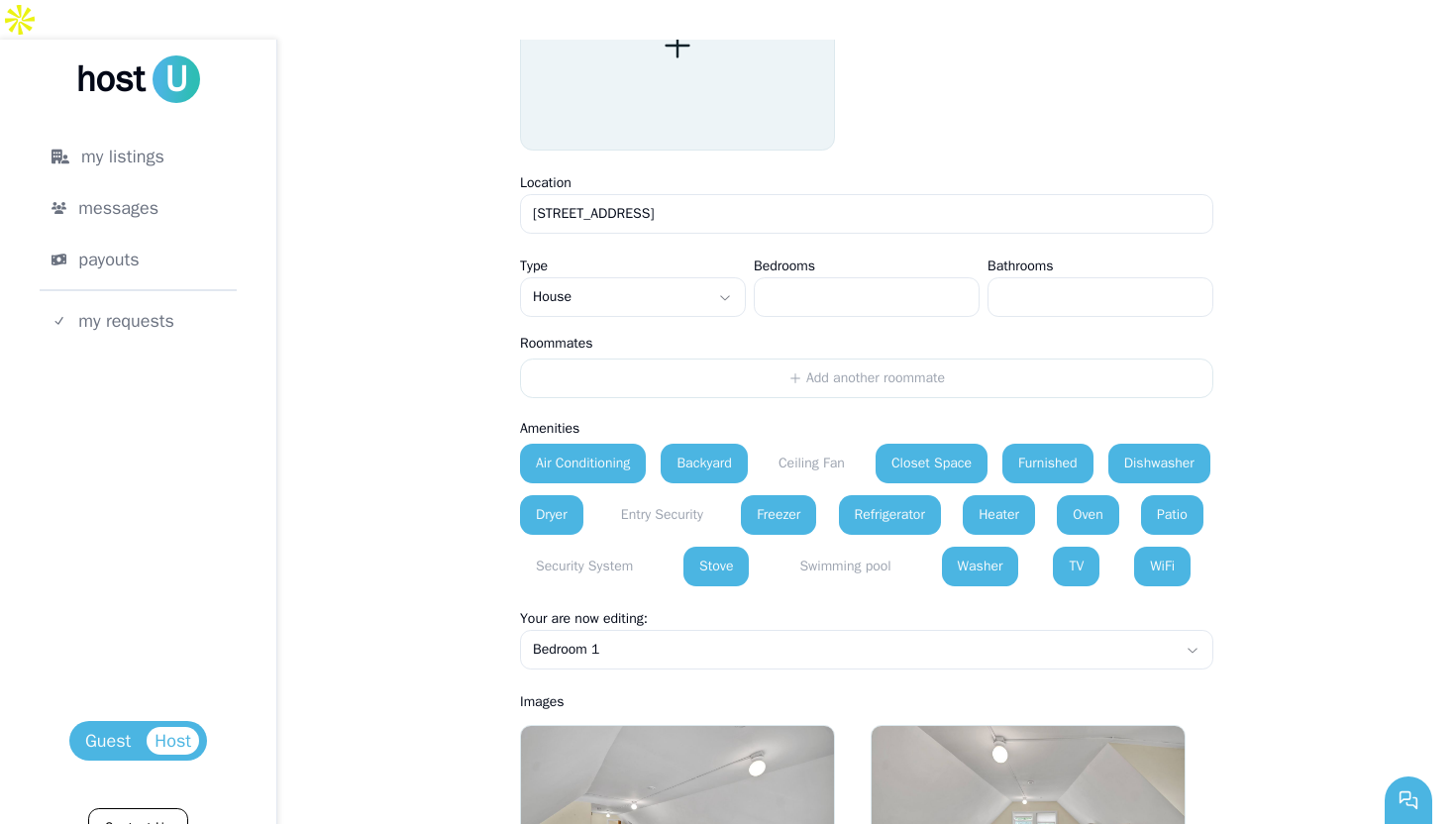 click at bounding box center (677, 46) 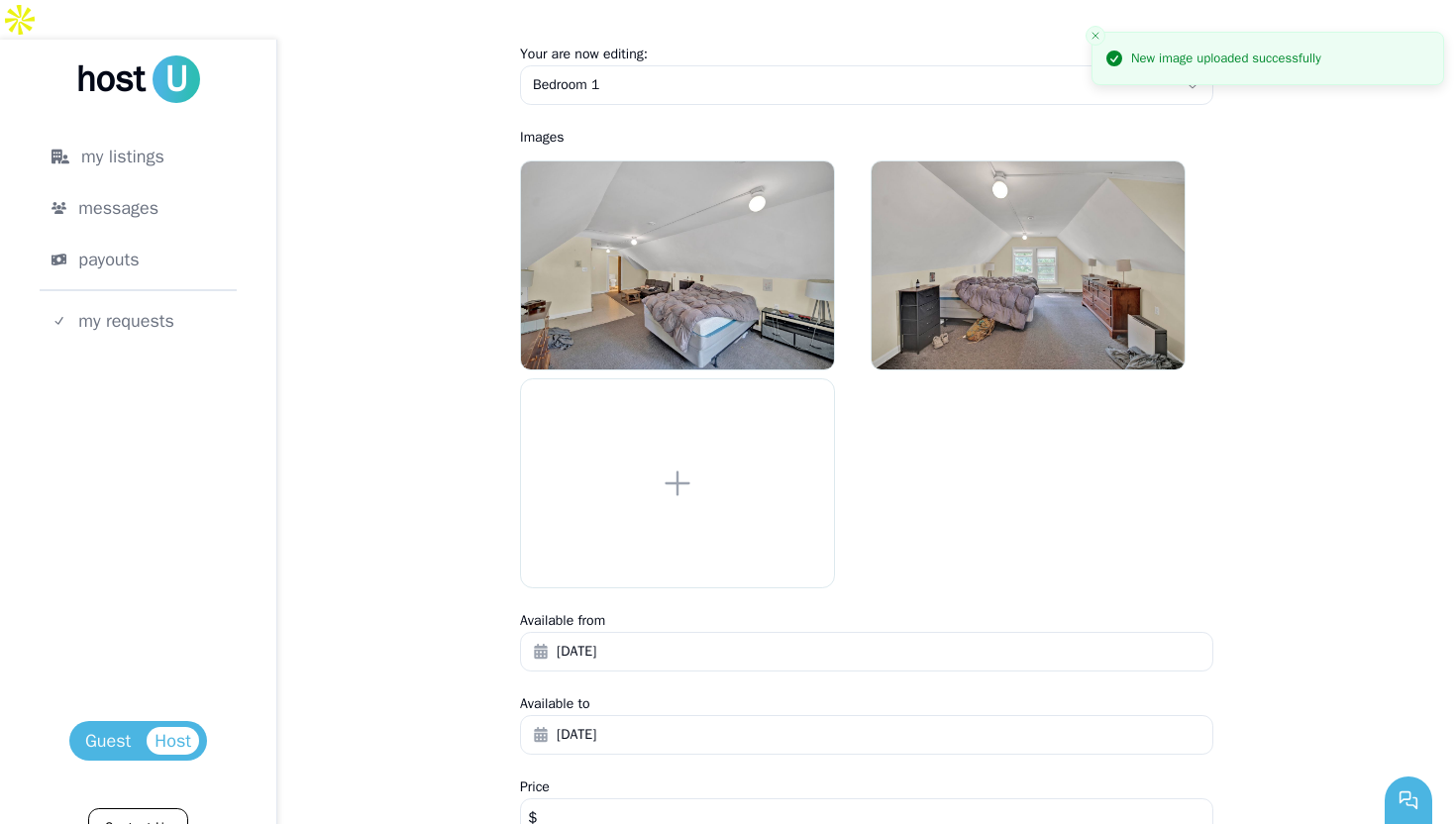 scroll, scrollTop: 1379, scrollLeft: 0, axis: vertical 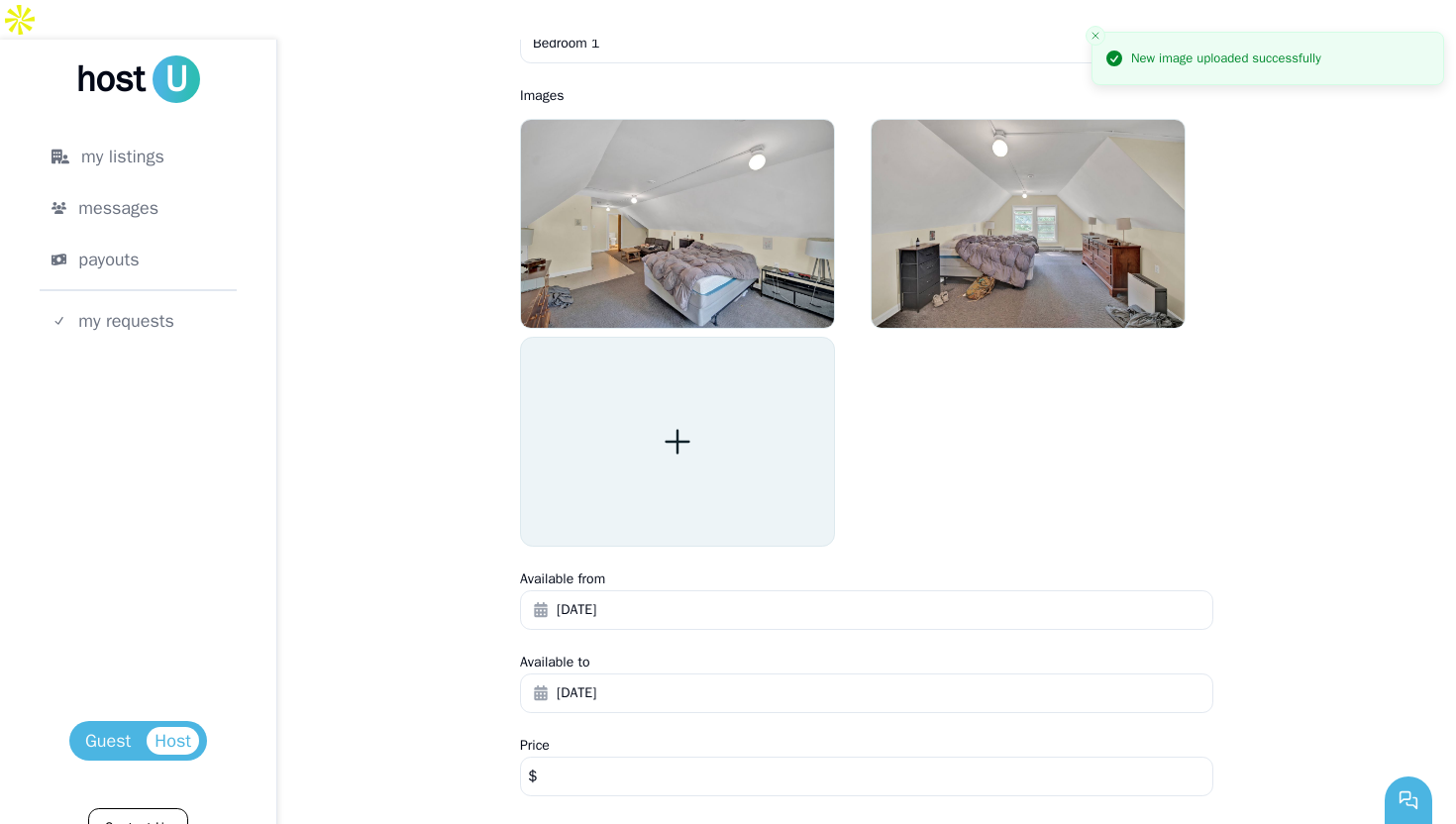 click at bounding box center [677, 442] 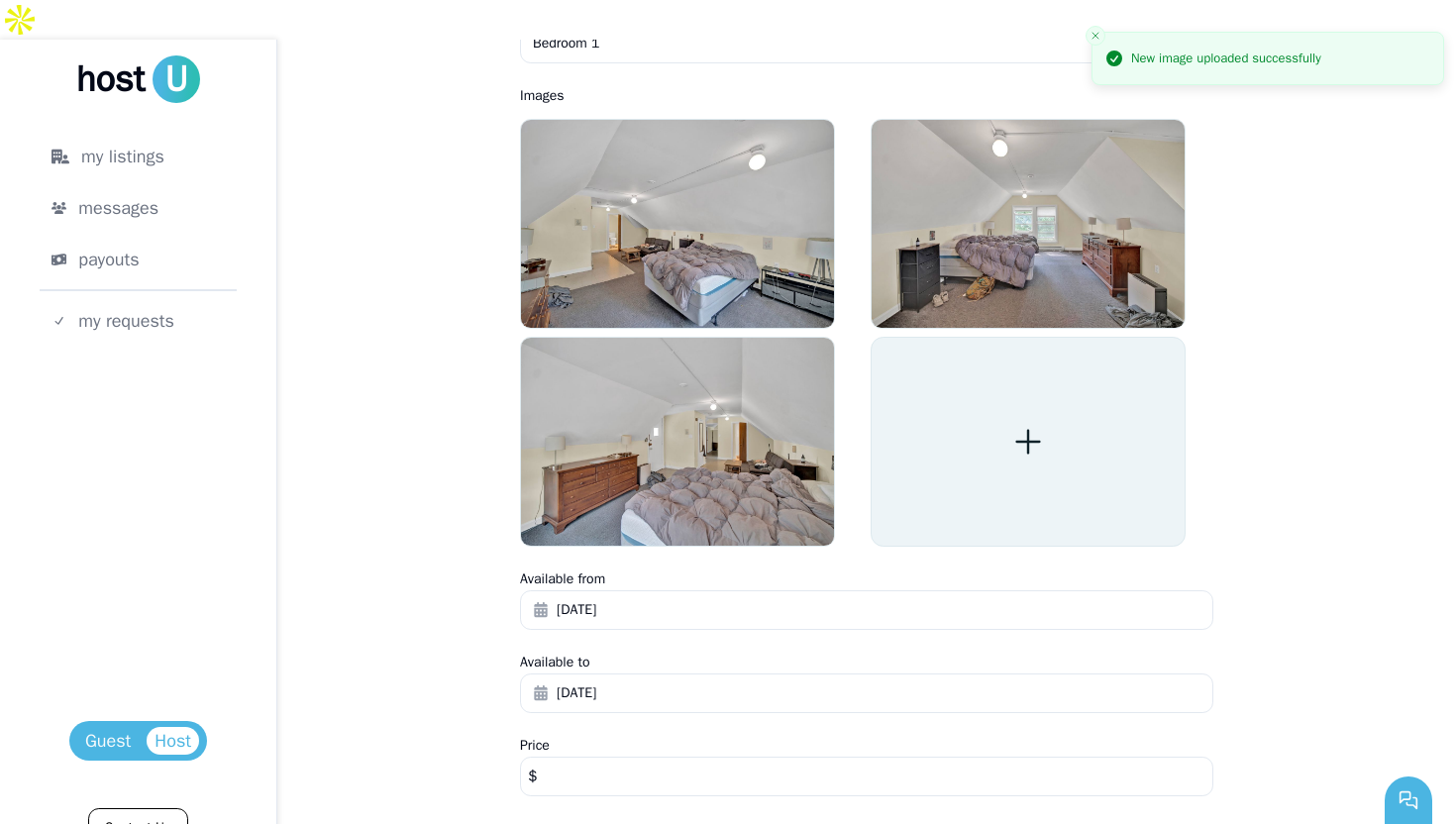 click at bounding box center [1028, 442] 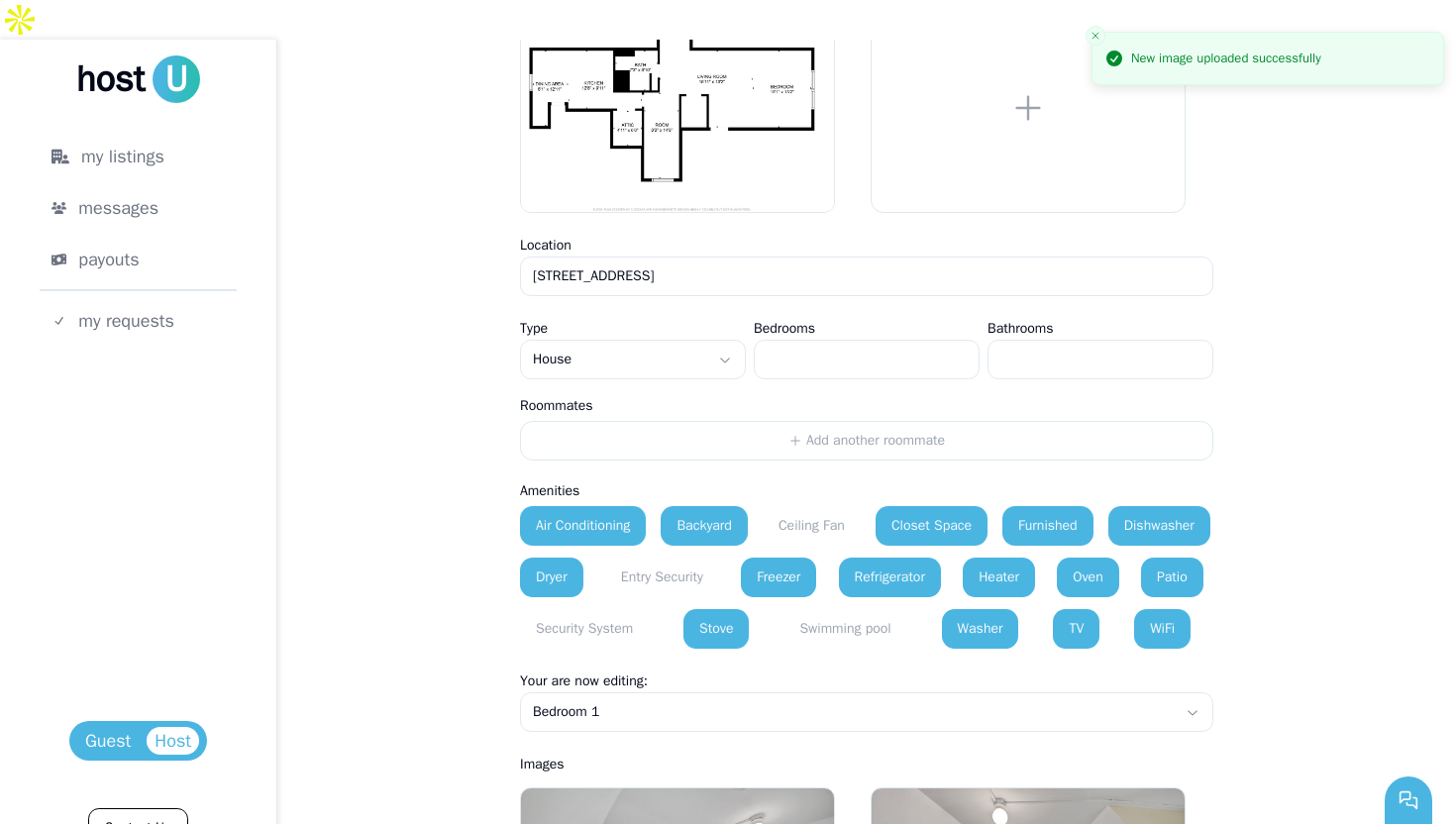 scroll, scrollTop: 221, scrollLeft: 0, axis: vertical 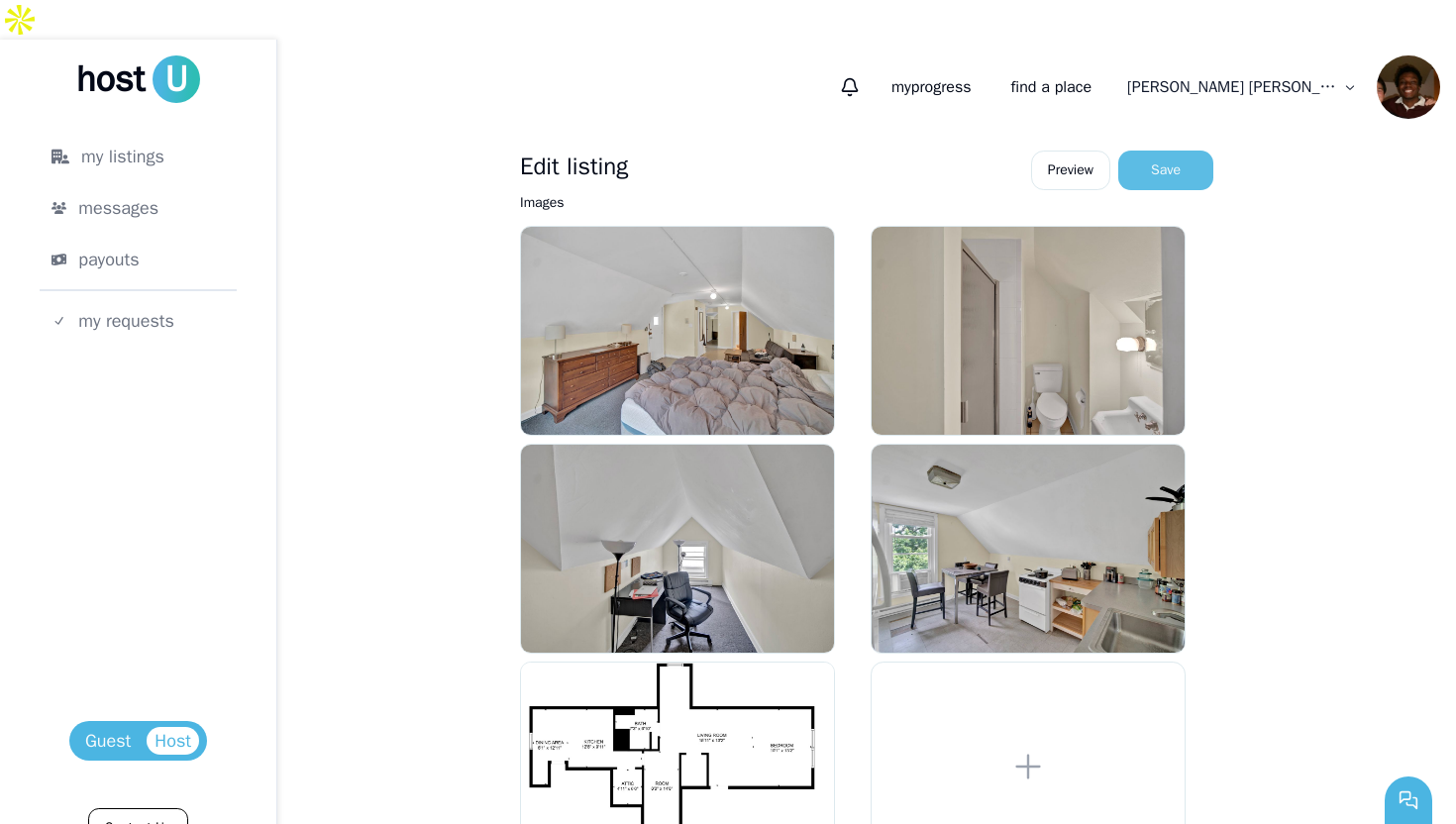 click on "Save" at bounding box center (1166, 170) 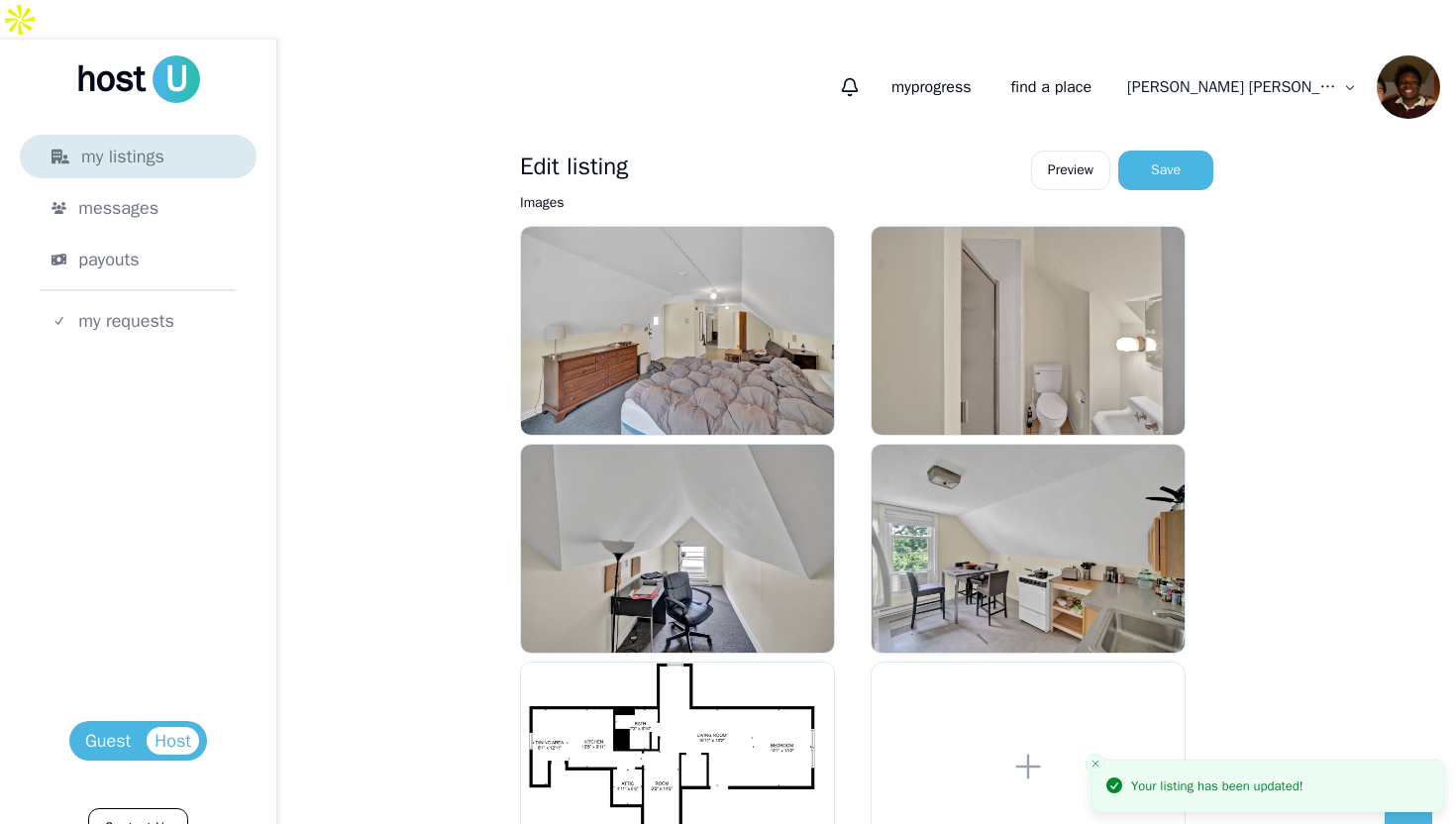 click on "my listings" at bounding box center [138, 156] 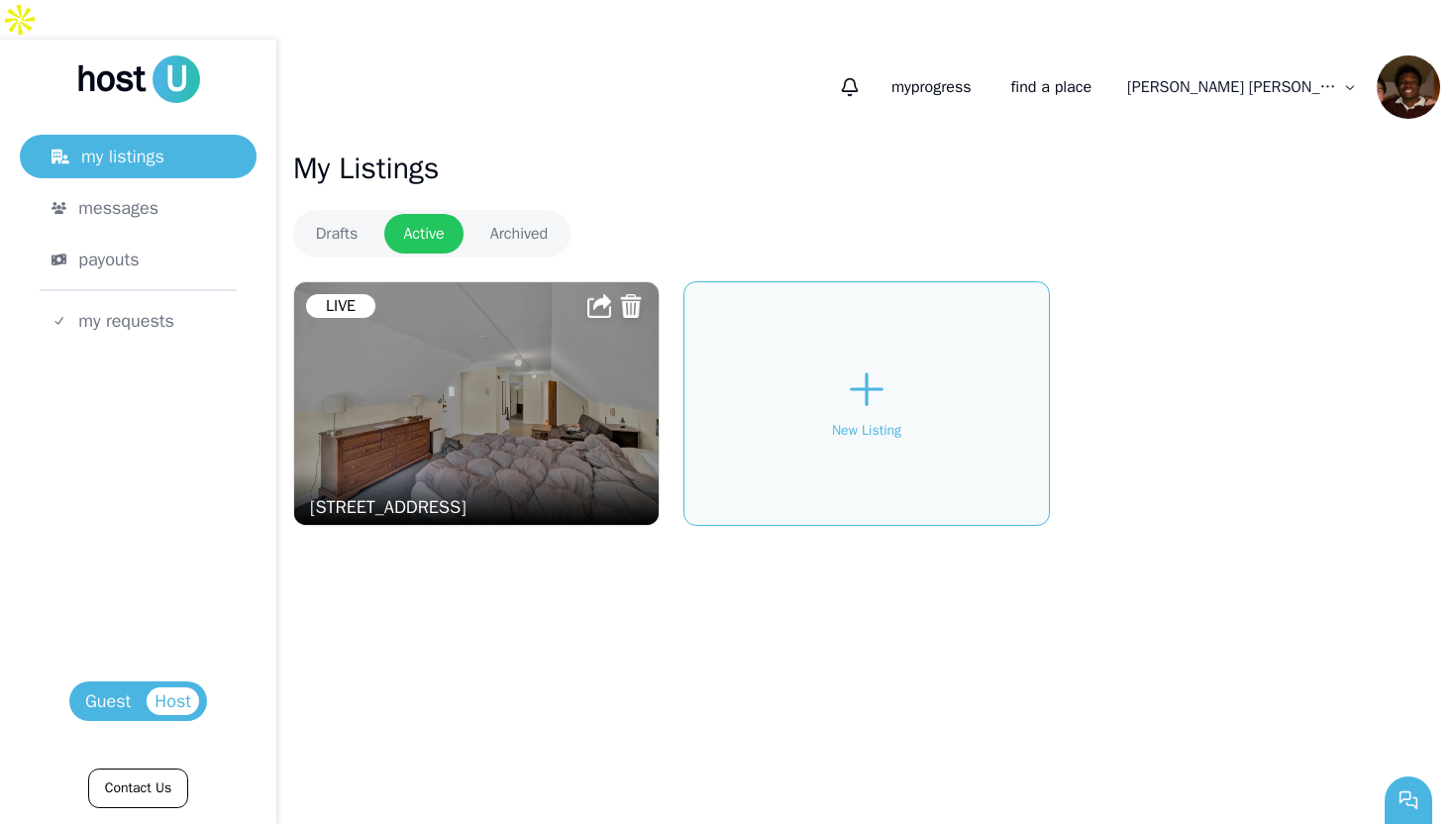 click on "host U my listings messages payouts my requests Host Guest Contact Us my  progress find a place [PERSON_NAME] My Listings Drafts Active Archived [STREET_ADDRESS] Live New Listing" at bounding box center [728, 412] 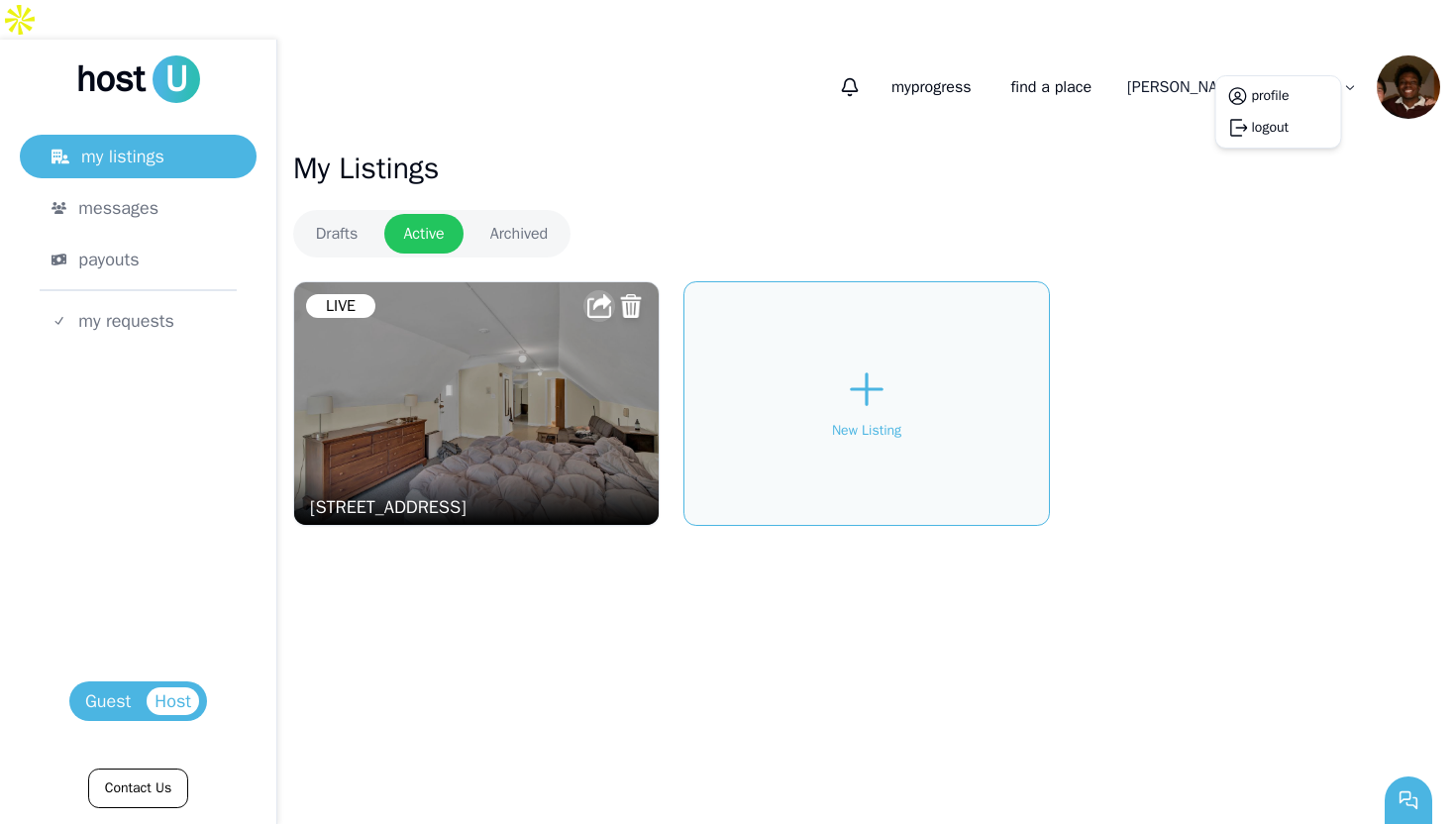 click on "host U my listings messages payouts my requests Host Guest Contact Us my  progress find a place [PERSON_NAME] My Listings Drafts Active Archived [STREET_ADDRESS] Live New Listing   profile logout" at bounding box center [728, 412] 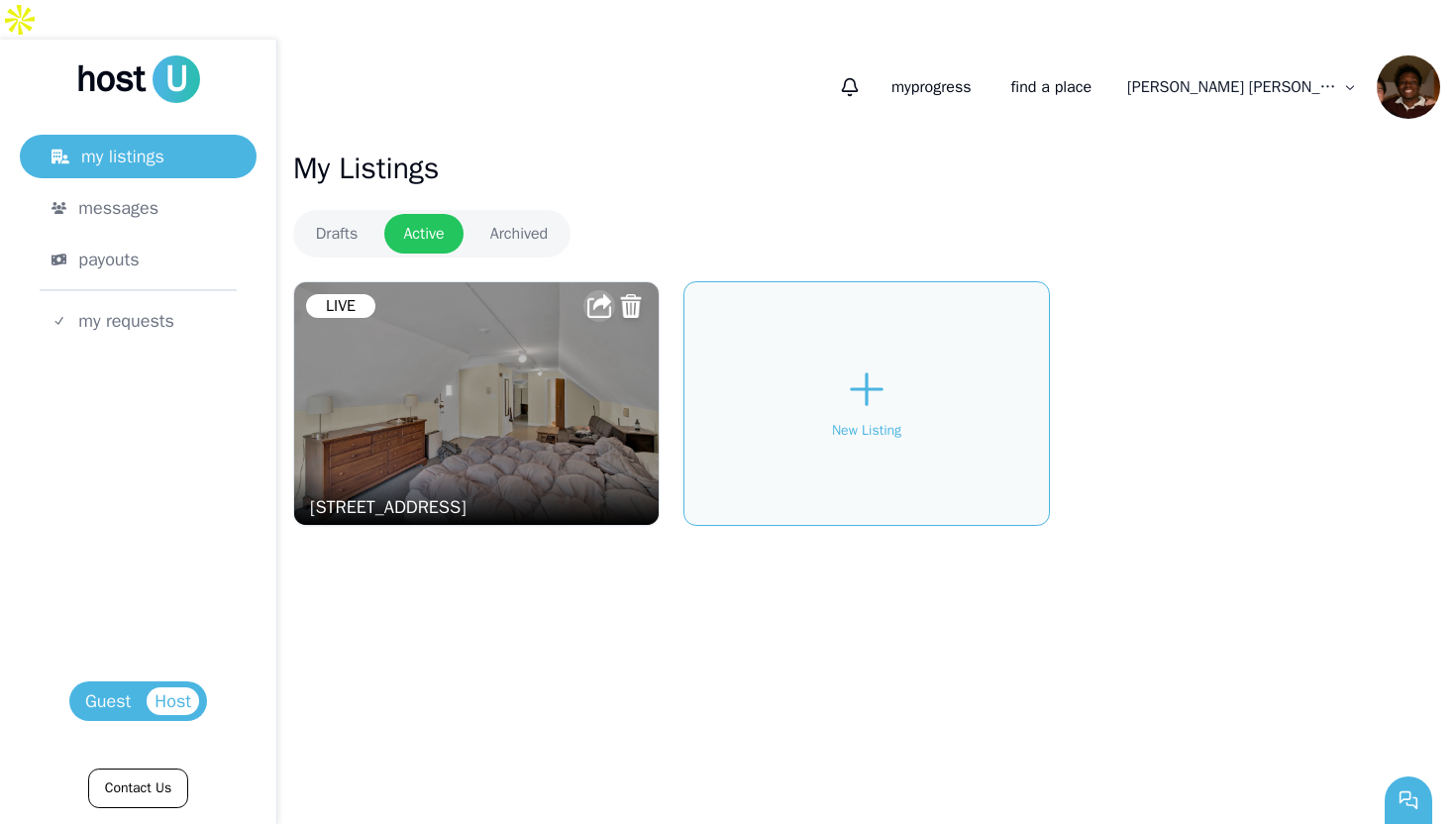 click at bounding box center [599, 306] 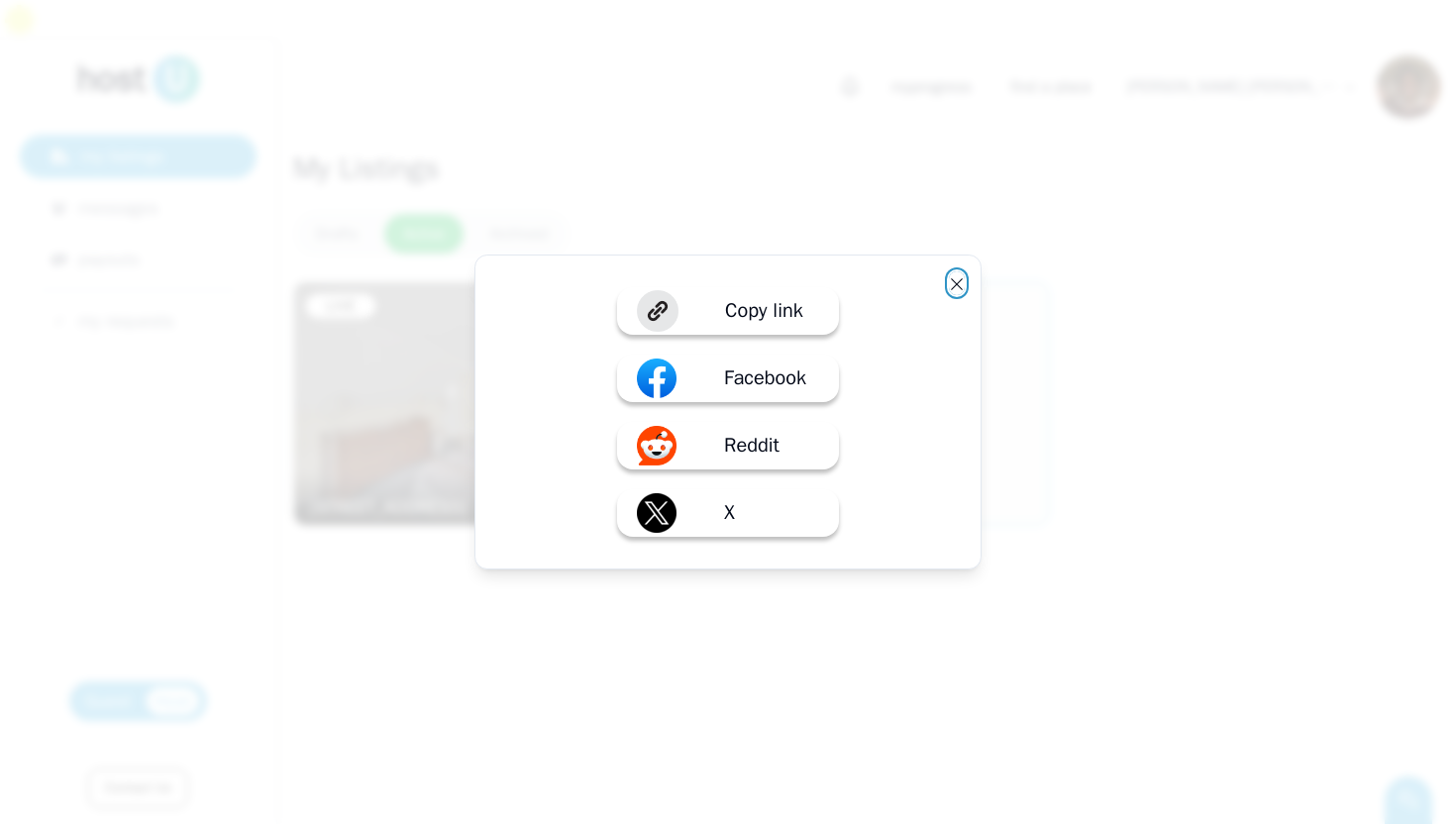 click 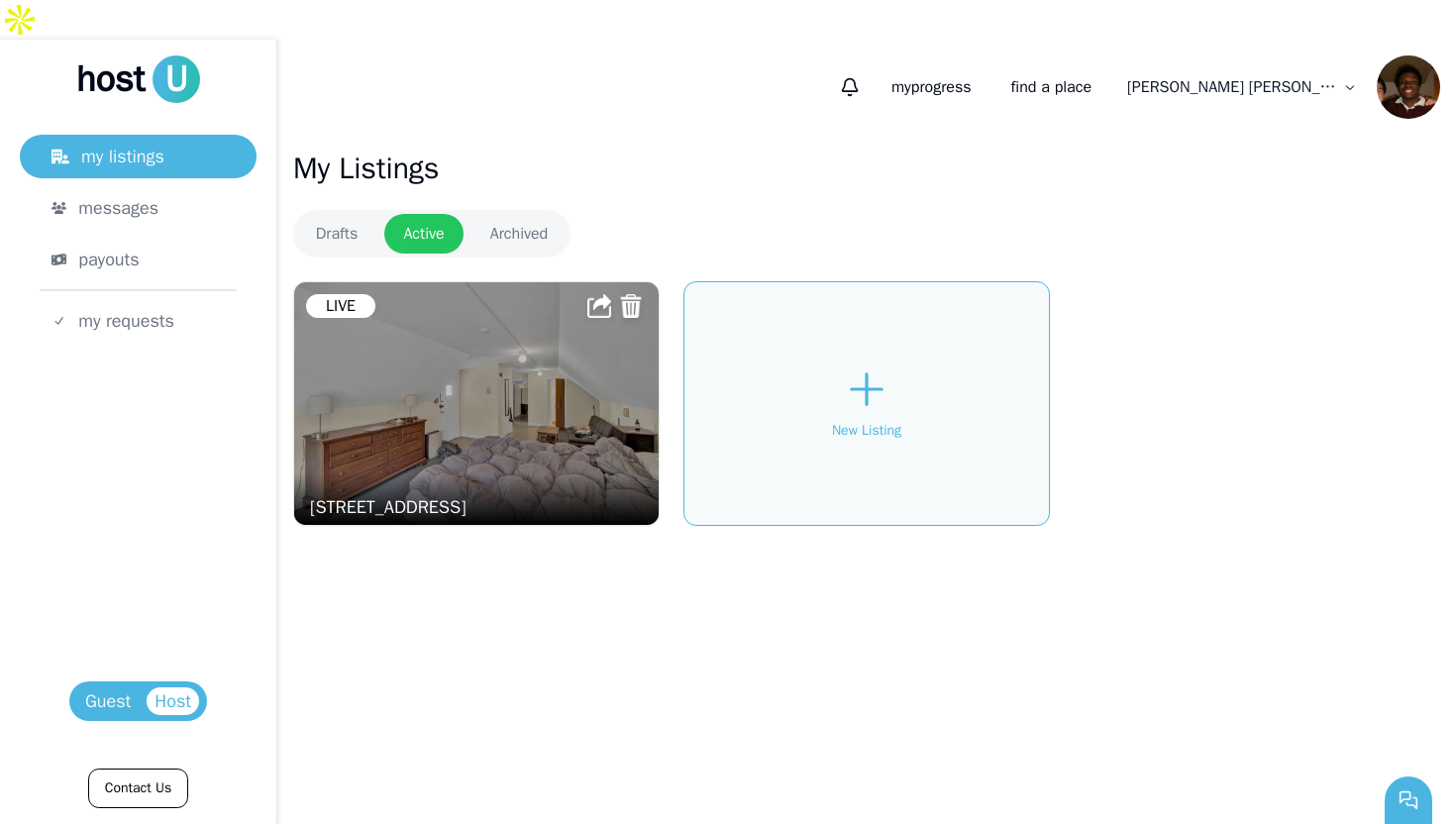 click at bounding box center (476, 403) 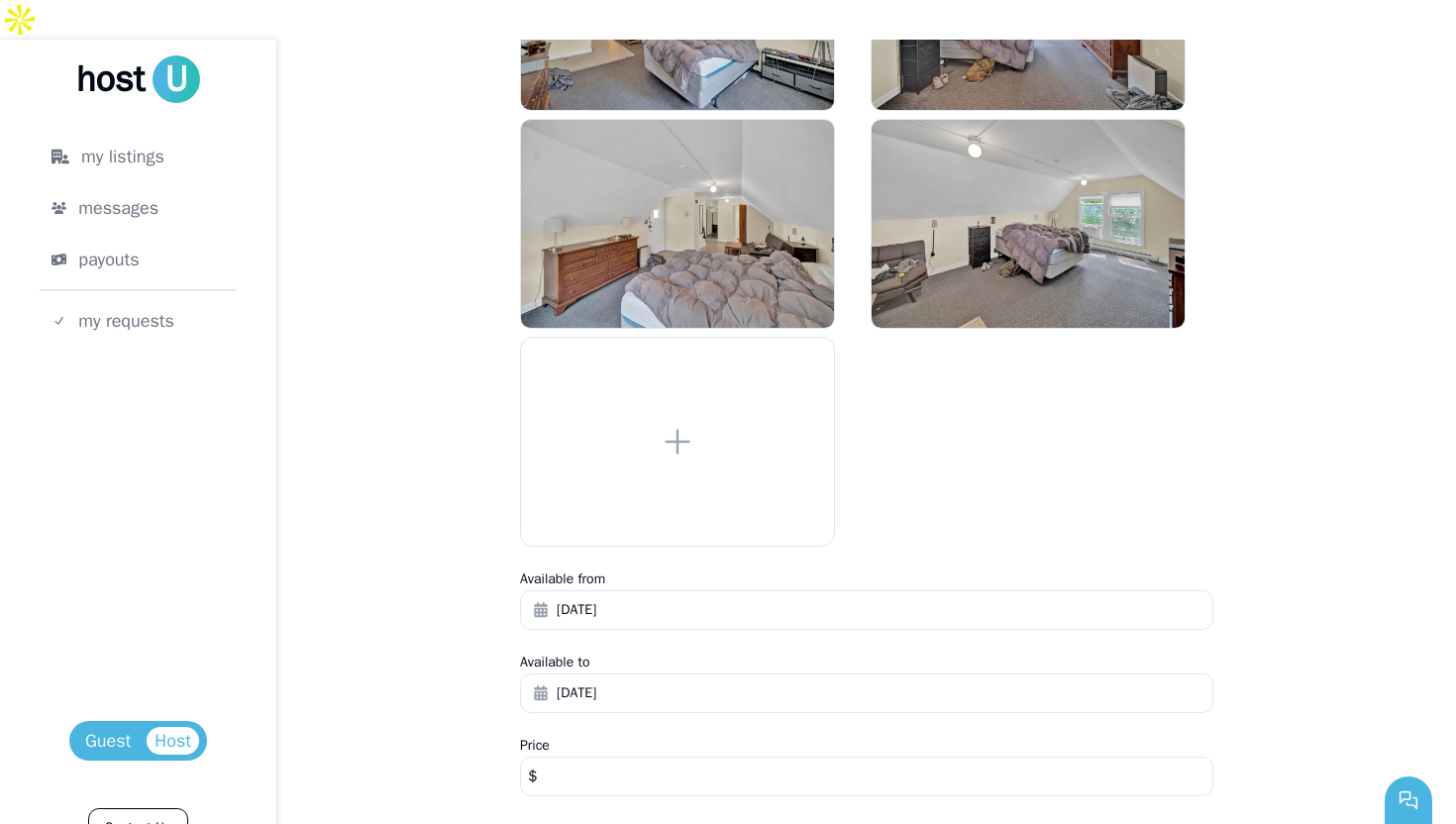 scroll, scrollTop: 0, scrollLeft: 0, axis: both 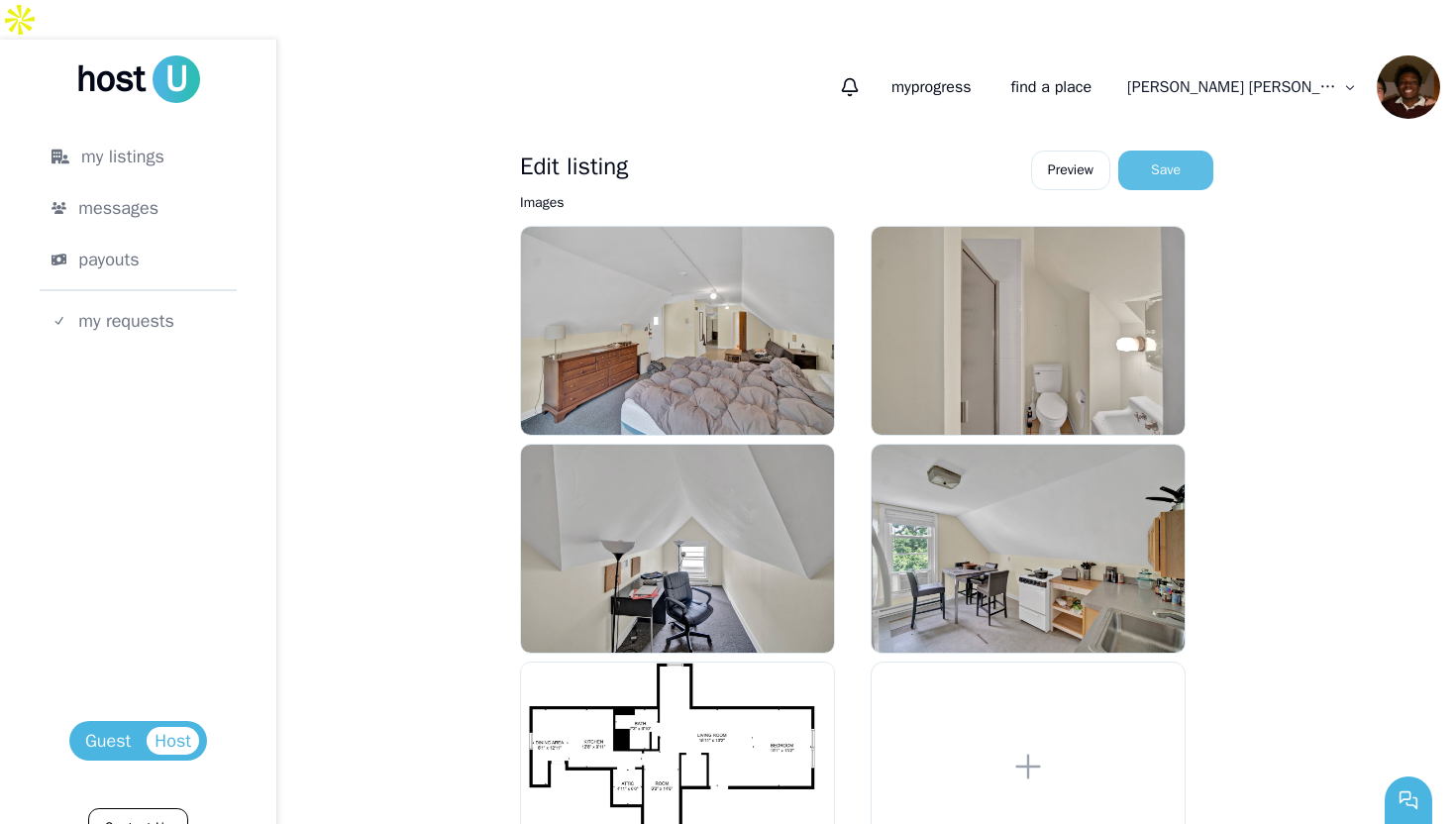 click on "Save" at bounding box center [1166, 170] 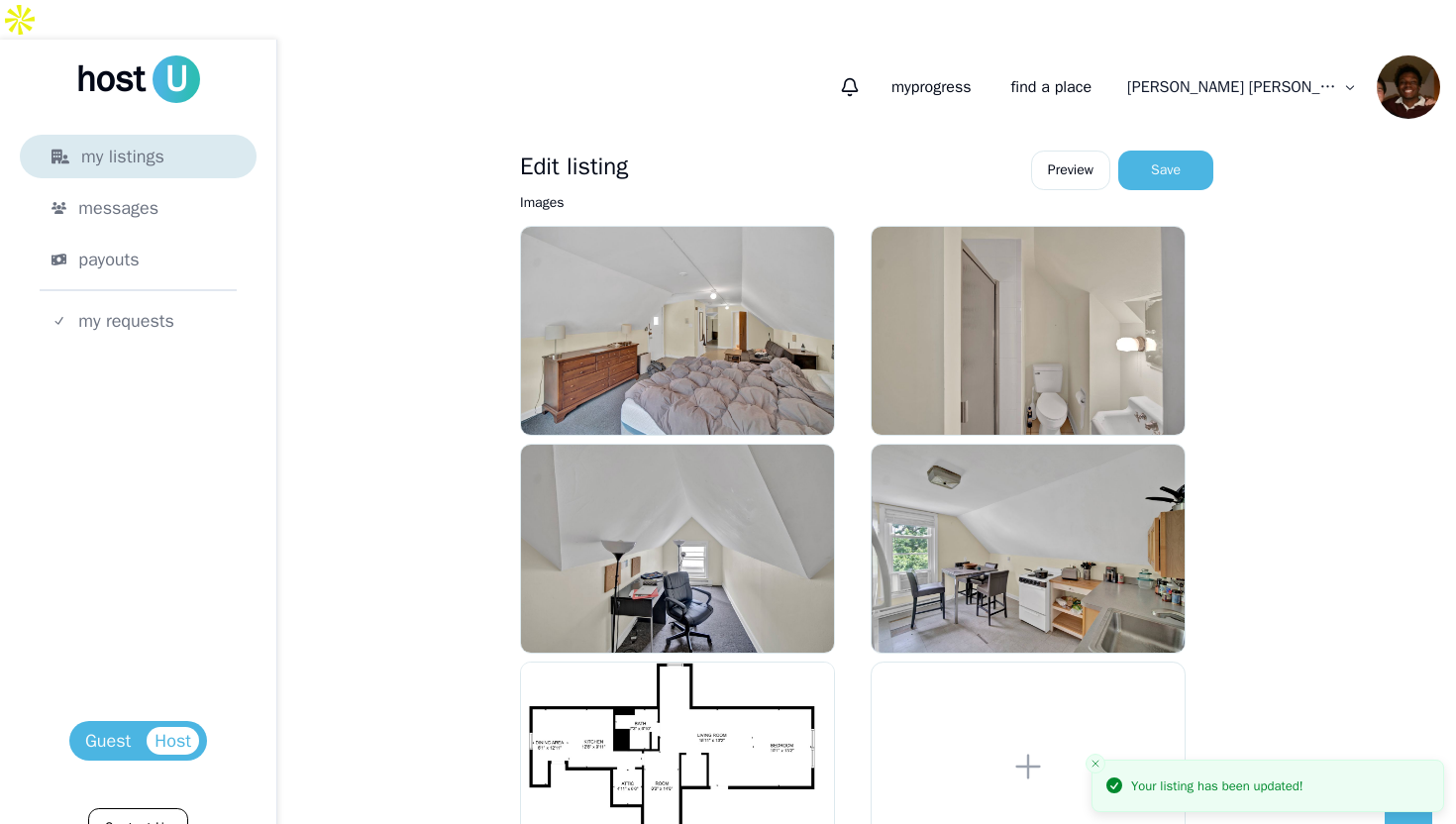 click on "my listings" at bounding box center (138, 156) 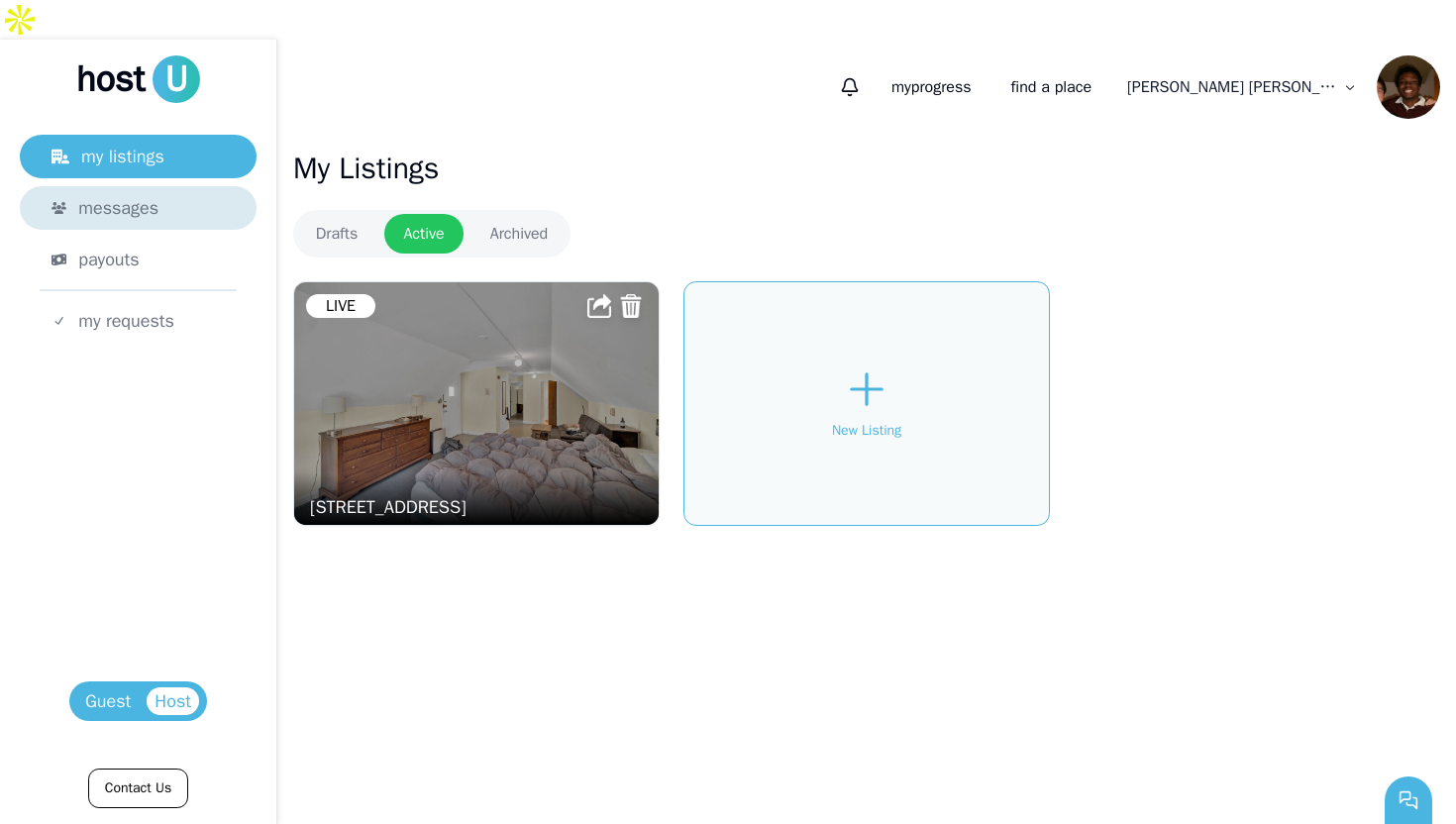 click on "messages" at bounding box center [118, 208] 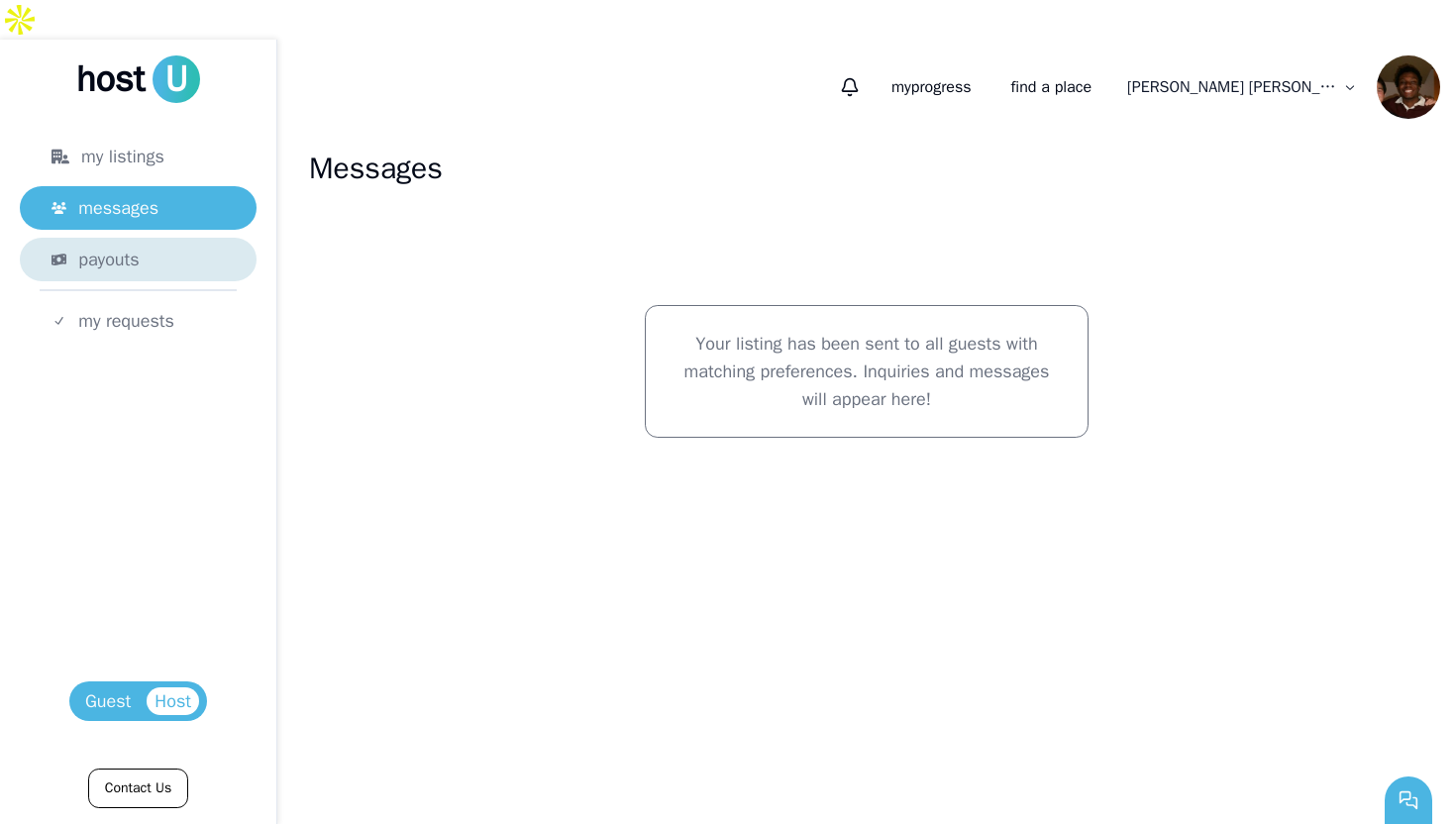 click on "payouts" at bounding box center [152, 259] 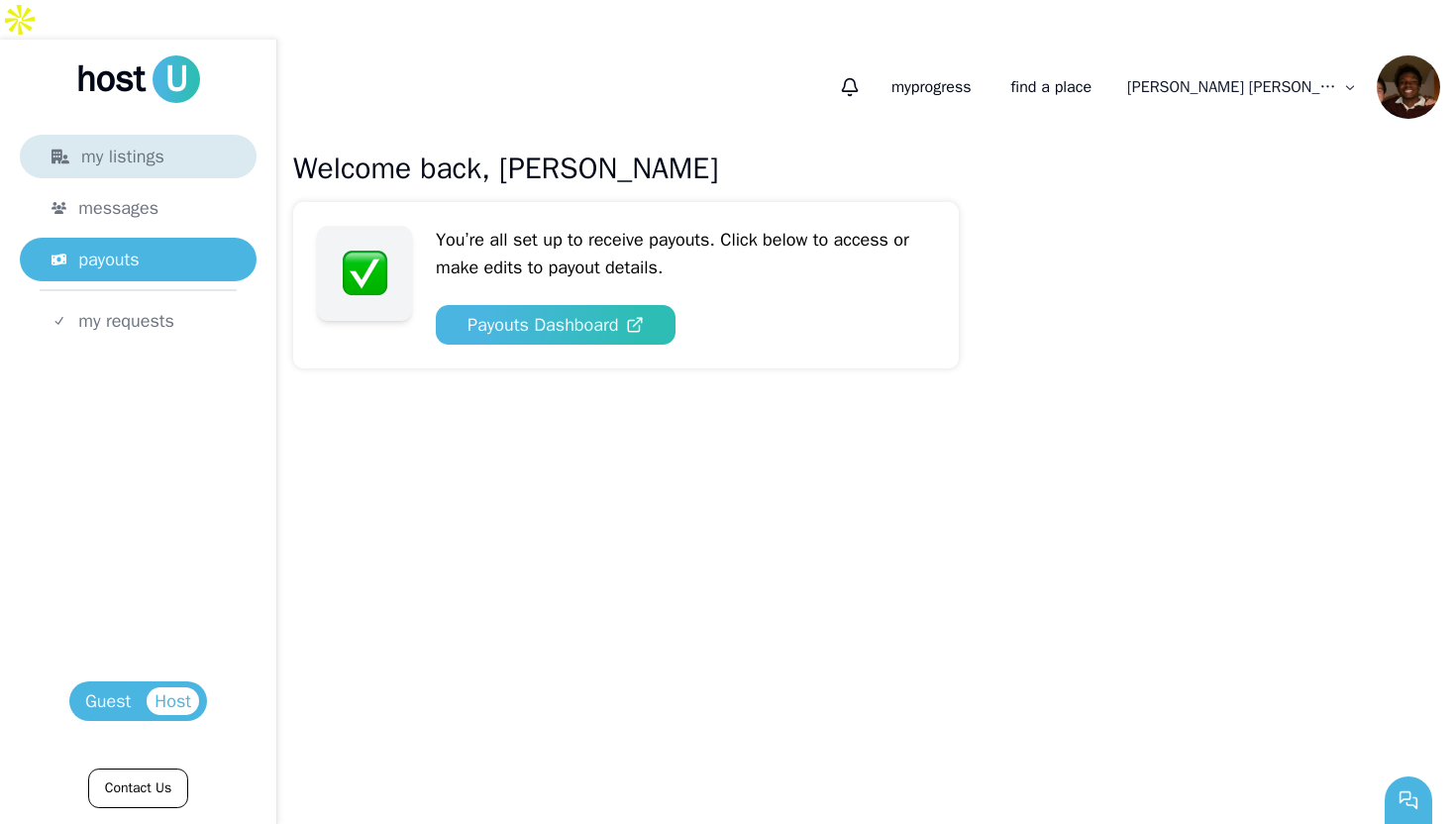 click on "my listings" at bounding box center (138, 156) 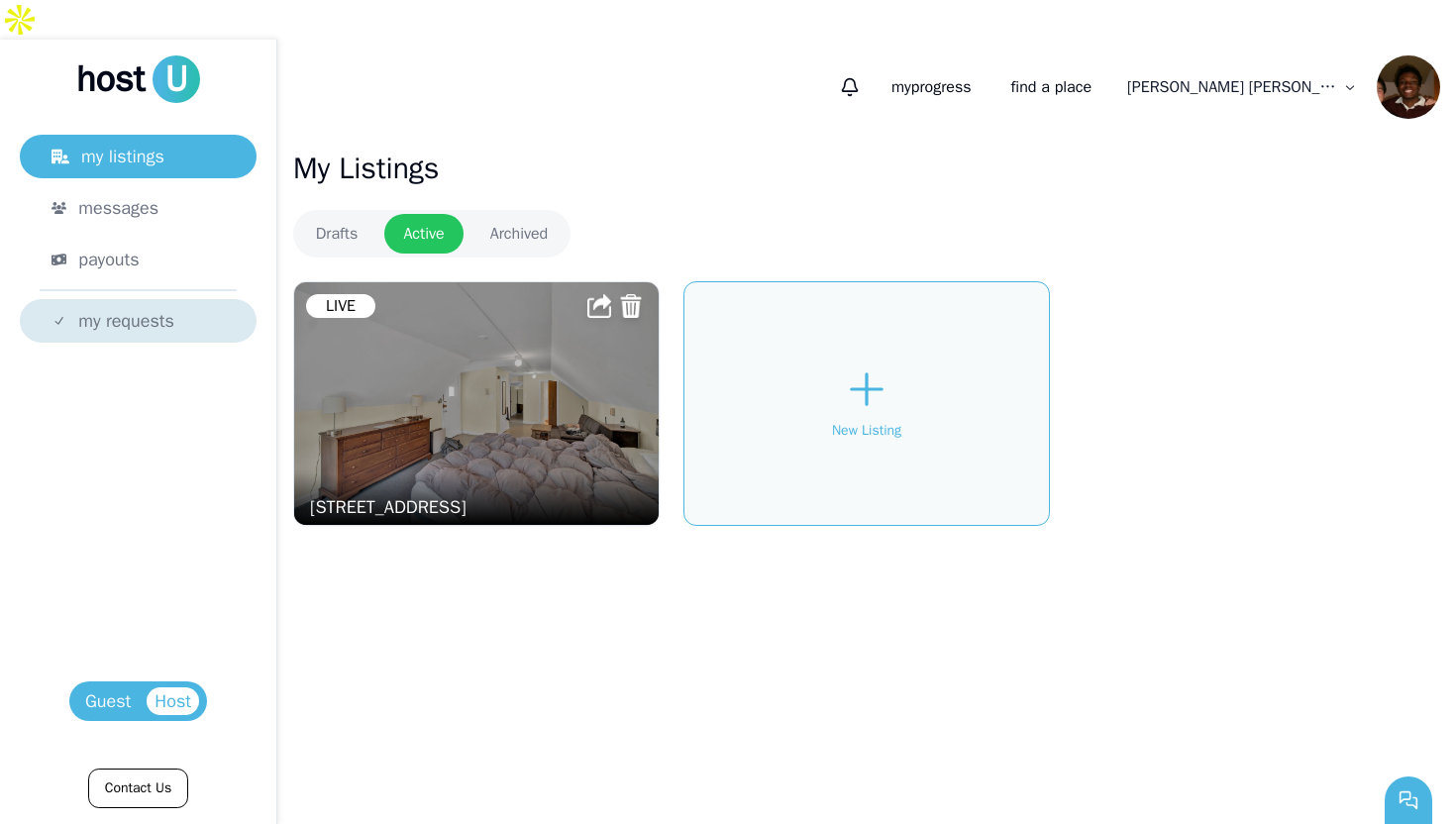 click on "my requests" at bounding box center (138, 321) 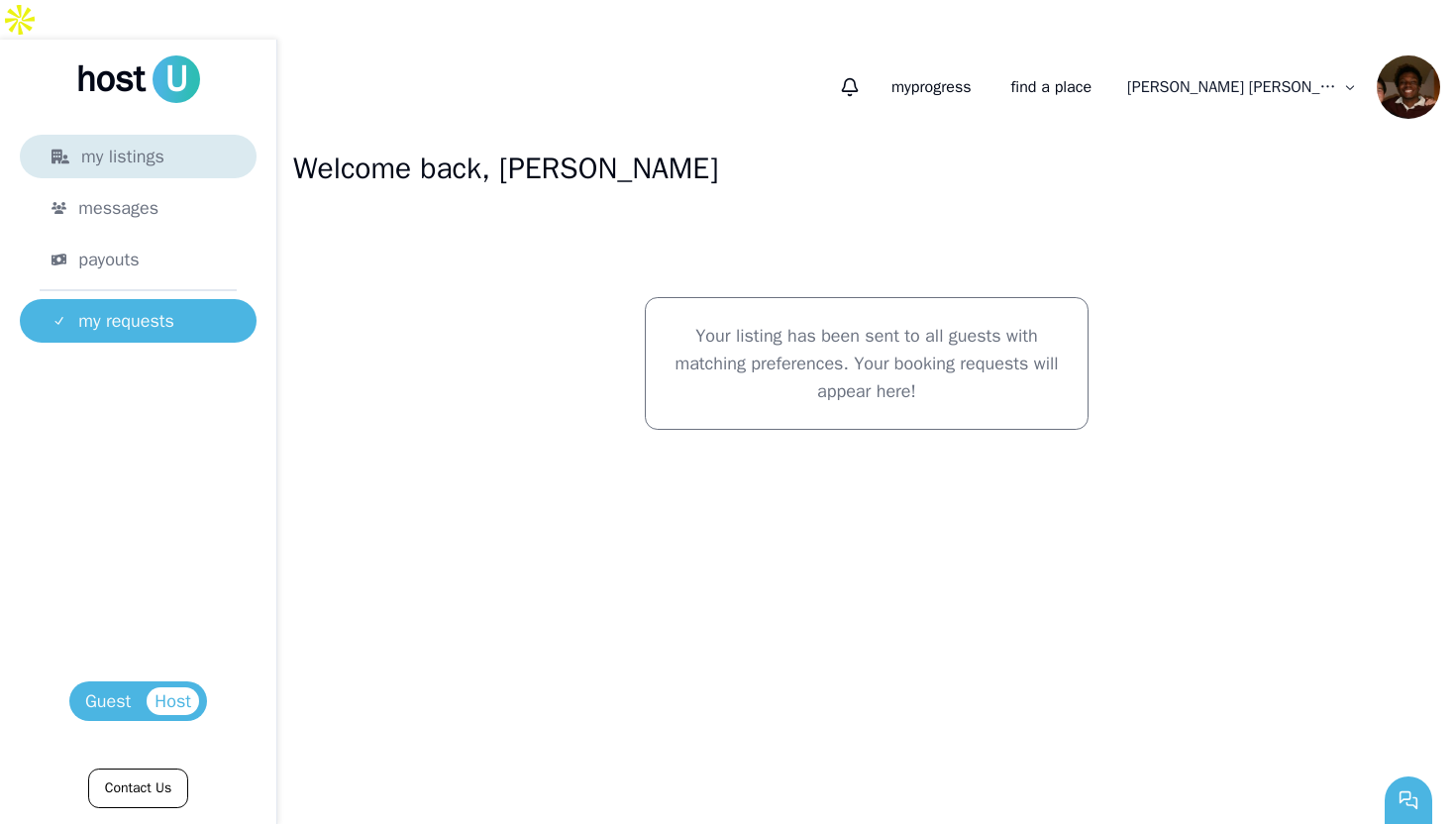 click on "my listings" at bounding box center (138, 156) 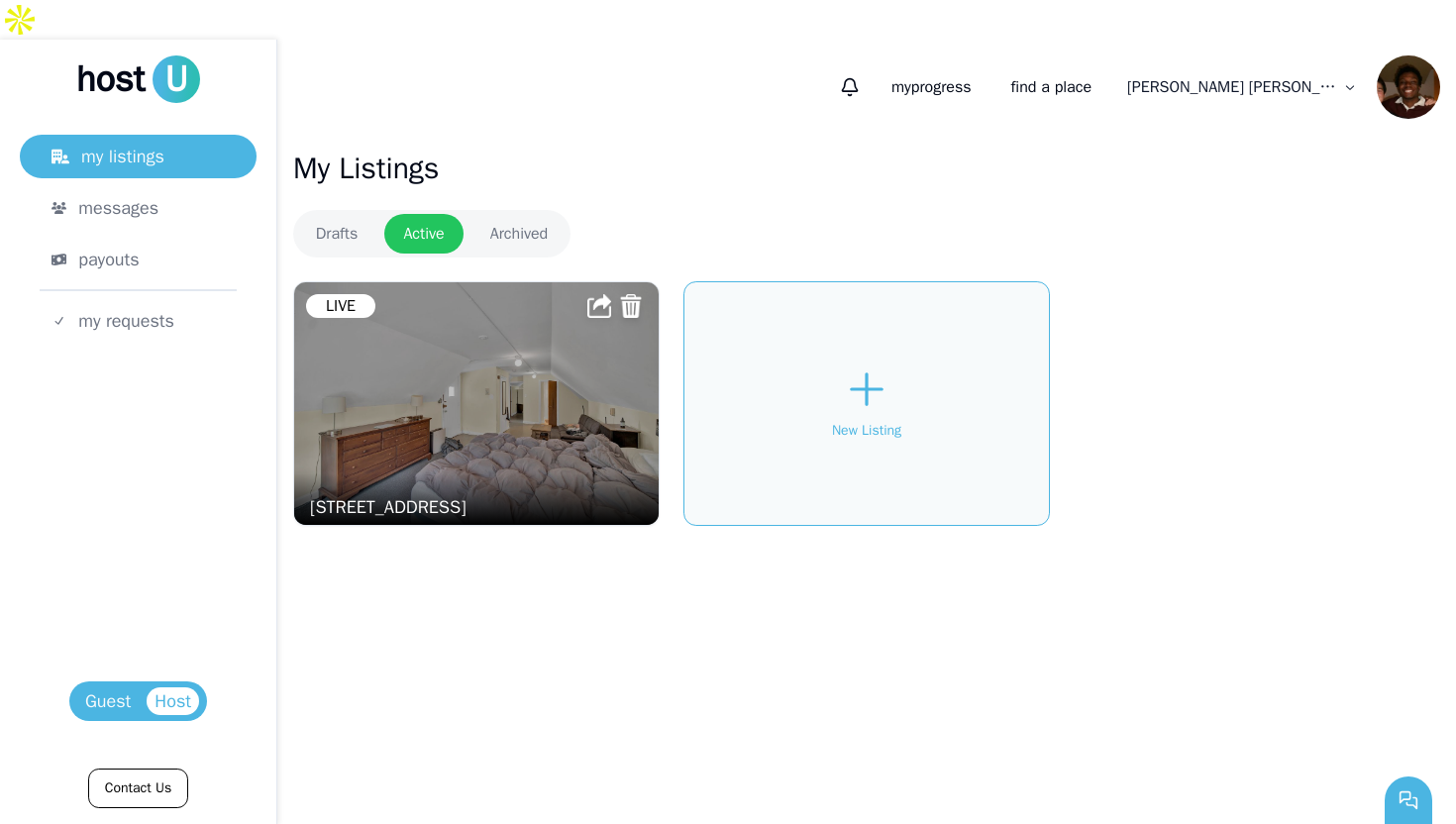 click on "Host Guest" at bounding box center [138, 701] 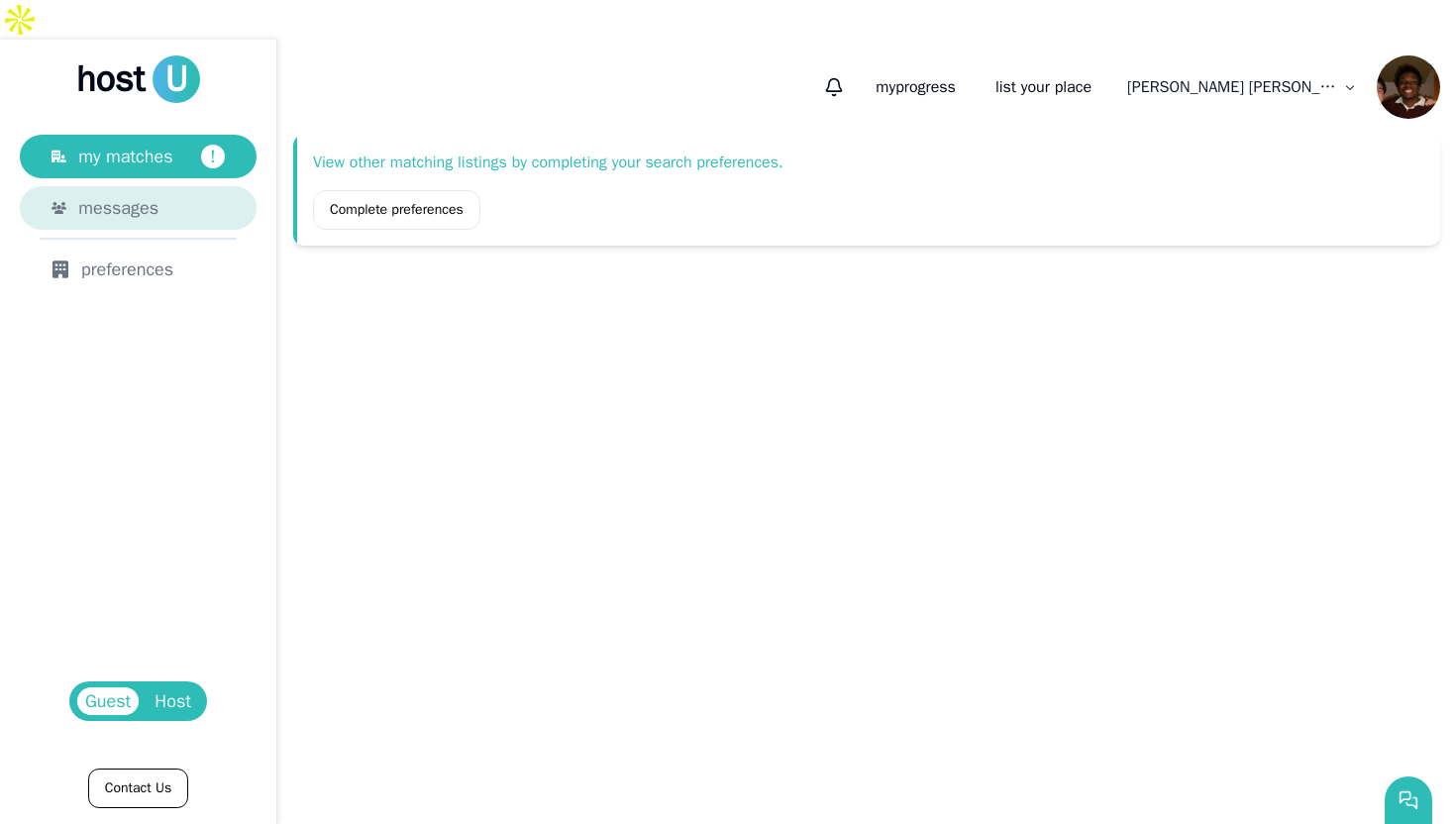 click on "messages" at bounding box center (138, 208) 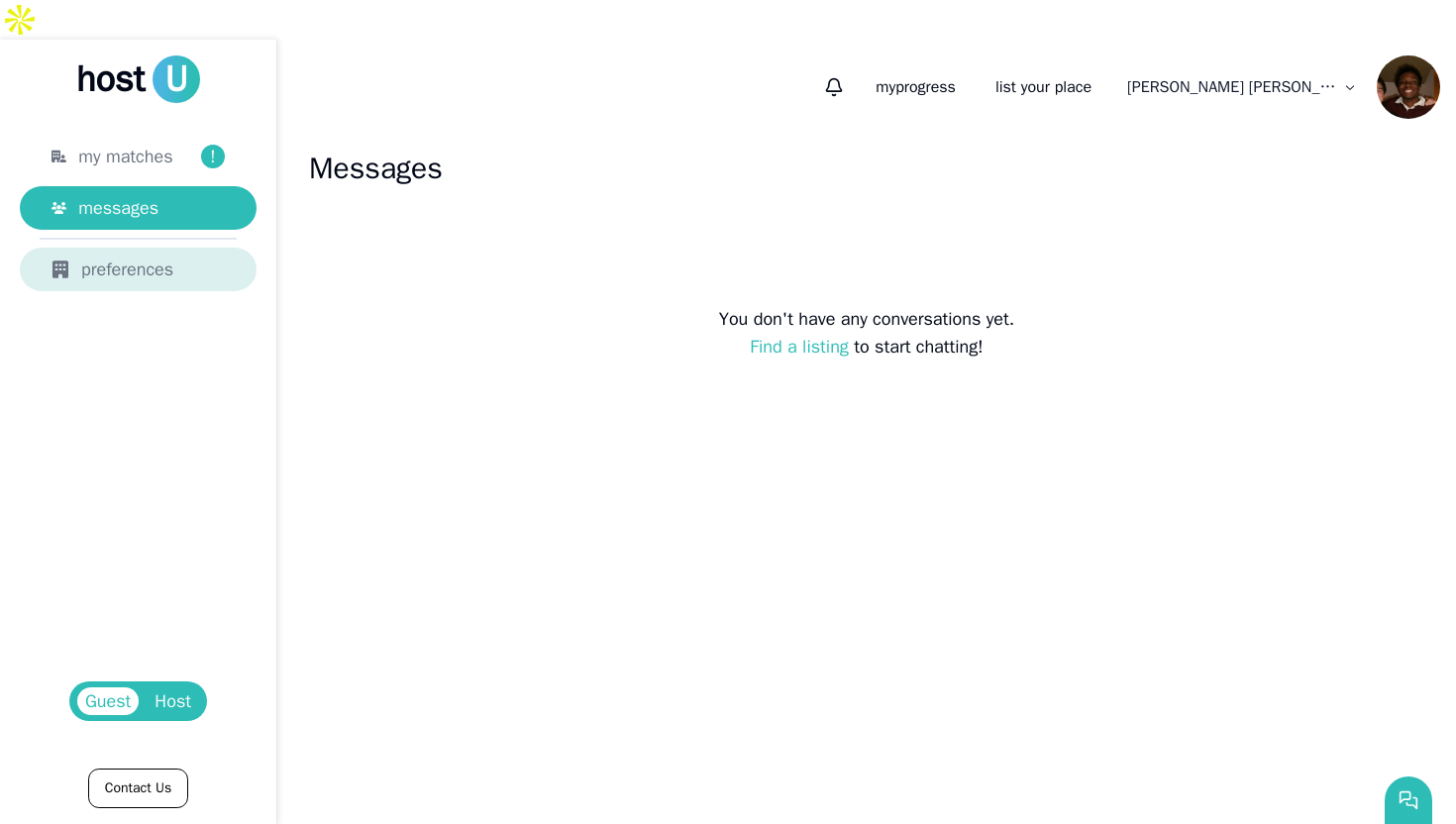 click on "preferences" at bounding box center (138, 269) 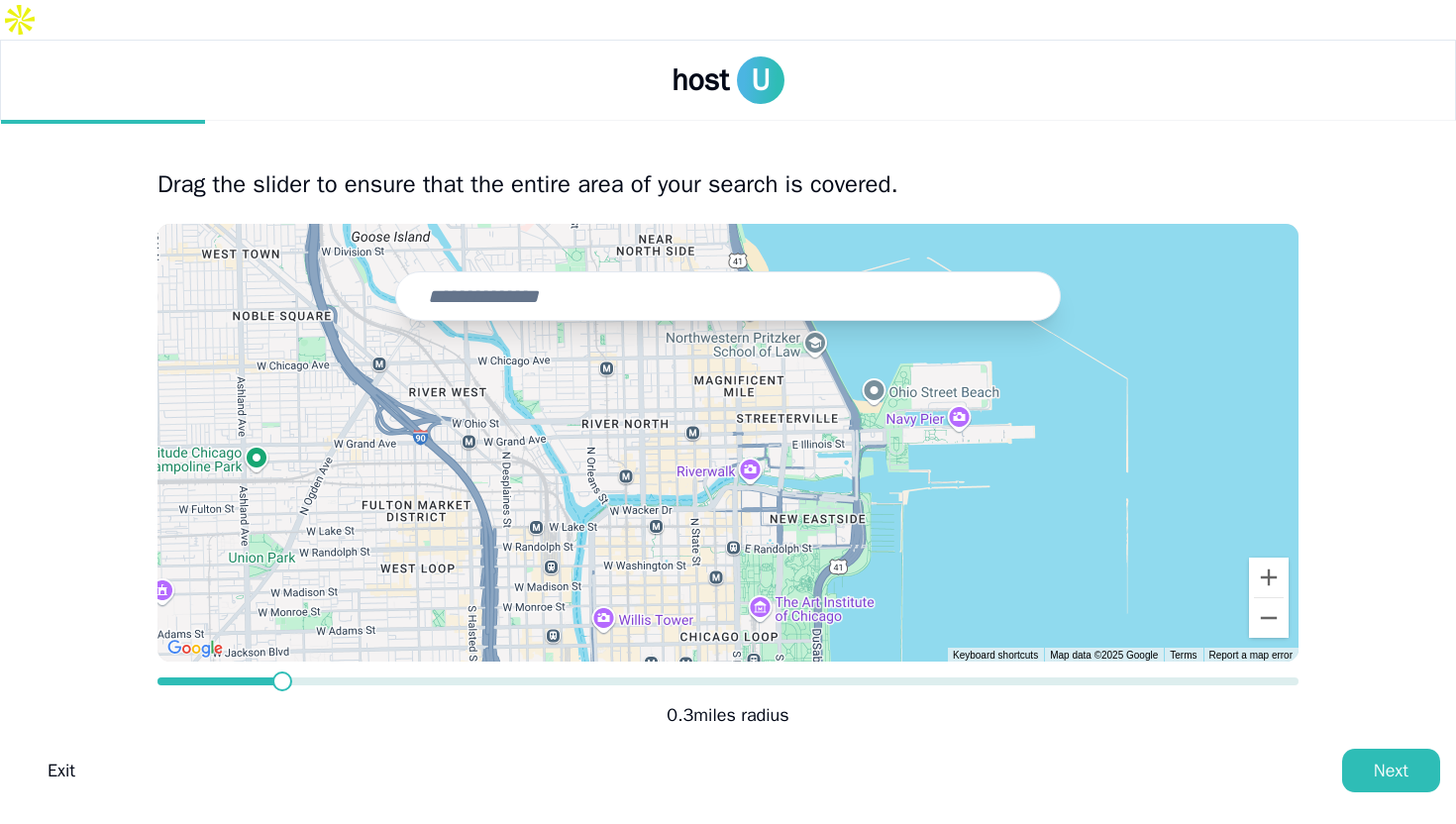 drag, startPoint x: 711, startPoint y: 468, endPoint x: 658, endPoint y: 674, distance: 212.70872 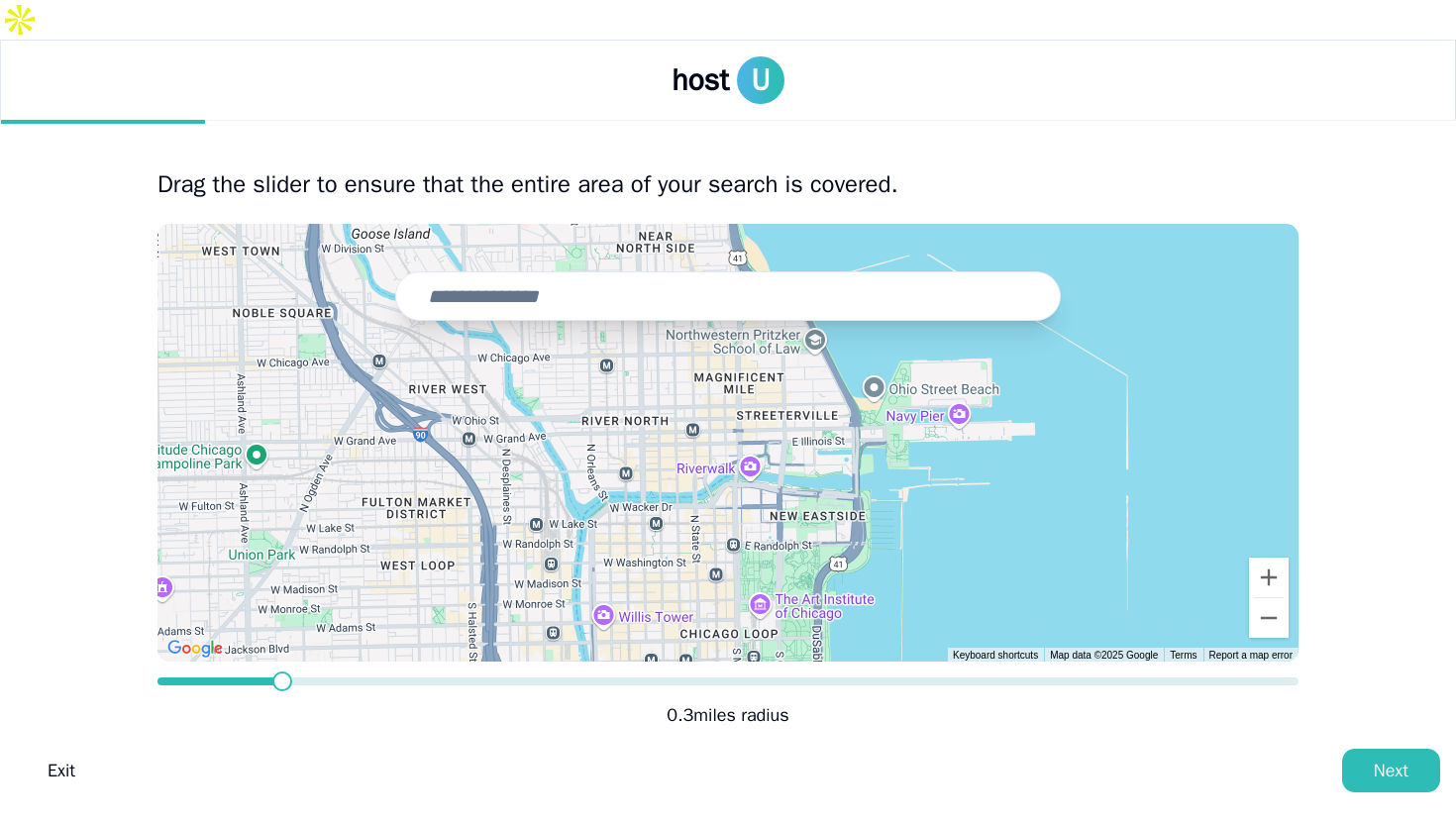 drag, startPoint x: 693, startPoint y: 451, endPoint x: 748, endPoint y: 760, distance: 313.85666 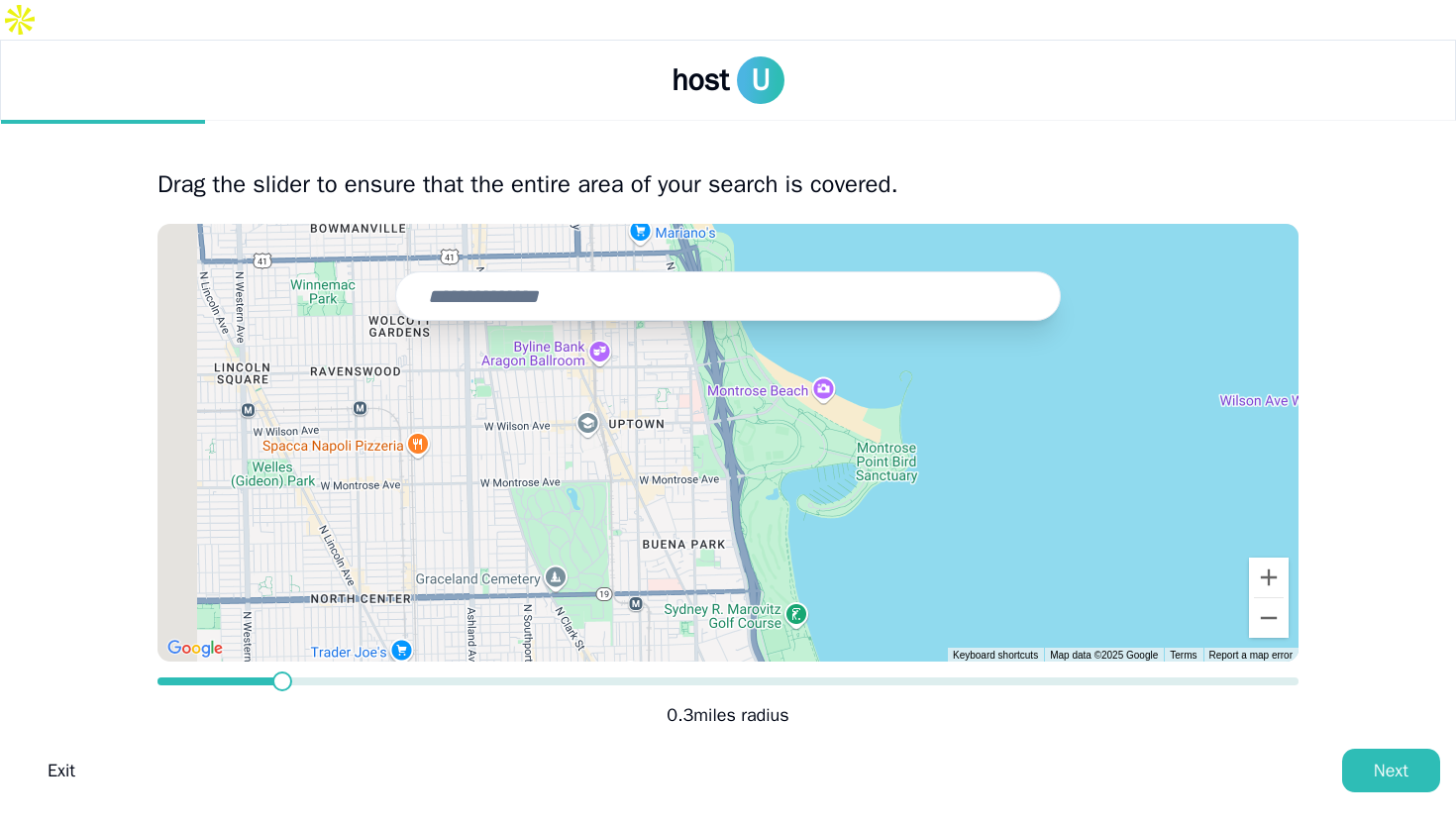 drag, startPoint x: 682, startPoint y: 464, endPoint x: 774, endPoint y: 823, distance: 370.60086 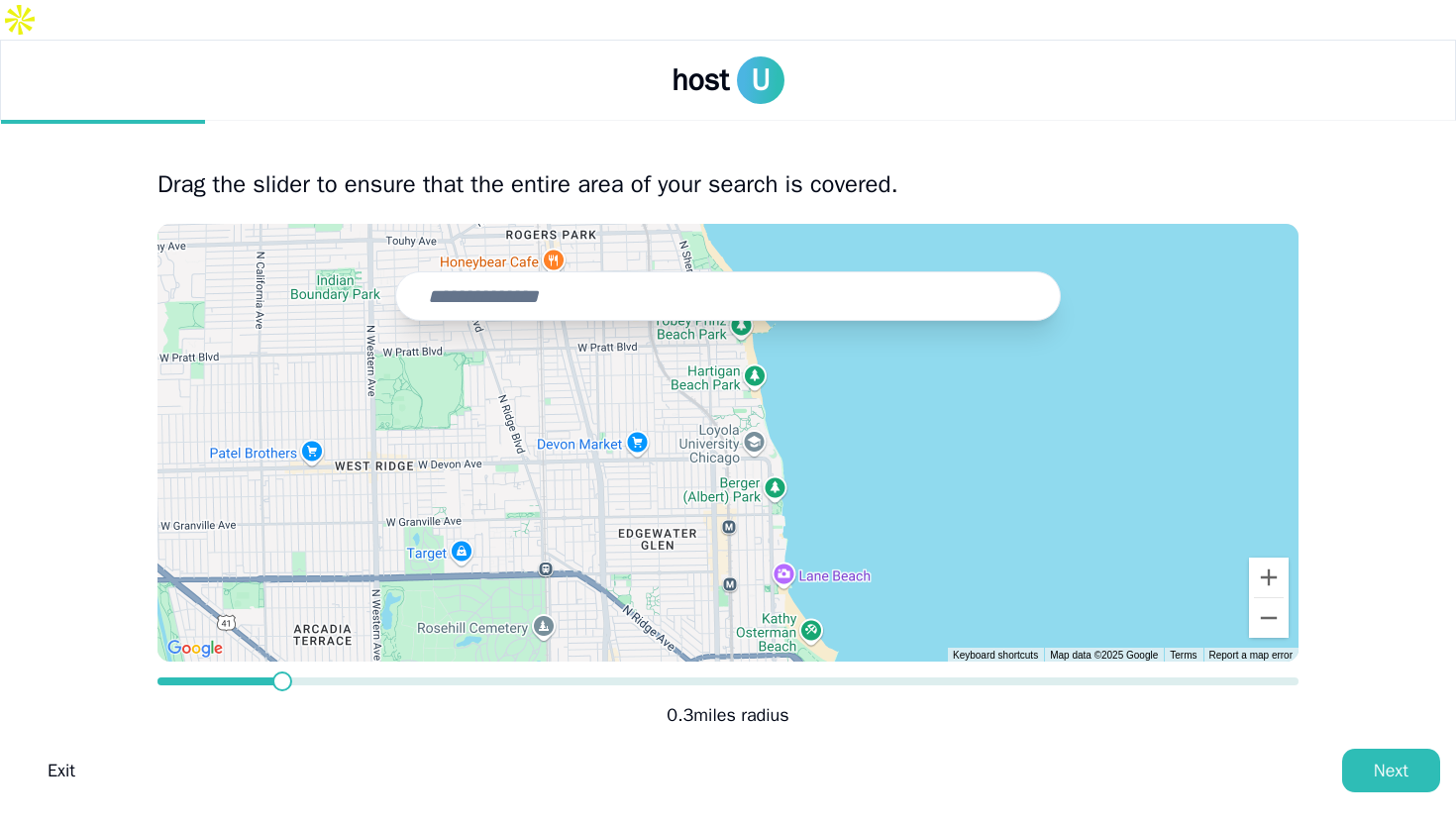 drag, startPoint x: 660, startPoint y: 380, endPoint x: 773, endPoint y: 823, distance: 457.18486 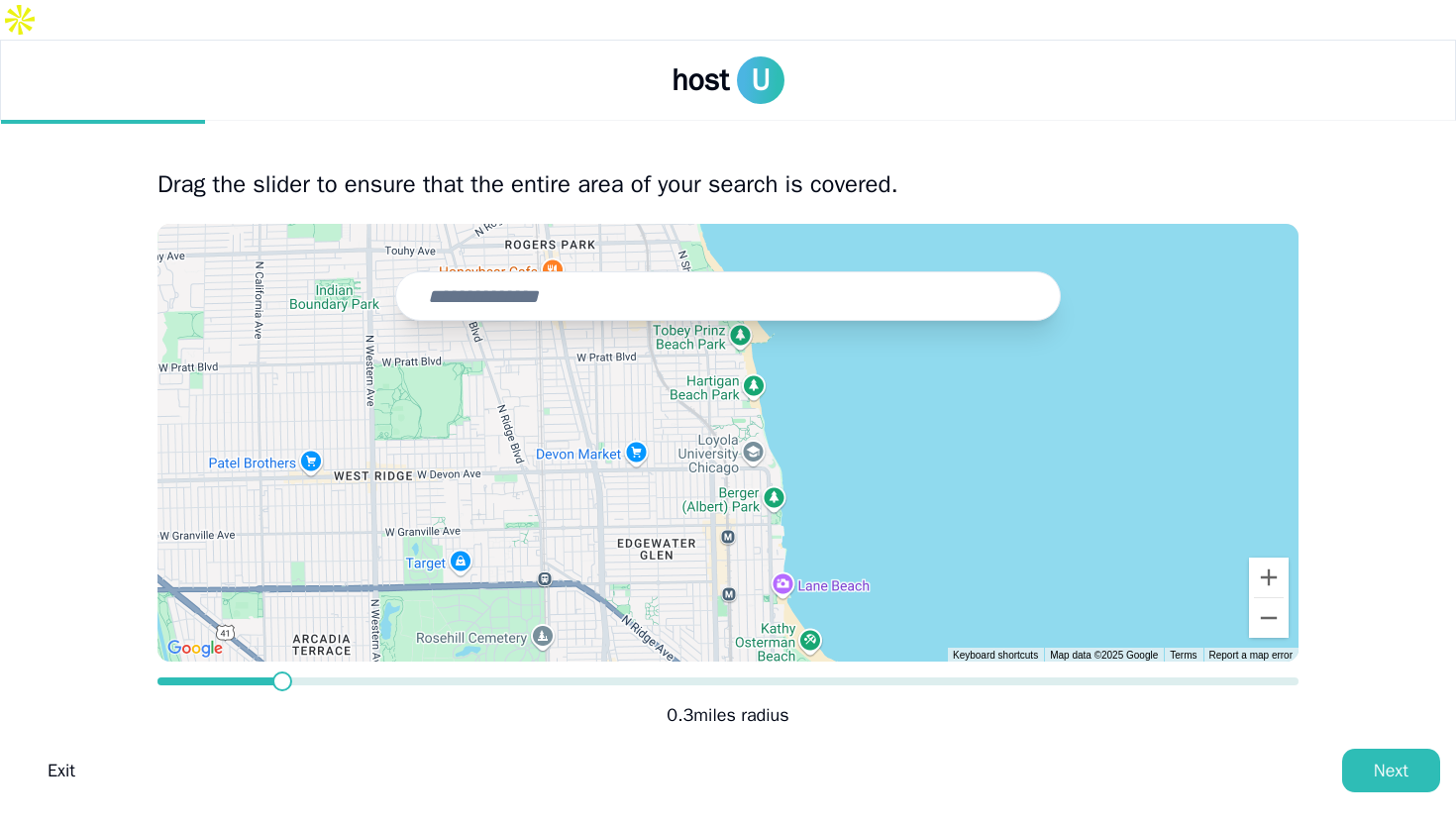 drag, startPoint x: 693, startPoint y: 379, endPoint x: 693, endPoint y: 823, distance: 444 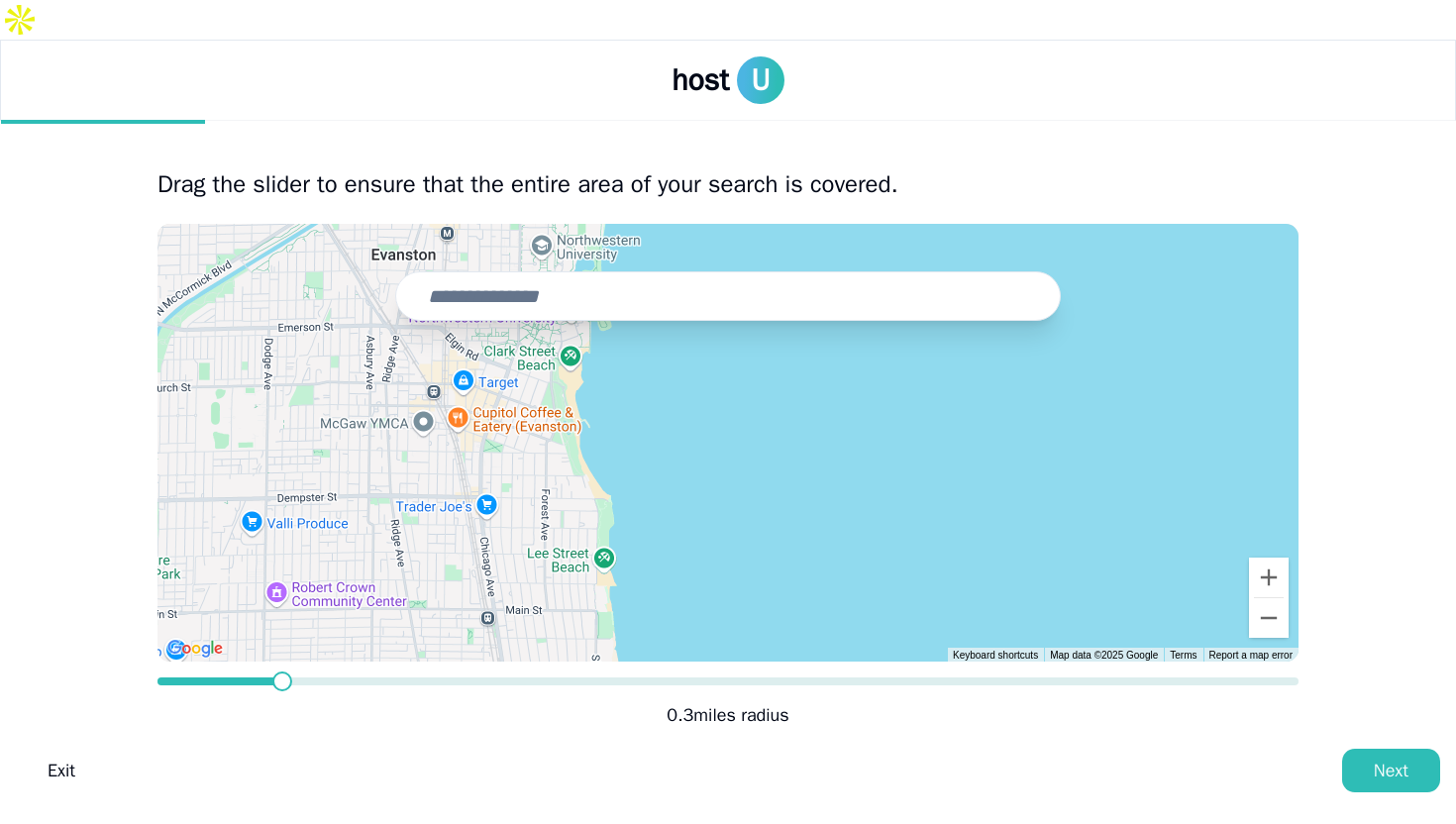 drag, startPoint x: 653, startPoint y: 396, endPoint x: 653, endPoint y: 823, distance: 427 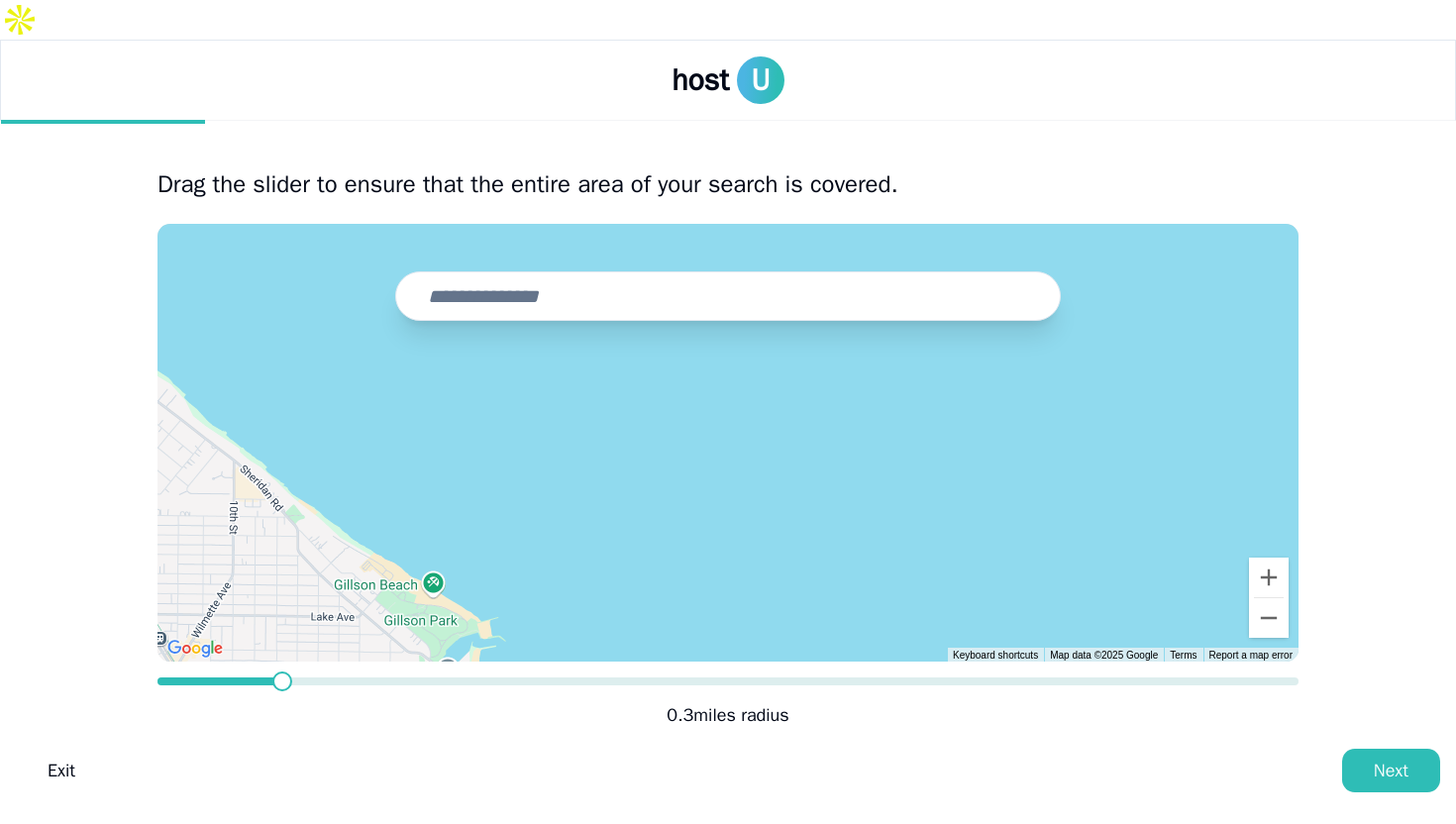 drag, startPoint x: 591, startPoint y: 423, endPoint x: 713, endPoint y: 356, distance: 139.18692 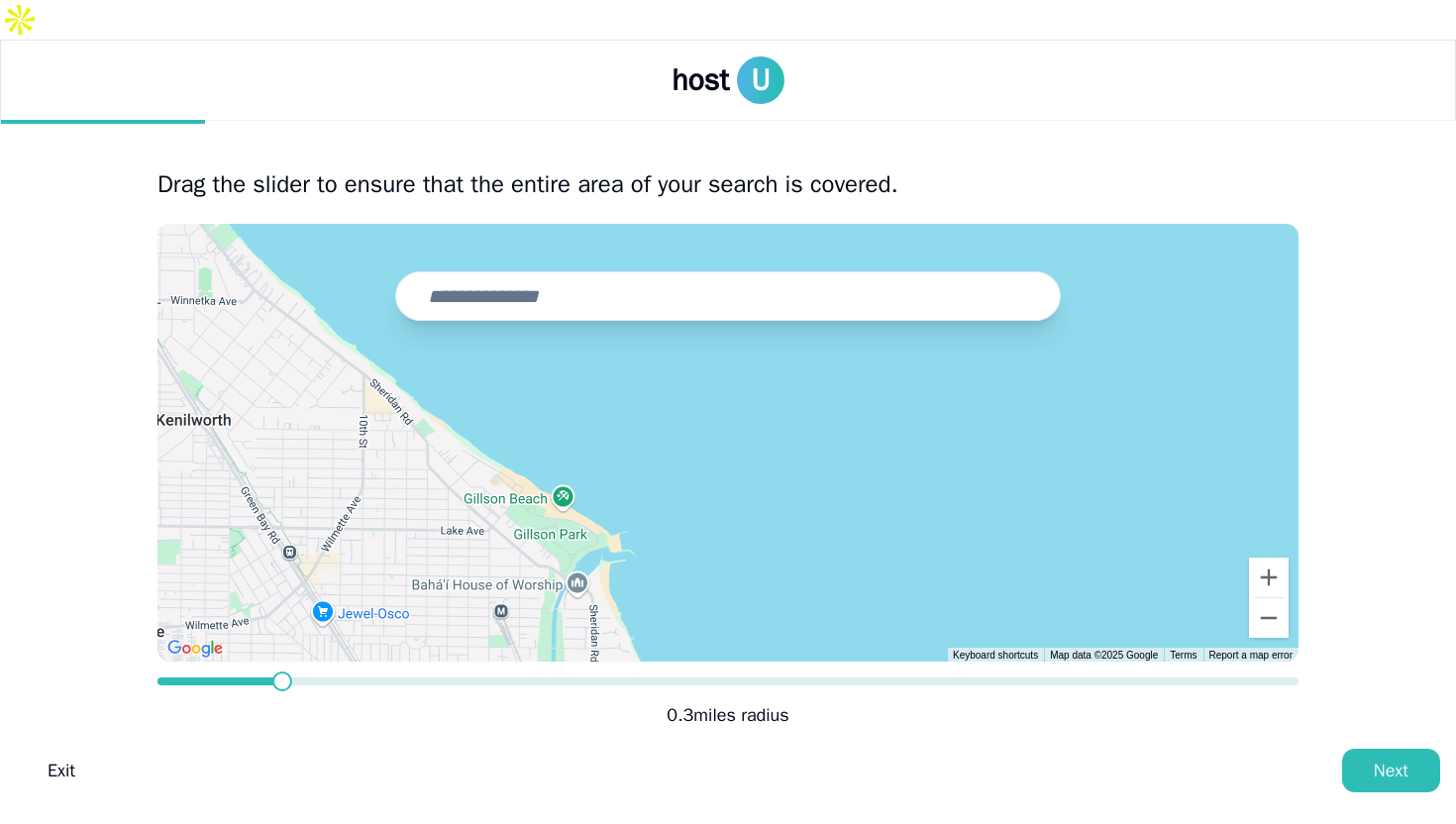 drag, startPoint x: 522, startPoint y: 410, endPoint x: 821, endPoint y: 614, distance: 361.96271 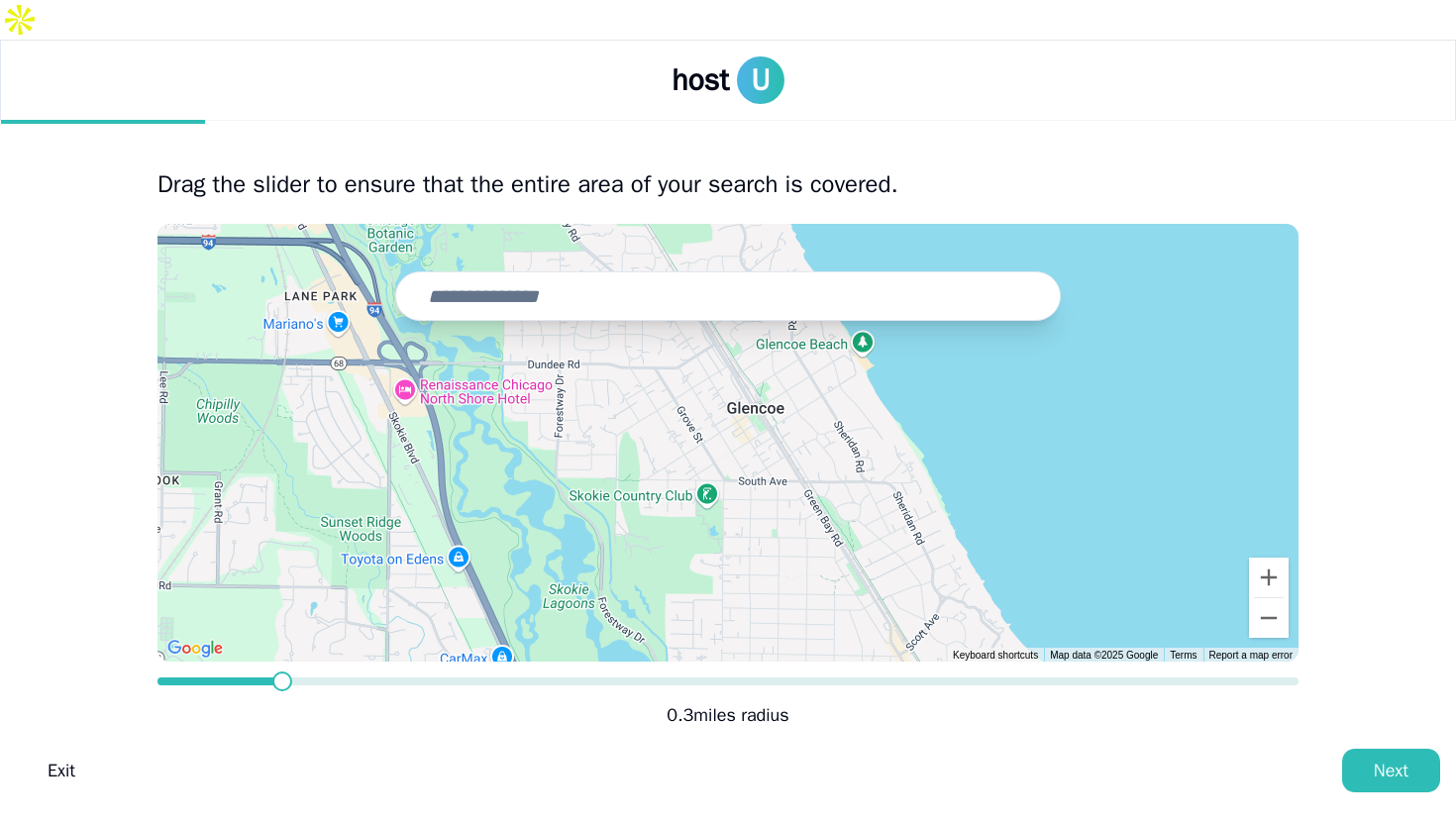 drag, startPoint x: 787, startPoint y: 625, endPoint x: 500, endPoint y: 318, distance: 420.2594 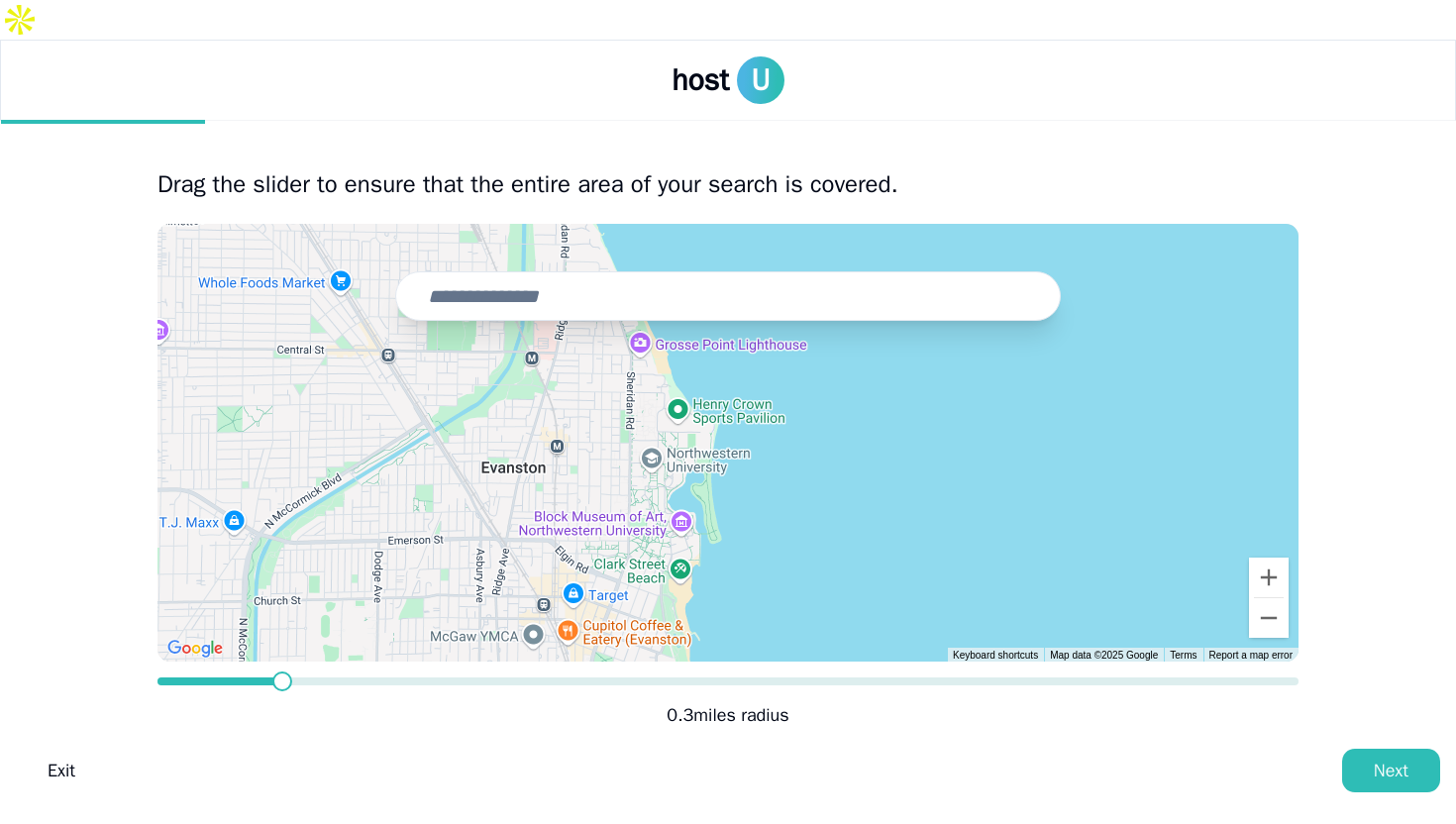drag, startPoint x: 728, startPoint y: 502, endPoint x: 705, endPoint y: 450, distance: 56.85948 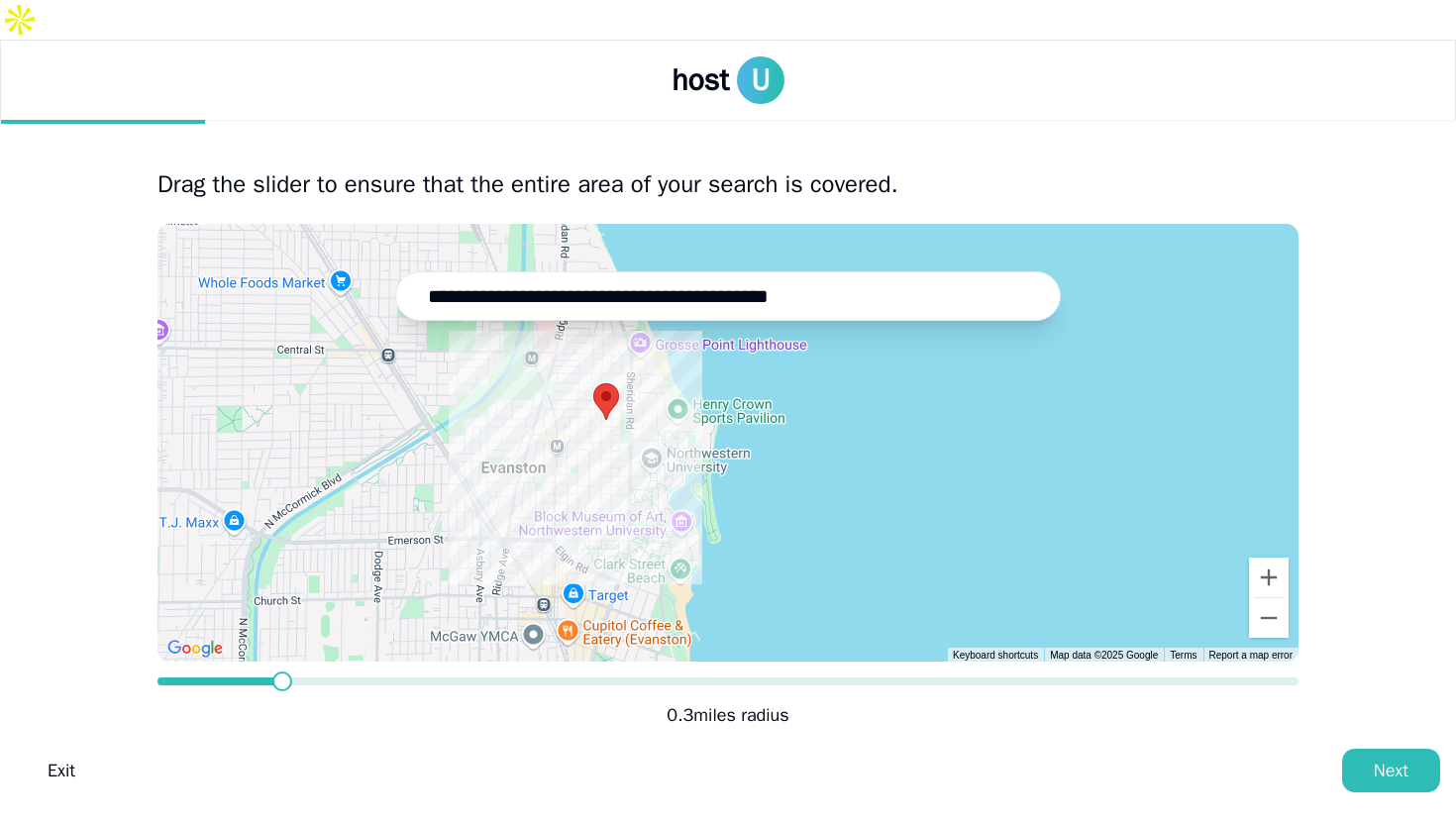 click on "To navigate, press the arrow keys." at bounding box center (728, 443) 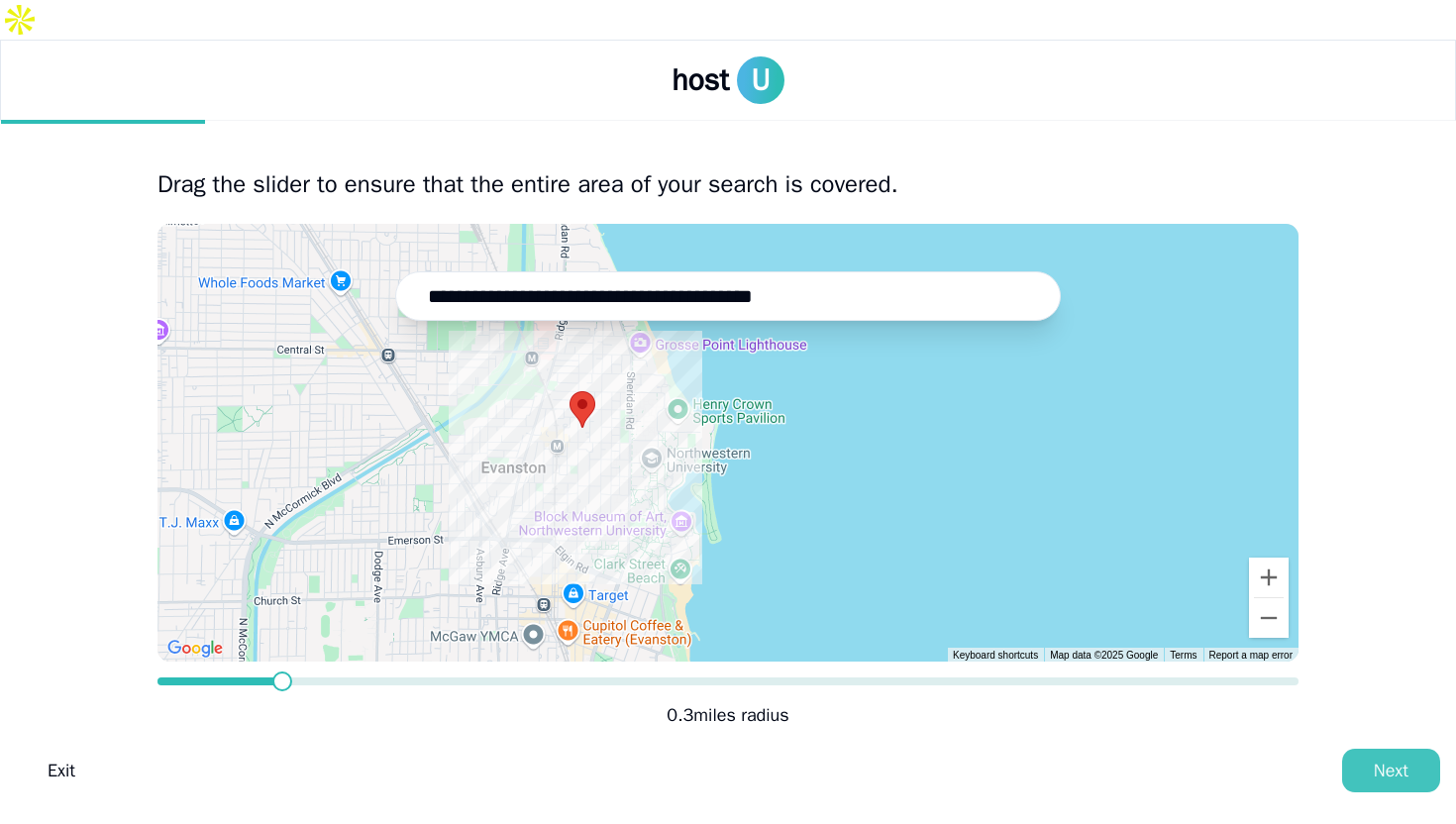 click on "Next" at bounding box center (1391, 771) 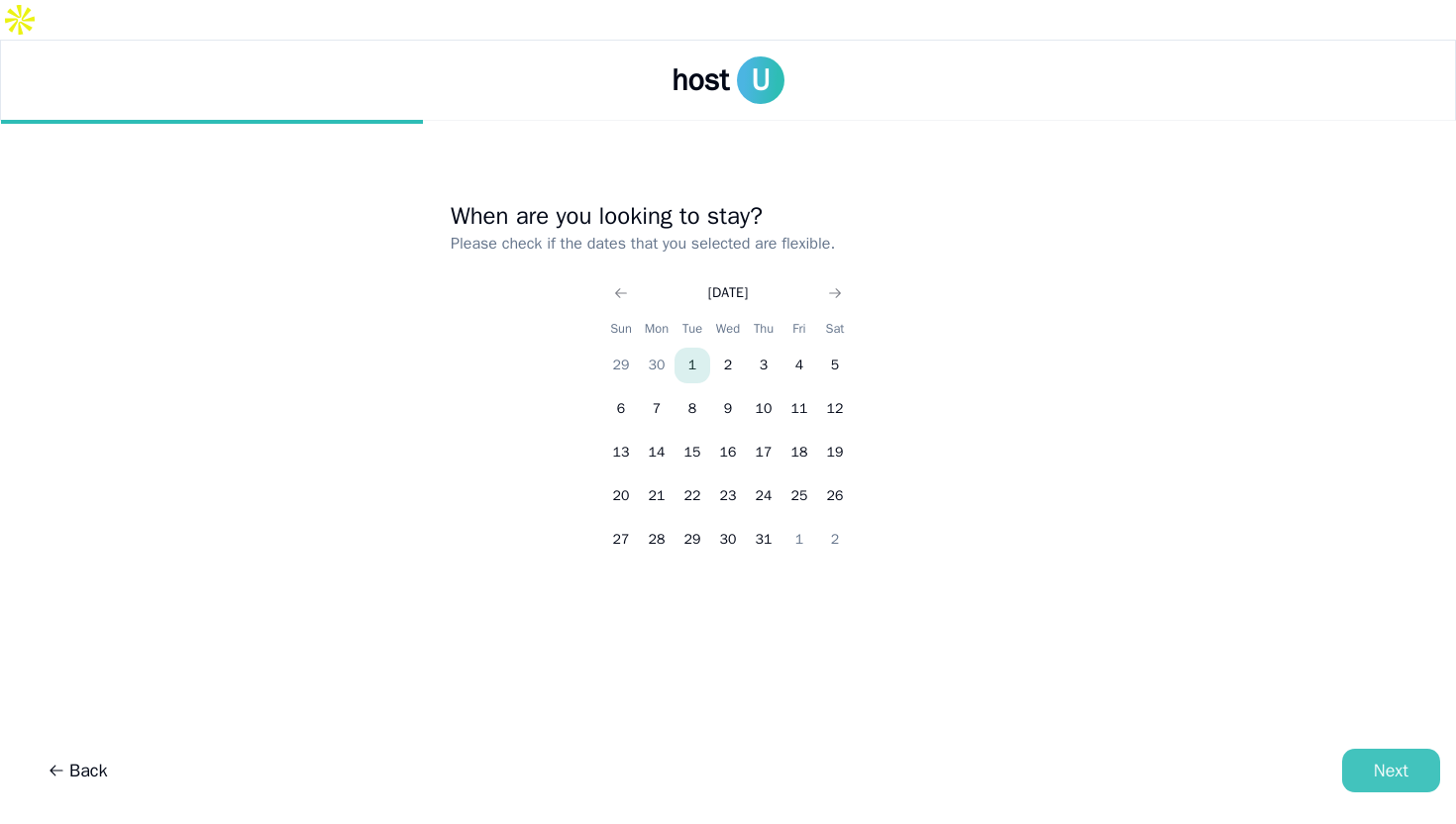 click on "Next" at bounding box center (1391, 771) 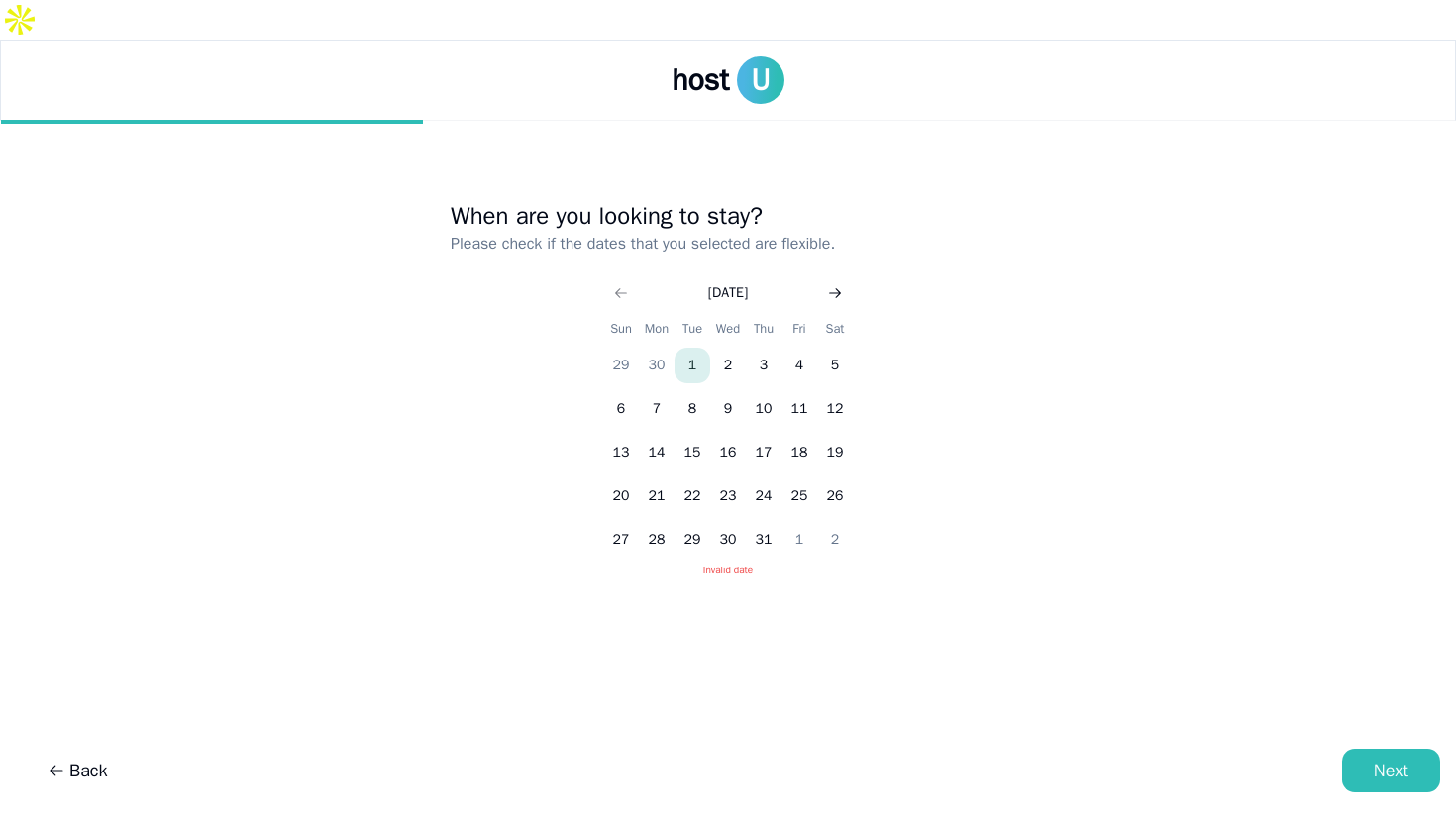 click at bounding box center (835, 293) 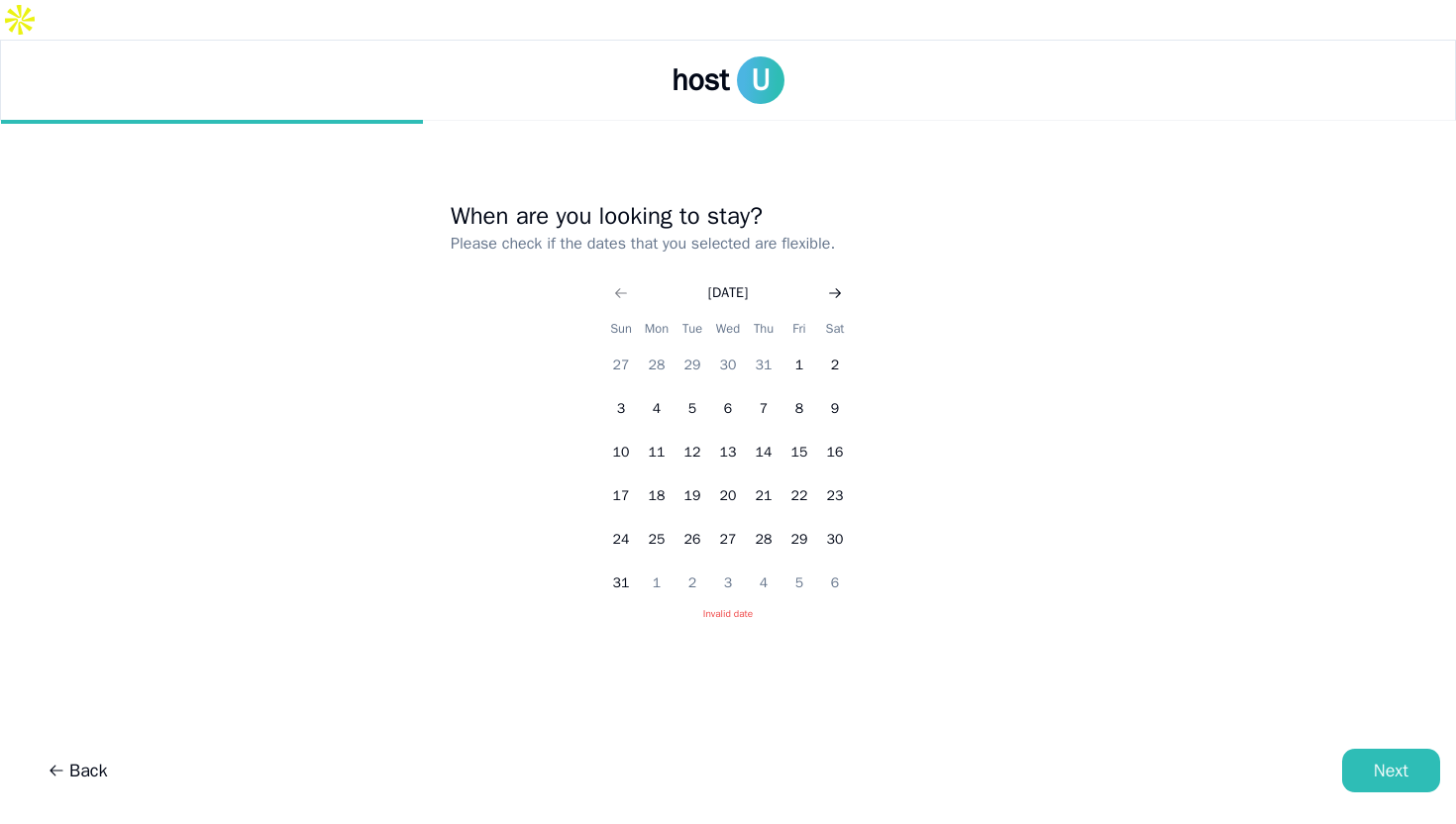 click at bounding box center [835, 293] 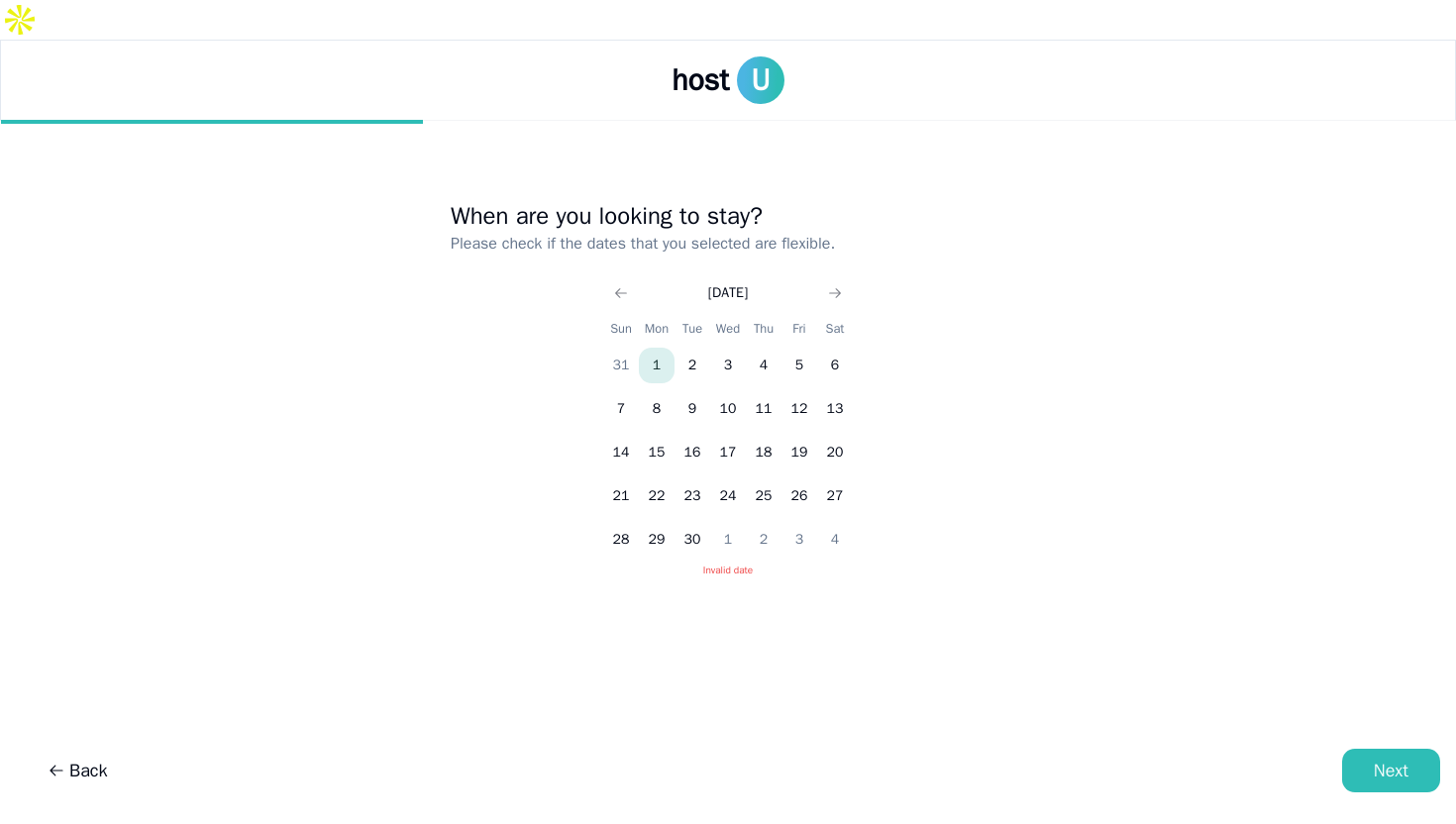 click on "1" at bounding box center [657, 365] 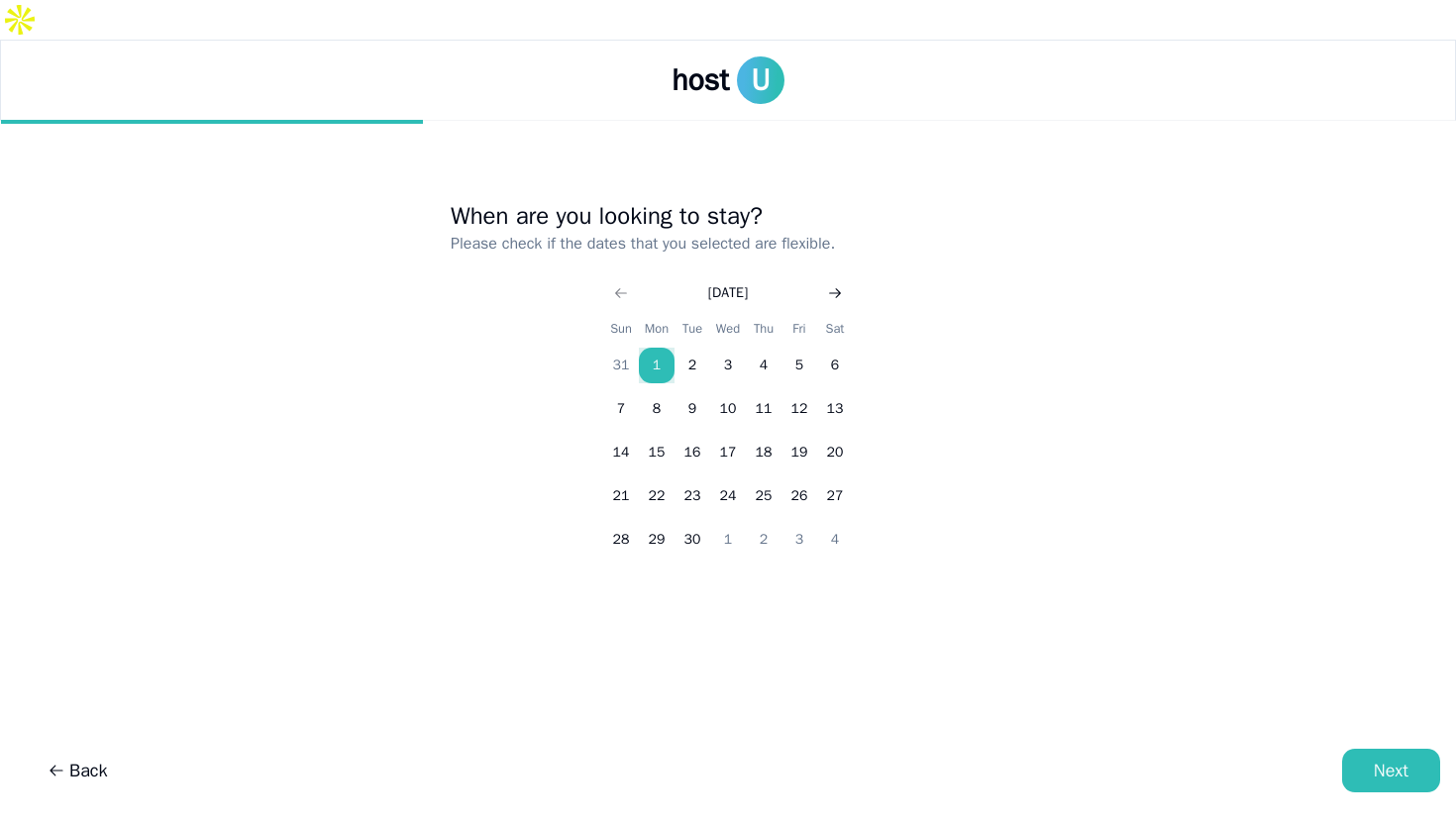 click at bounding box center (835, 293) 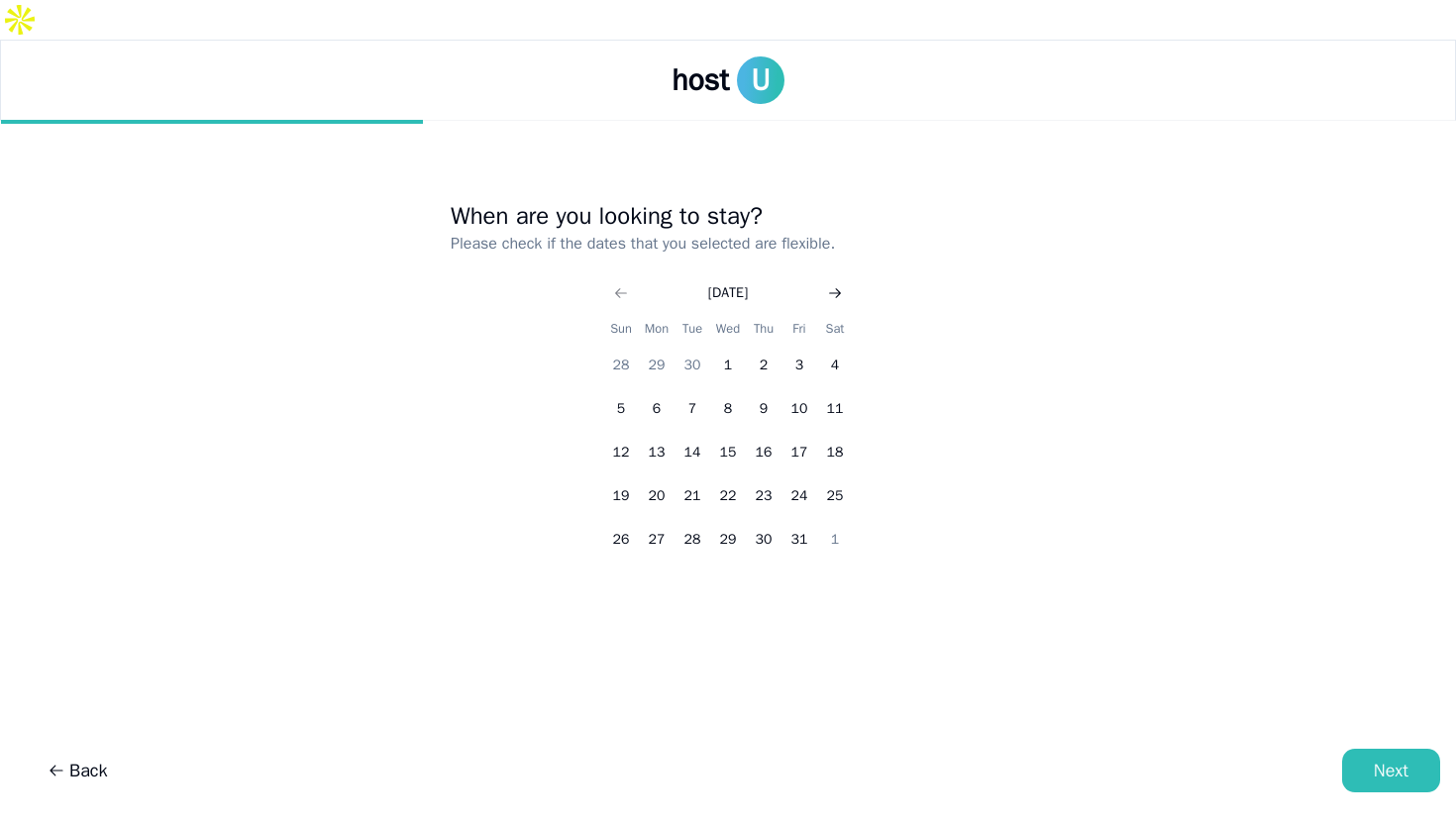 click at bounding box center [835, 293] 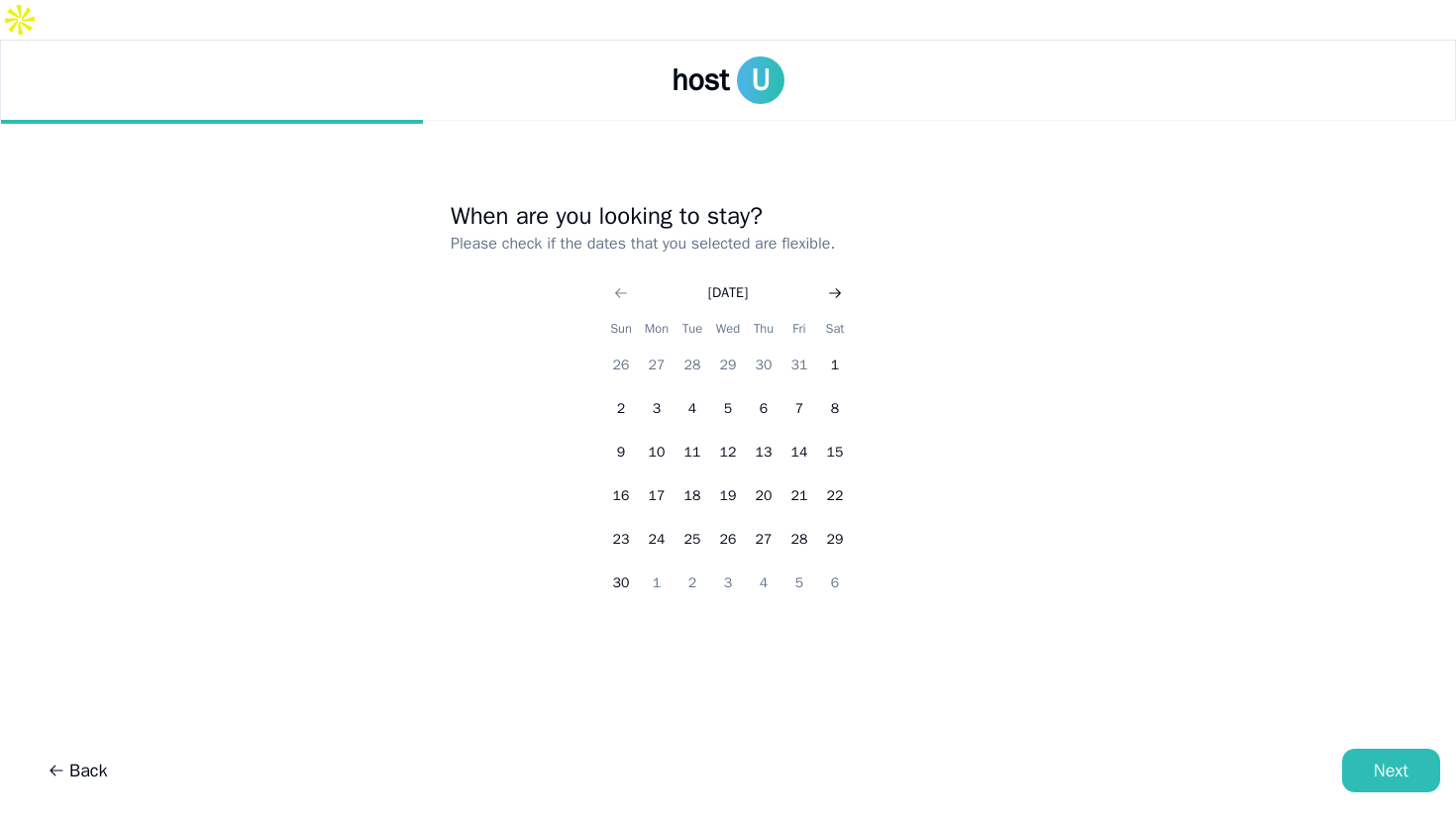 click at bounding box center [835, 293] 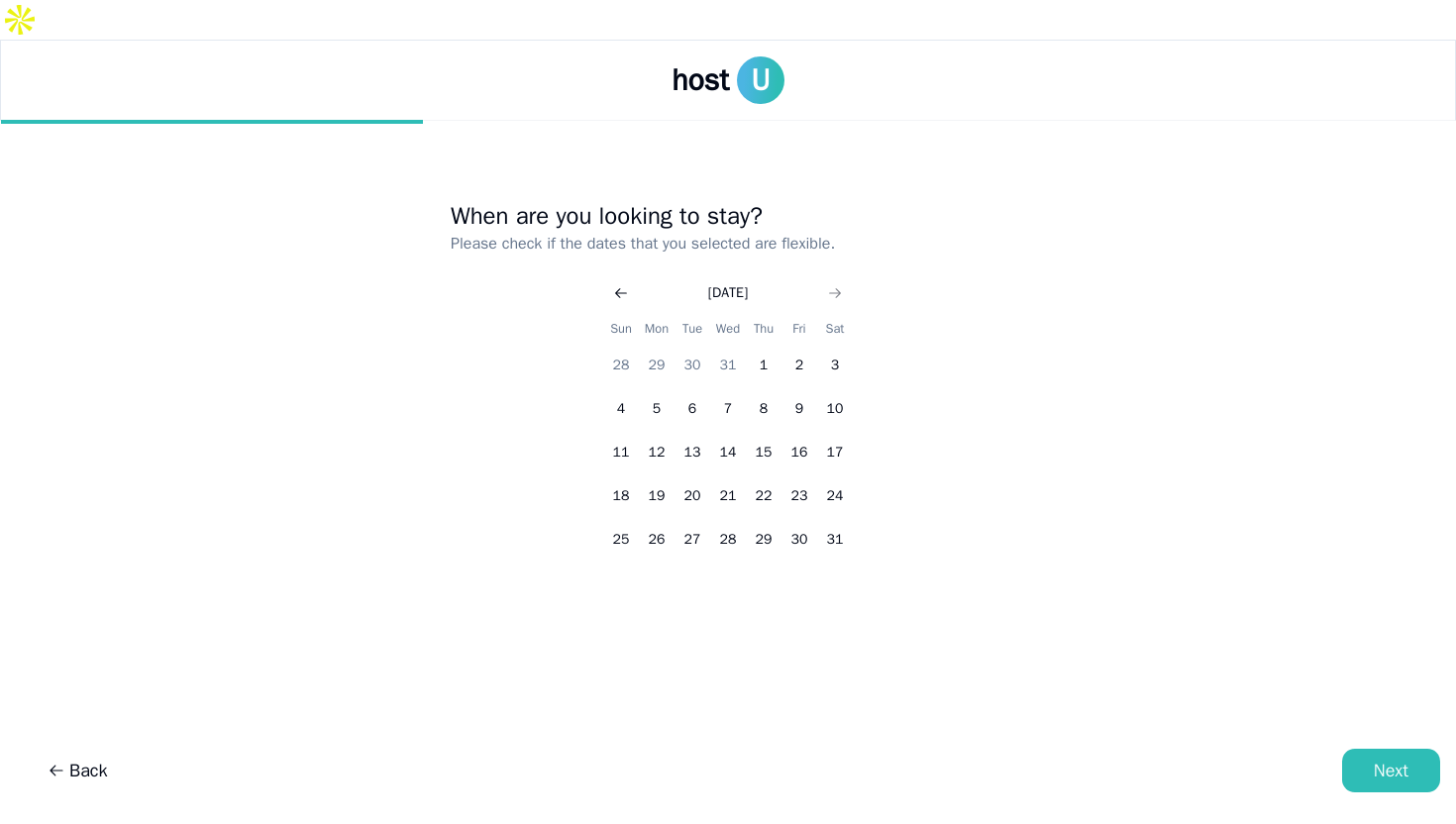 click 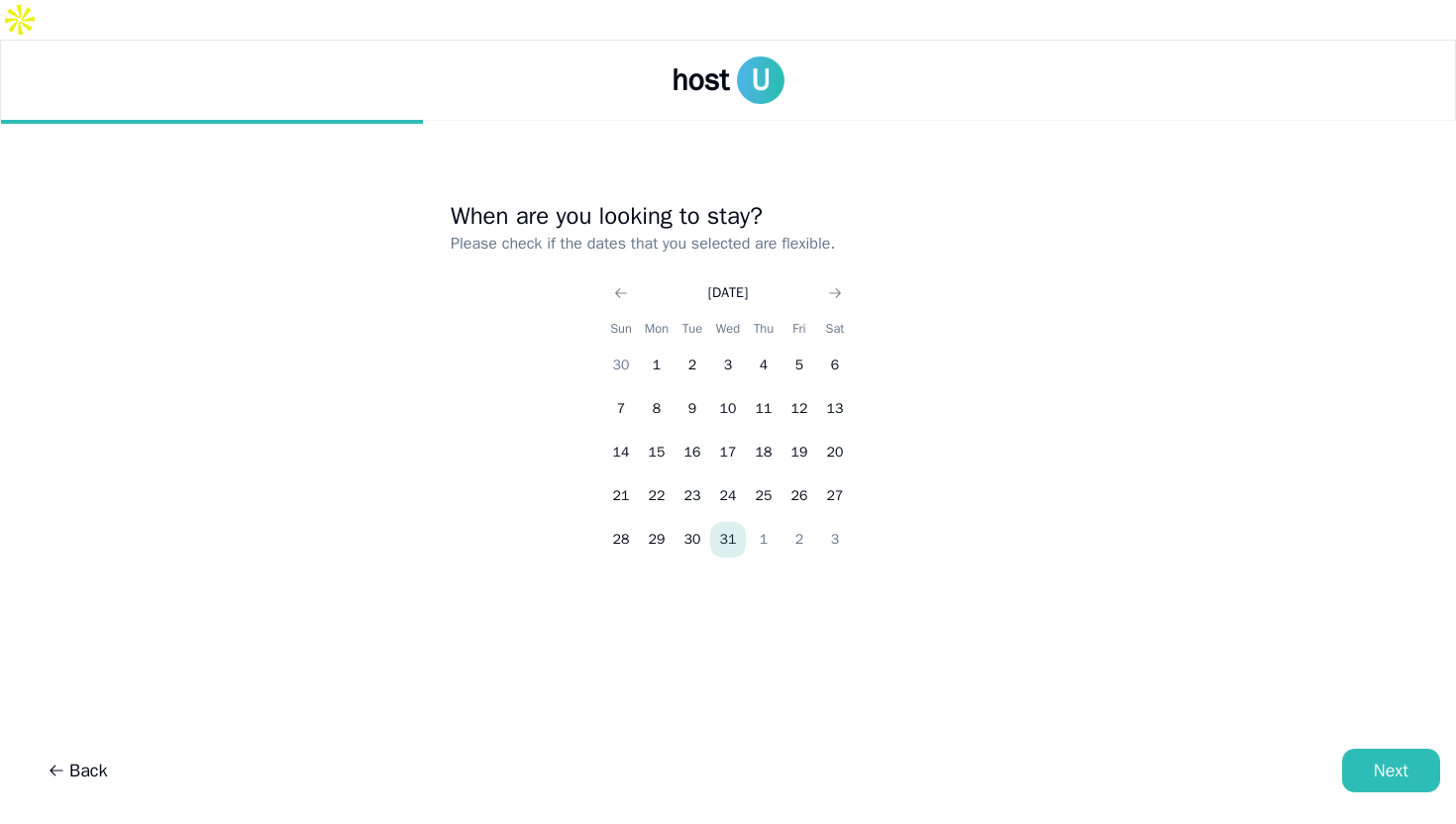 click on "31" at bounding box center [728, 540] 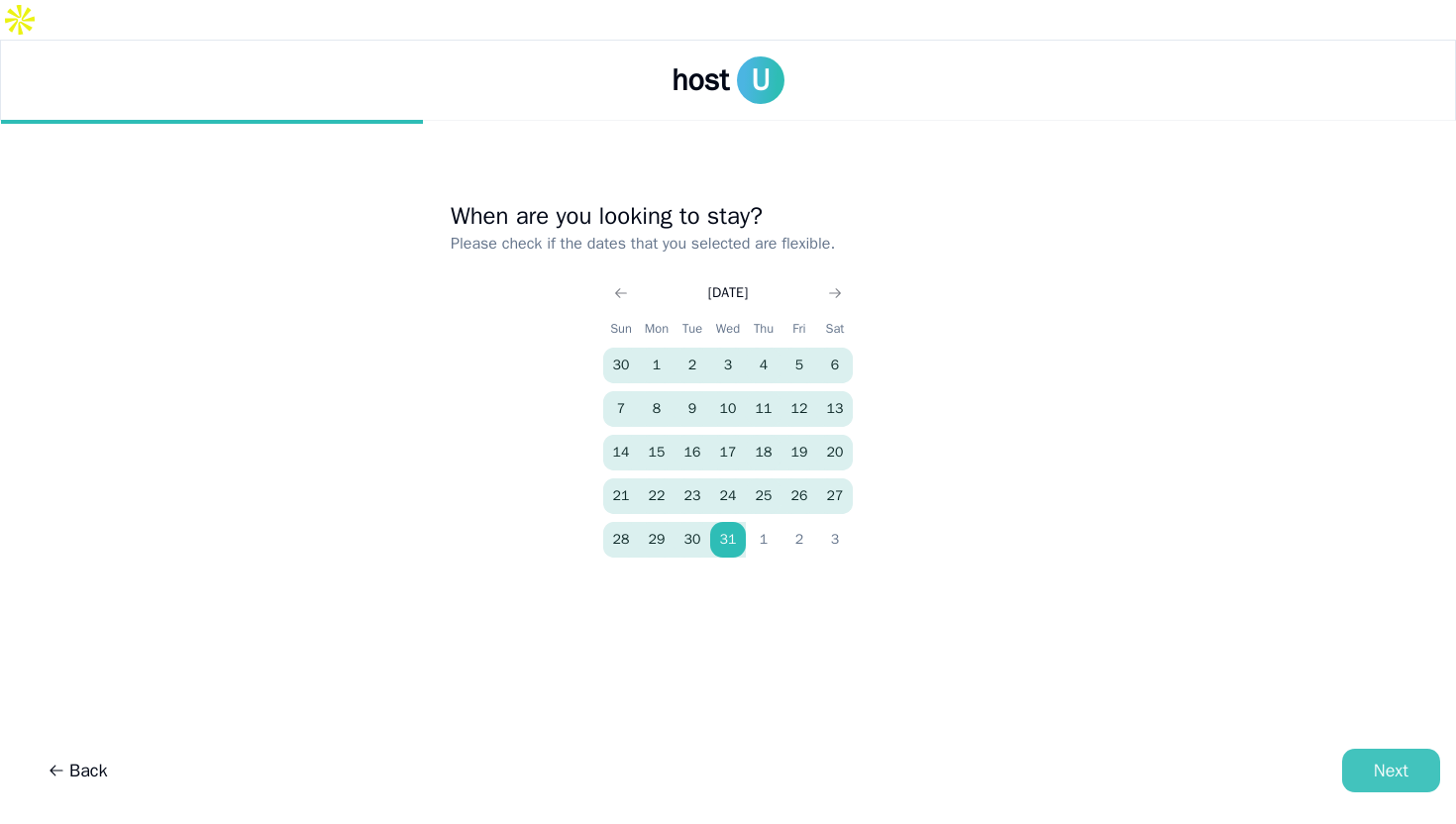 click on "Next" at bounding box center [1391, 771] 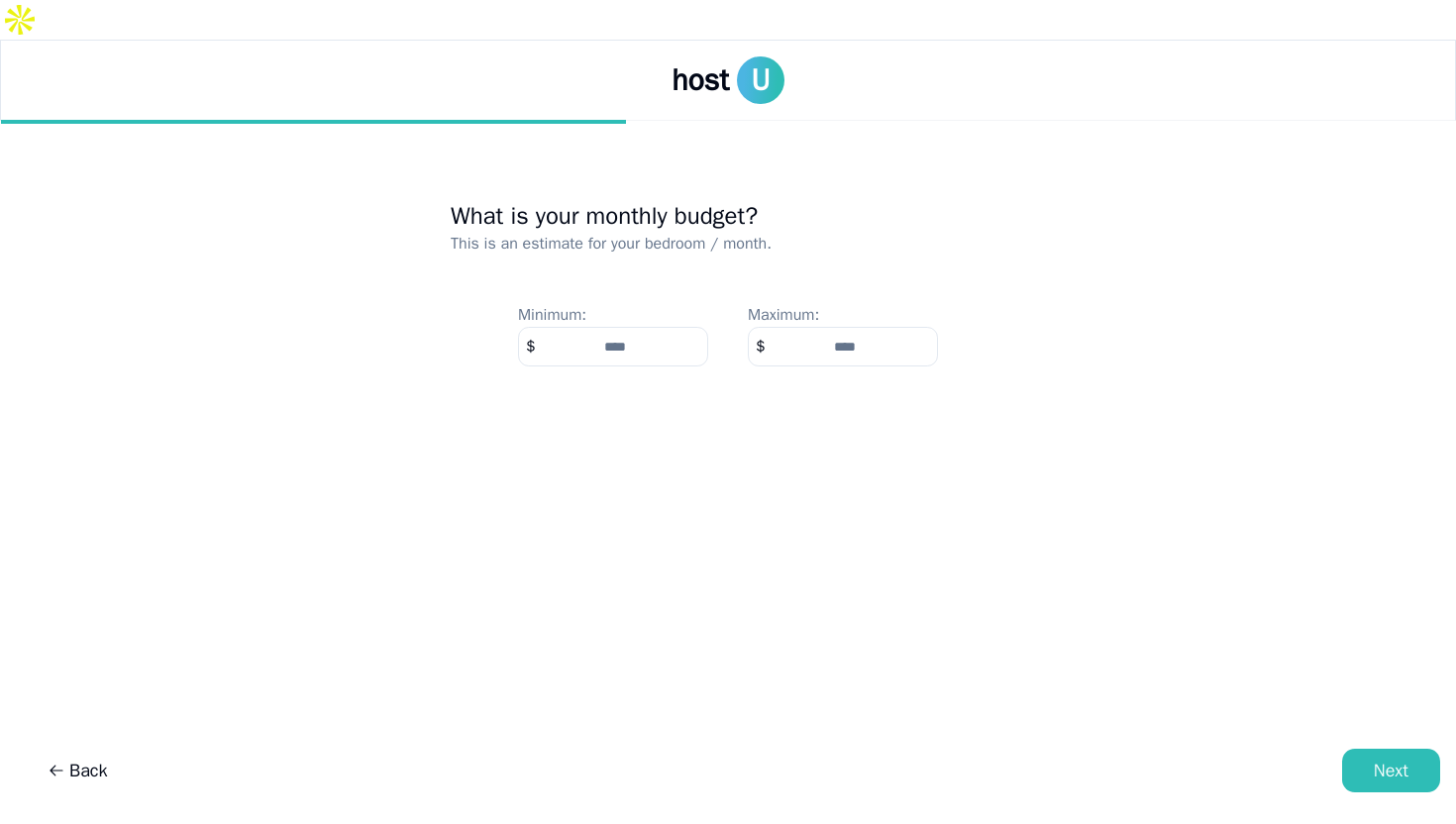 click at bounding box center [843, 347] 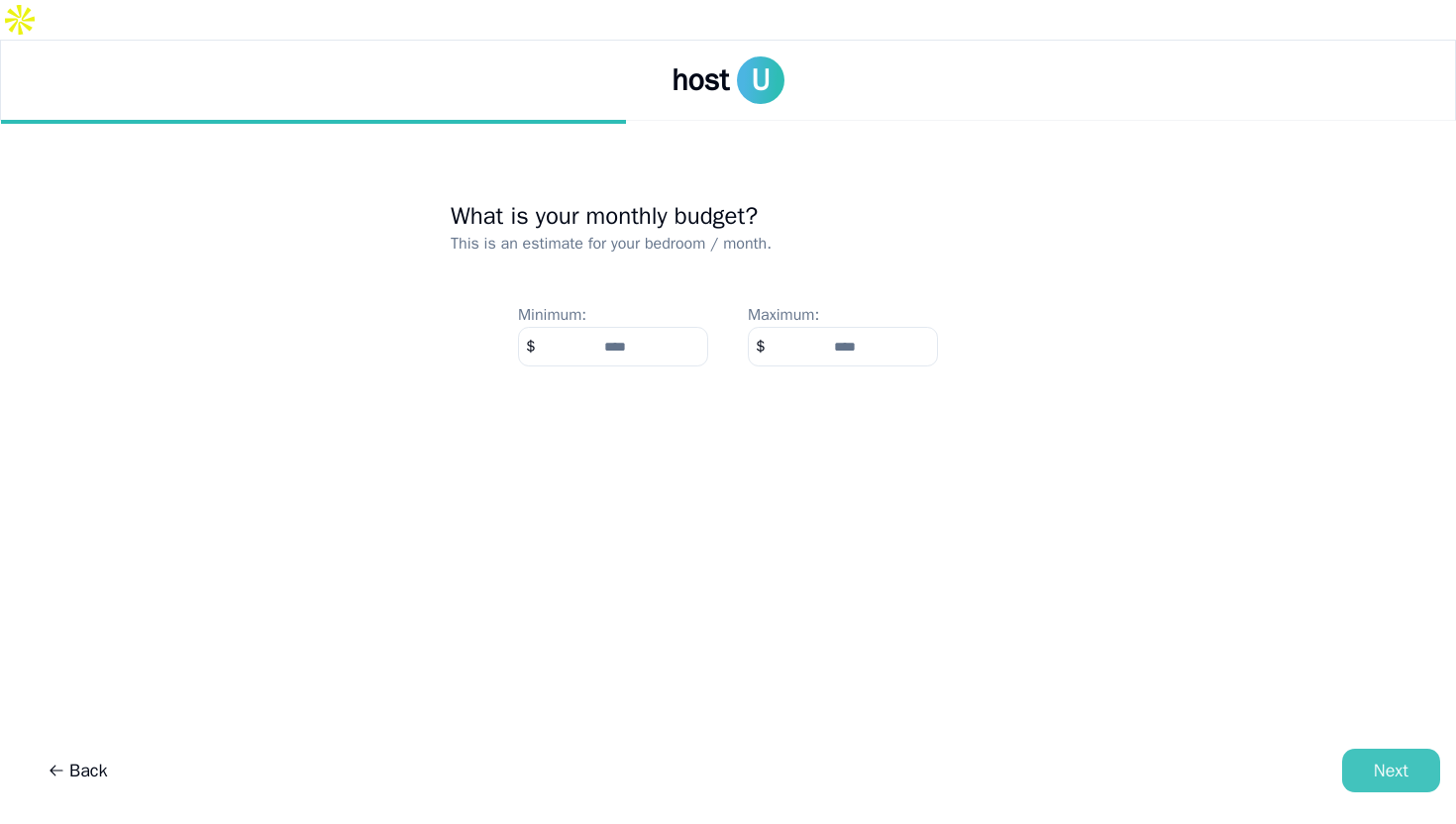 type on "***" 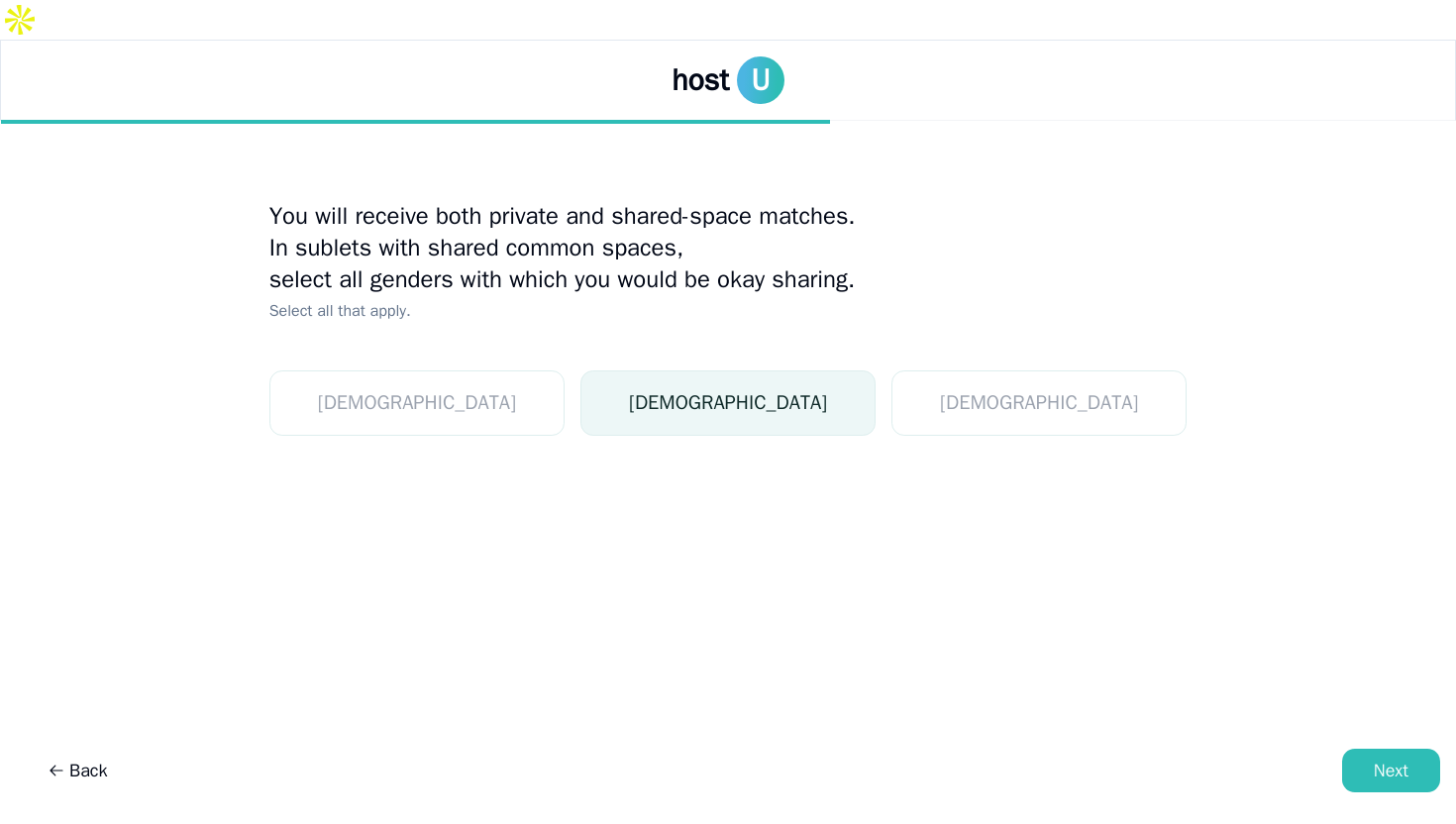 click on "[DEMOGRAPHIC_DATA]" at bounding box center [728, 403] 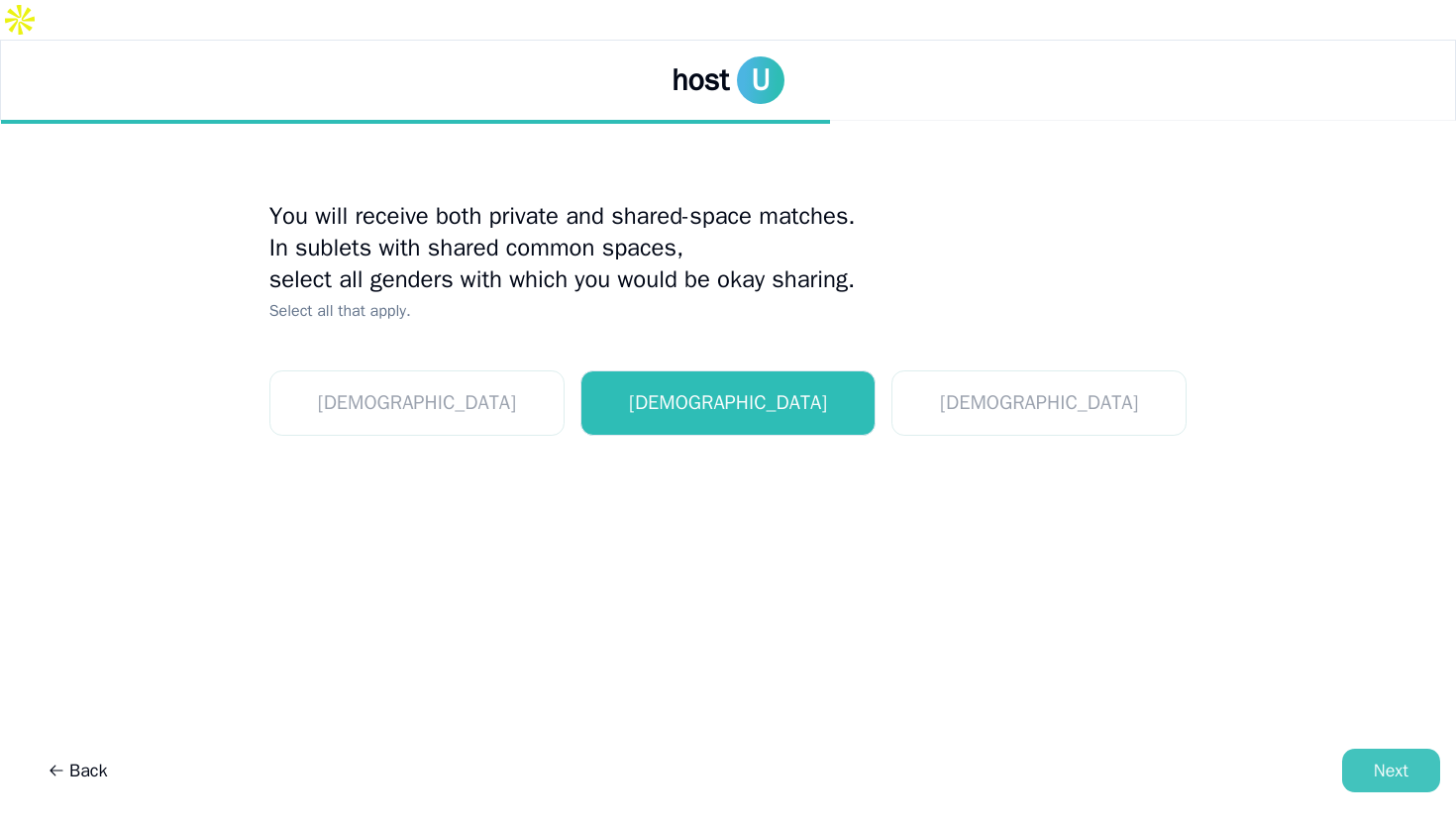 click on "Next" at bounding box center (1391, 771) 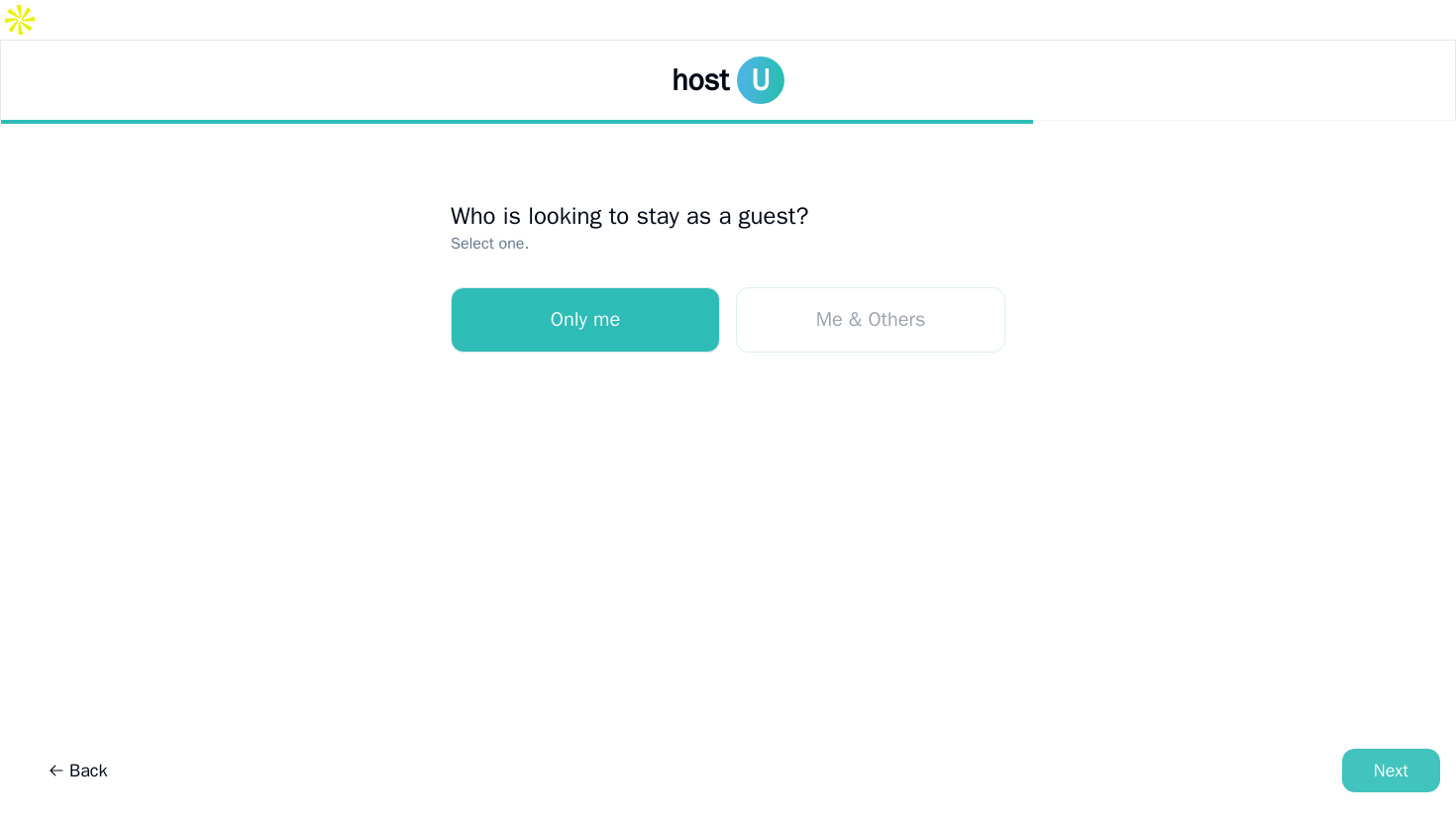 click on "Next" at bounding box center [1391, 771] 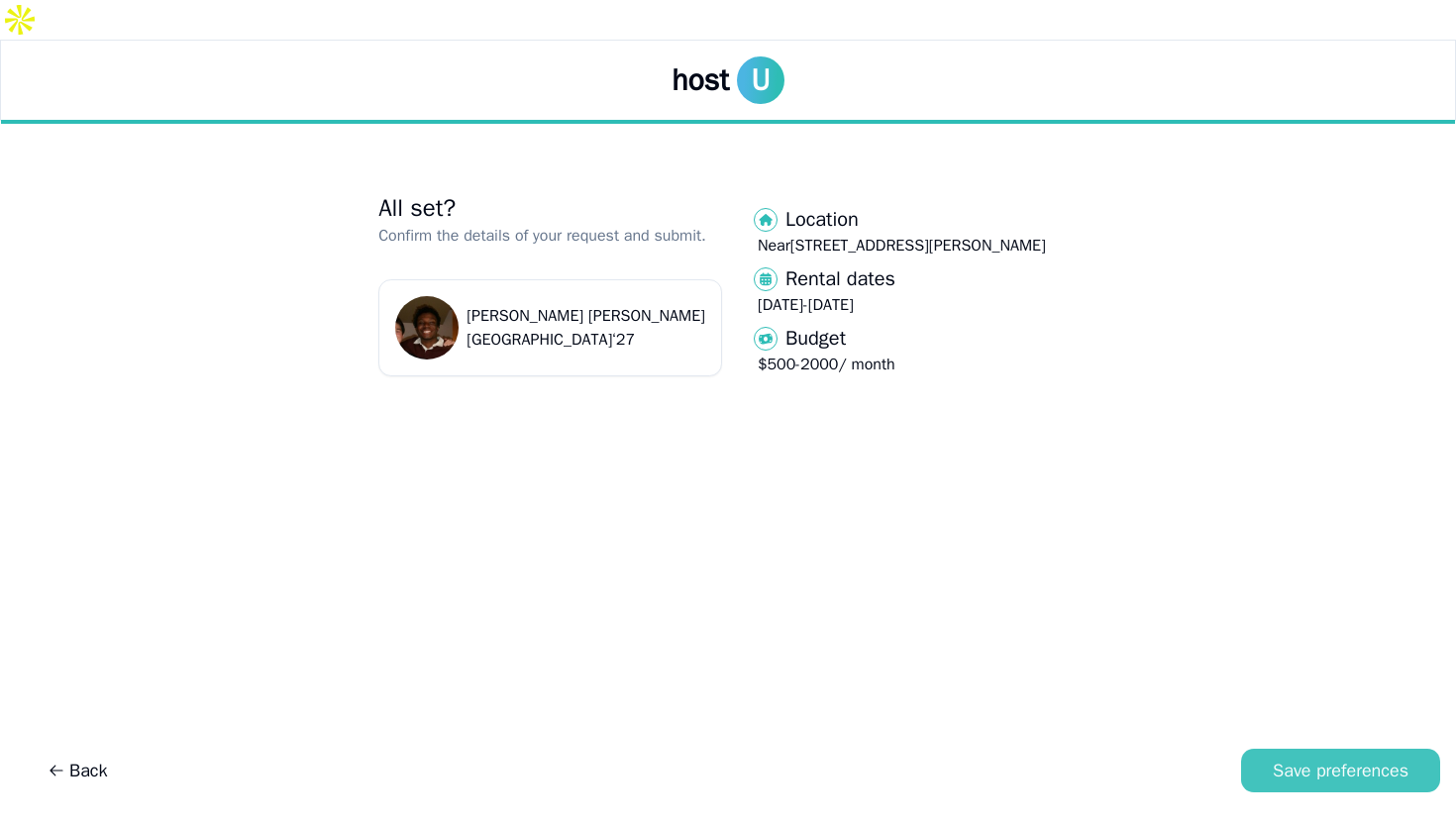 click on "Save preferences" at bounding box center (1340, 771) 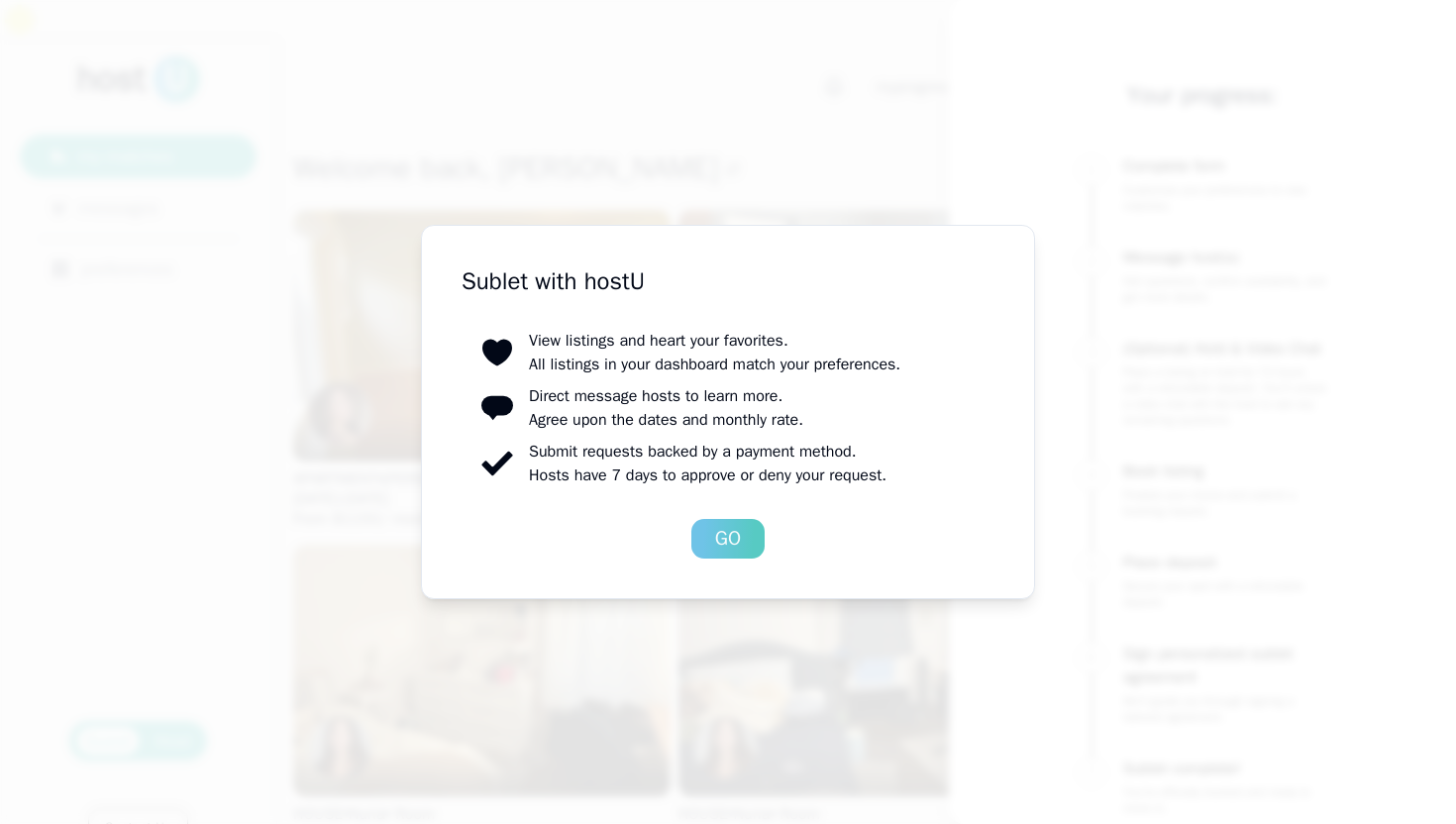 drag, startPoint x: 714, startPoint y: 522, endPoint x: 718, endPoint y: 534, distance: 12.649111 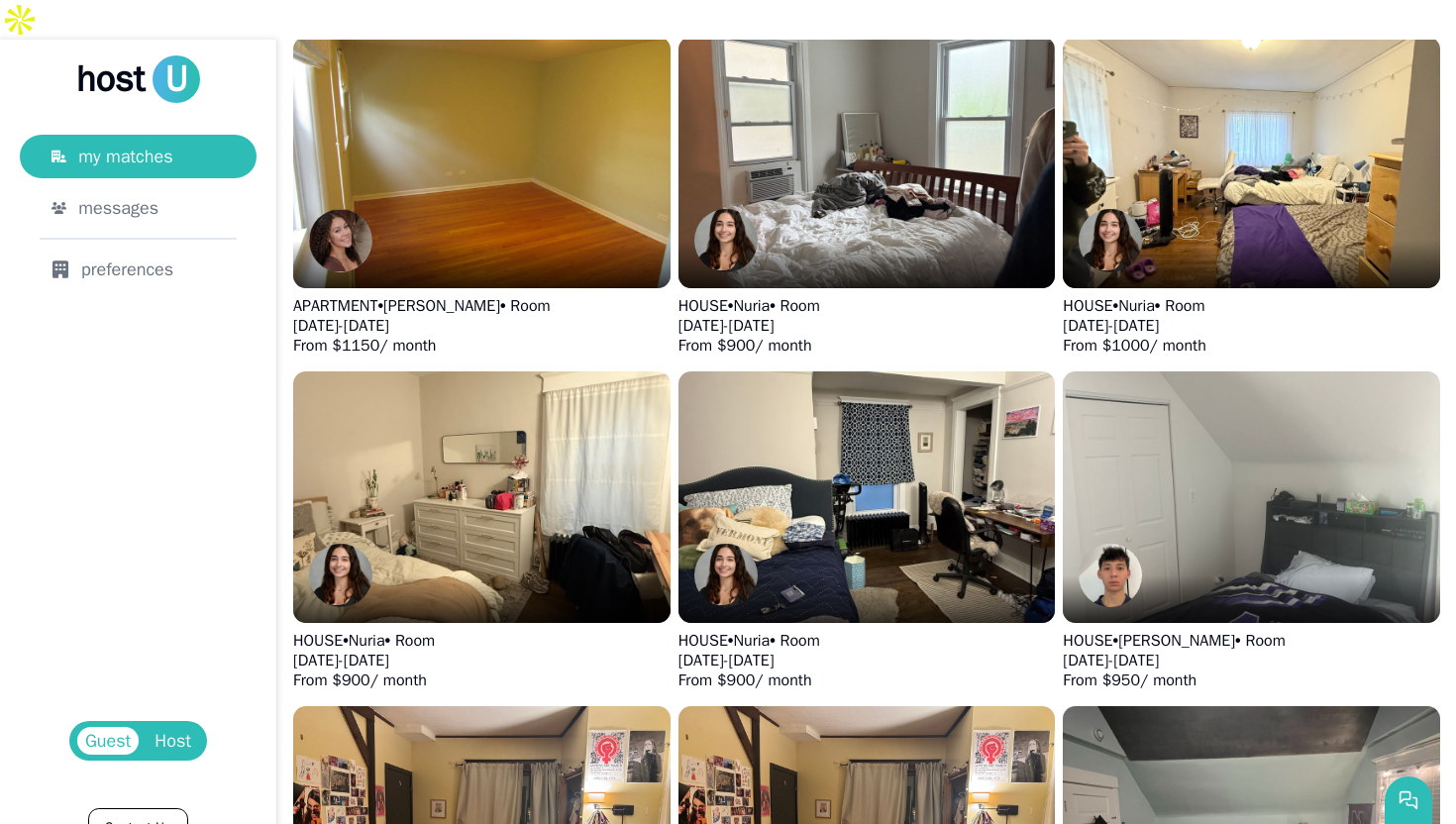 scroll, scrollTop: 175, scrollLeft: 0, axis: vertical 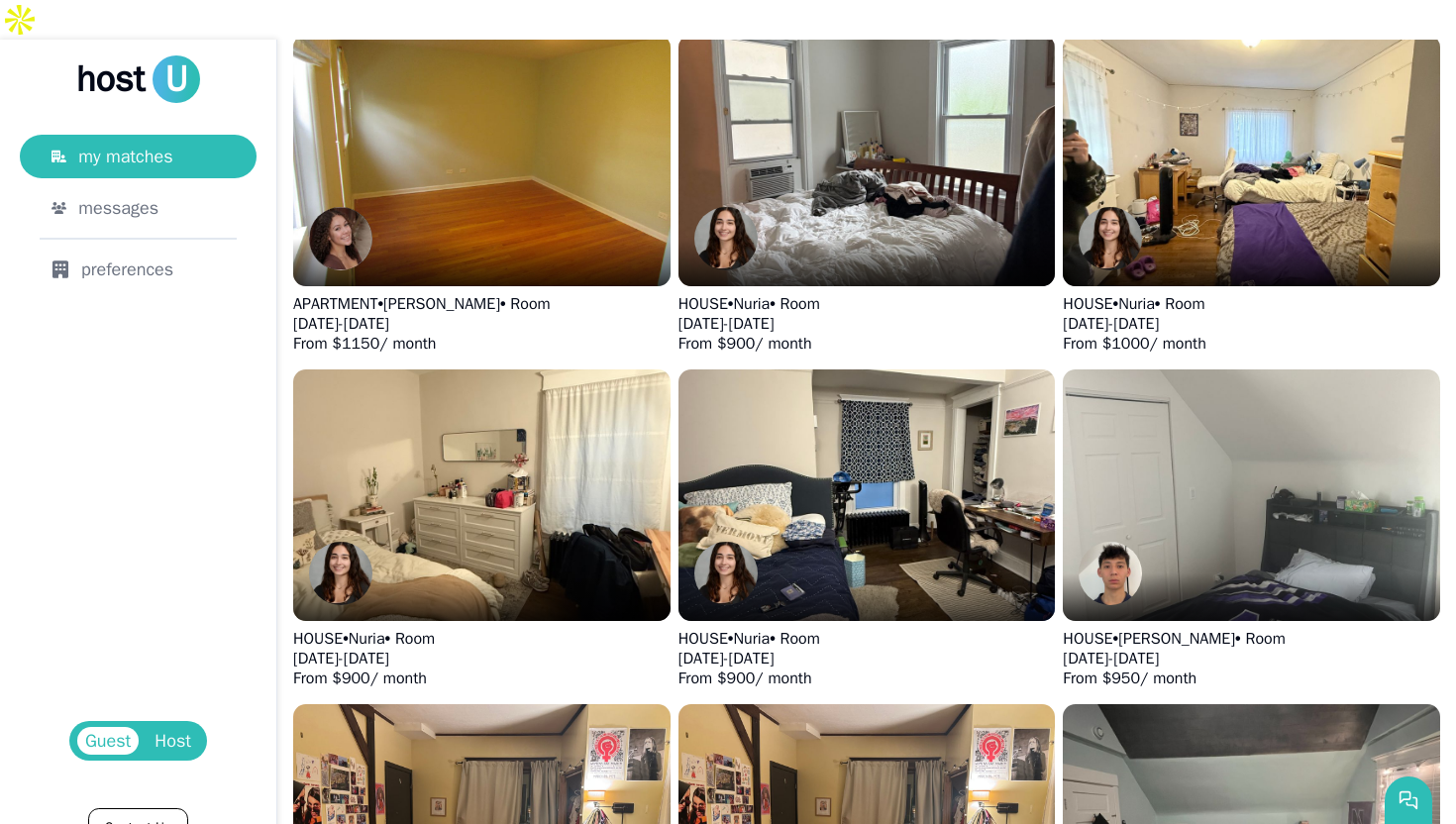 drag, startPoint x: 1455, startPoint y: 171, endPoint x: 1455, endPoint y: 215, distance: 44 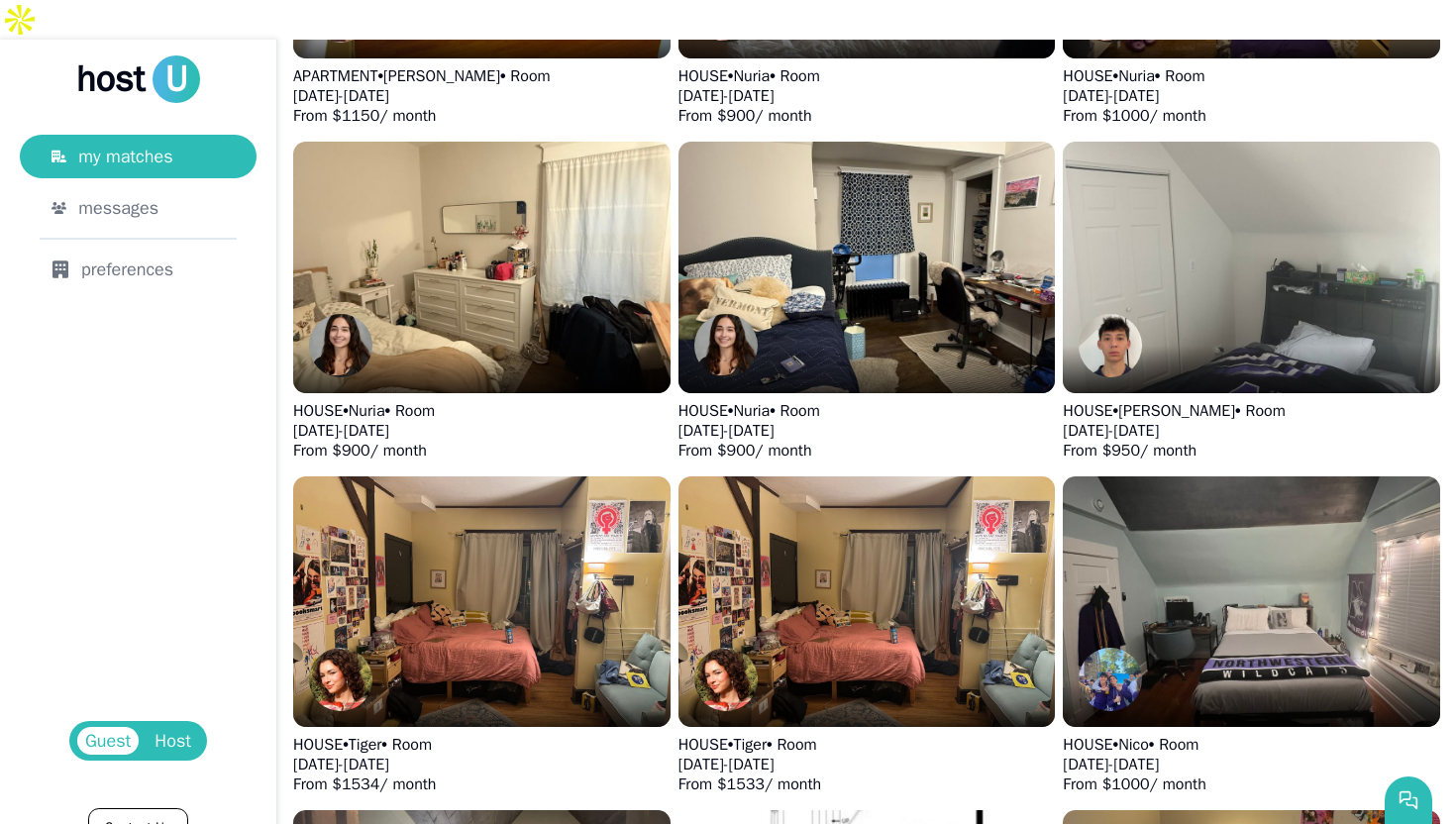 scroll, scrollTop: 0, scrollLeft: 0, axis: both 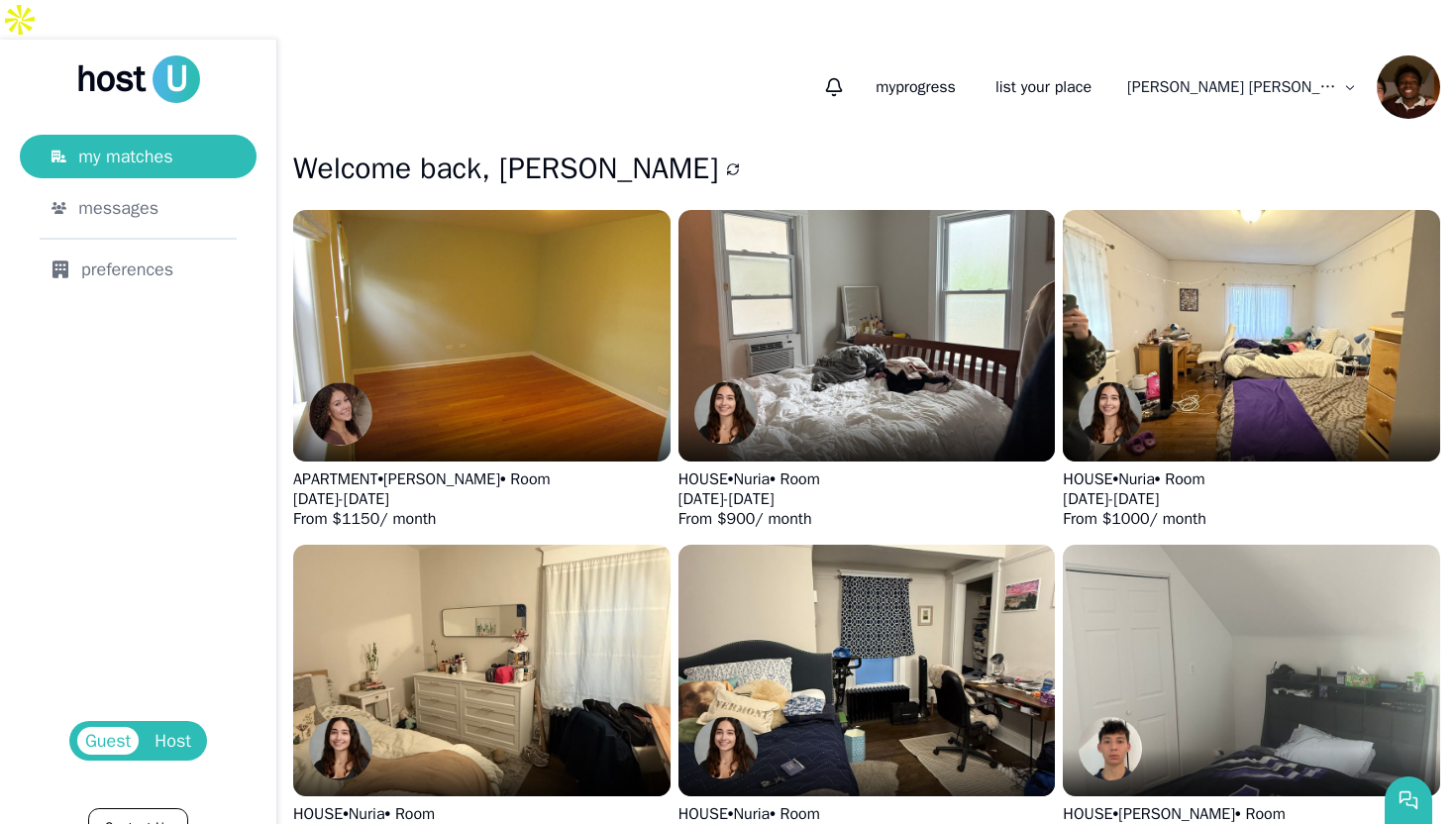 drag, startPoint x: 1455, startPoint y: 122, endPoint x: 1455, endPoint y: 249, distance: 127 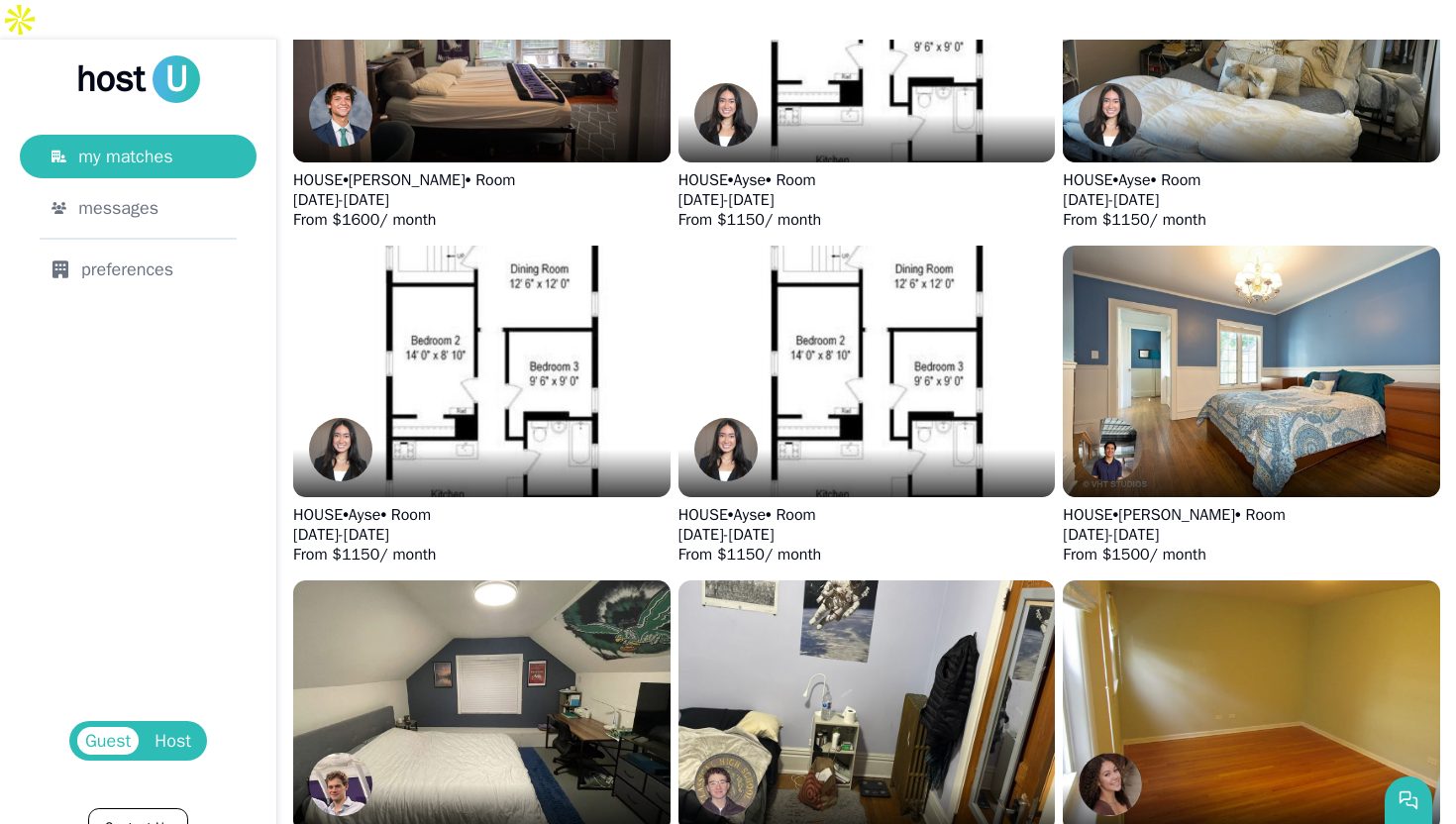 scroll, scrollTop: 1547, scrollLeft: 0, axis: vertical 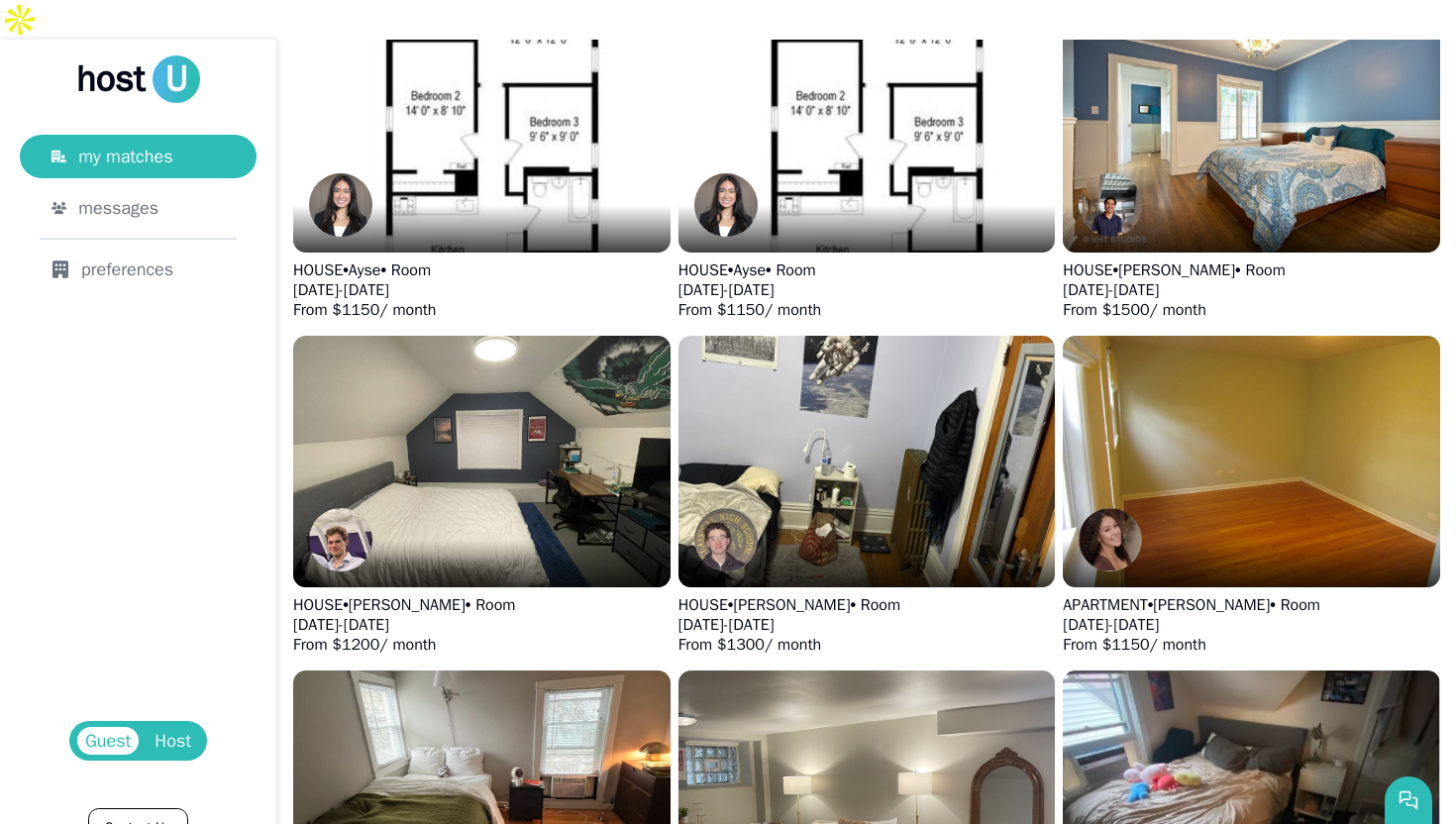 drag, startPoint x: 1455, startPoint y: 503, endPoint x: 1455, endPoint y: 519, distance: 16 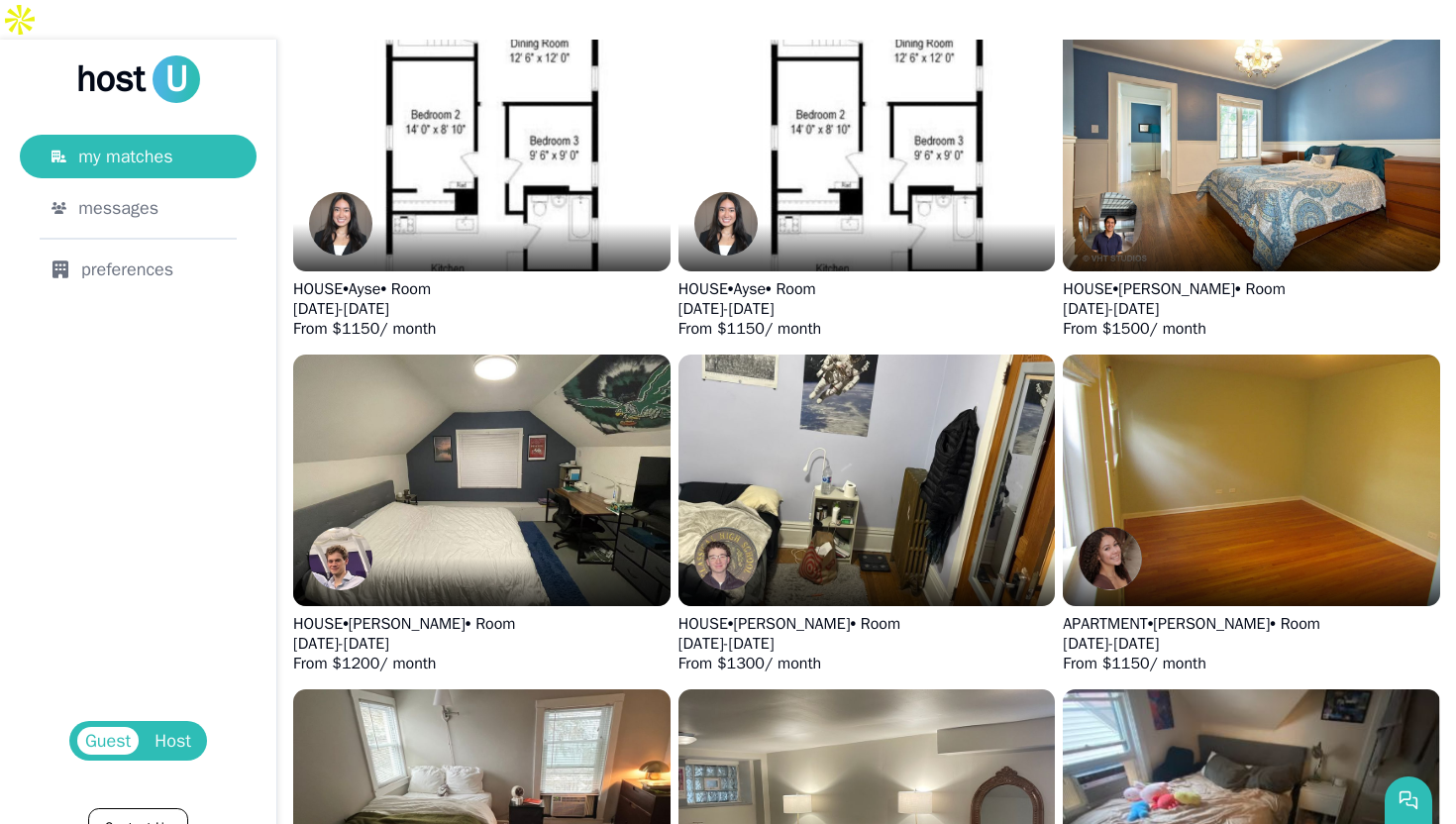 scroll, scrollTop: 1512, scrollLeft: 0, axis: vertical 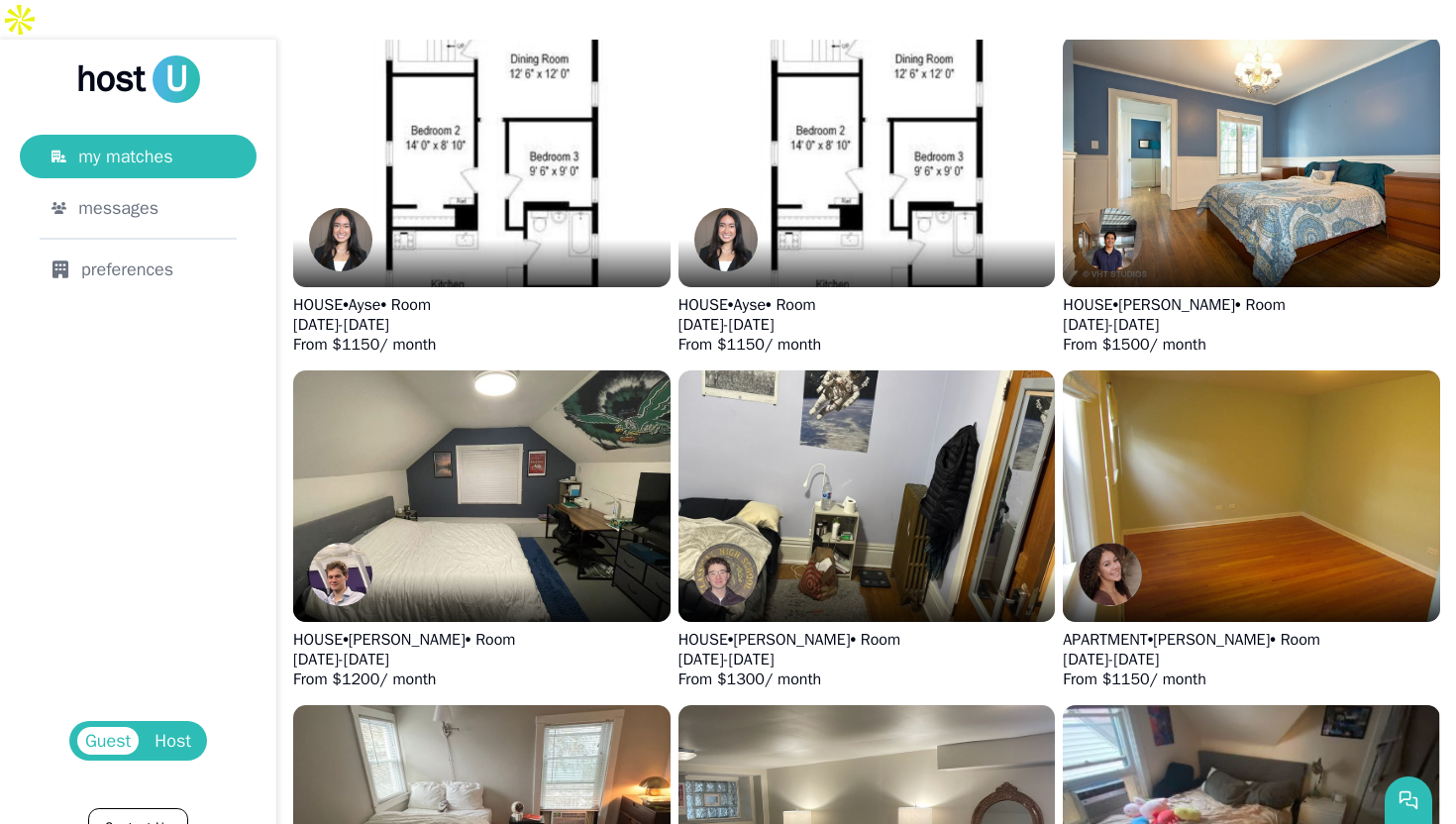 drag, startPoint x: 1455, startPoint y: 604, endPoint x: 1455, endPoint y: 822, distance: 218 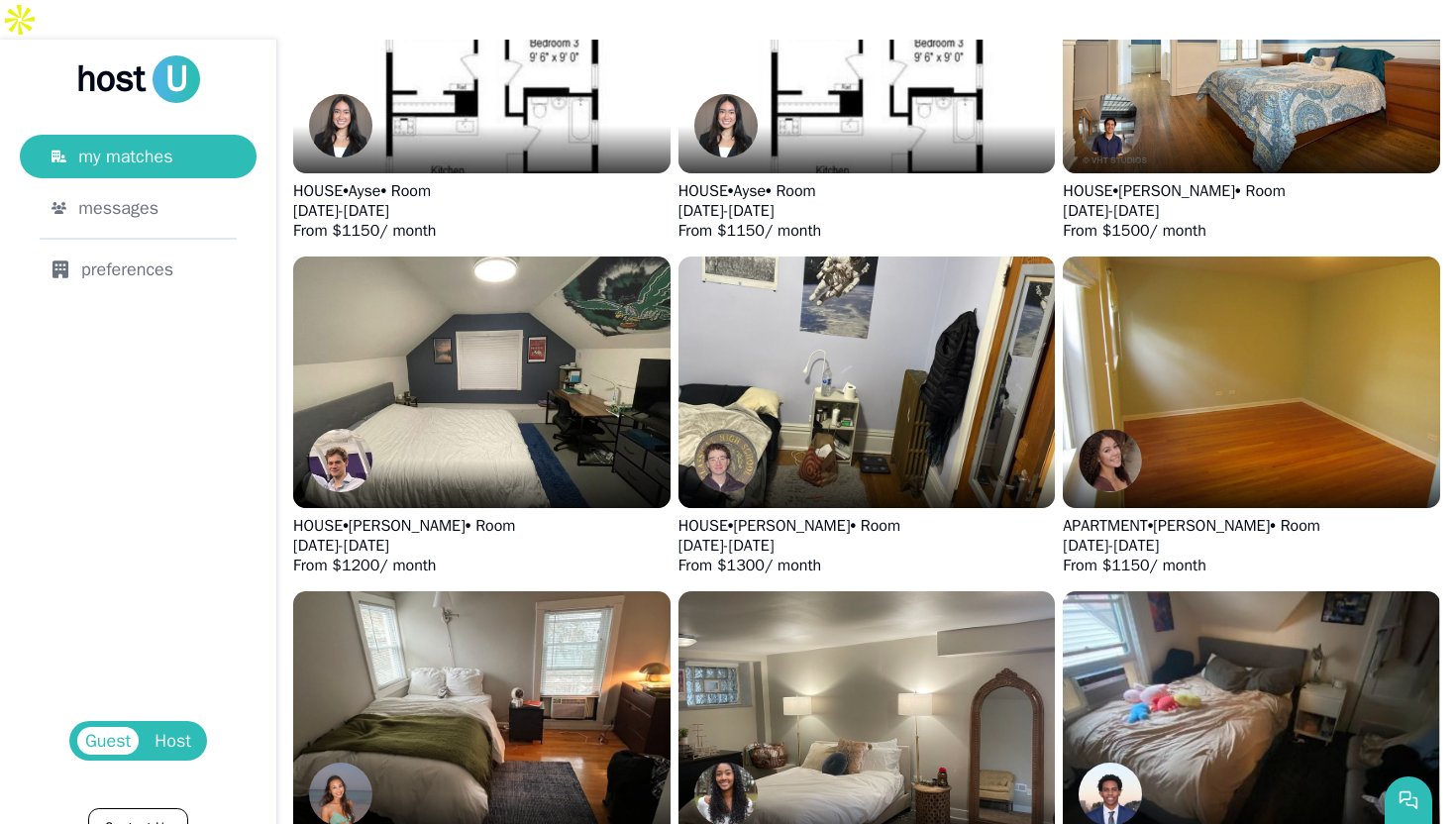 scroll, scrollTop: 2004, scrollLeft: 0, axis: vertical 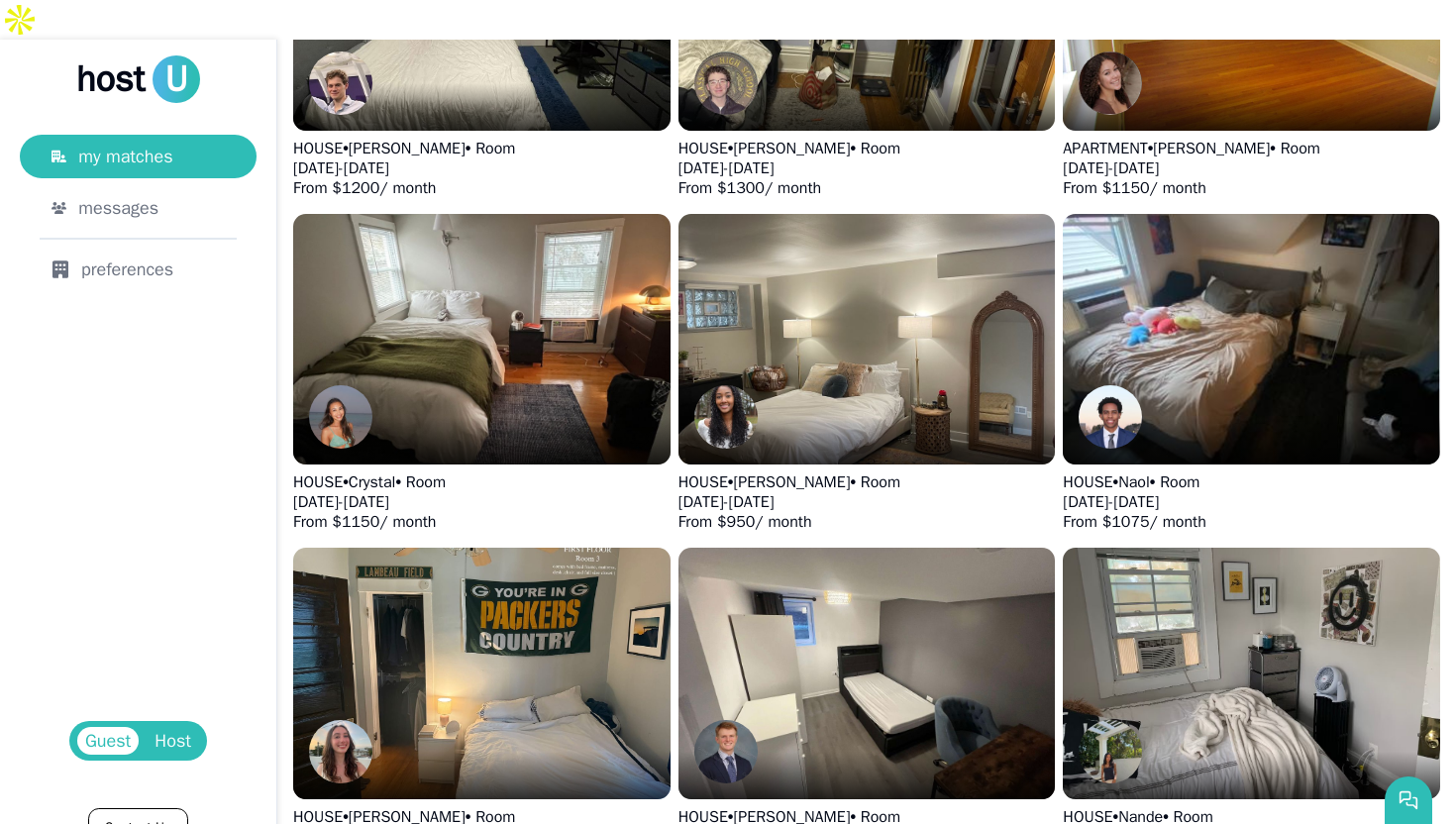drag, startPoint x: 1455, startPoint y: 588, endPoint x: 1455, endPoint y: 563, distance: 25 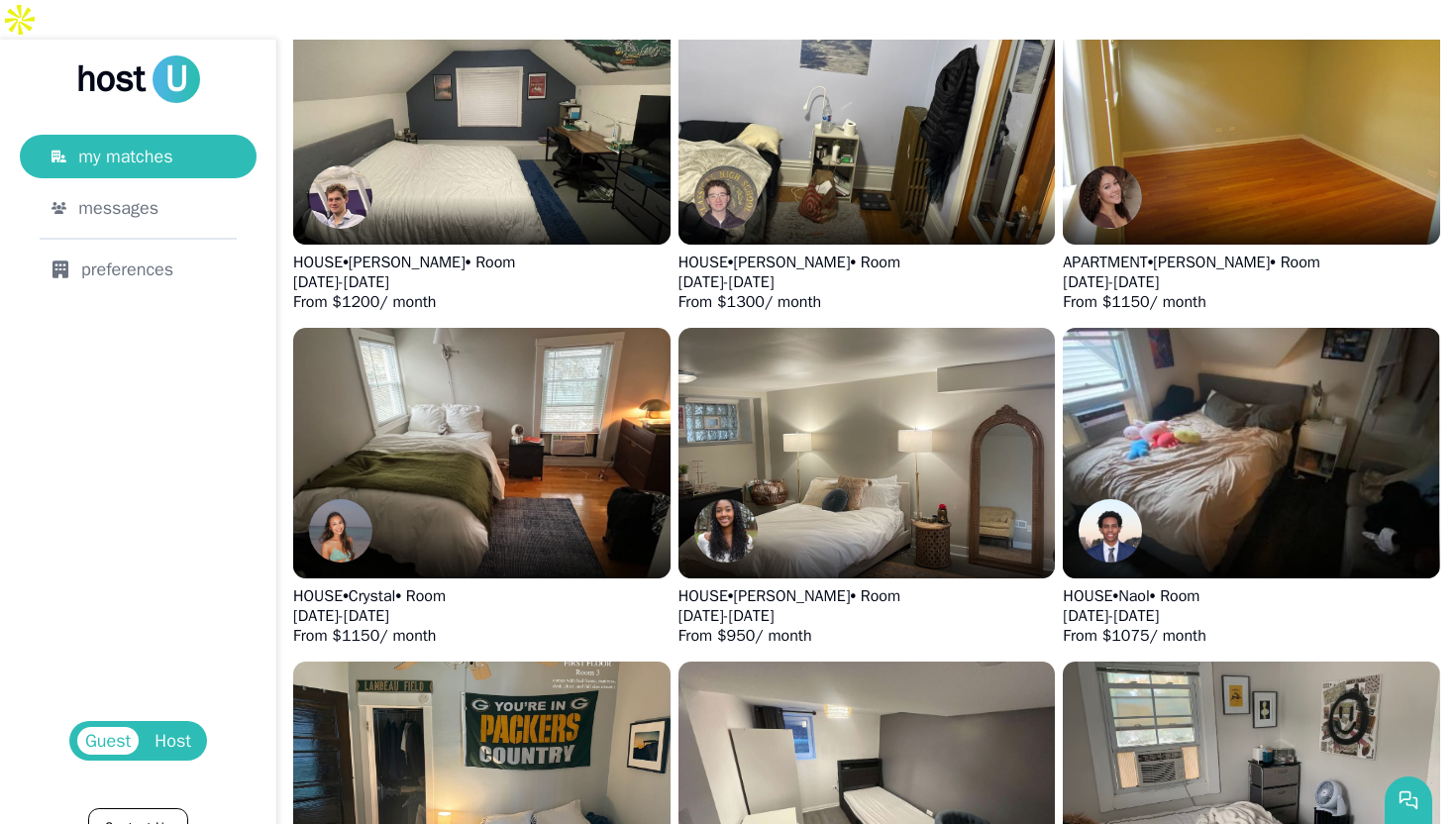 scroll, scrollTop: 1883, scrollLeft: 0, axis: vertical 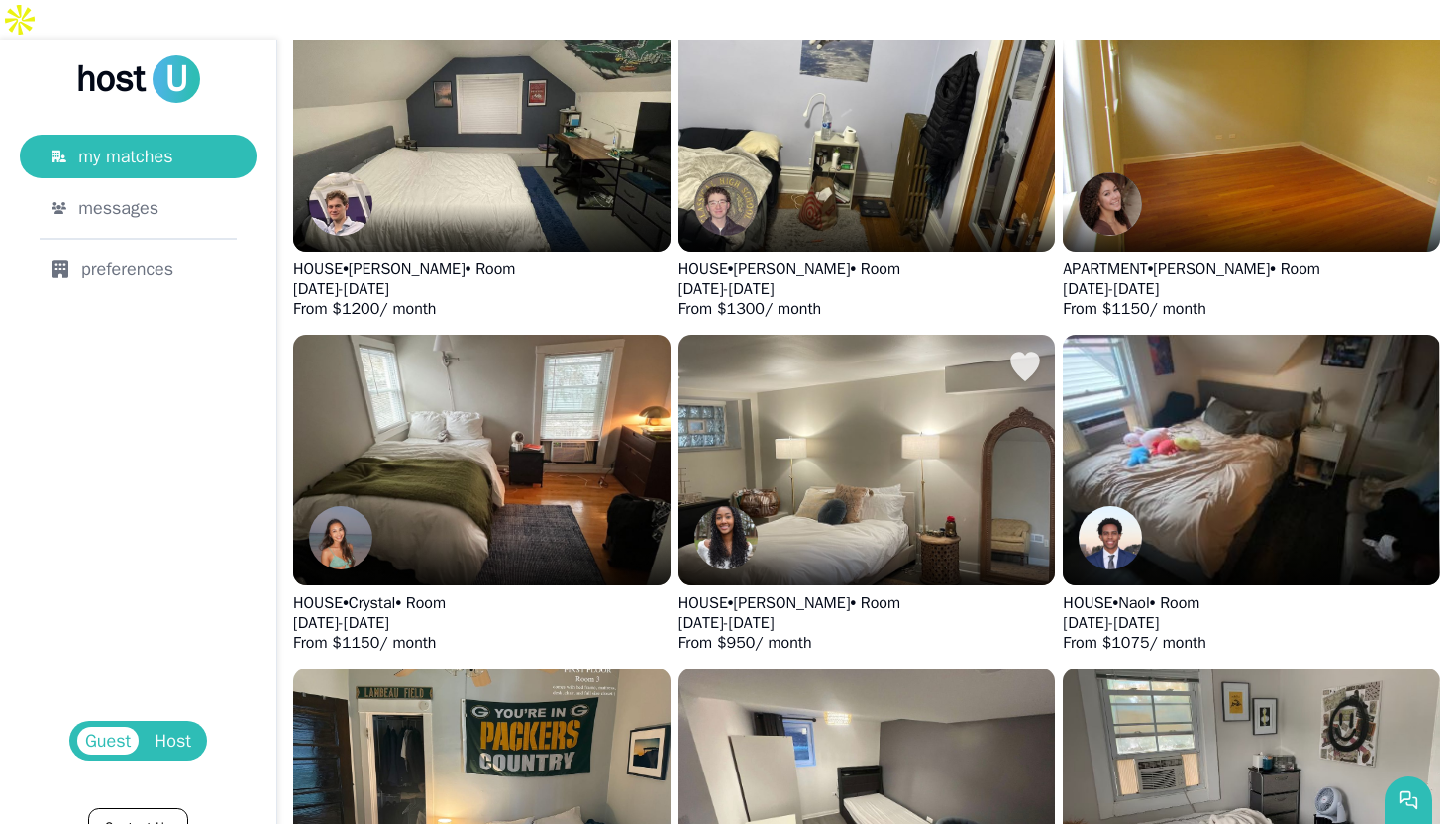 click at bounding box center [867, 460] 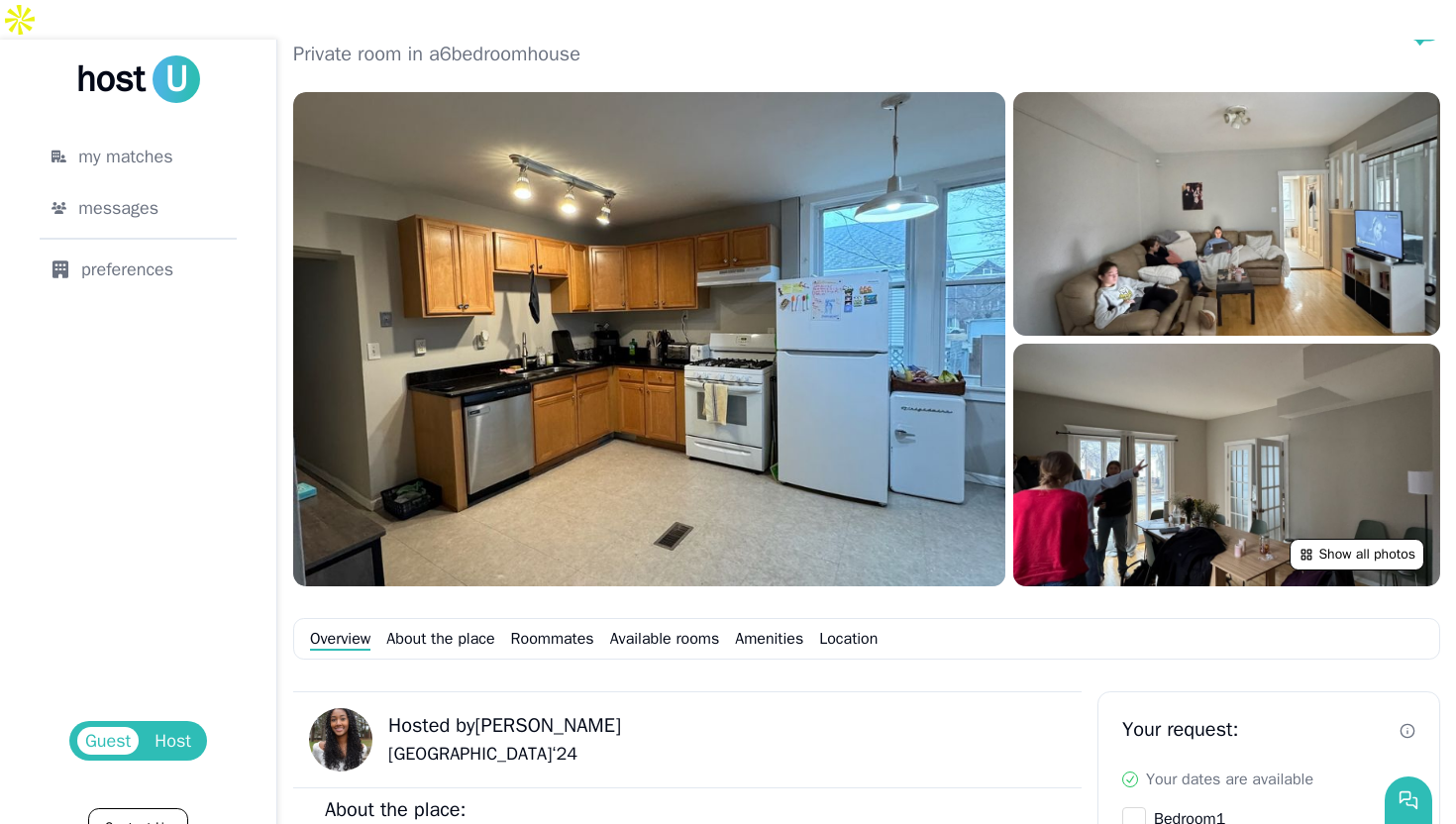 scroll, scrollTop: 0, scrollLeft: 0, axis: both 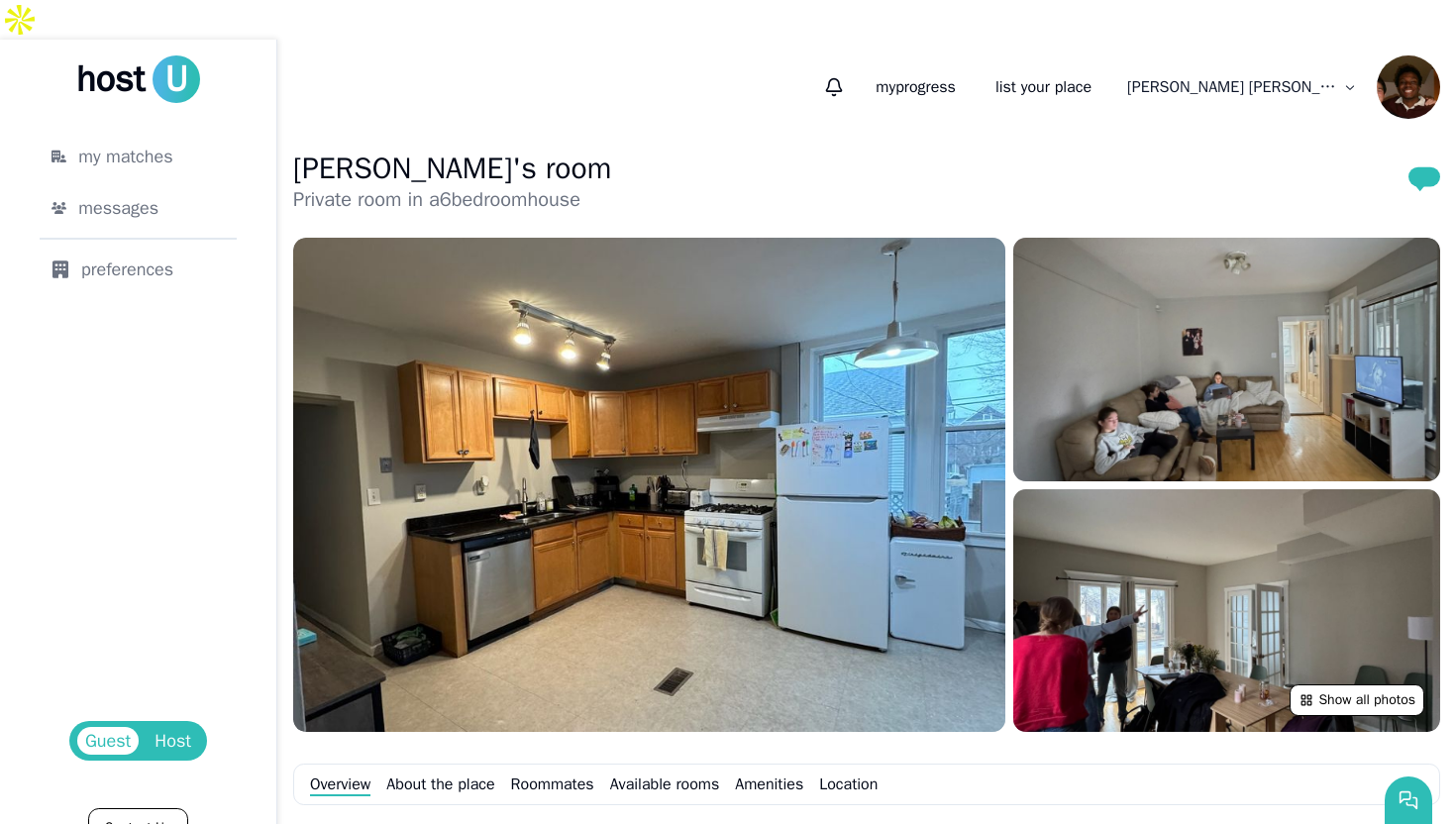 click at bounding box center [1226, 360] 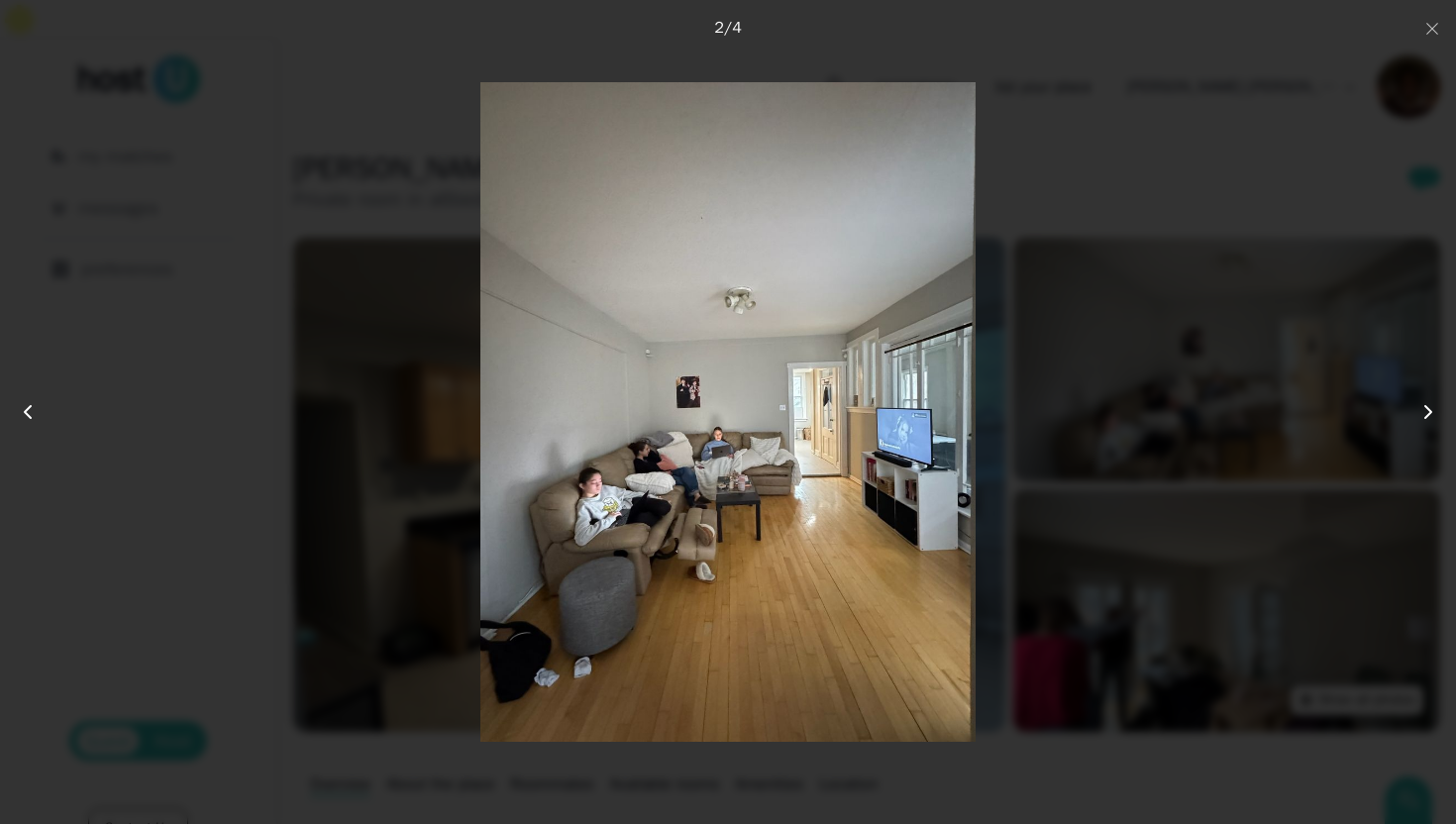 type 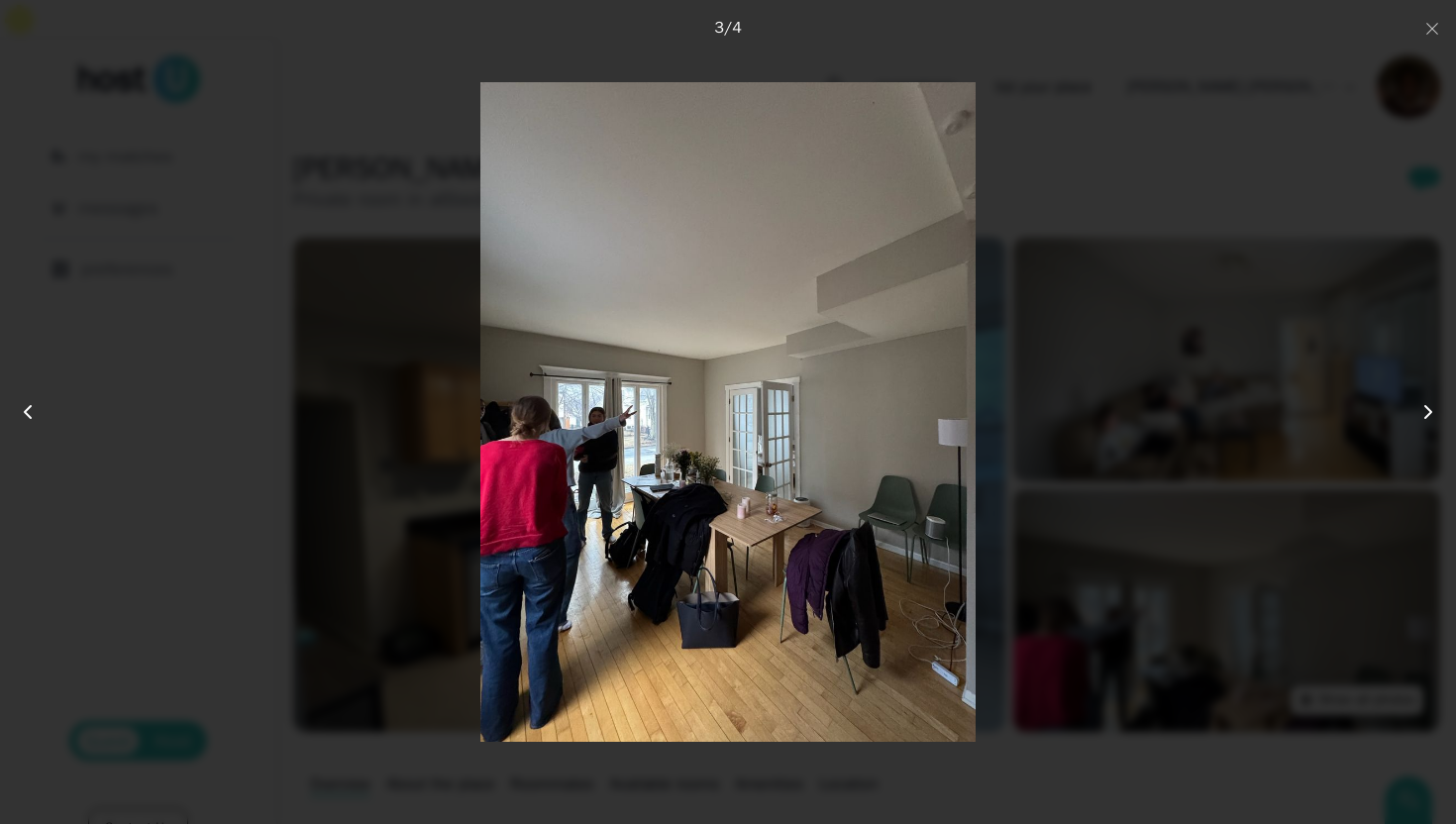click 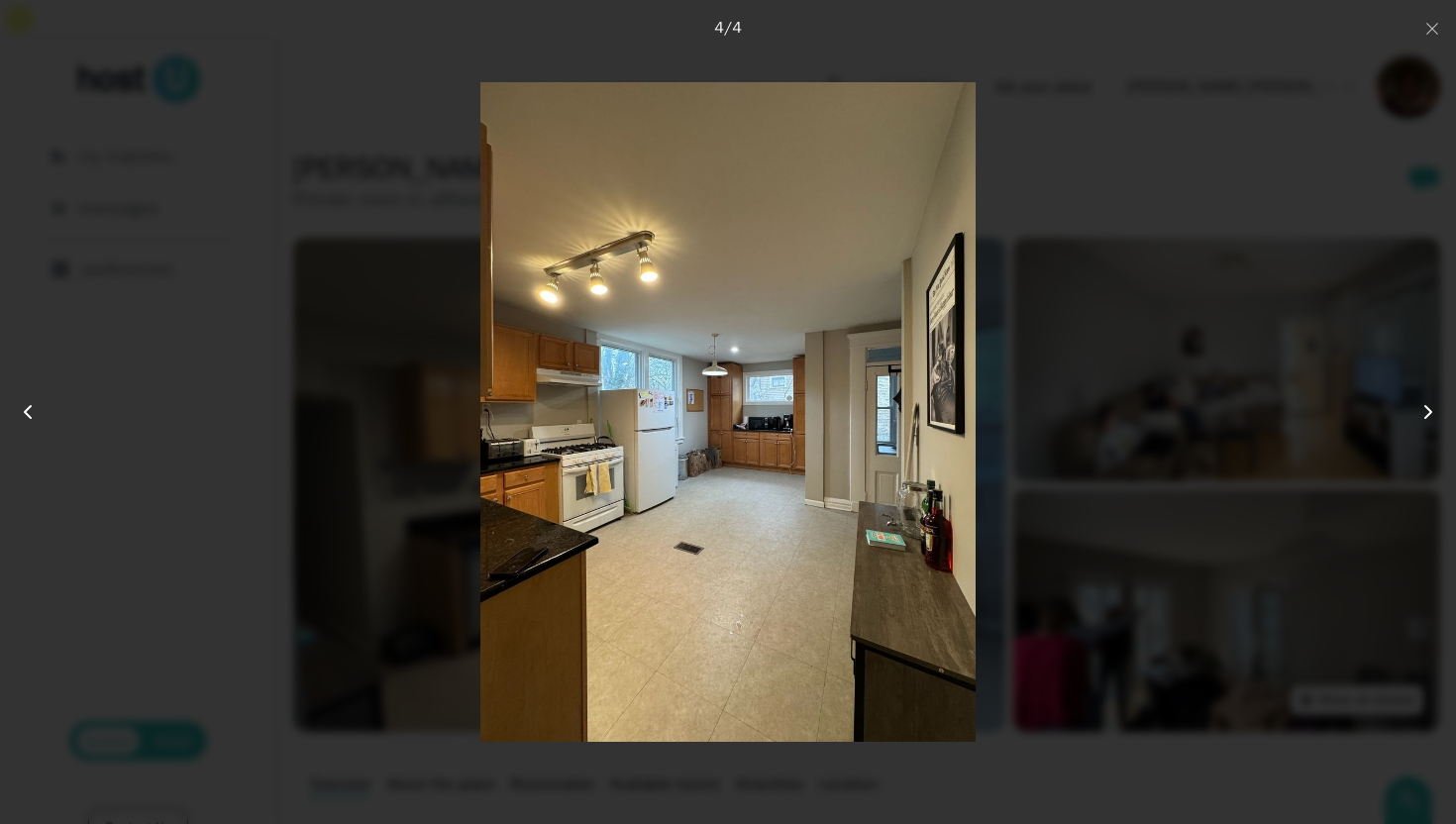 click 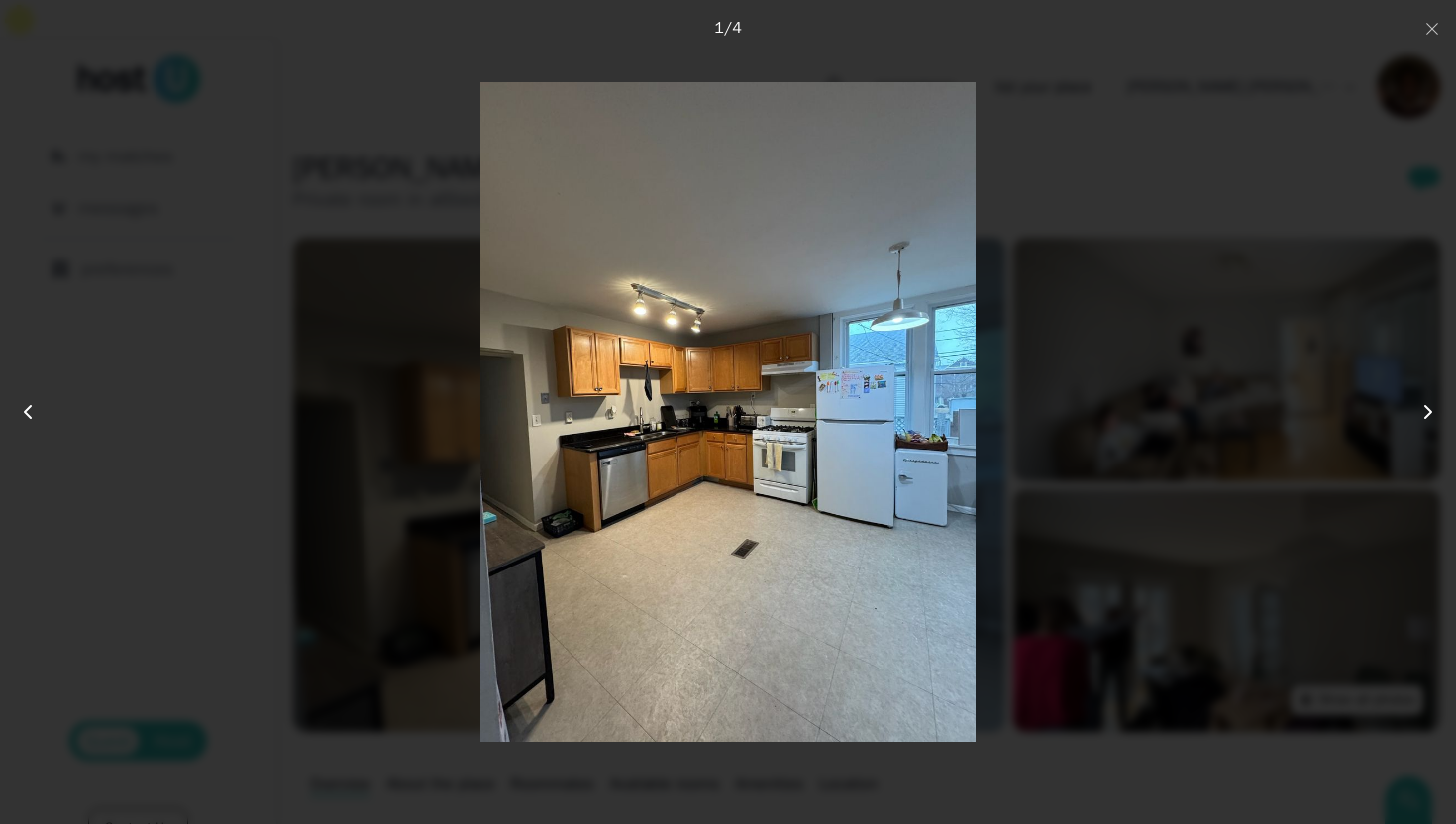 click 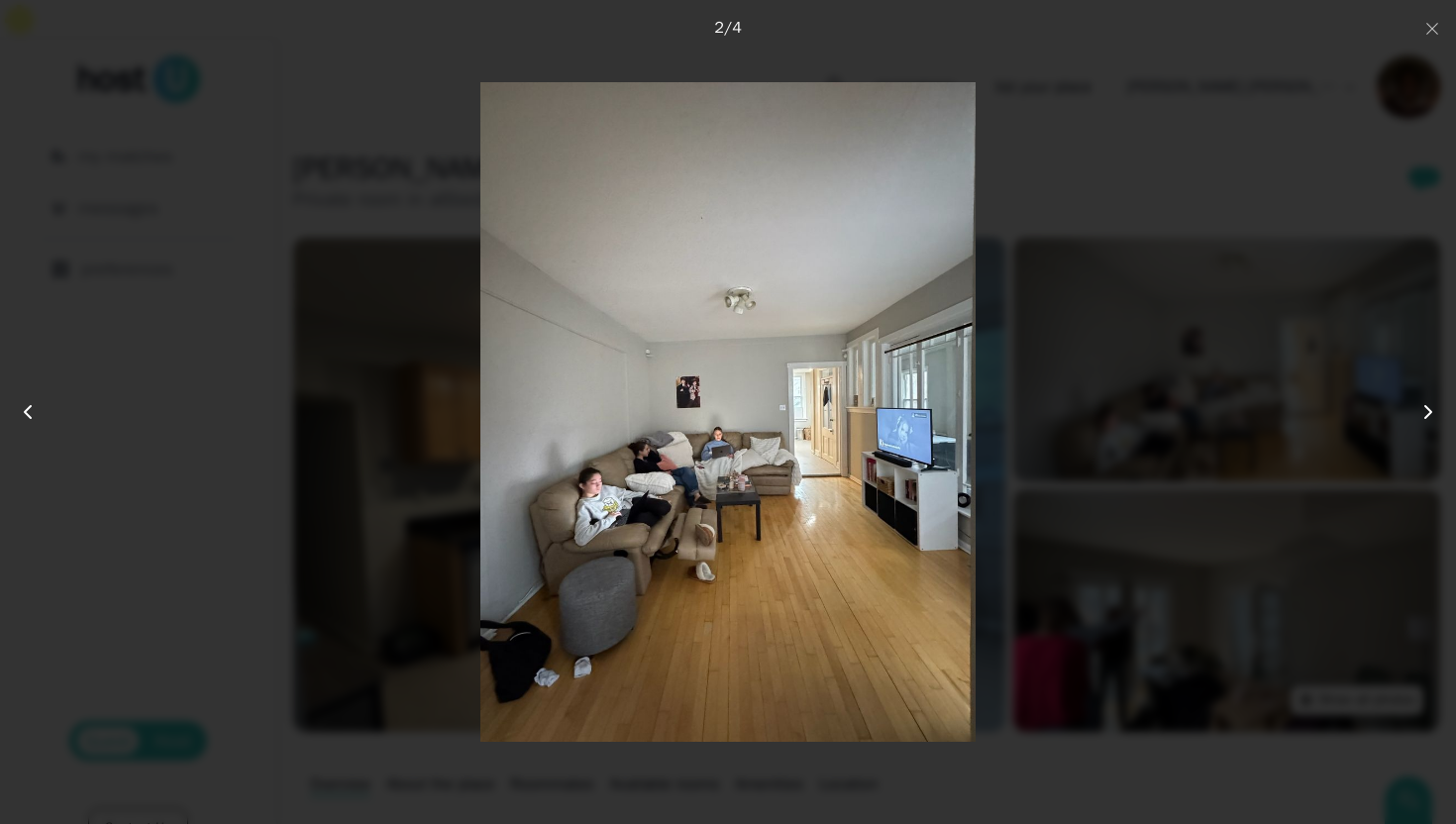 click 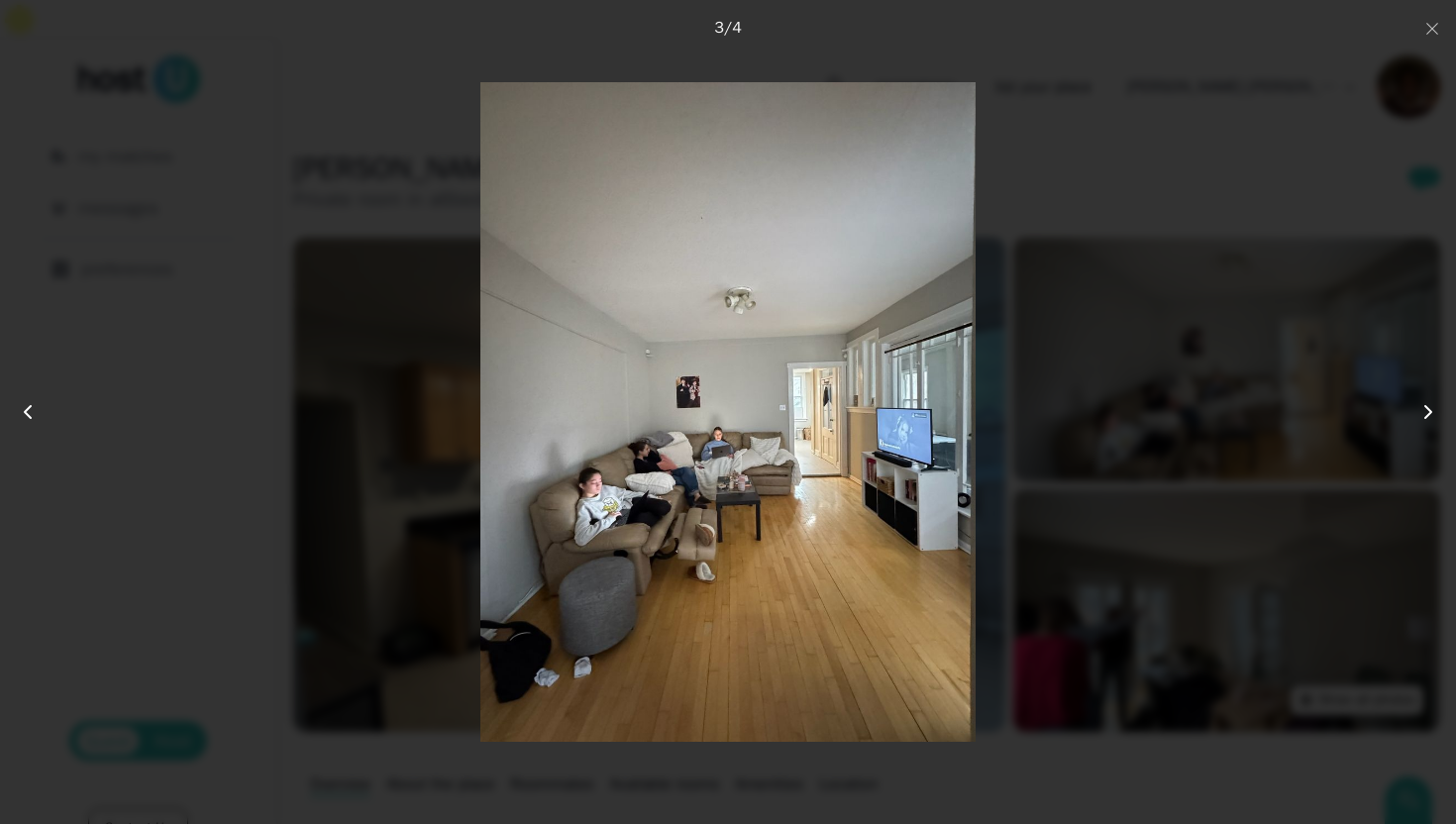 click 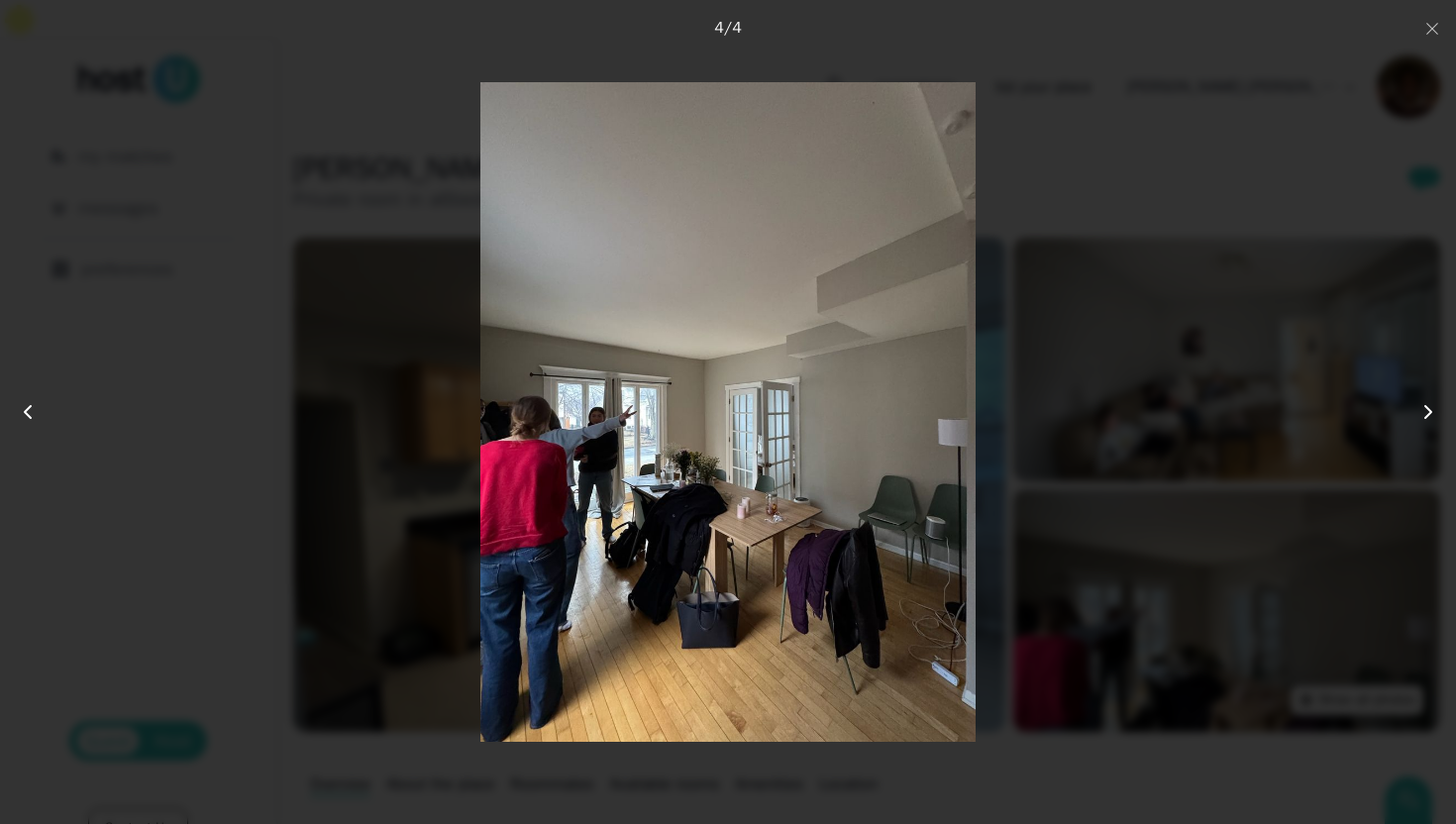 click 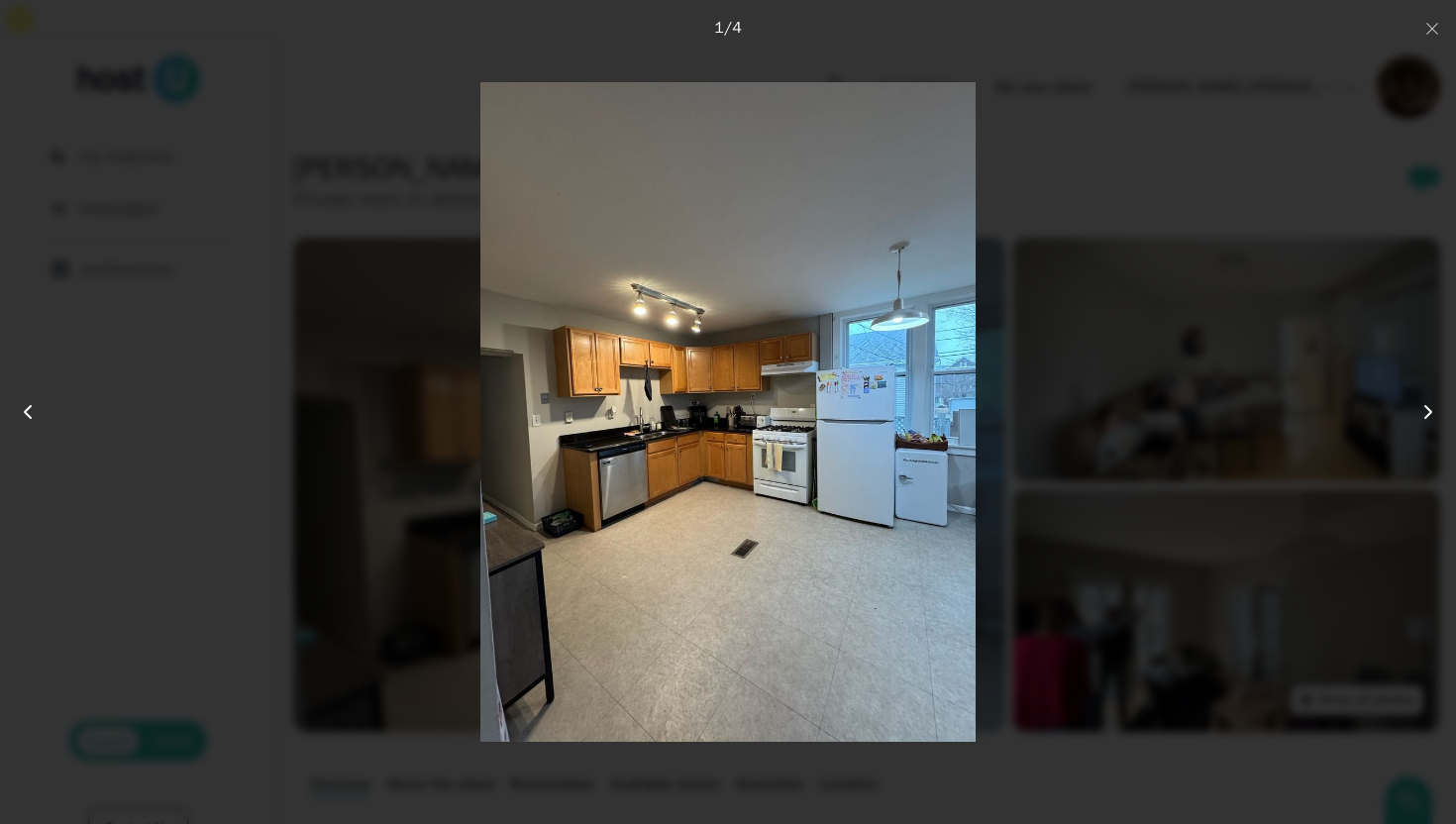click 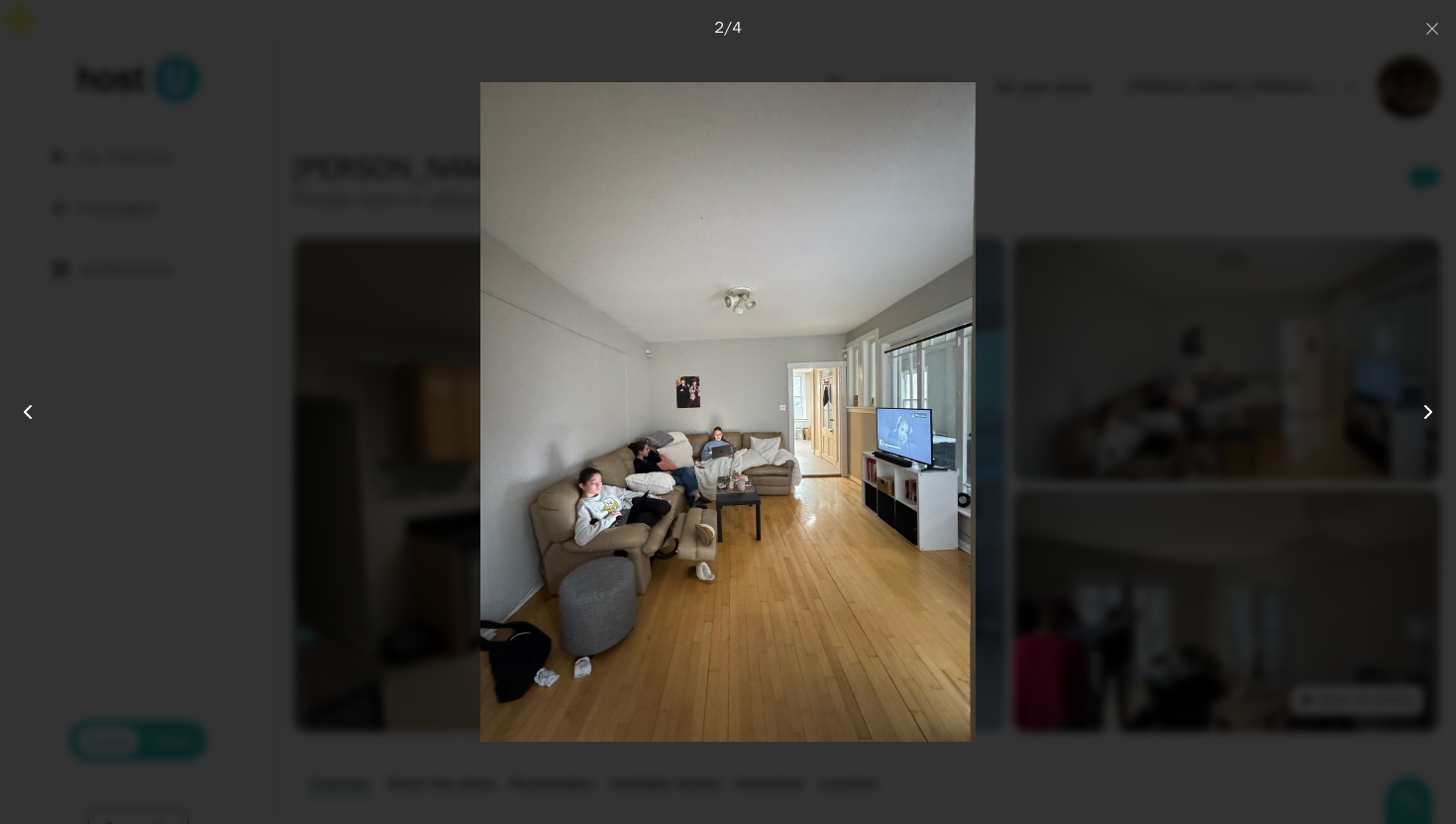 click at bounding box center (728, 412) 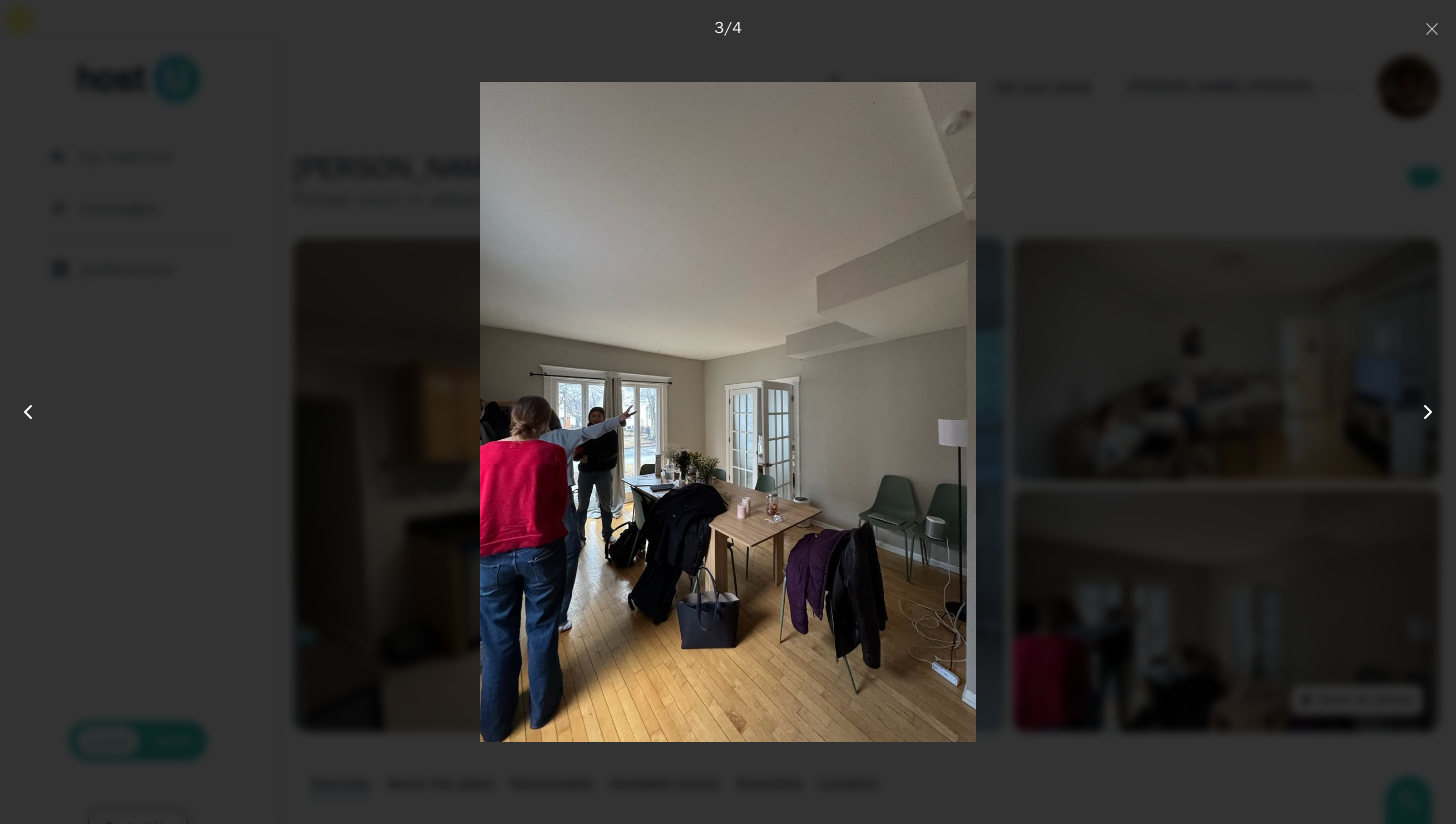 click at bounding box center [728, 412] 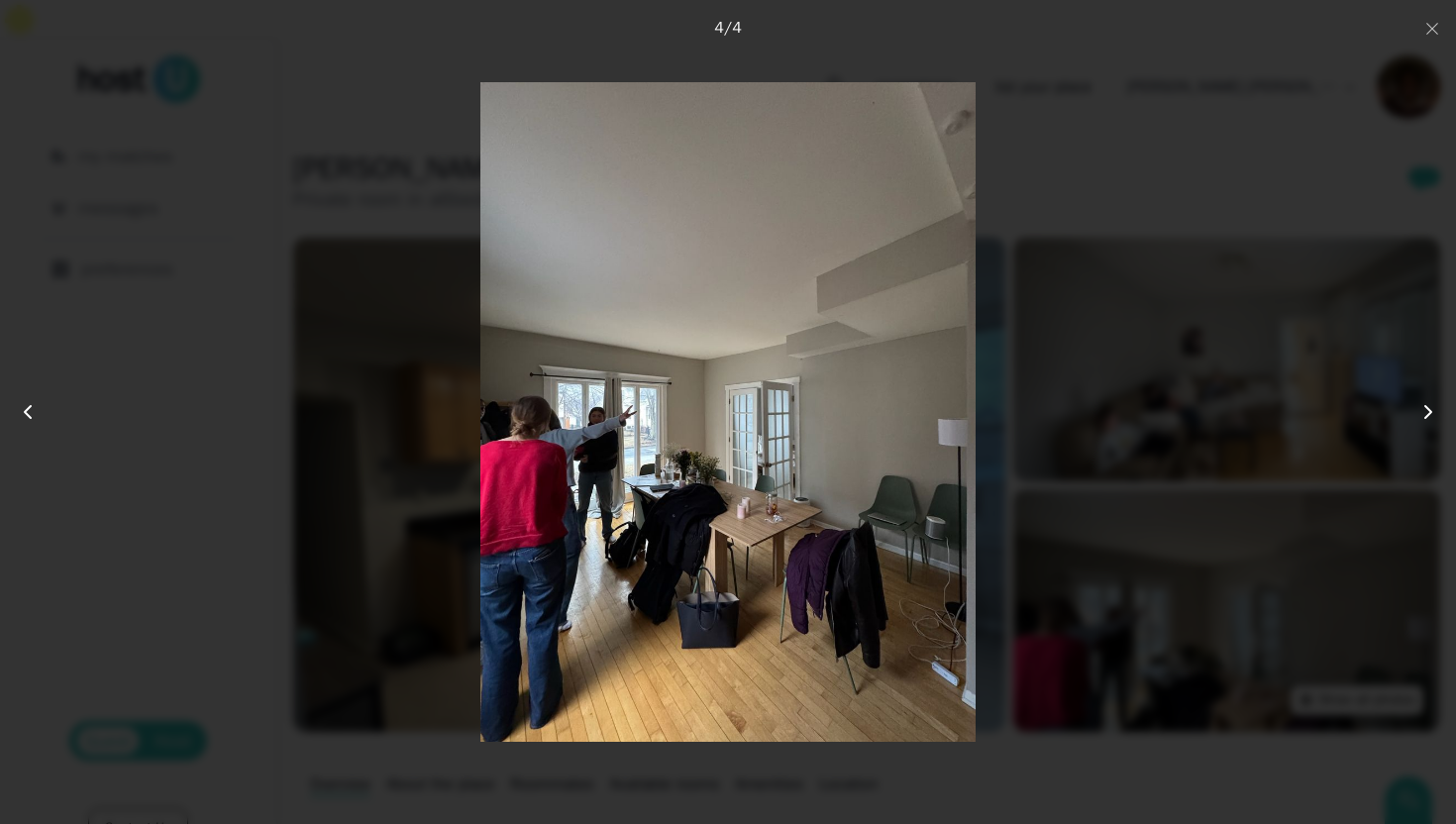click at bounding box center (728, 412) 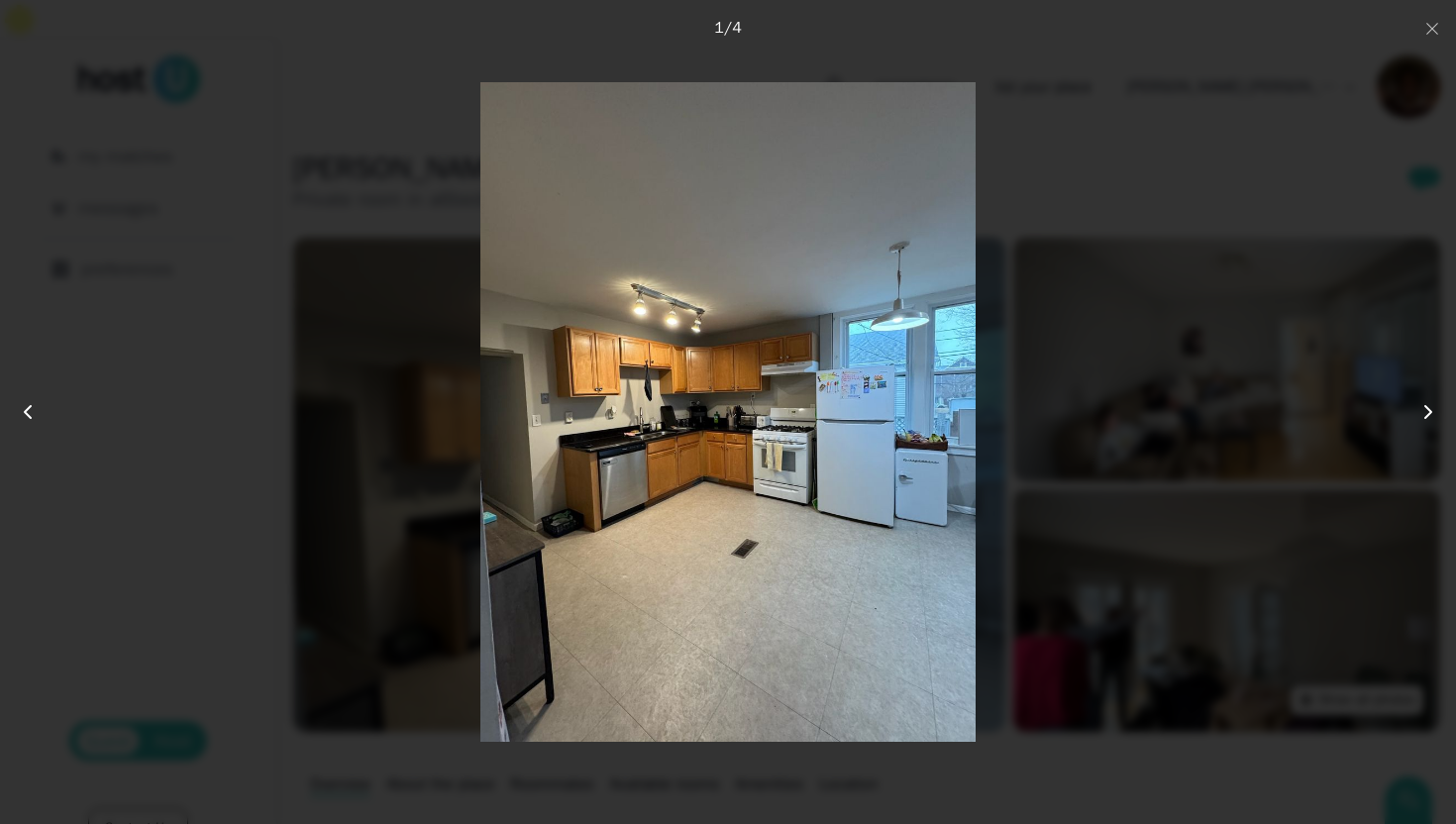 click at bounding box center [727, 412] 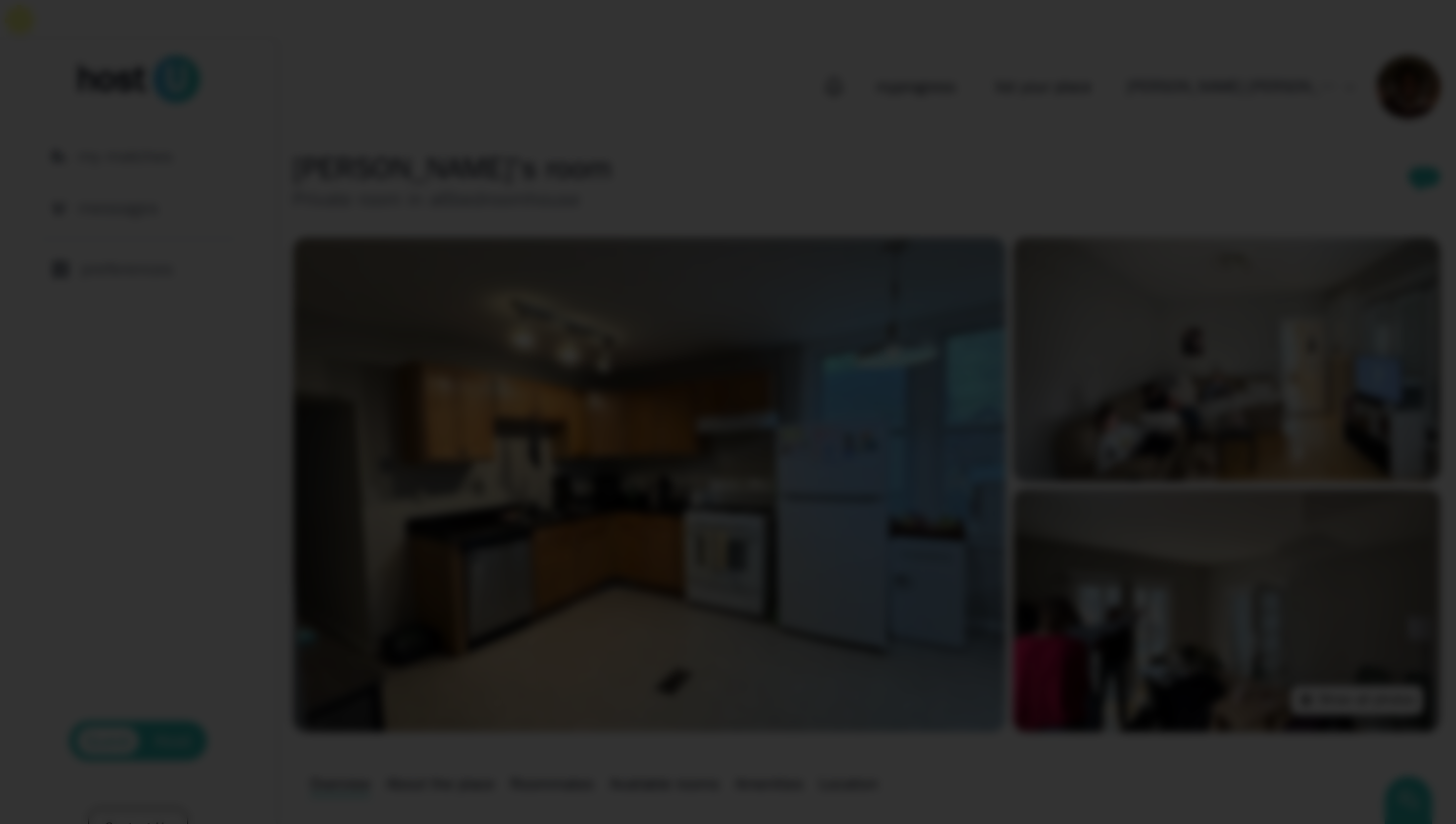 click at bounding box center [728, 412] 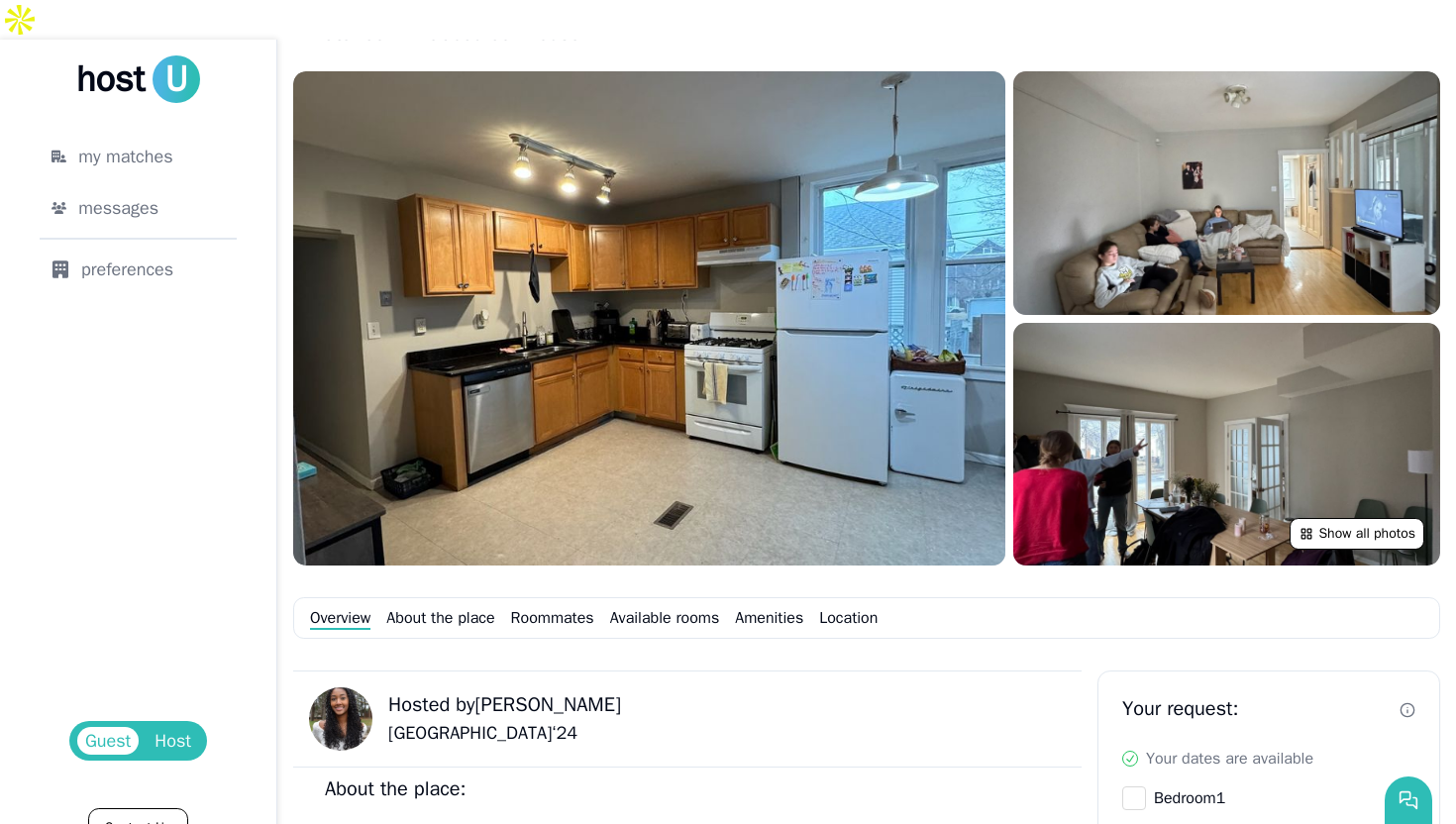 scroll, scrollTop: 0, scrollLeft: 0, axis: both 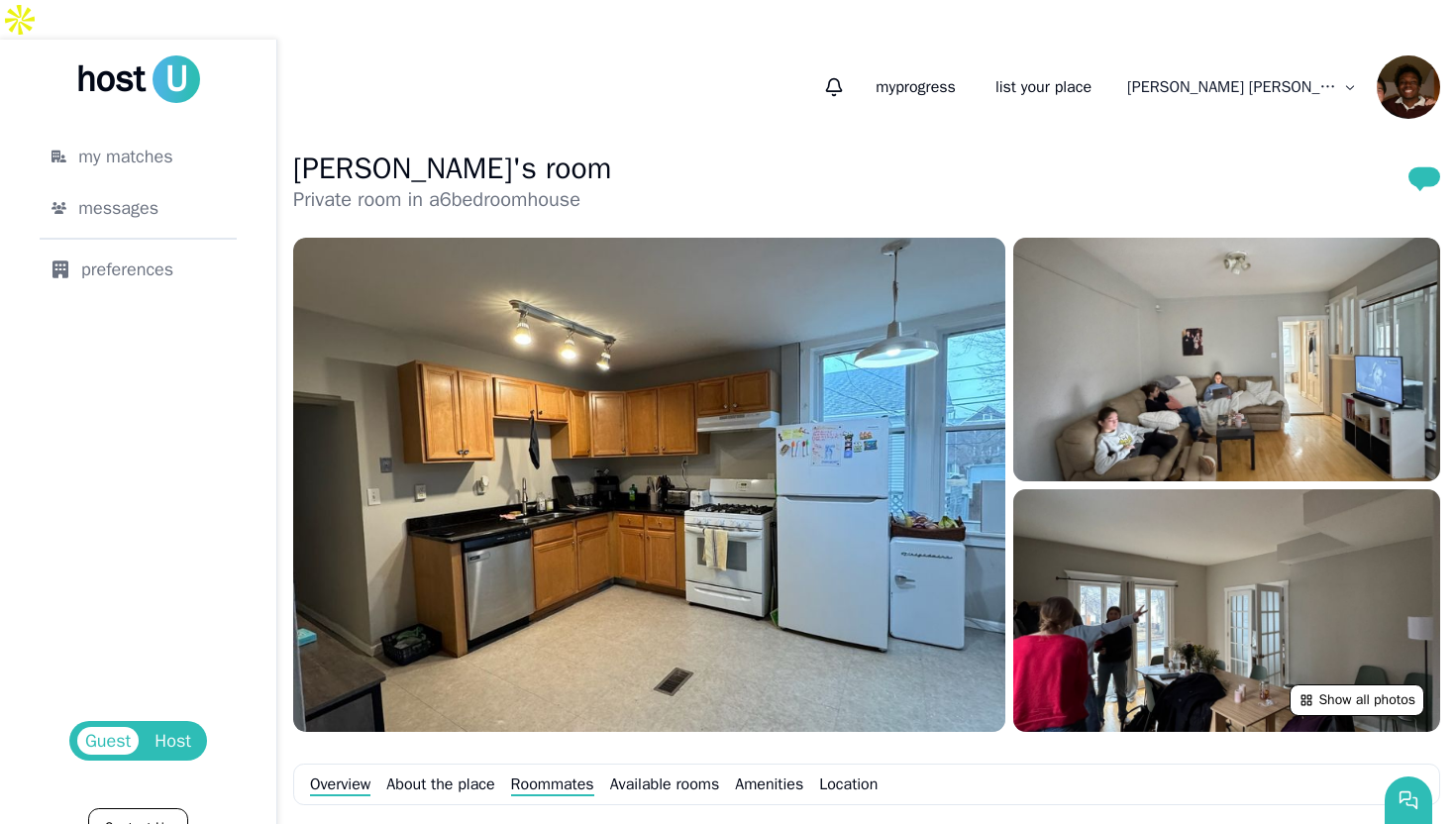 click on "Roommates" at bounding box center (553, 784) 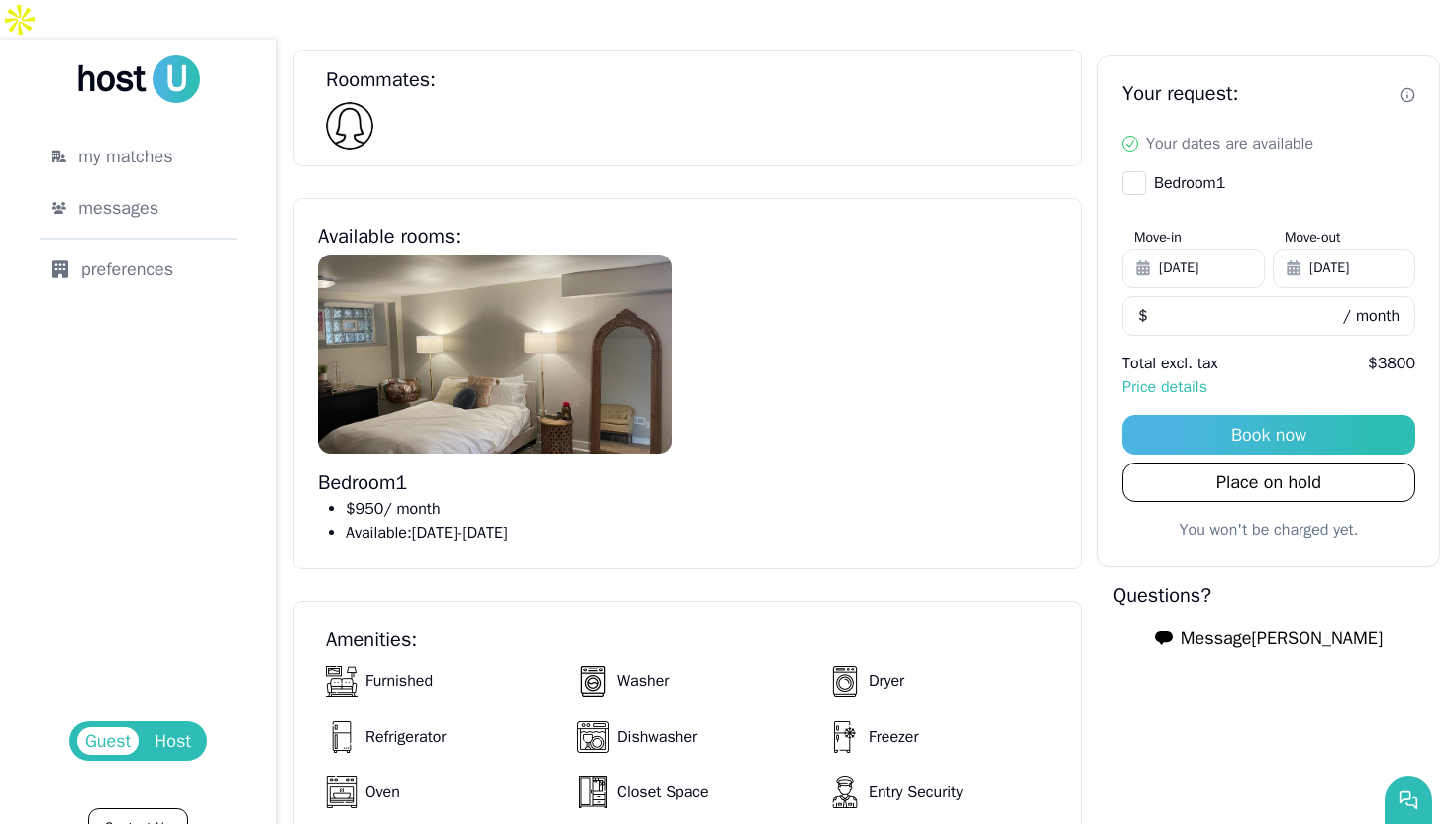 scroll, scrollTop: 1025, scrollLeft: 0, axis: vertical 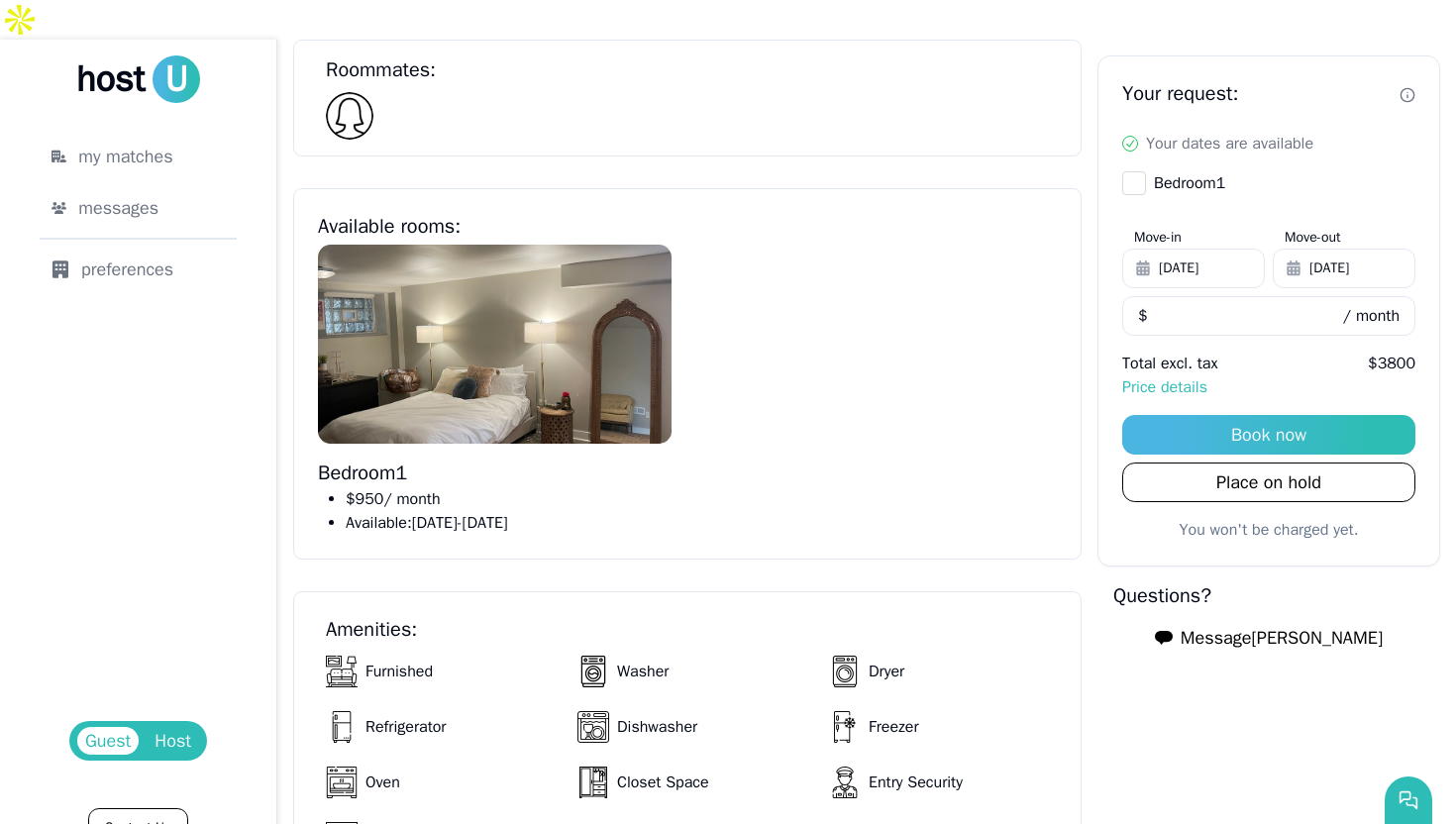 click at bounding box center [350, 116] 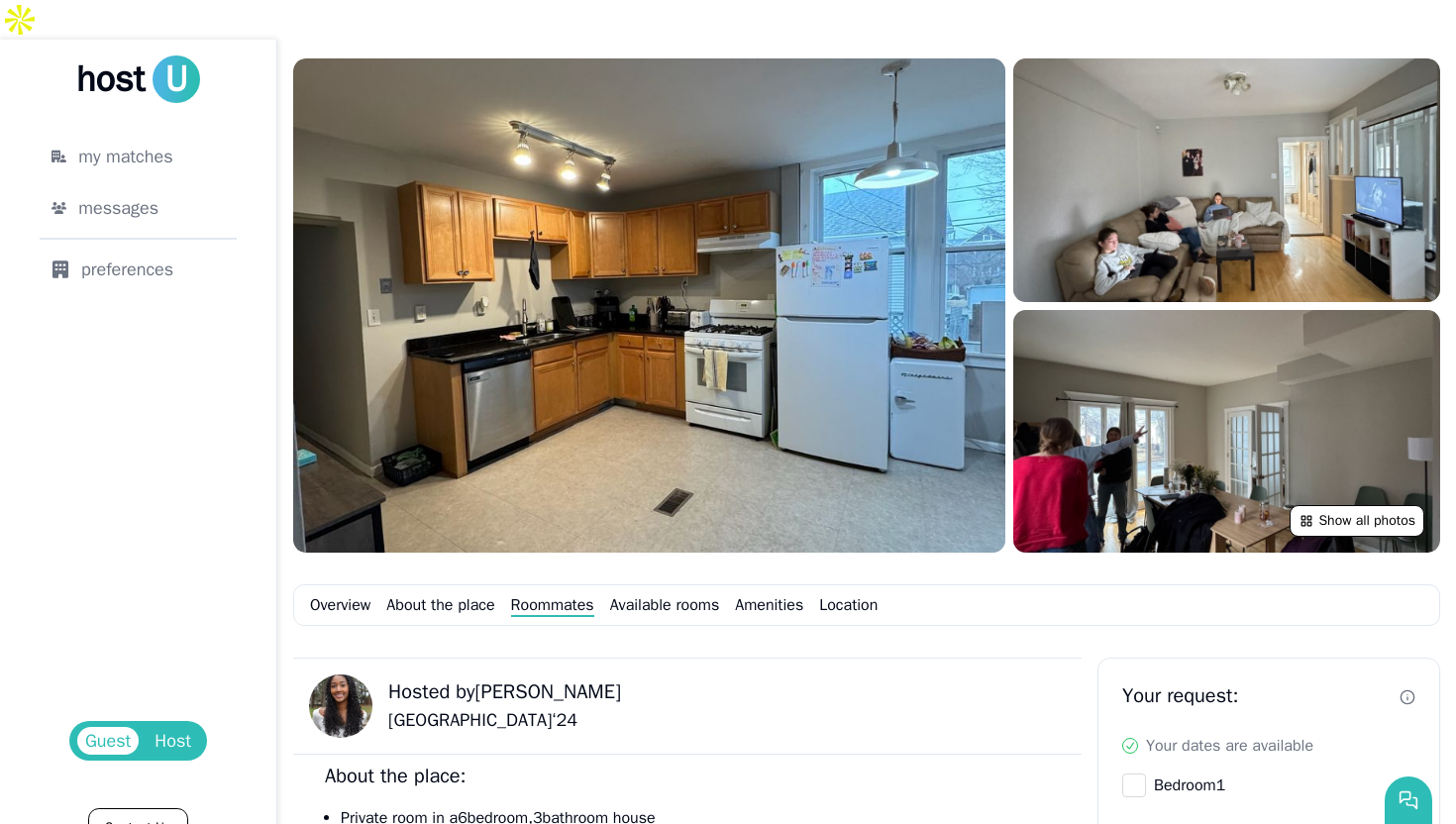 scroll, scrollTop: 0, scrollLeft: 0, axis: both 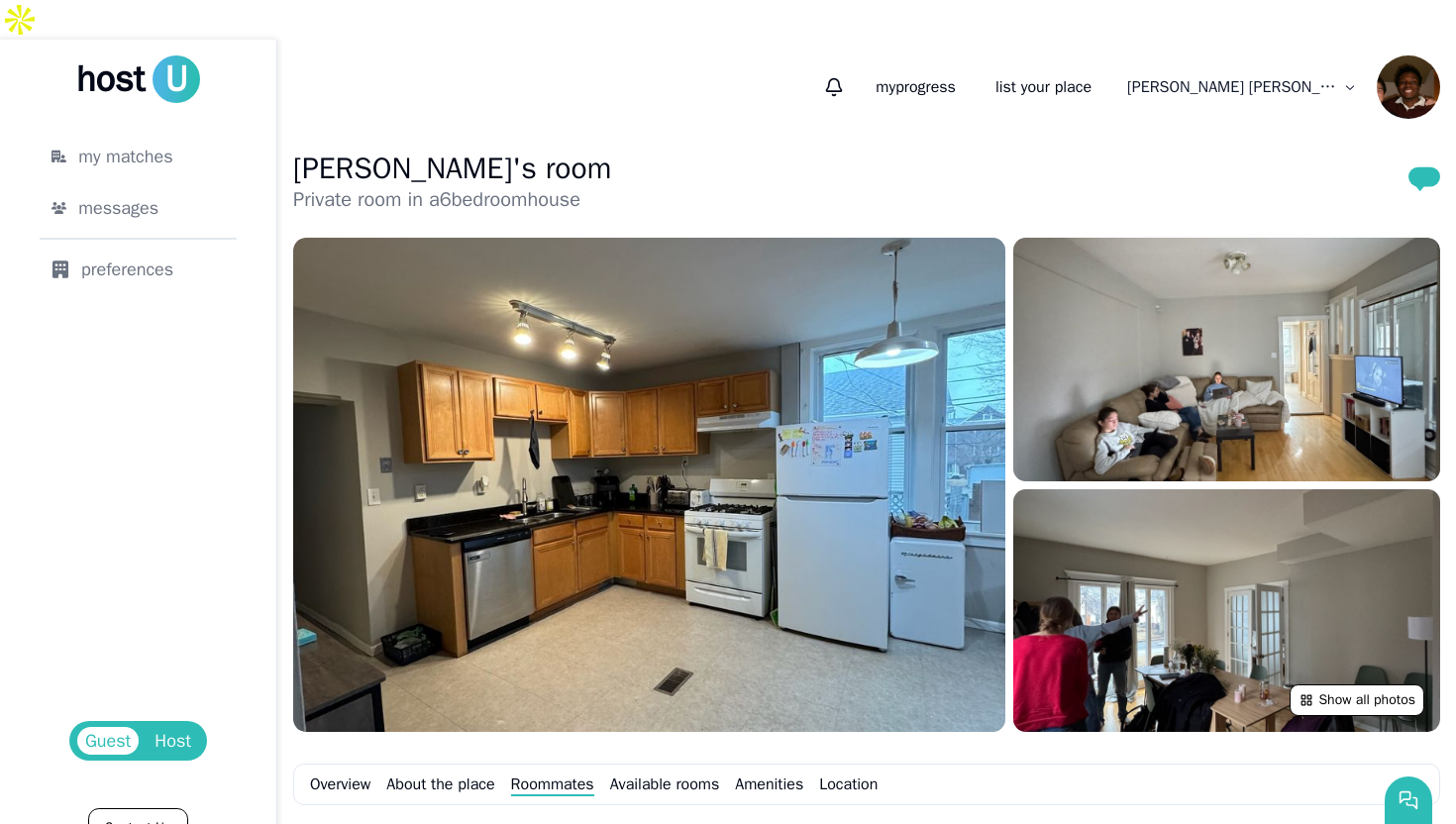 click at bounding box center (1408, 87) 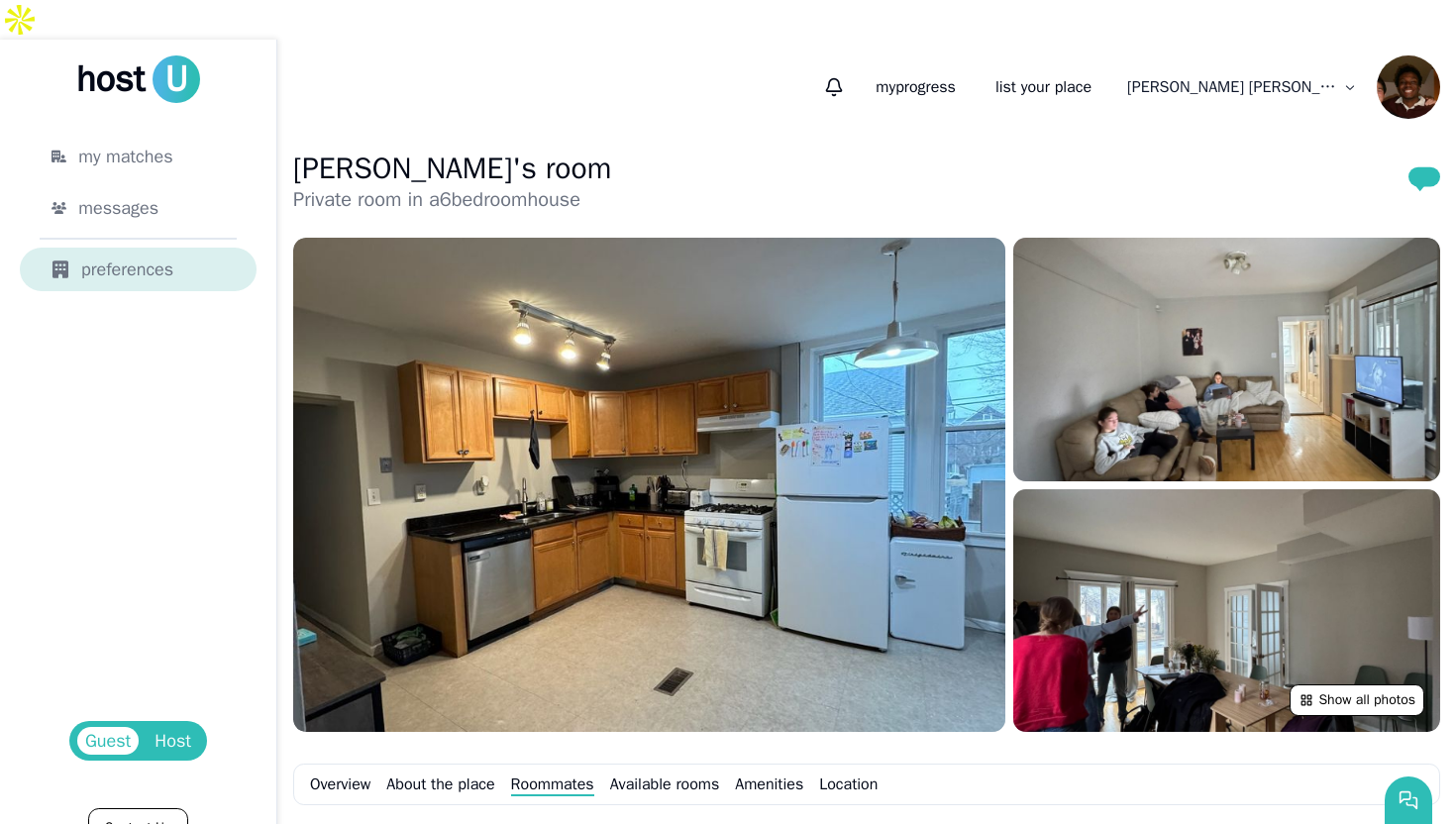 click on "preferences" at bounding box center [138, 269] 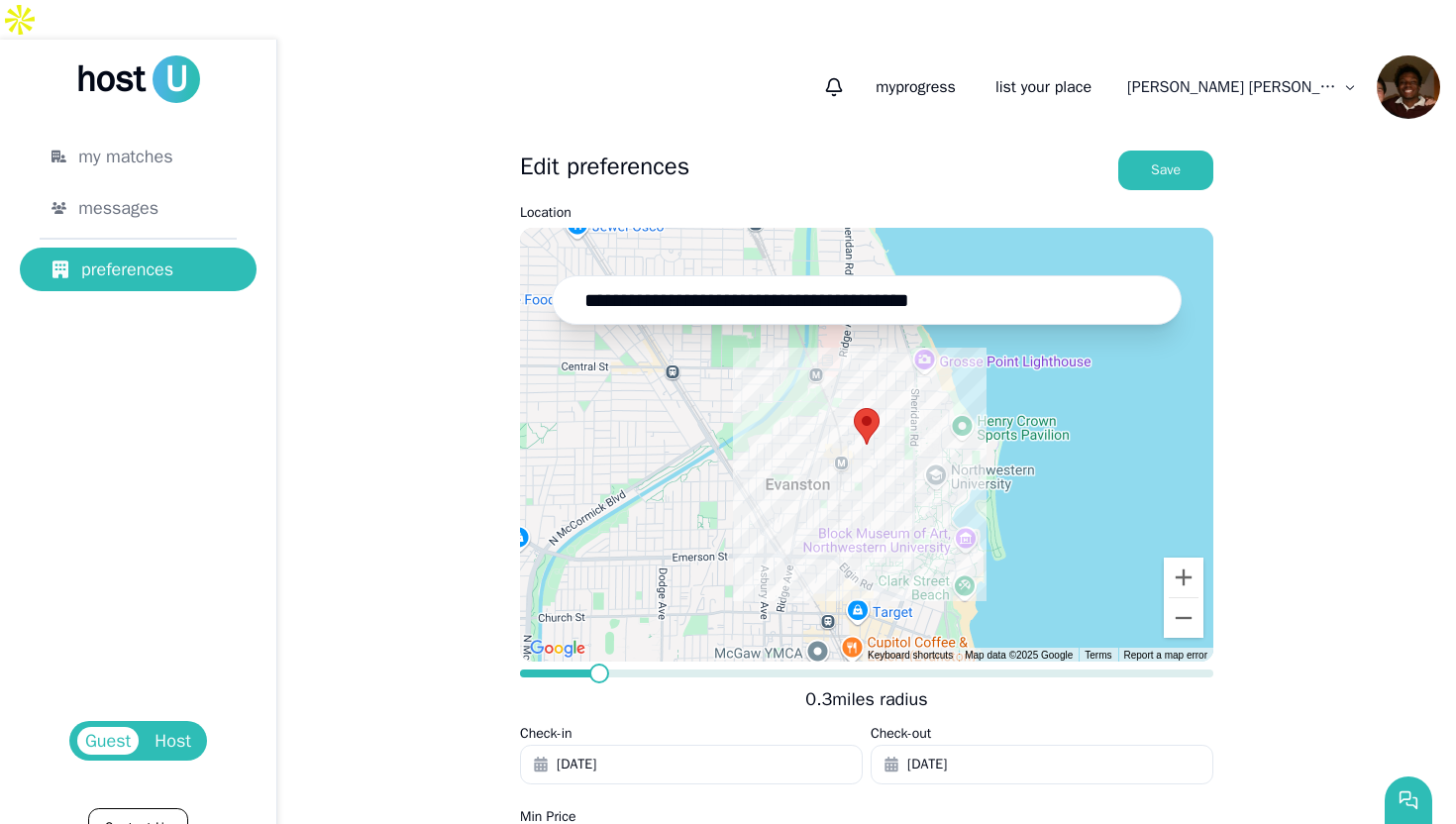 click on "host" at bounding box center [110, 79] 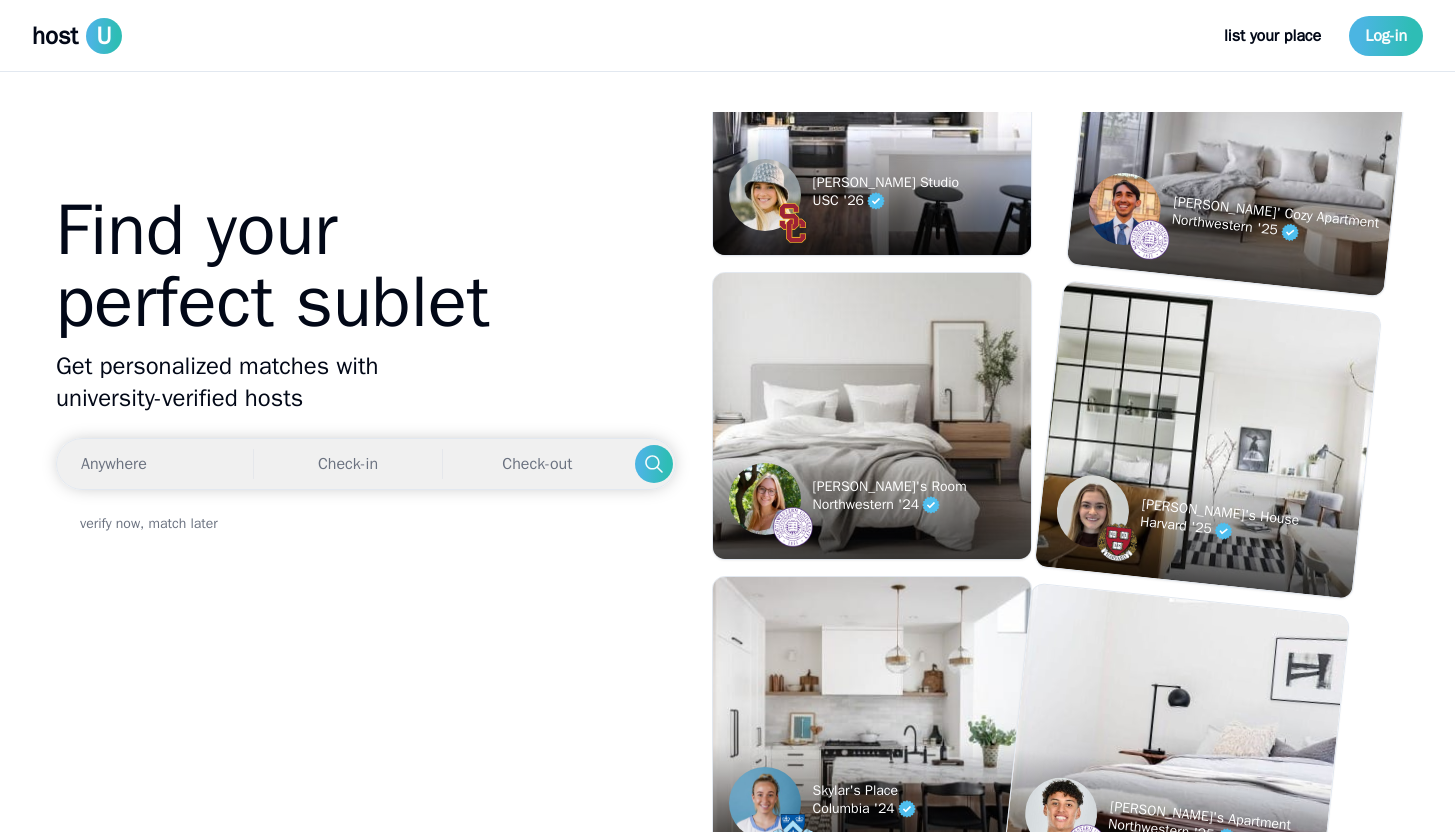 click on "Anywhere Check-in Check-out" at bounding box center [366, 464] 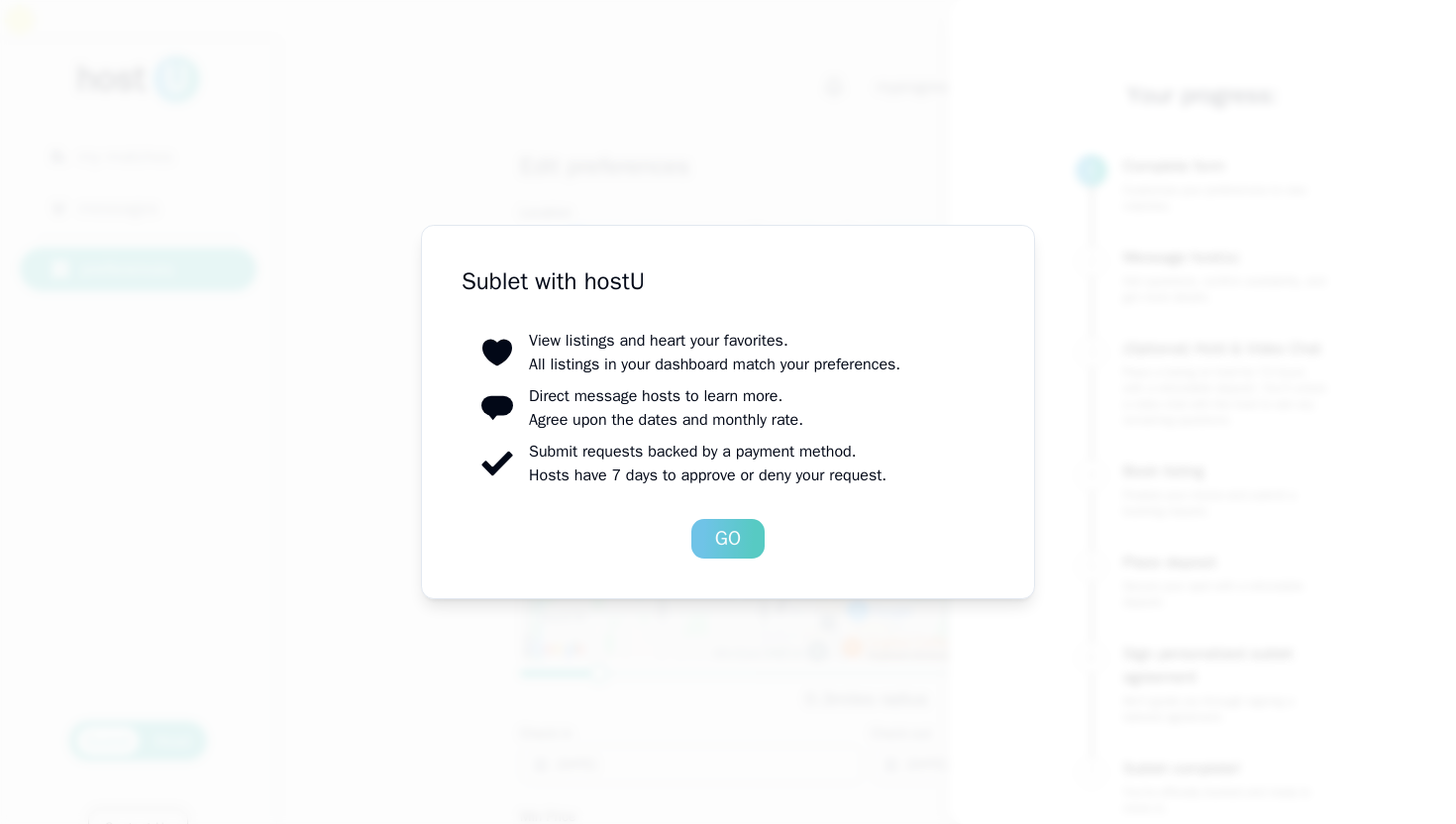 click on "Go" at bounding box center (728, 539) 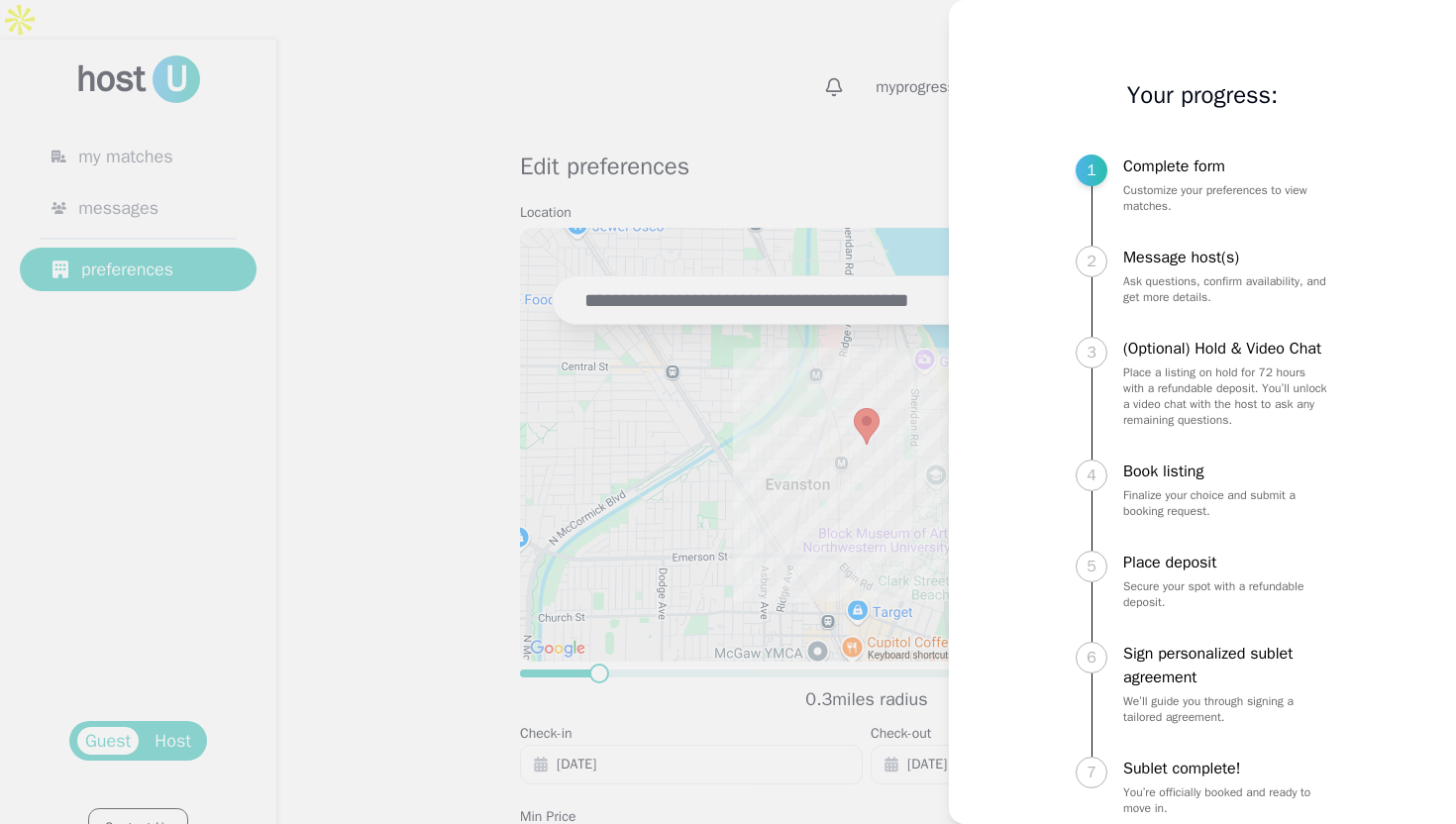 click at bounding box center [728, 412] 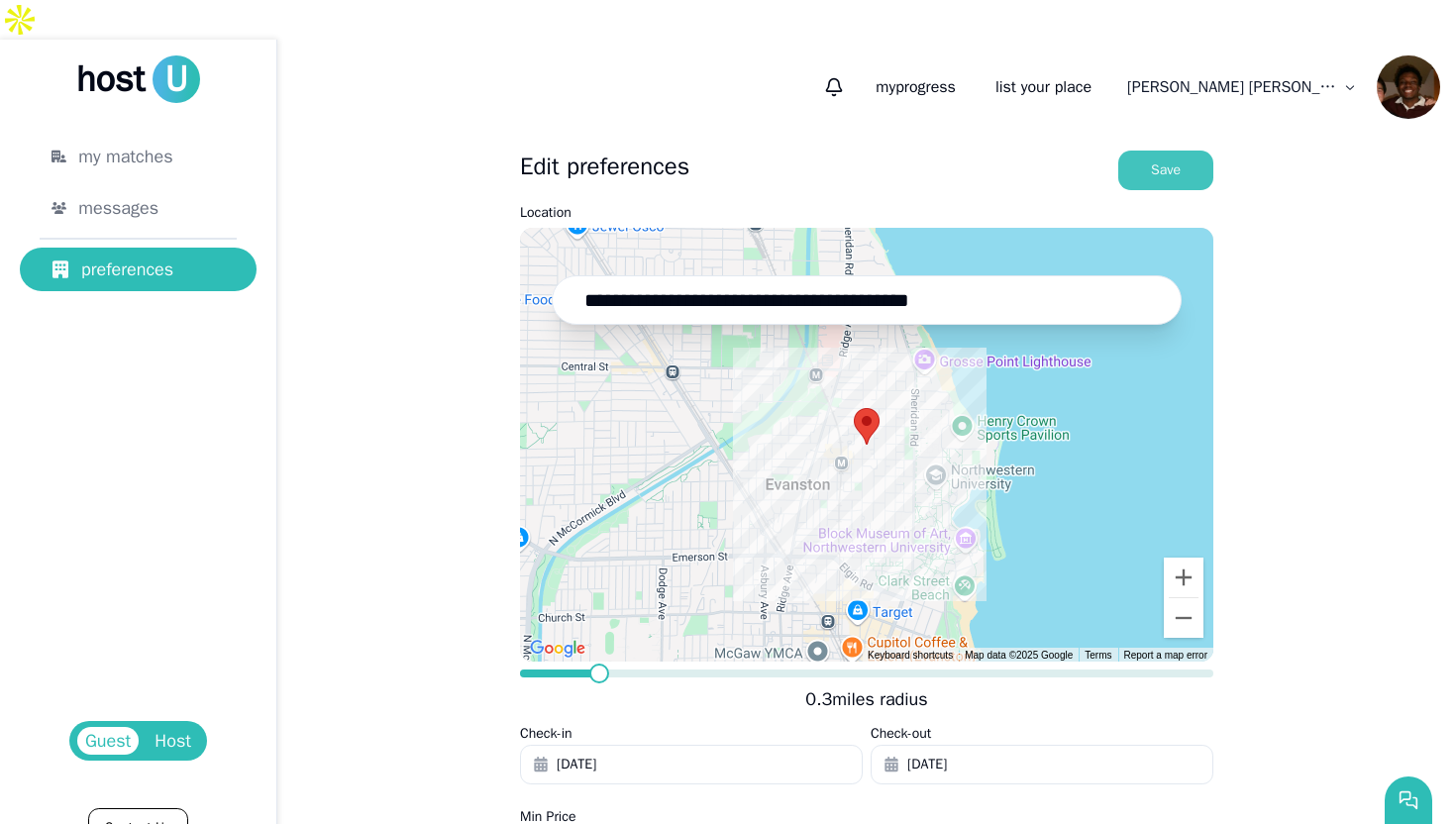 click on "Save" at bounding box center (1166, 170) 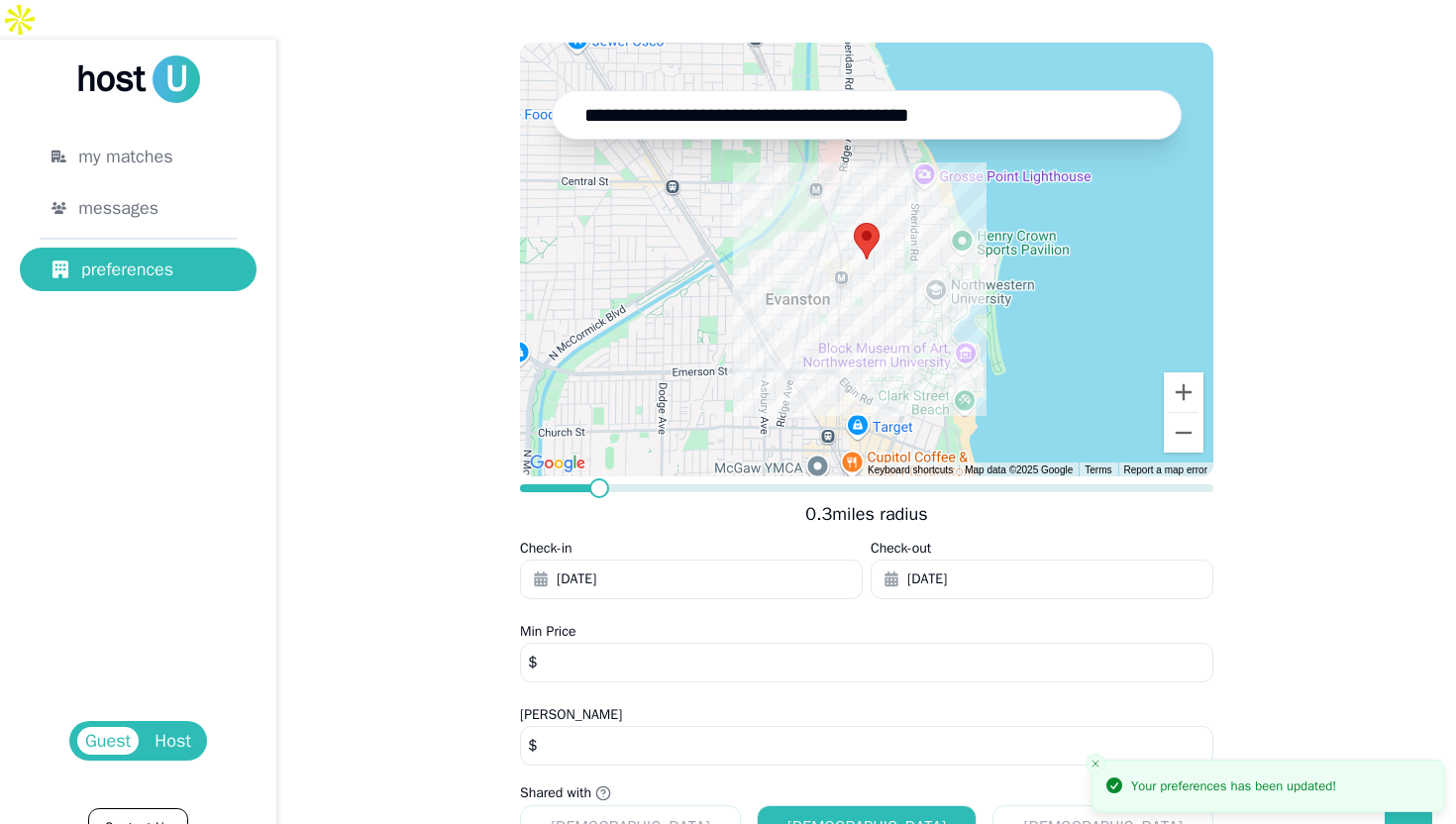 scroll, scrollTop: 236, scrollLeft: 0, axis: vertical 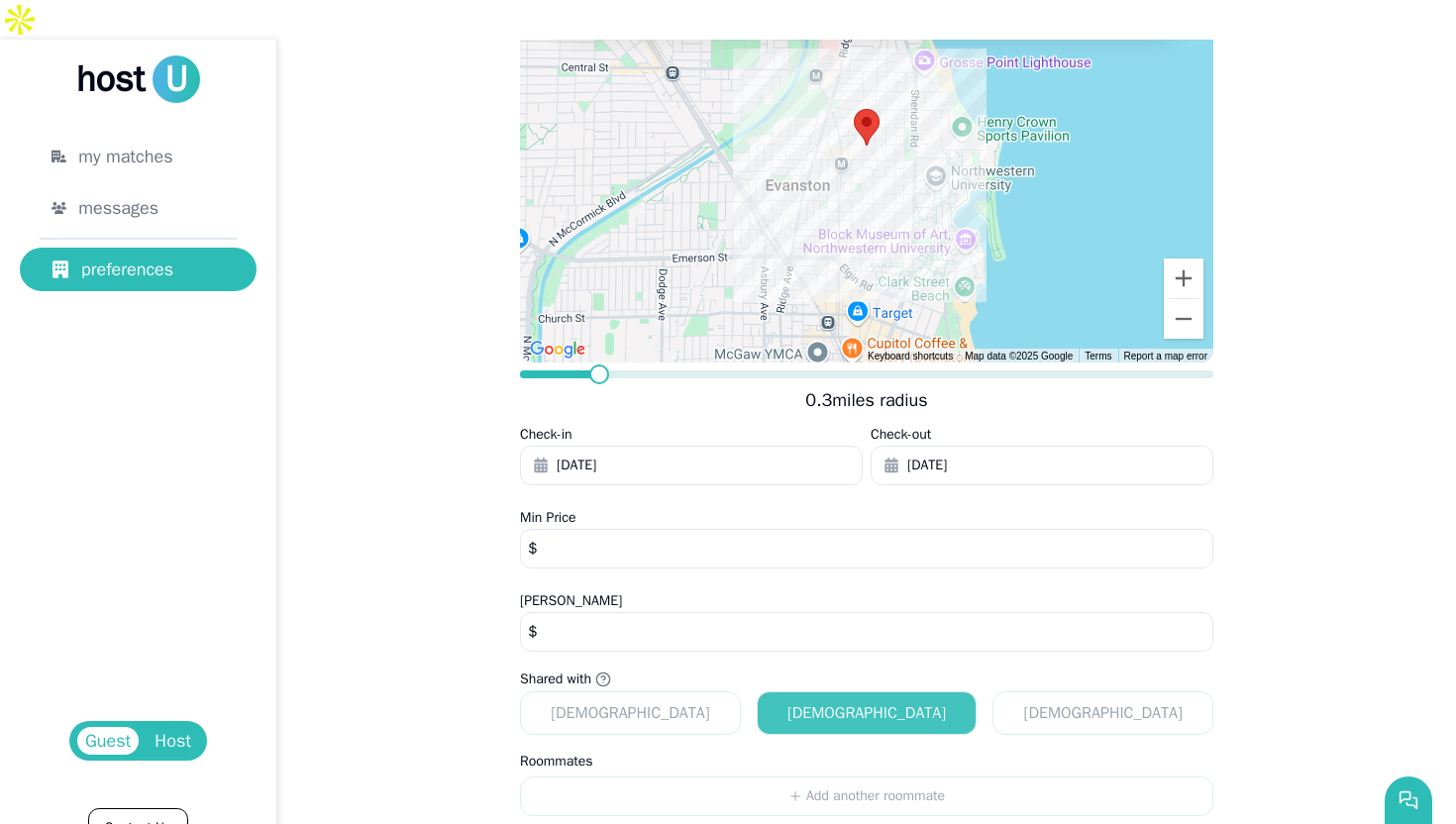 click on "[DEMOGRAPHIC_DATA]" at bounding box center (867, 713) 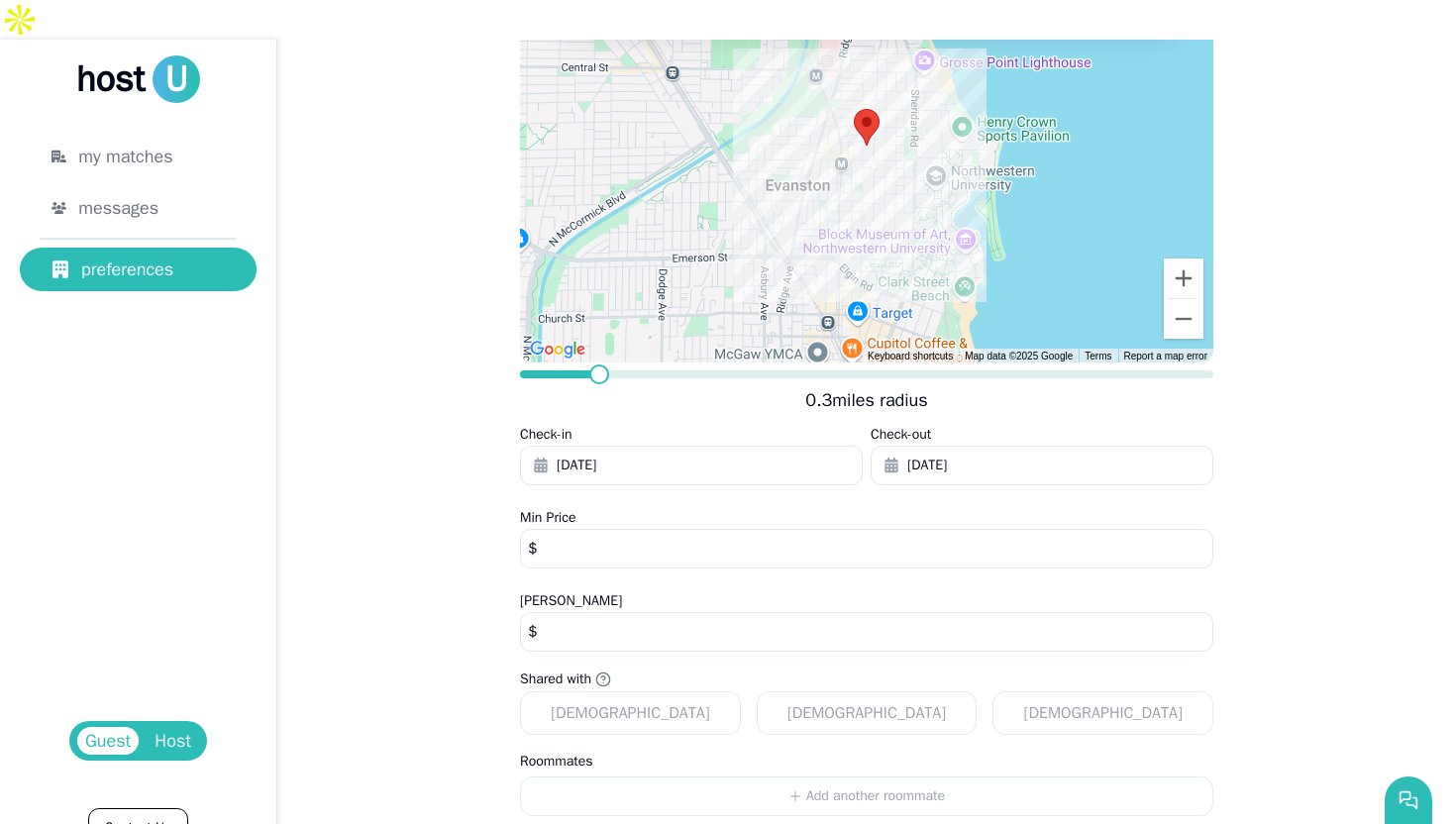 scroll, scrollTop: 0, scrollLeft: 0, axis: both 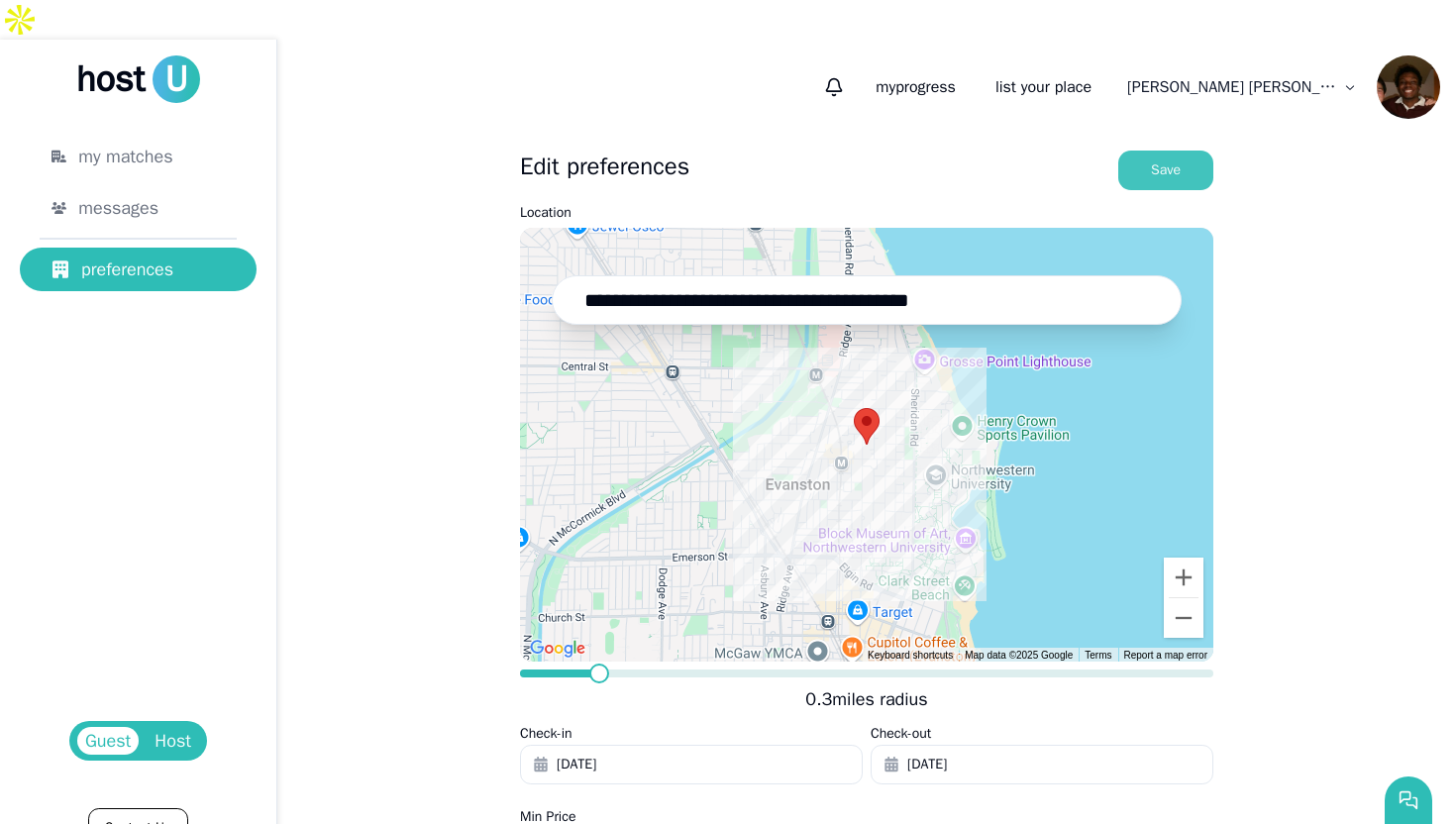 click on "Save" at bounding box center (1166, 170) 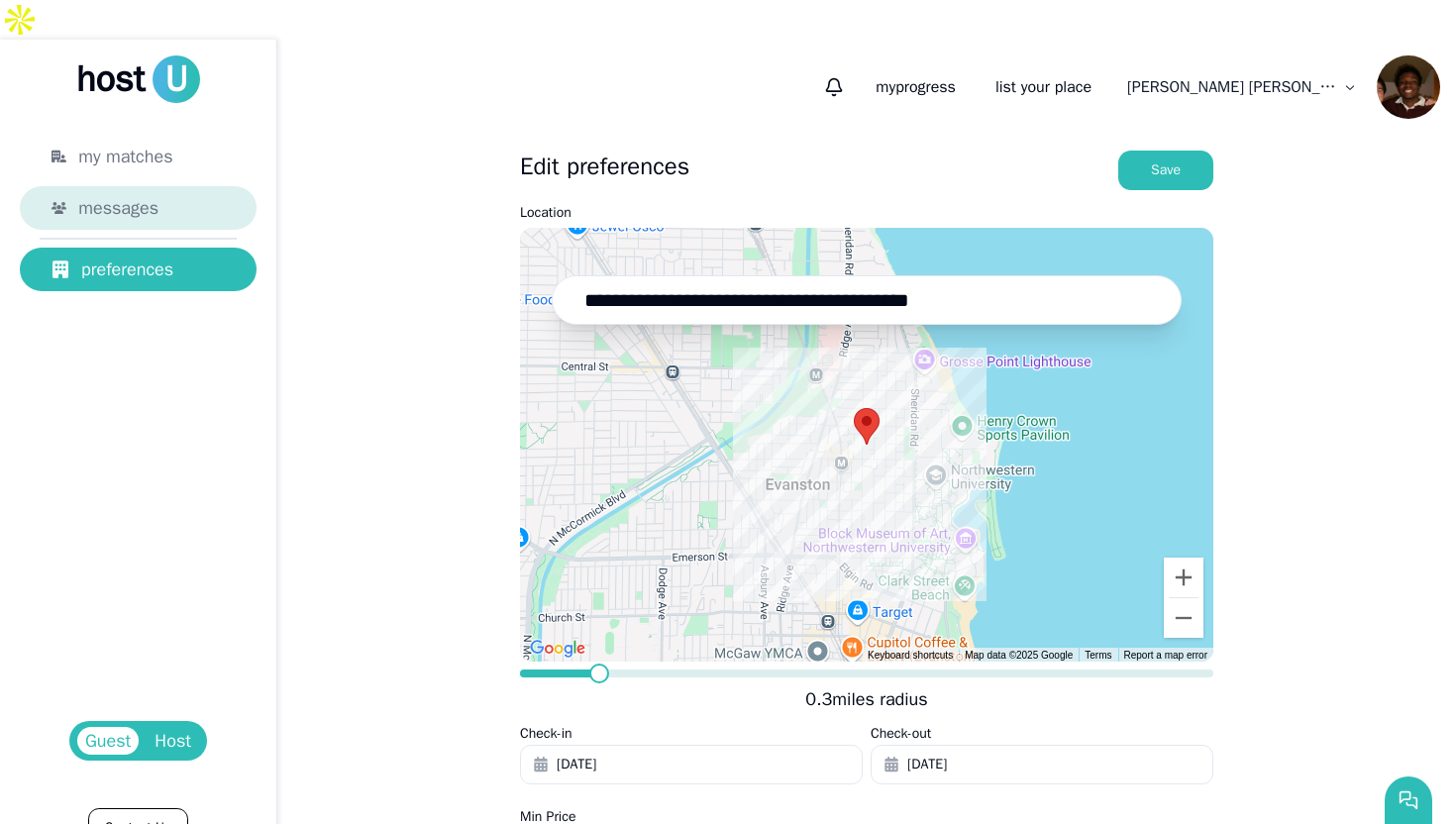 click on "messages" at bounding box center [138, 208] 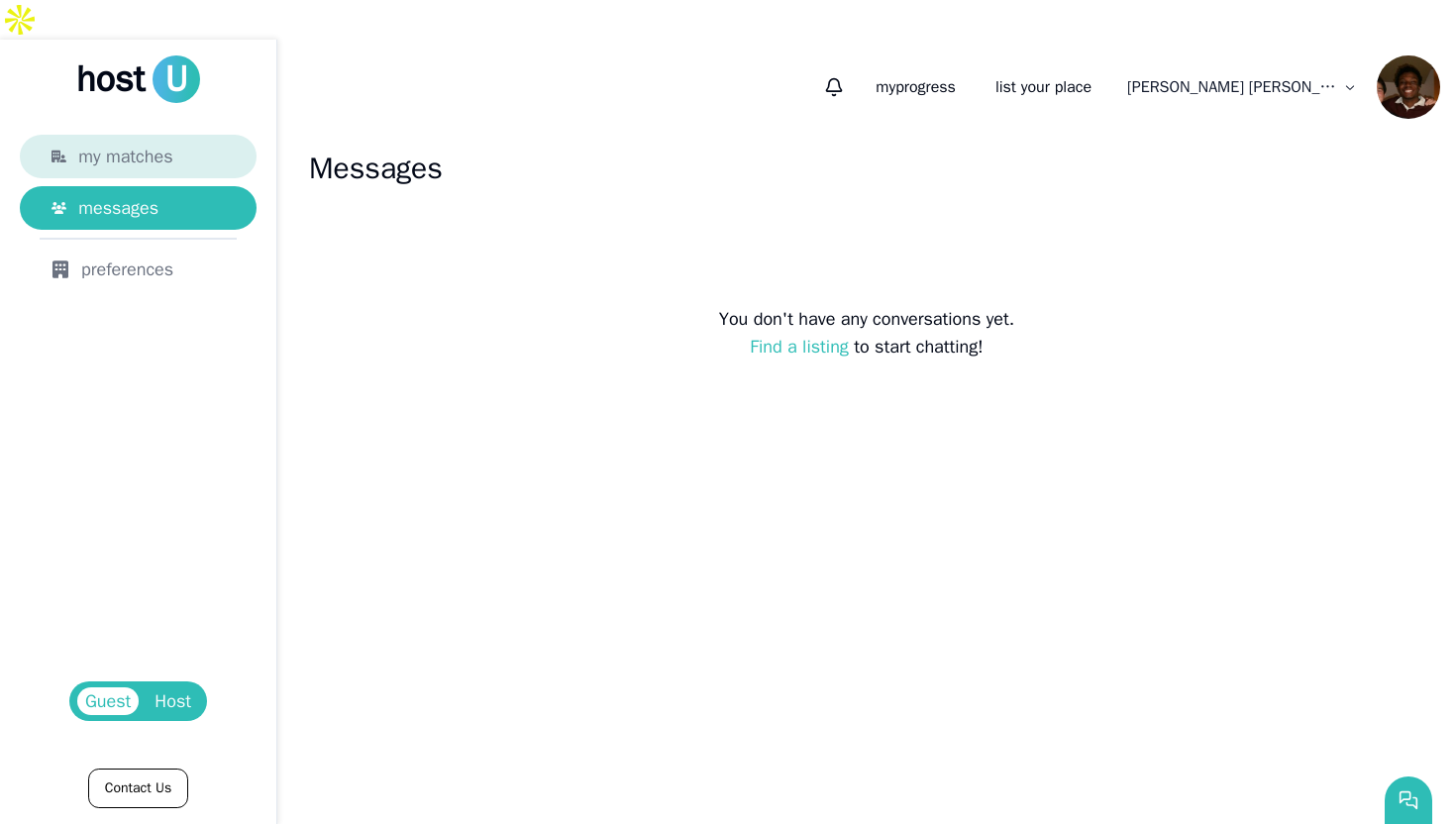 click on "my matches" at bounding box center [138, 156] 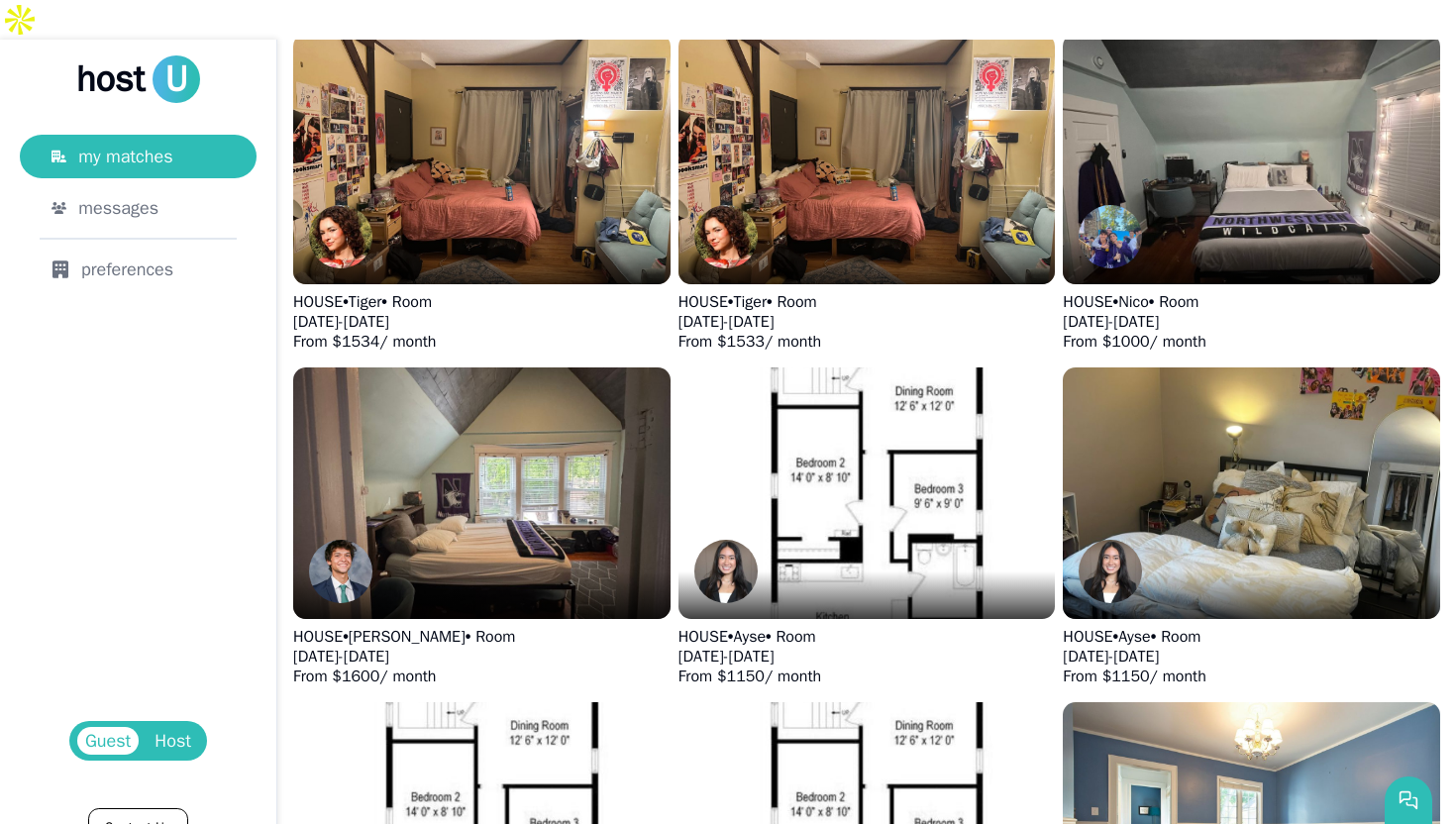 scroll, scrollTop: 2004, scrollLeft: 0, axis: vertical 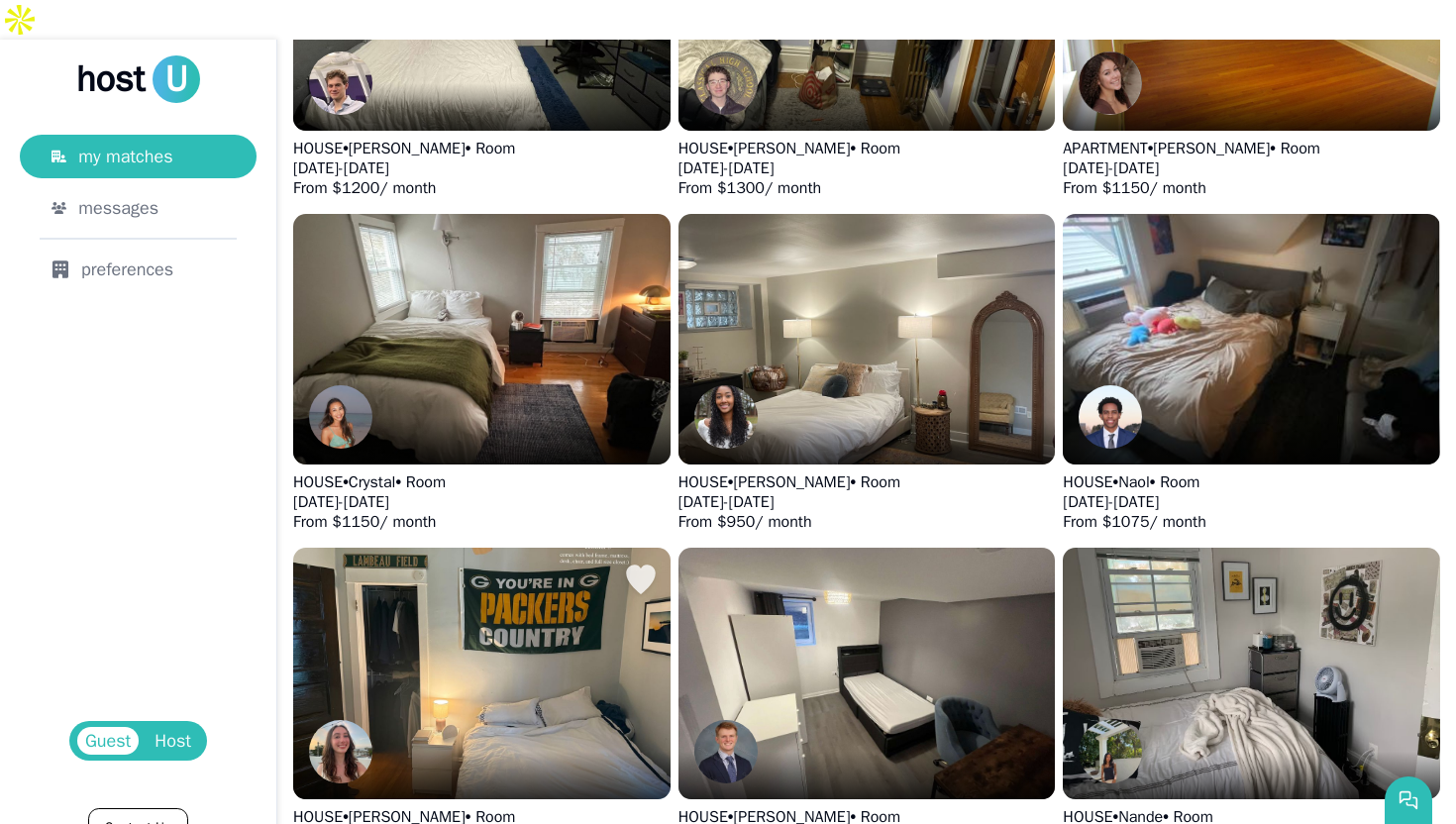 click at bounding box center (481, 673) 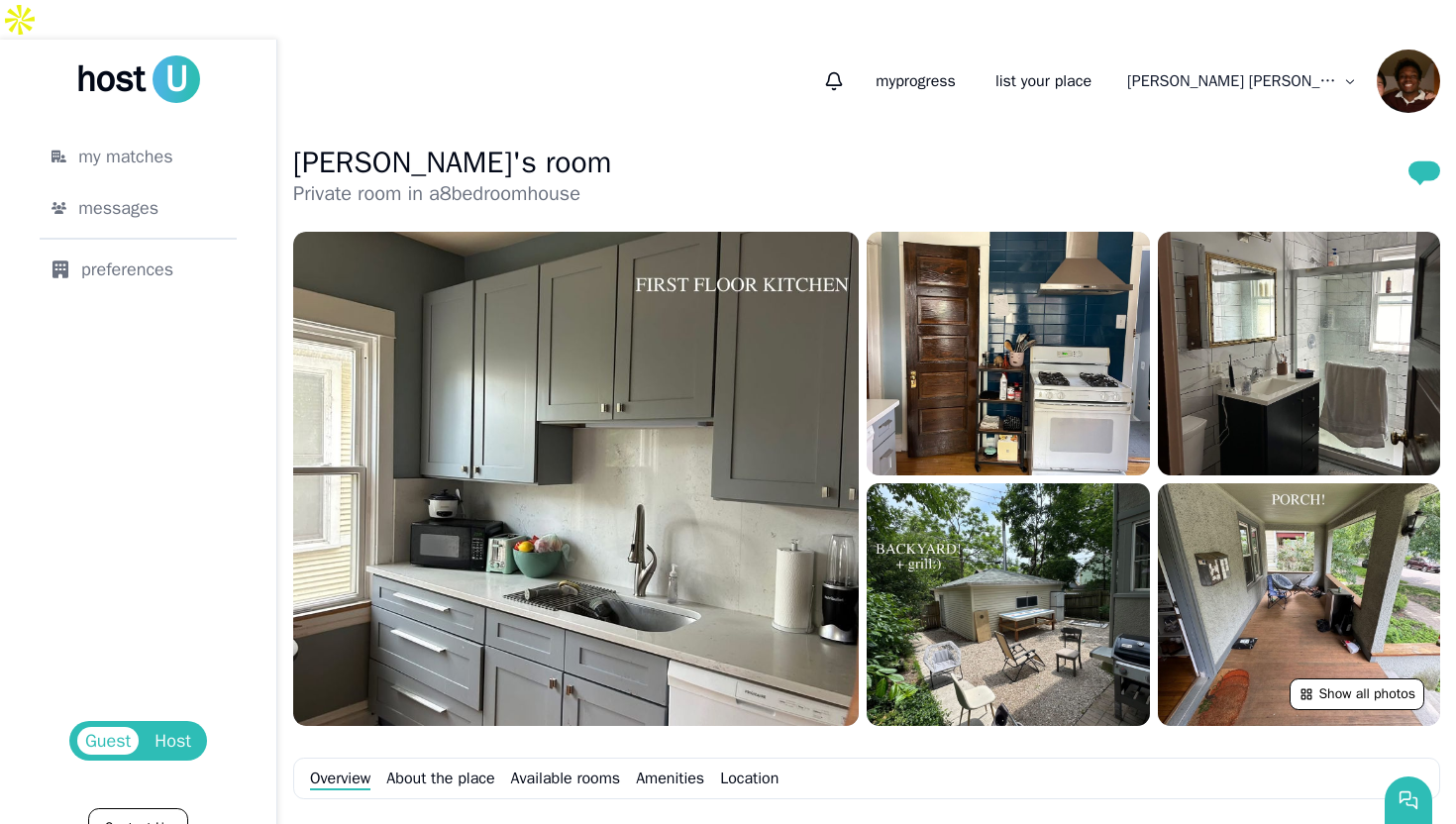 scroll, scrollTop: 0, scrollLeft: 0, axis: both 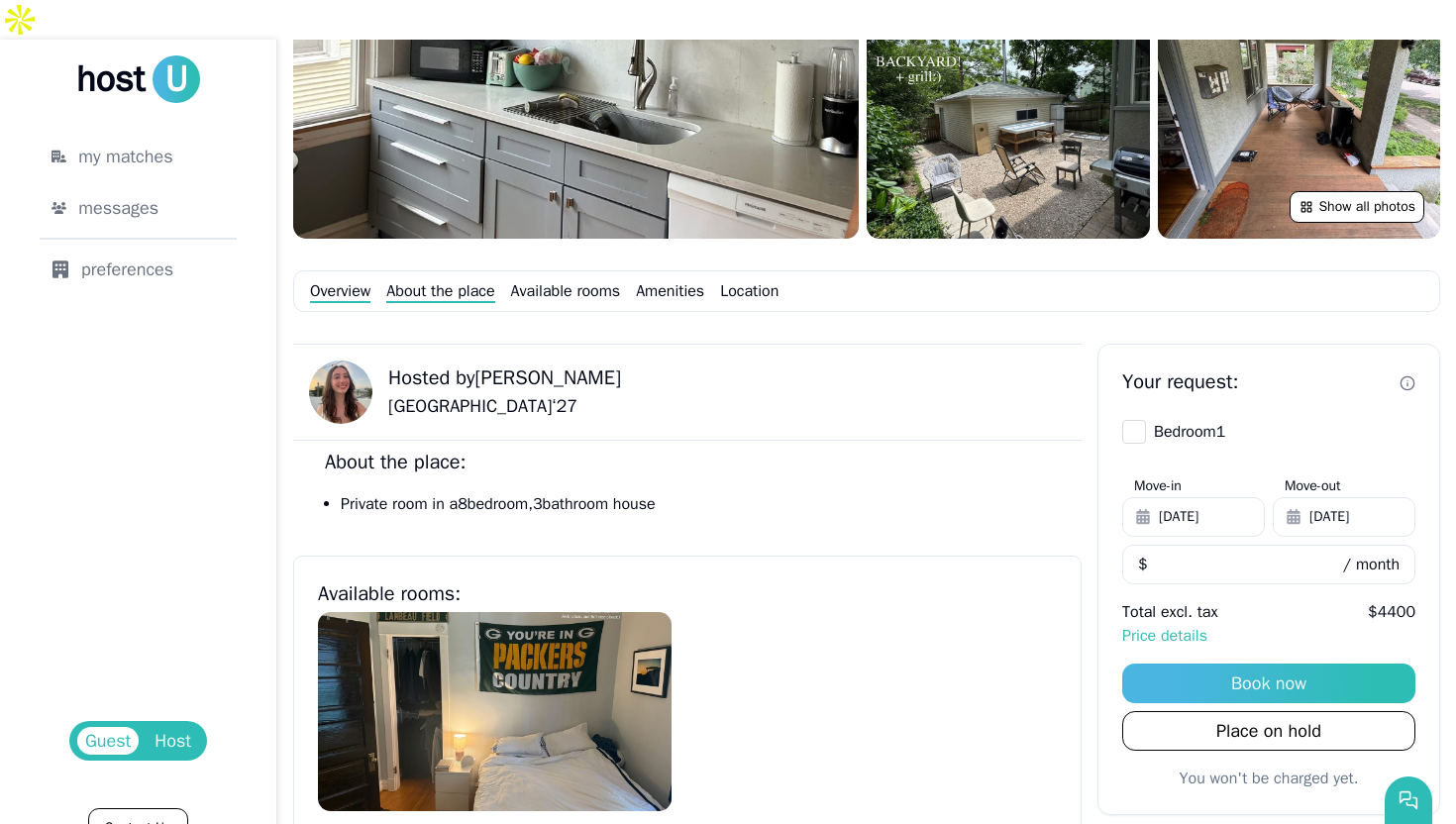 click on "About the place" at bounding box center (440, 291) 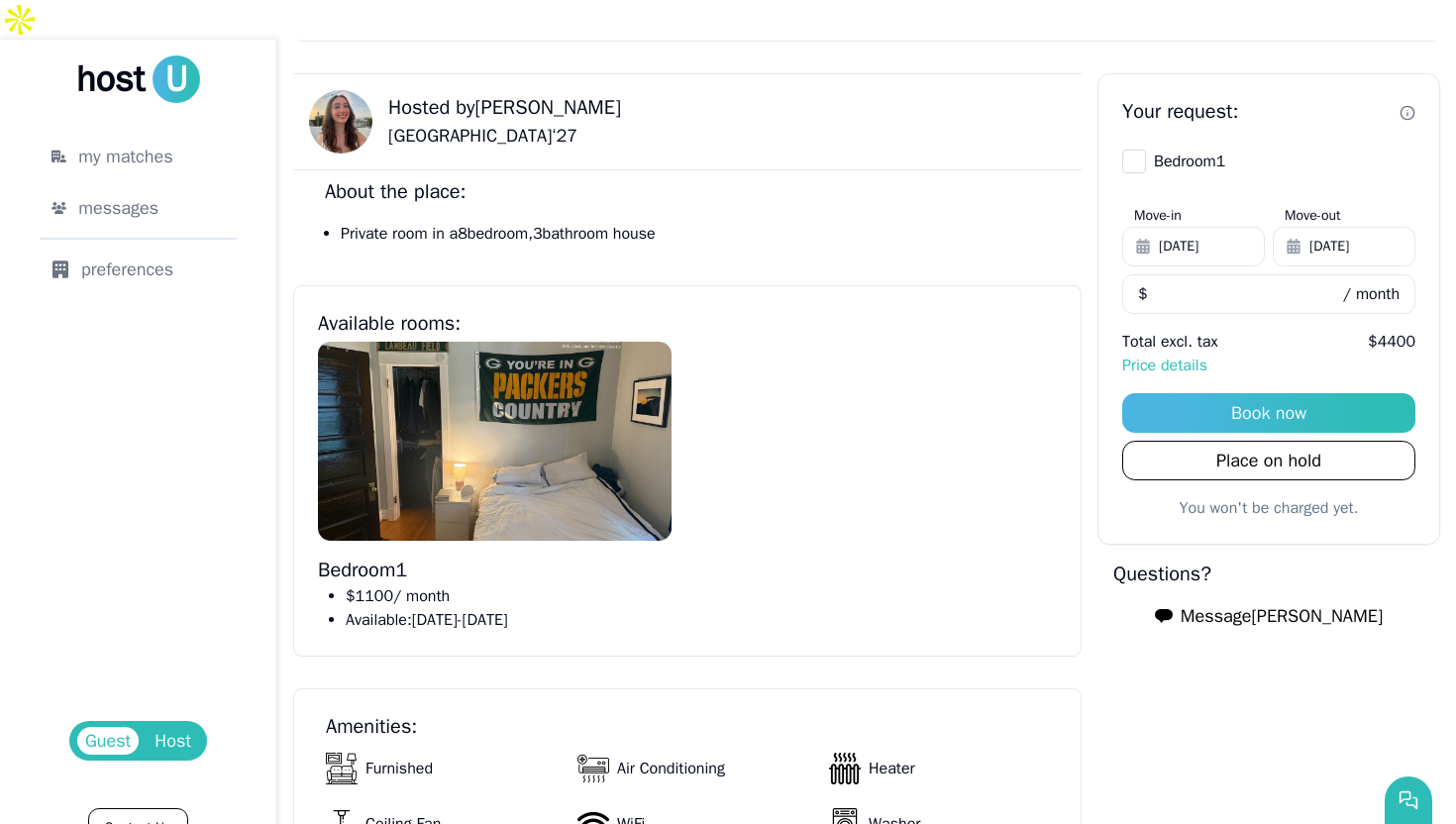 scroll, scrollTop: 797, scrollLeft: 0, axis: vertical 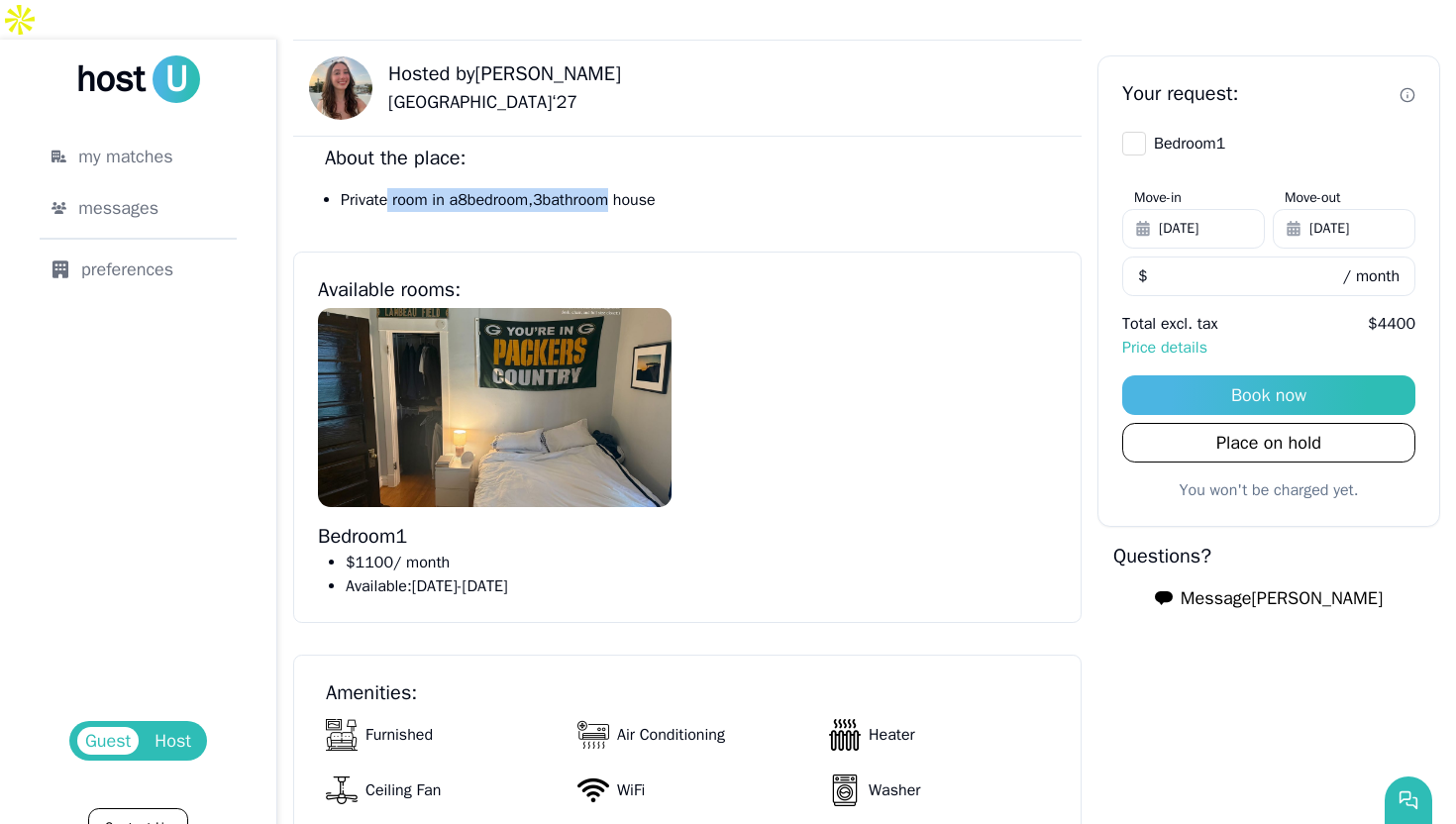 drag, startPoint x: 390, startPoint y: 154, endPoint x: 619, endPoint y: 152, distance: 229.00873 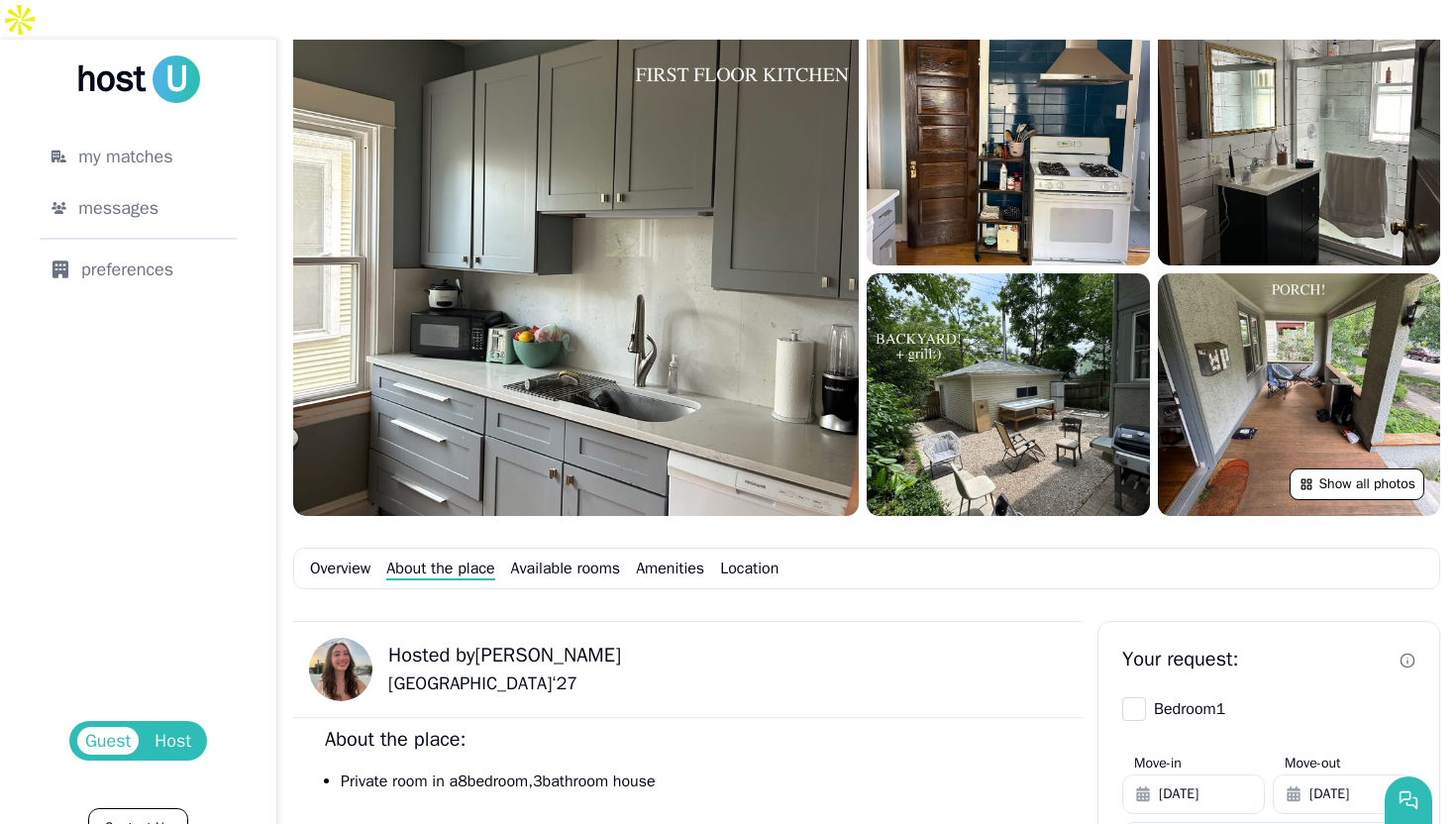 scroll, scrollTop: 0, scrollLeft: 0, axis: both 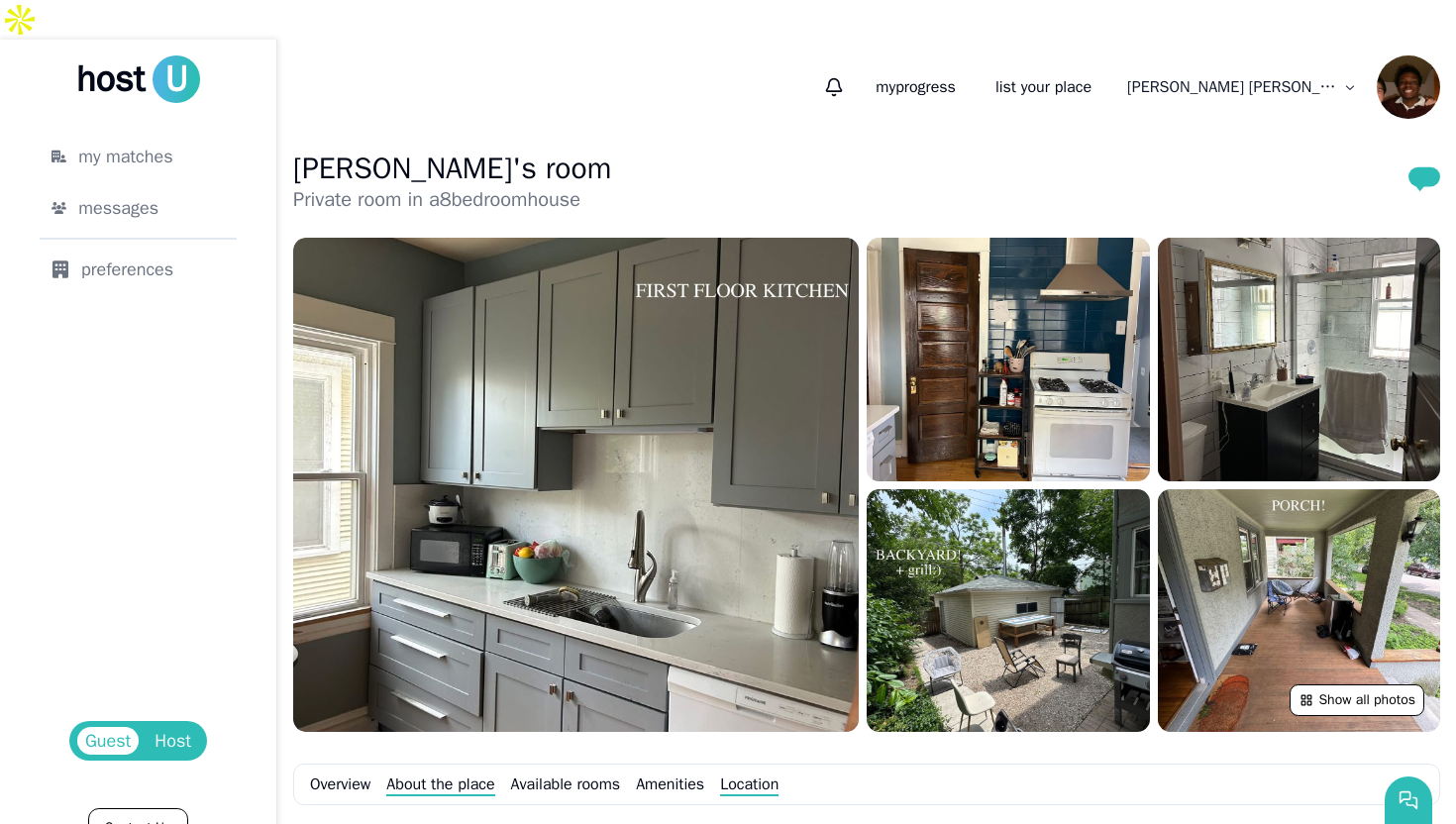 click on "Location" at bounding box center [749, 784] 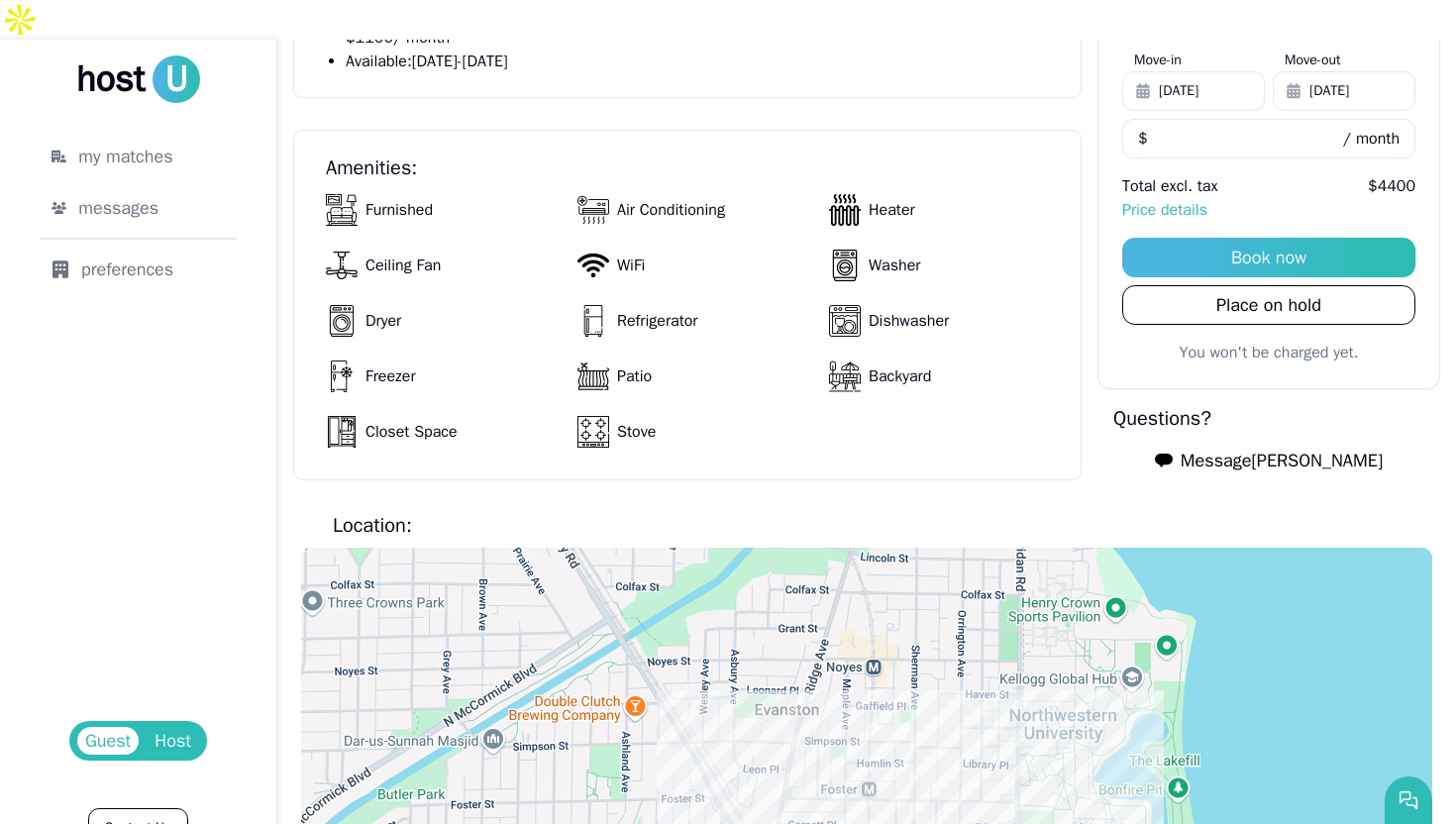 scroll, scrollTop: 1541, scrollLeft: 0, axis: vertical 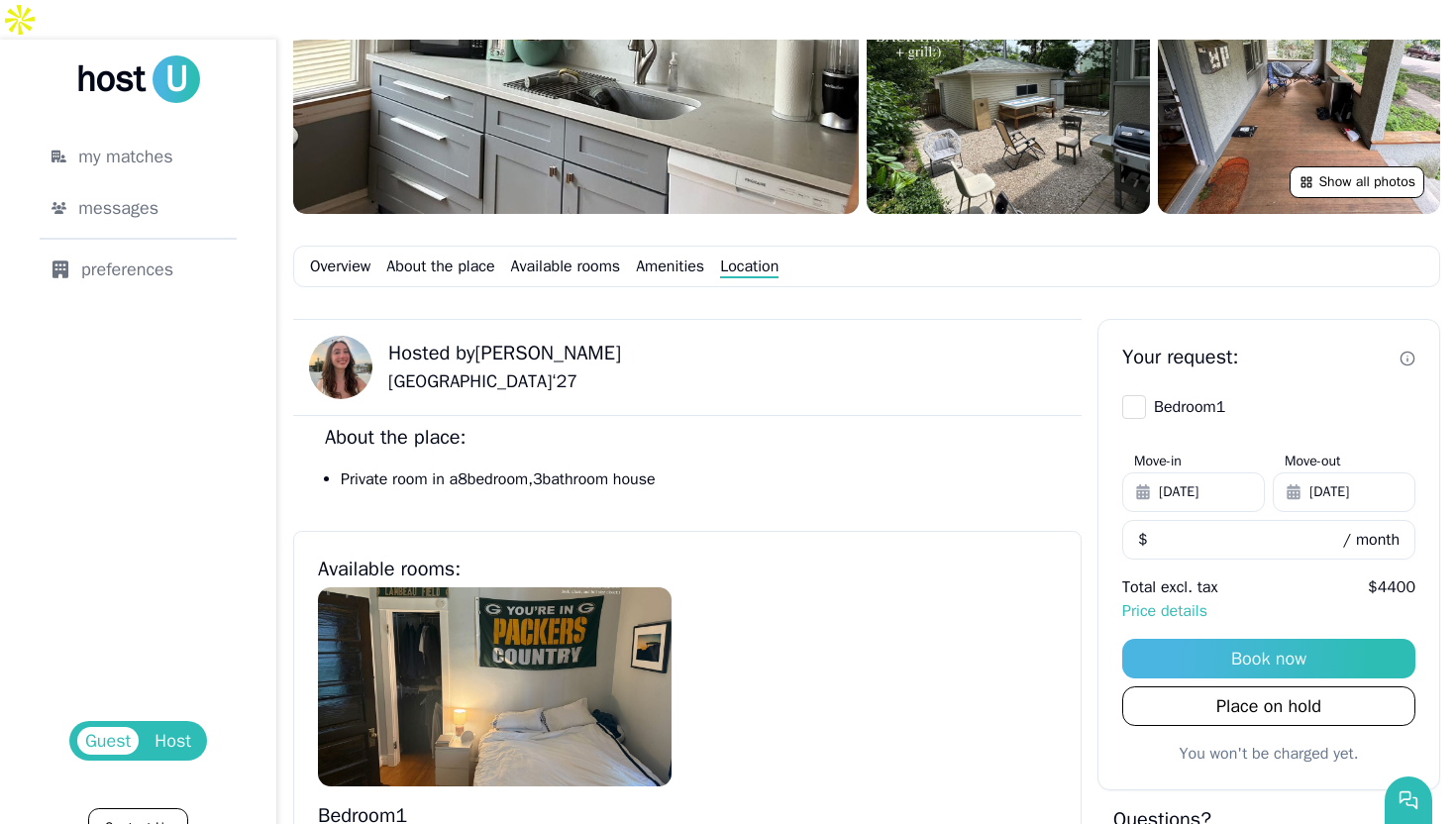 drag, startPoint x: 1455, startPoint y: 579, endPoint x: 1455, endPoint y: 223, distance: 356 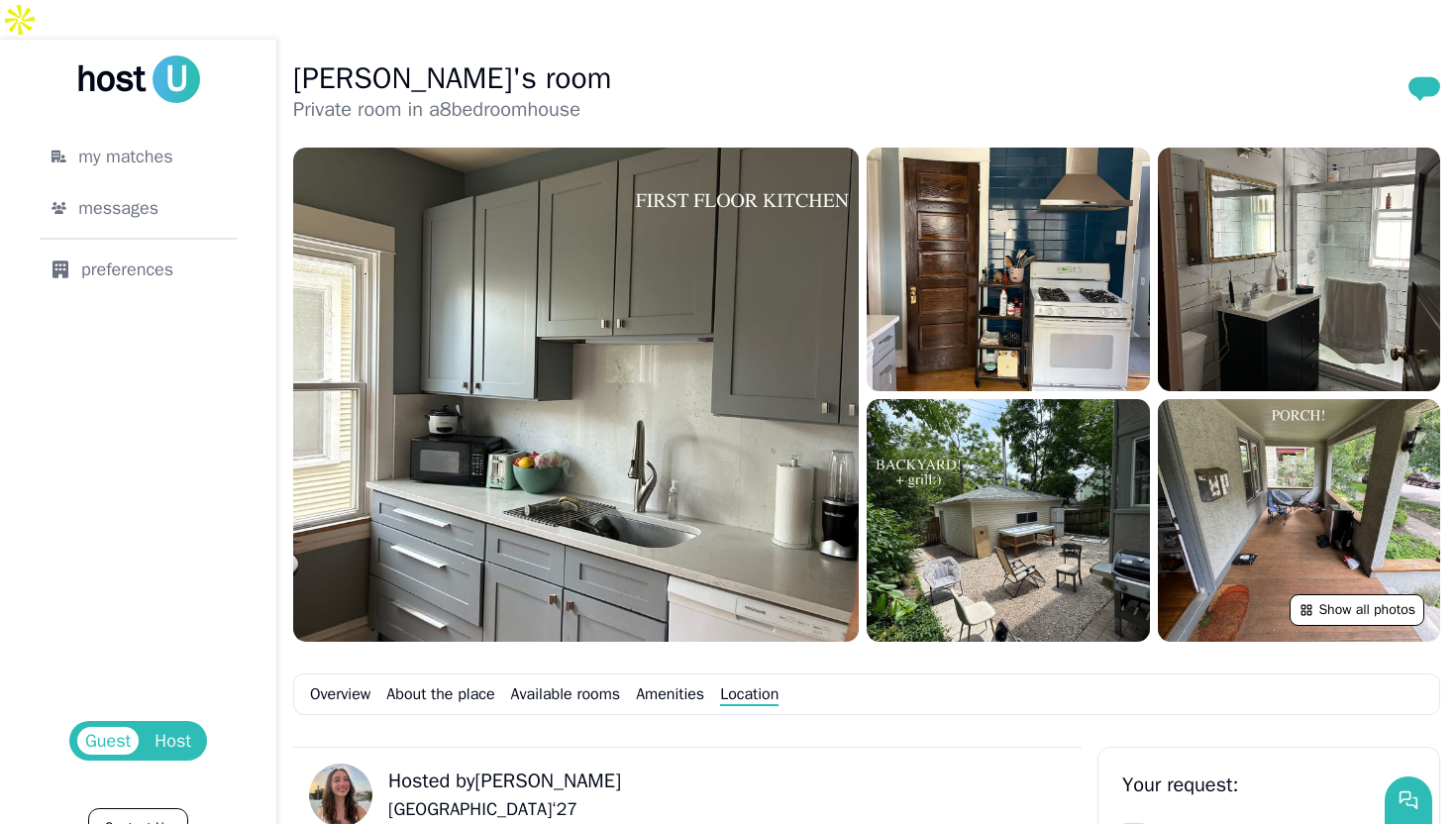 scroll, scrollTop: 68, scrollLeft: 0, axis: vertical 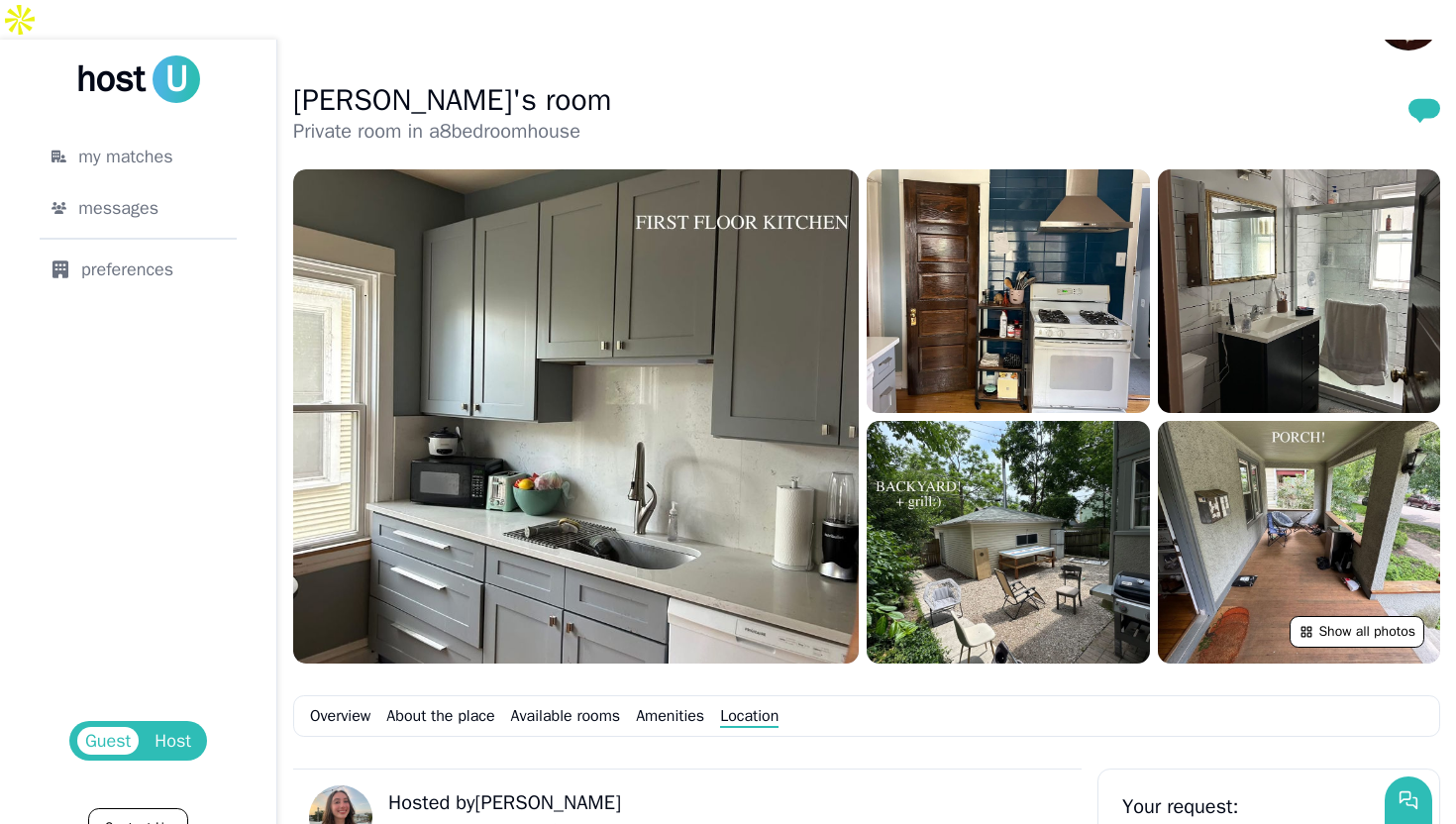 drag, startPoint x: 1455, startPoint y: 223, endPoint x: 1455, endPoint y: 66, distance: 157 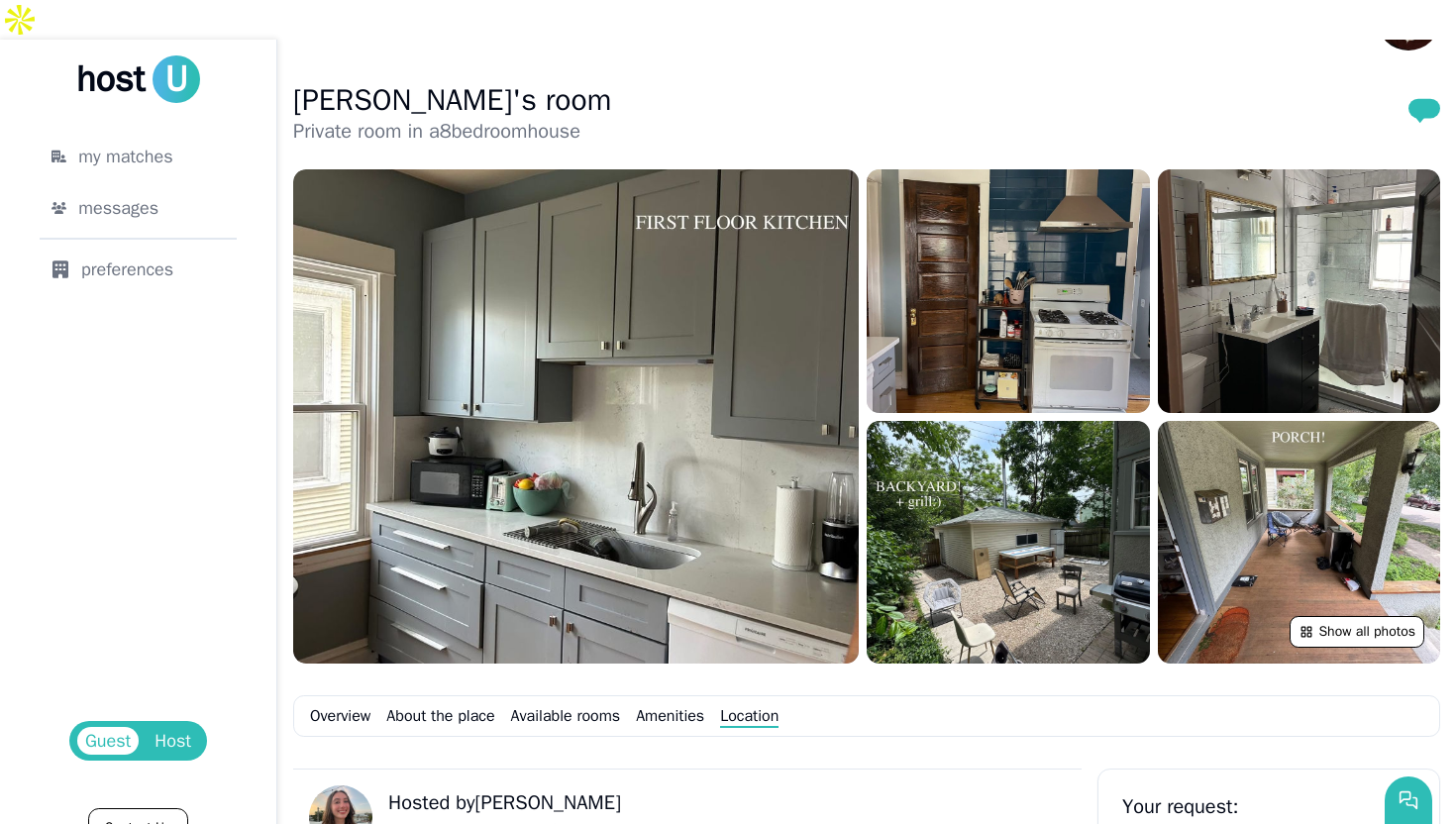 click at bounding box center (1008, 291) 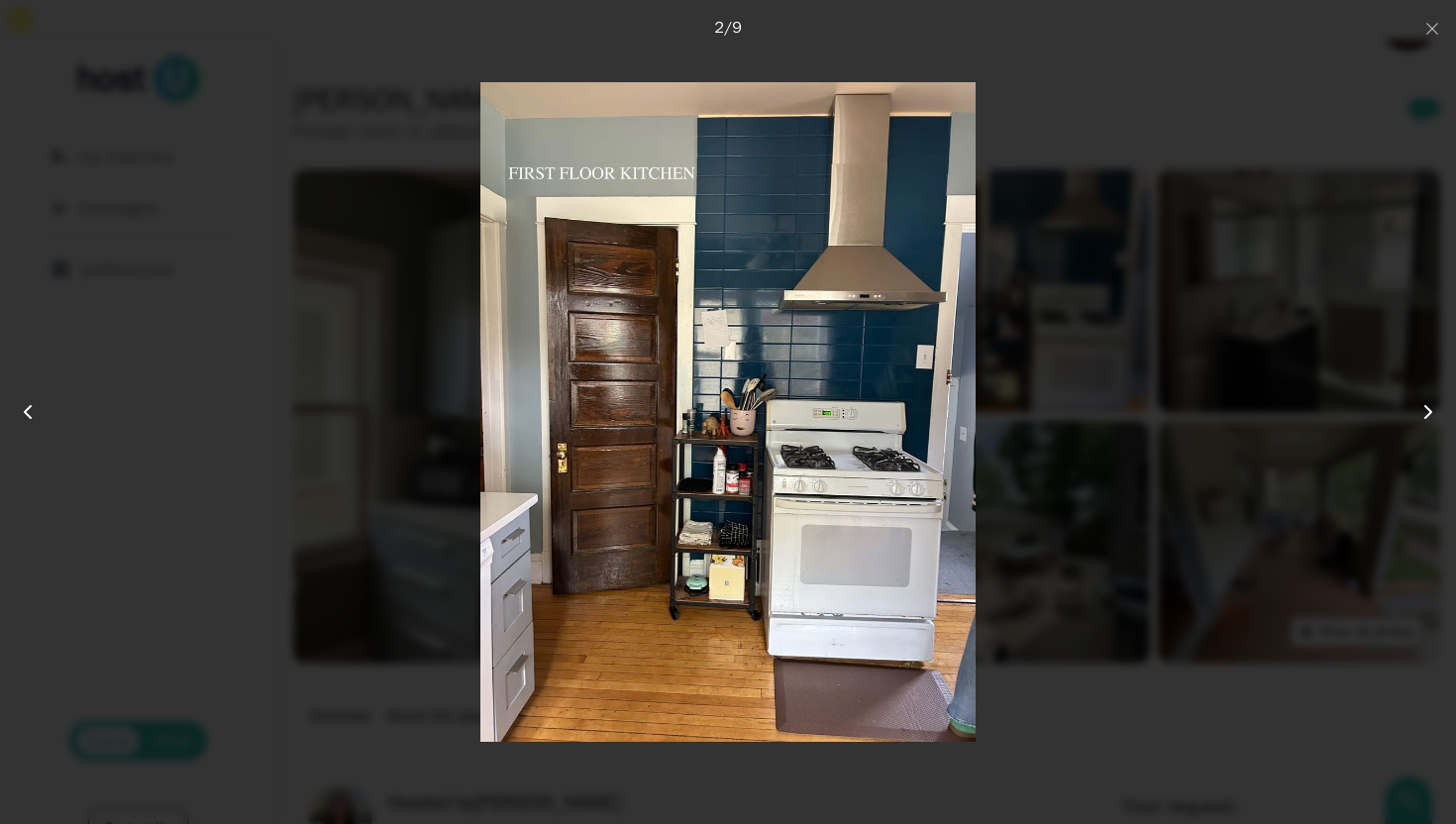 click 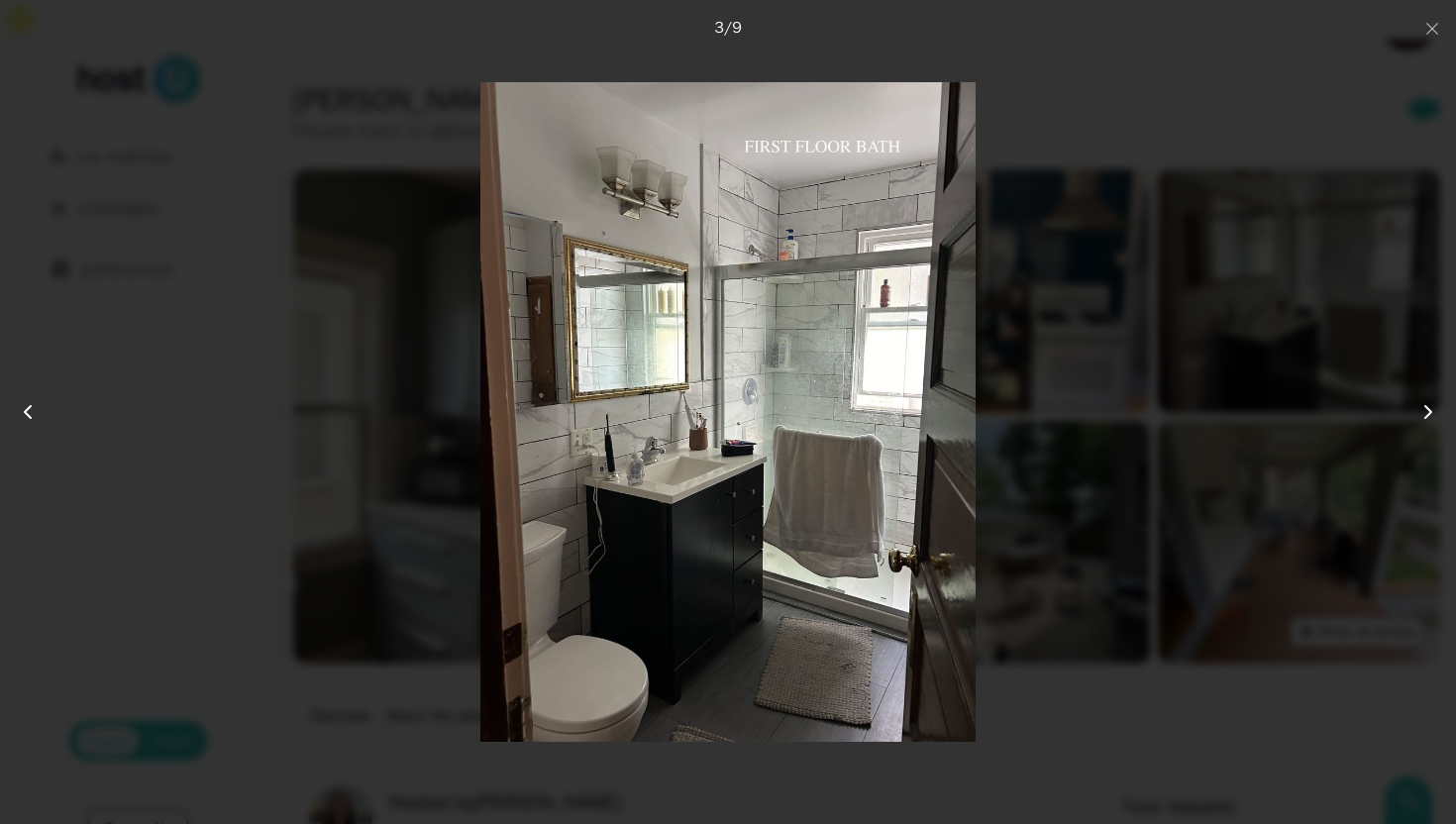 click 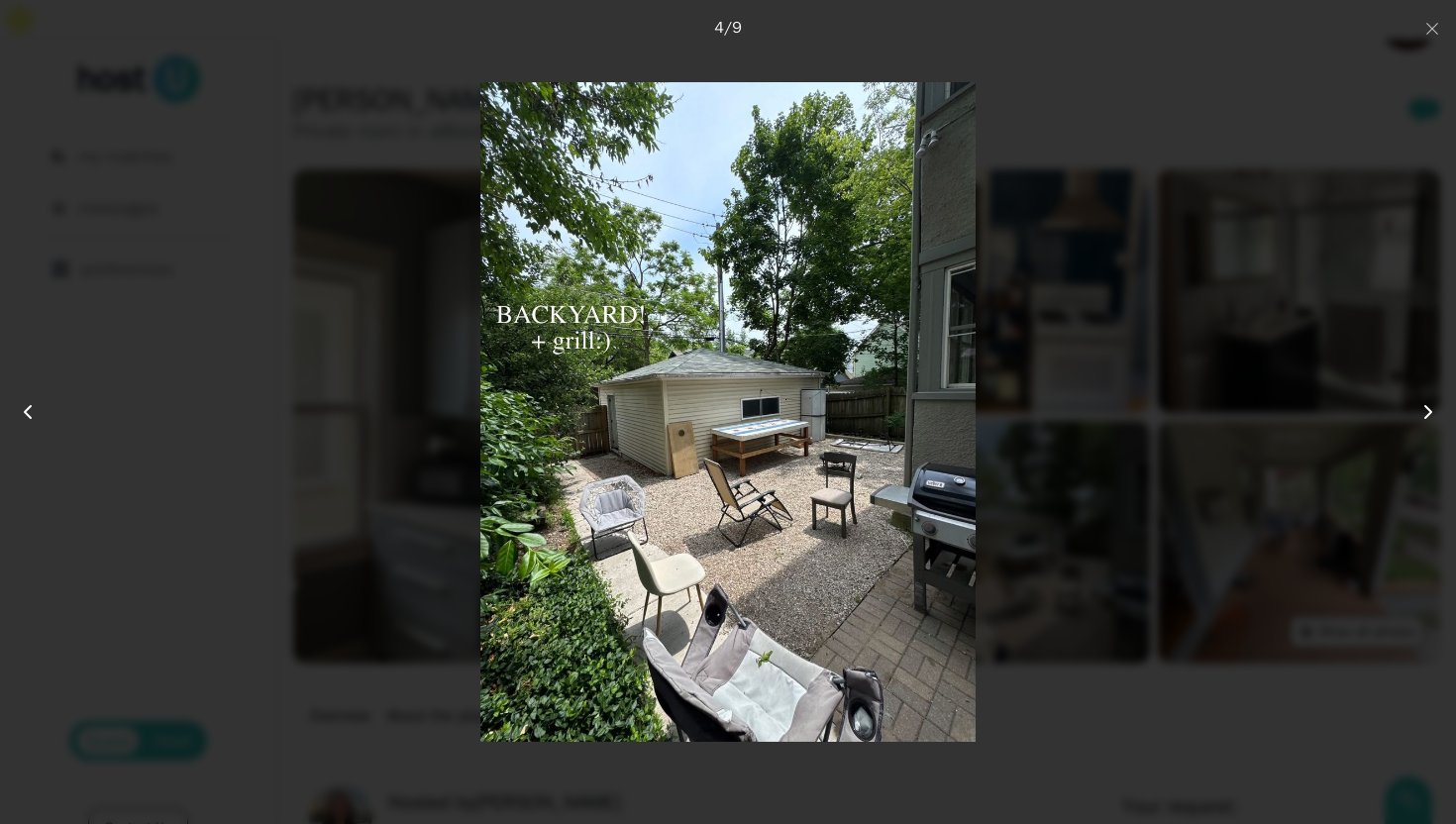 click 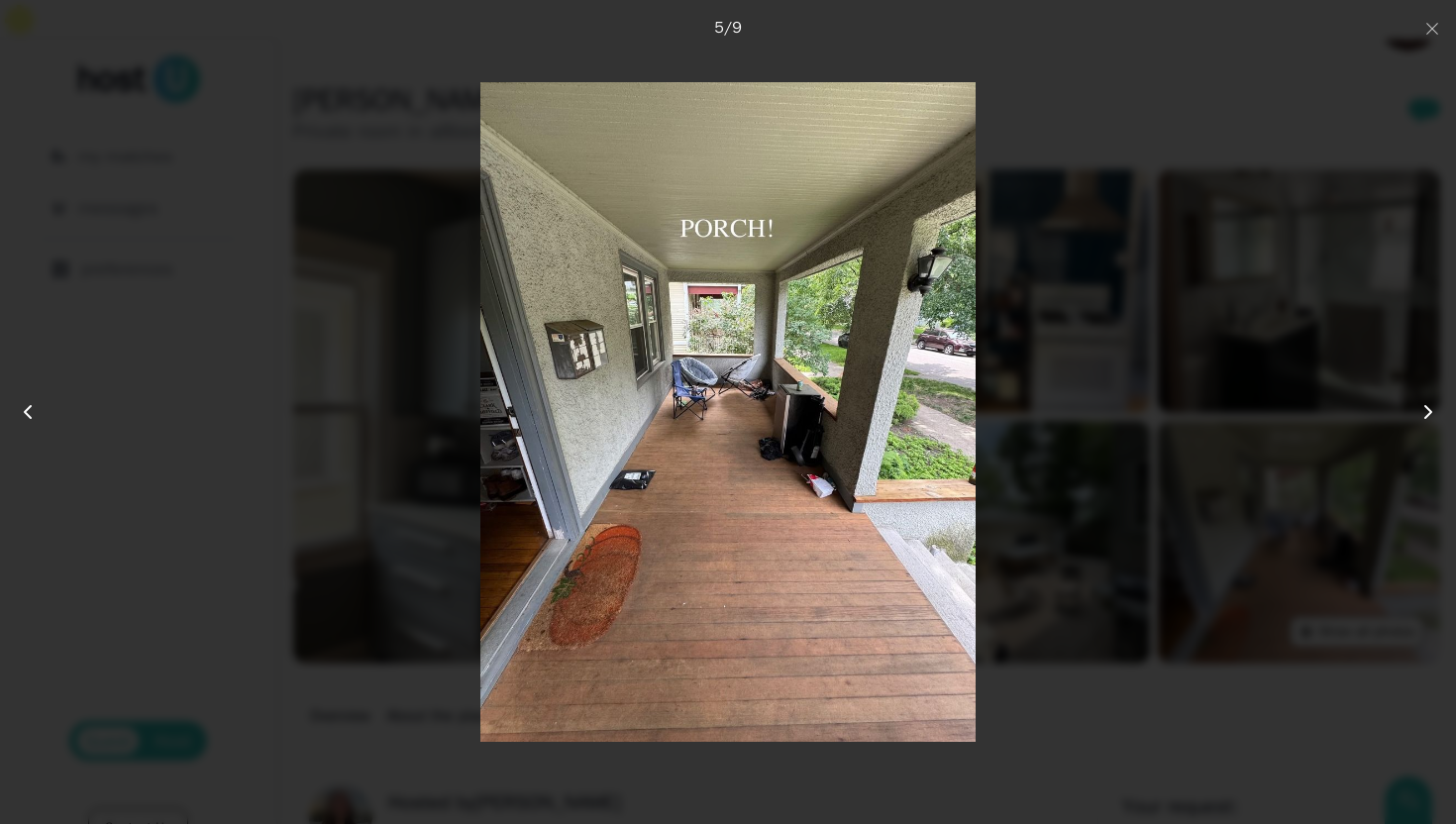 click 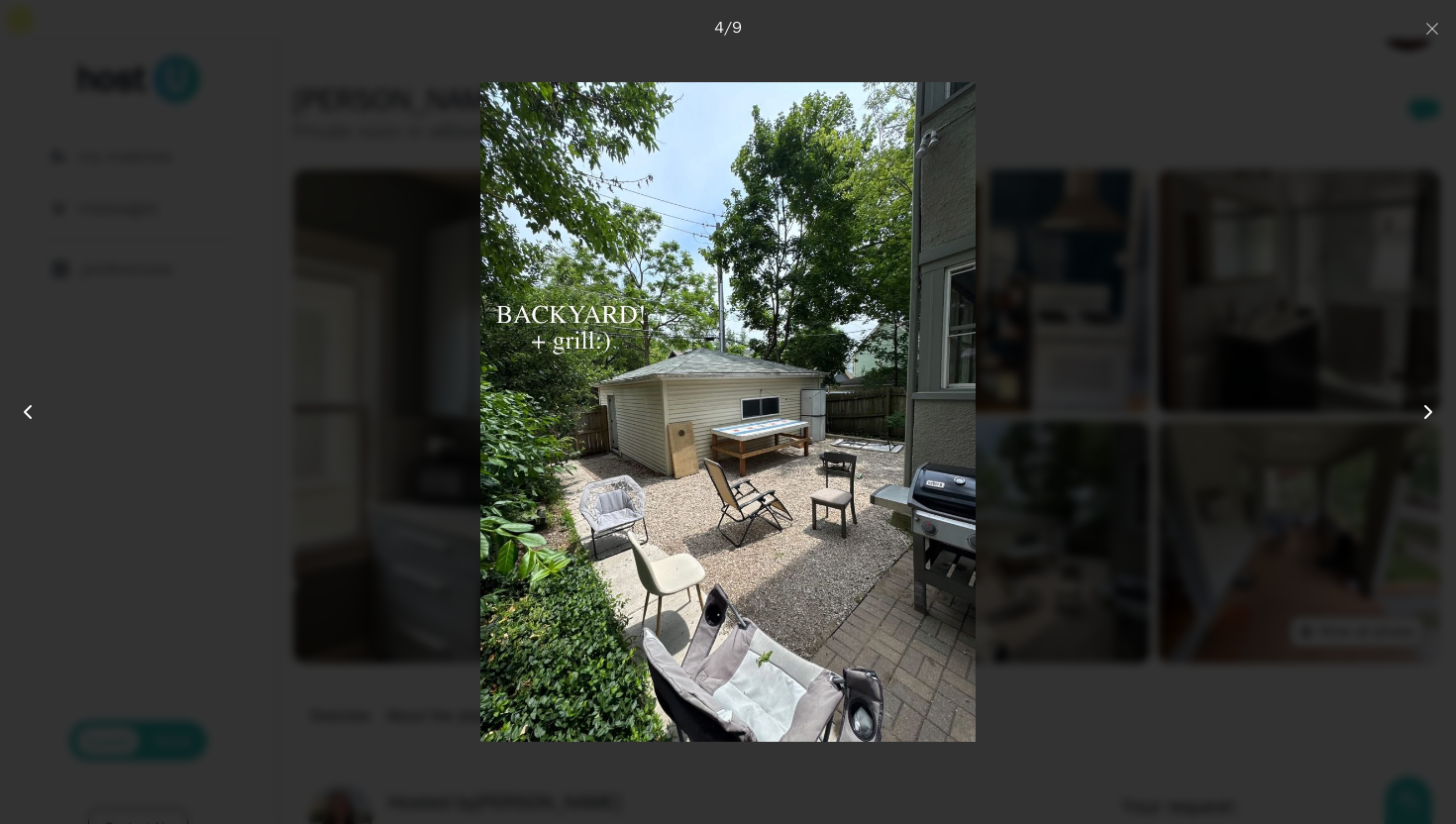 click at bounding box center [728, 412] 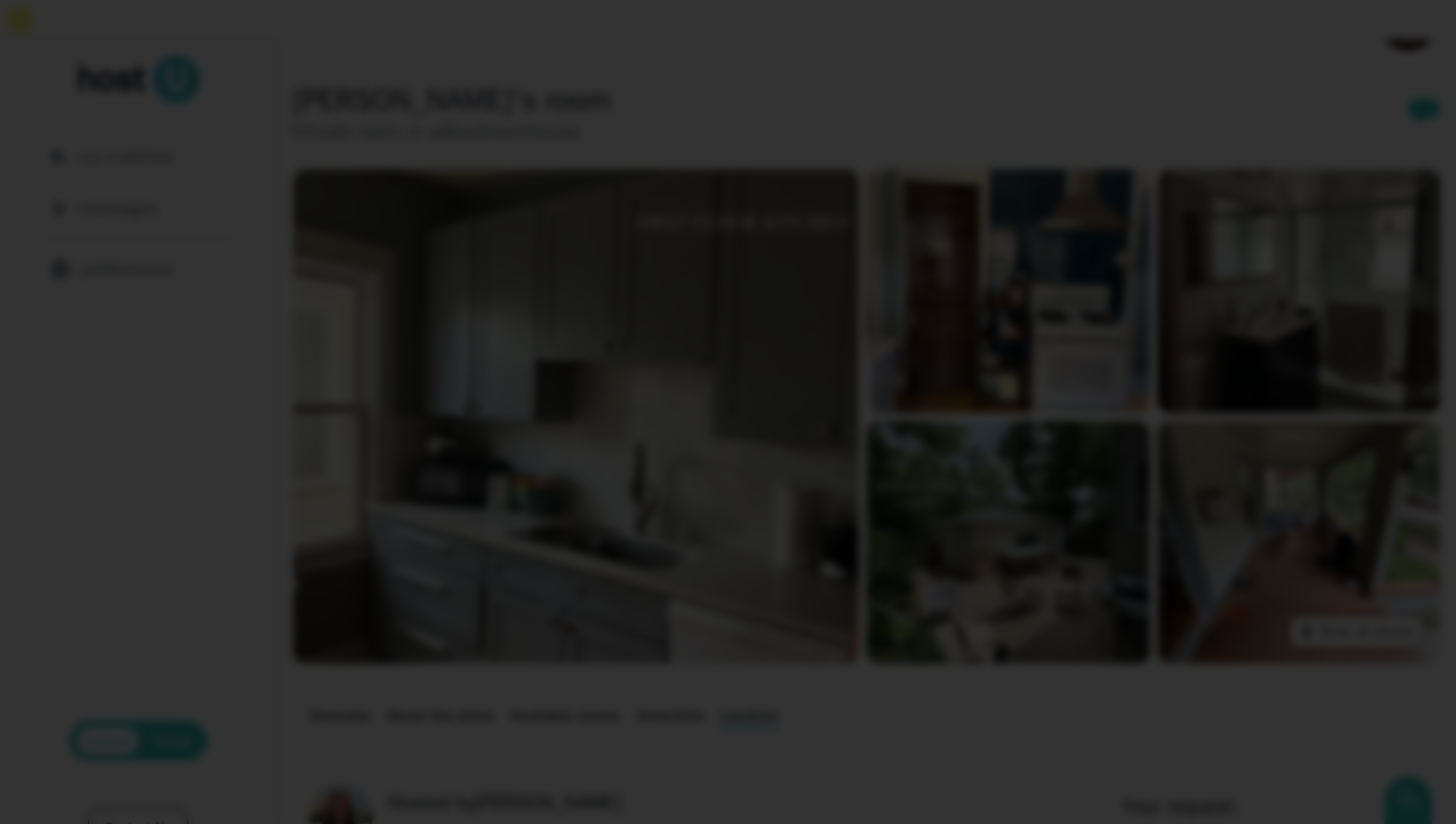 click at bounding box center [728, 412] 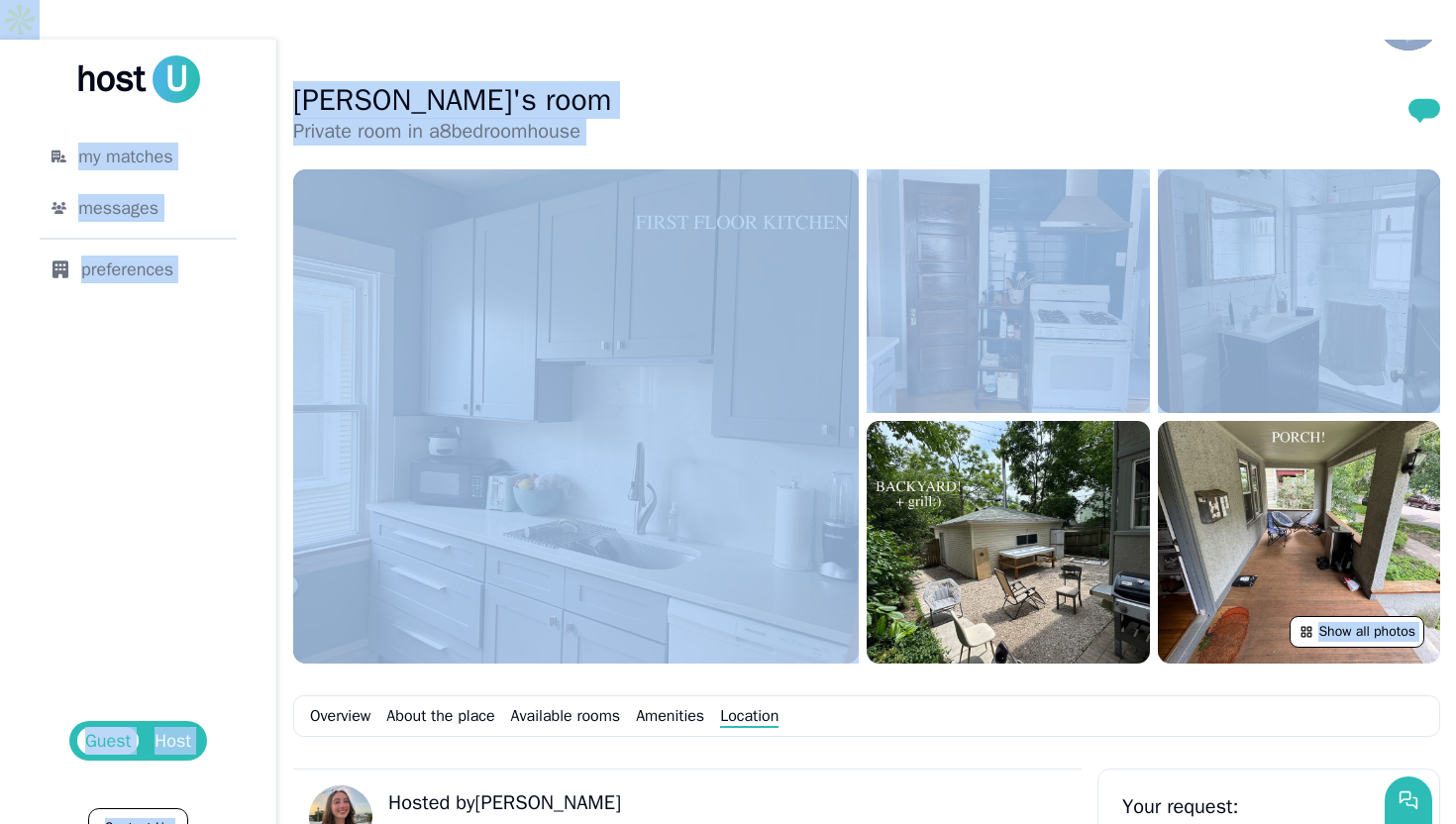 drag, startPoint x: 1455, startPoint y: 253, endPoint x: 1455, endPoint y: 130, distance: 123 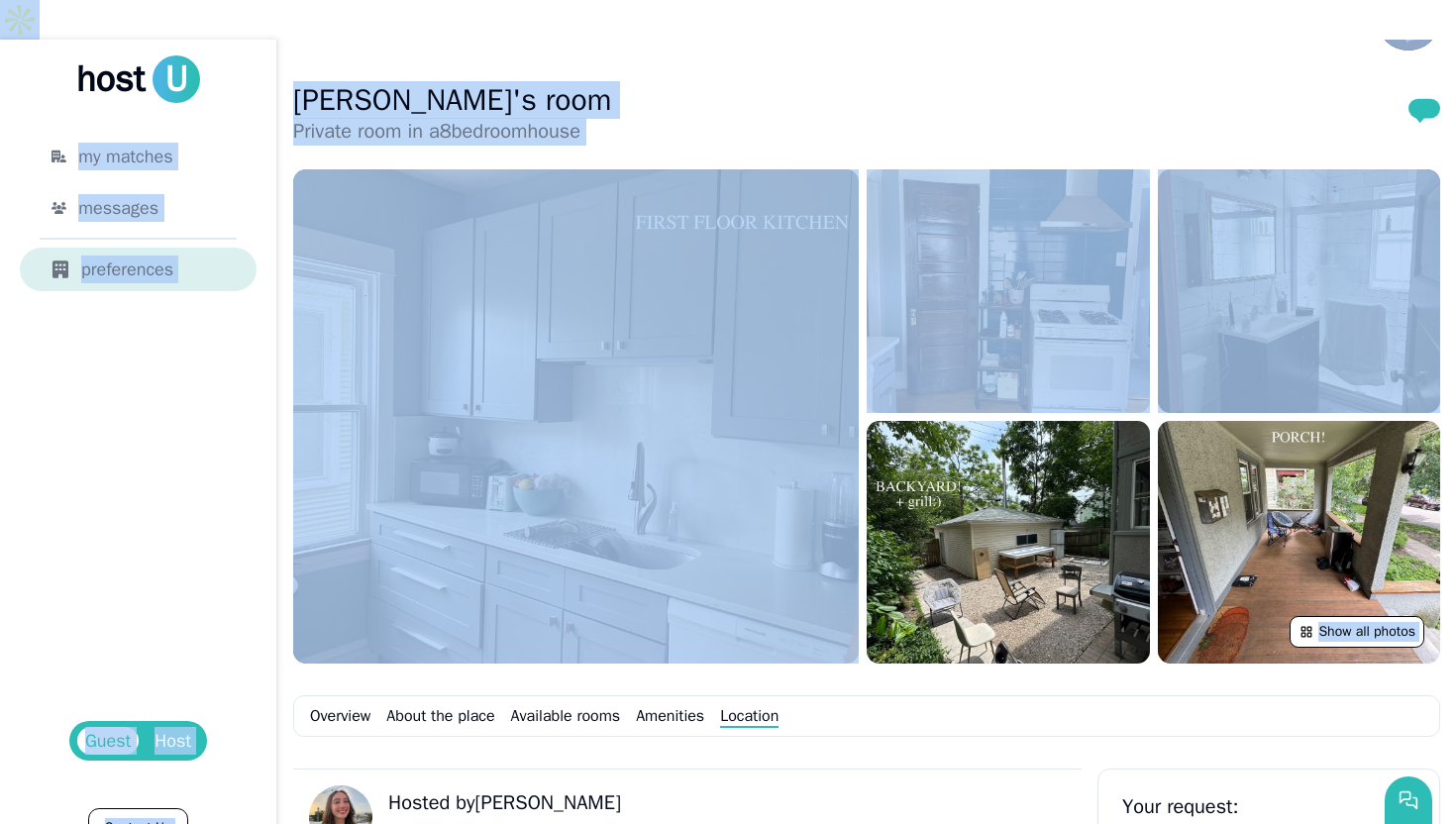 click on "preferences" at bounding box center (138, 269) 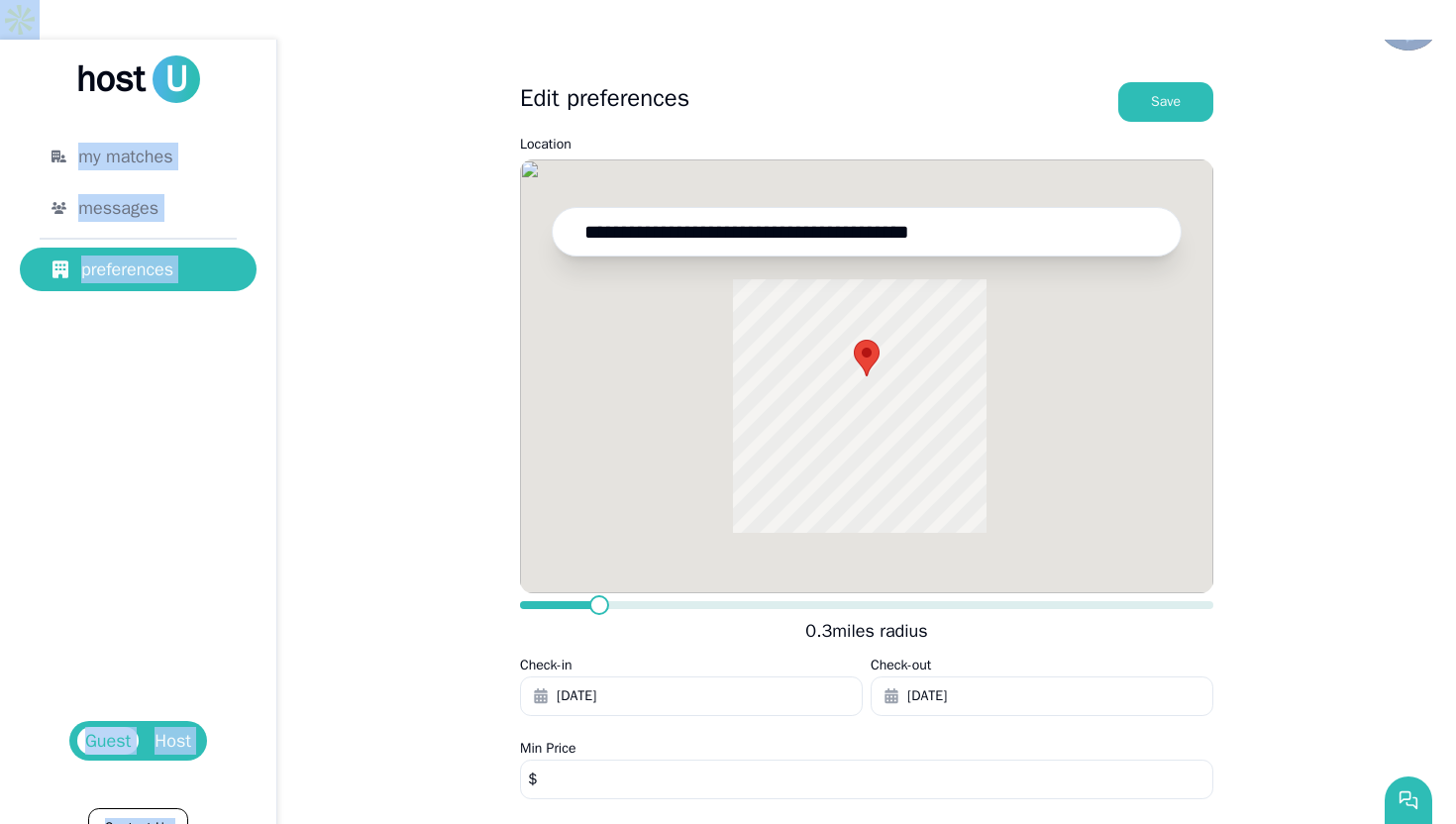 scroll, scrollTop: 0, scrollLeft: 0, axis: both 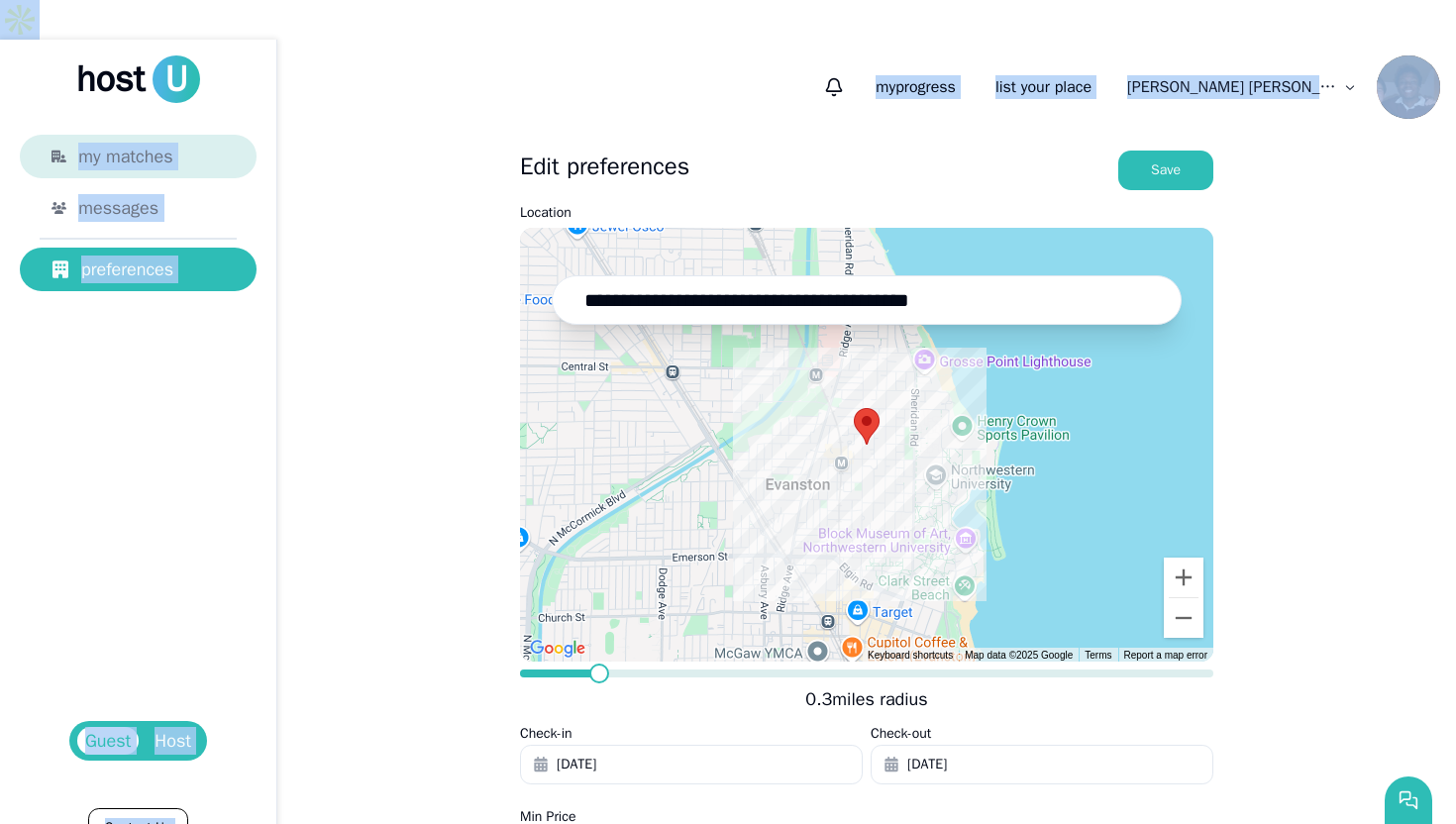 click on "my matches" at bounding box center [125, 156] 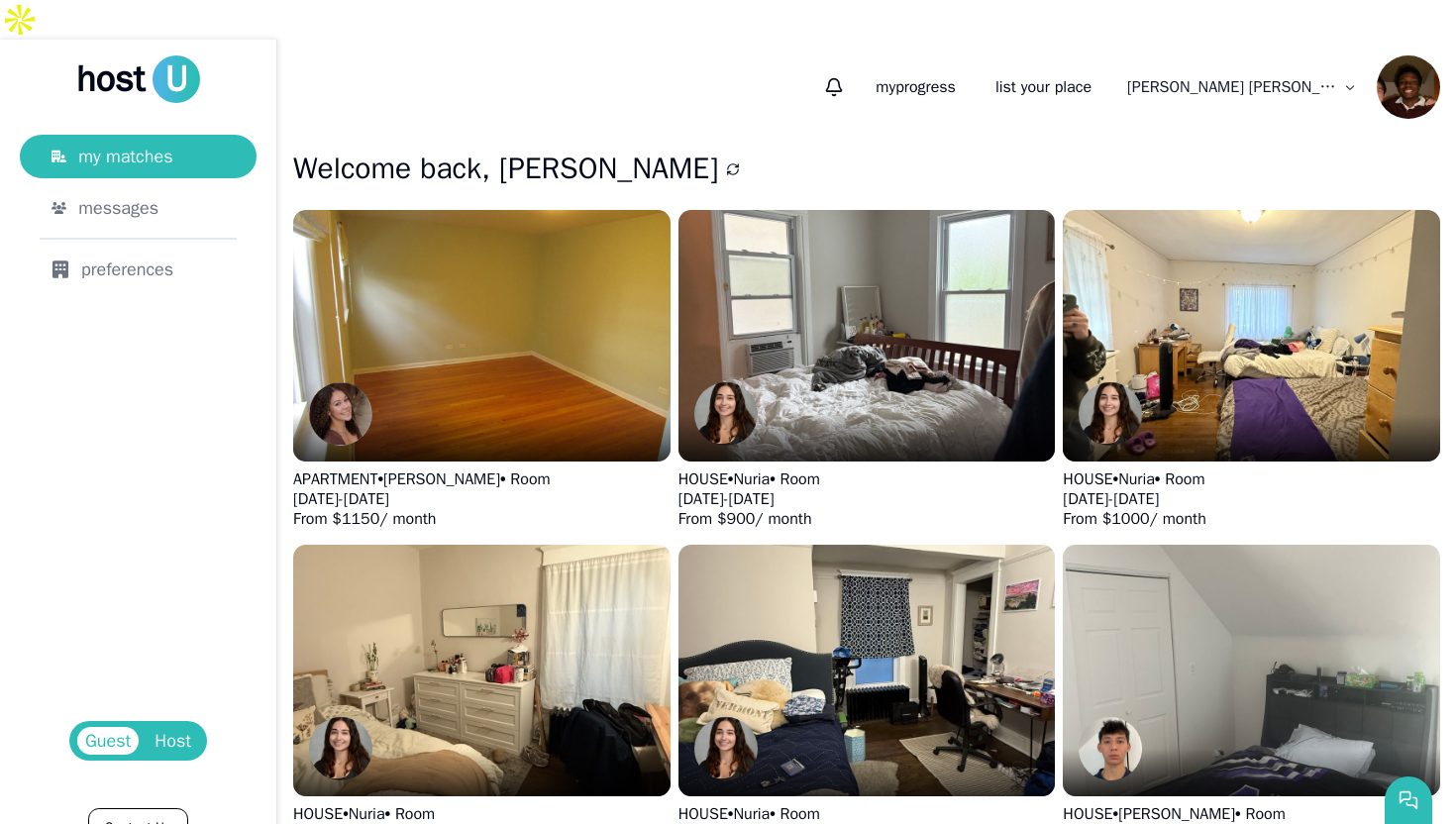 click on "Host" at bounding box center [172, 741] 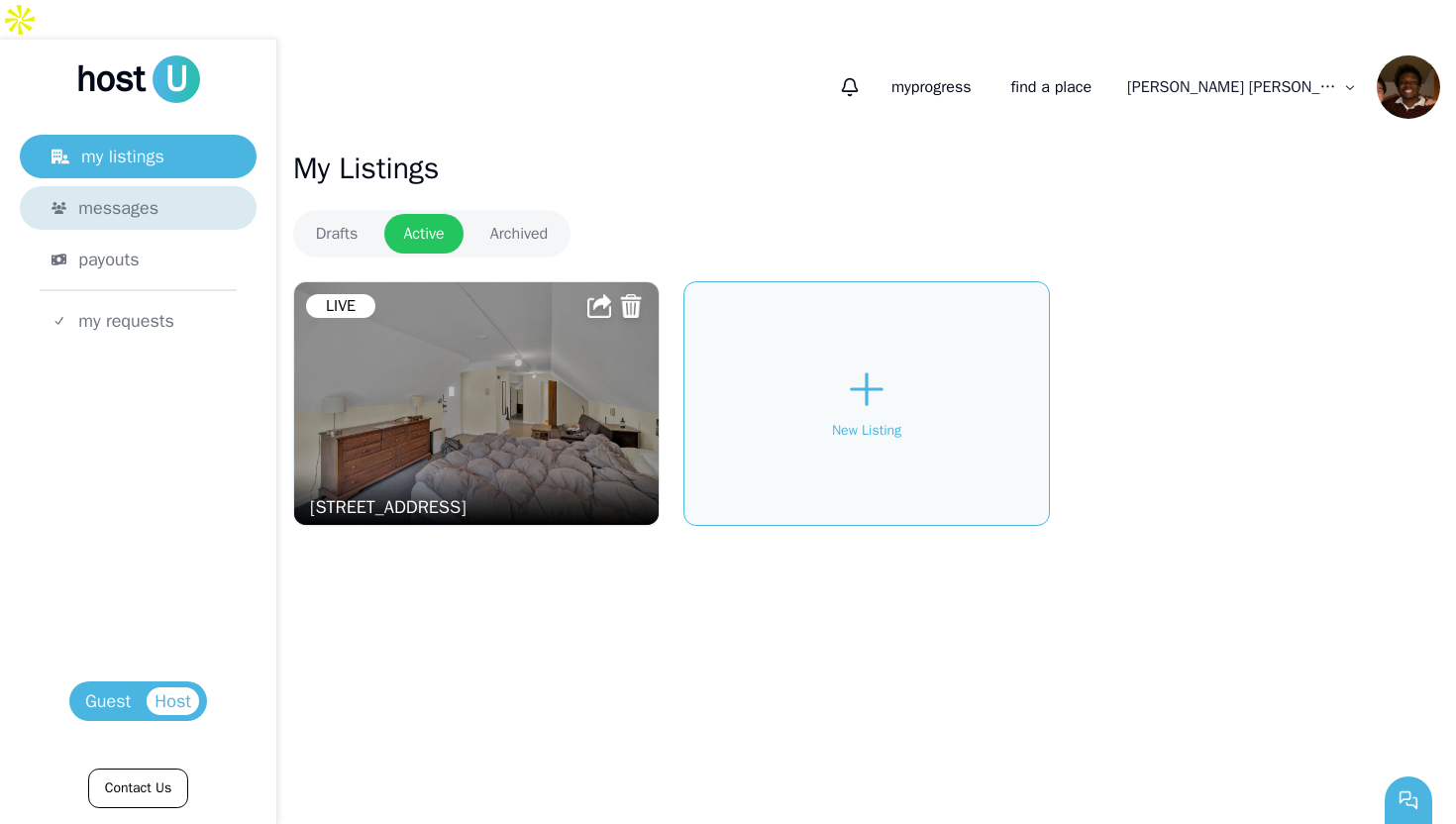 click on "messages" at bounding box center (118, 208) 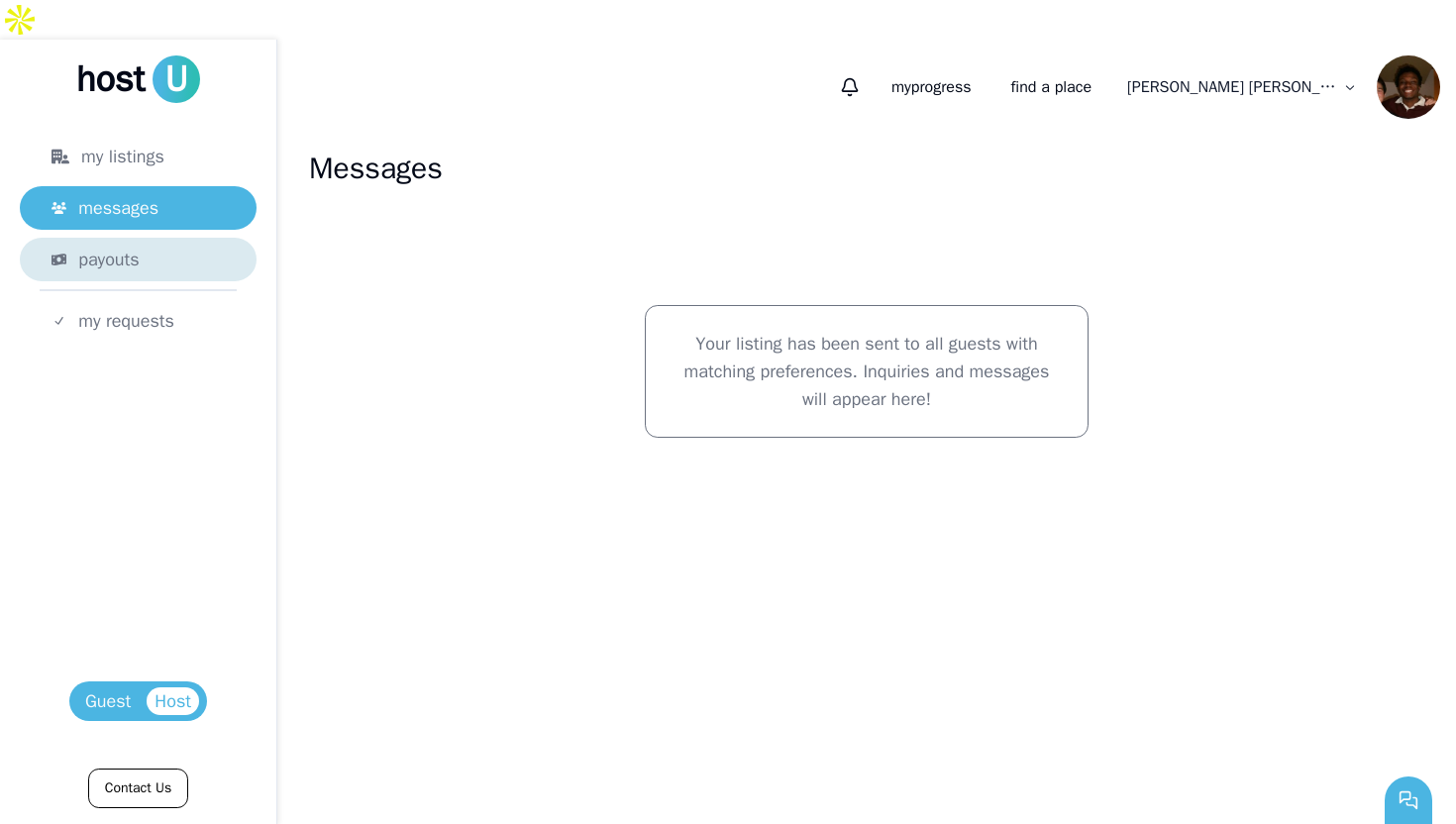 click on "payouts" at bounding box center (108, 259) 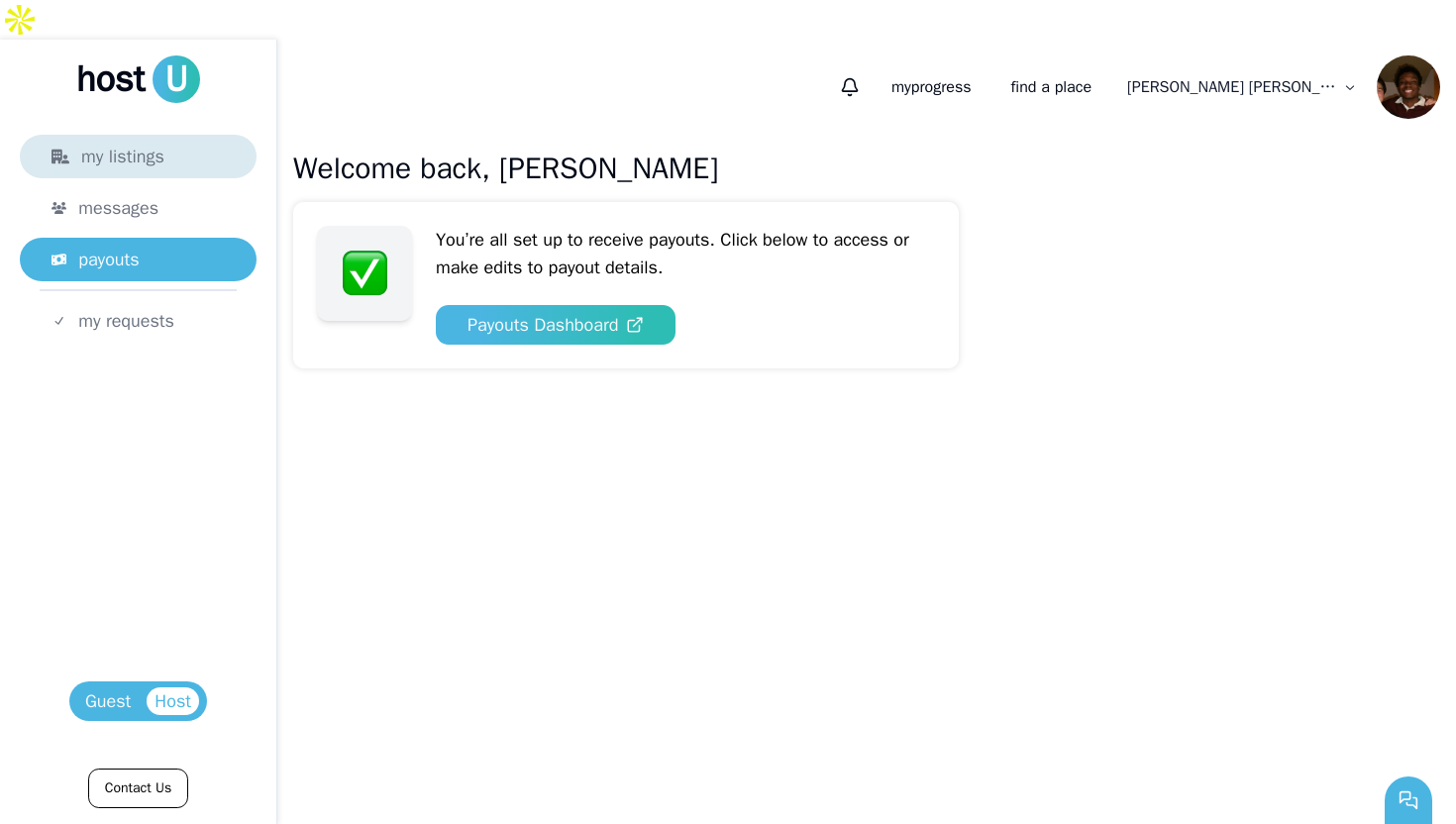 click on "my listings" at bounding box center (138, 156) 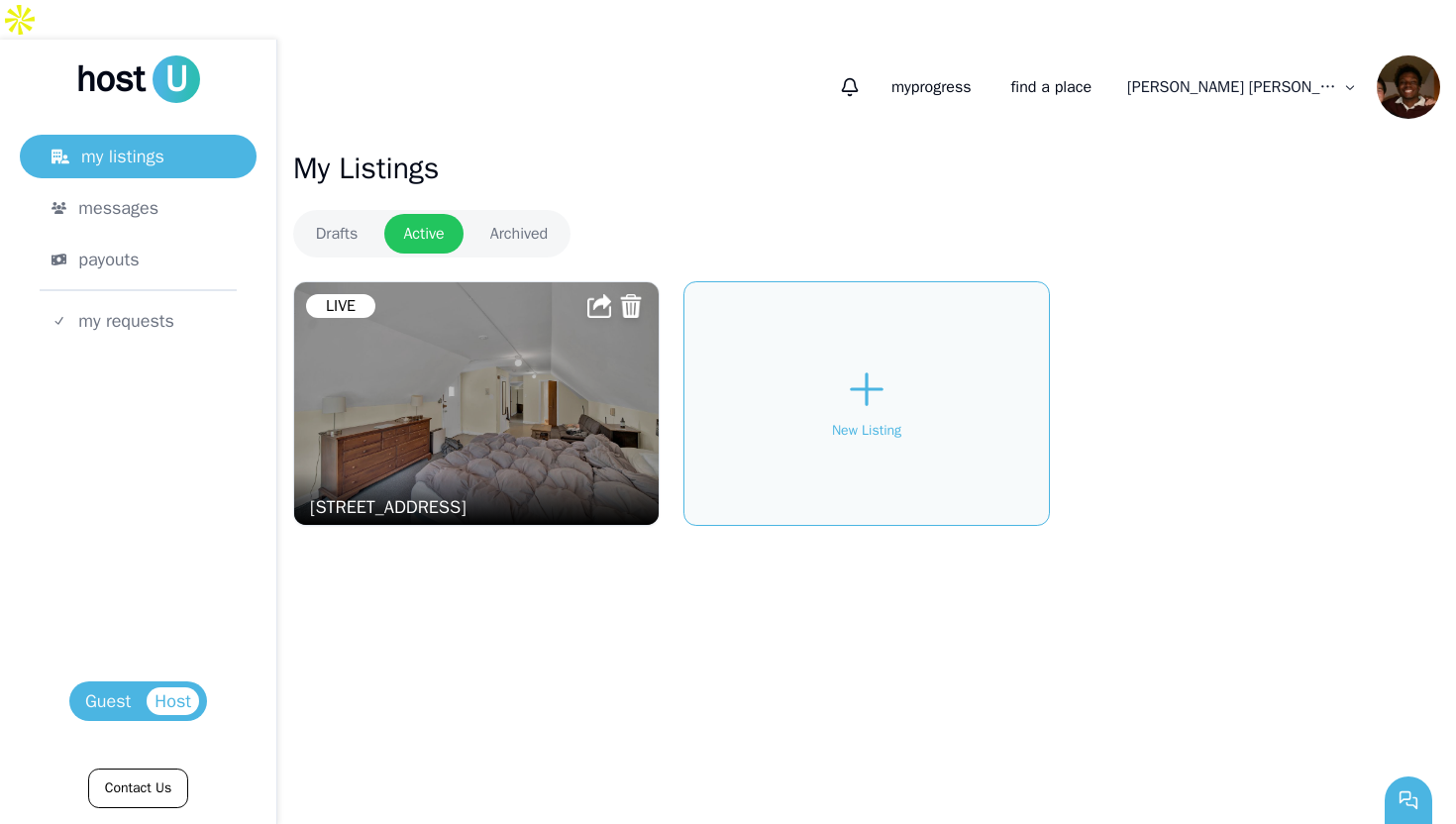 click at bounding box center (476, 403) 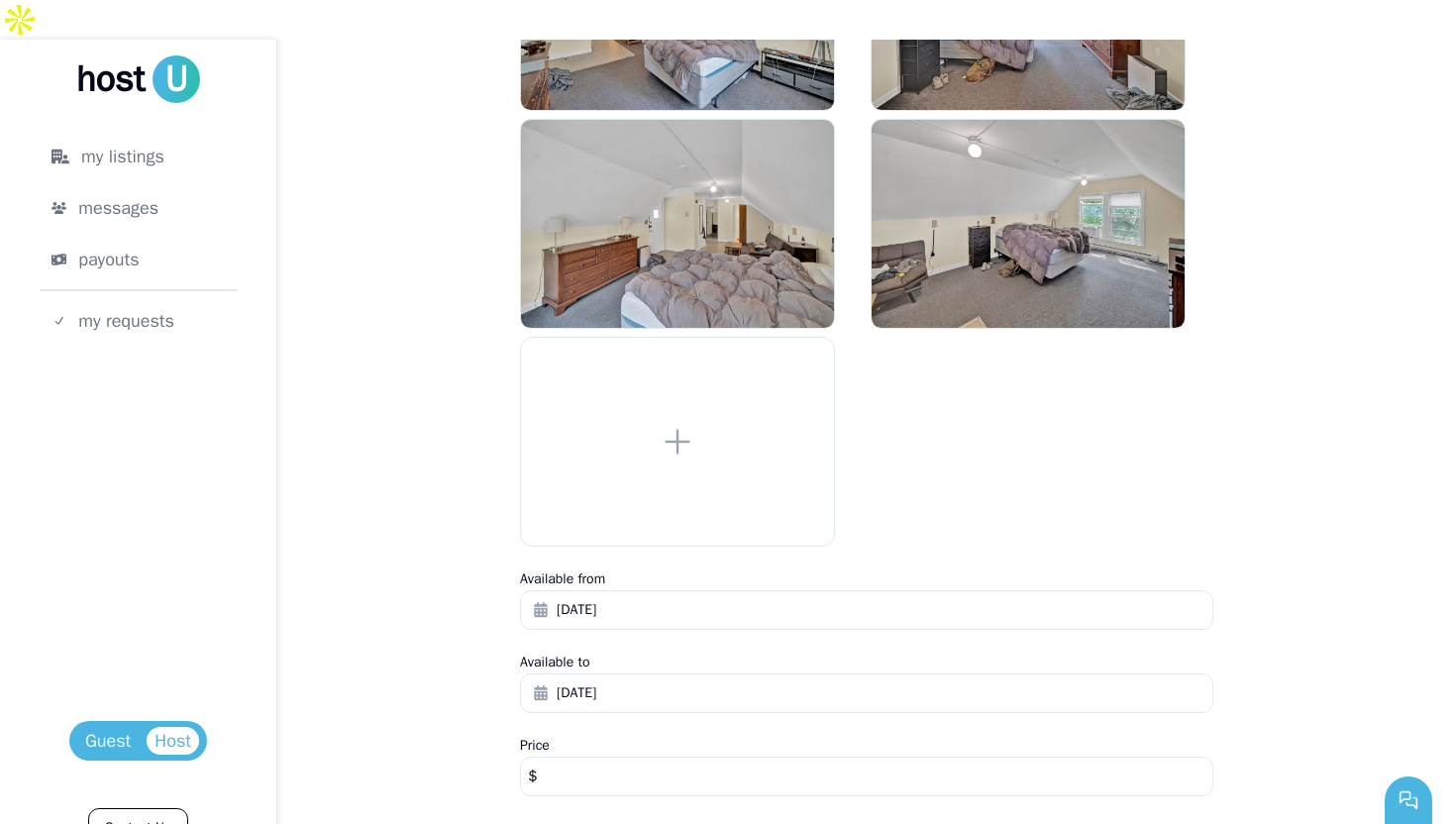 scroll, scrollTop: 0, scrollLeft: 0, axis: both 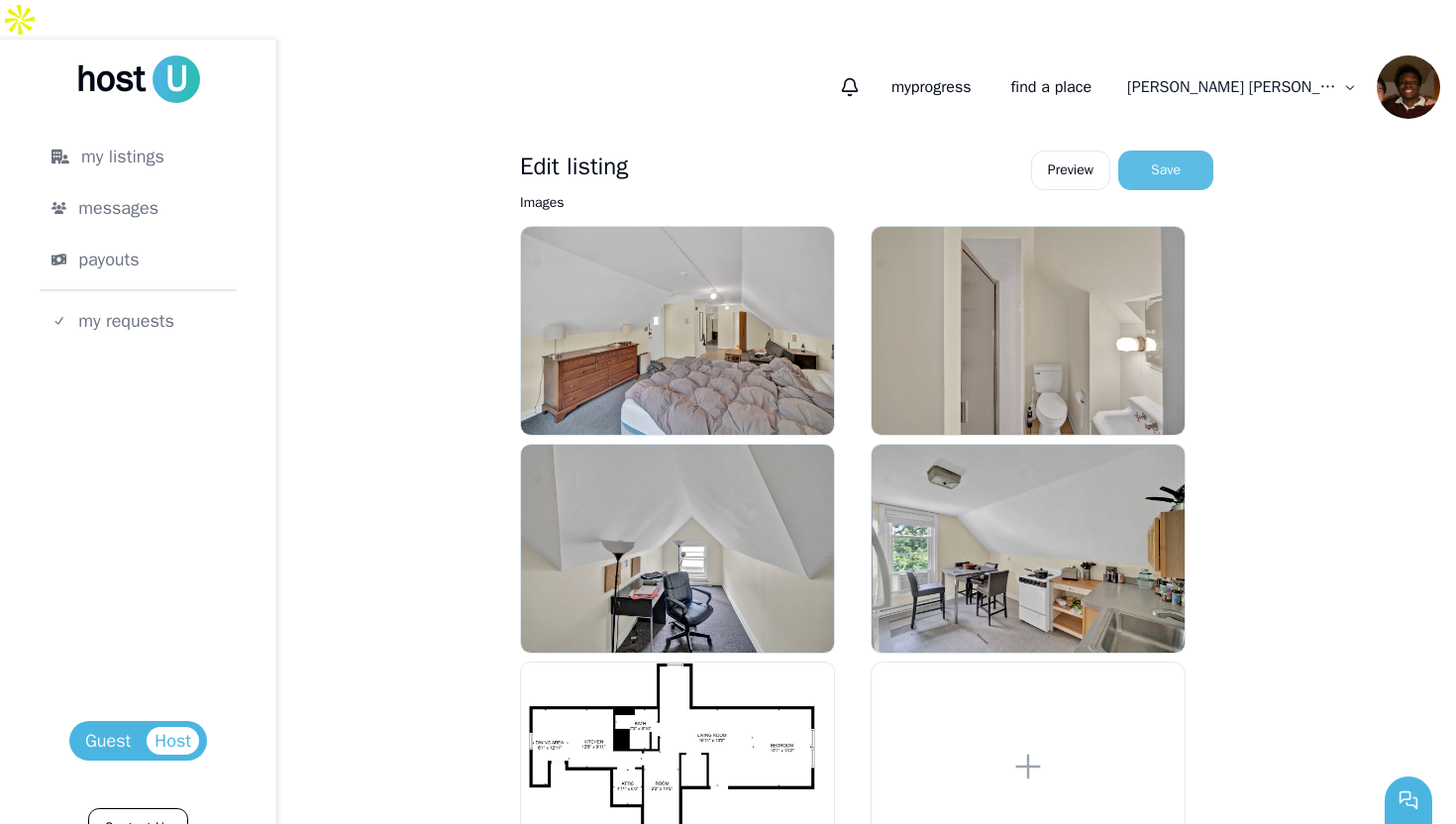 click on "Save" at bounding box center (1166, 170) 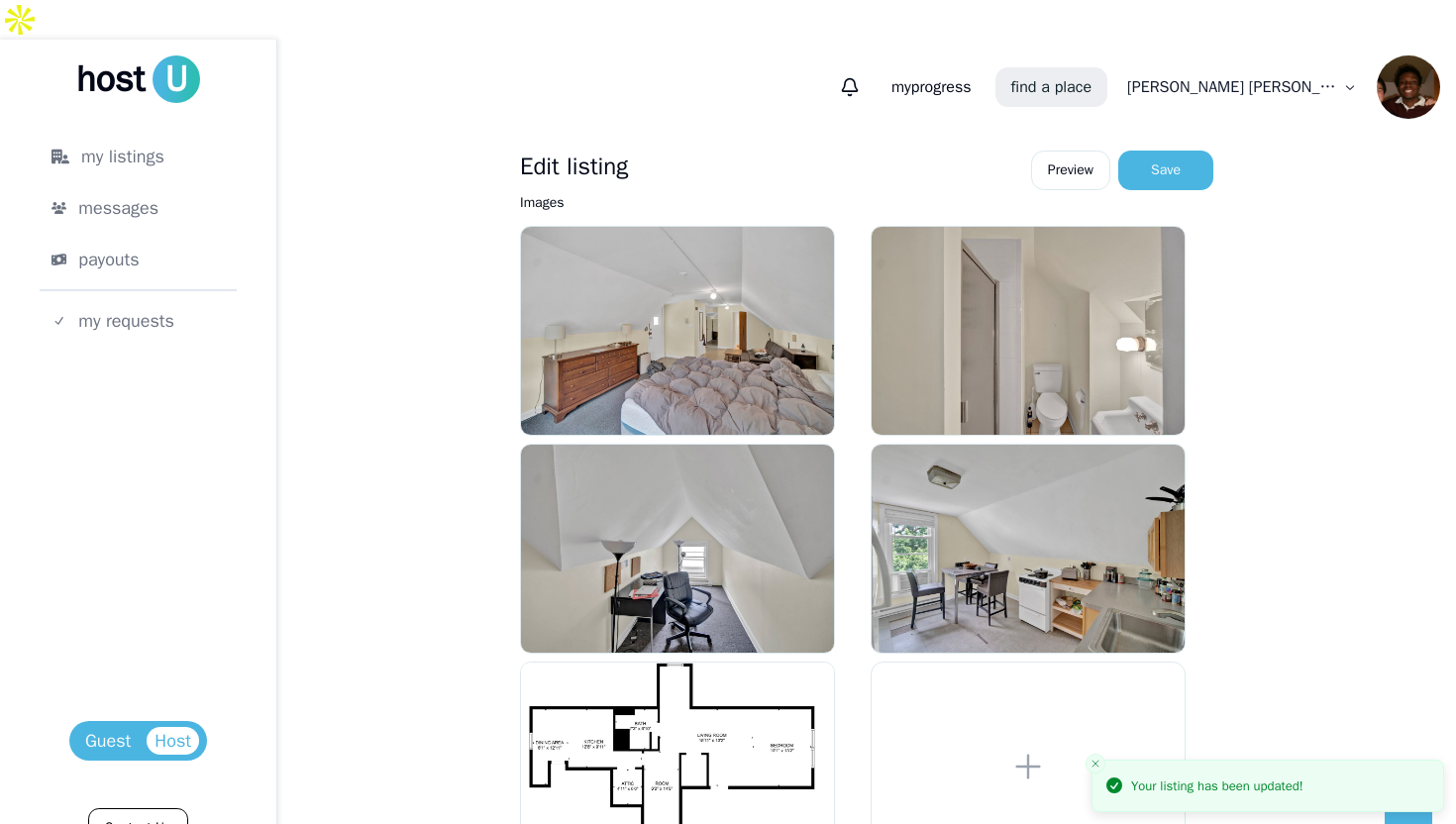 click on "find a place" at bounding box center (1051, 87) 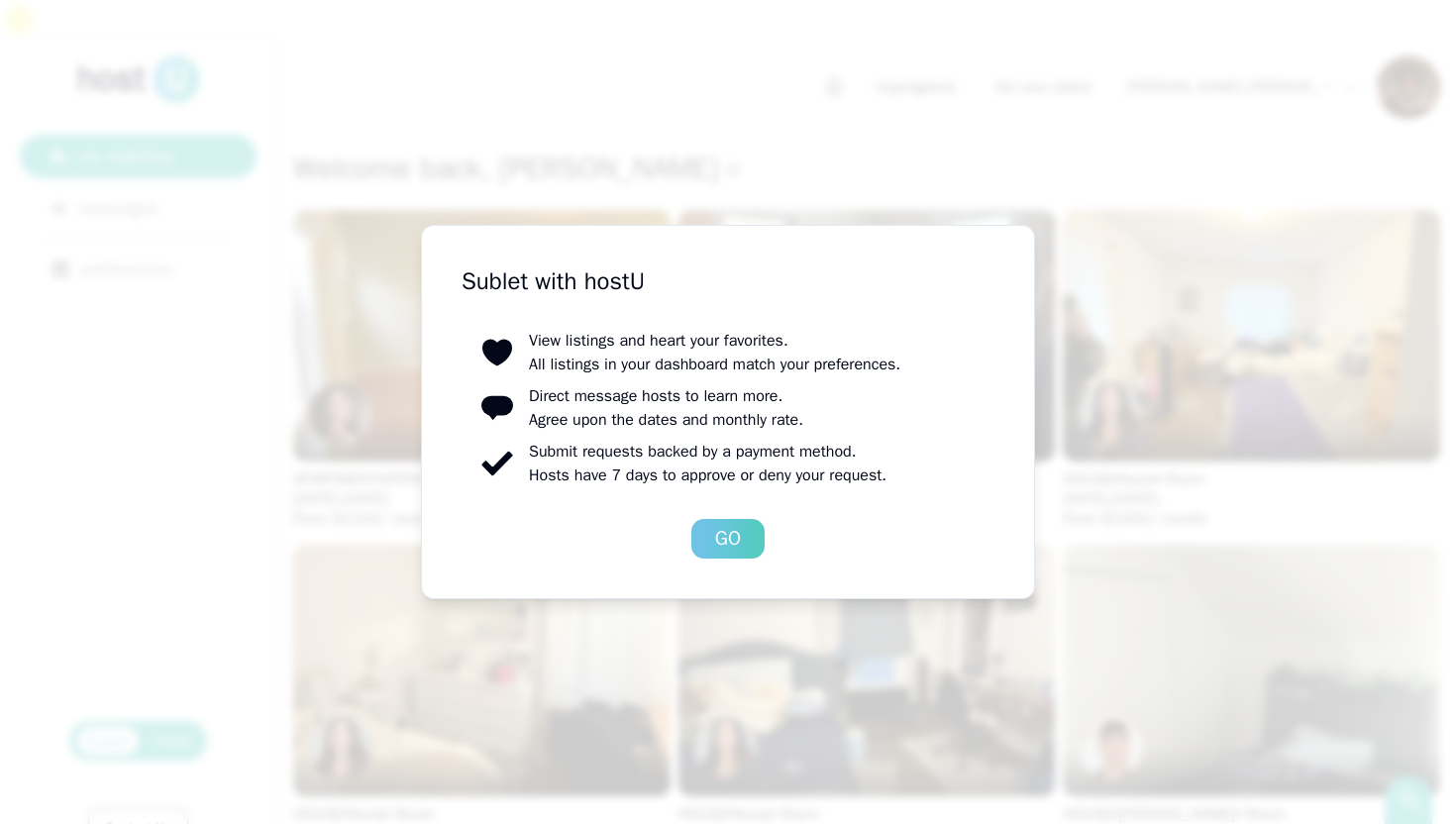 click on "Go" at bounding box center (728, 539) 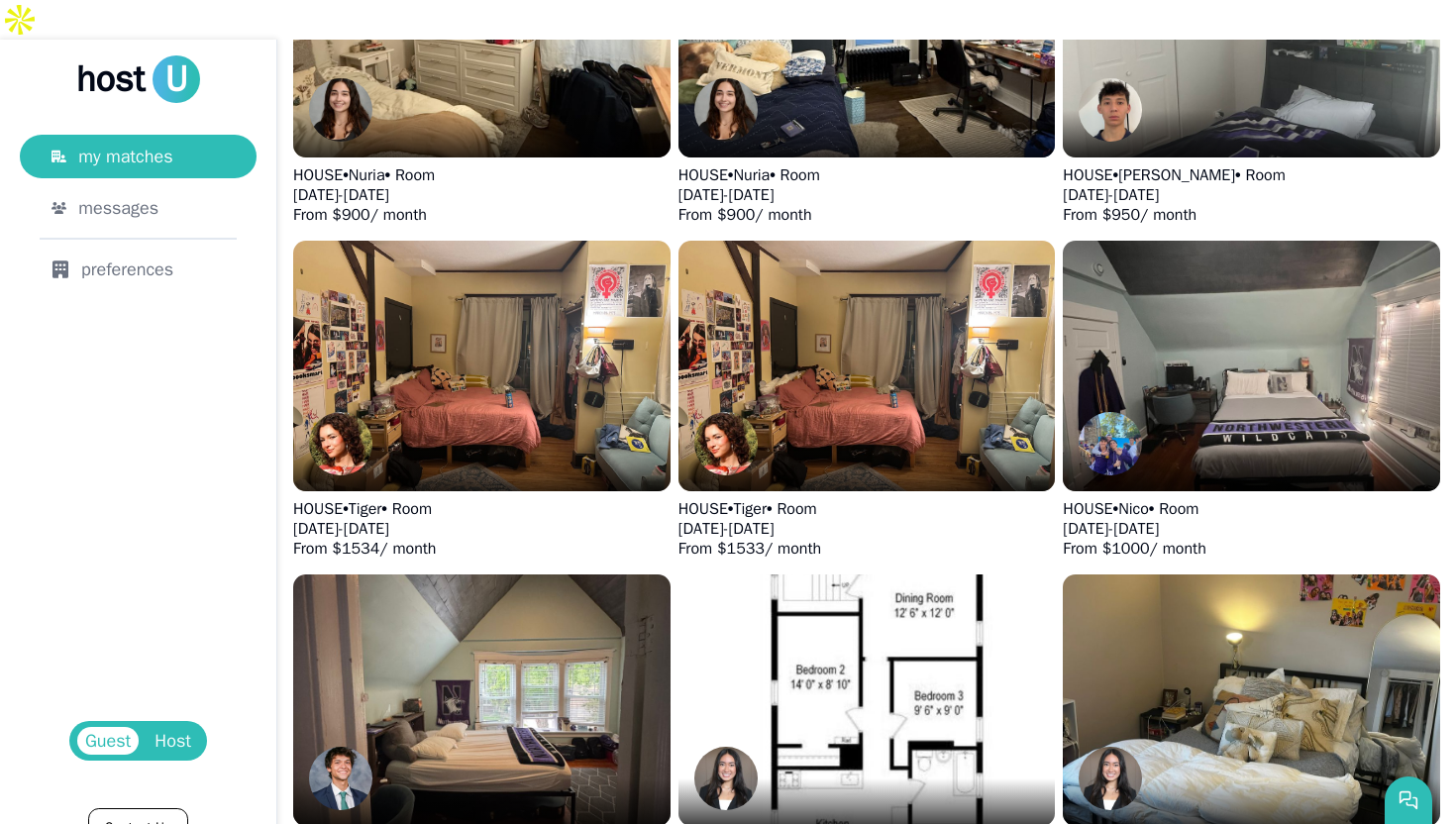scroll, scrollTop: 637, scrollLeft: 0, axis: vertical 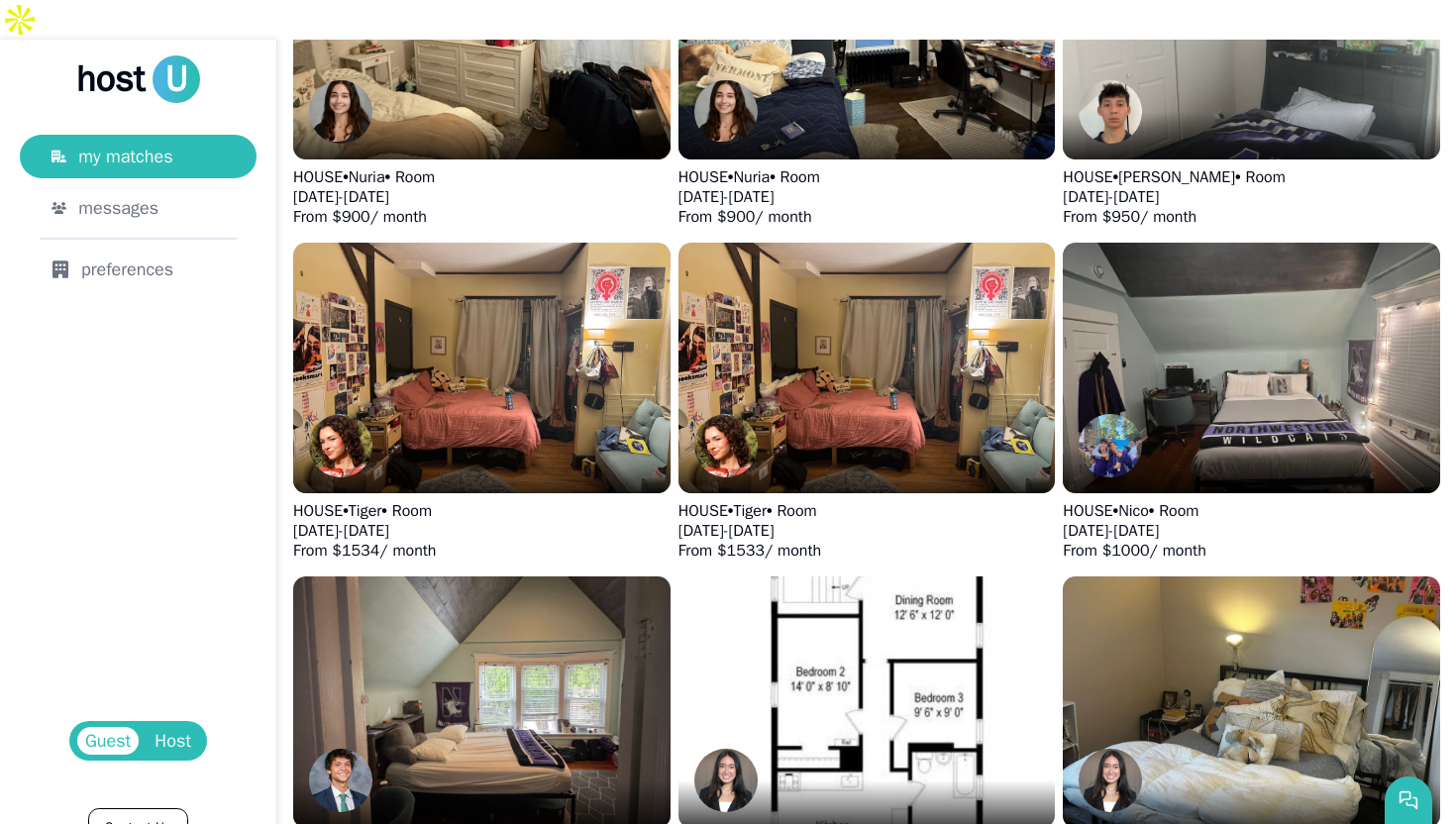 drag, startPoint x: 1455, startPoint y: 193, endPoint x: 1455, endPoint y: 378, distance: 185 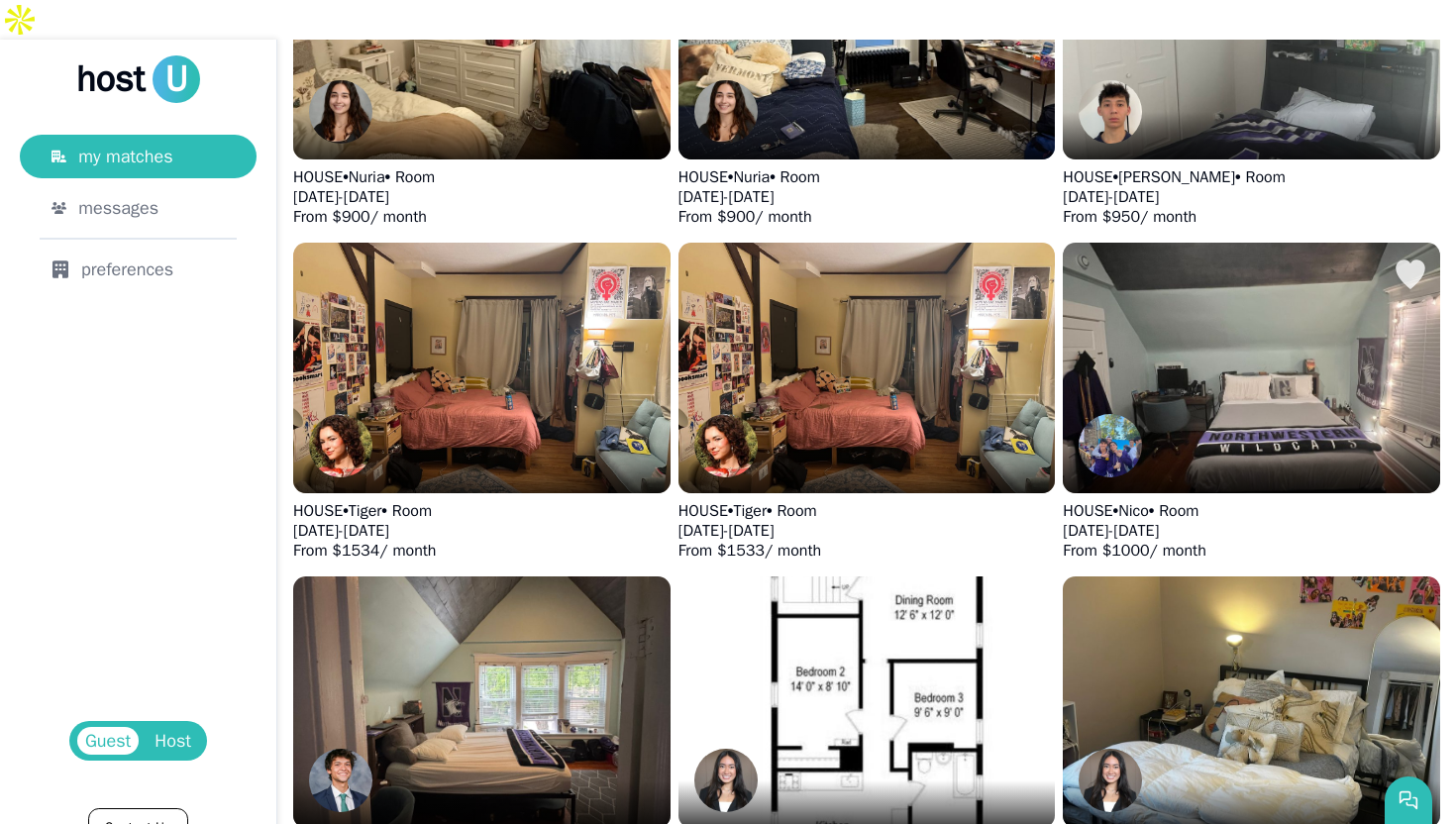click at bounding box center [1251, 367] 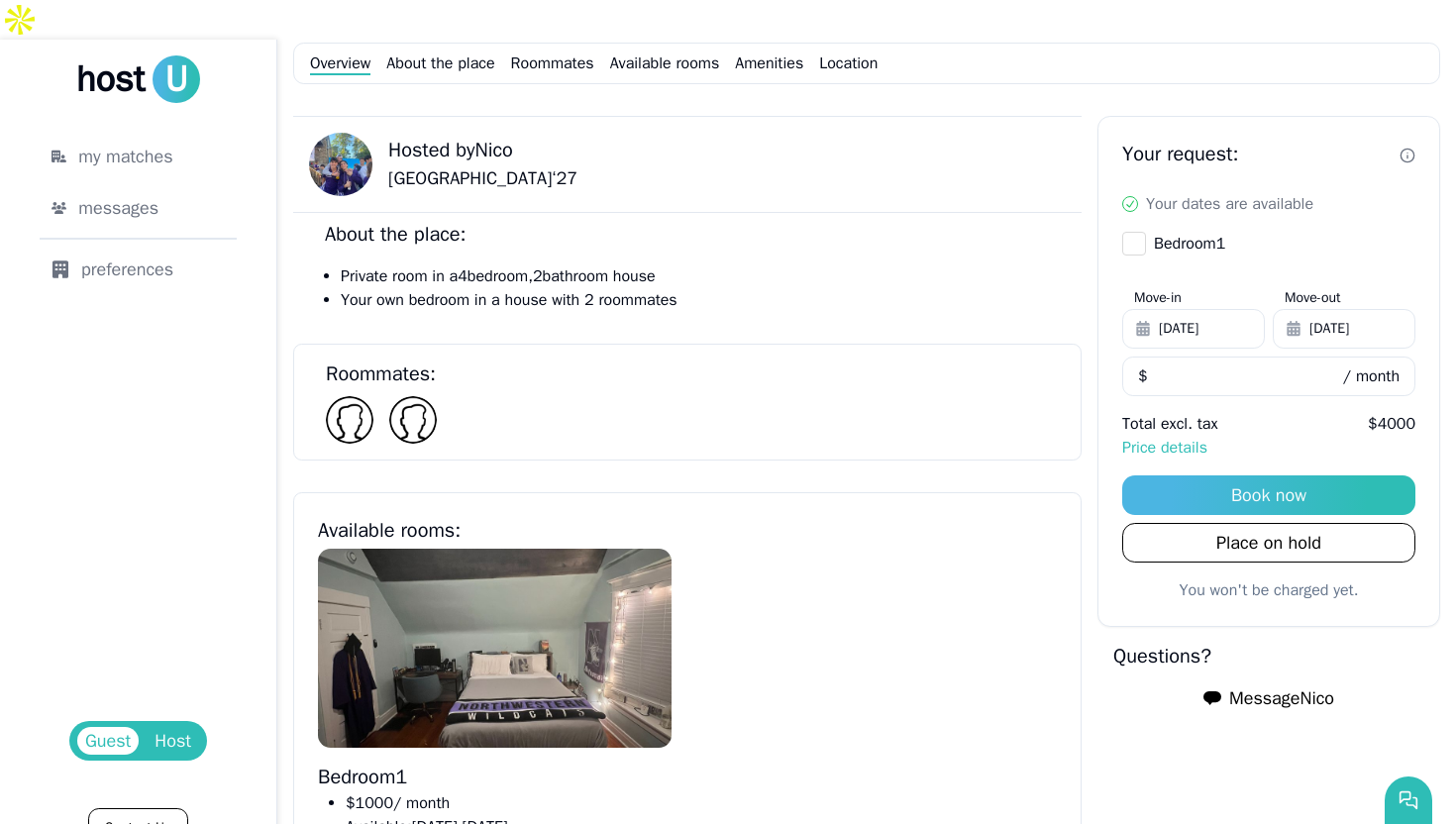 scroll, scrollTop: 720, scrollLeft: 0, axis: vertical 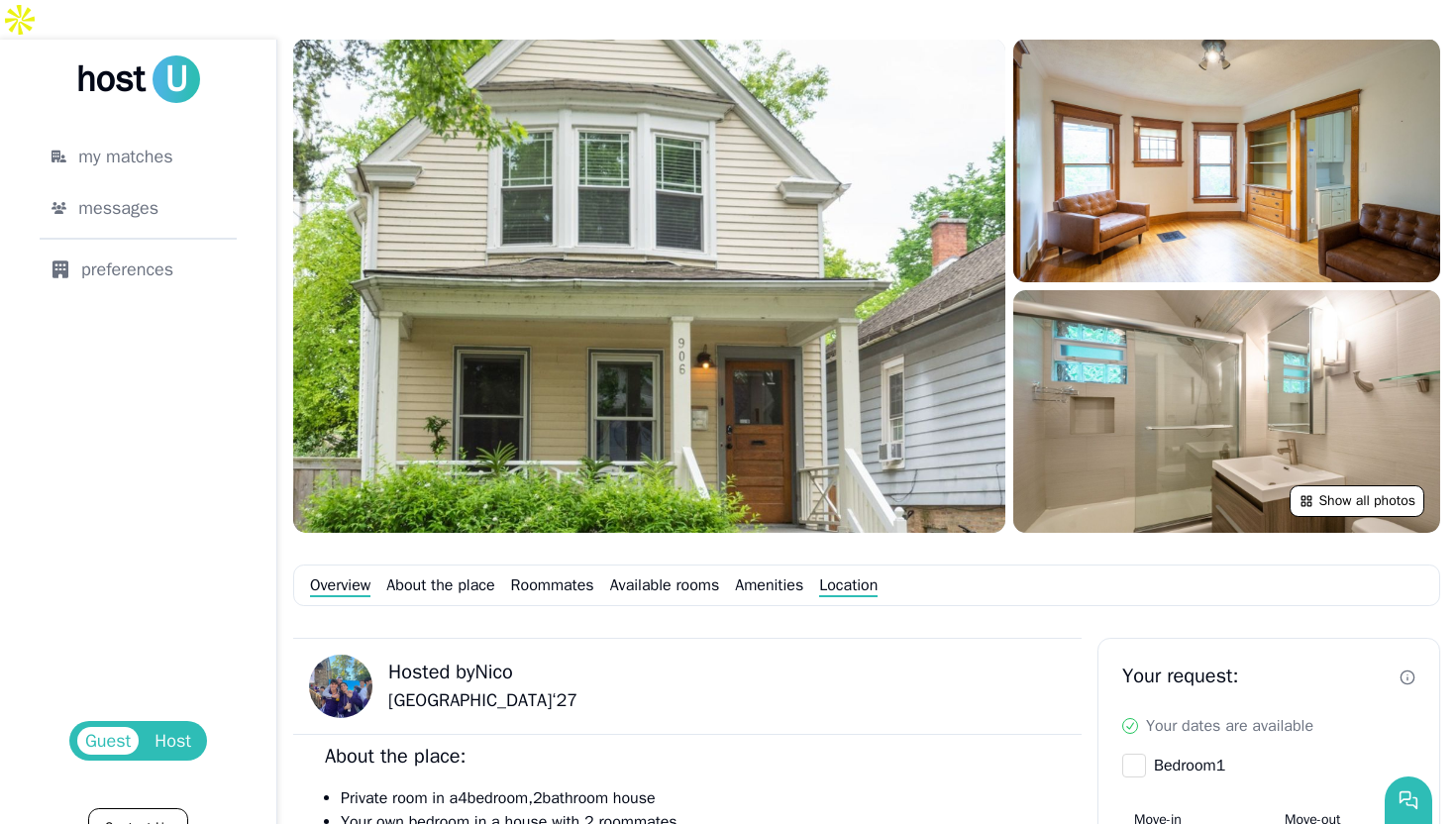 click on "Location" at bounding box center (848, 585) 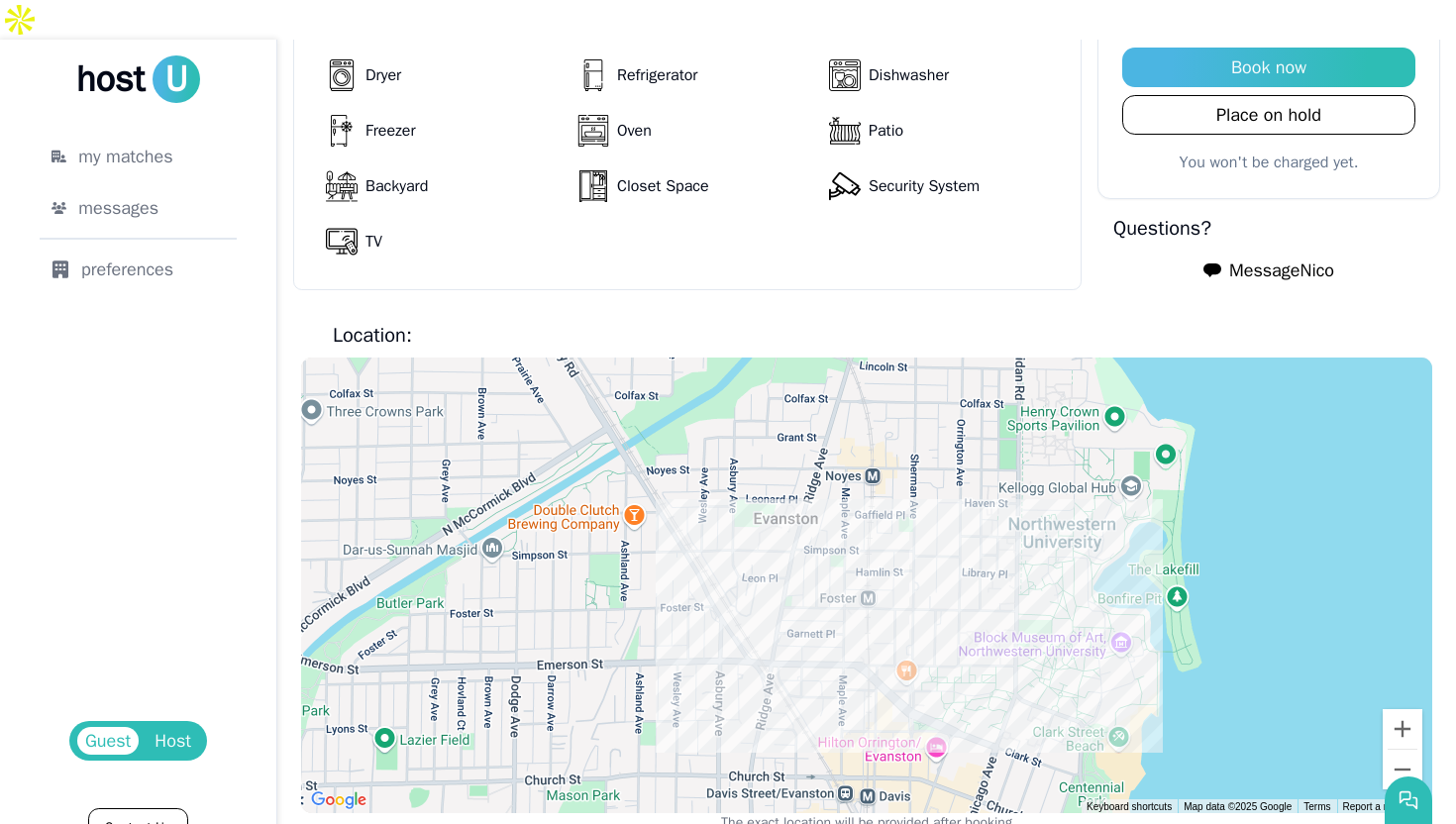 scroll, scrollTop: 1761, scrollLeft: 0, axis: vertical 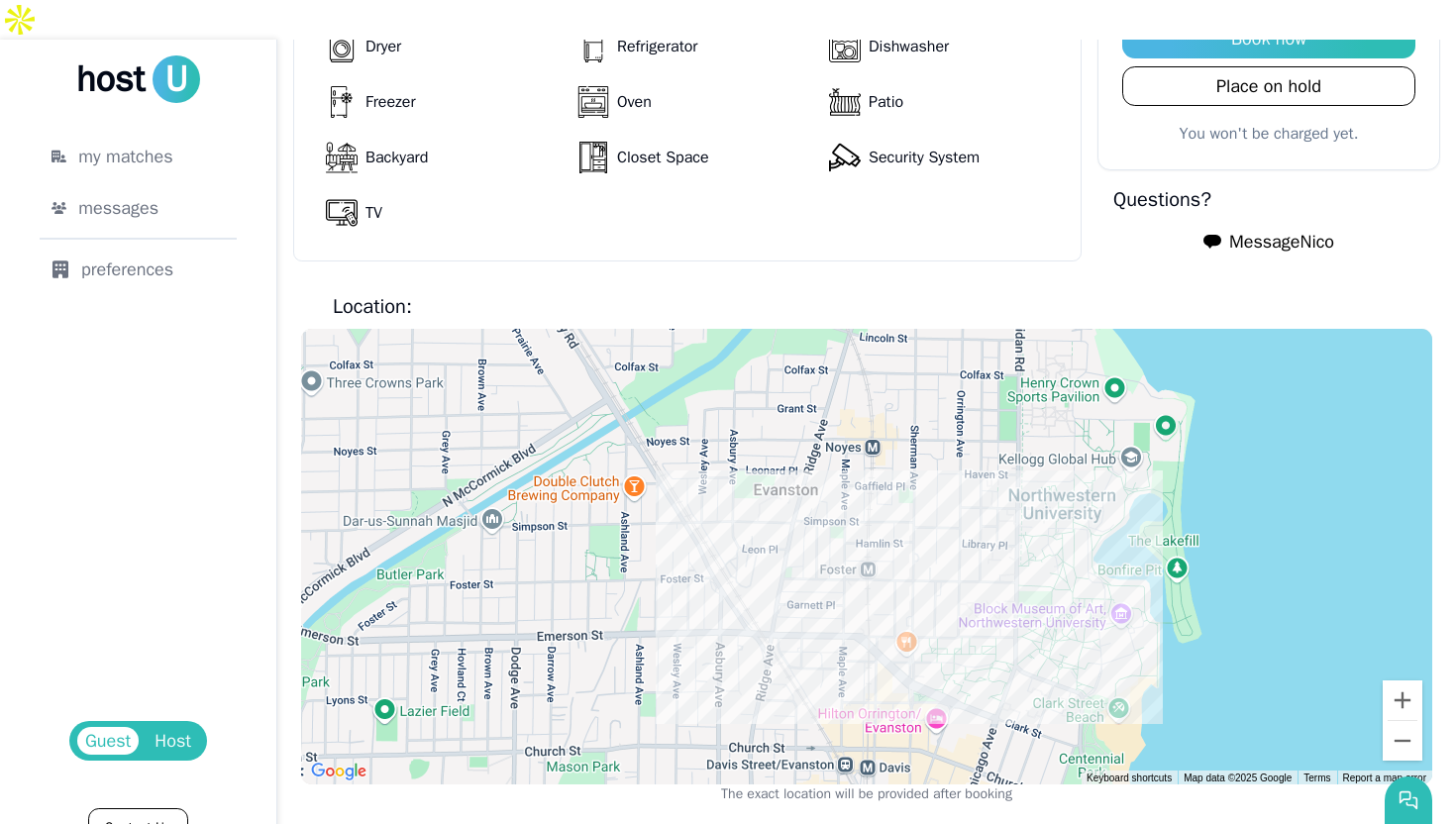 click on "To navigate, press the arrow keys." at bounding box center [867, 557] 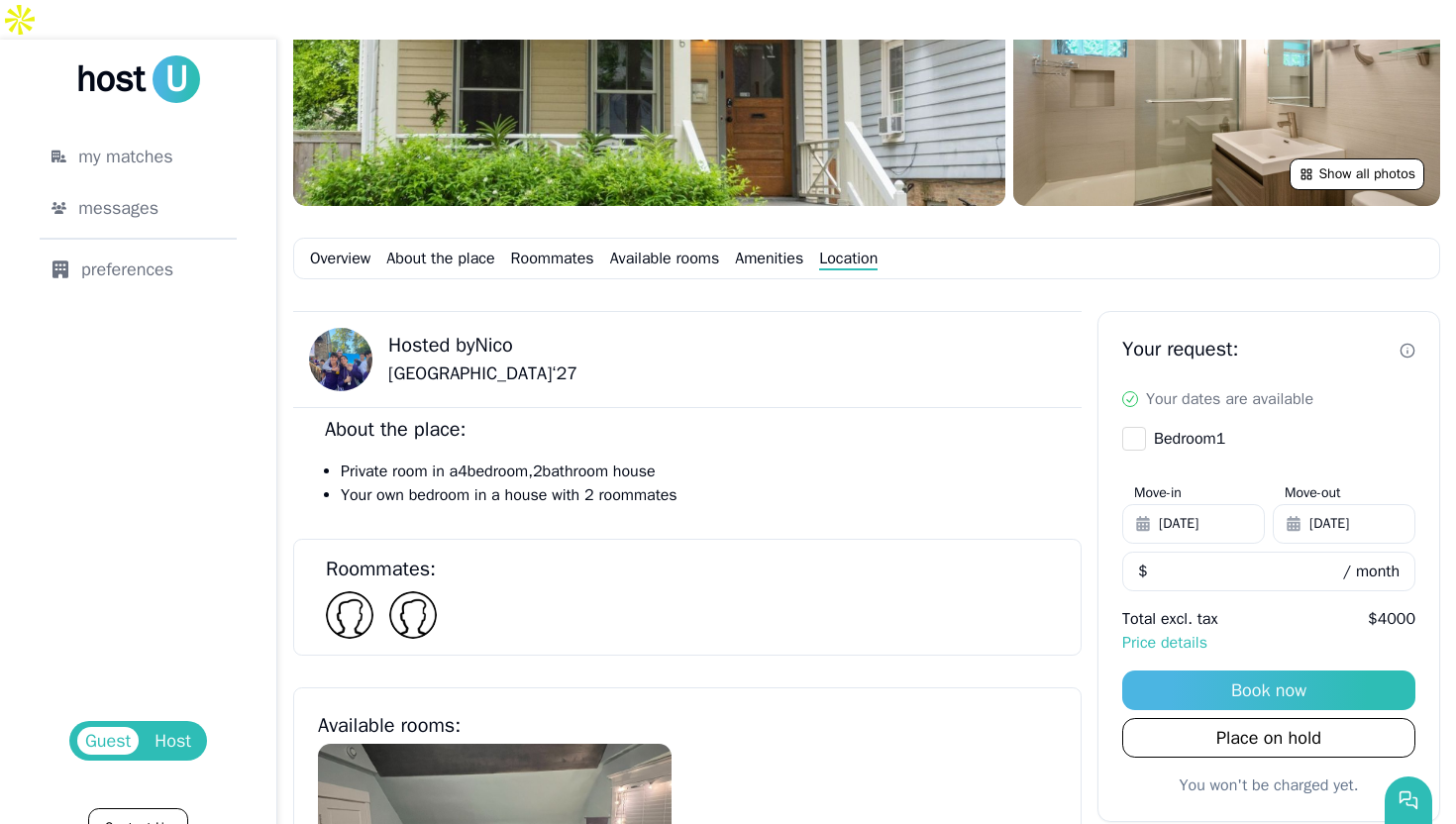 scroll, scrollTop: 0, scrollLeft: 0, axis: both 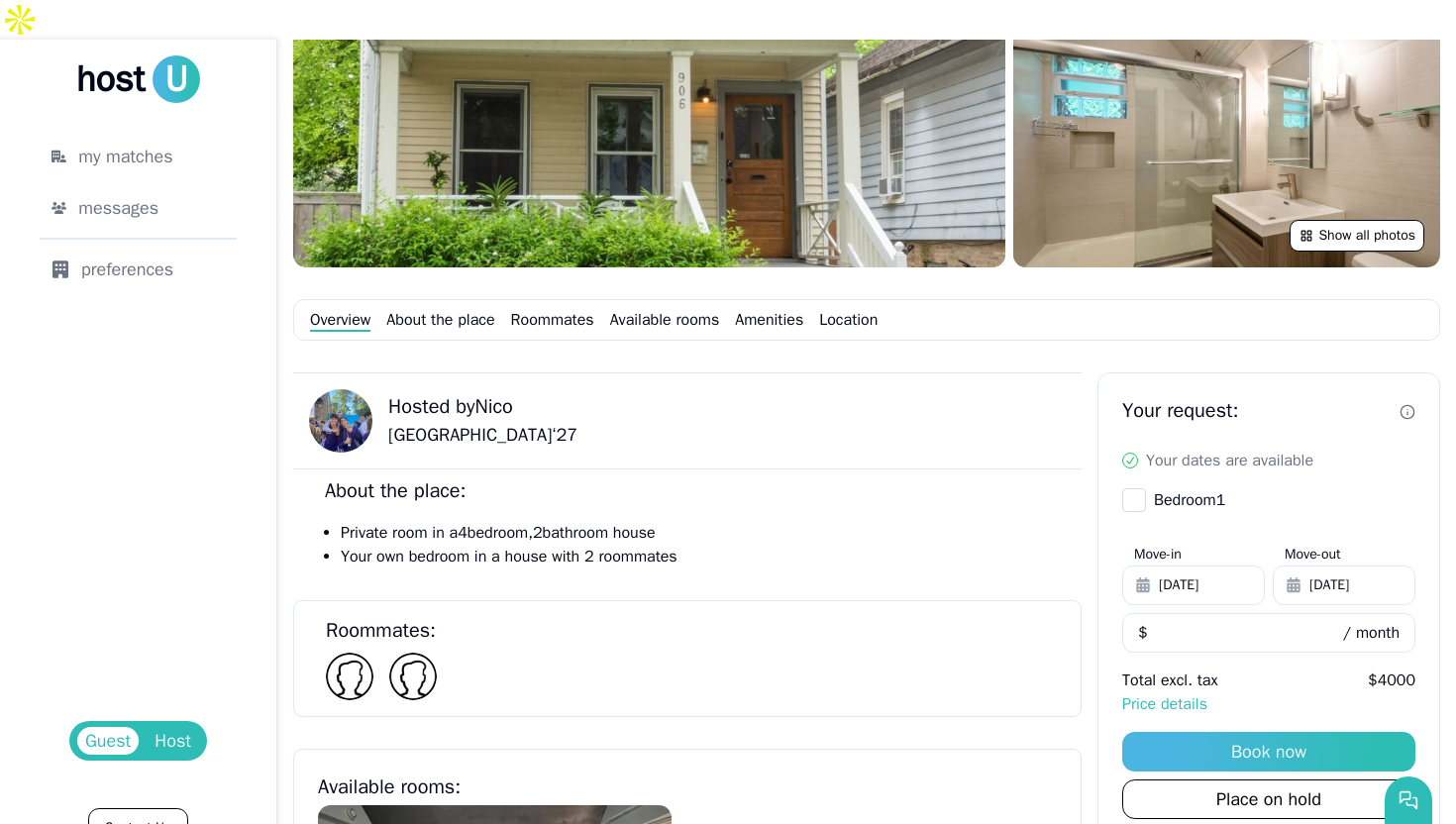 click at bounding box center (341, 421) 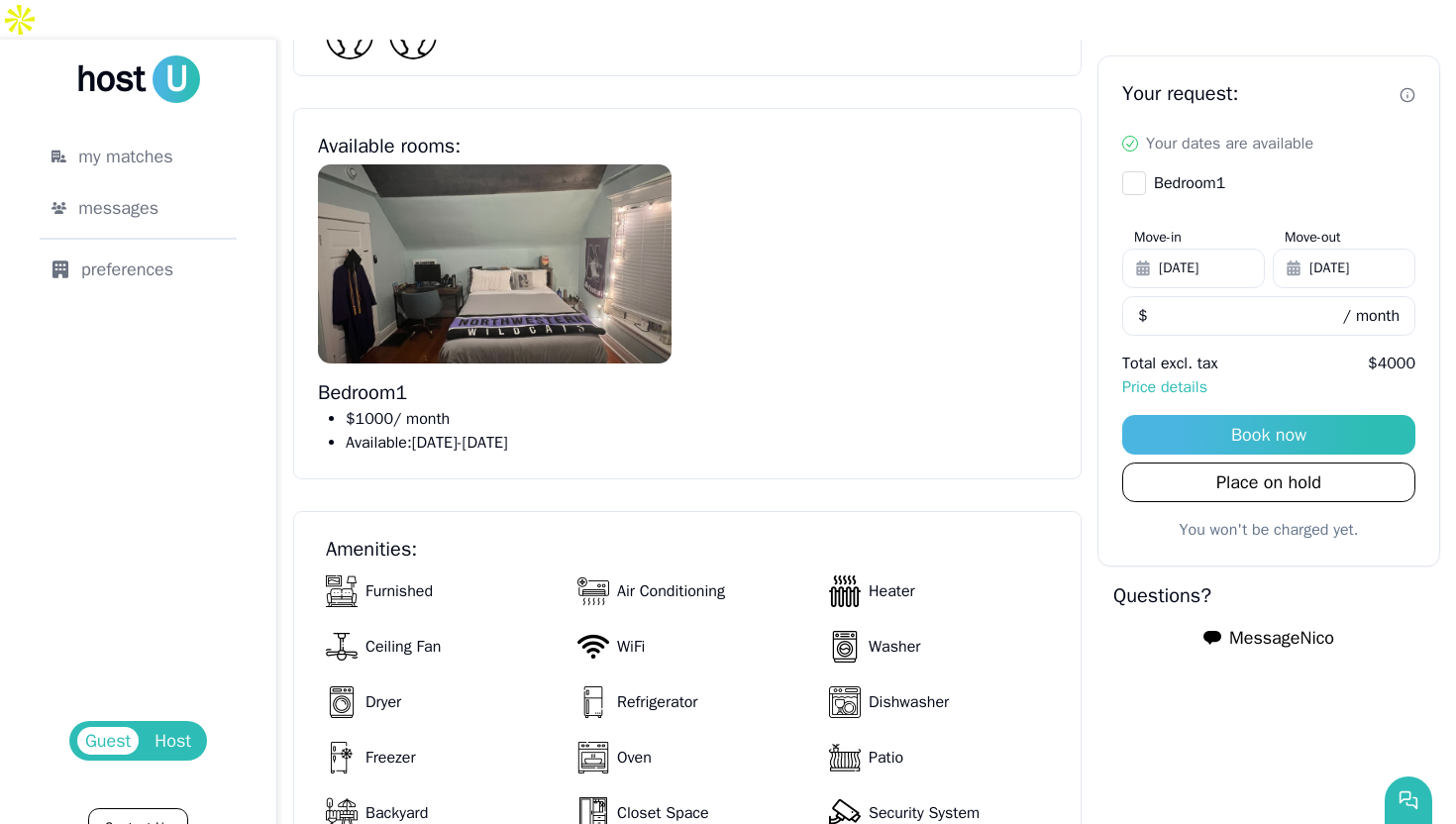 scroll, scrollTop: 0, scrollLeft: 0, axis: both 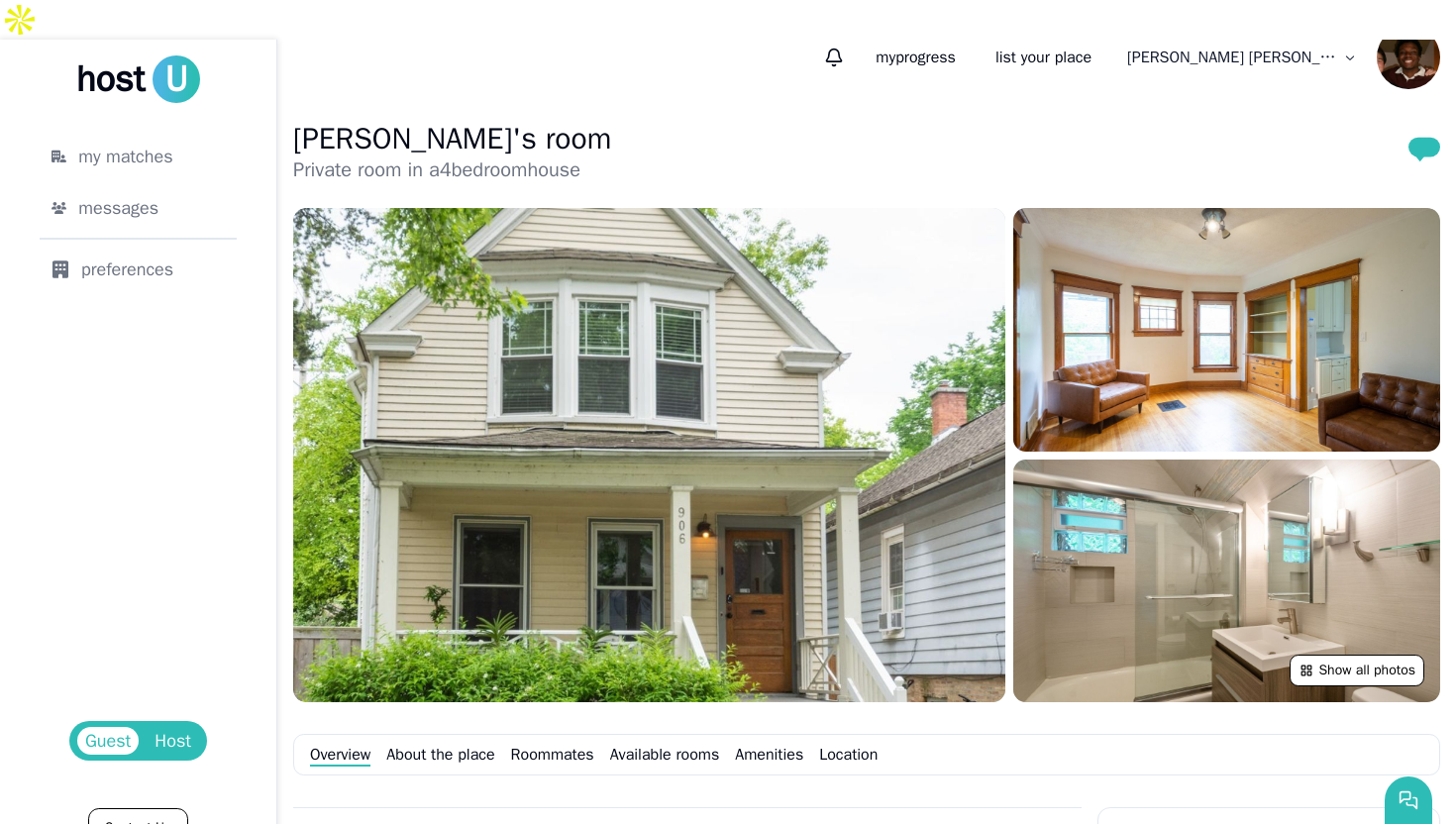 drag, startPoint x: 1455, startPoint y: 187, endPoint x: 1455, endPoint y: -123, distance: 310 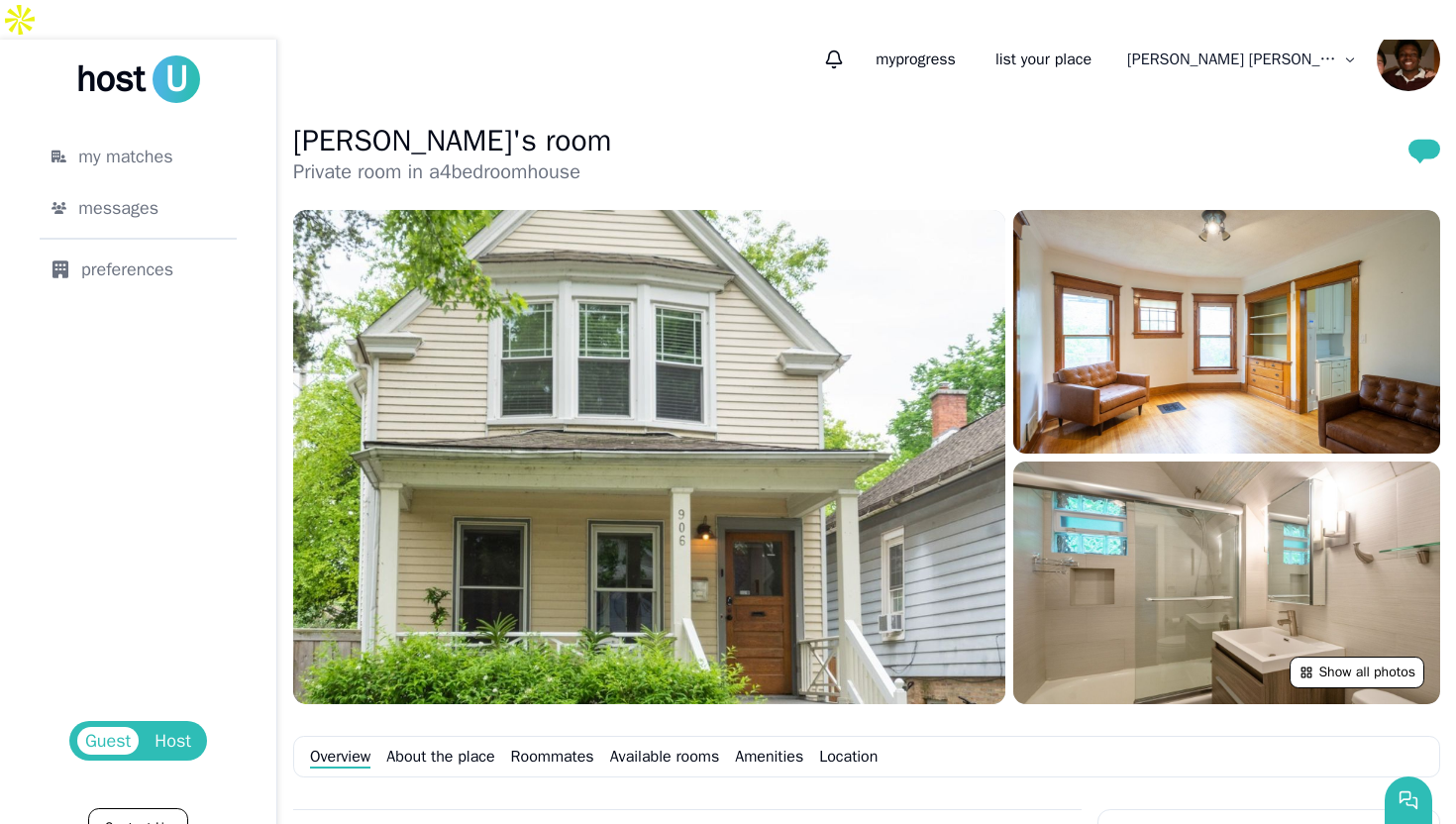 click on "host U my matches messages preferences Guest Host Contact Us my  progress list your place [PERSON_NAME]'s room Private room in a  4  bedroom  house Show all photos Overview About the place Roommates Available rooms Amenities Location Hosted by  [GEOGRAPHIC_DATA]  ‘ 27 About the place: Private room in a  4  bedroom,  2  bathroom   house Your own bedroom in a house with 2 roommates Roommates: Available rooms: Bedroom  1 $ 1000  / month Available:  September [DATE] Amenities: Furnished Air Conditioning Heater Ceiling Fan WiFi Washer Dryer Refrigerator Dishwasher Freezer Oven Patio Backyard Closet Space Security System TV Your request: Your dates are available Bedroom  1 Move-in [DATE] Move-out [DATE] **** $ / month Total excl. tax $ 4000 Price details Book now Place on hold You won't be charged yet. Questions? Message  Nico Hosted by  [GEOGRAPHIC_DATA]  ‘ 27 Location: ← Move left → Move right ↑ Move up ↓ Move down + Zoom in - Zoom out Home End Terms" at bounding box center (728, 412) 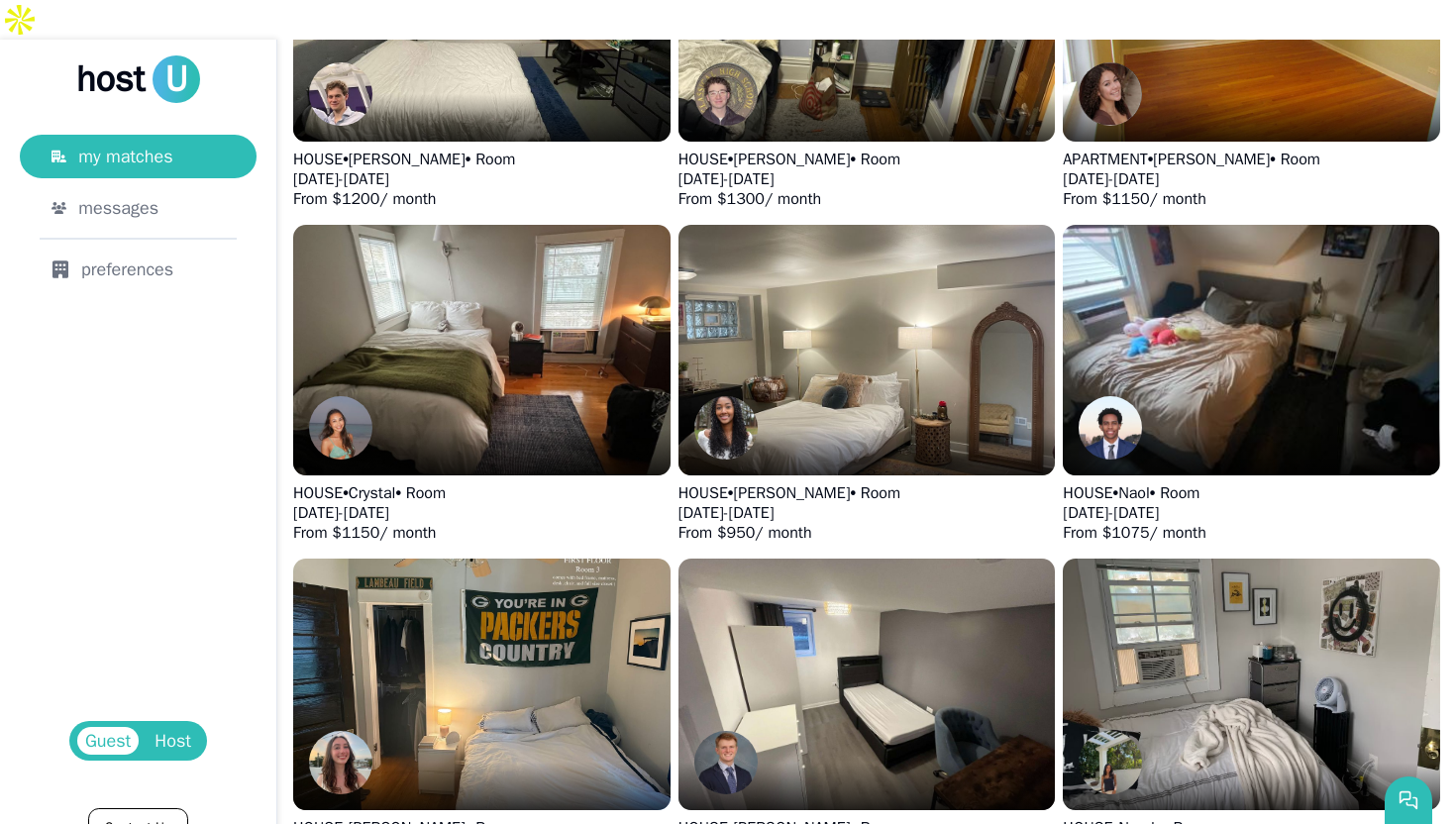 scroll, scrollTop: 2004, scrollLeft: 0, axis: vertical 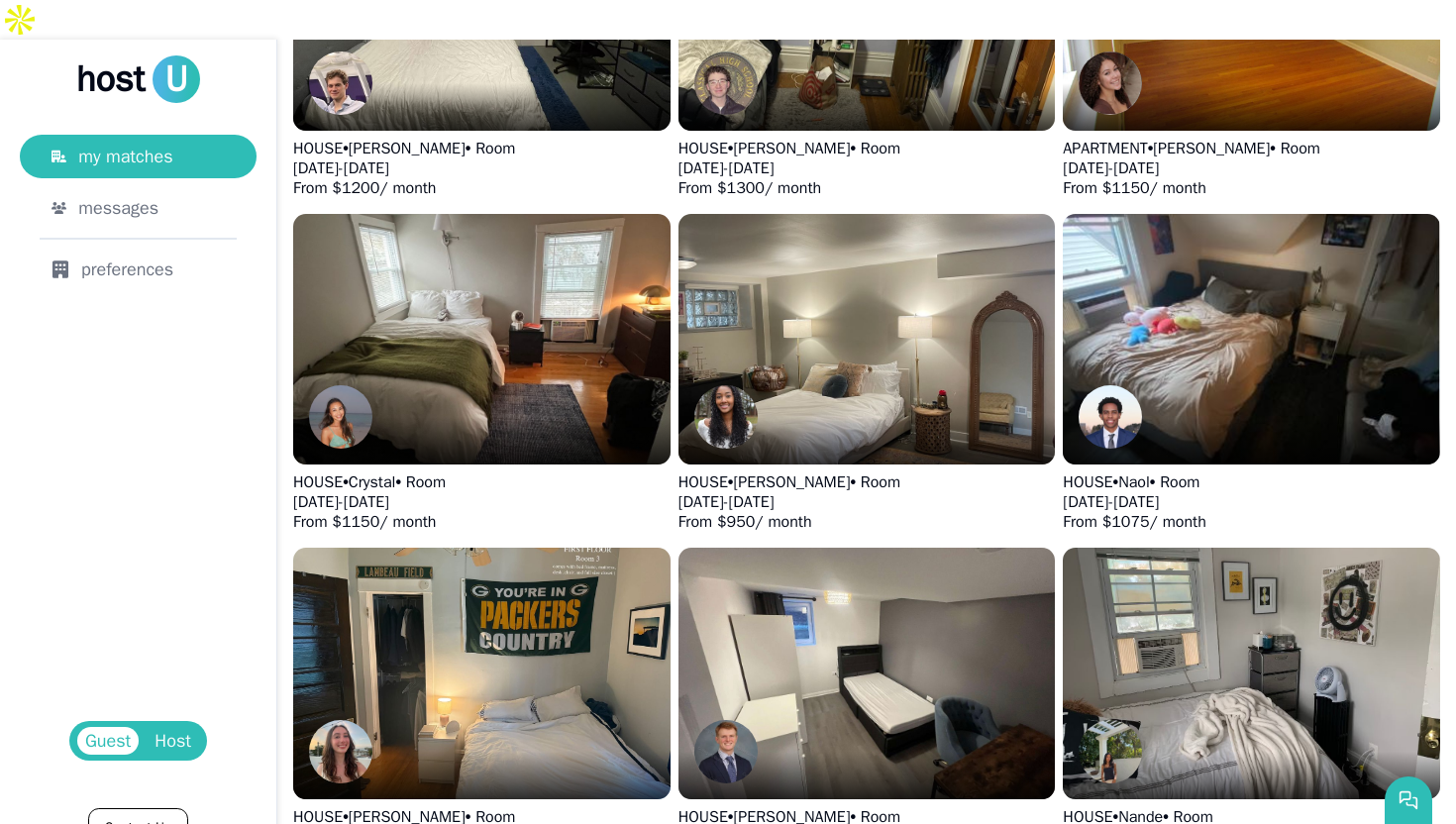 drag, startPoint x: 1455, startPoint y: 177, endPoint x: 1454, endPoint y: 819, distance: 642.0008 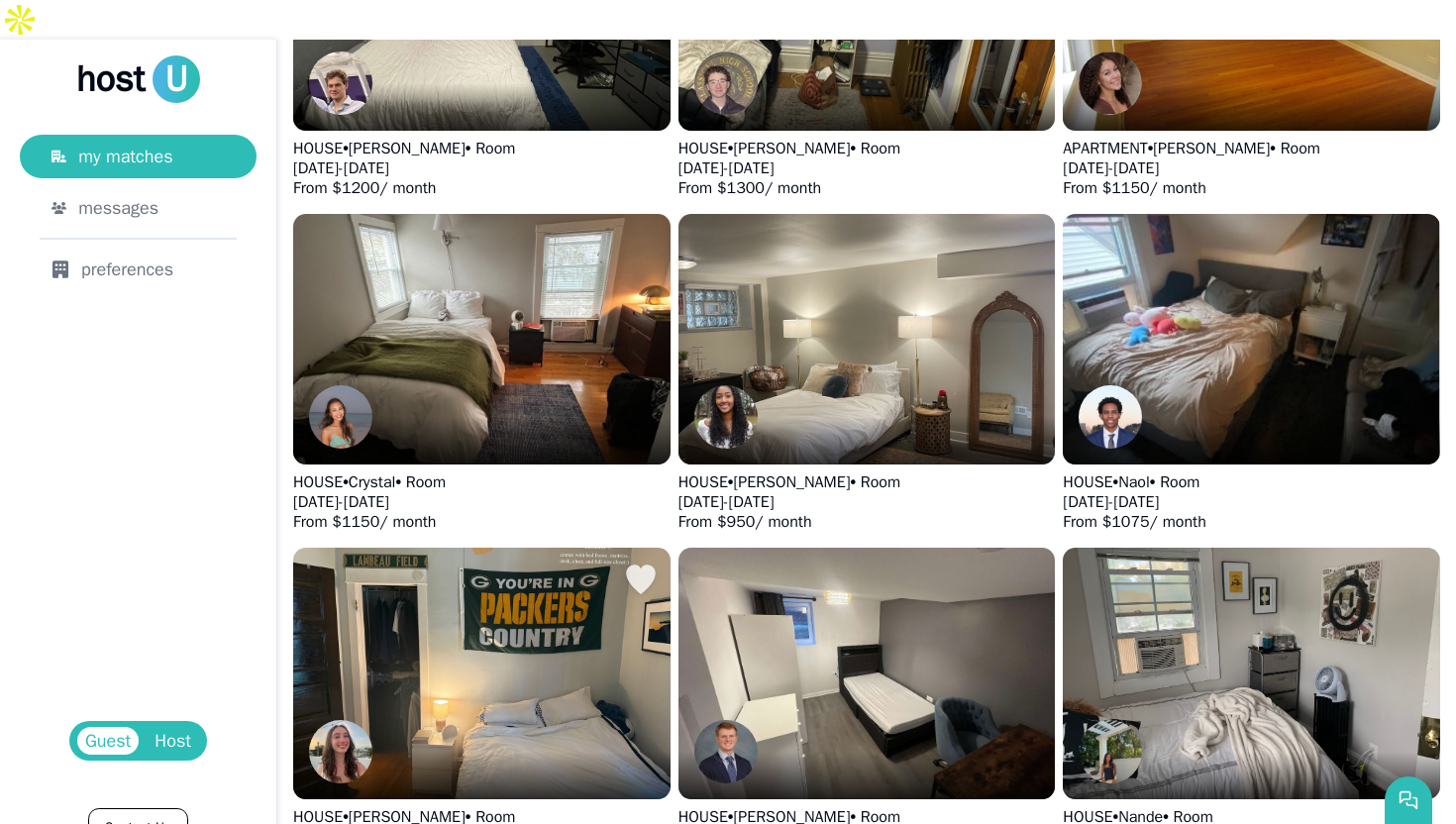 click at bounding box center (481, 673) 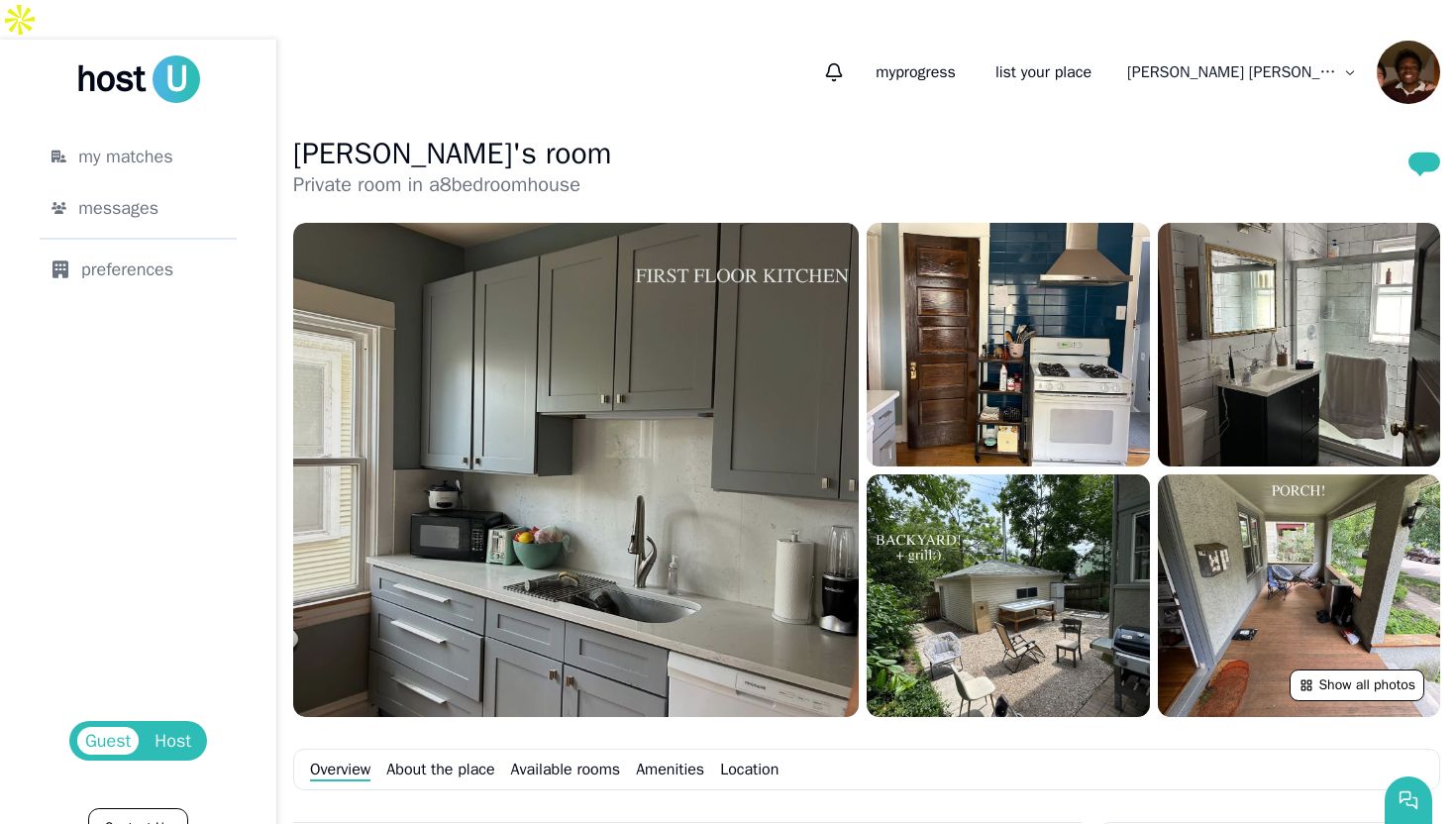 scroll, scrollTop: 0, scrollLeft: 0, axis: both 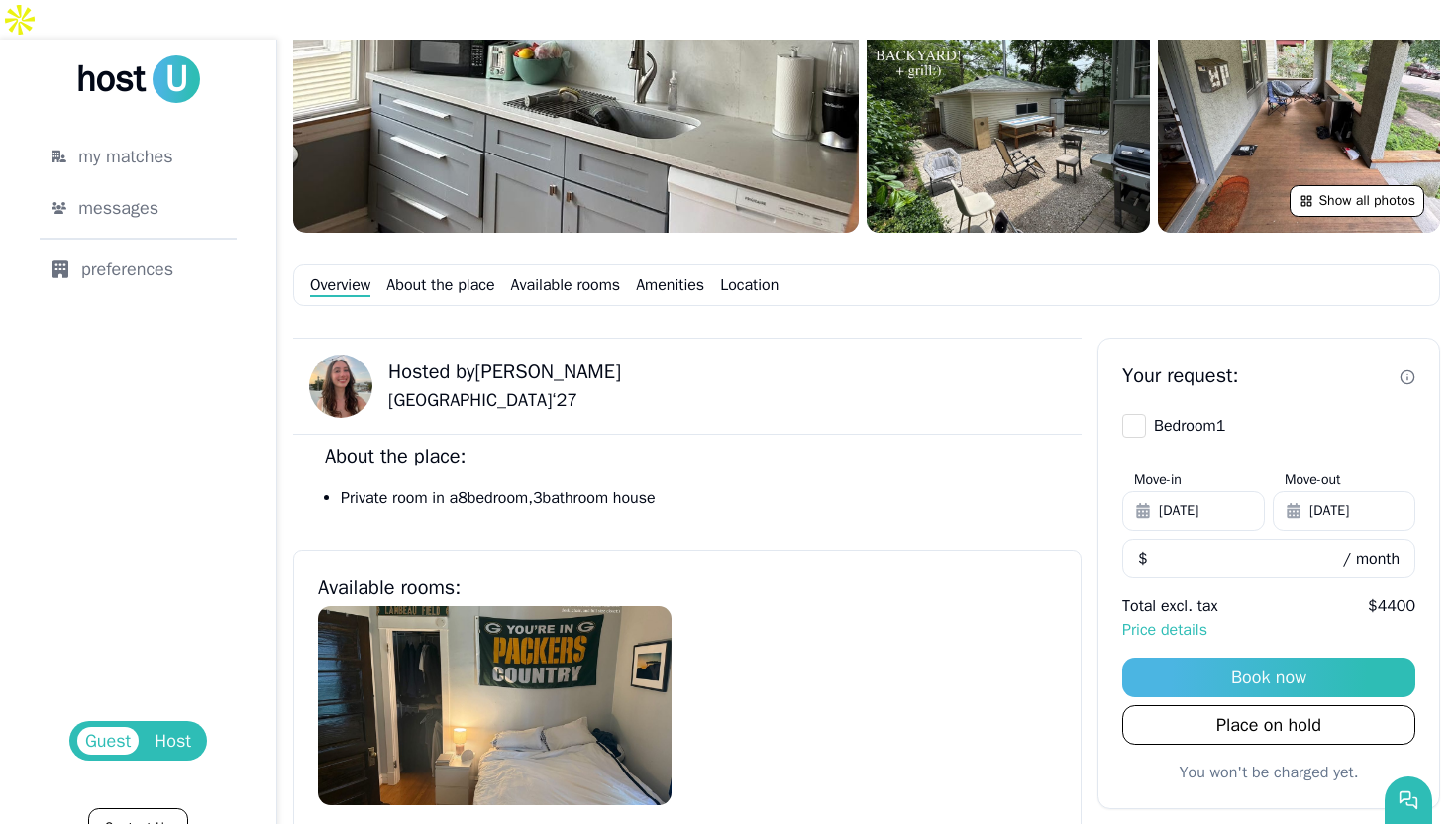 drag, startPoint x: 1455, startPoint y: 122, endPoint x: 1455, endPoint y: 296, distance: 174 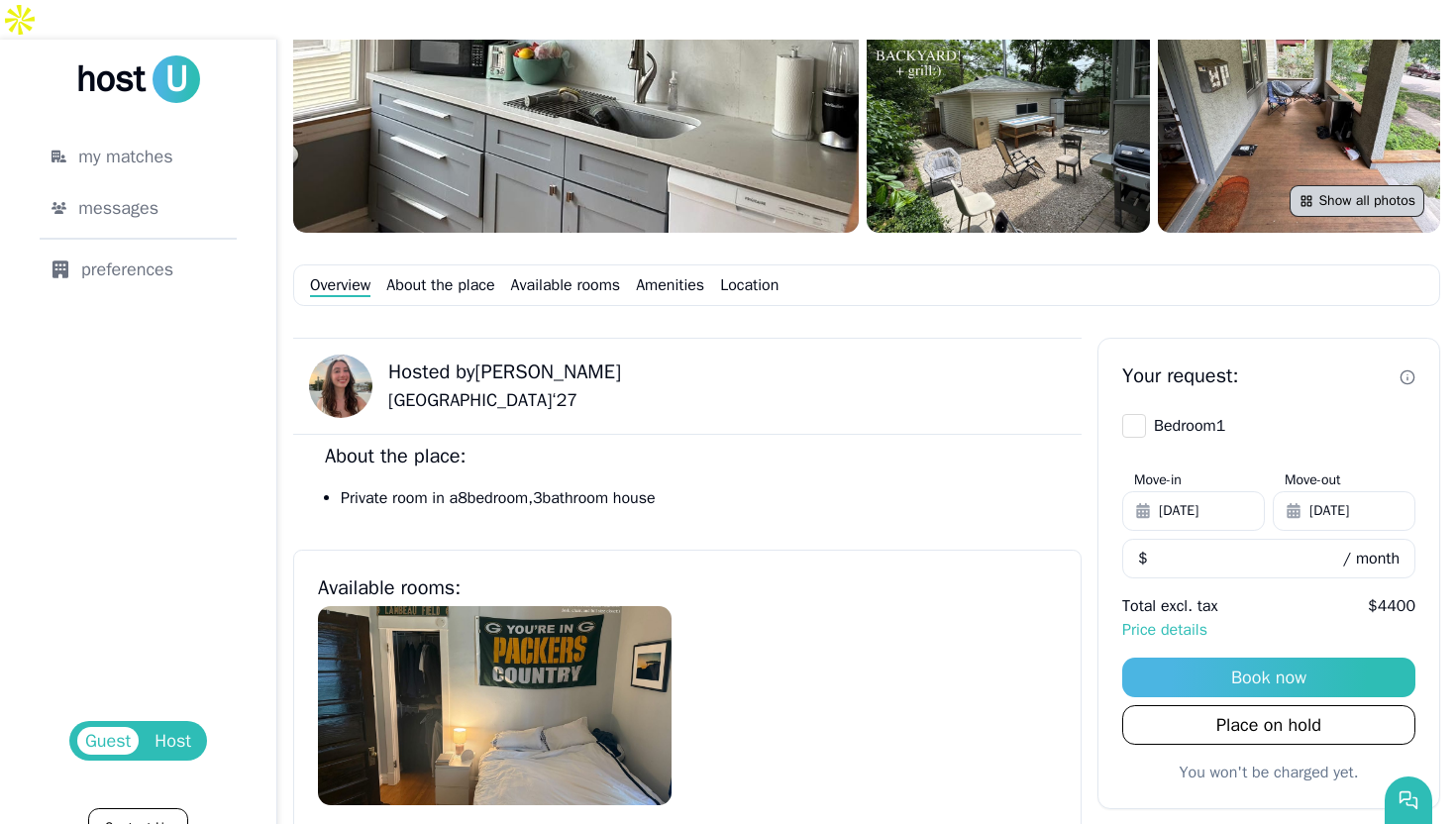 click on "Show all photos" at bounding box center [1357, 201] 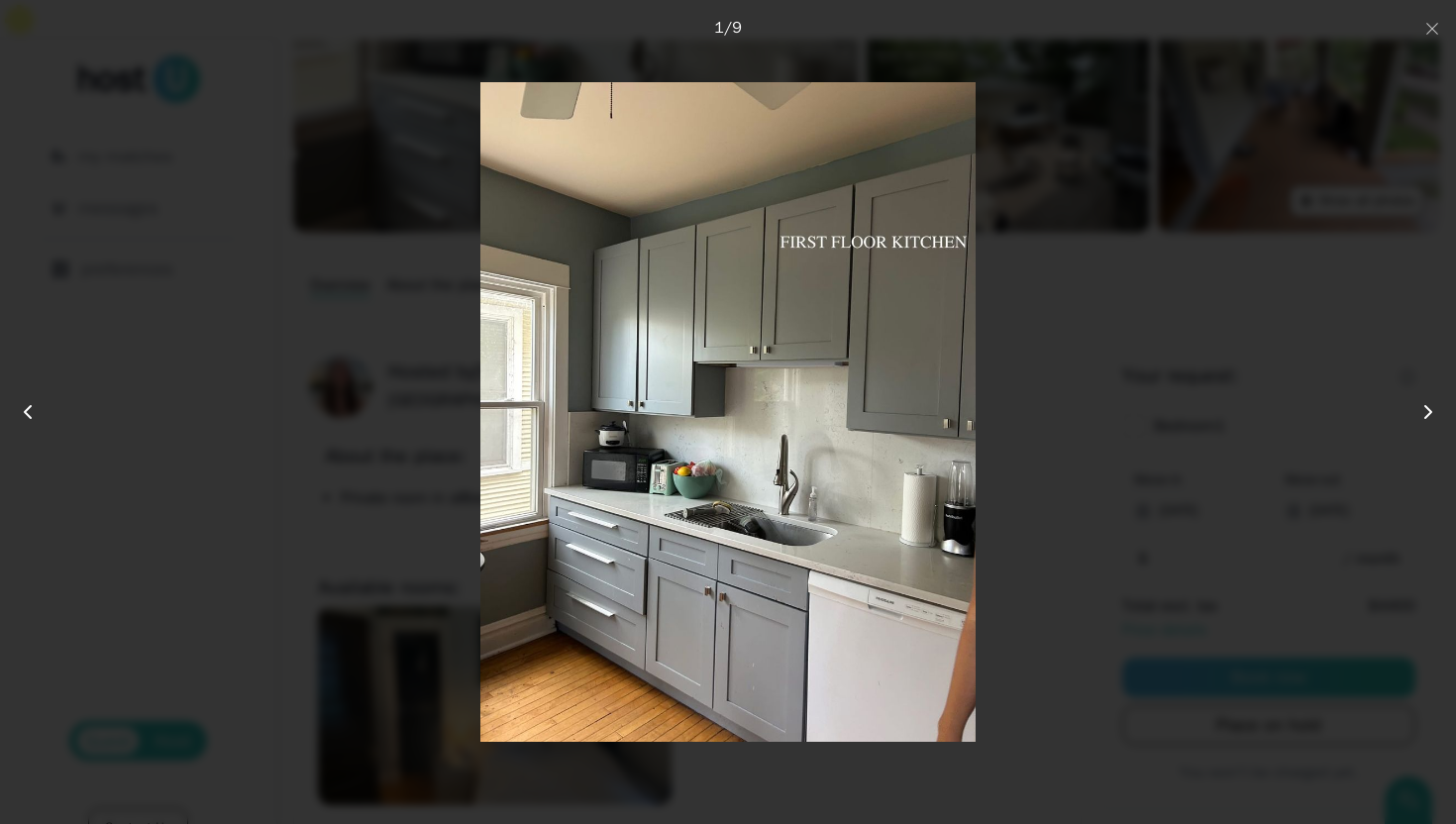 click 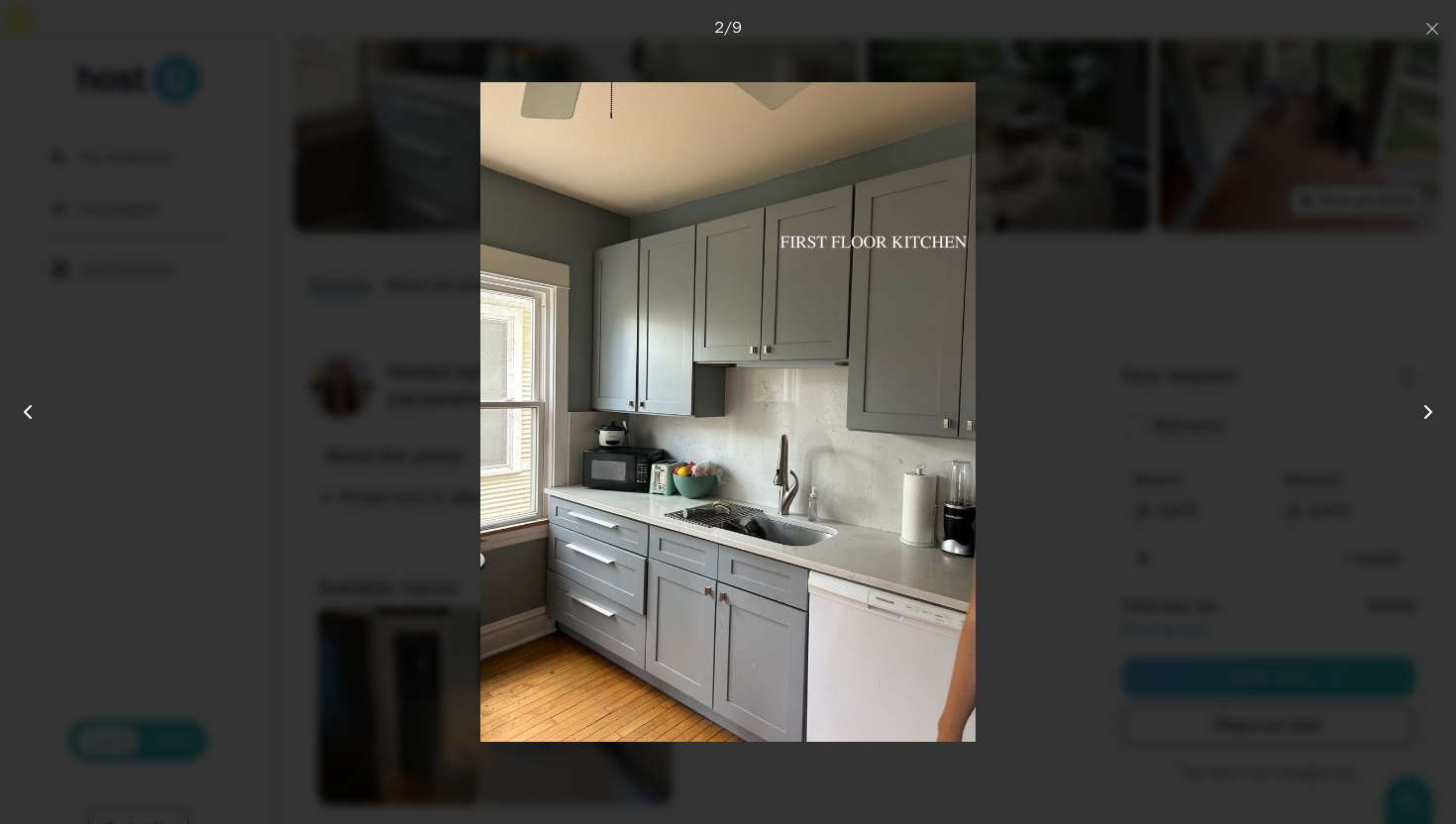 click 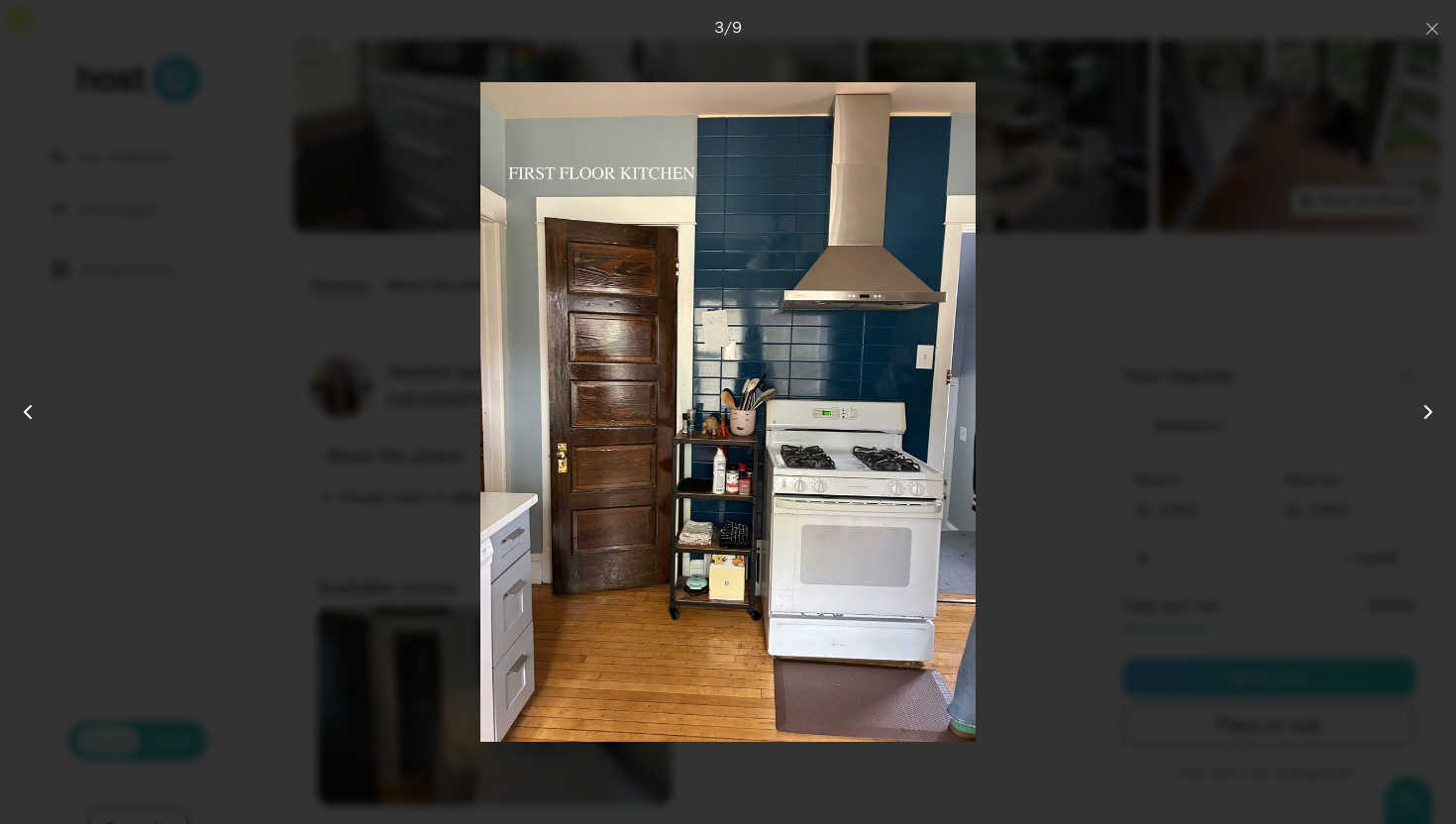 click 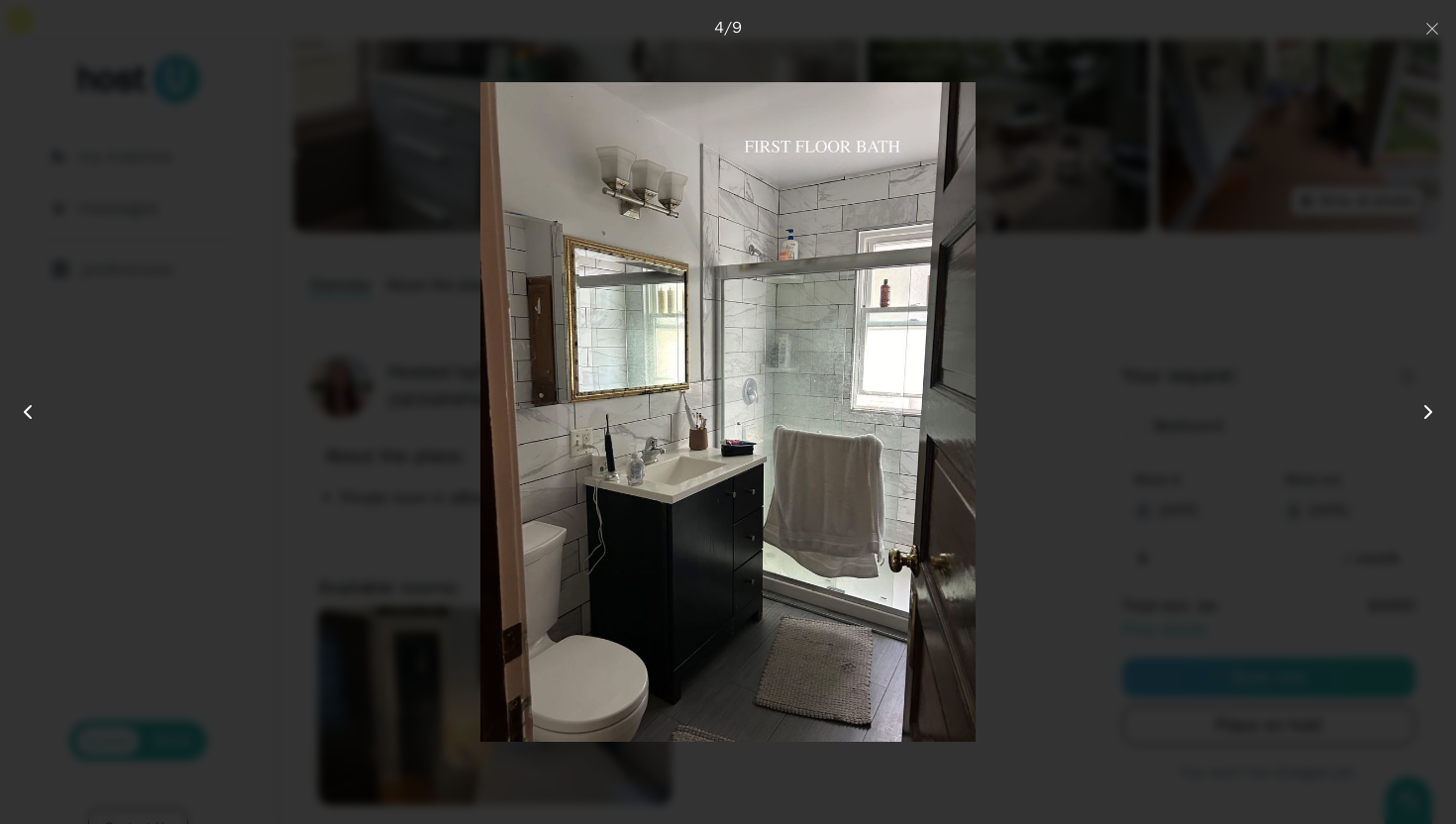 click 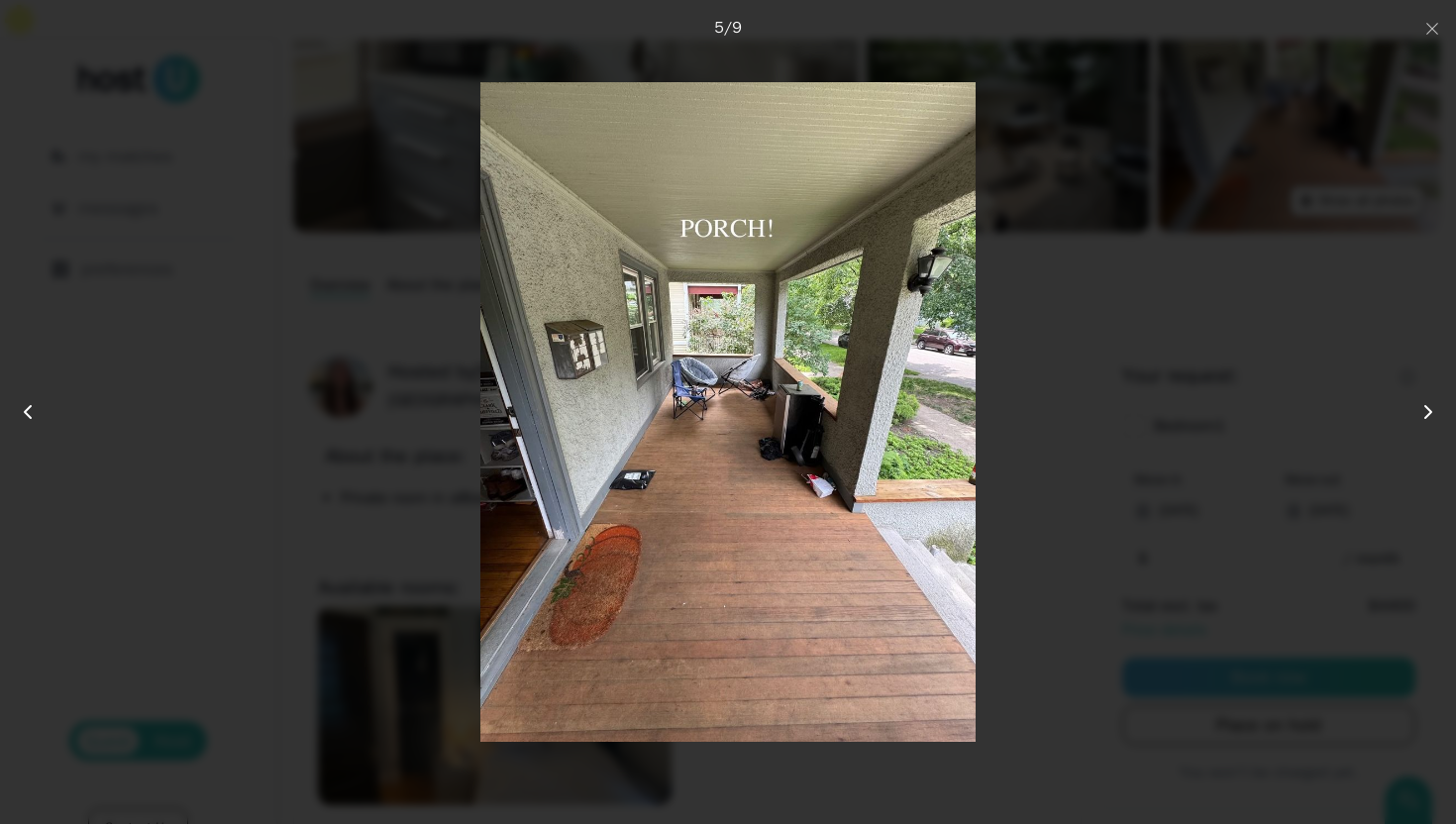 click 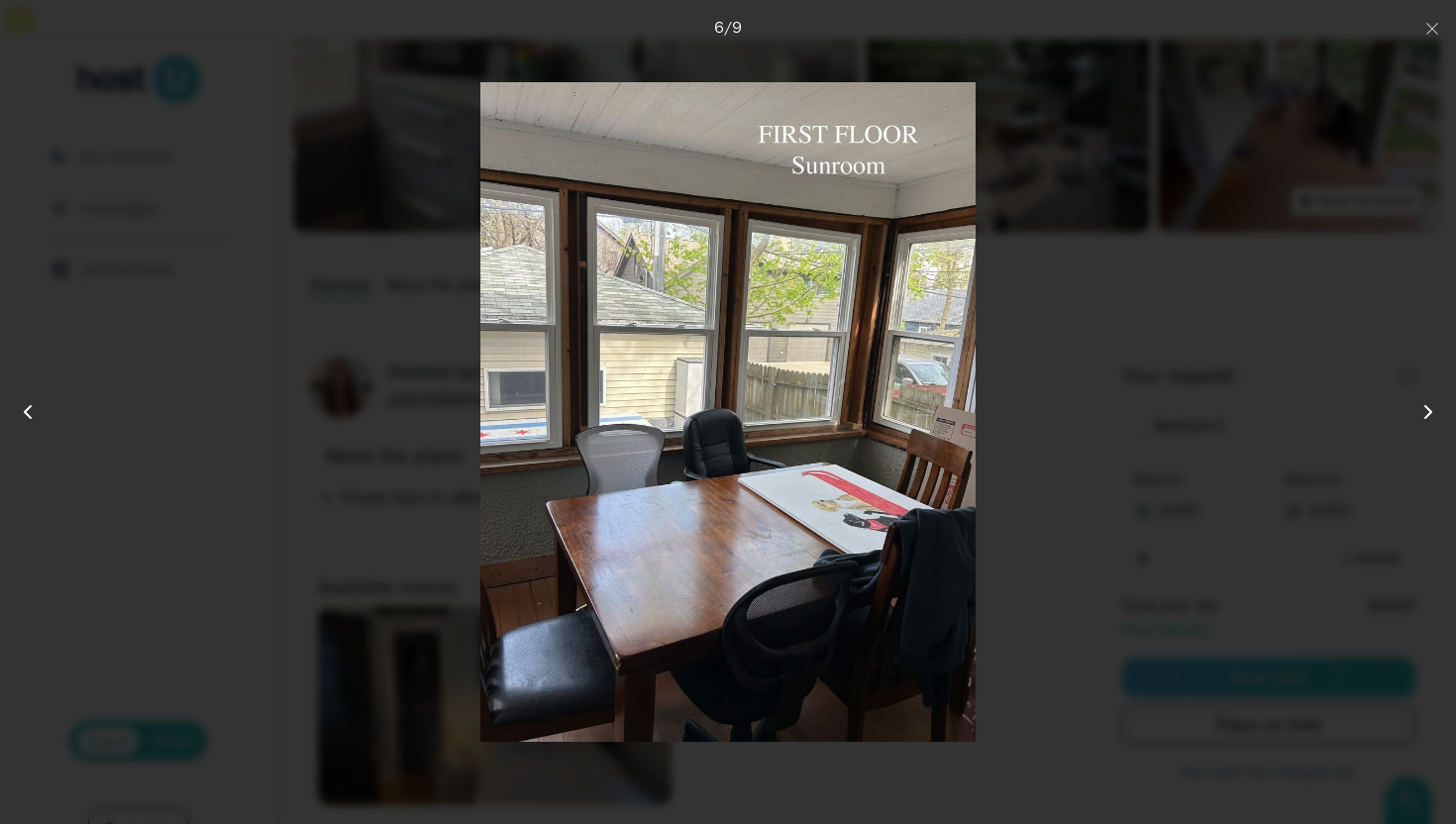 click at bounding box center [36, 412] 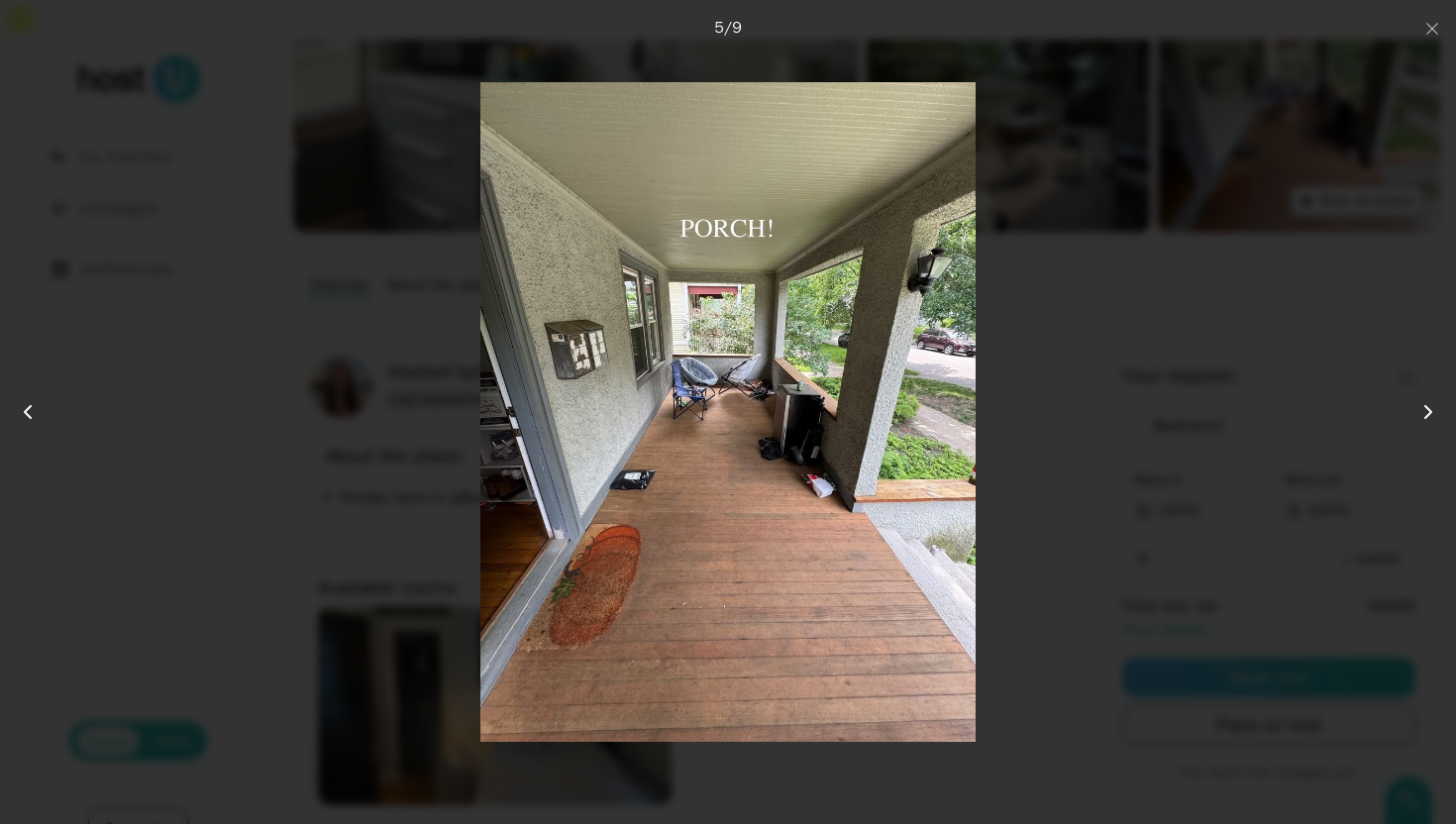 click at bounding box center [36, 412] 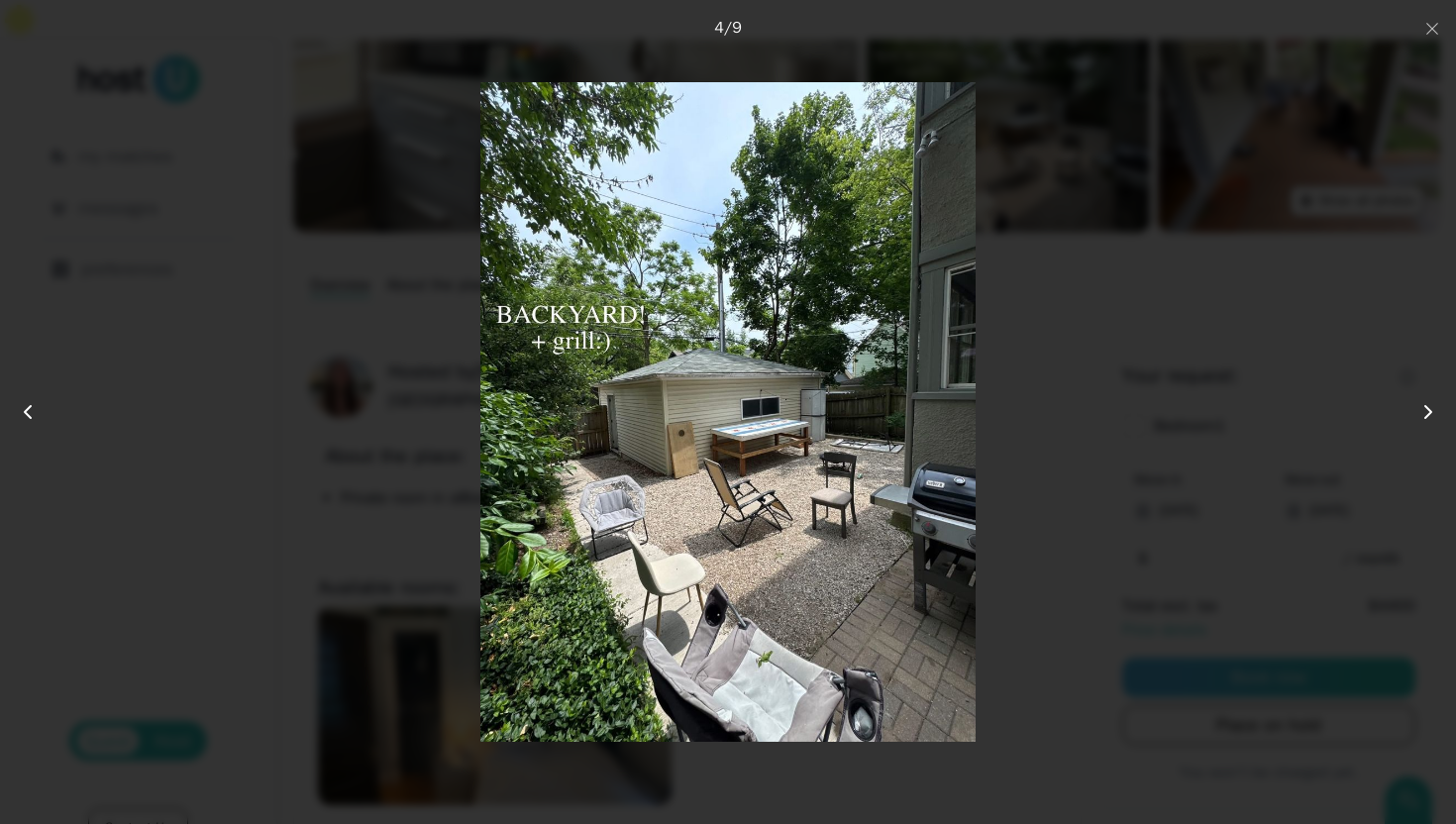 click 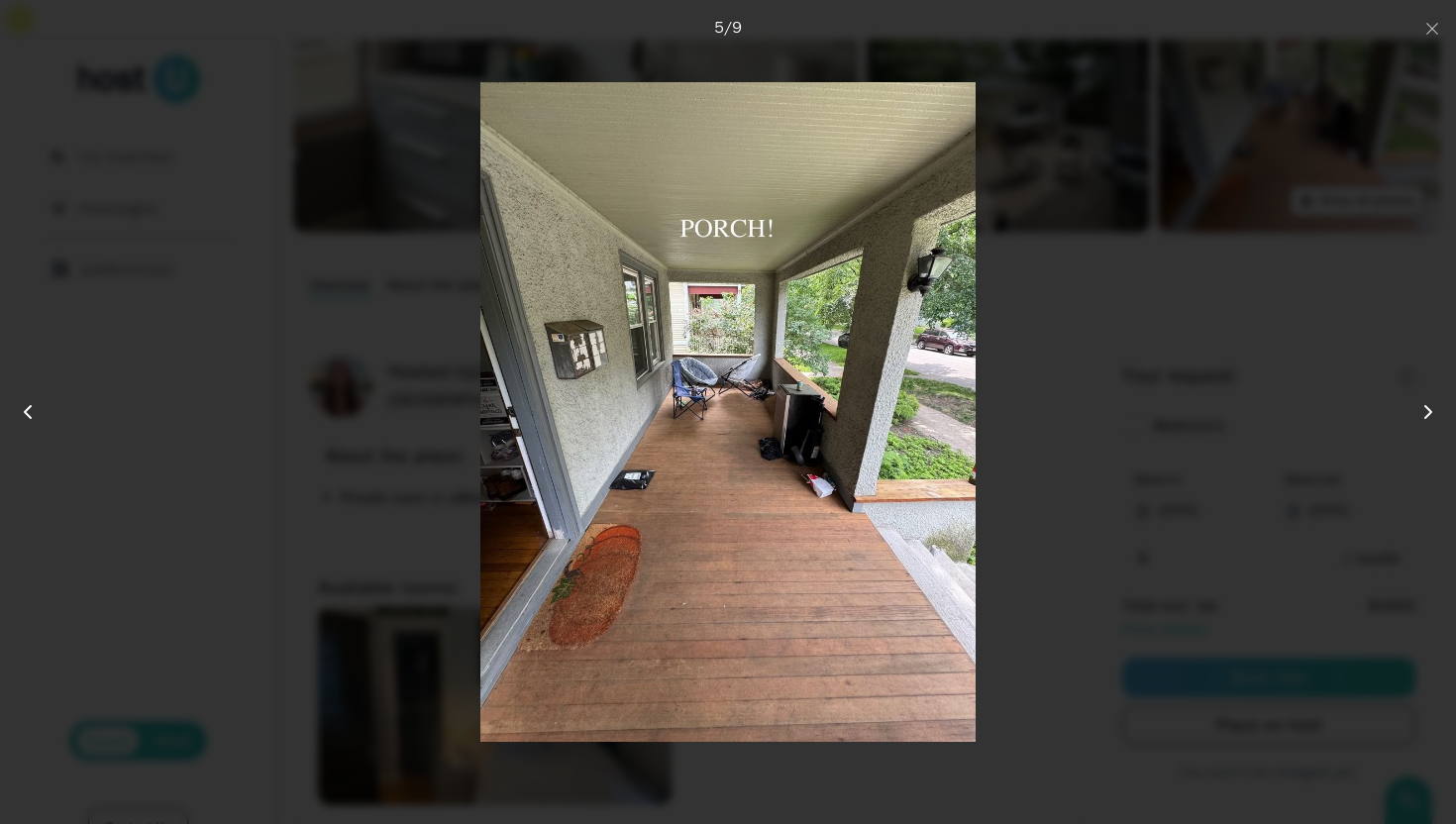 click 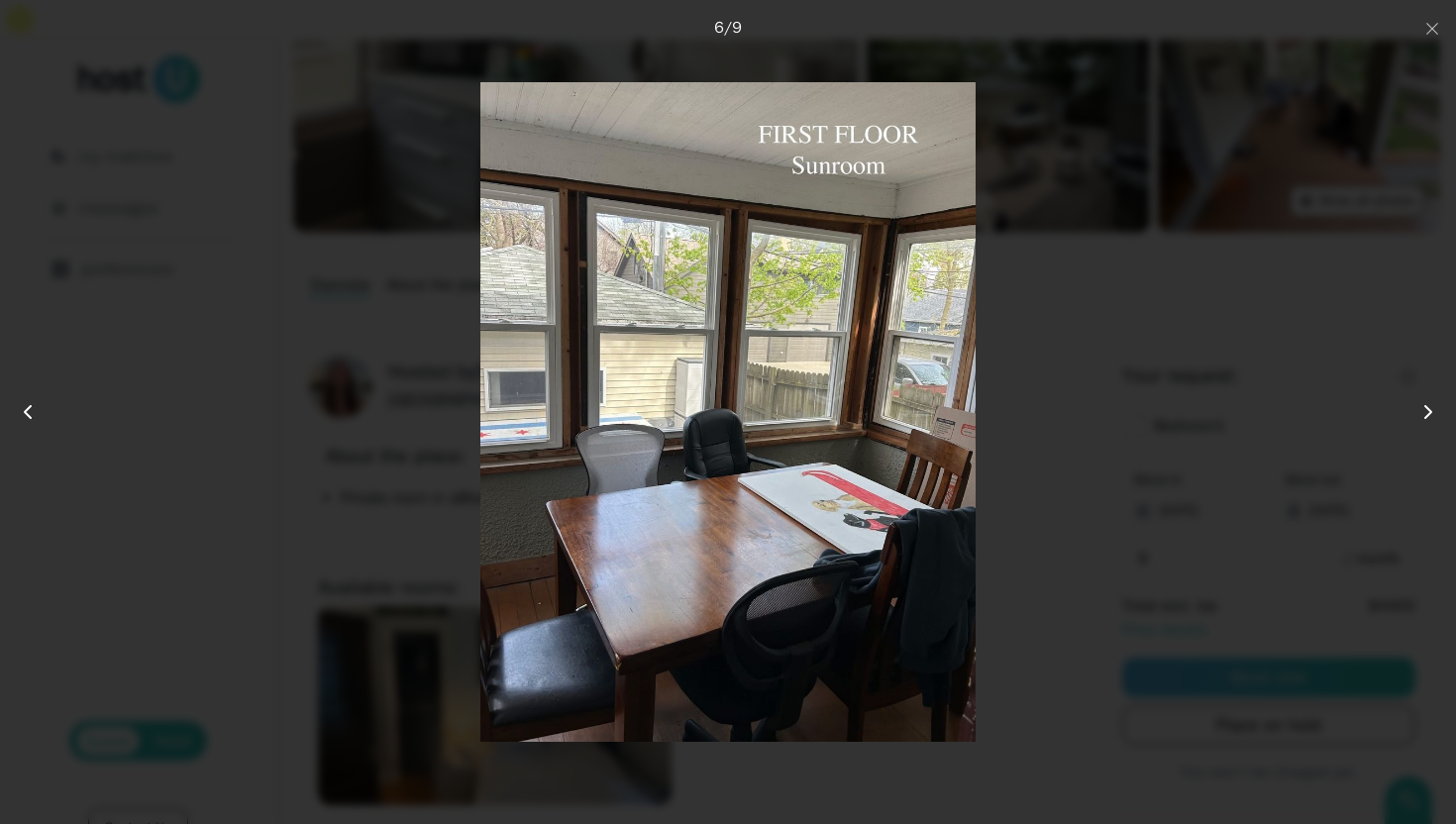 click 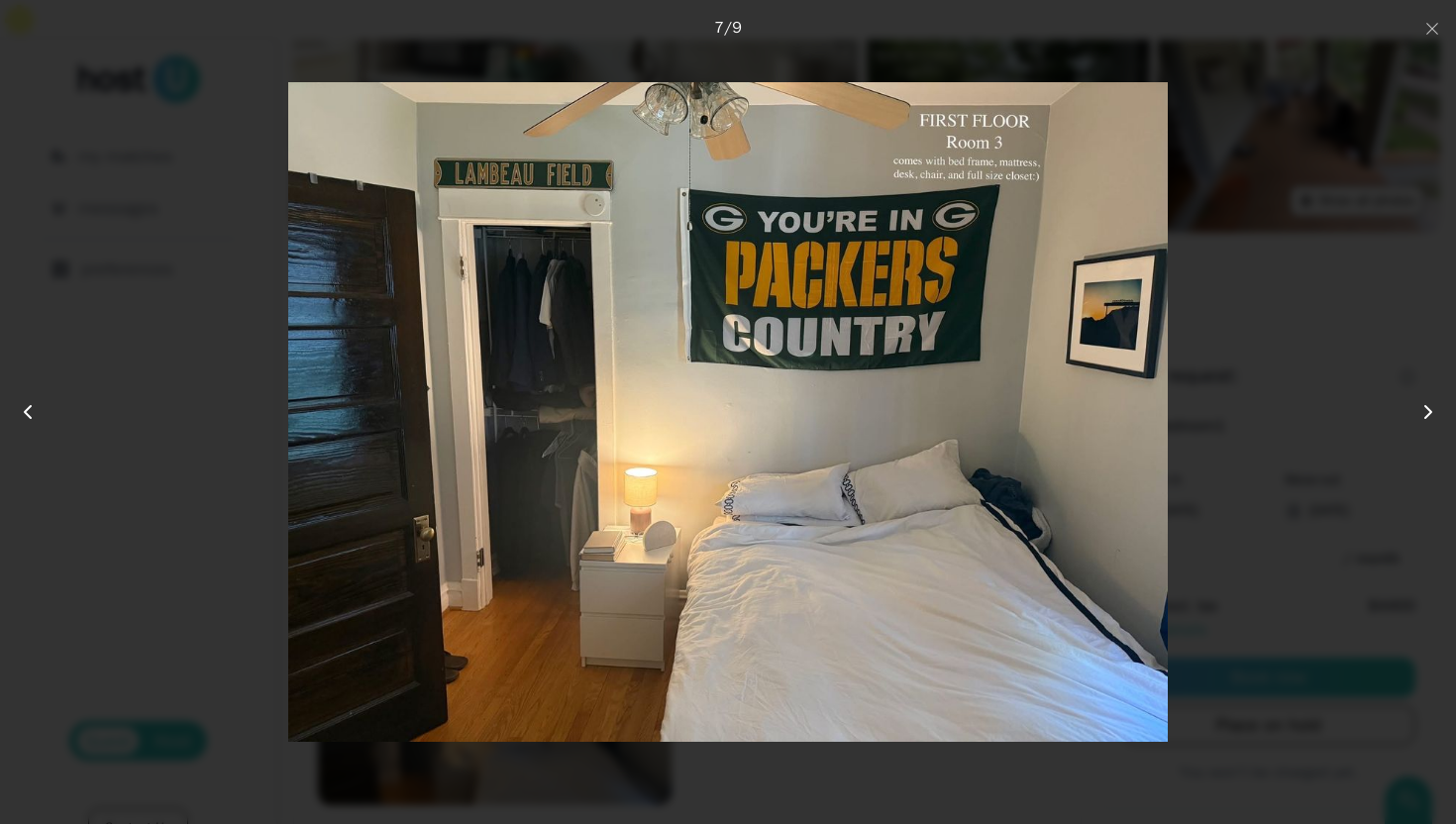 click 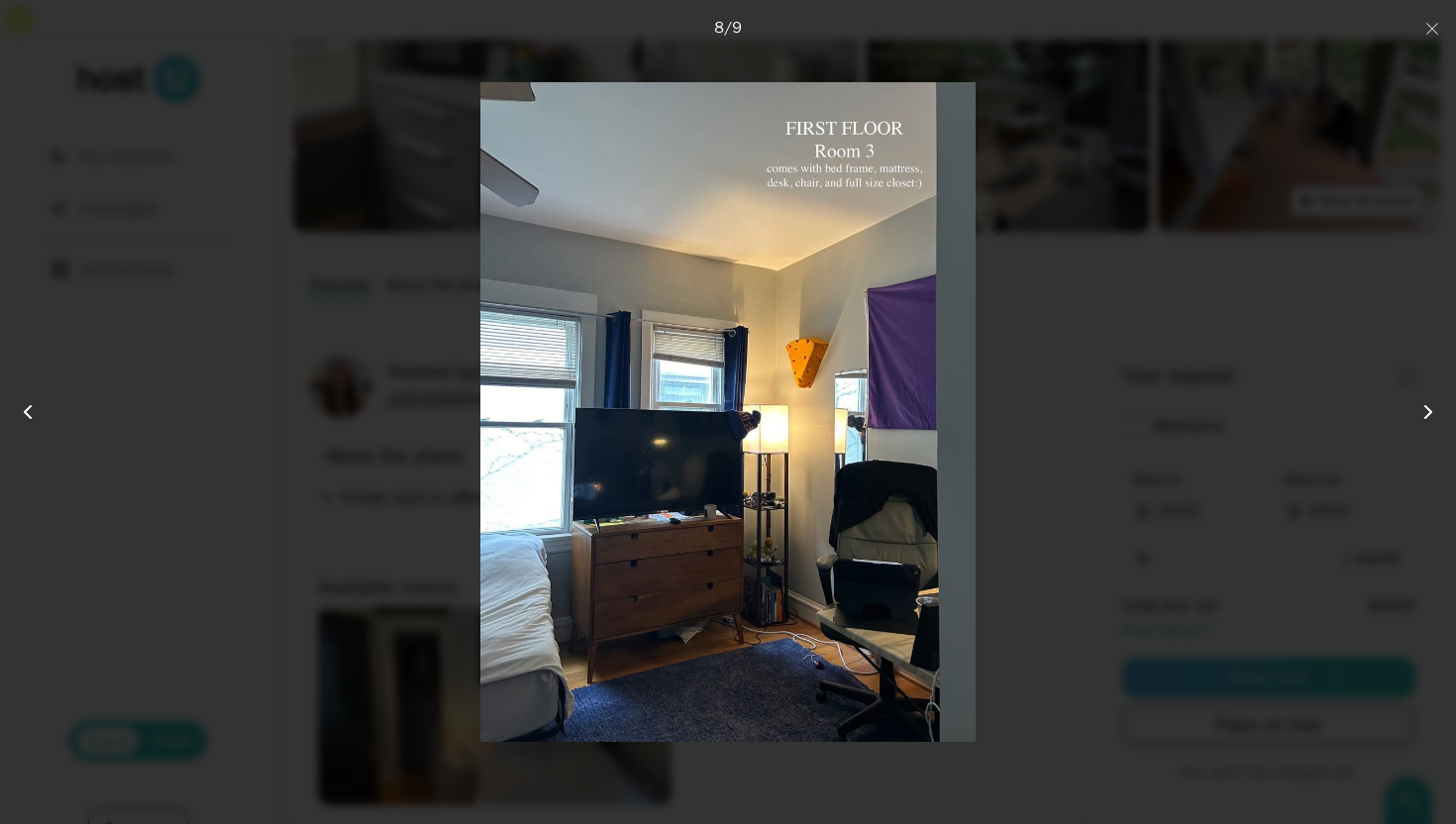 click 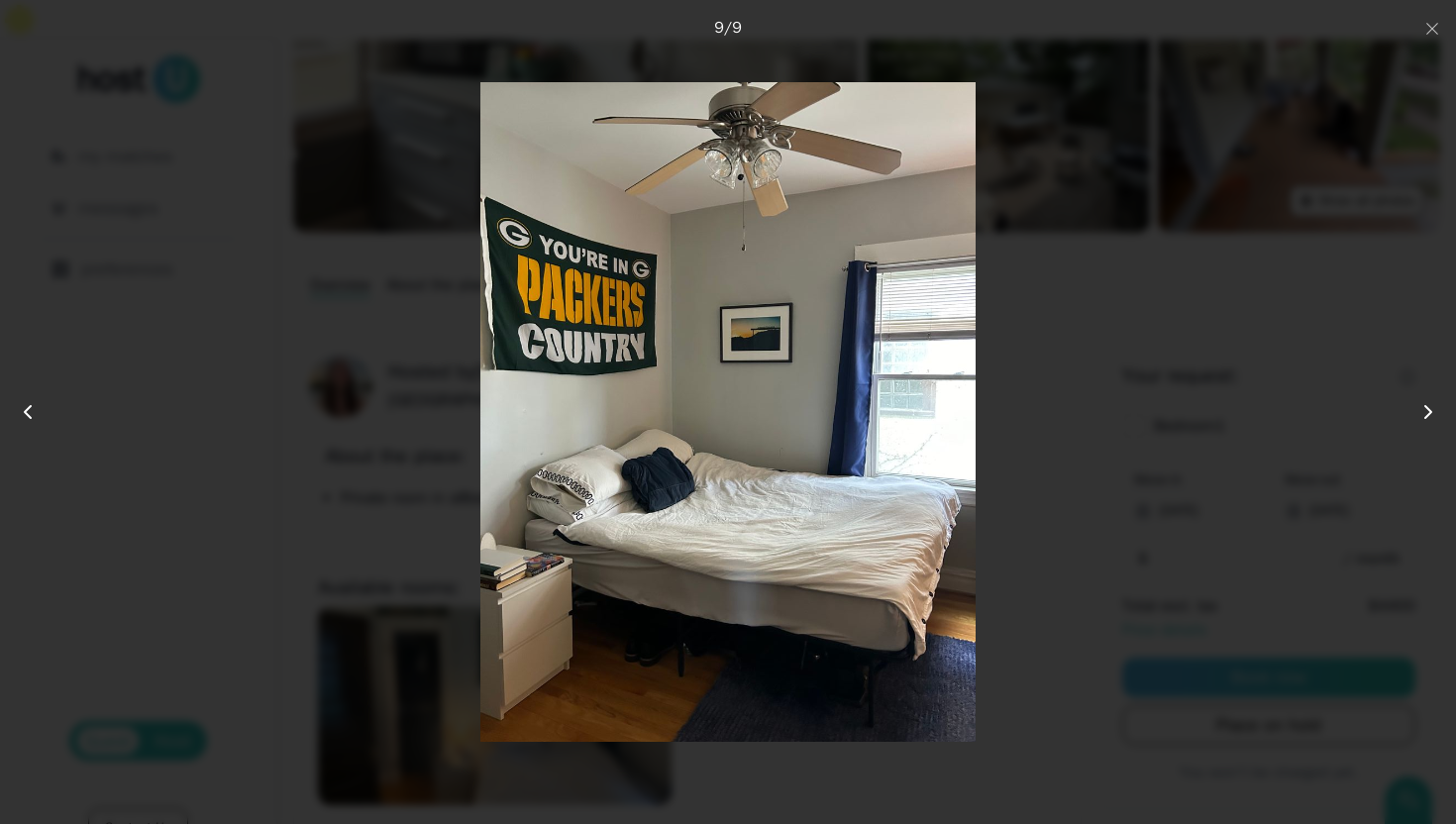 click 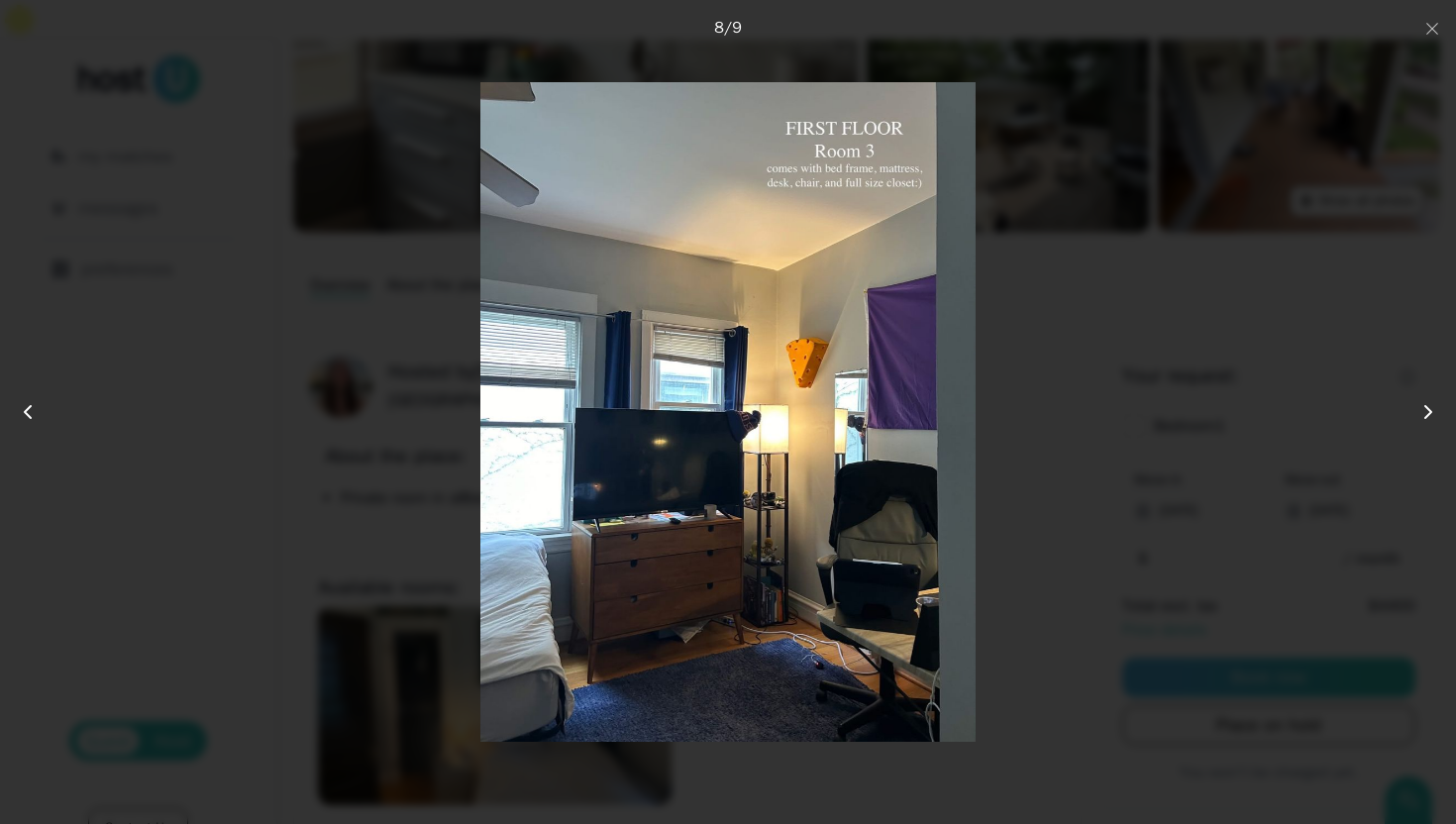 click 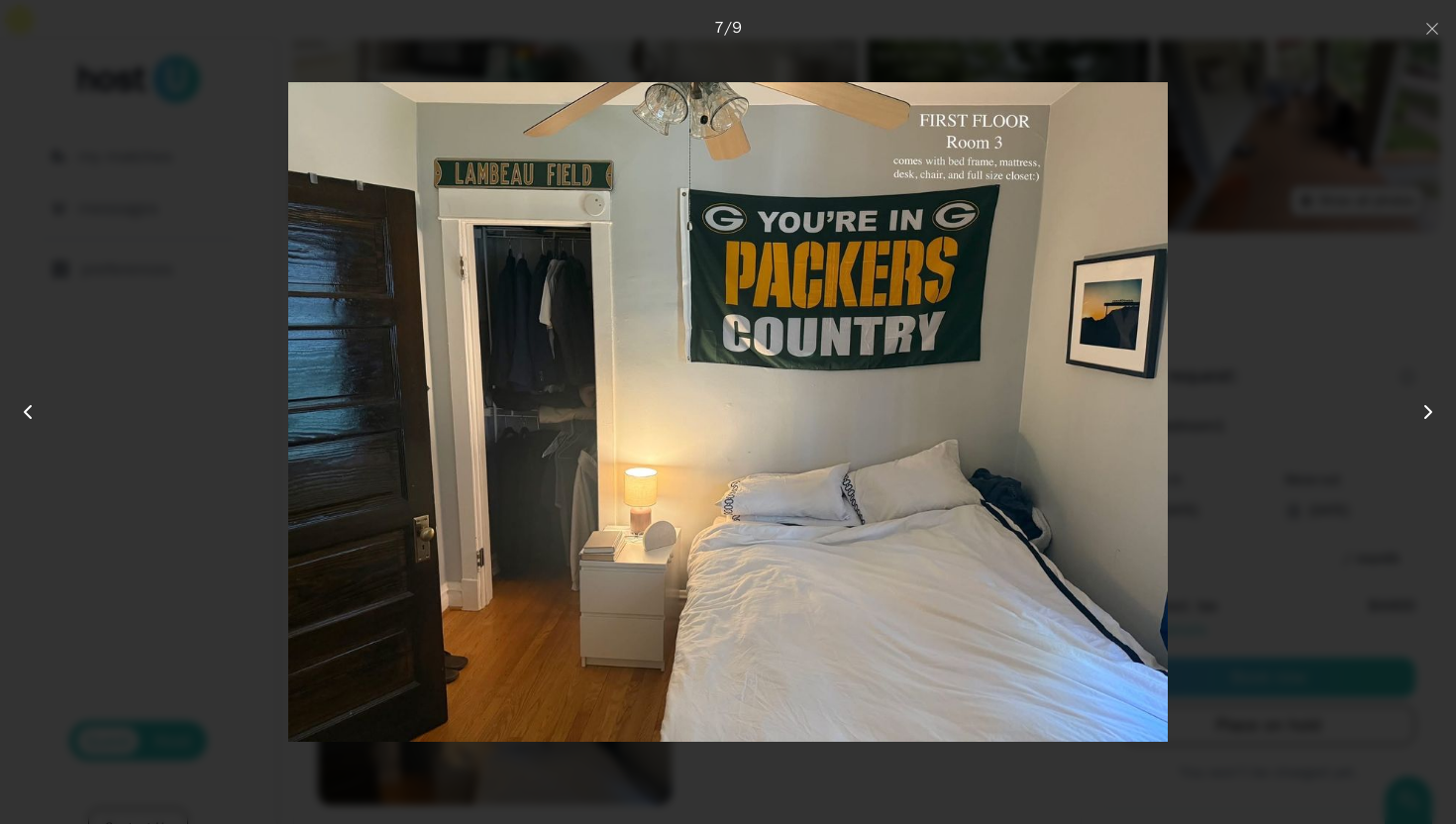 click 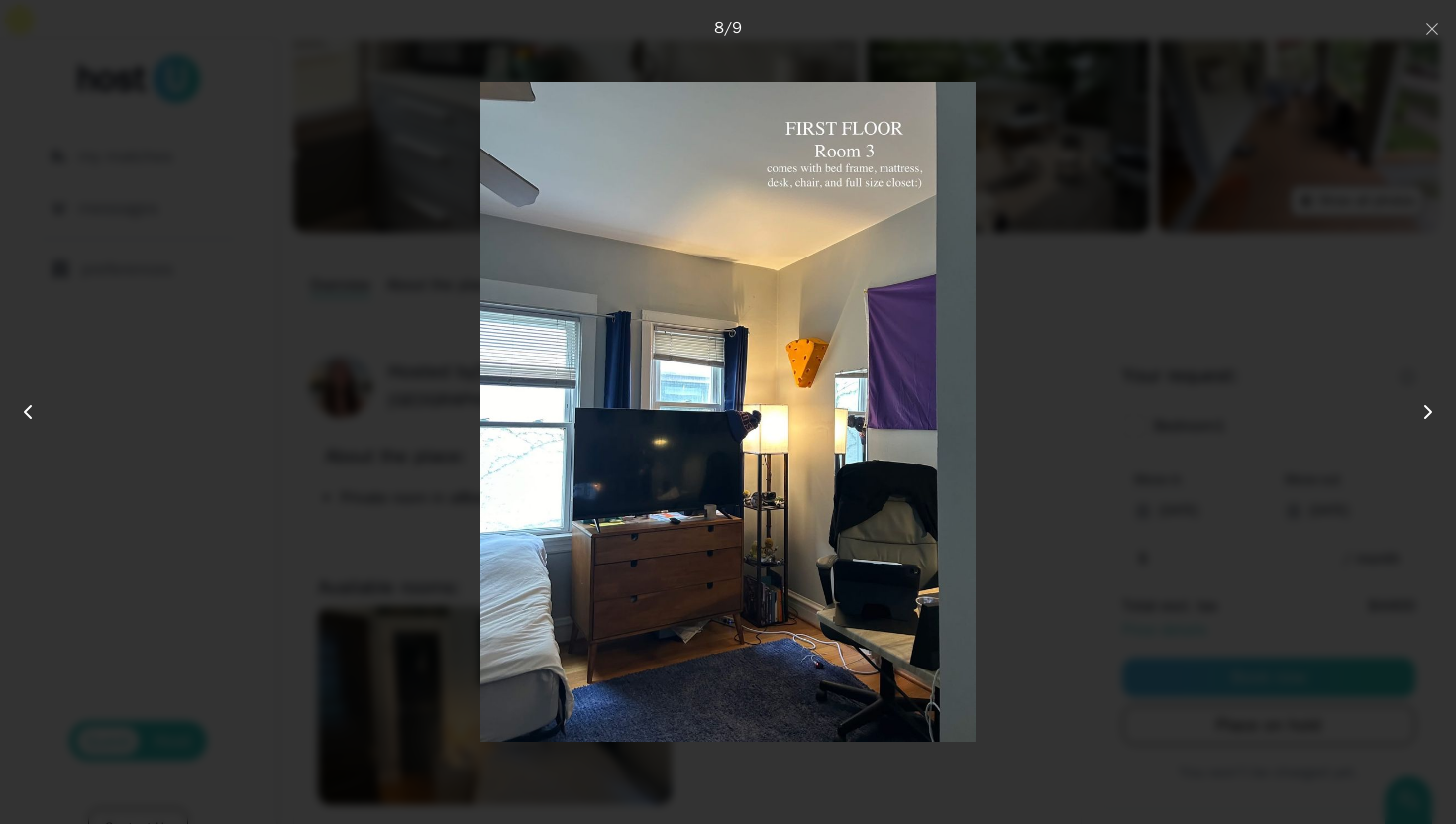 click 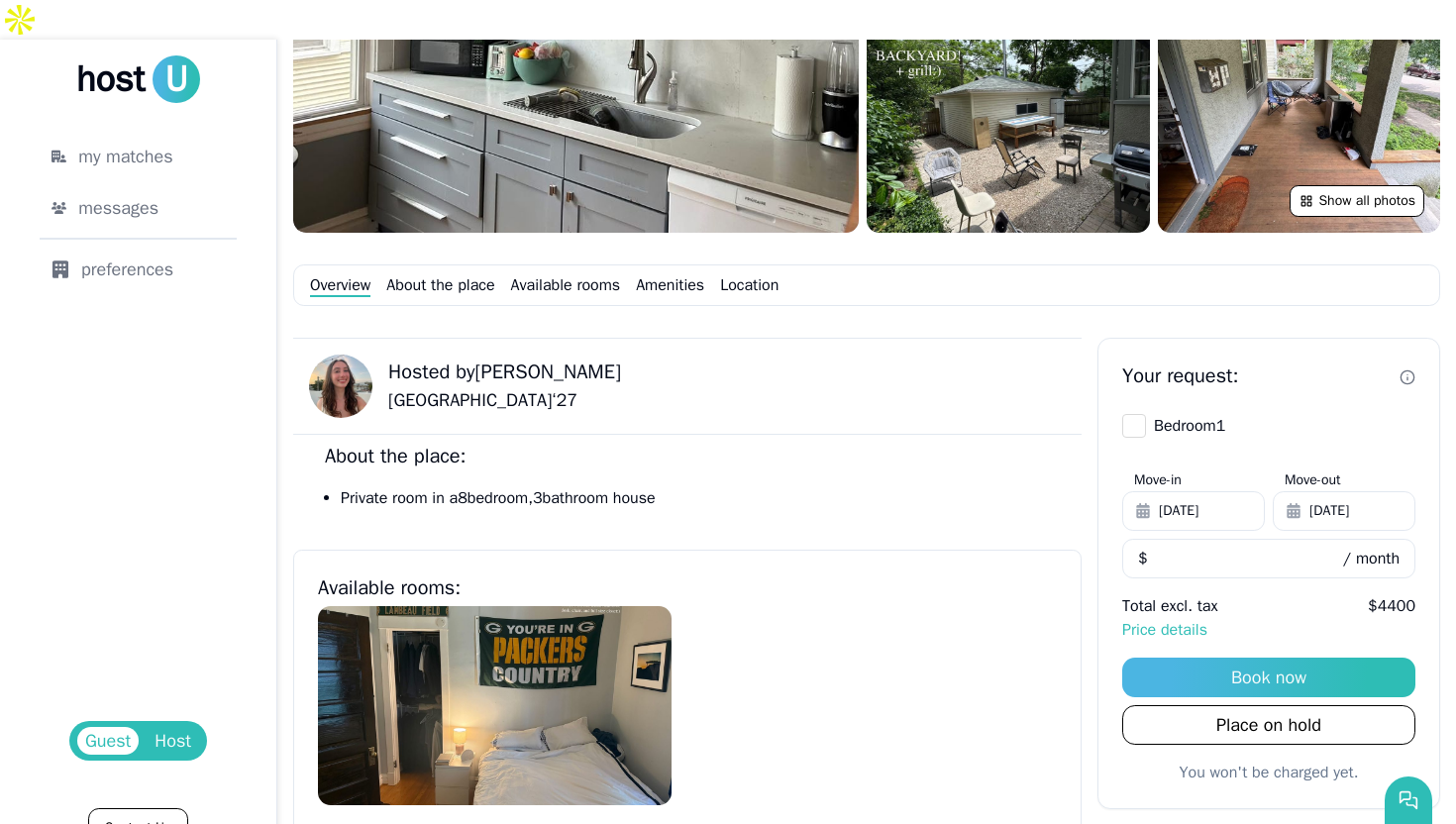 scroll, scrollTop: 0, scrollLeft: 0, axis: both 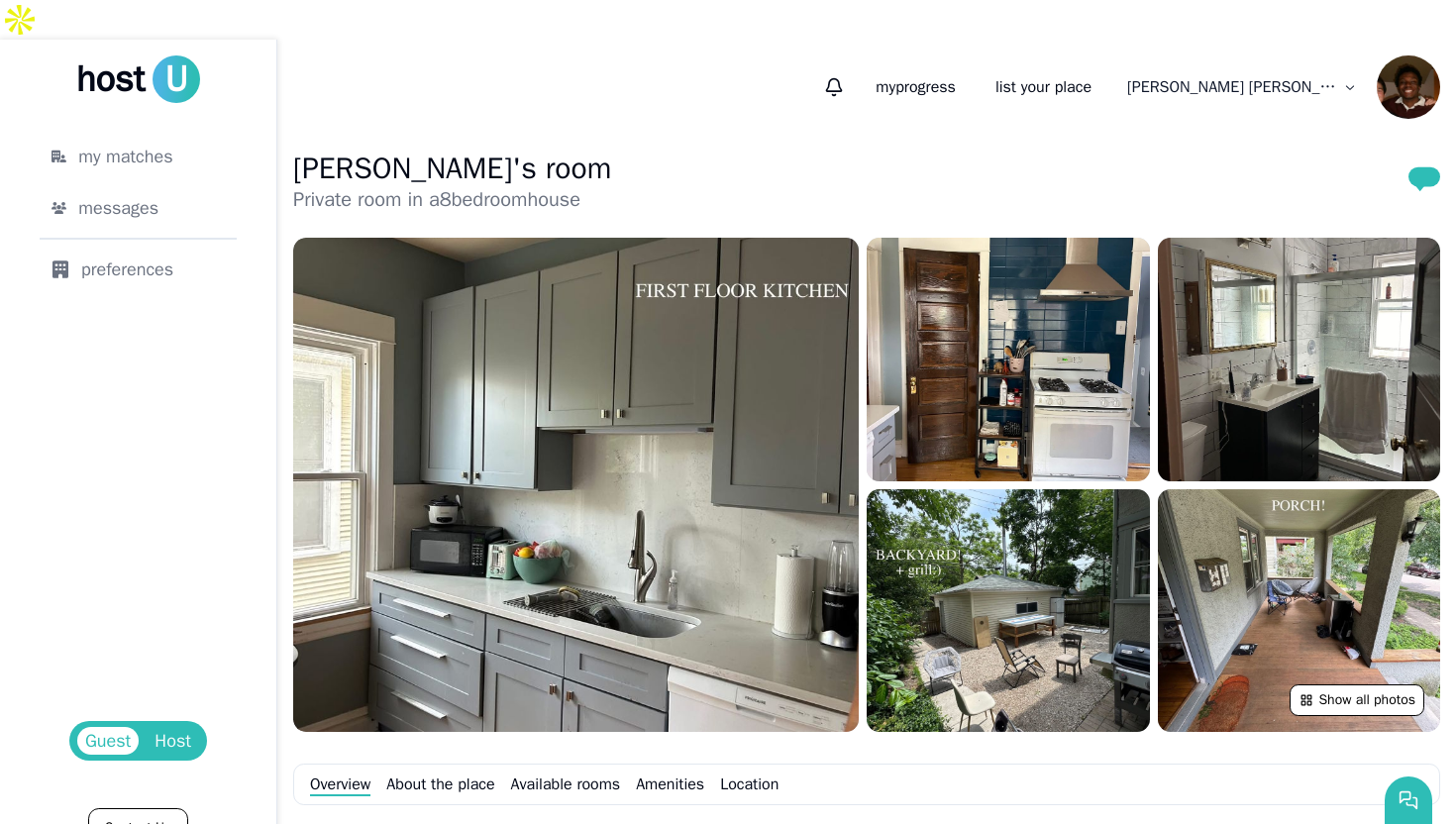drag, startPoint x: 1455, startPoint y: 414, endPoint x: 1455, endPoint y: -78, distance: 492 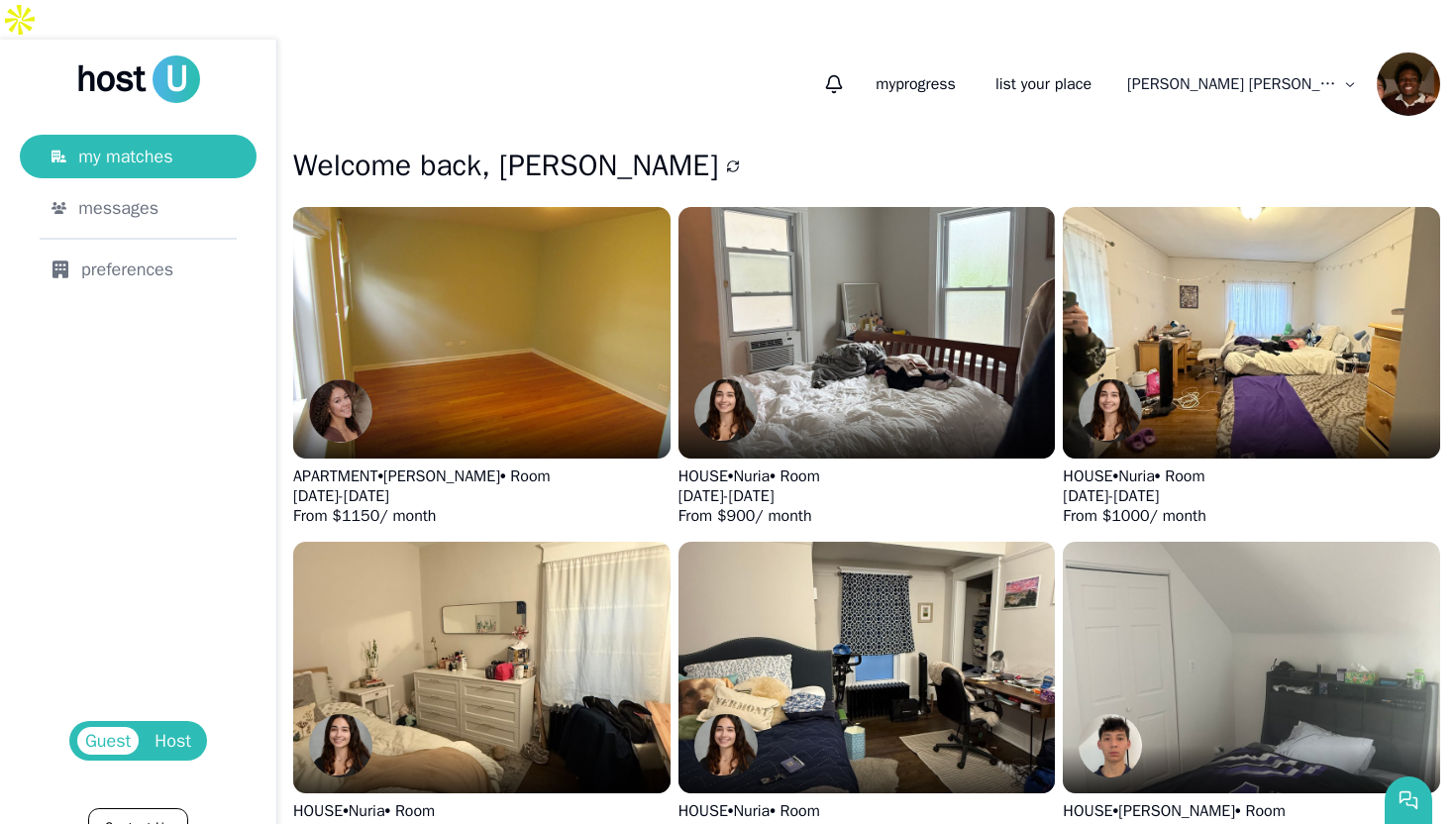 scroll, scrollTop: 2, scrollLeft: 0, axis: vertical 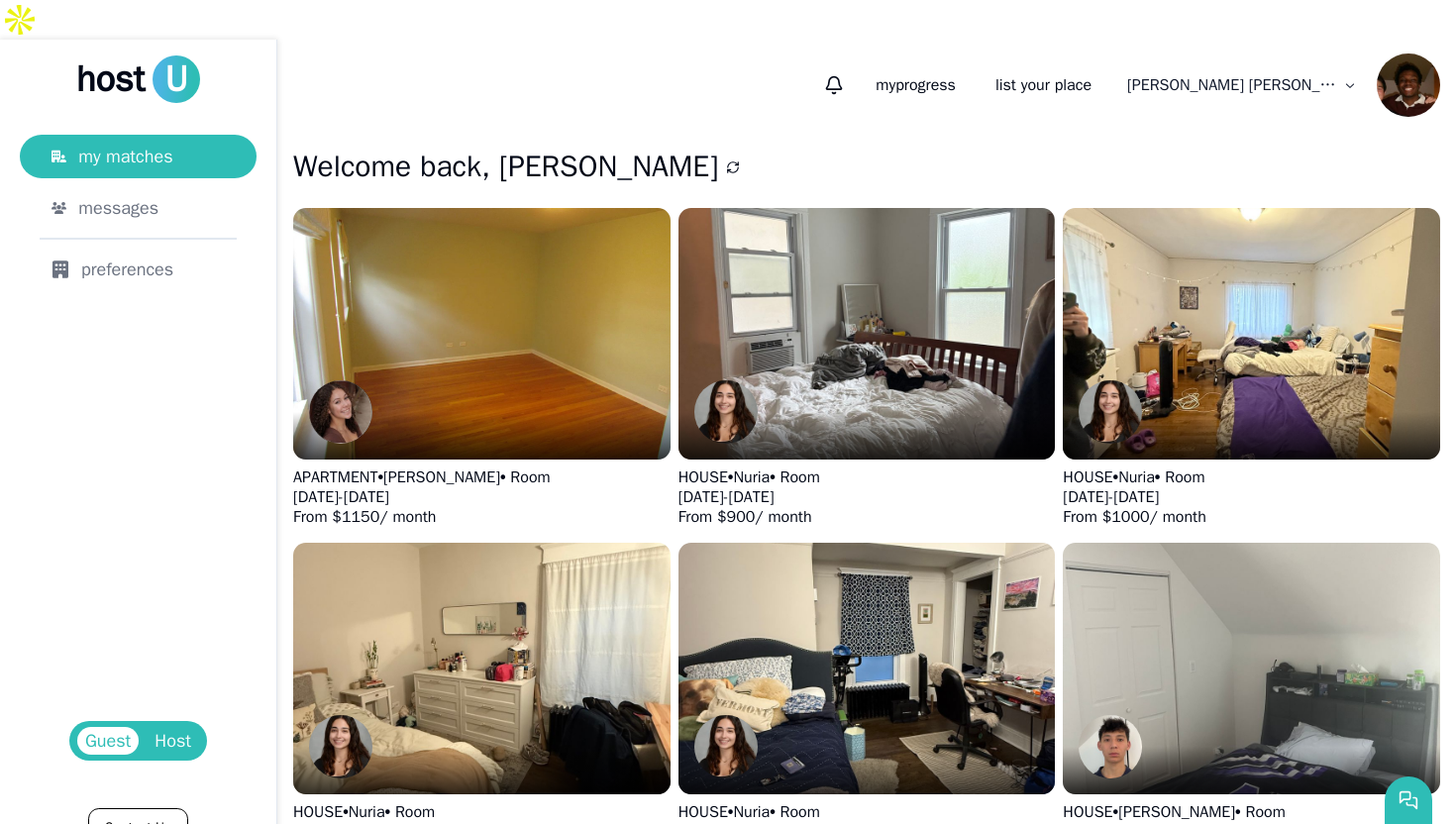 drag, startPoint x: 1455, startPoint y: 164, endPoint x: 1455, endPoint y: 50, distance: 114 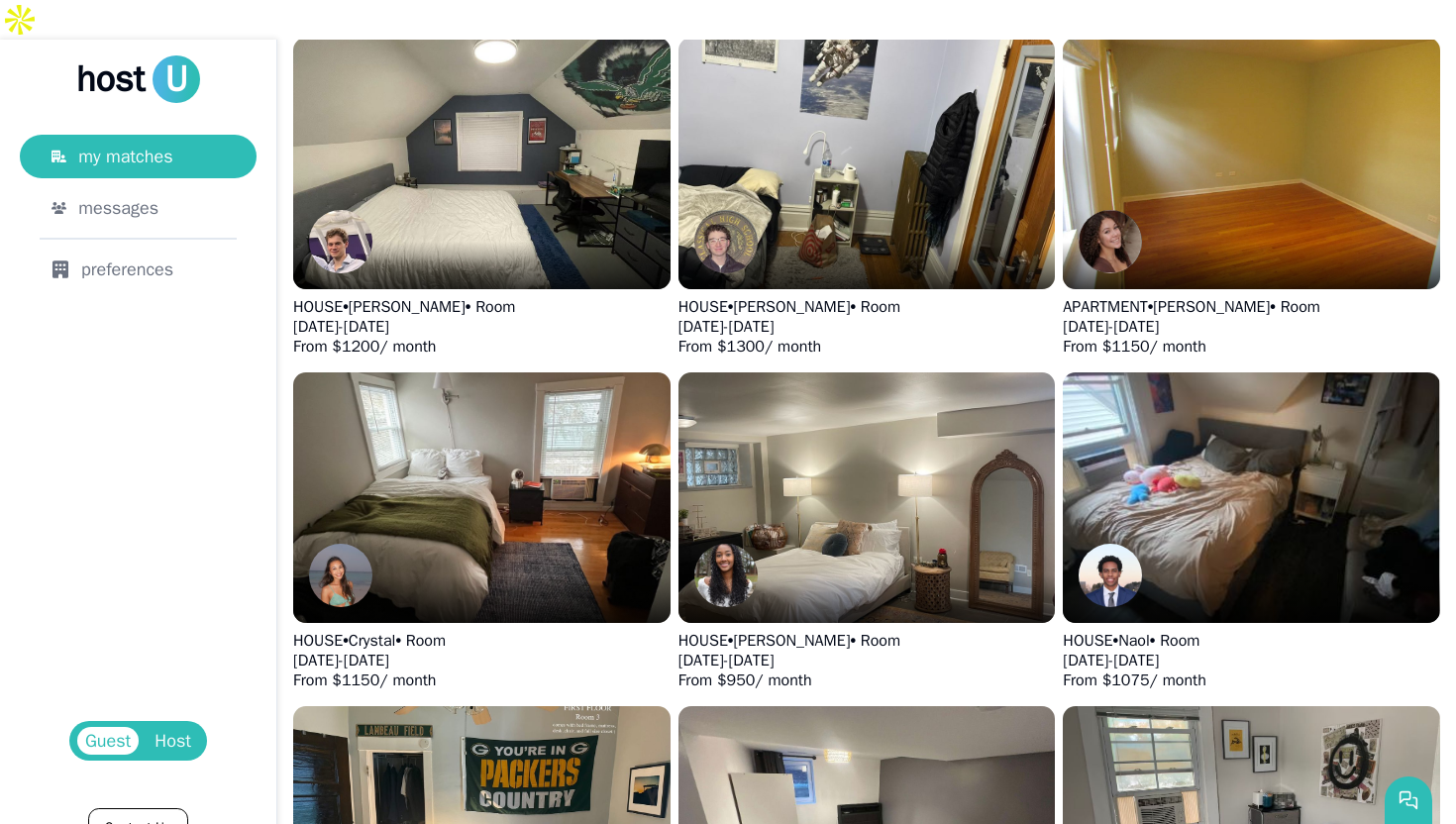 scroll, scrollTop: 1835, scrollLeft: 0, axis: vertical 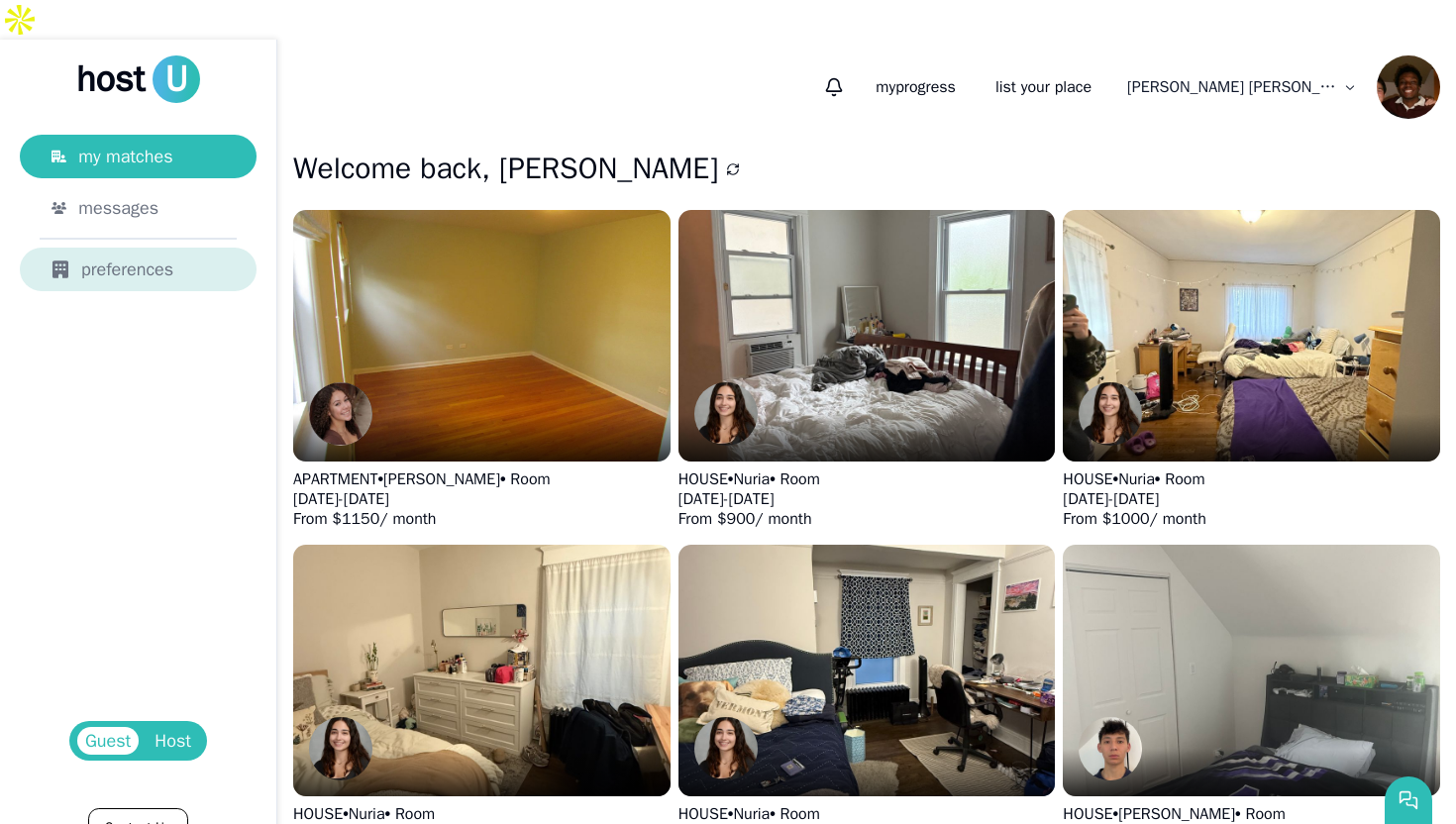 click on "preferences" at bounding box center (138, 269) 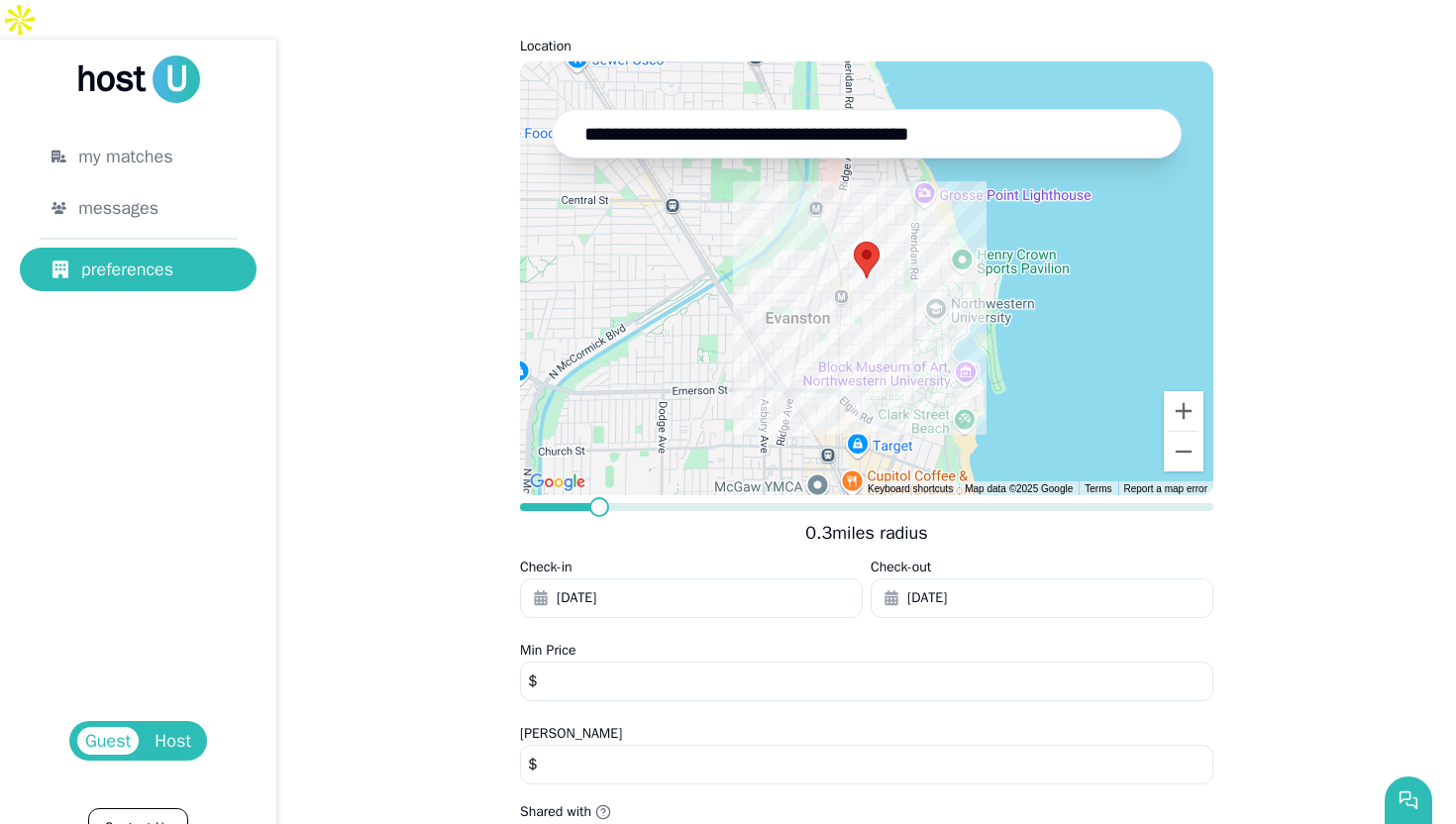 scroll, scrollTop: 299, scrollLeft: 0, axis: vertical 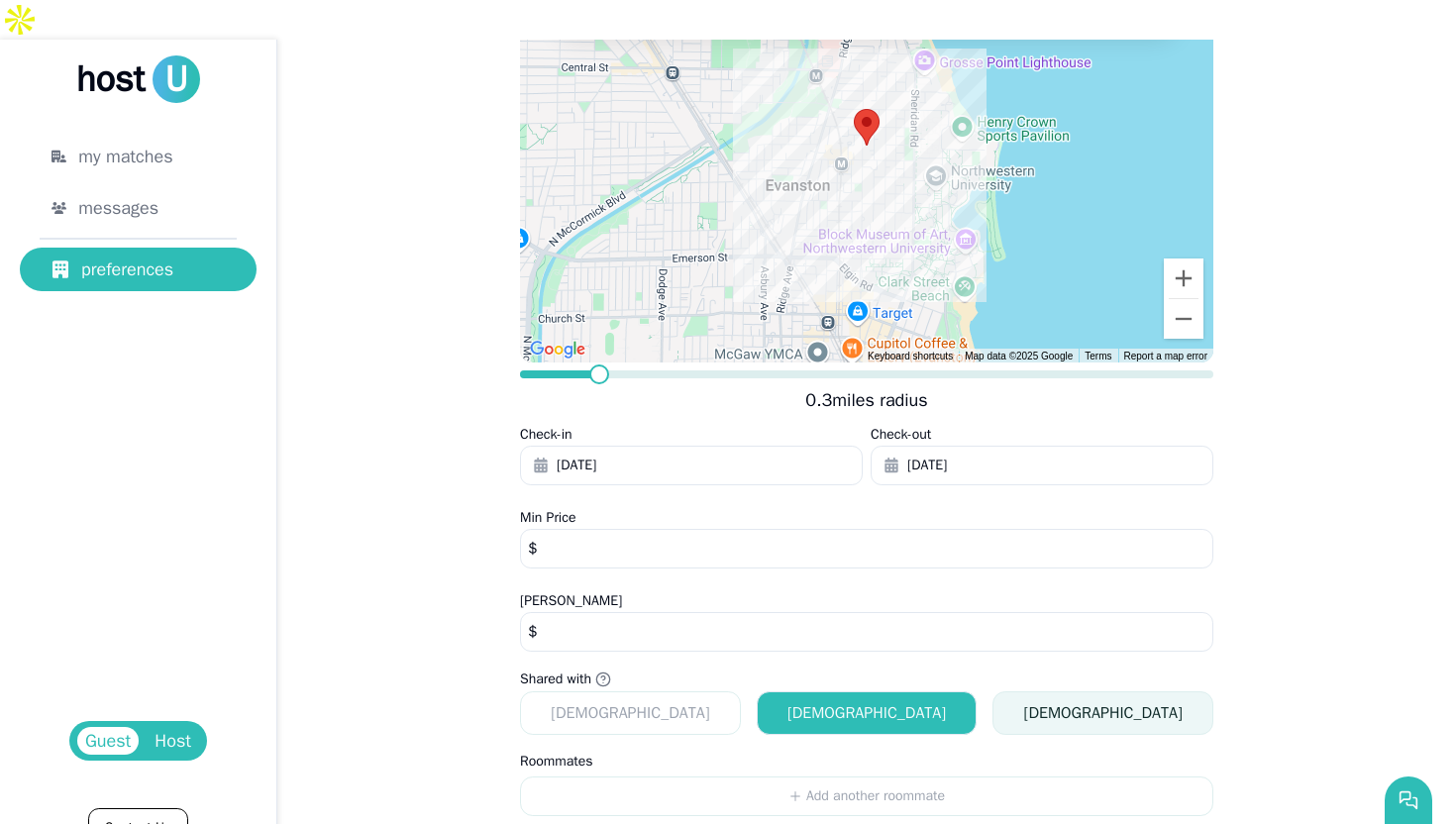 click on "[DEMOGRAPHIC_DATA]" at bounding box center (1102, 713) 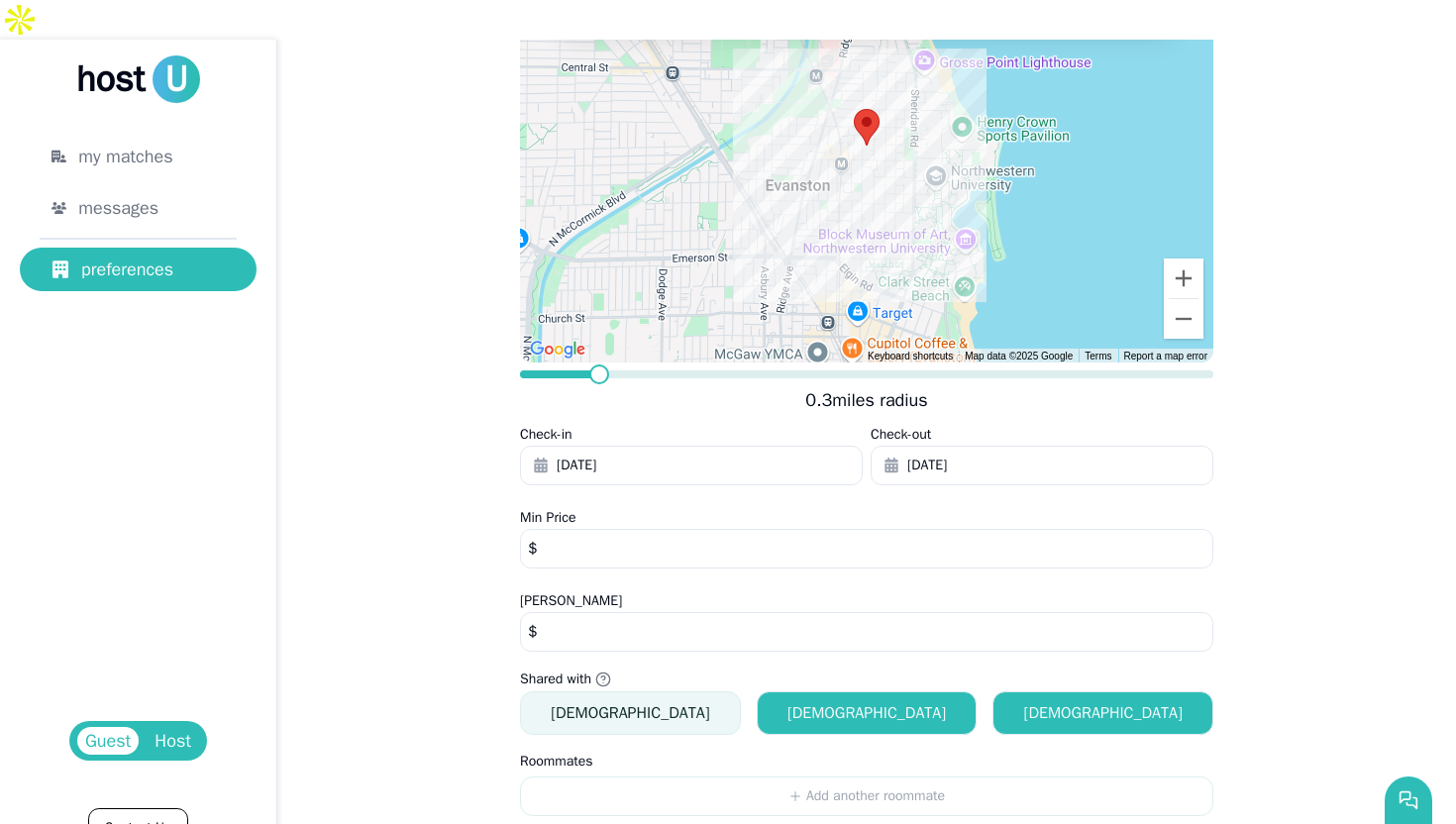 click on "[DEMOGRAPHIC_DATA]" at bounding box center (630, 713) 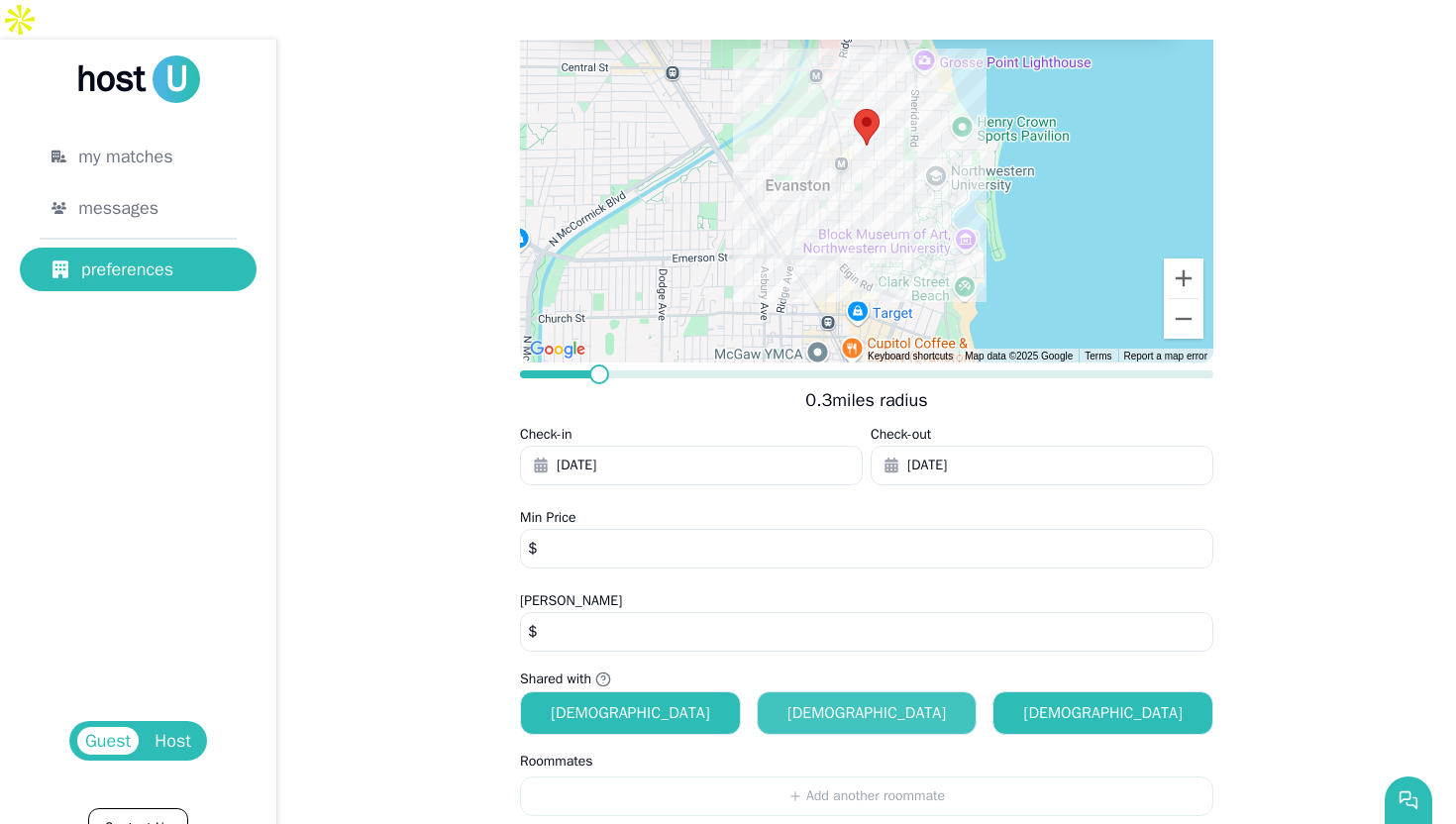 click on "[DEMOGRAPHIC_DATA]" at bounding box center [867, 713] 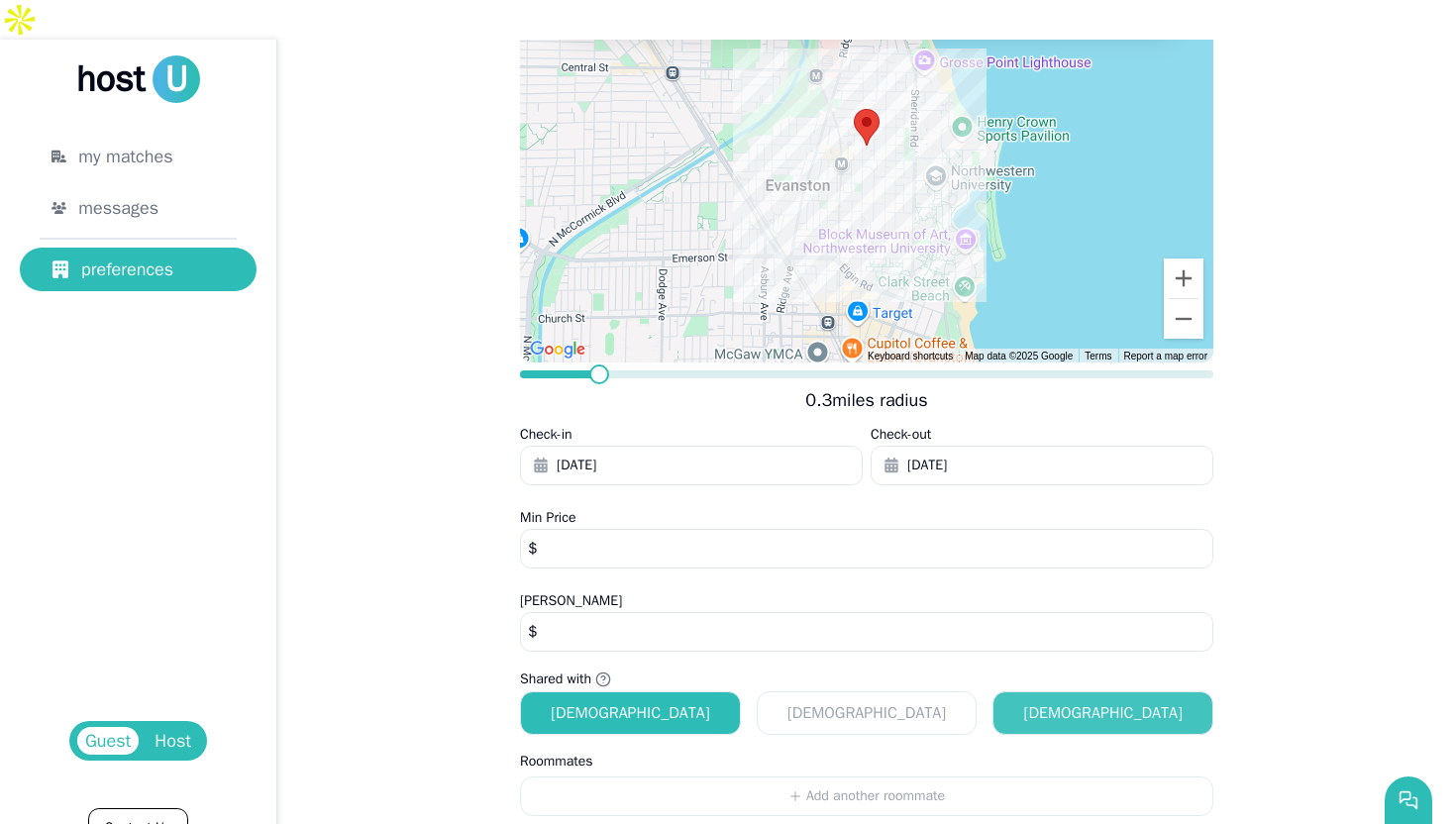 click on "[DEMOGRAPHIC_DATA]" at bounding box center [1102, 713] 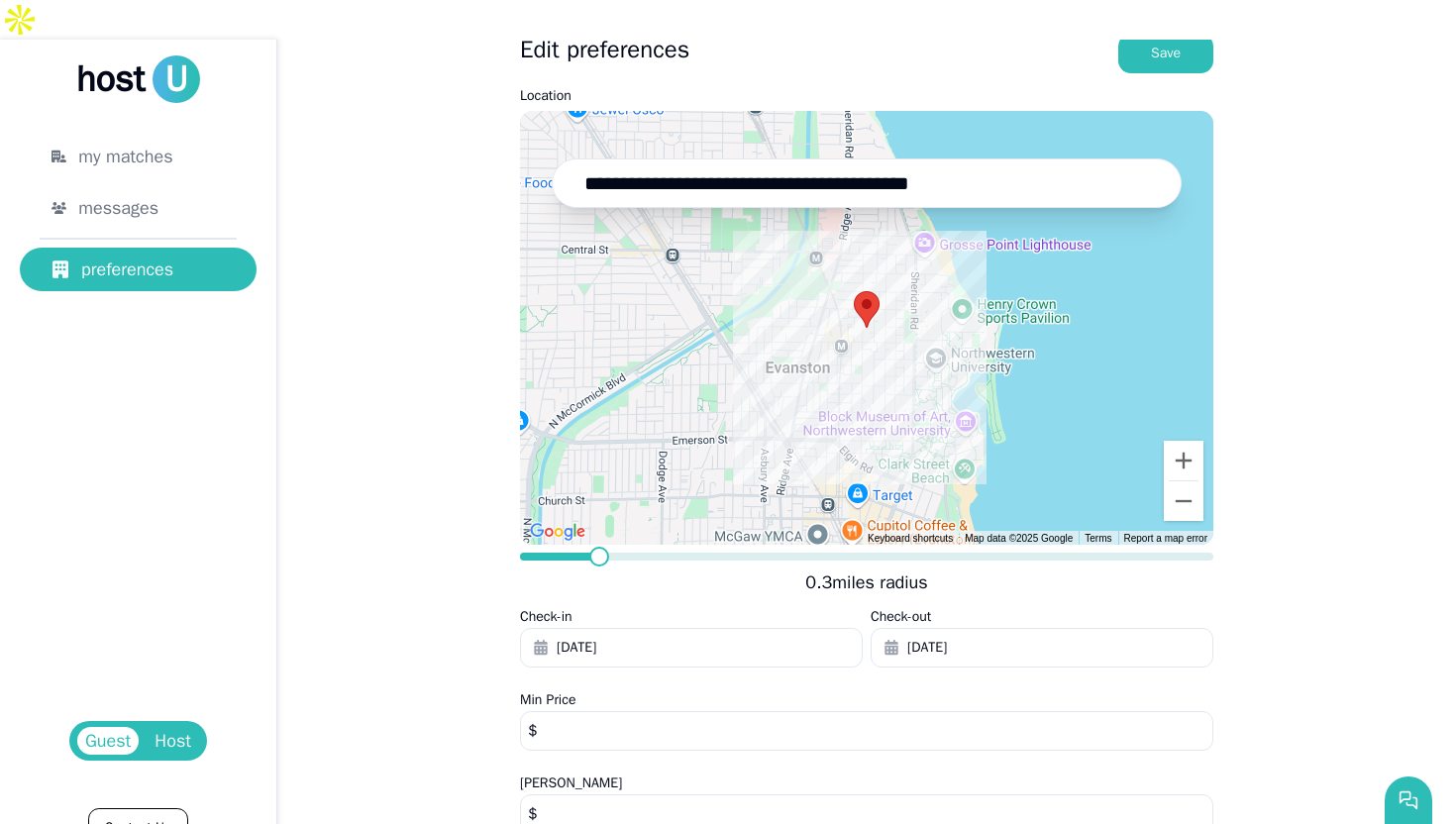 scroll, scrollTop: 0, scrollLeft: 0, axis: both 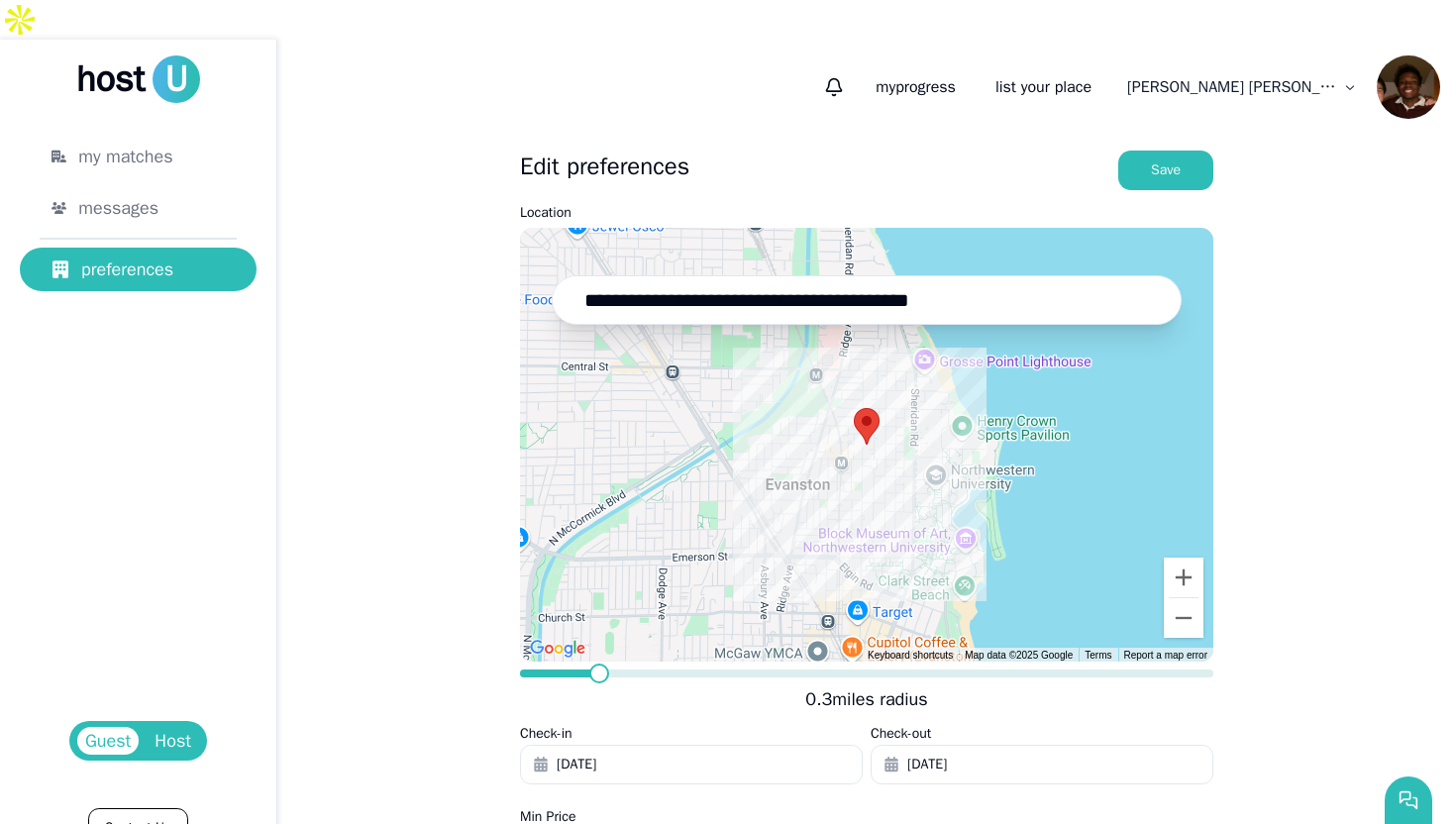 drag, startPoint x: 1455, startPoint y: 434, endPoint x: 1455, endPoint y: 36, distance: 398 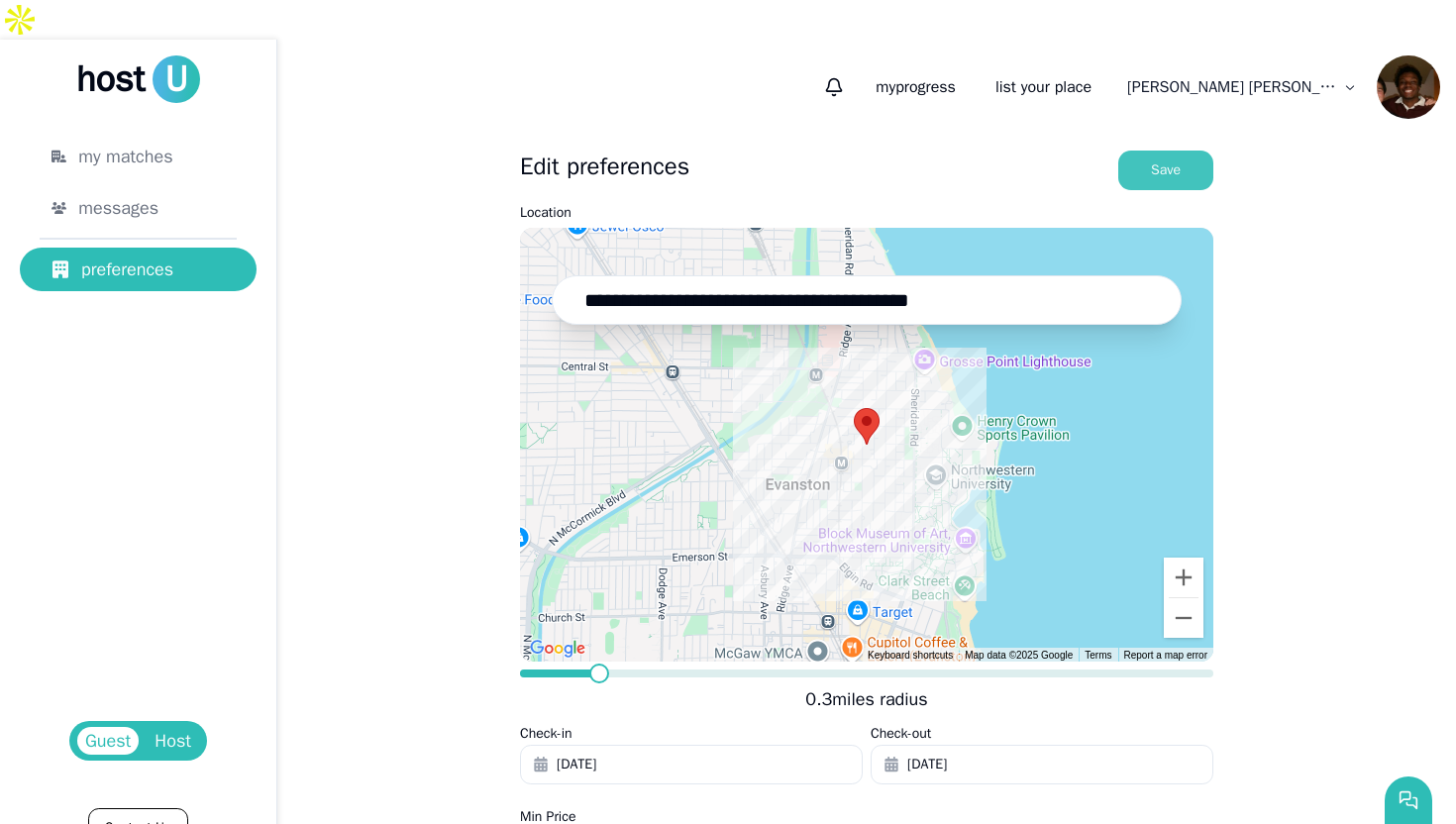 click on "Save" at bounding box center [1166, 170] 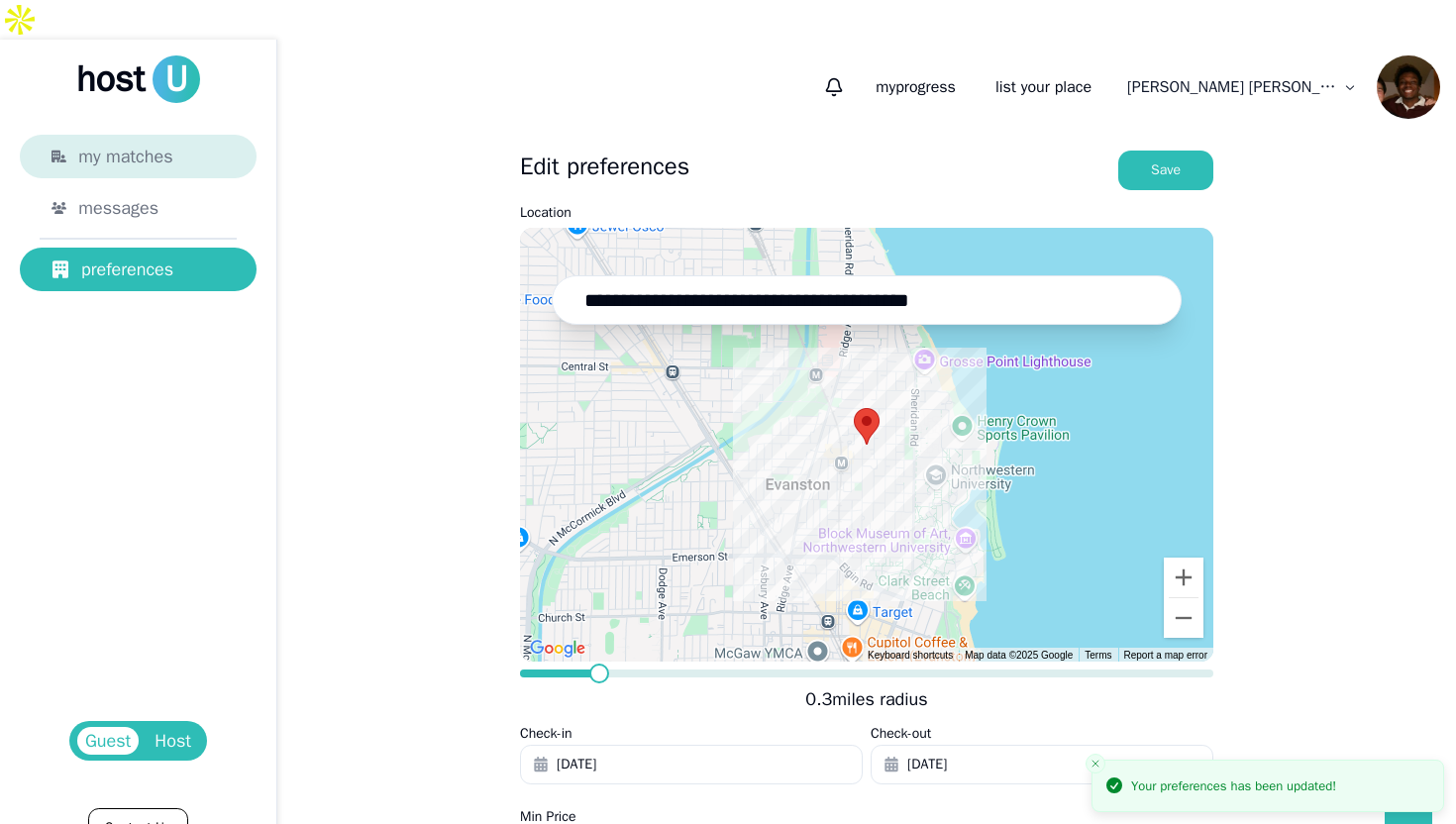 click on "my matches" at bounding box center (125, 156) 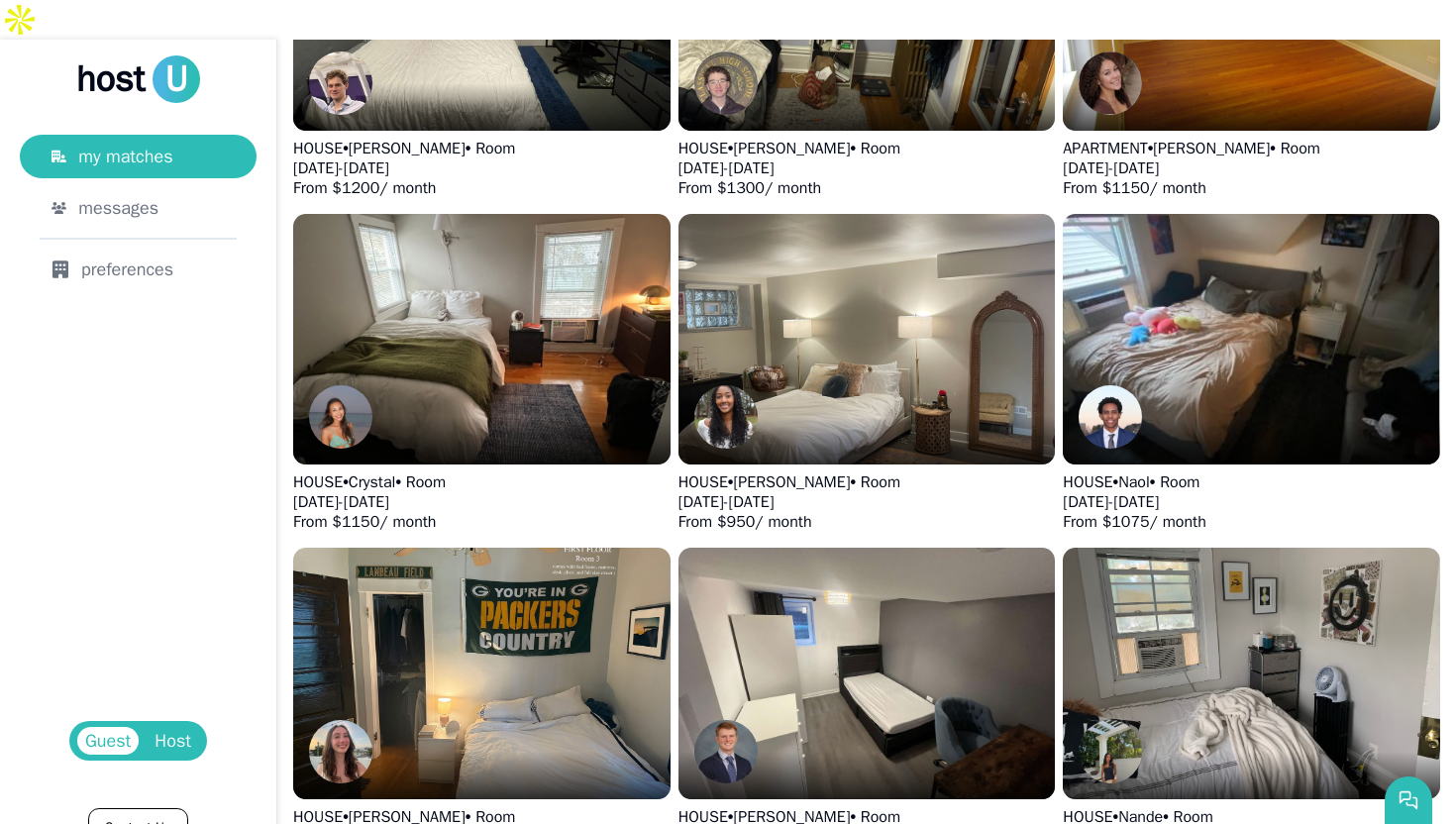 scroll, scrollTop: 0, scrollLeft: 0, axis: both 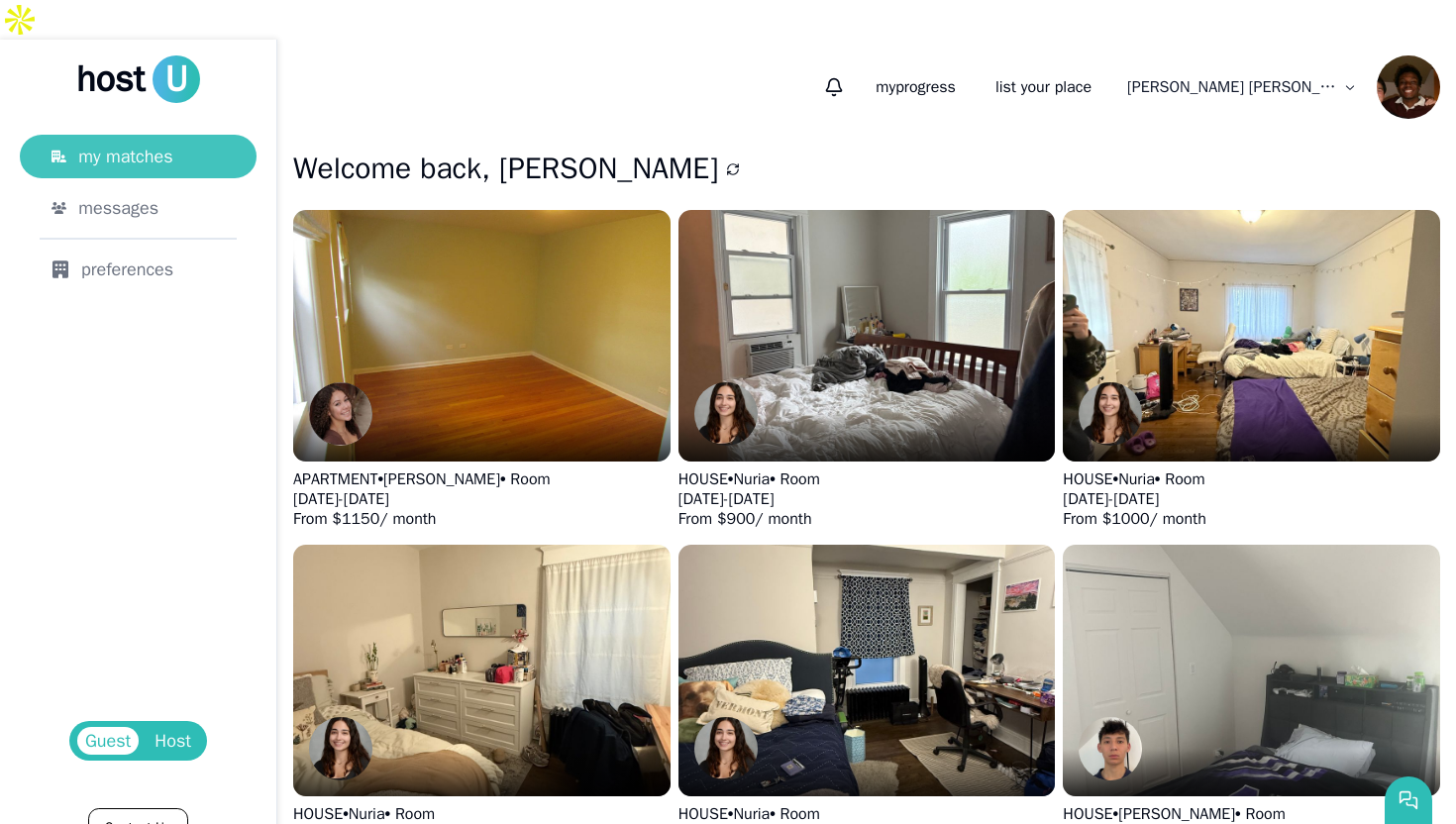 click on "my matches" at bounding box center (125, 156) 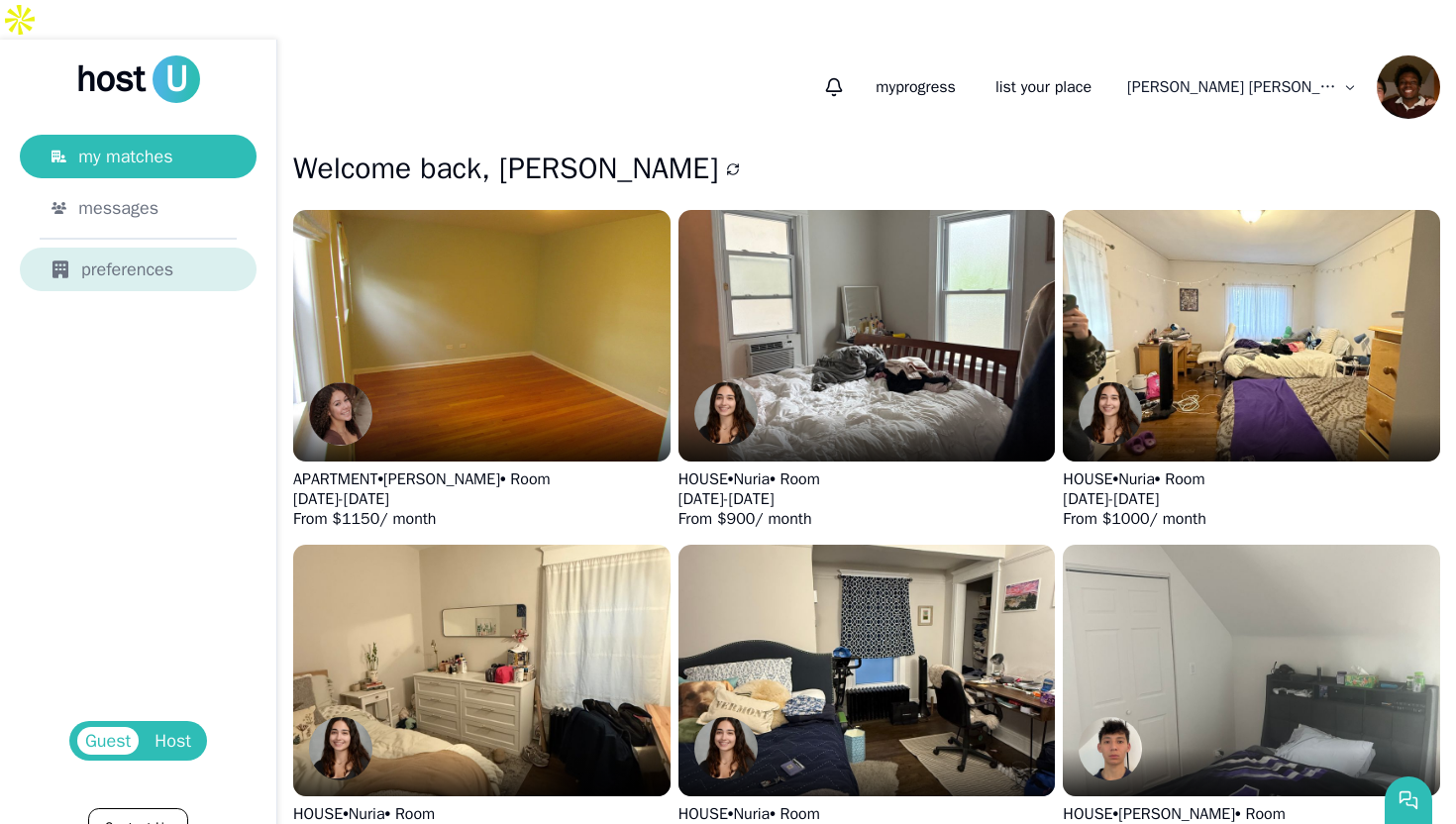 click on "preferences" at bounding box center [138, 269] 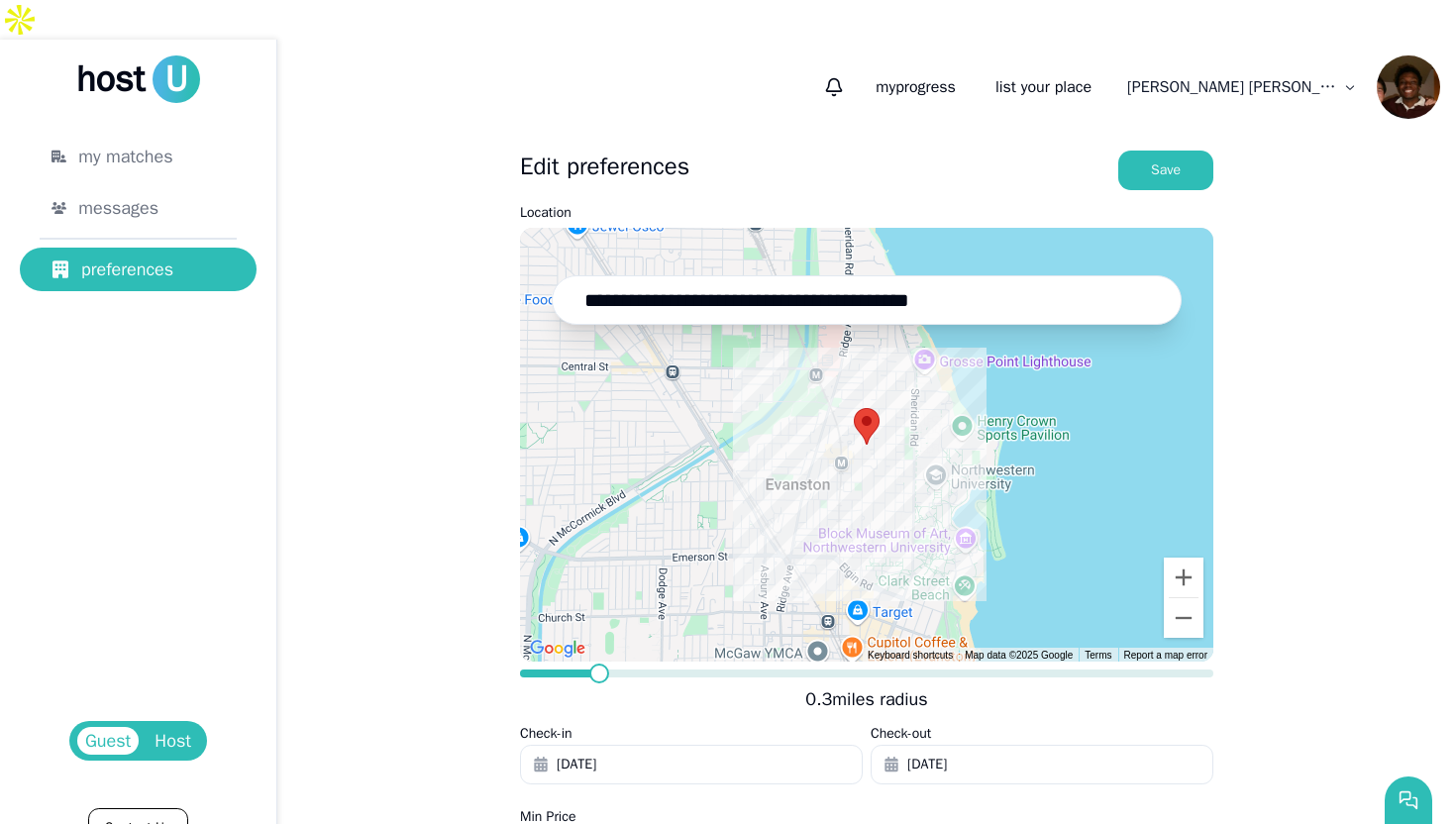 click on "Host" at bounding box center (172, 741) 